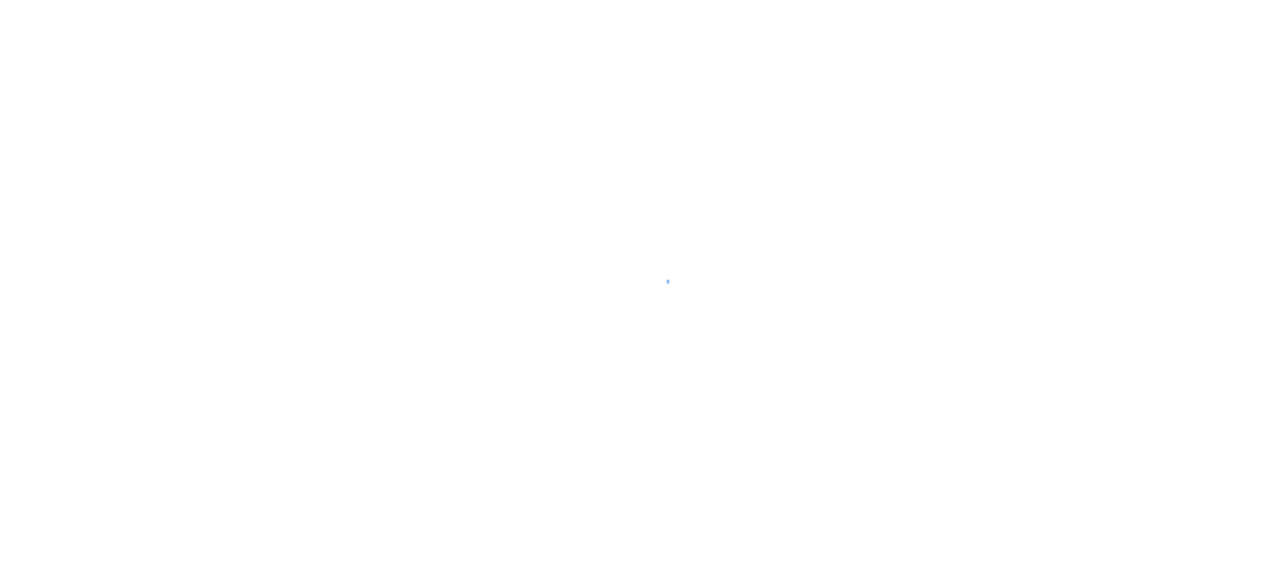 scroll, scrollTop: 0, scrollLeft: 0, axis: both 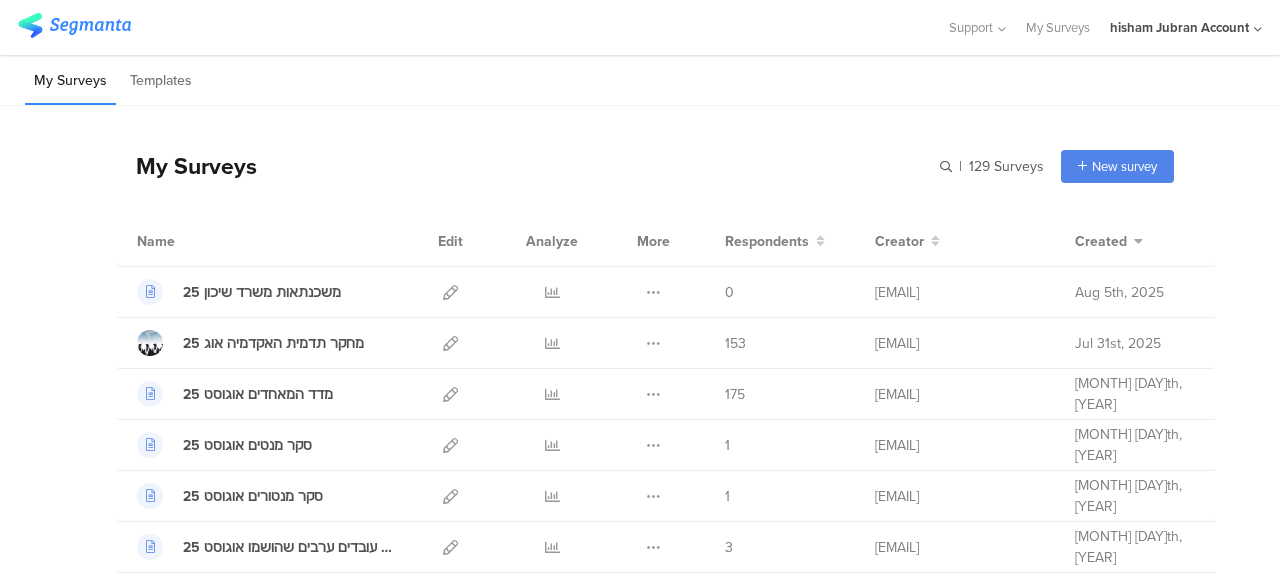 click on "My Surveys
|
129 Surveys
New survey
Start from scratch
Choose from templates" at bounding box center [645, 166] 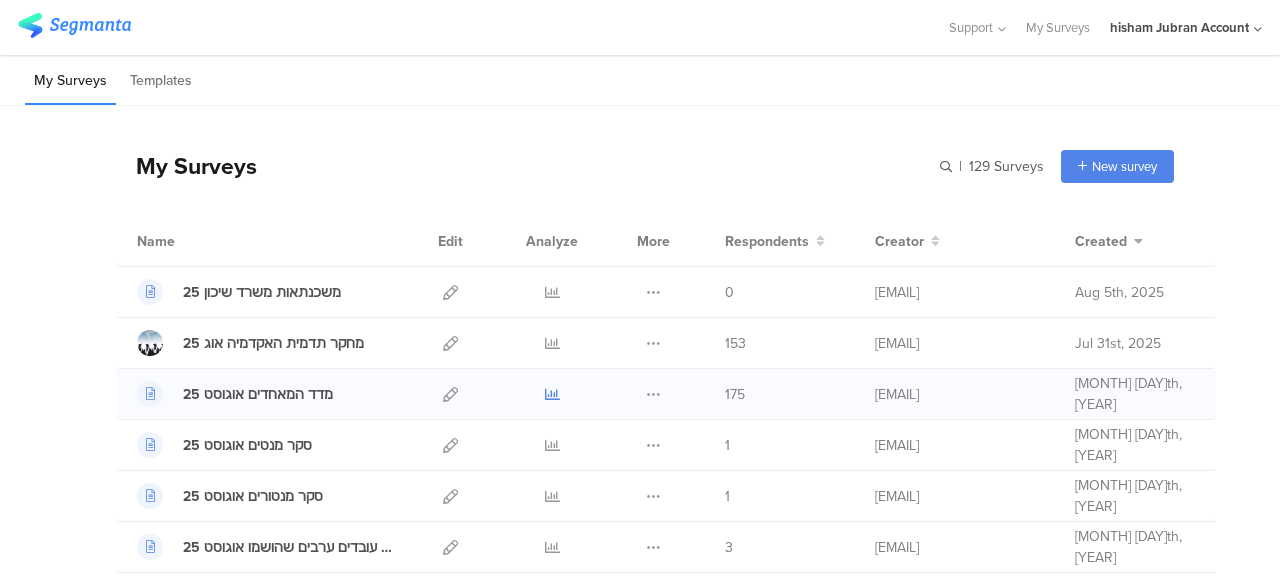 click at bounding box center [552, 394] 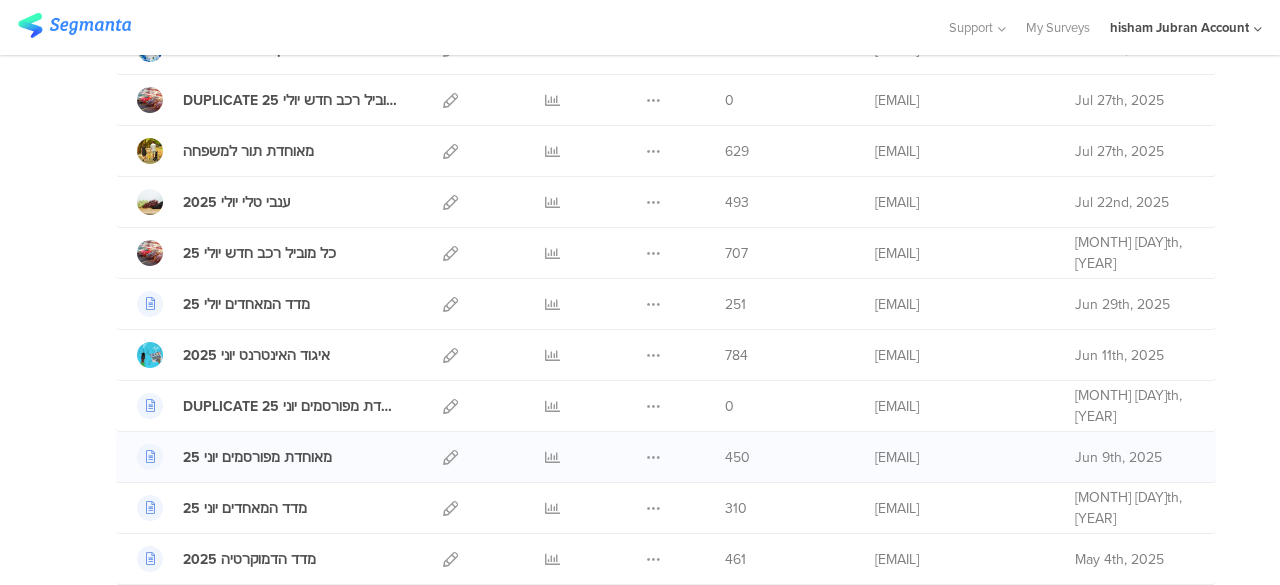 scroll, scrollTop: 500, scrollLeft: 0, axis: vertical 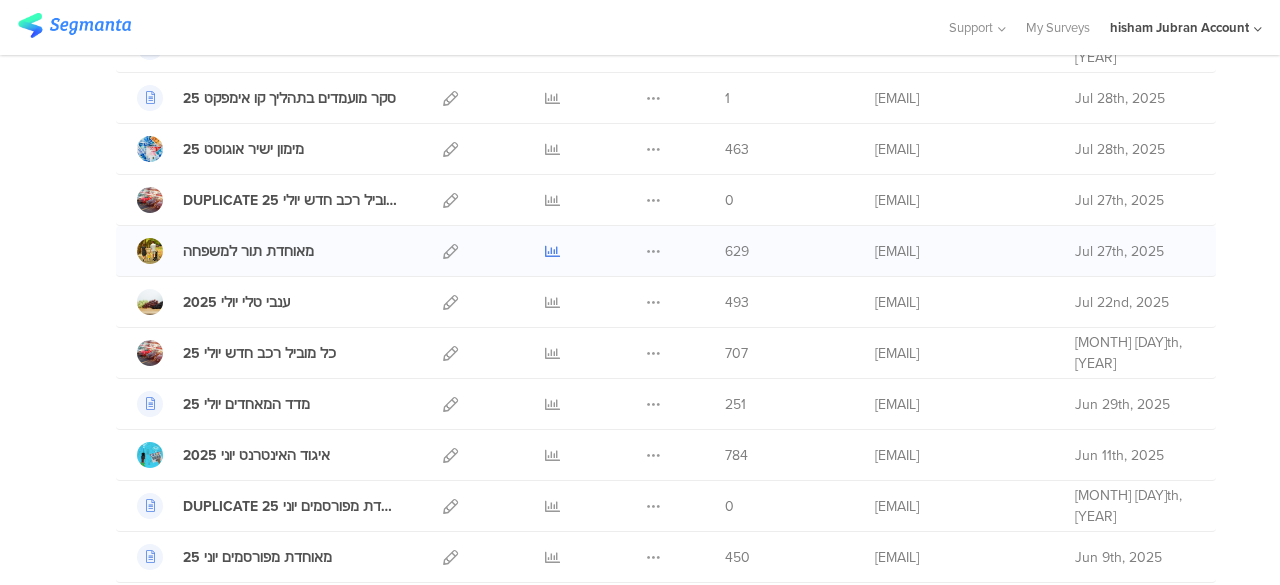 click at bounding box center [552, 251] 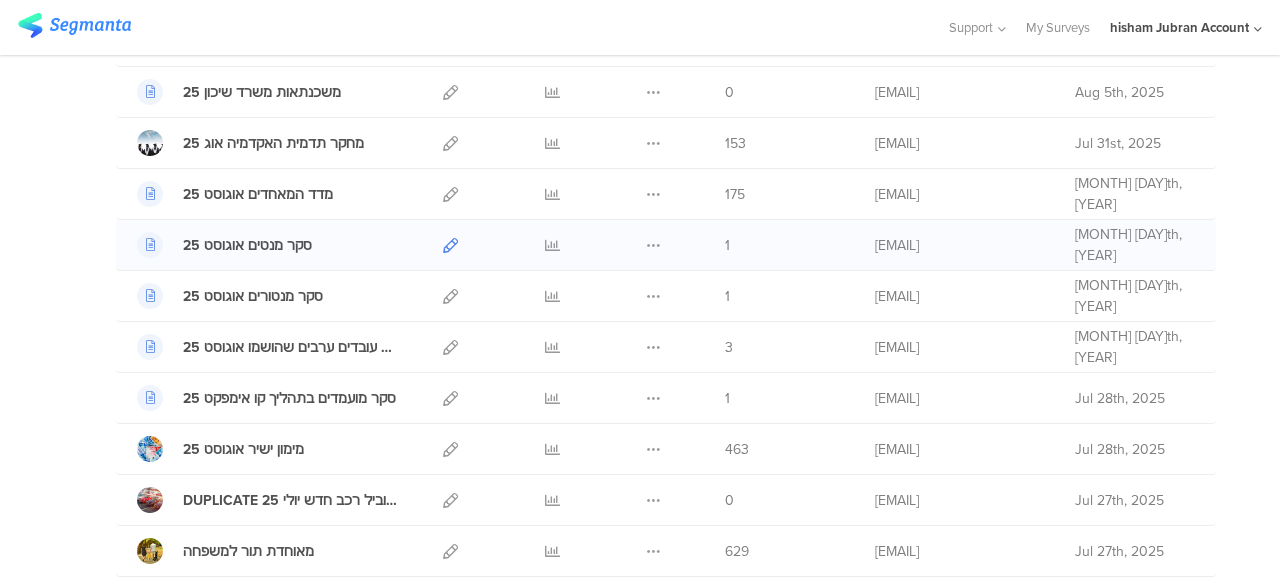 scroll, scrollTop: 100, scrollLeft: 0, axis: vertical 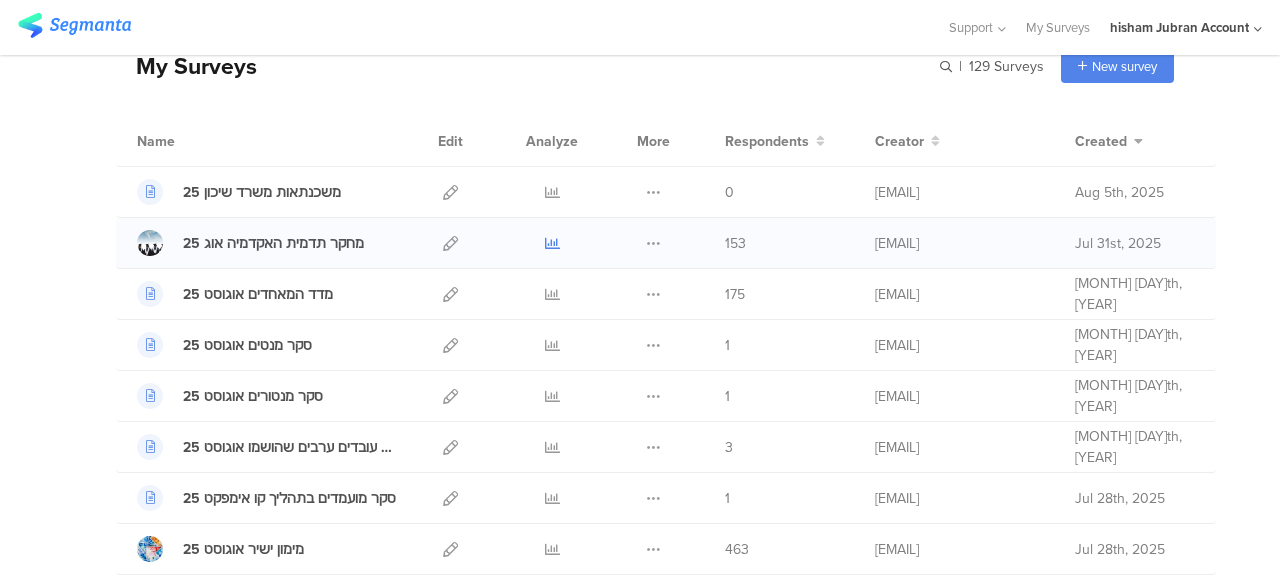 click at bounding box center (552, 243) 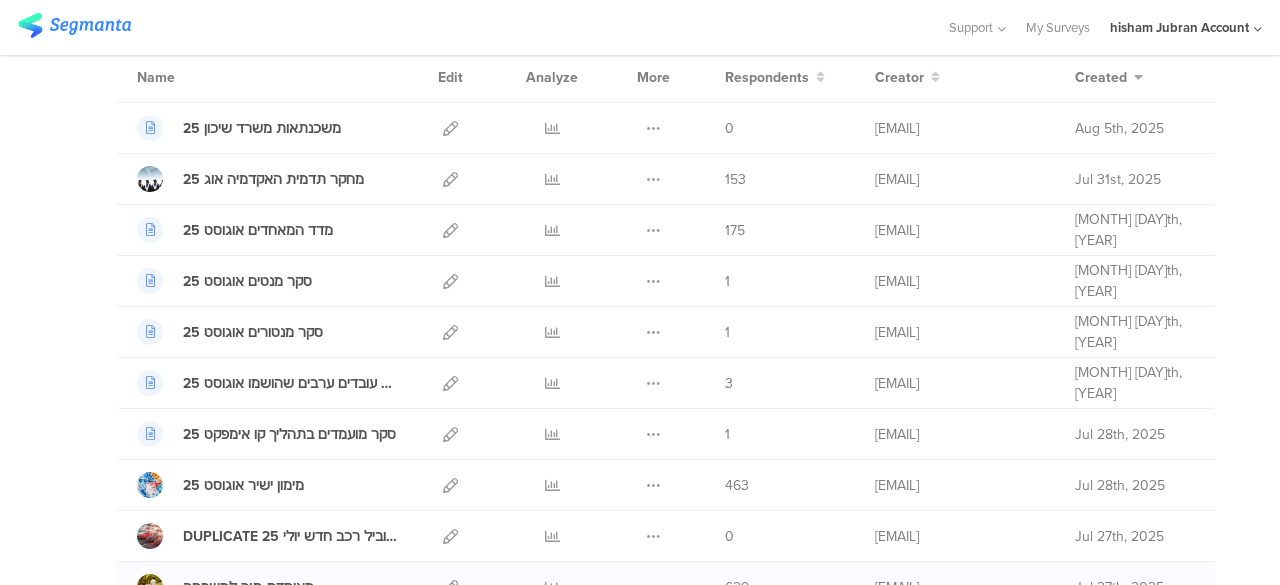 scroll, scrollTop: 300, scrollLeft: 0, axis: vertical 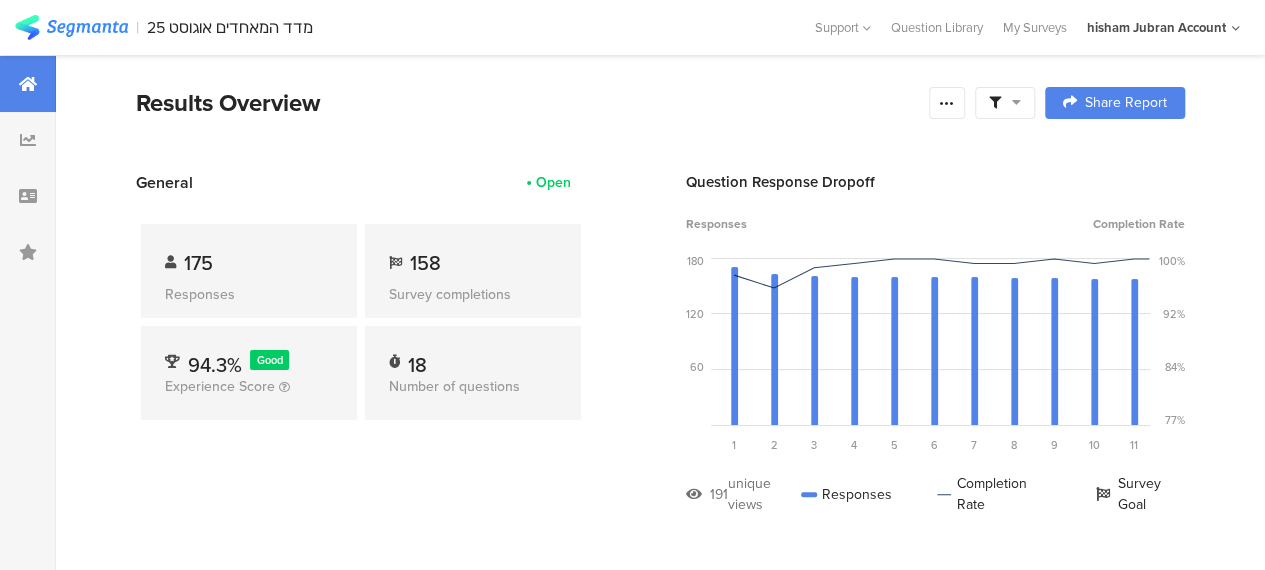click at bounding box center [1016, 102] 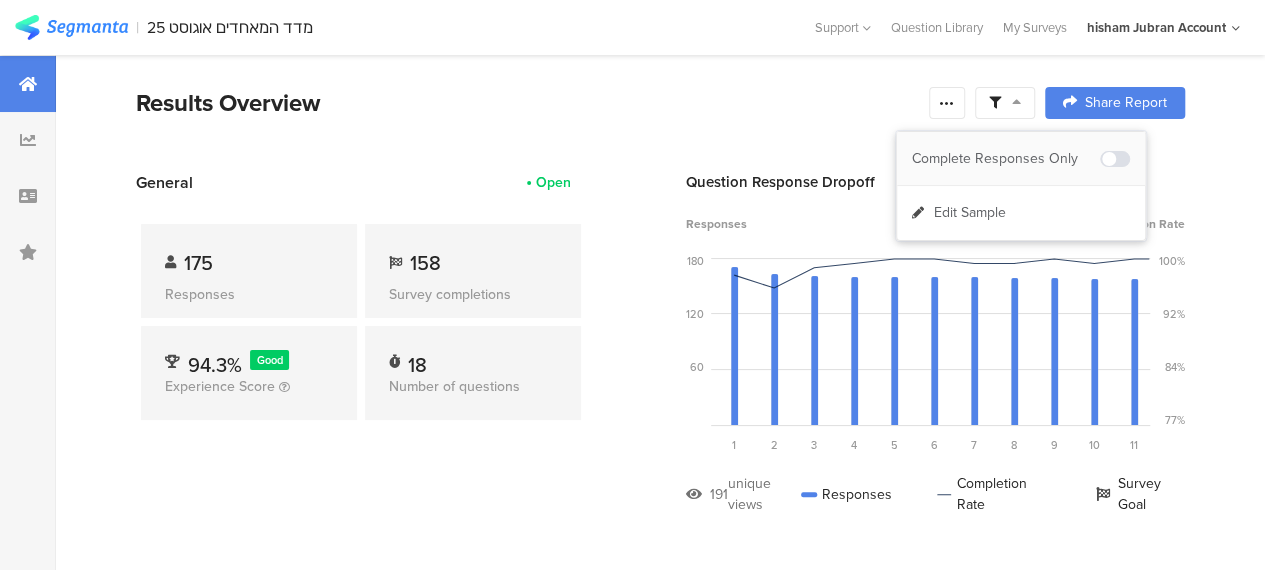click on "Complete Responses Only" at bounding box center [1006, 159] 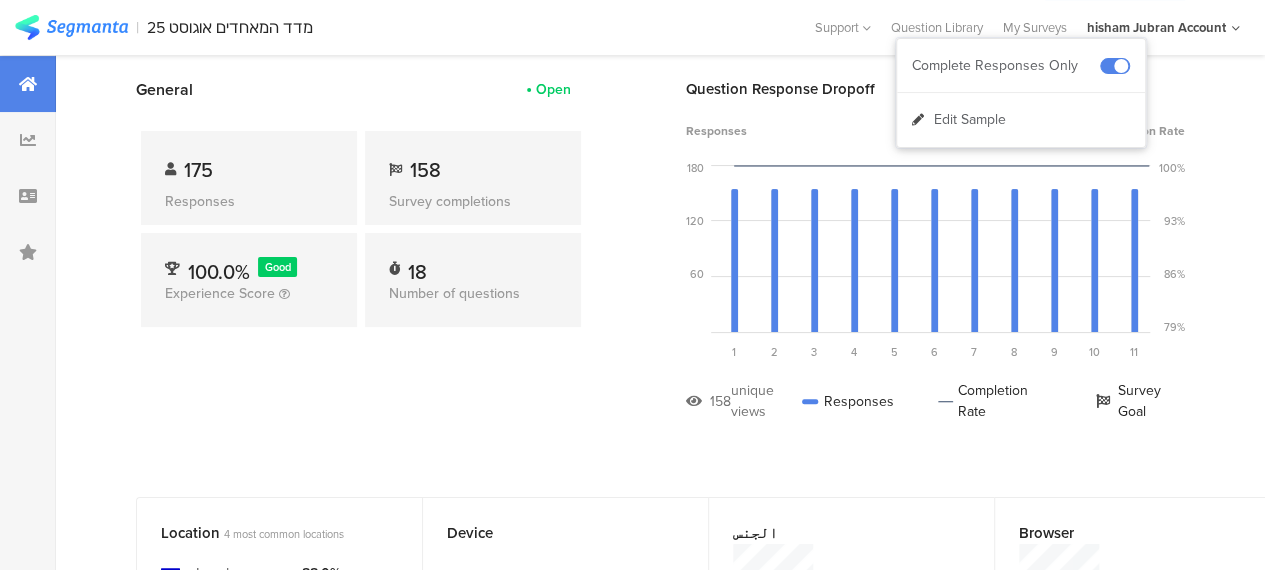 scroll, scrollTop: 0, scrollLeft: 0, axis: both 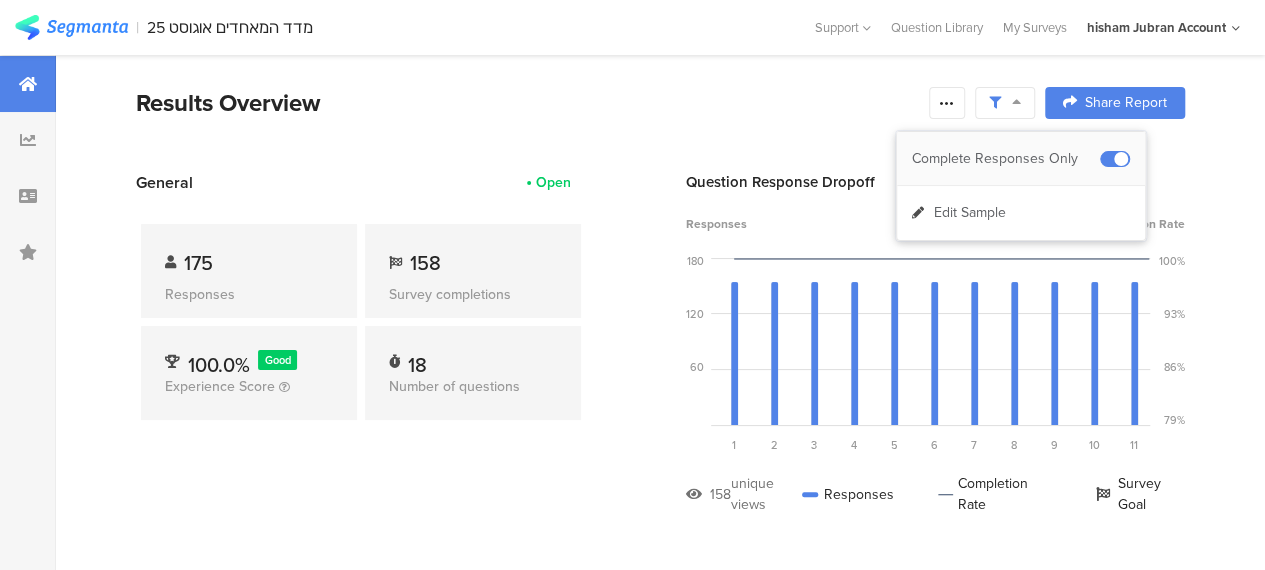 click at bounding box center [1115, 159] 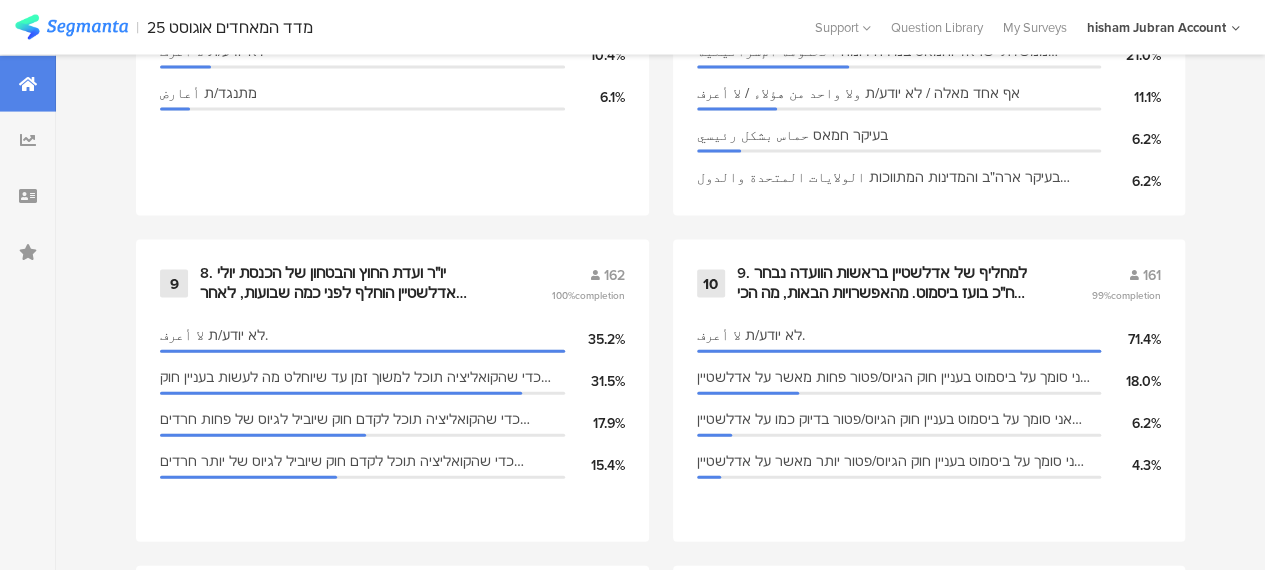 scroll, scrollTop: 1900, scrollLeft: 0, axis: vertical 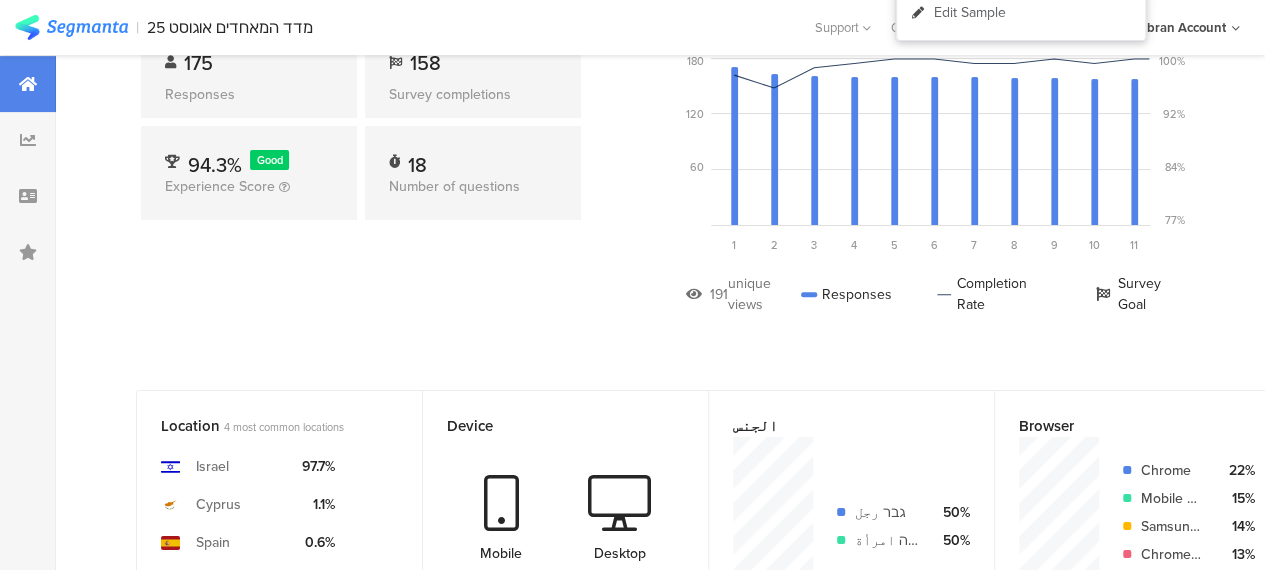click on "General     Open     175   Responses     158   Survey completions     94.3%   Good   Experience Score
18
Number of questions" at bounding box center [361, 158] 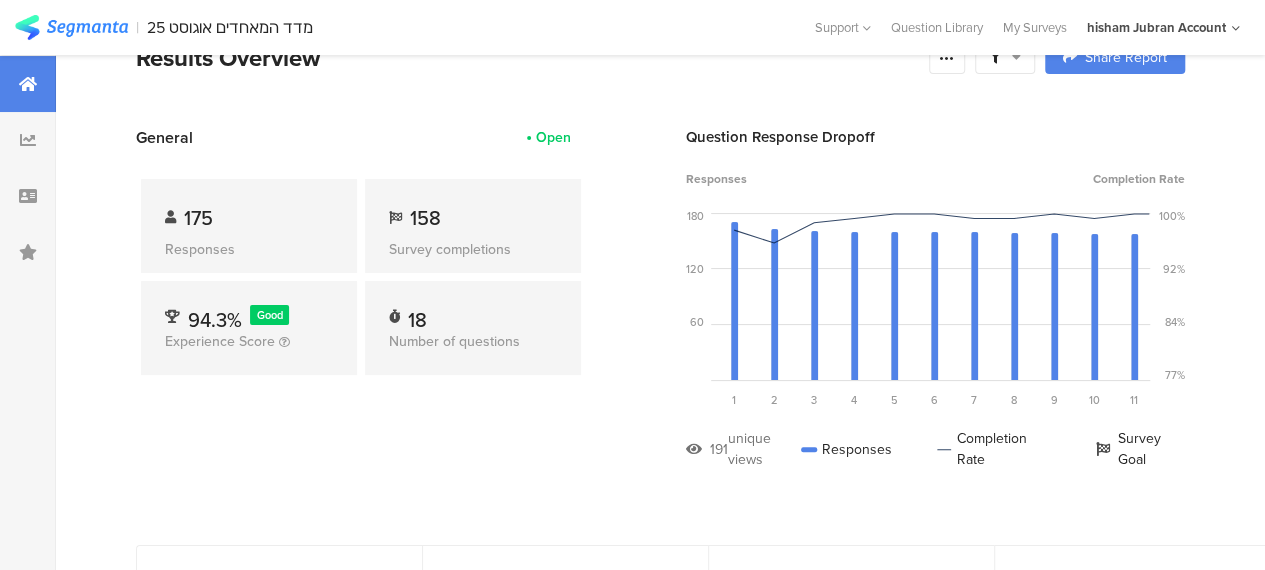 scroll, scrollTop: 0, scrollLeft: 0, axis: both 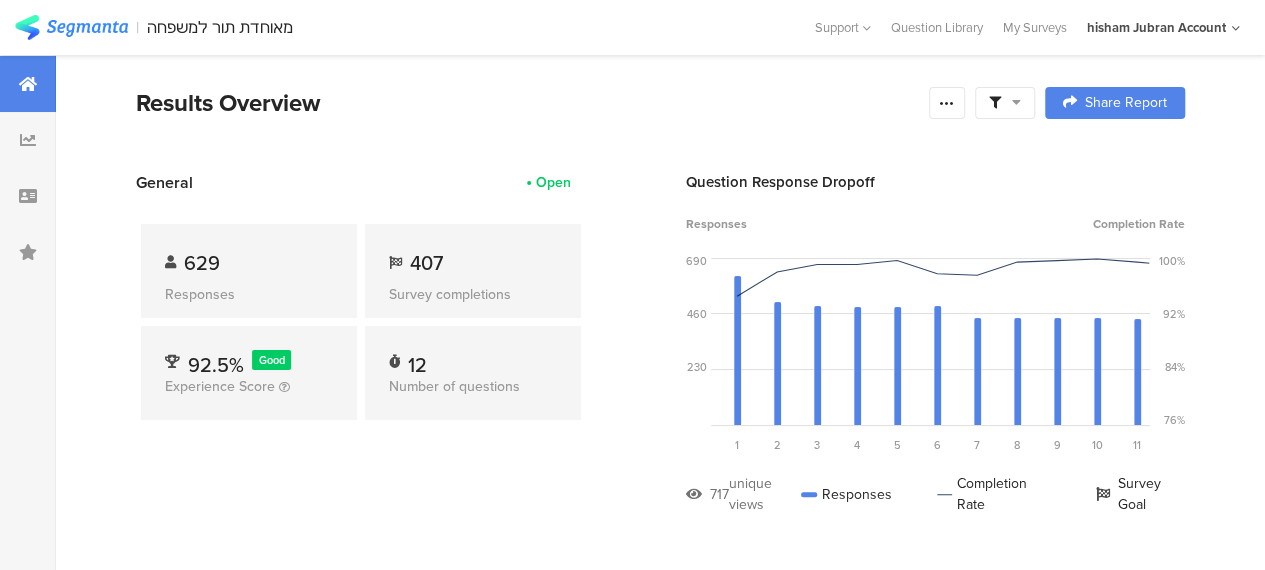 click at bounding box center [1005, 103] 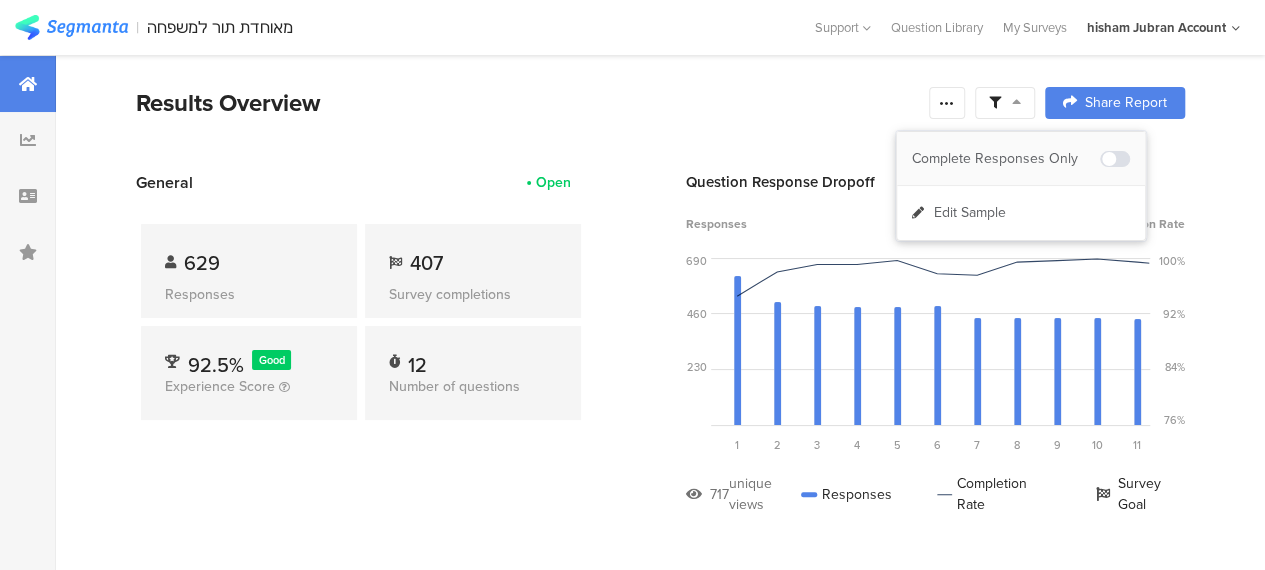 click on "Complete Responses Only" at bounding box center (1006, 159) 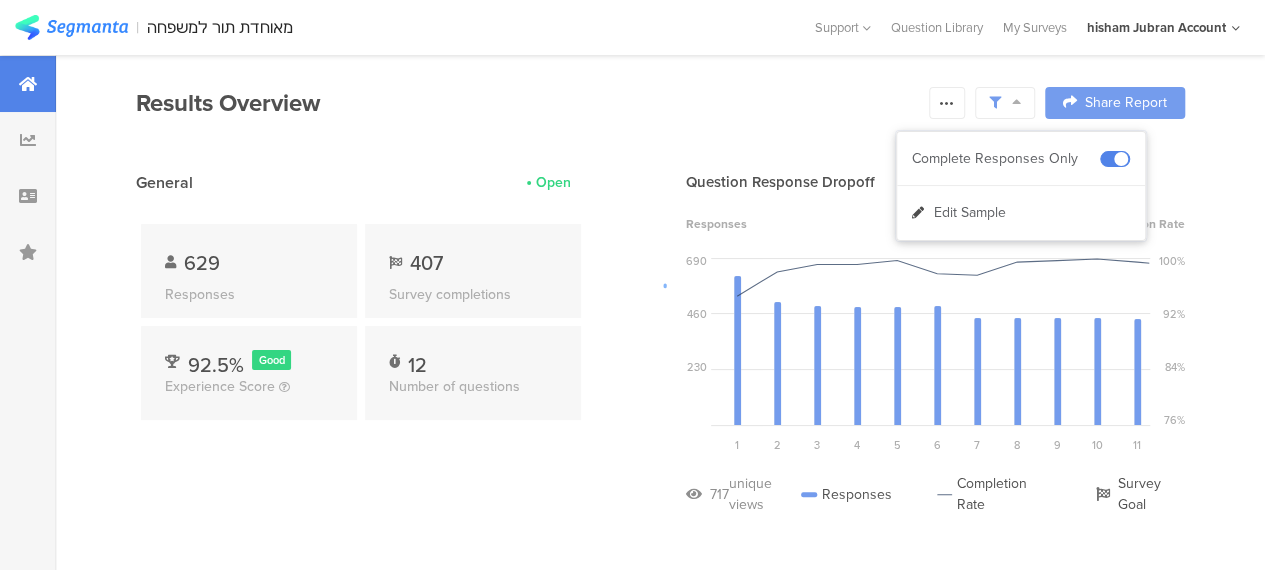 click at bounding box center [632, 285] 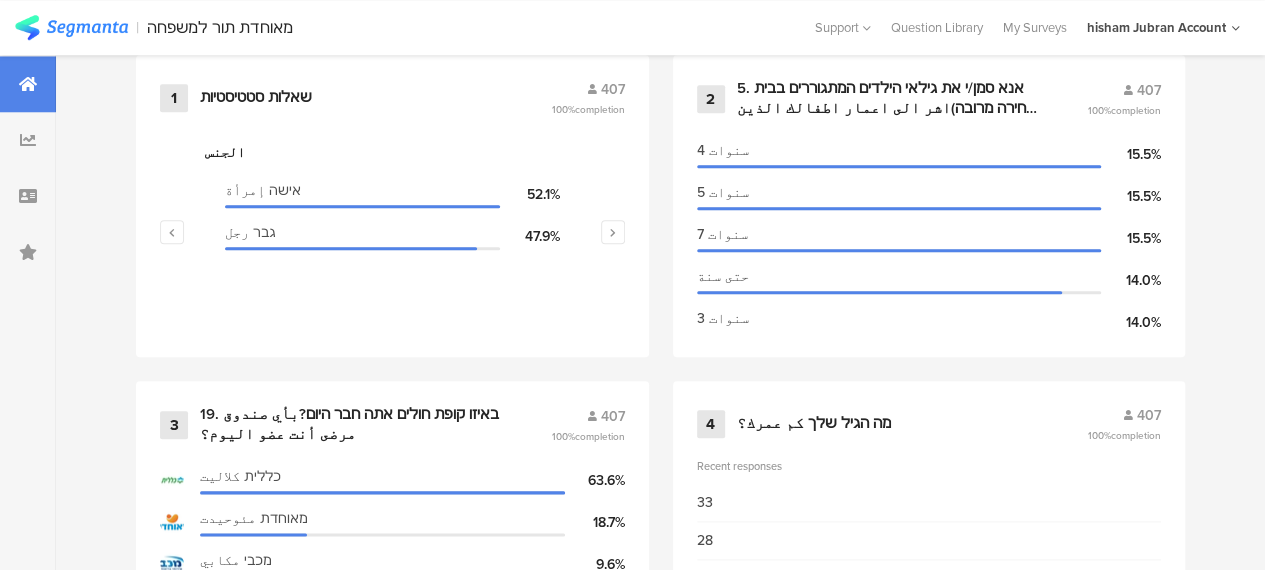 scroll, scrollTop: 900, scrollLeft: 0, axis: vertical 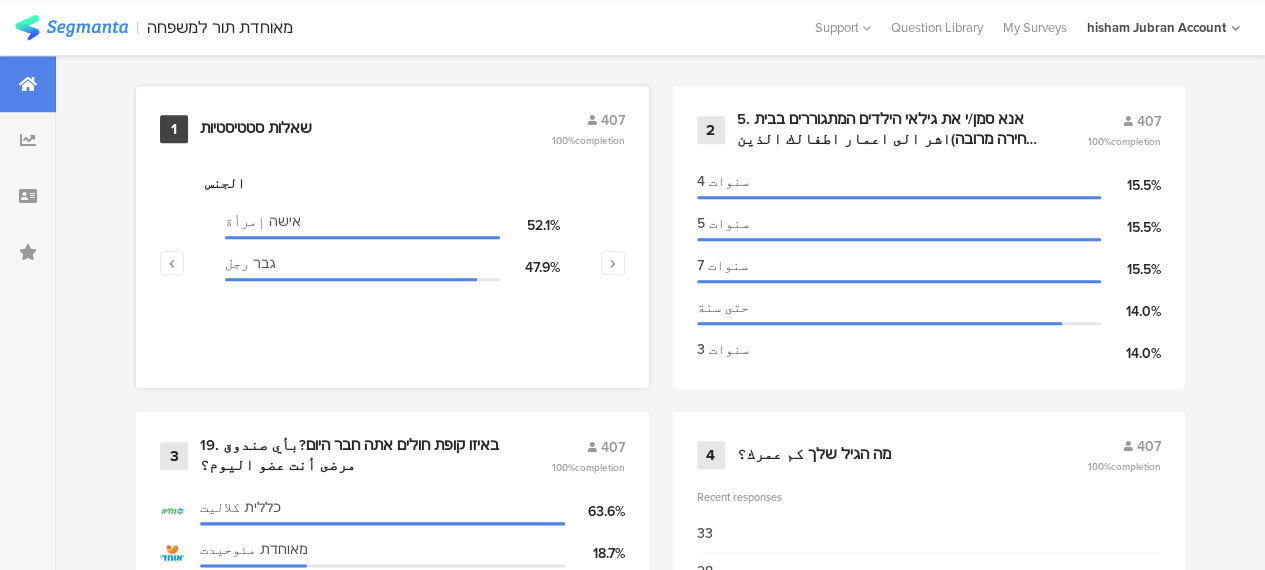 click on "שאלות סטטיסטיות" at bounding box center [256, 129] 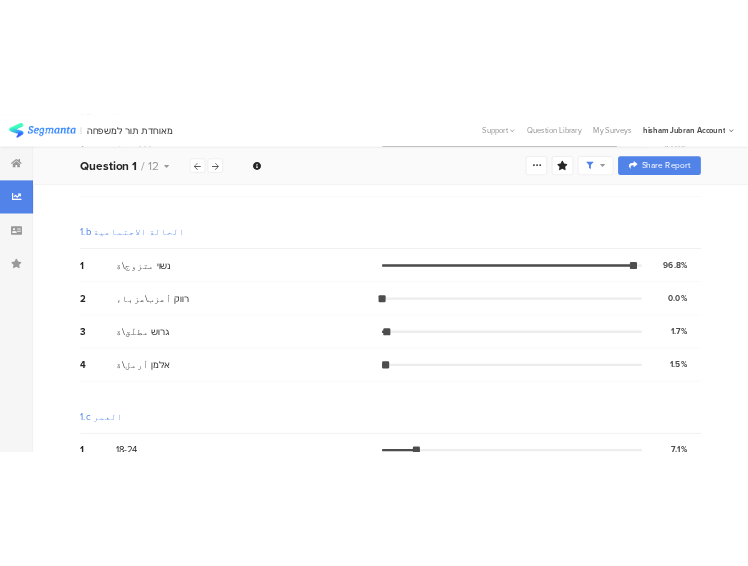 scroll, scrollTop: 300, scrollLeft: 0, axis: vertical 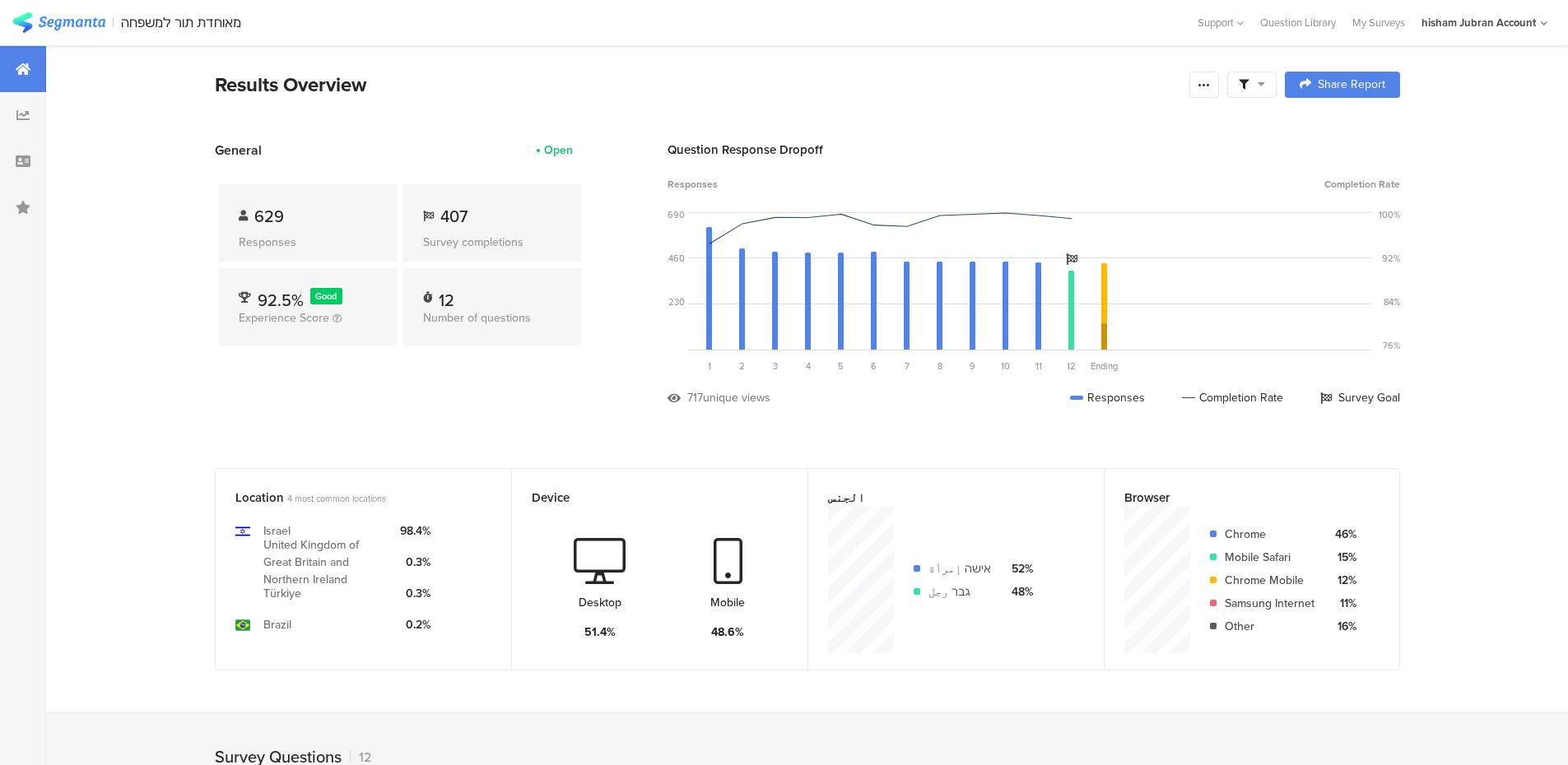 click at bounding box center (1261, 84) 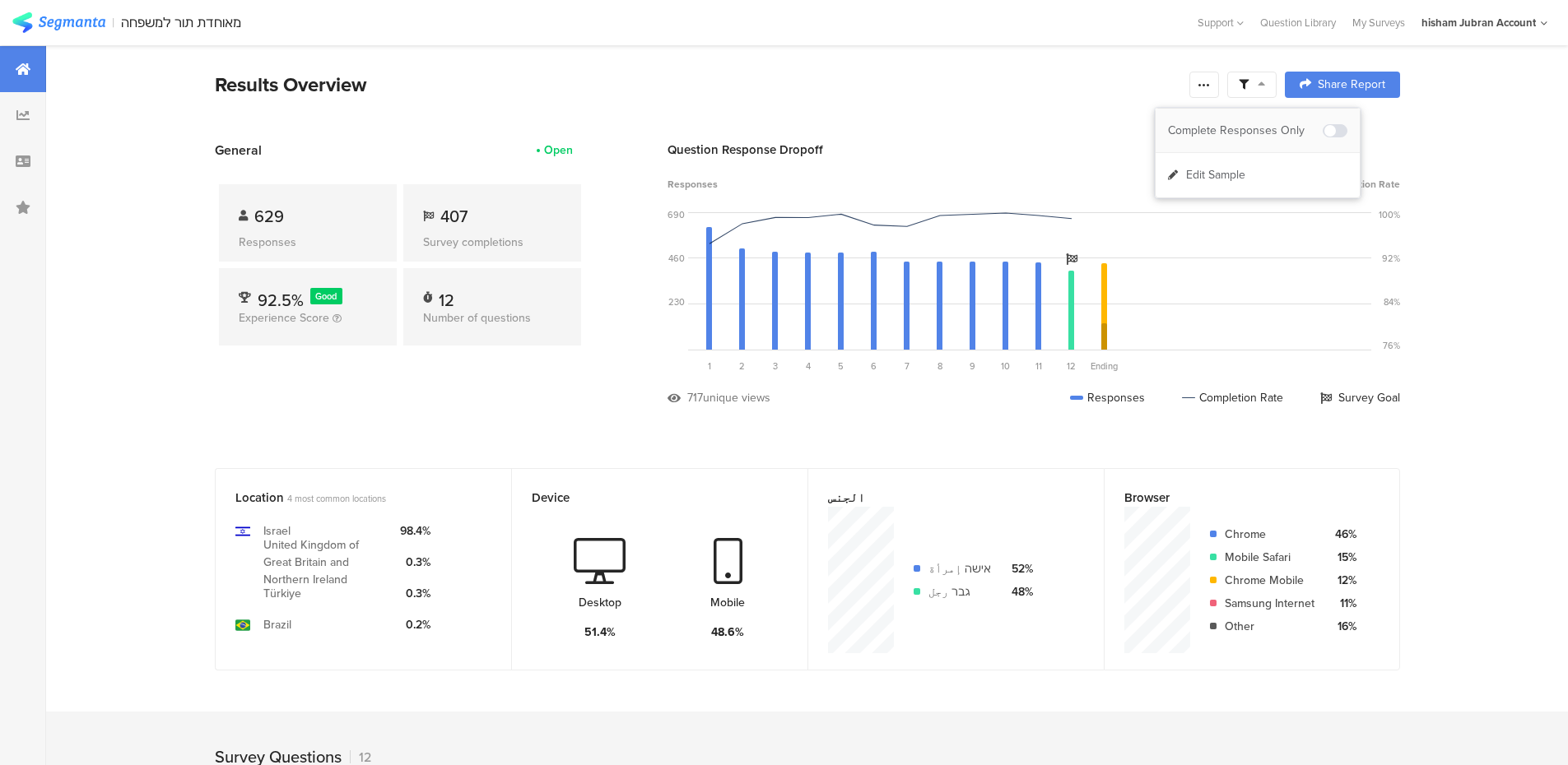click on "Complete Responses Only" at bounding box center [1245, 131] 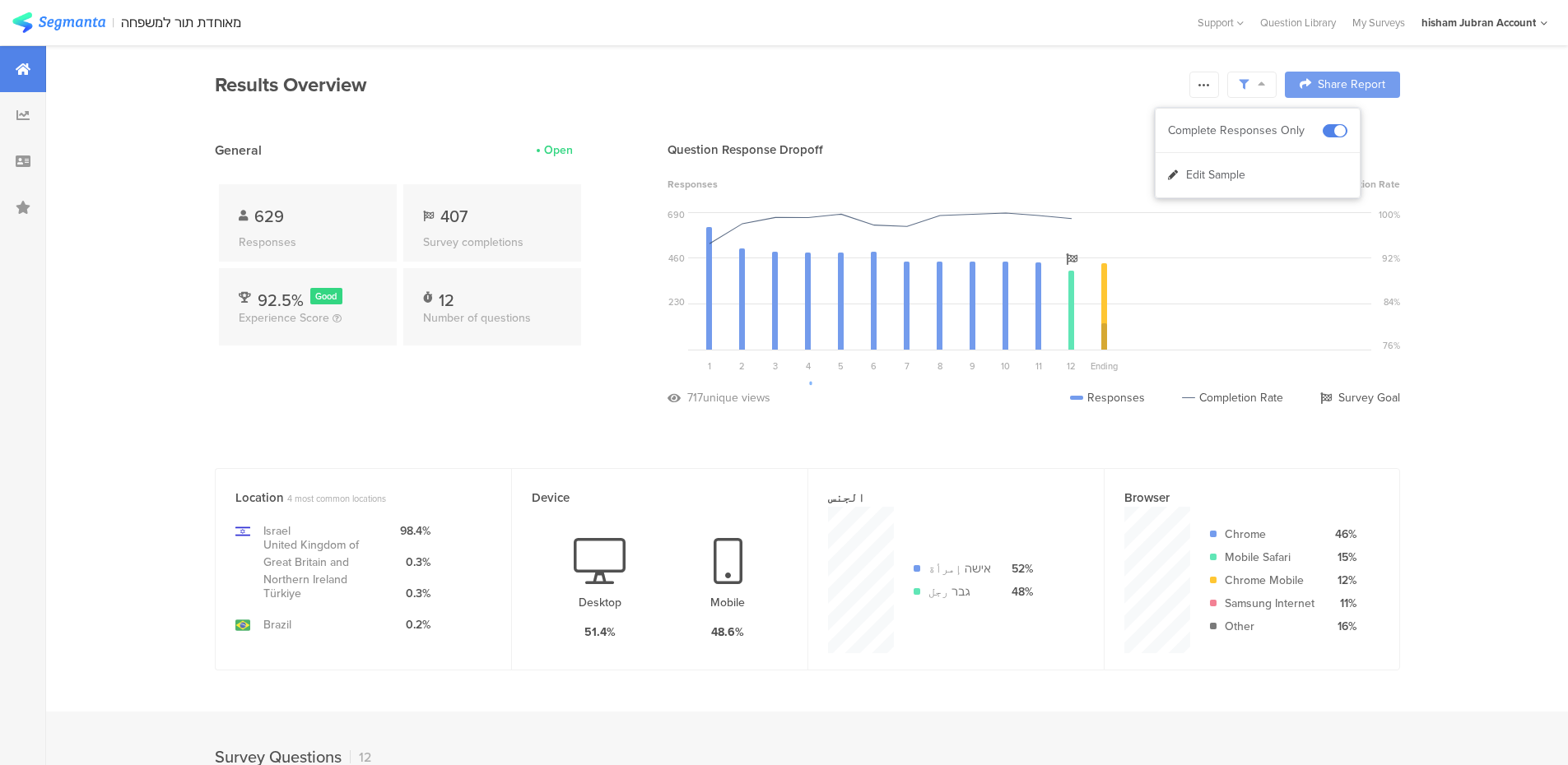 click at bounding box center [784, 382] 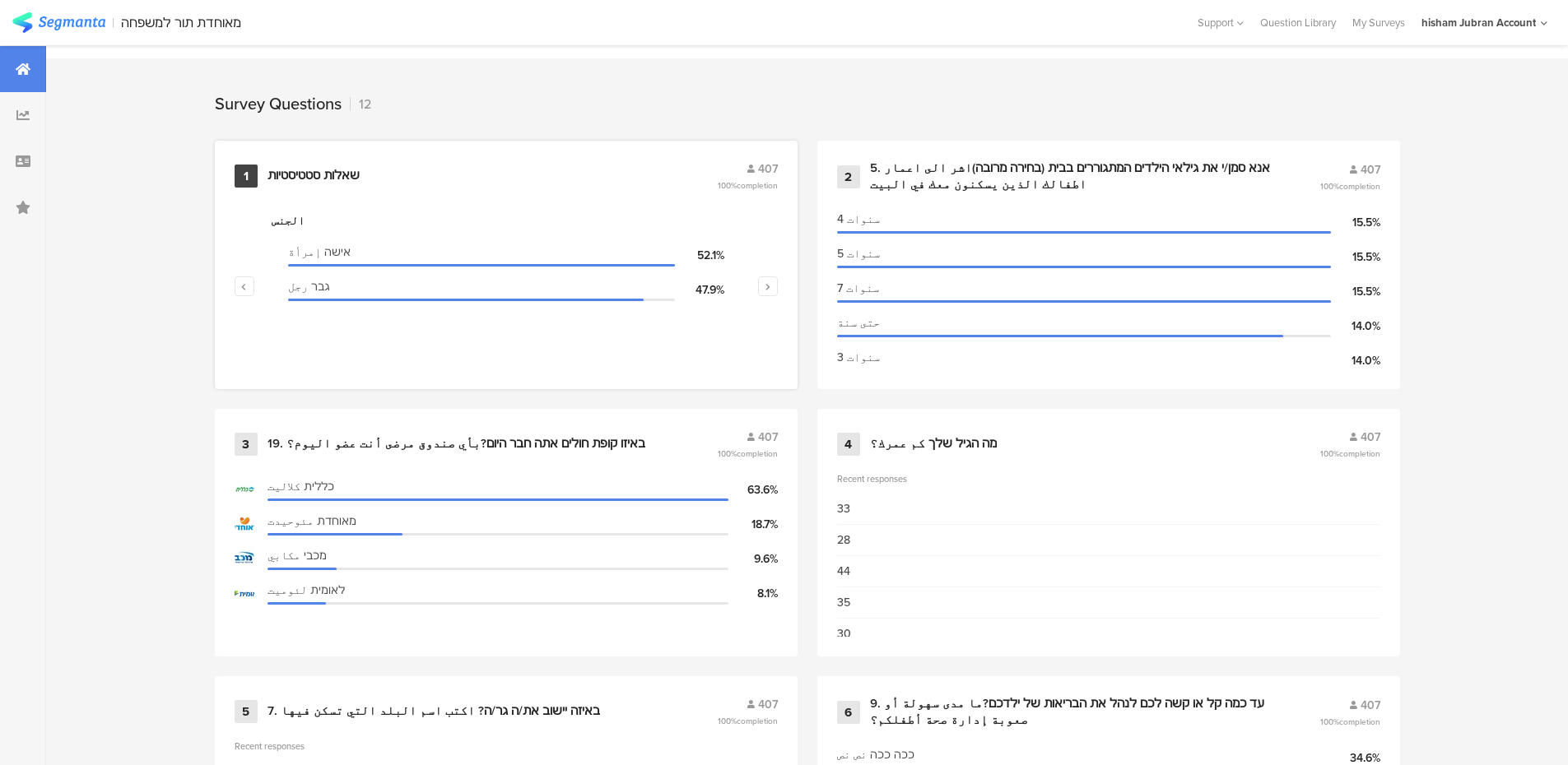 scroll, scrollTop: 658, scrollLeft: 0, axis: vertical 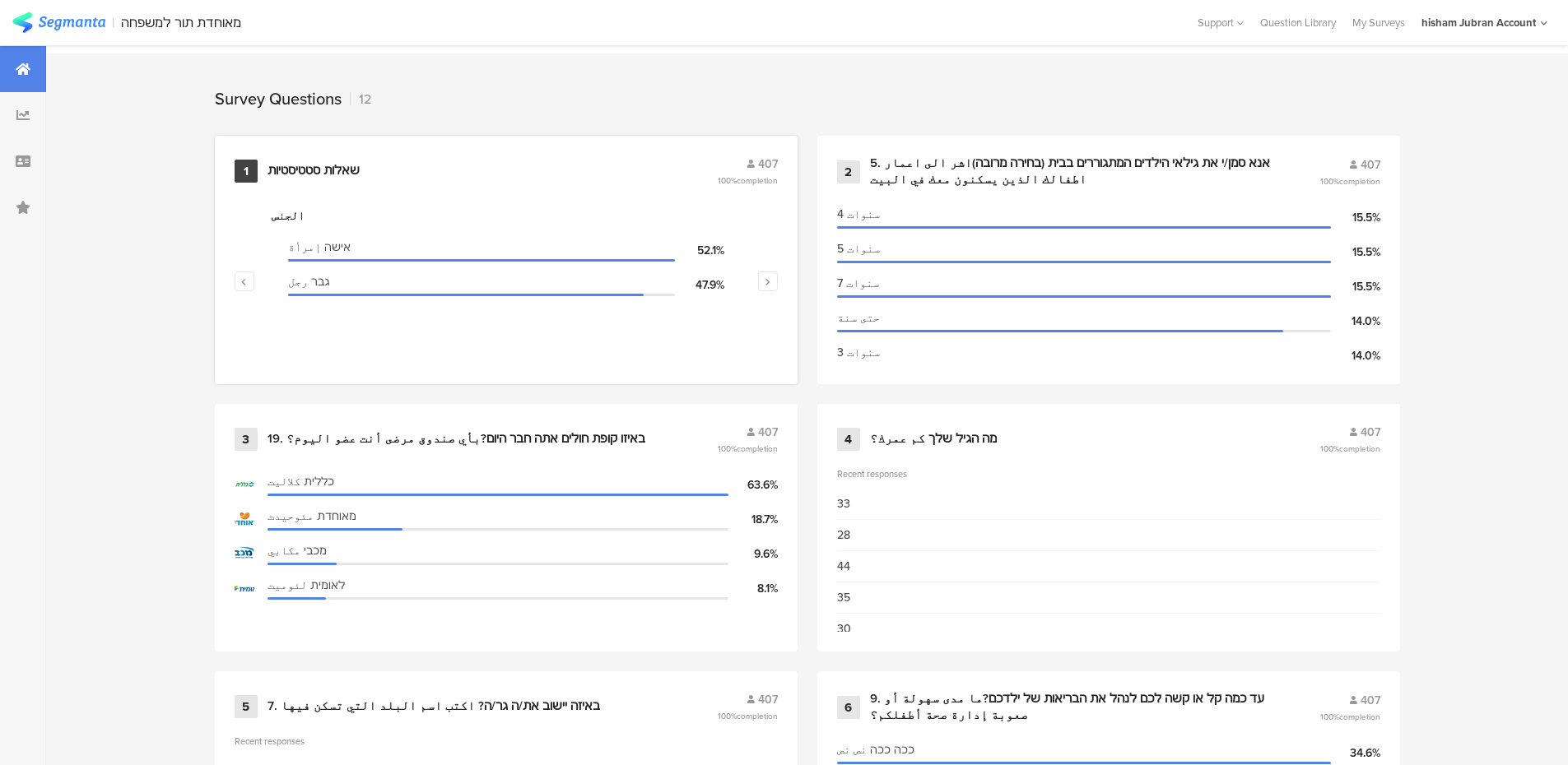 click on "שאלות סטטיסטיות" at bounding box center [314, 171] 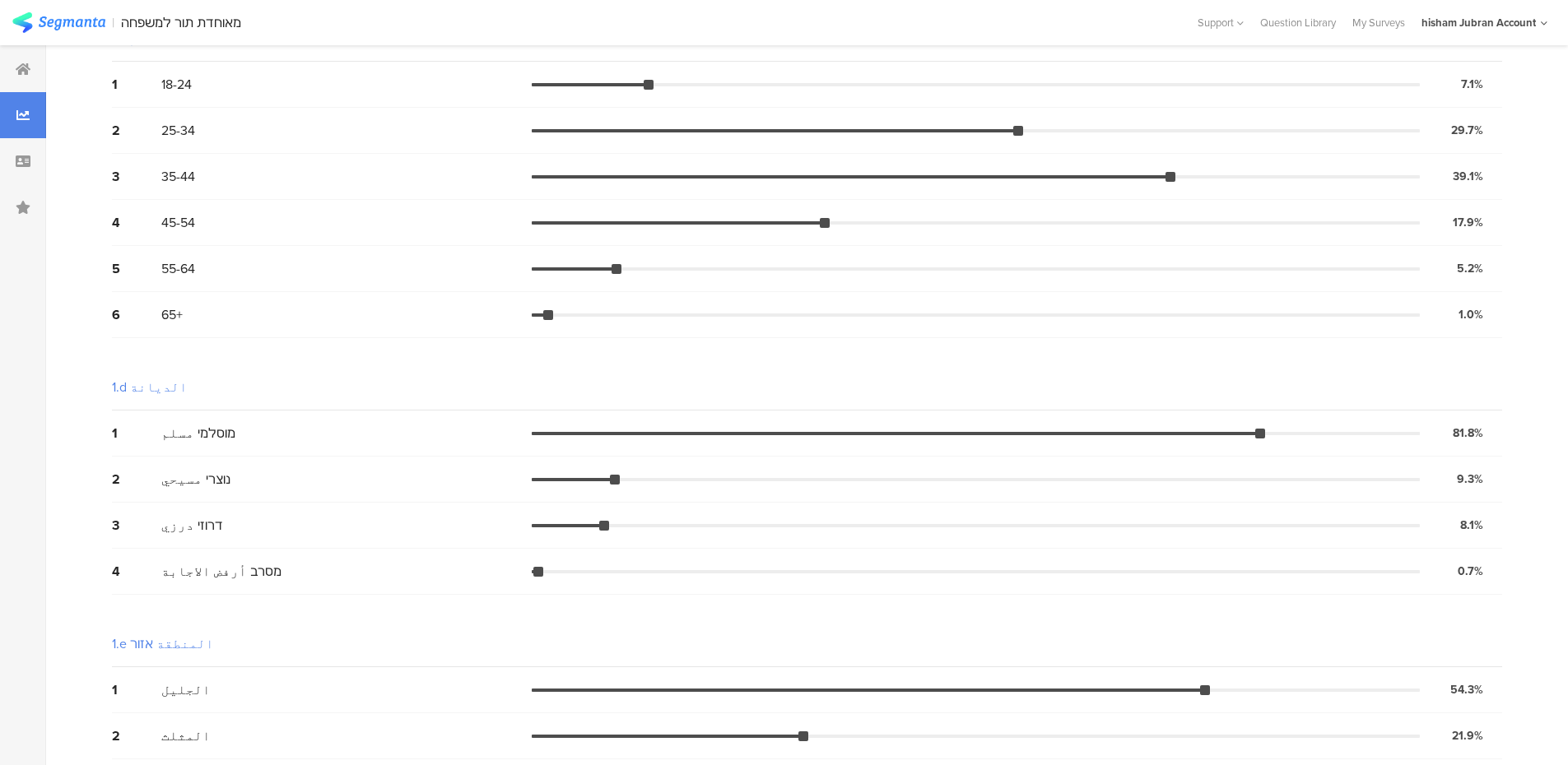 scroll, scrollTop: 0, scrollLeft: 0, axis: both 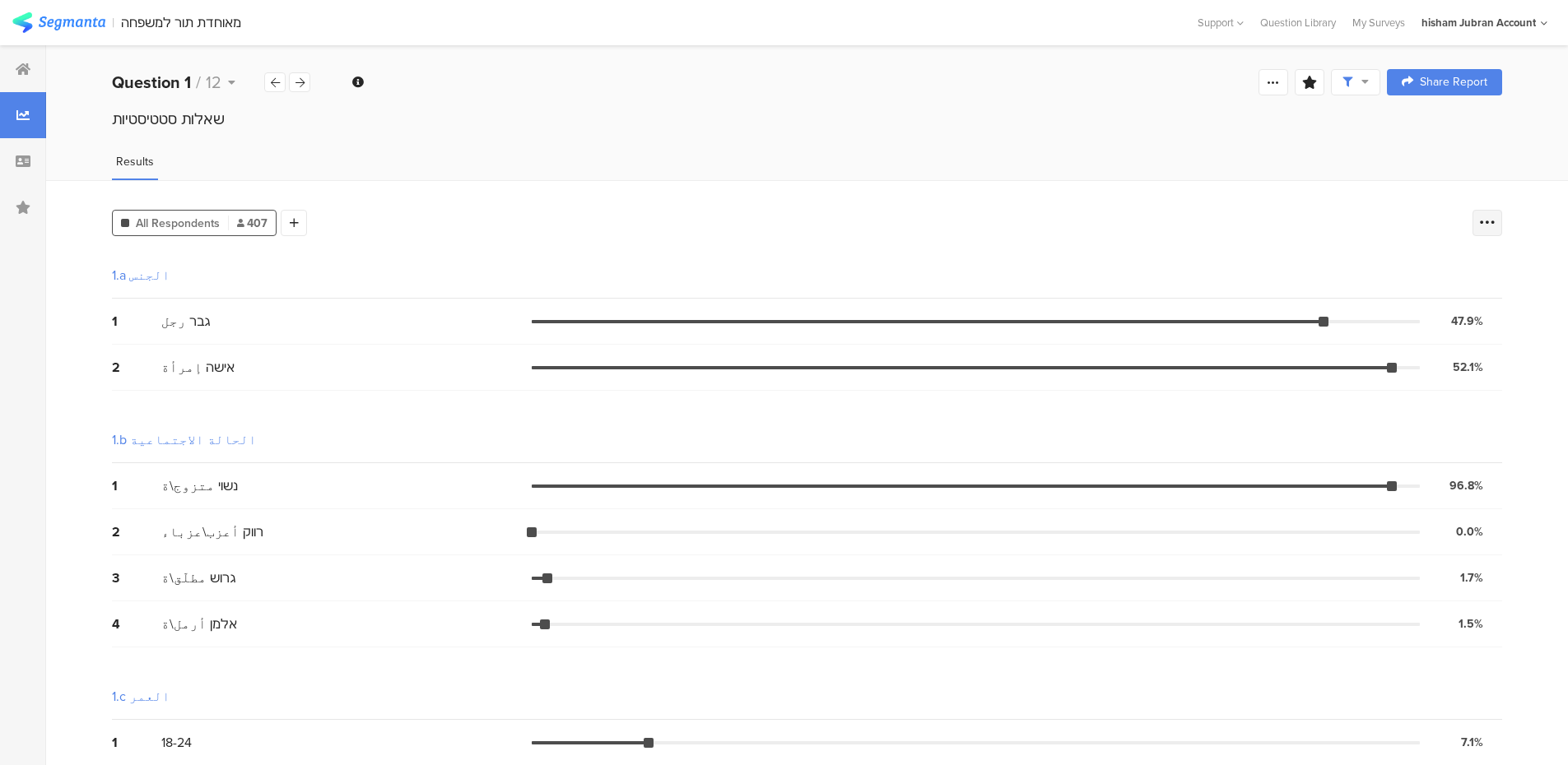click at bounding box center [1487, 223] 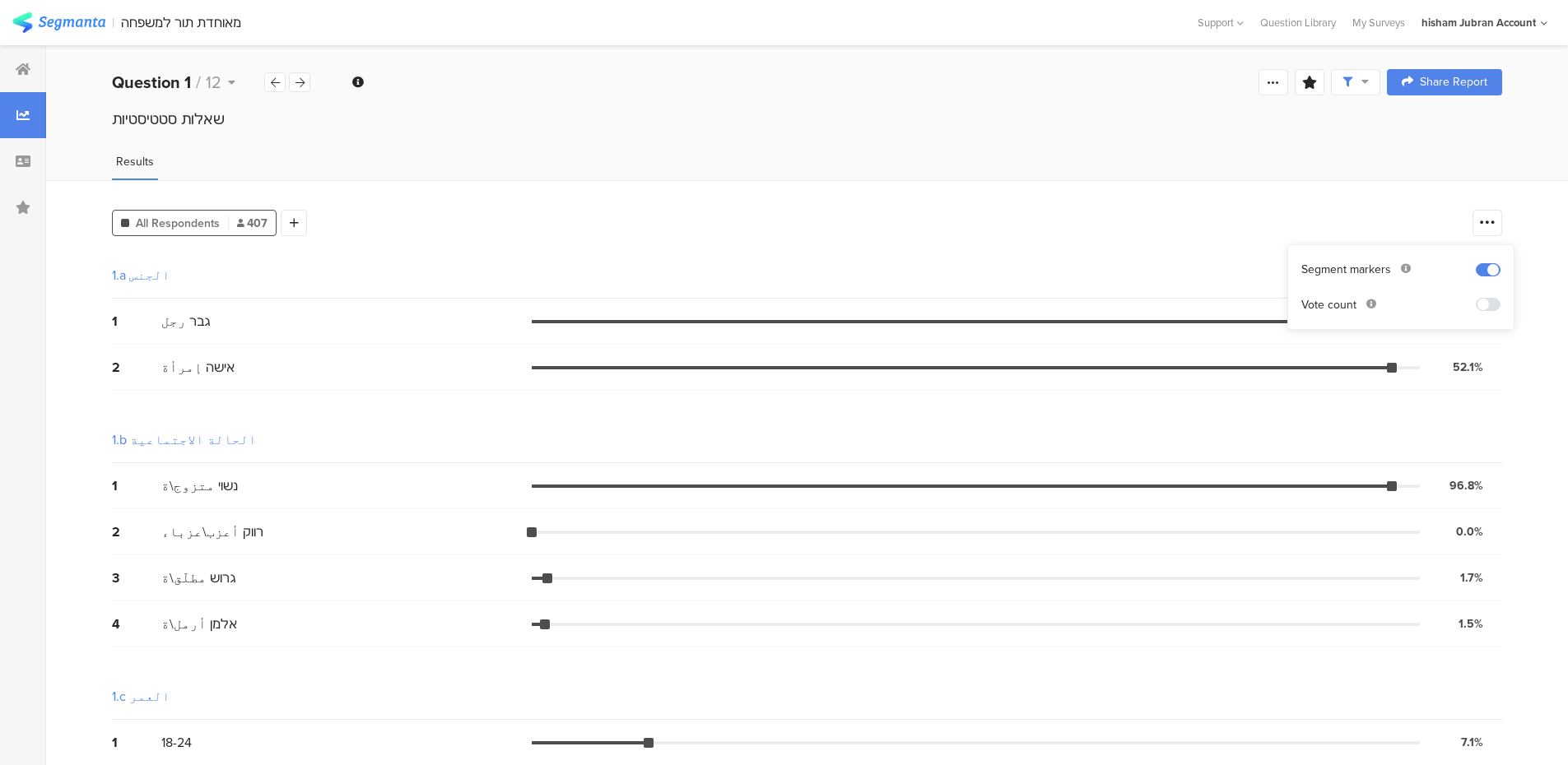 click at bounding box center (1488, 304) 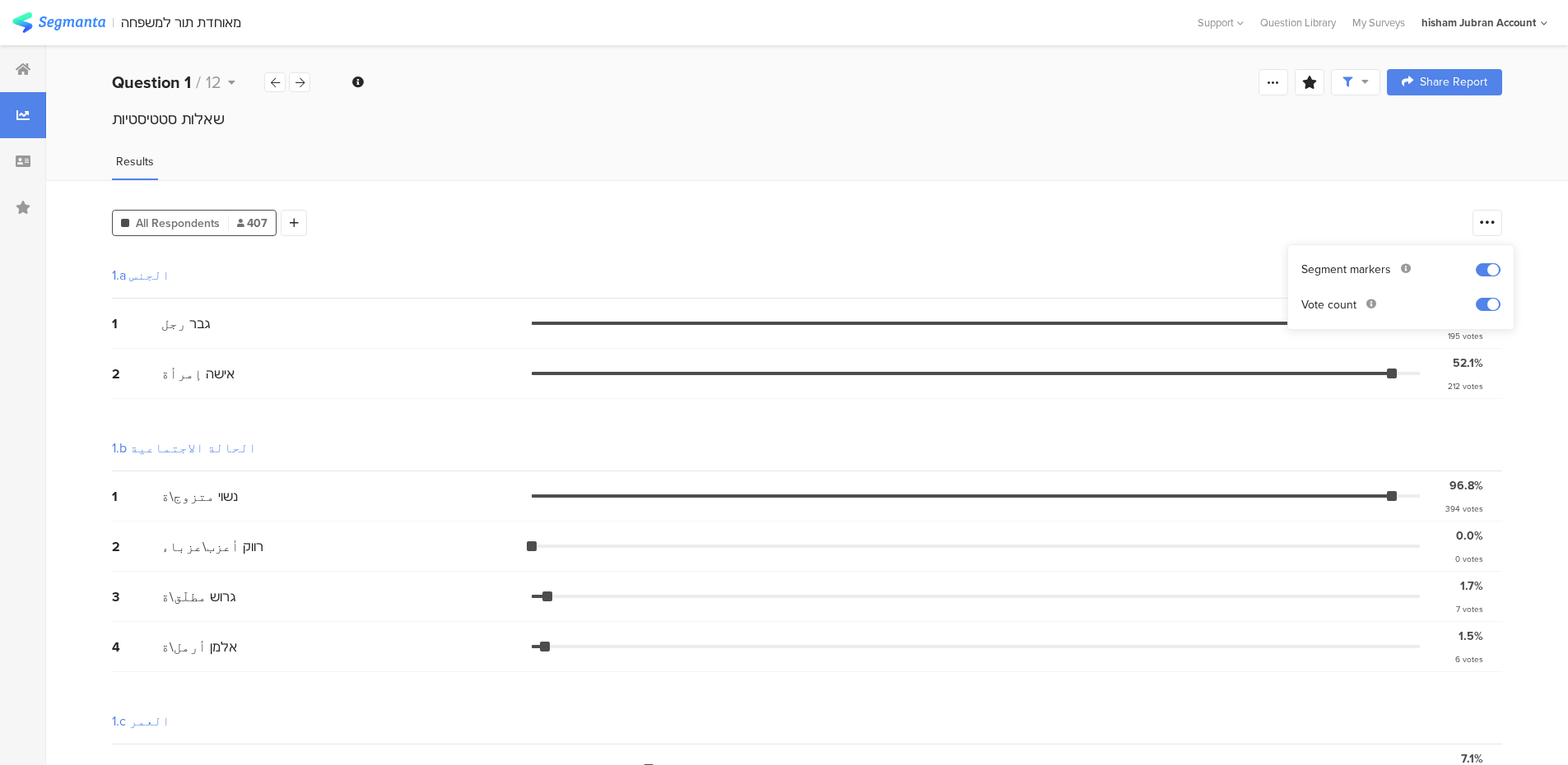 click on "All Respondents       407
Add Segment             1.a الجنس
1     גבר رجل             47.9%   195 votes 2     אישה إمرأة             52.1%   212 votes 1.b الحالة الاجتماعية
1     נשוי متزوج\ة             96.8%   394 votes 2     רווק أعزب\عزباء             0.0%   0 votes 3     גרוש مطلّق\ة             1.7%   7 votes 4     אלמן أرمل\ة             1.5%   6 votes 1.c العمر
1     18-24             7.1%   29 votes 2     25-34             29.7%   121 votes 3     35-44             39.1%   159 votes 4     45-54             17.9%   73 votes 5     55-64             5.2%   21 votes 6     65+             1.0%   4 votes 1.d الديانة
1     מוסלמי مسلم             81.8%   333 votes 2     נוצרי مسيحي             9.3%   38 votes 3     דרוזי درزي             8.1%   33 votes 4     מסרב أرفض الاجابة             0.7%   3 votes" at bounding box center (807, 892) 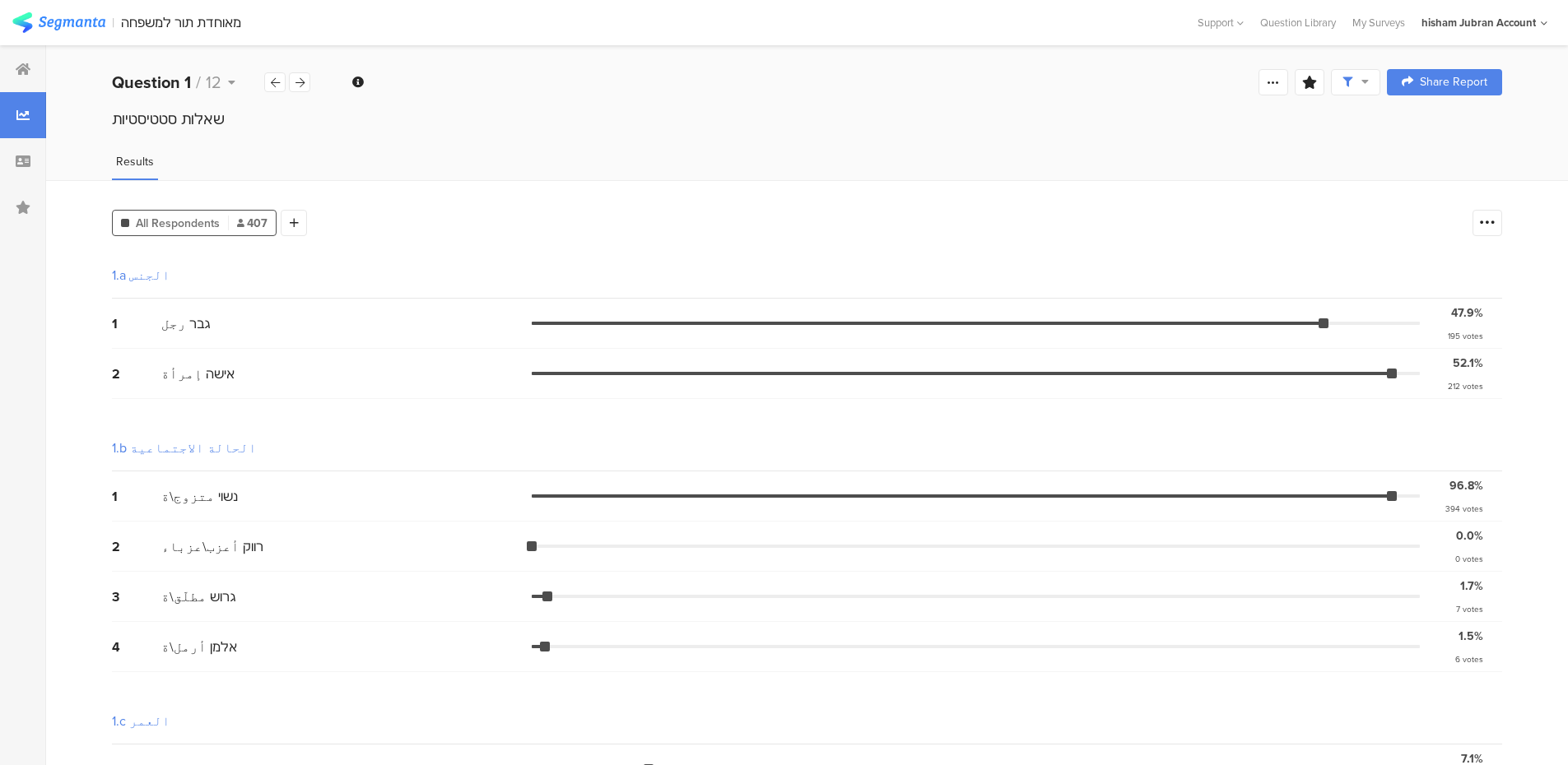 click on "שאלות סטטיסטיות" at bounding box center (807, 122) 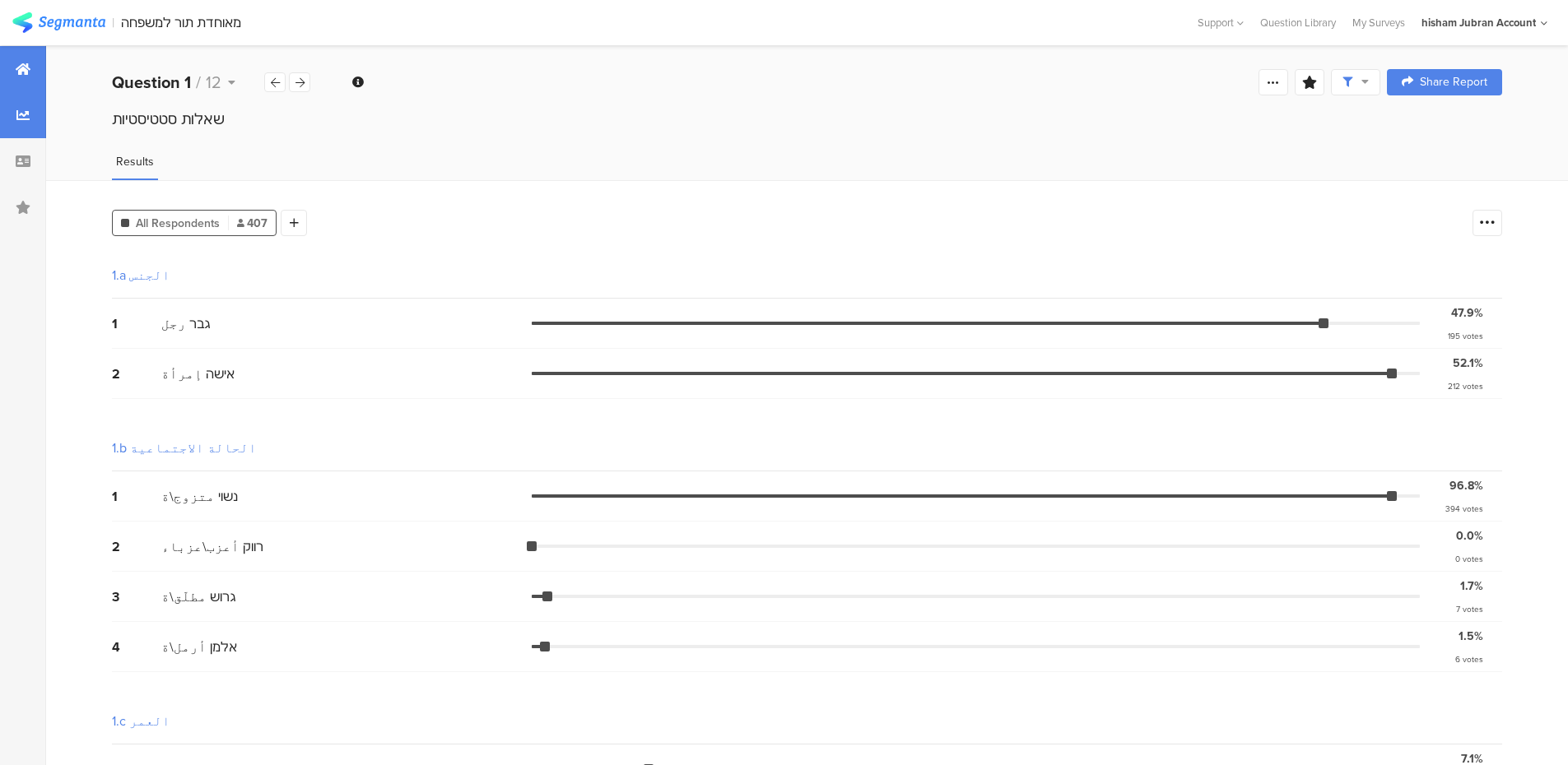 click at bounding box center (23, 69) 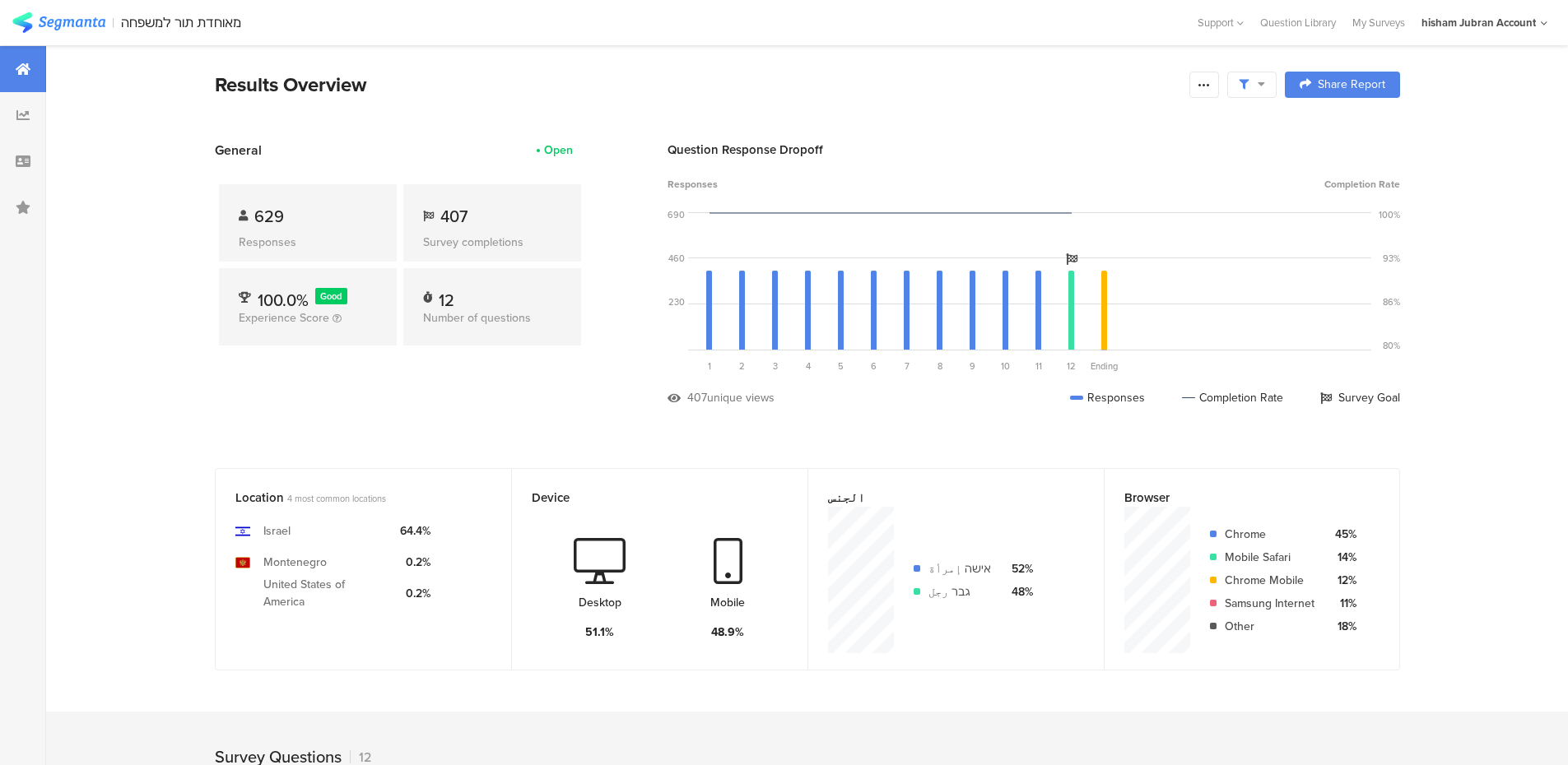 click on "General     Open     629   Responses     407   Survey completions     100.0%   Good   Experience Score
12
Number of questions" at bounding box center [400, 285] 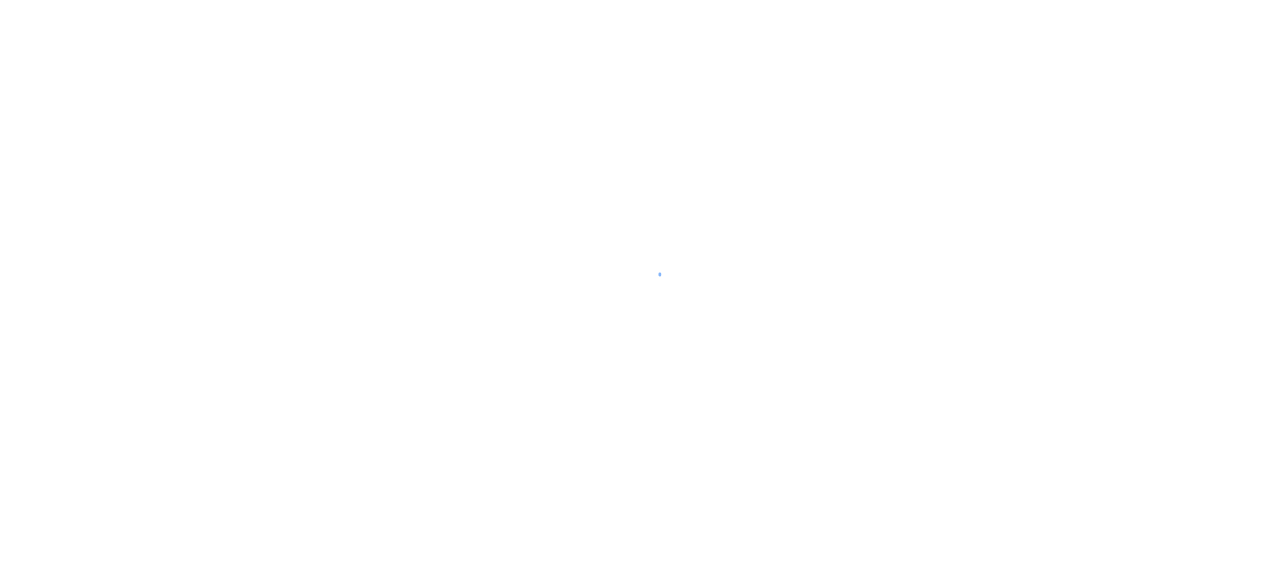 scroll, scrollTop: 0, scrollLeft: 0, axis: both 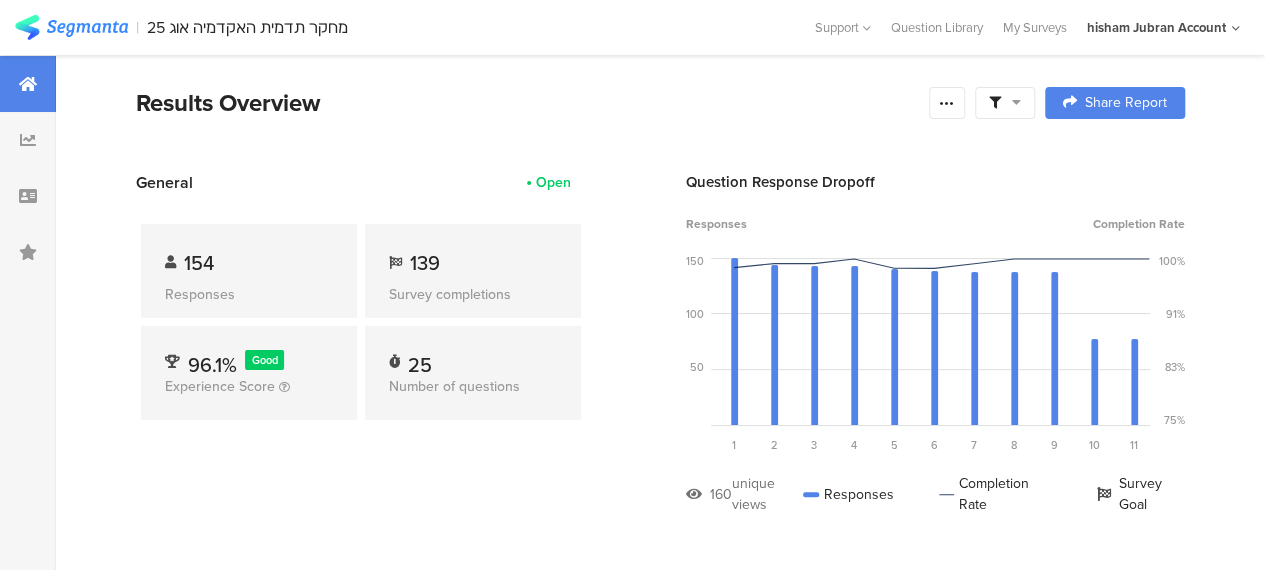 click at bounding box center (1005, 103) 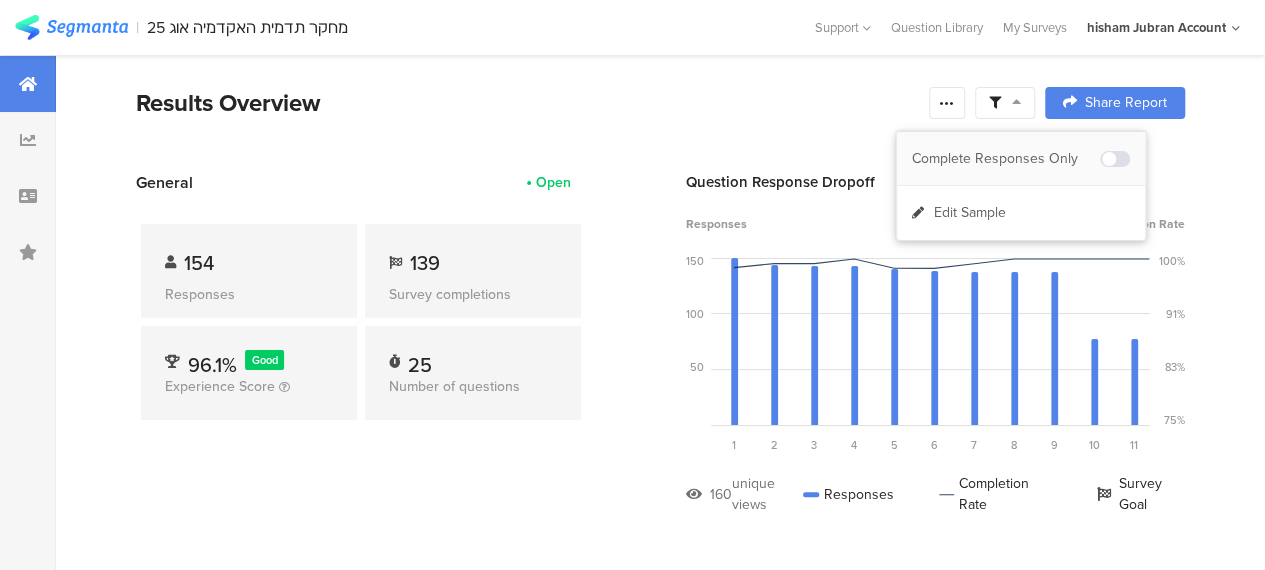 click on "Complete Responses Only" at bounding box center [1006, 159] 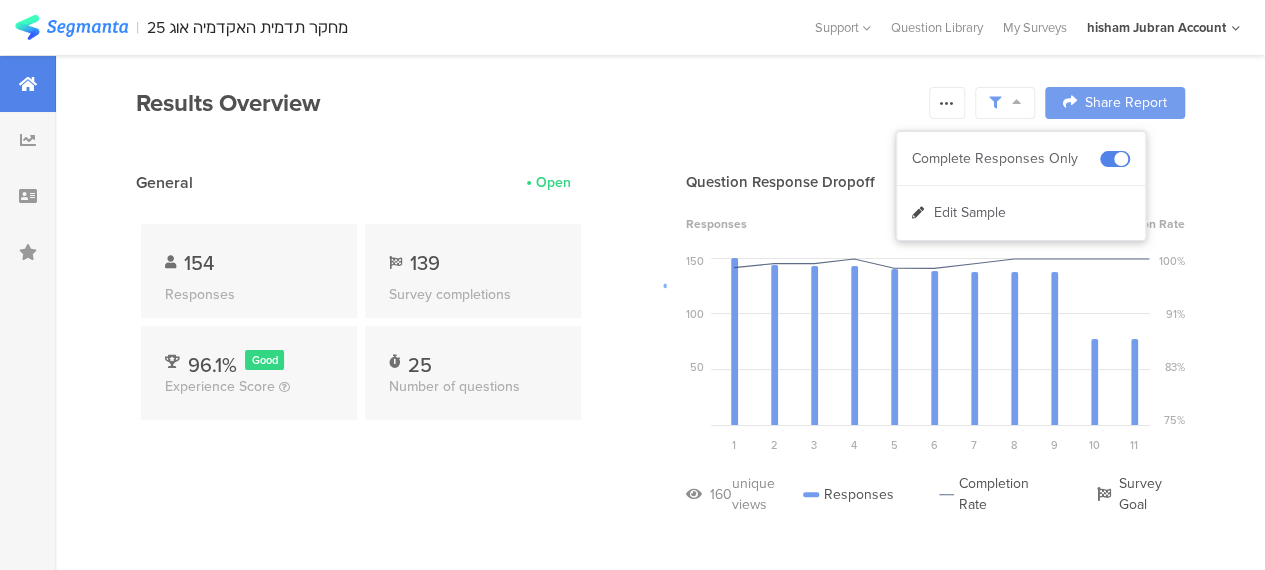 click at bounding box center (632, 285) 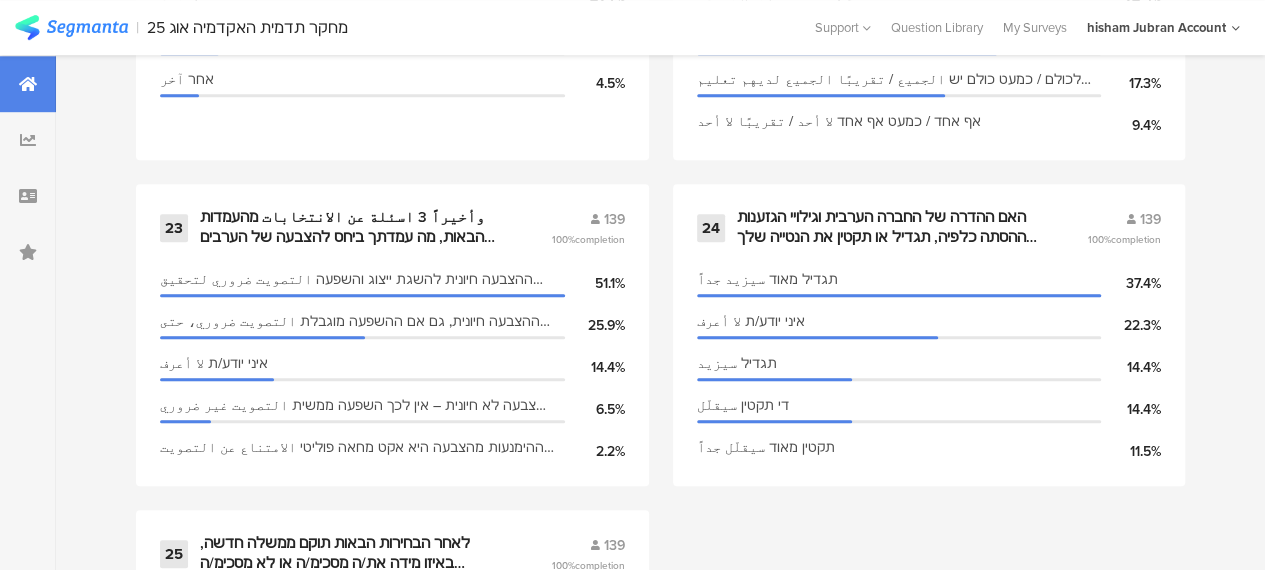 scroll, scrollTop: 4383, scrollLeft: 0, axis: vertical 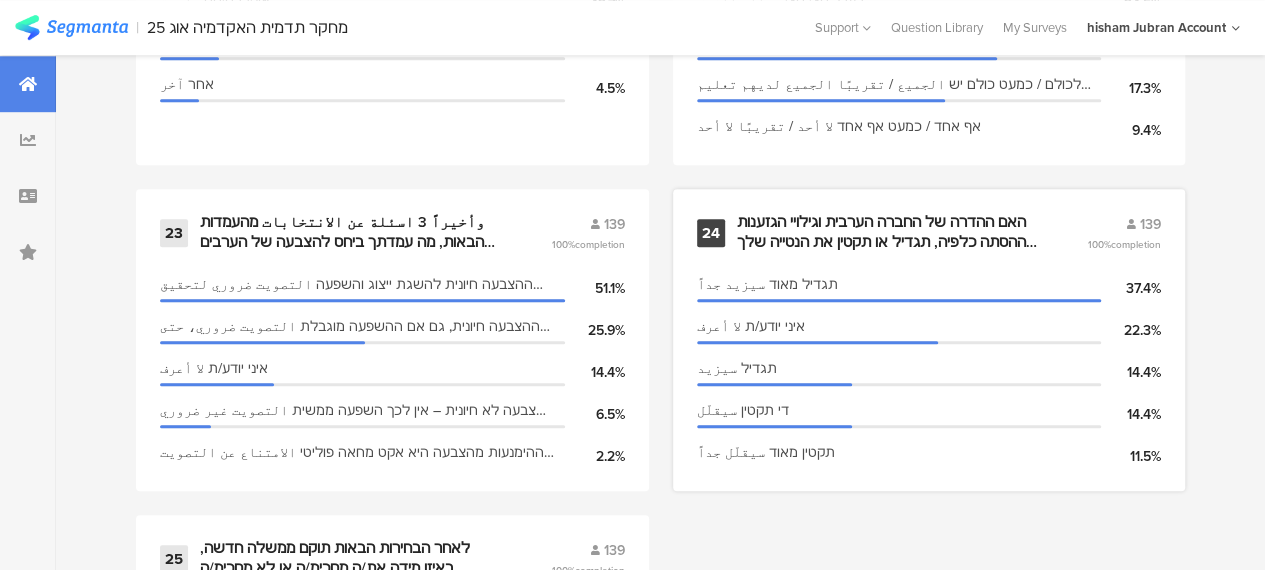 click on "האם ההדרה של החברה הערבית וגילויי הגזענות וההסתה כלפיה, תגדיל או תקטין את הנטייה שלך להצביע בחירות הבאות לכנסת?هل تعتقد أن تهميش المجتمع العربي ومظاهر العنصرية والتحريض ضده سيزيد أم يقلّل من نيّتك للمشاركة في الانتخابات القادمة للكنيست؟" at bounding box center [888, 232] 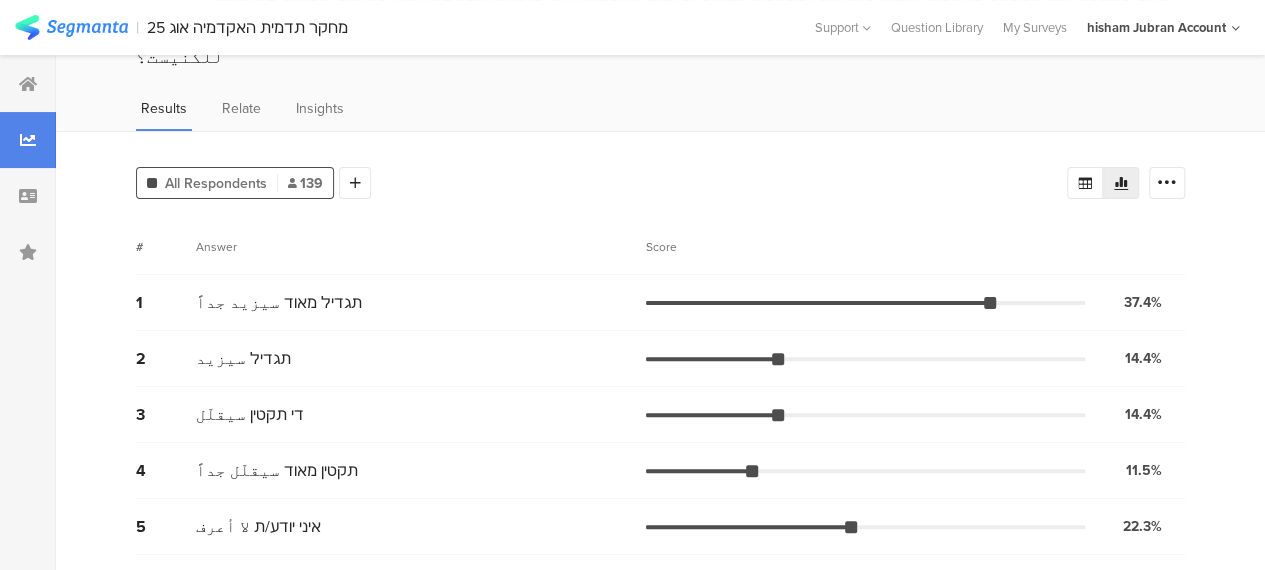 scroll, scrollTop: 0, scrollLeft: 0, axis: both 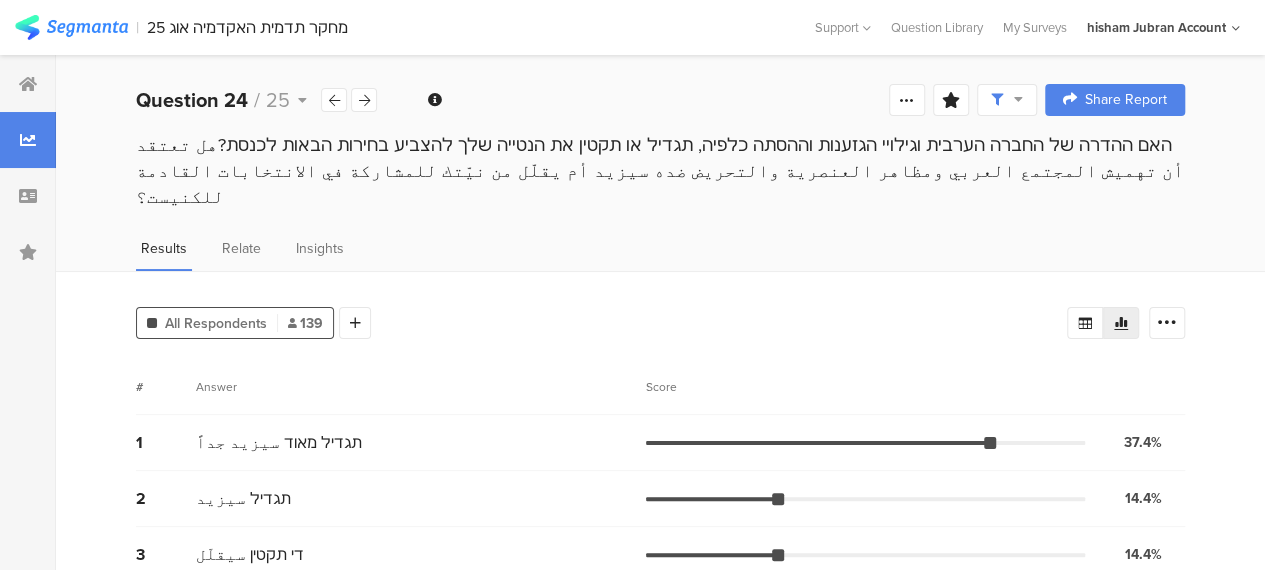 click on "Results Relate Insights" at bounding box center (660, 254) 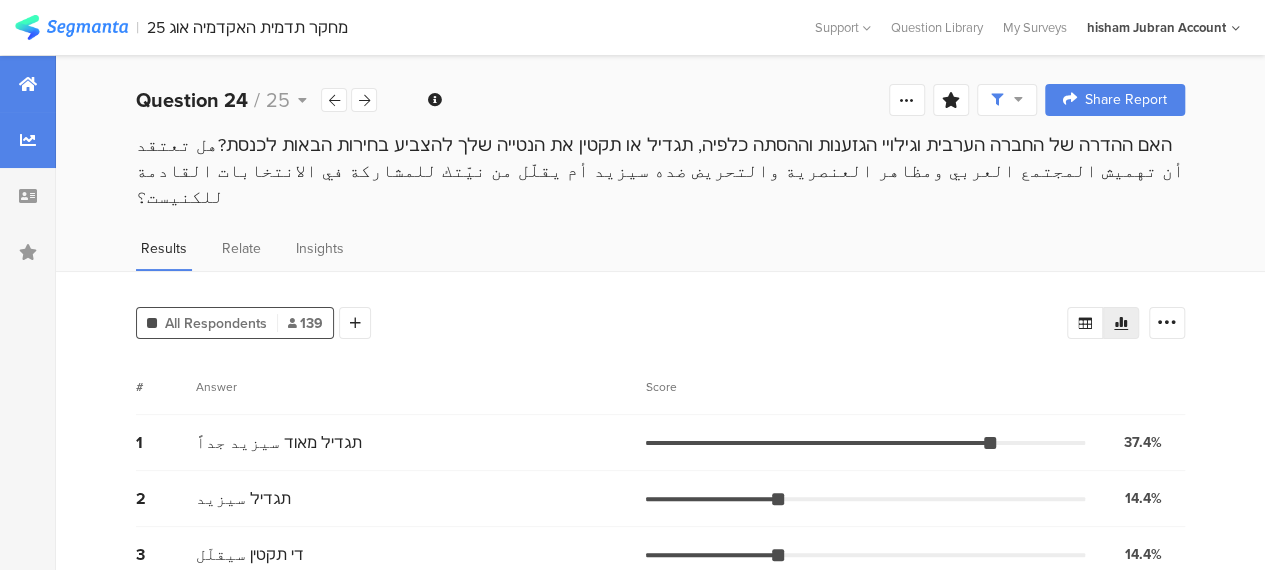 click at bounding box center (28, 84) 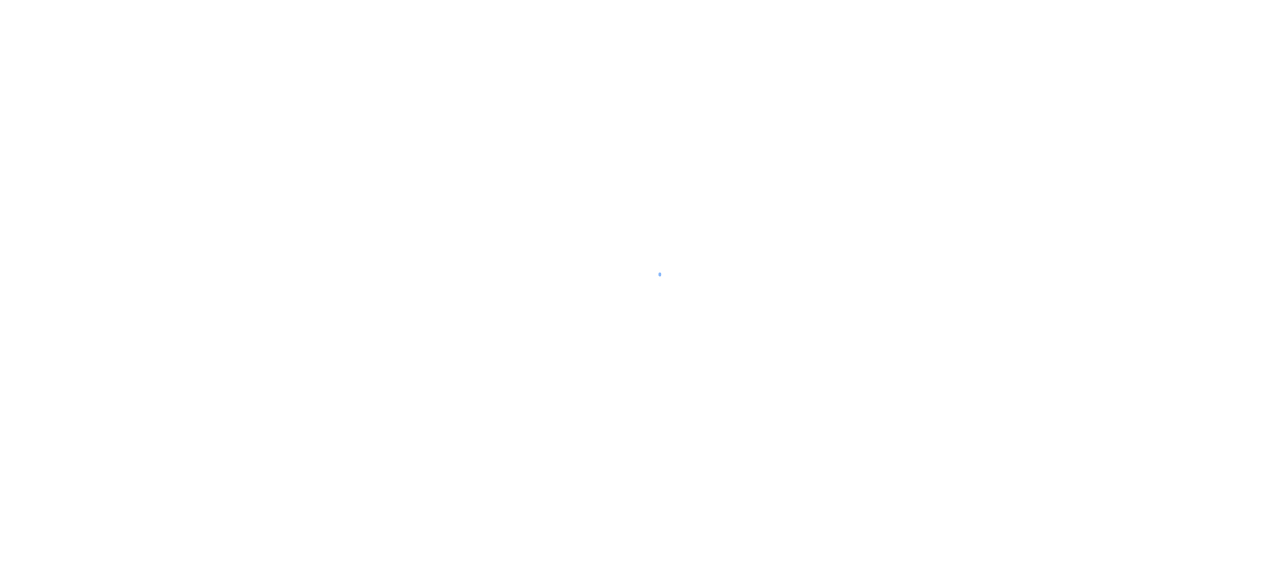 scroll, scrollTop: 0, scrollLeft: 0, axis: both 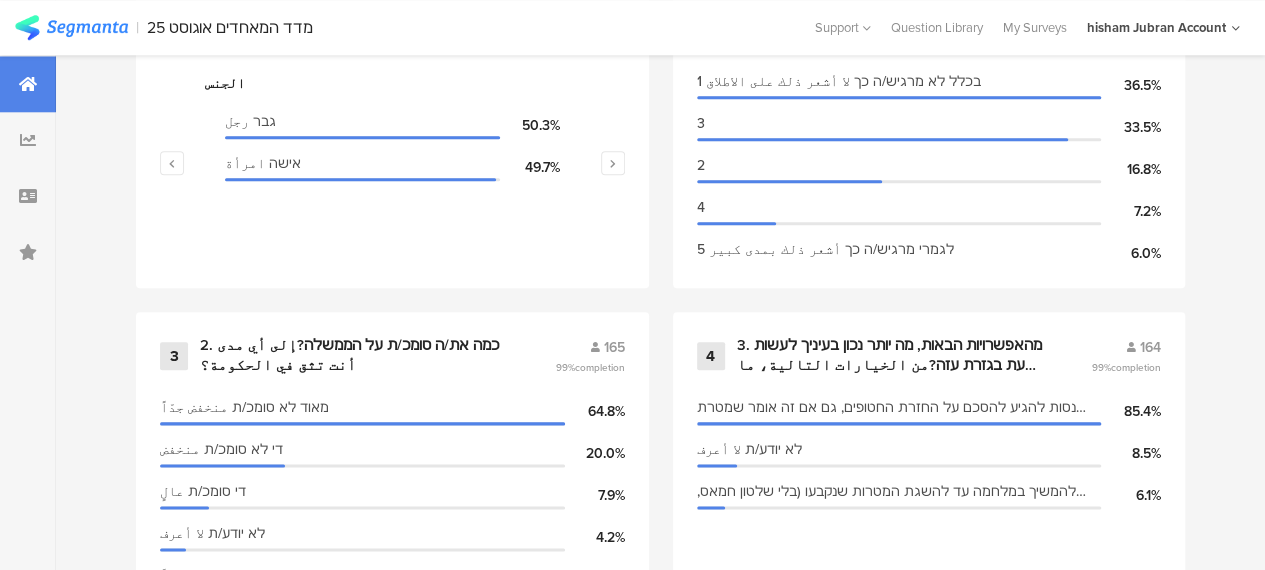 click on "|
מדד המאחדים אוגוסט 25
Help Center
Live Chat
Support
Question Library
My Surveys
My Accounts
hisham Jubran Account   Admin
My Profile
Logout
hisham Jubran Account" at bounding box center (632, 27) 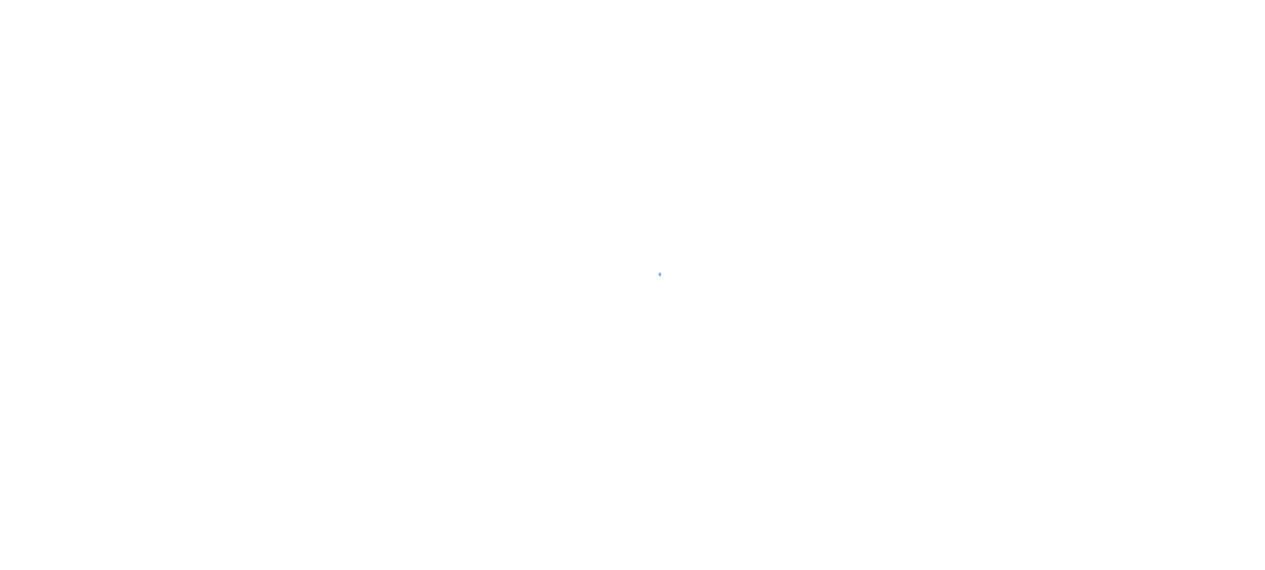 scroll, scrollTop: 0, scrollLeft: 0, axis: both 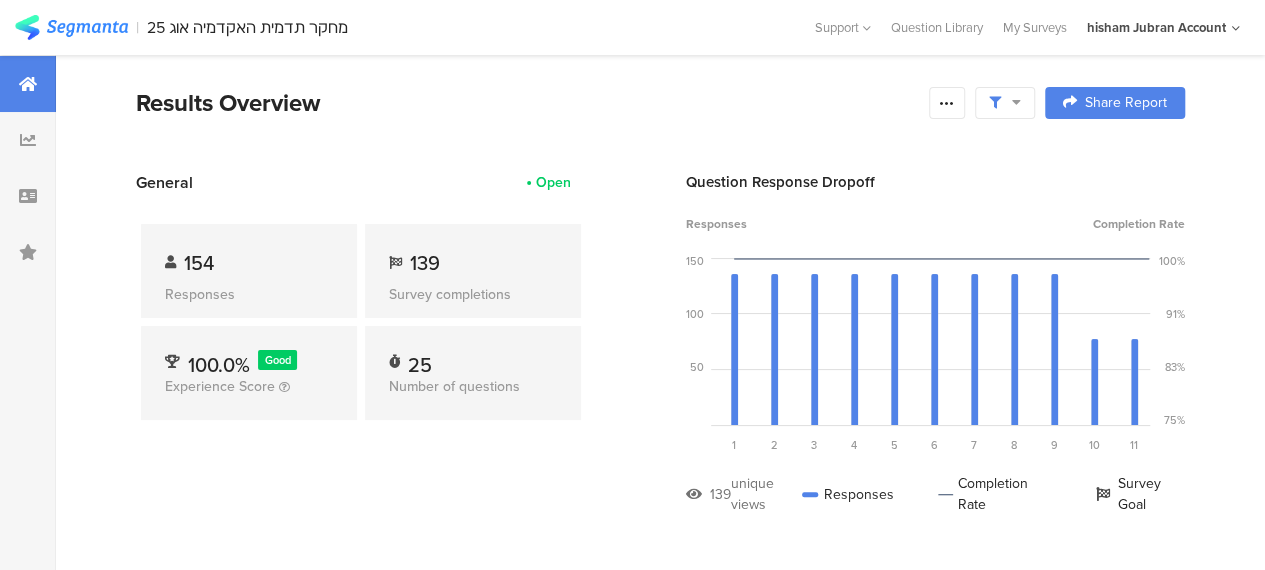 drag, startPoint x: 958, startPoint y: 100, endPoint x: 911, endPoint y: 152, distance: 70.0928 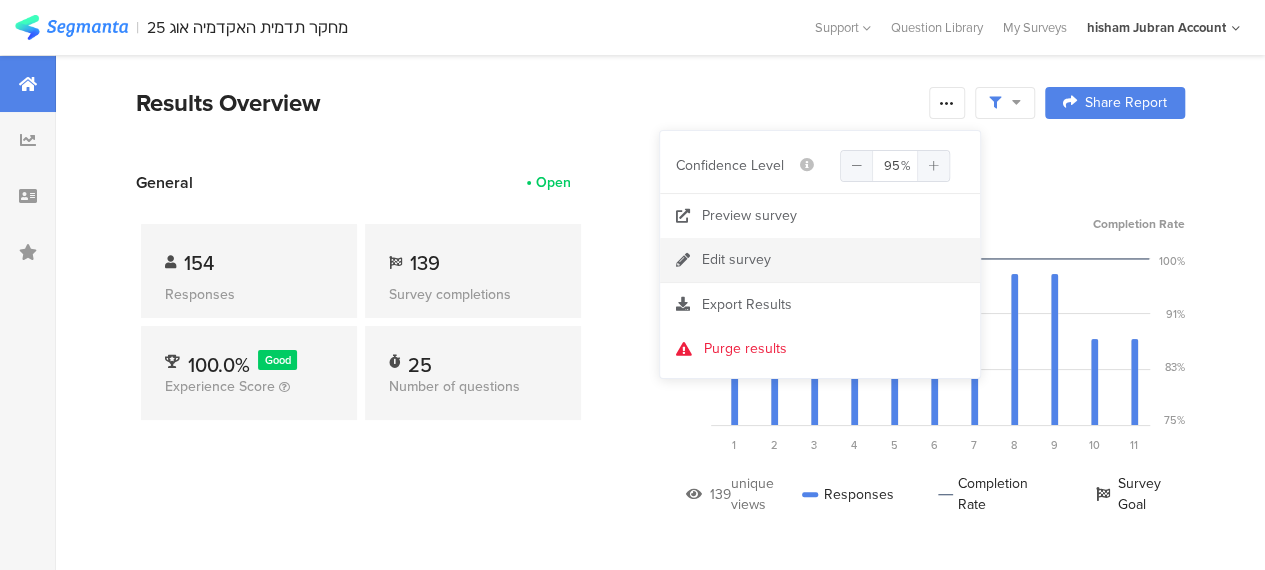 click on "Edit survey" at bounding box center (820, 260) 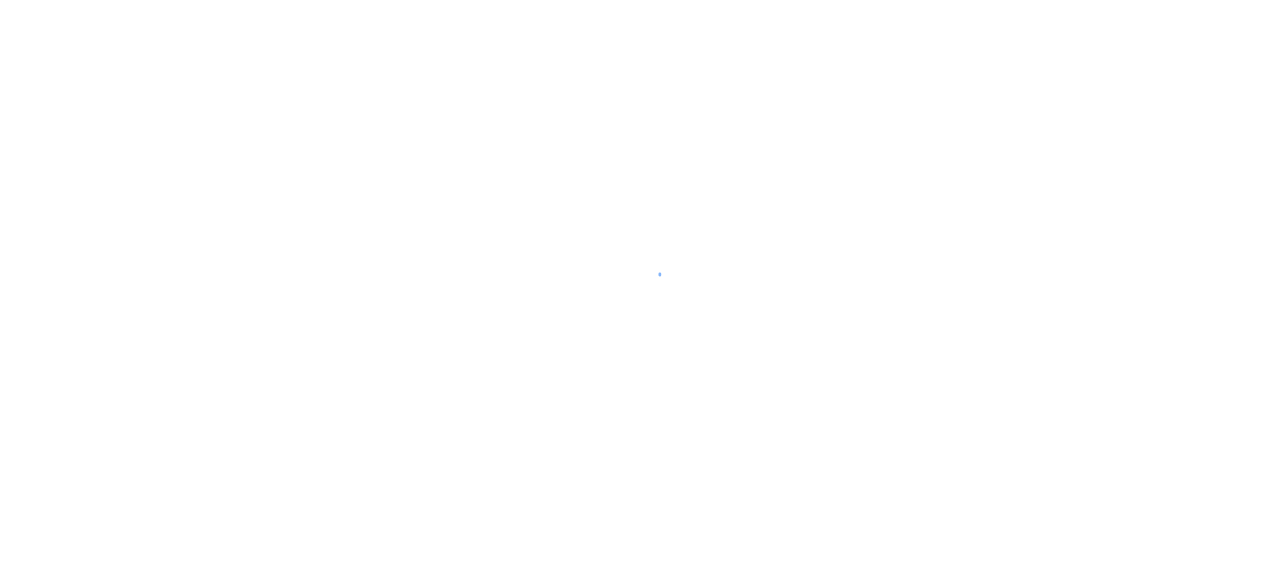 scroll, scrollTop: 0, scrollLeft: 0, axis: both 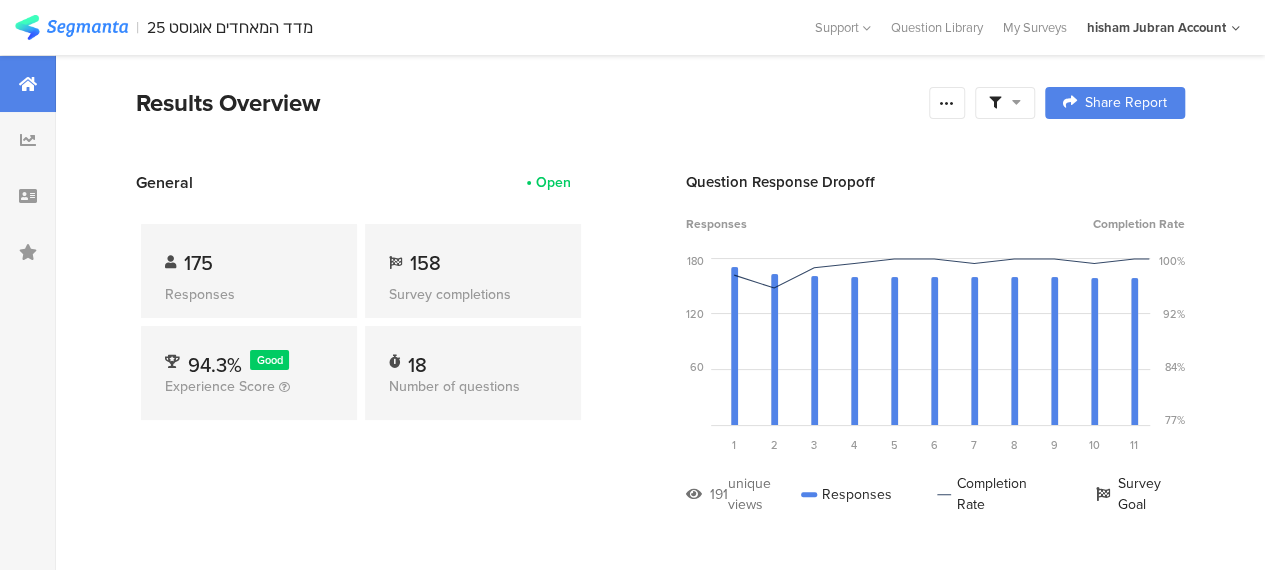 click on "Results Overview   Confidence Level       95   %     Preview survey     Edit survey   Export Results       Purge results
Complete Responses Only
Edit Sample
Share Report
Share     Cancel
Share Report
Share Report" at bounding box center [660, 128] 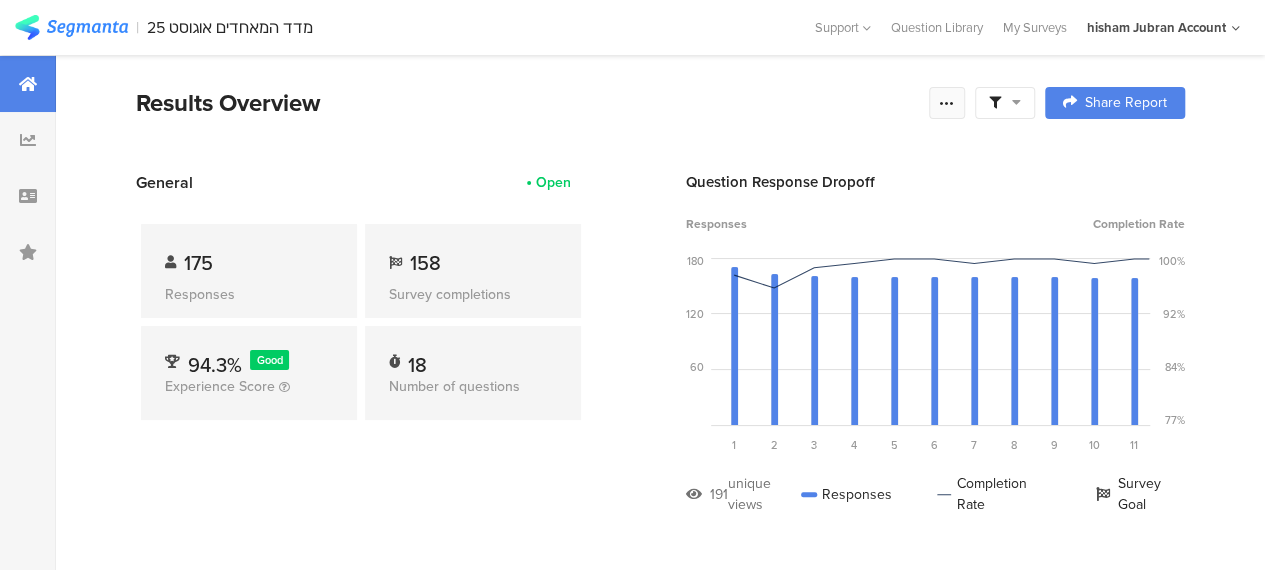 click at bounding box center [947, 103] 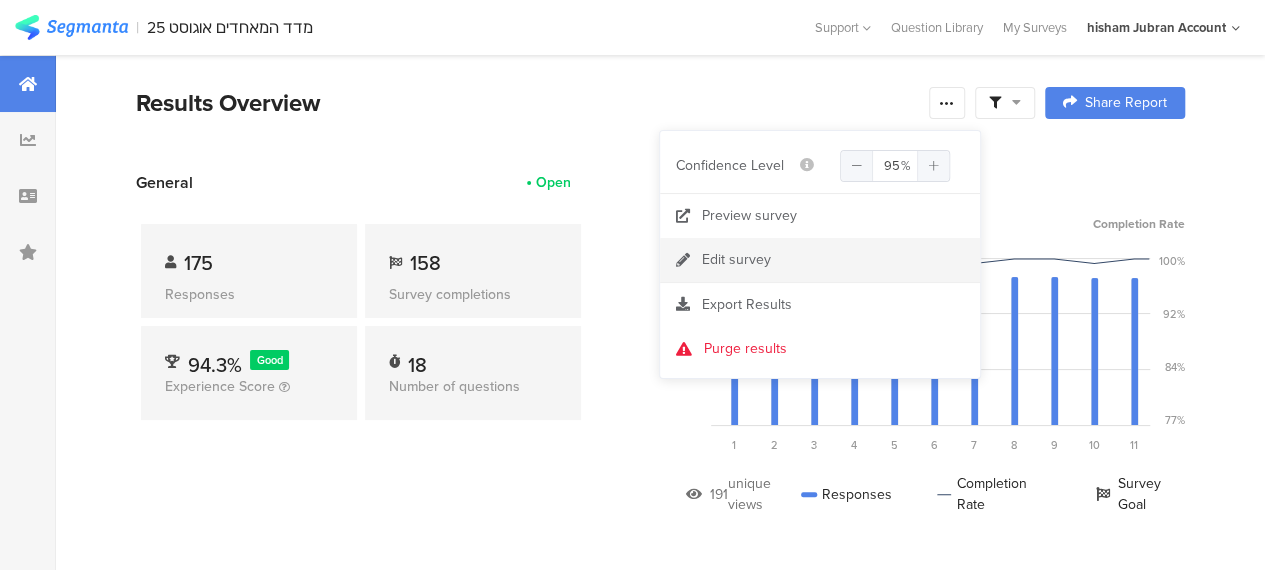 click on "Edit survey" at bounding box center [736, 260] 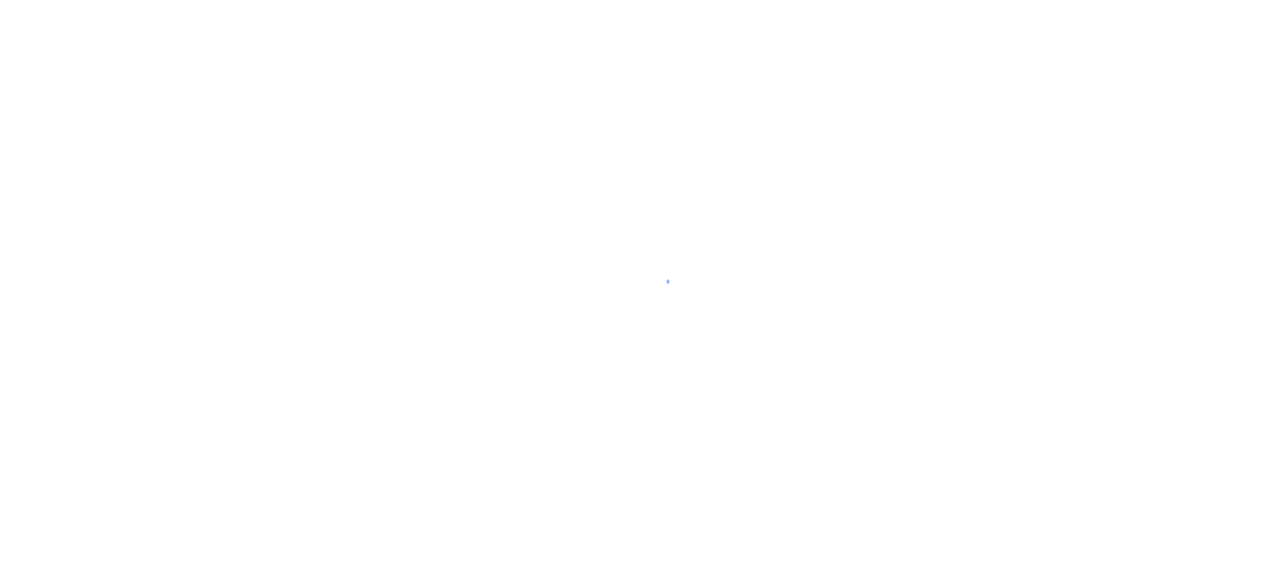 scroll, scrollTop: 0, scrollLeft: 0, axis: both 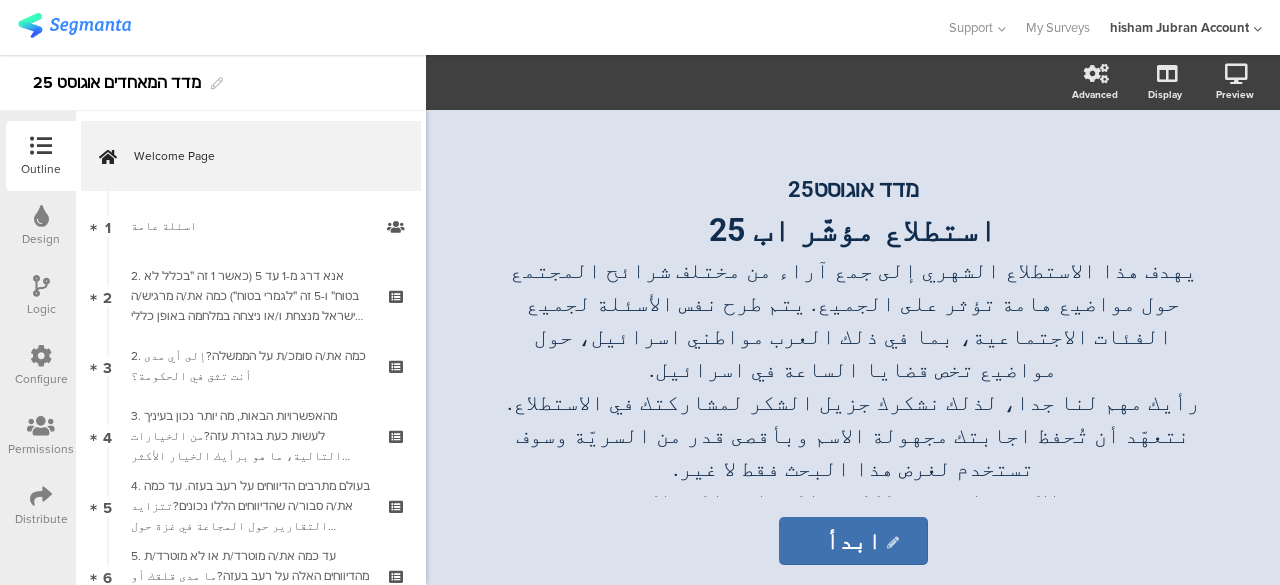 click at bounding box center (41, 496) 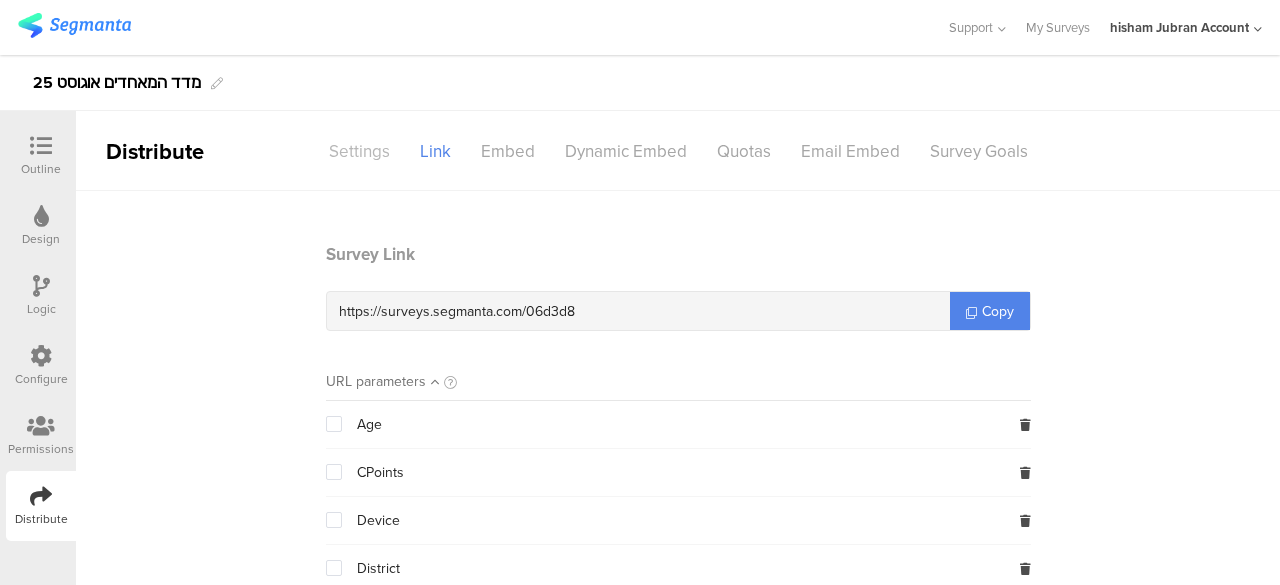 click on "Settings" at bounding box center (359, 151) 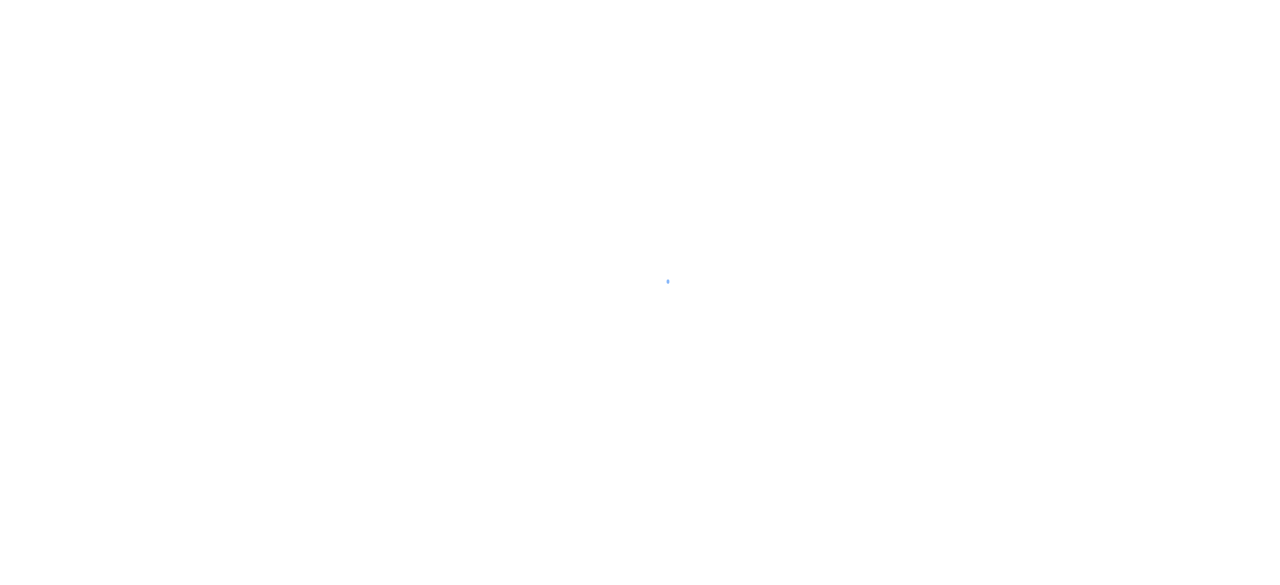 scroll, scrollTop: 0, scrollLeft: 0, axis: both 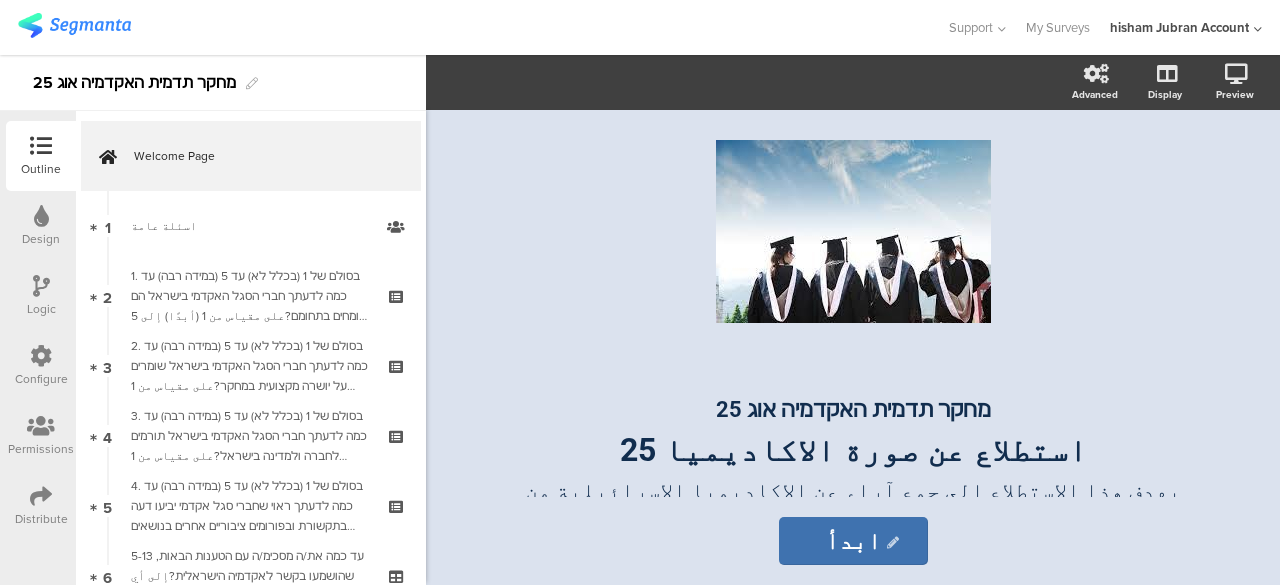 click at bounding box center [41, 496] 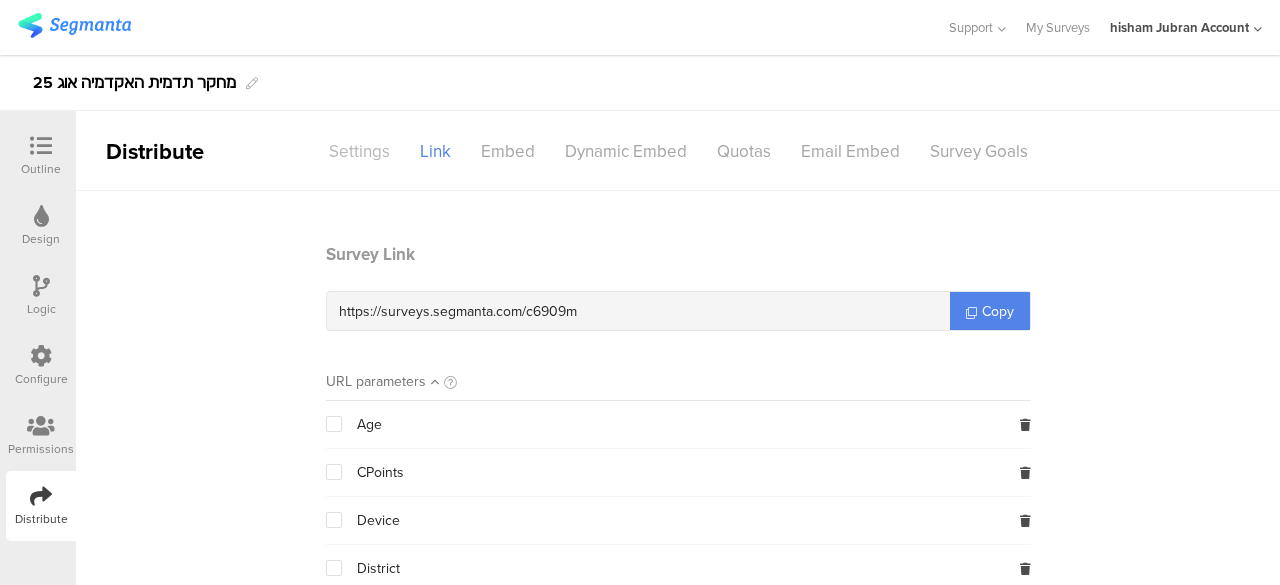 click on "Settings" at bounding box center [359, 151] 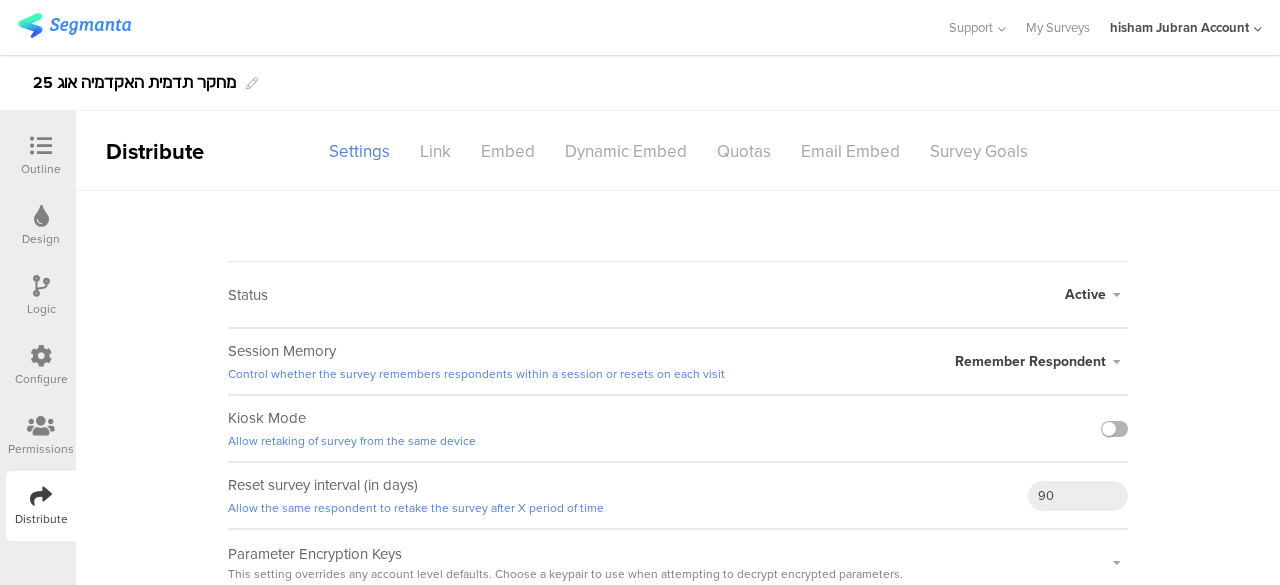 click at bounding box center [1114, 429] 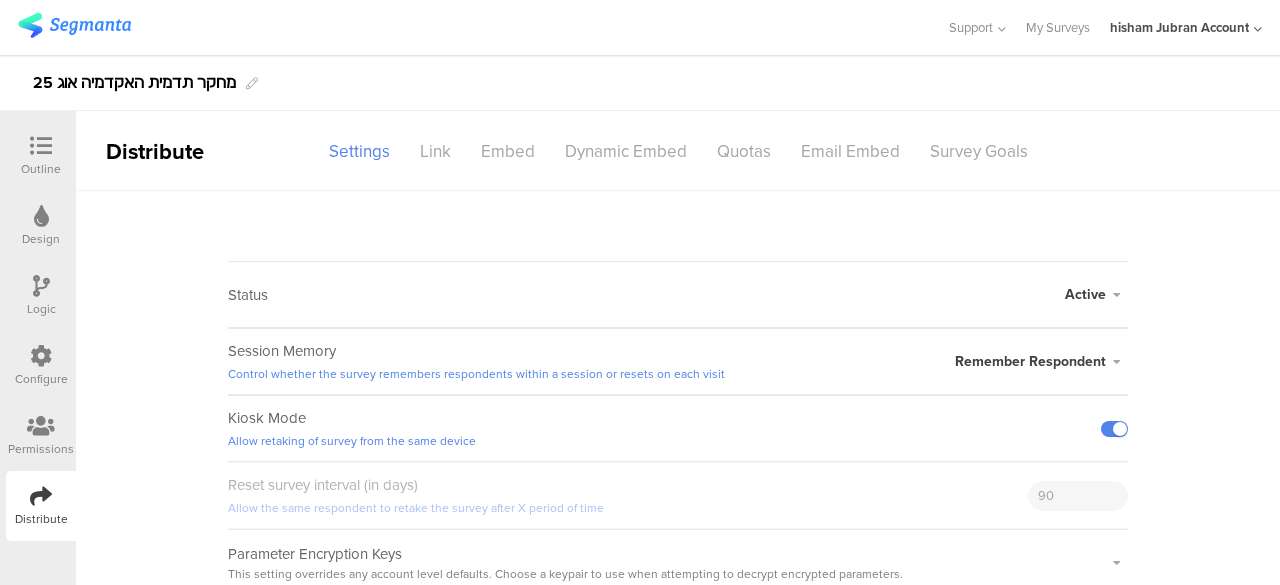 scroll, scrollTop: 0, scrollLeft: 0, axis: both 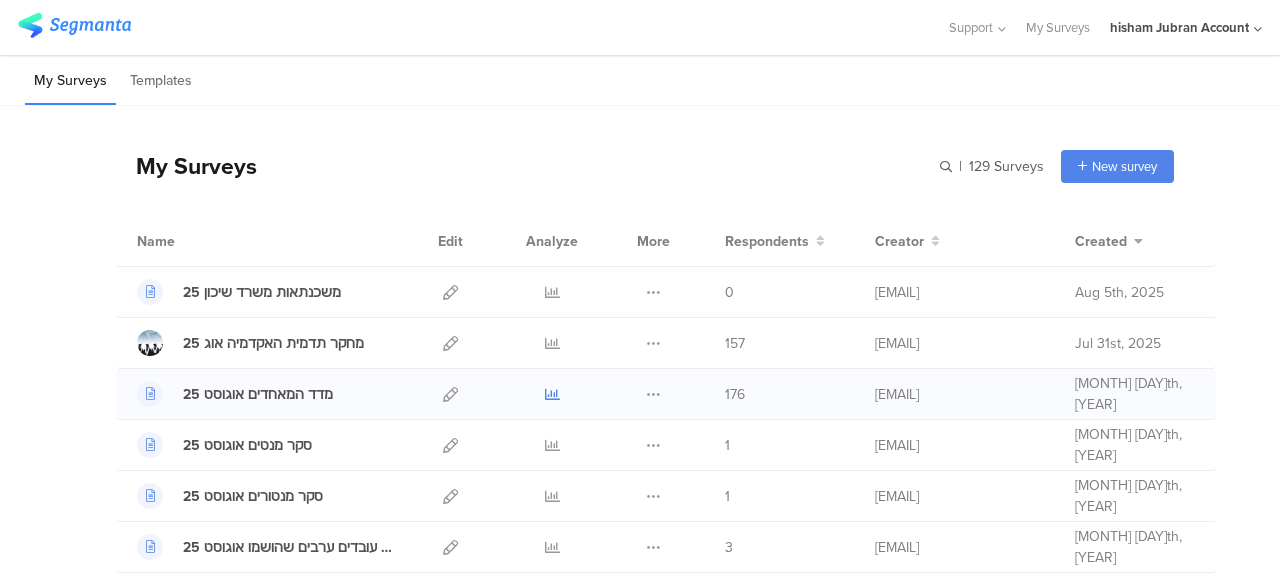 click at bounding box center (552, 394) 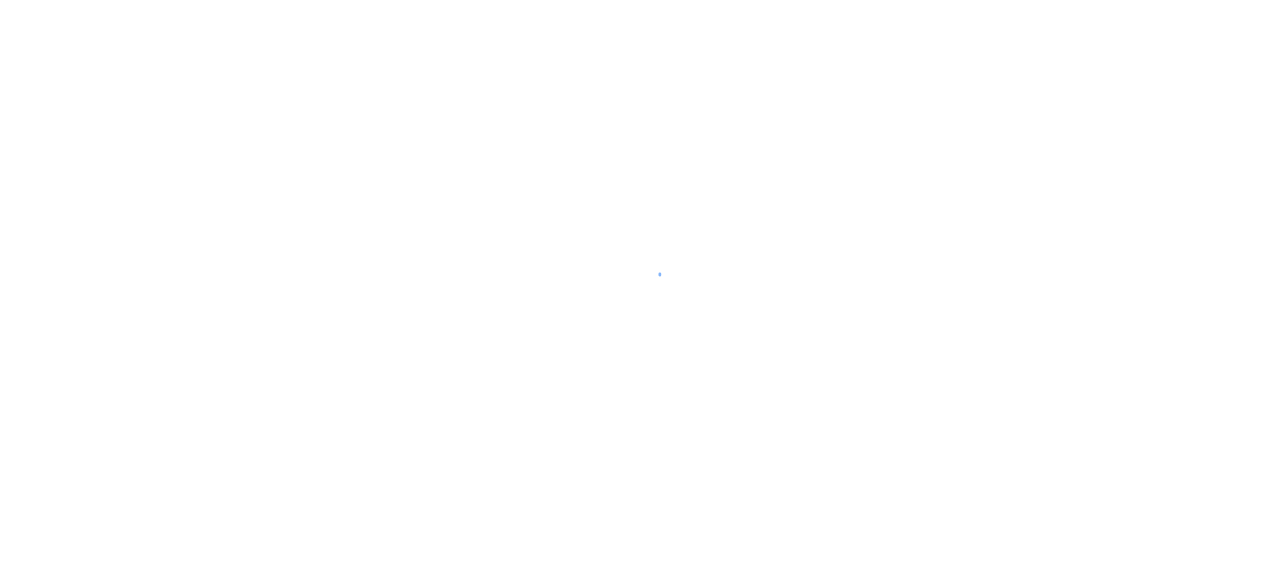 scroll, scrollTop: 0, scrollLeft: 0, axis: both 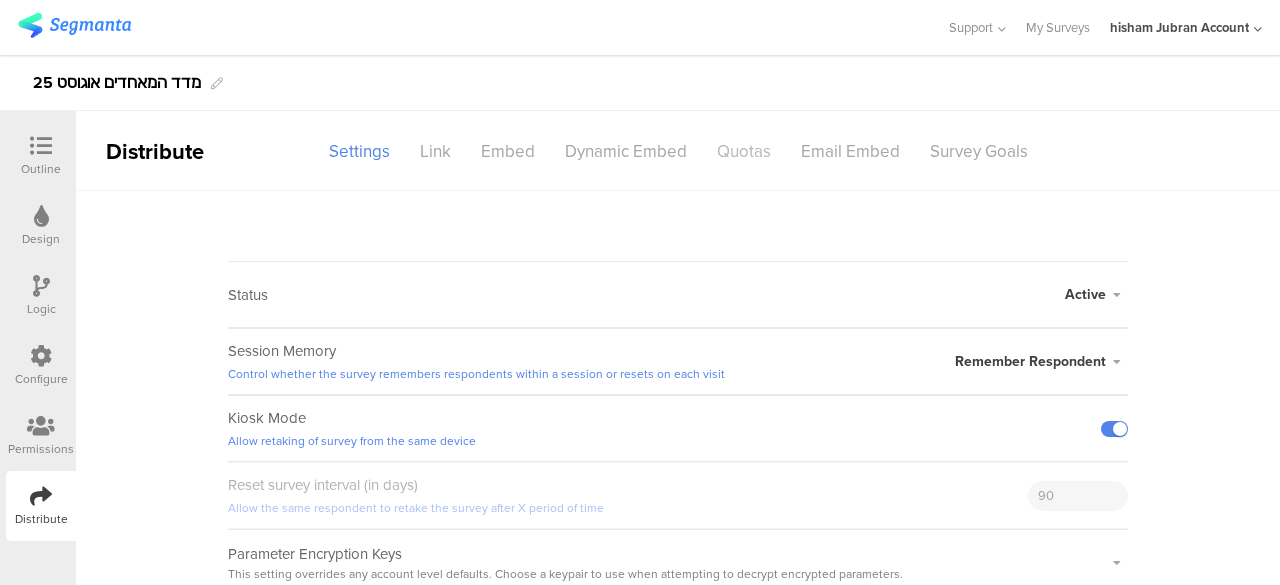 click on "Quotas" at bounding box center [744, 151] 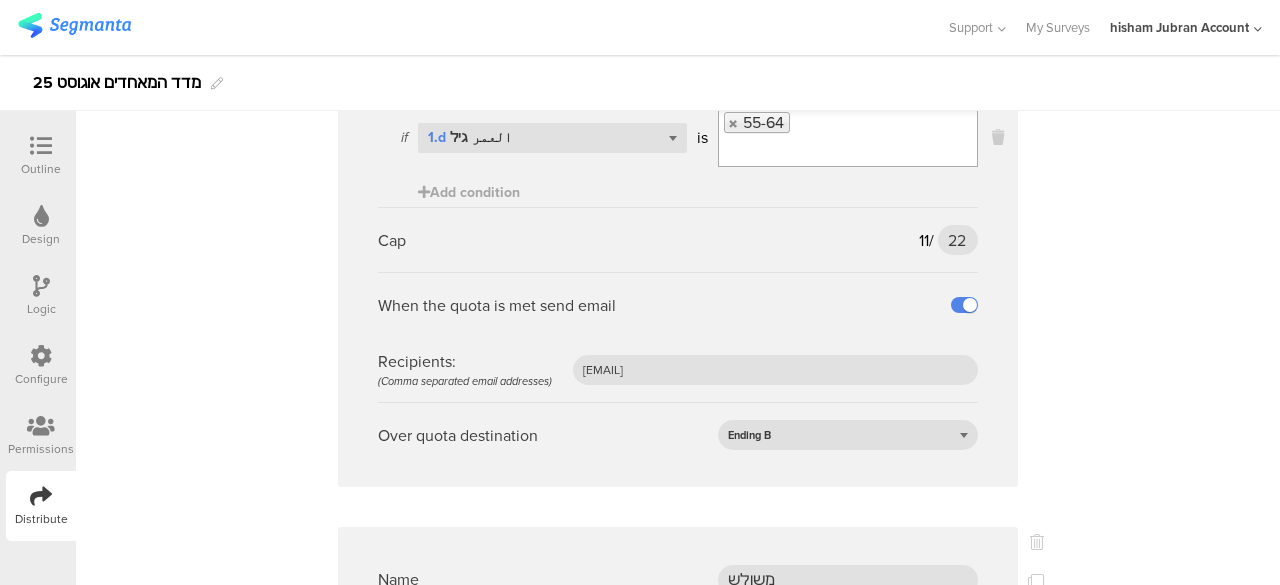 scroll, scrollTop: 300, scrollLeft: 0, axis: vertical 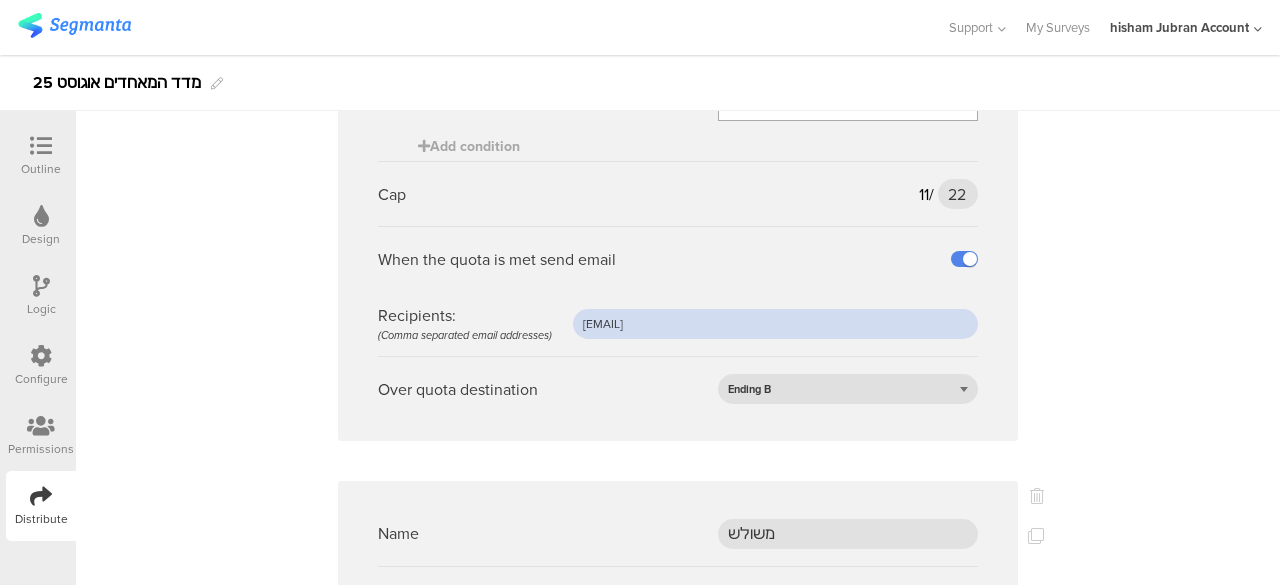 click on "afkar2005@gmail.com" at bounding box center (775, 324) 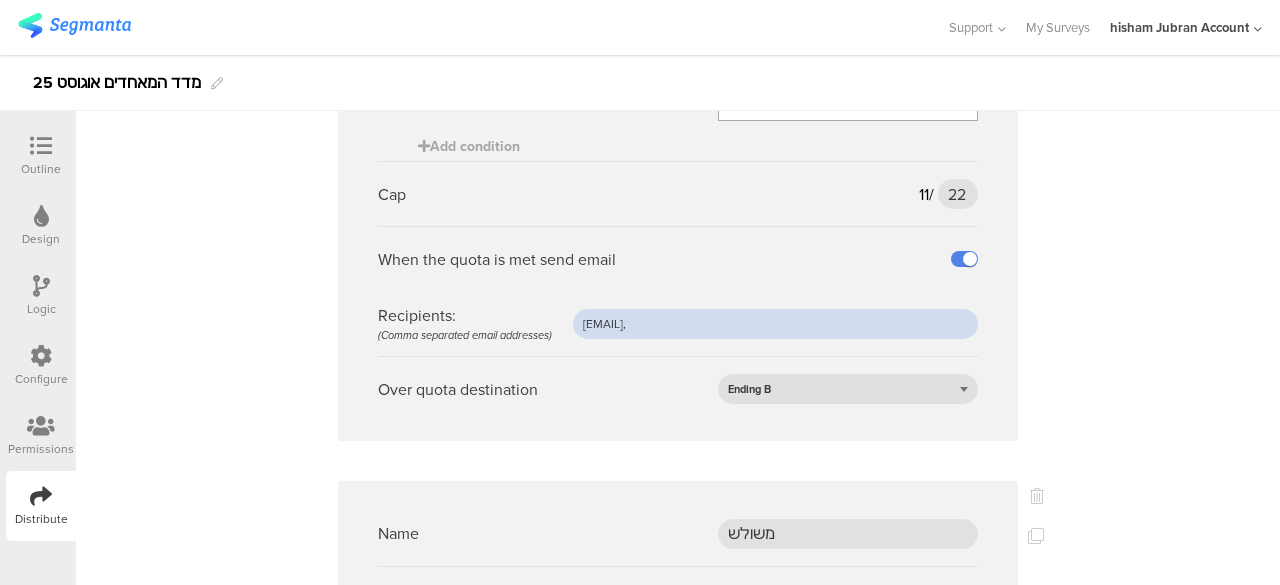 paste on "alwanresearches@gmail.com" 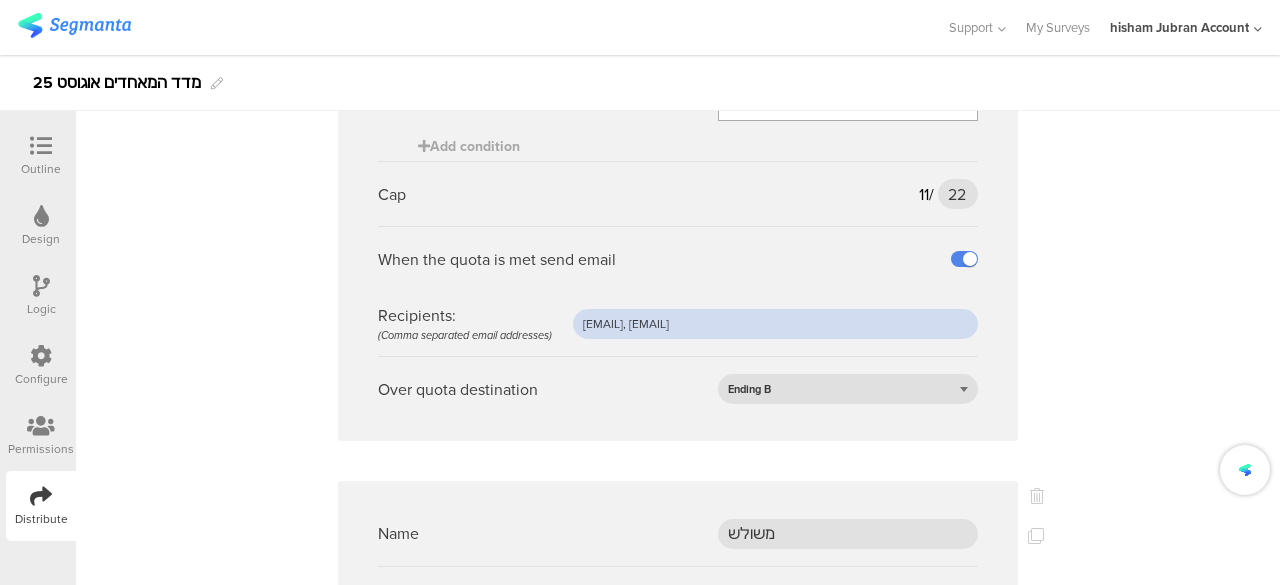 type on "[EMAIL], [EMAIL]" 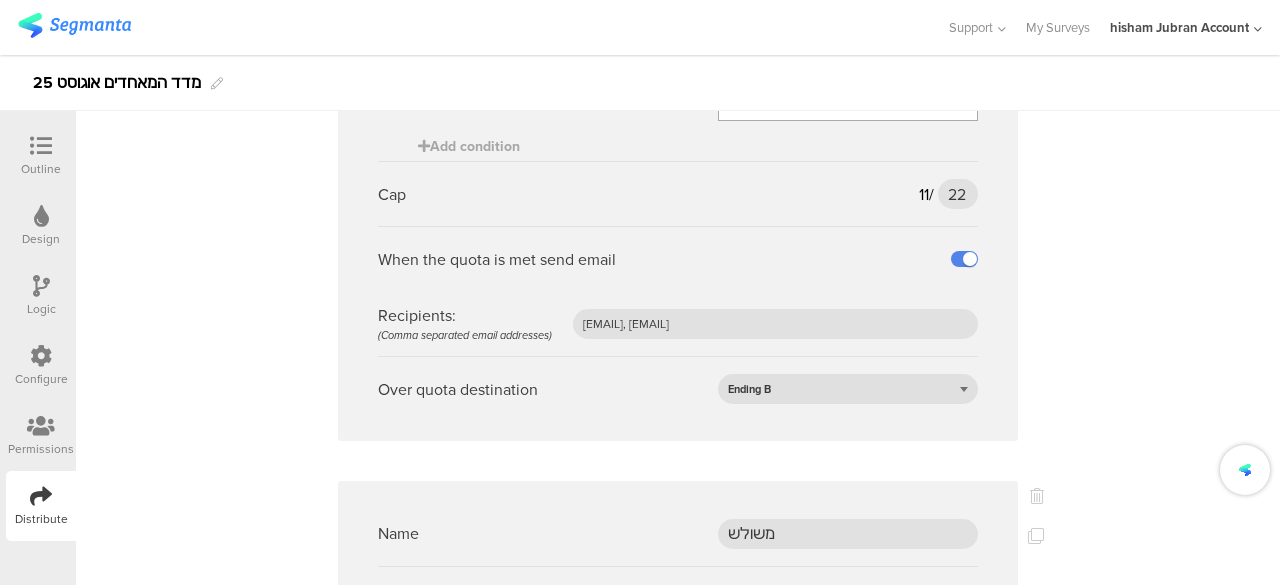 click on "Over quota destination
Ending B" at bounding box center [678, 388] 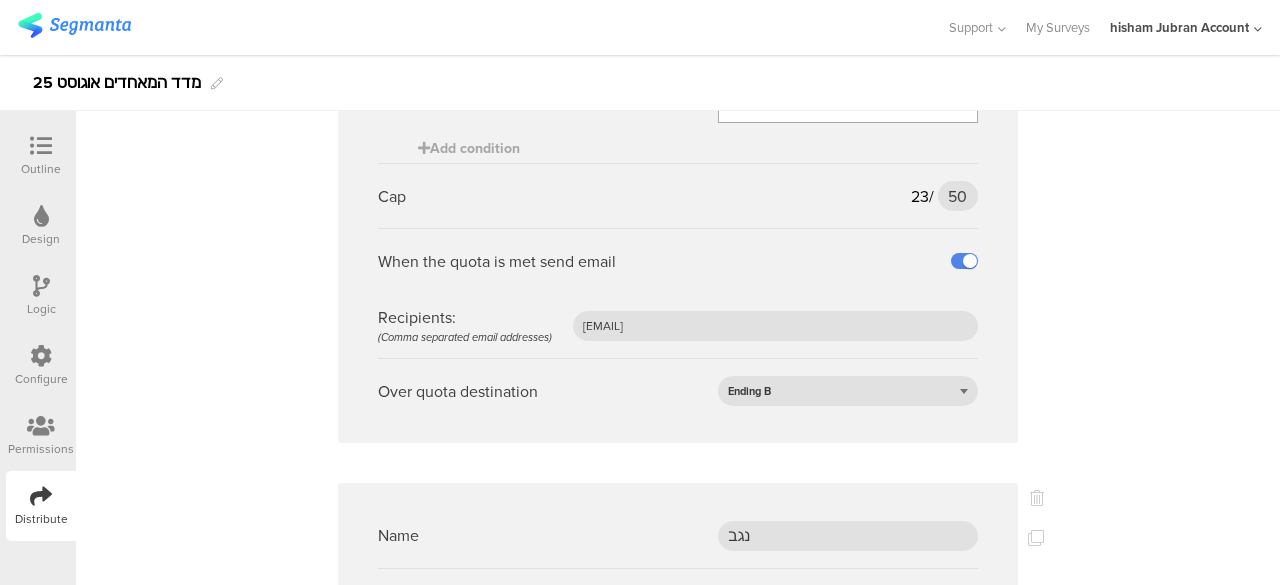 scroll, scrollTop: 1000, scrollLeft: 0, axis: vertical 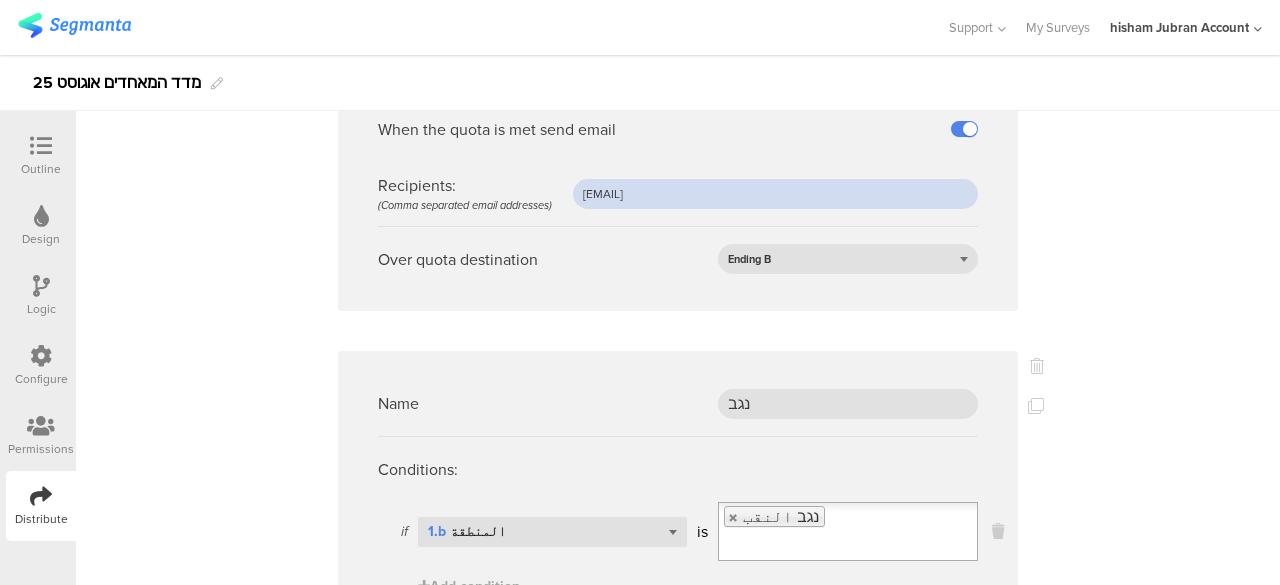 click on "afkar2005@gmail.com" at bounding box center (775, 194) 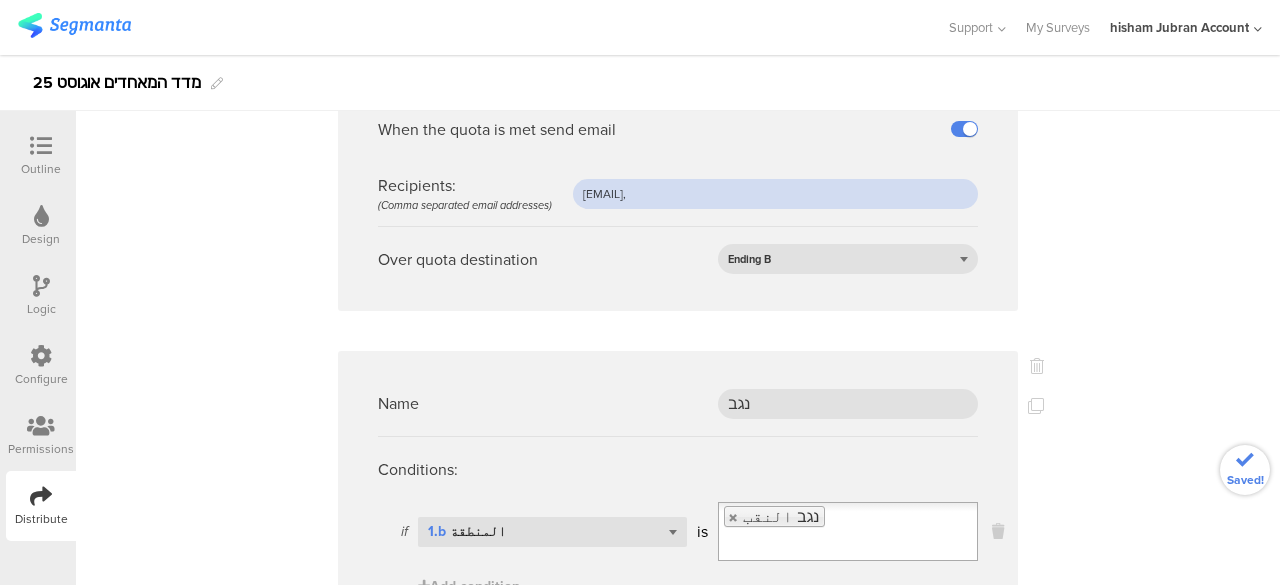 paste on "alwanresearches@gmail.com" 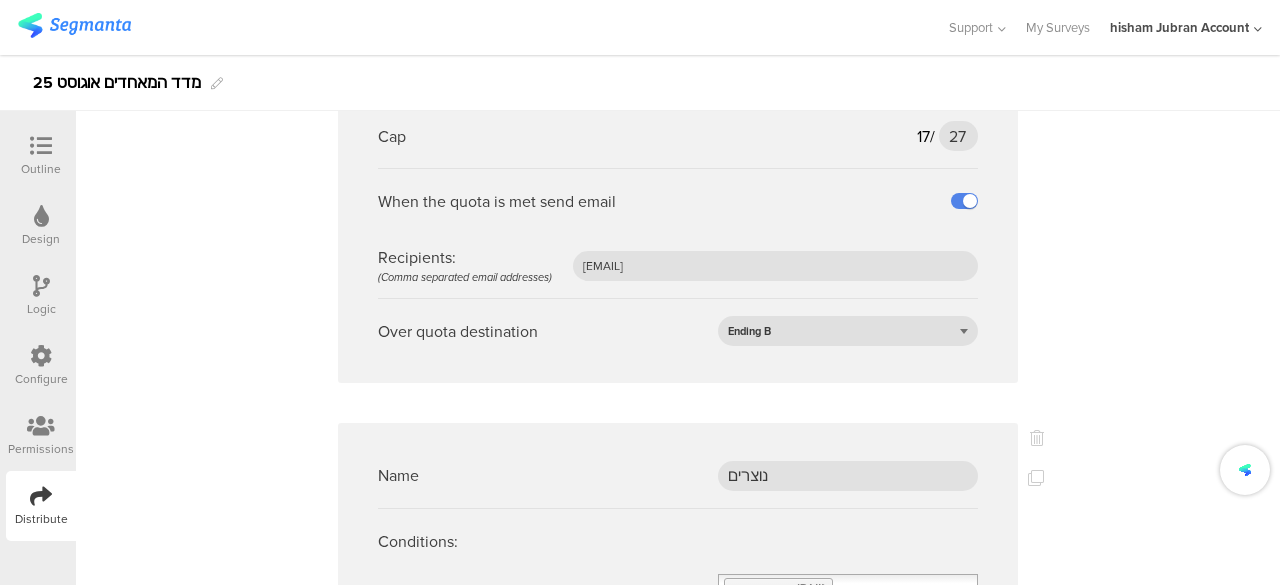 scroll, scrollTop: 1500, scrollLeft: 0, axis: vertical 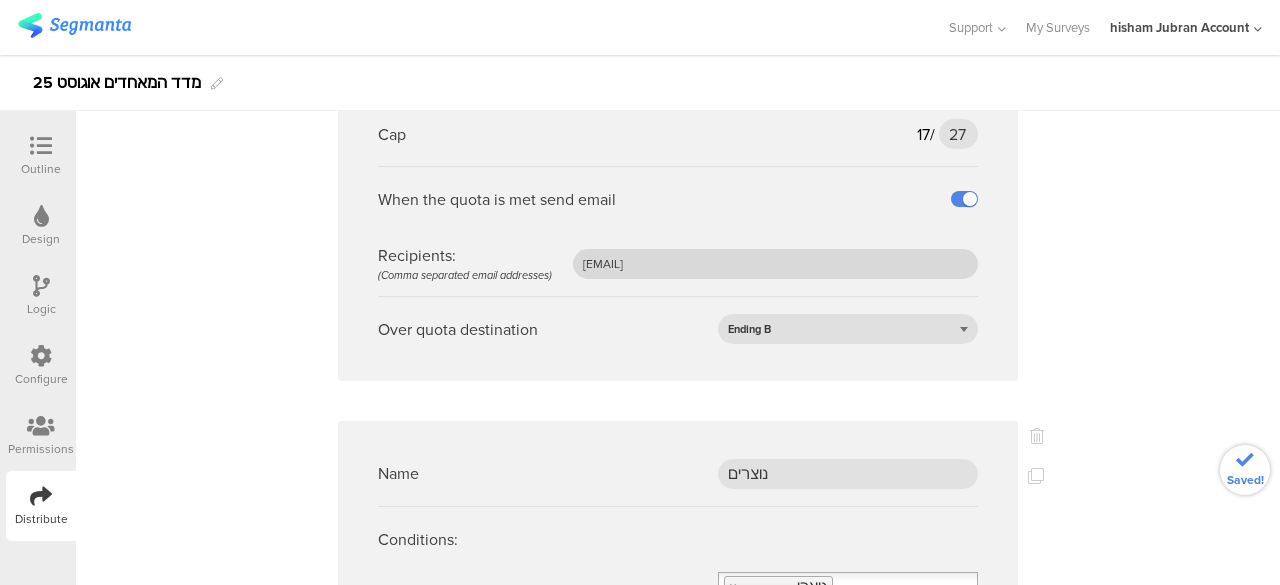 type on "afkar2005@gmail.com, alwanresearches@gmail.com" 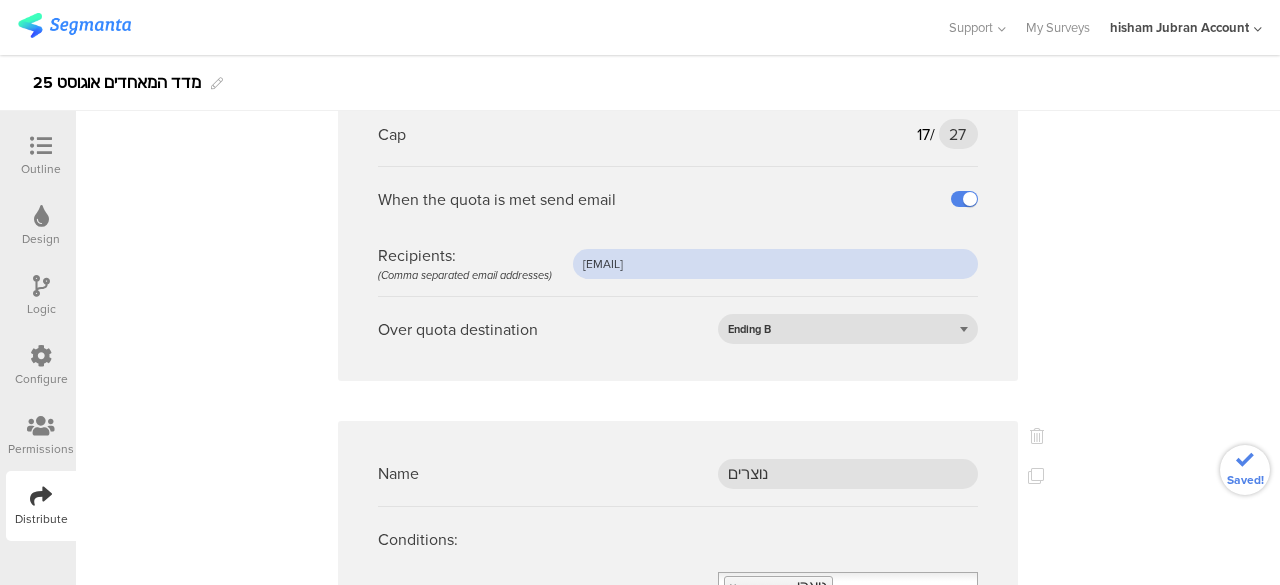 click on "afkar2005@gmail.com" at bounding box center [775, 264] 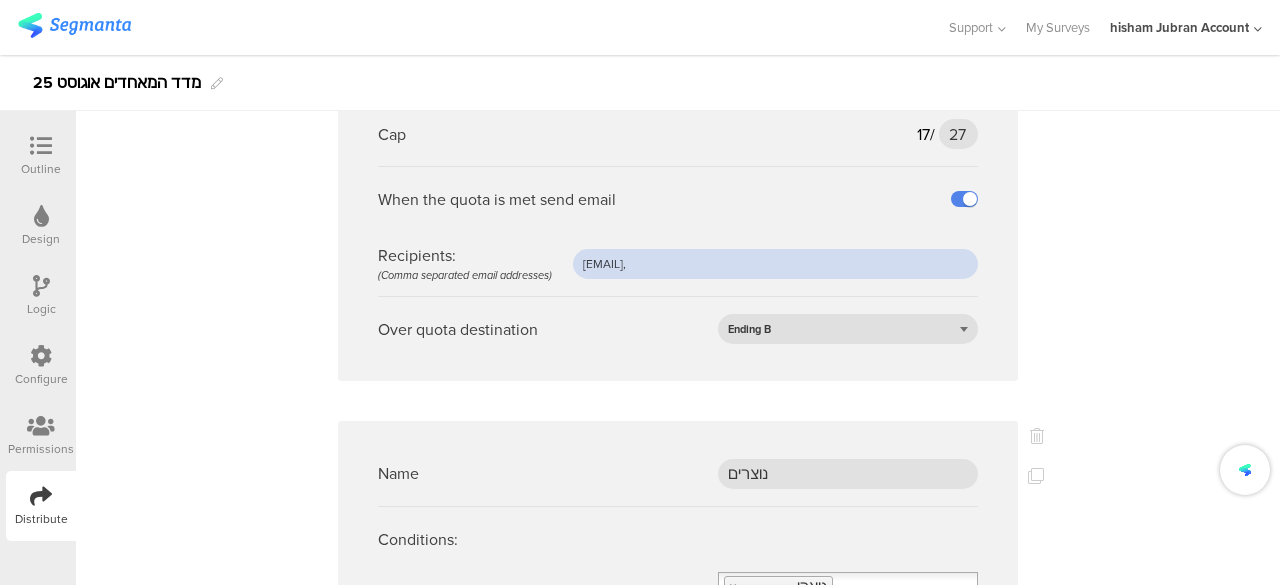 paste on "alwanresearches@gmail.com" 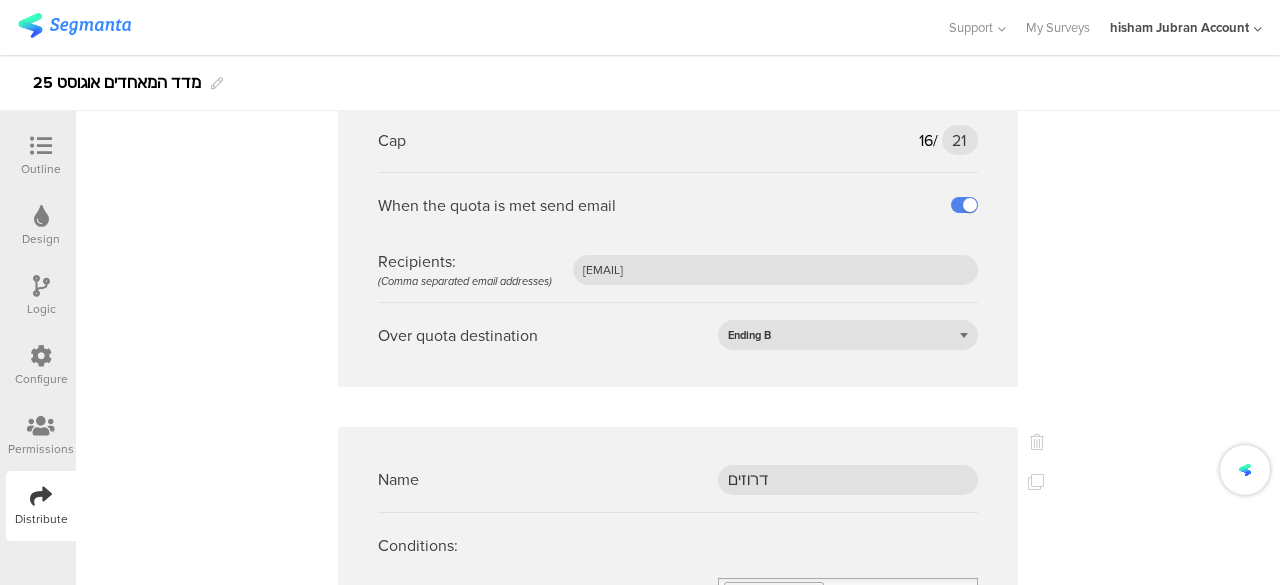 scroll, scrollTop: 2100, scrollLeft: 0, axis: vertical 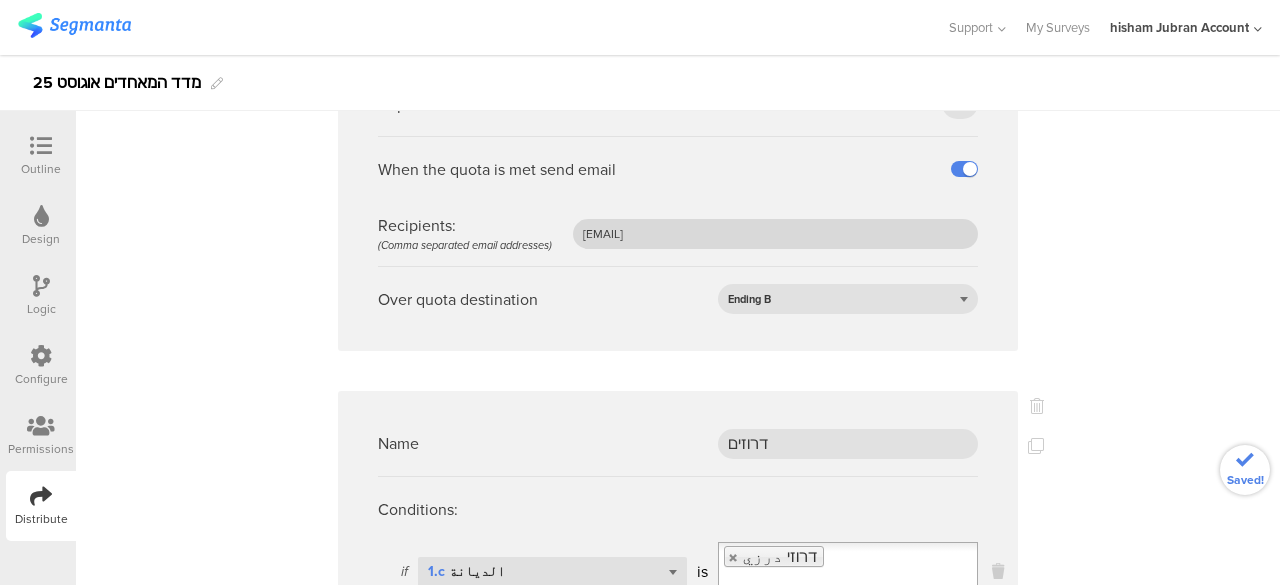 type on "afkar2005@gmail.com, alwanresearches@gmail.com" 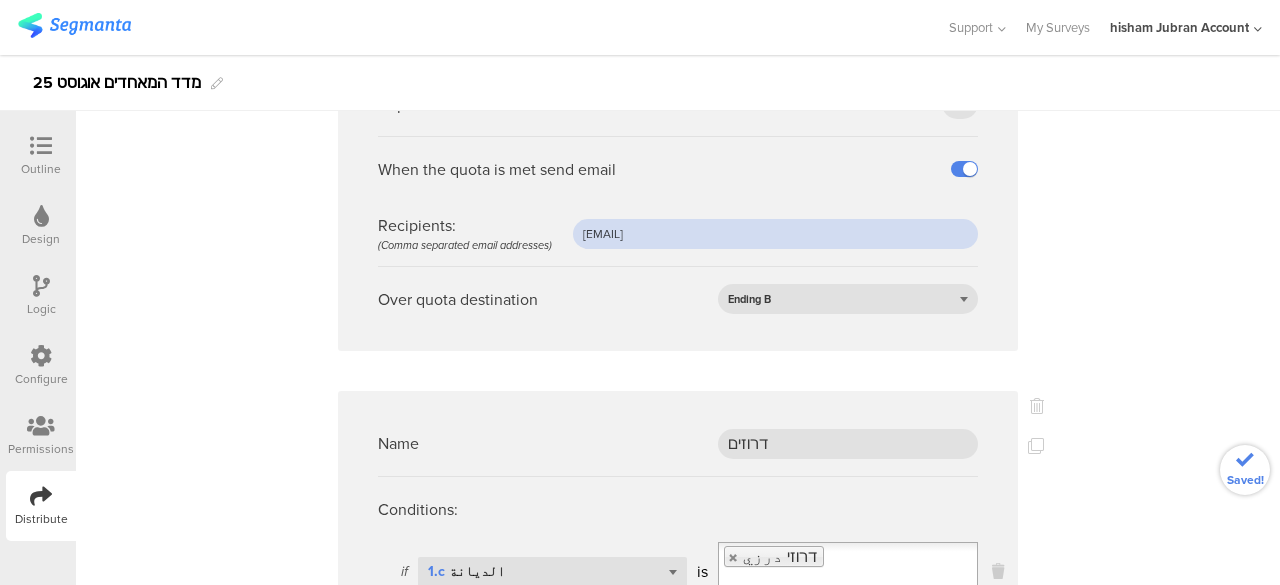 click on "afkar2005@gmail.com" at bounding box center [775, 234] 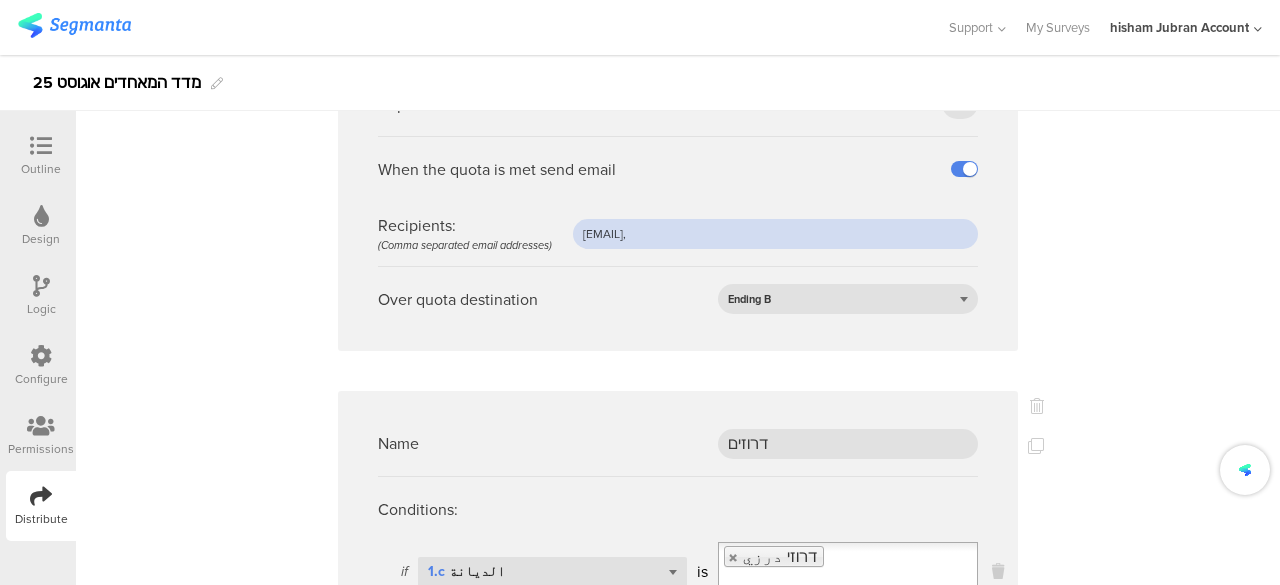 paste on "alwanresearches@gmail.com" 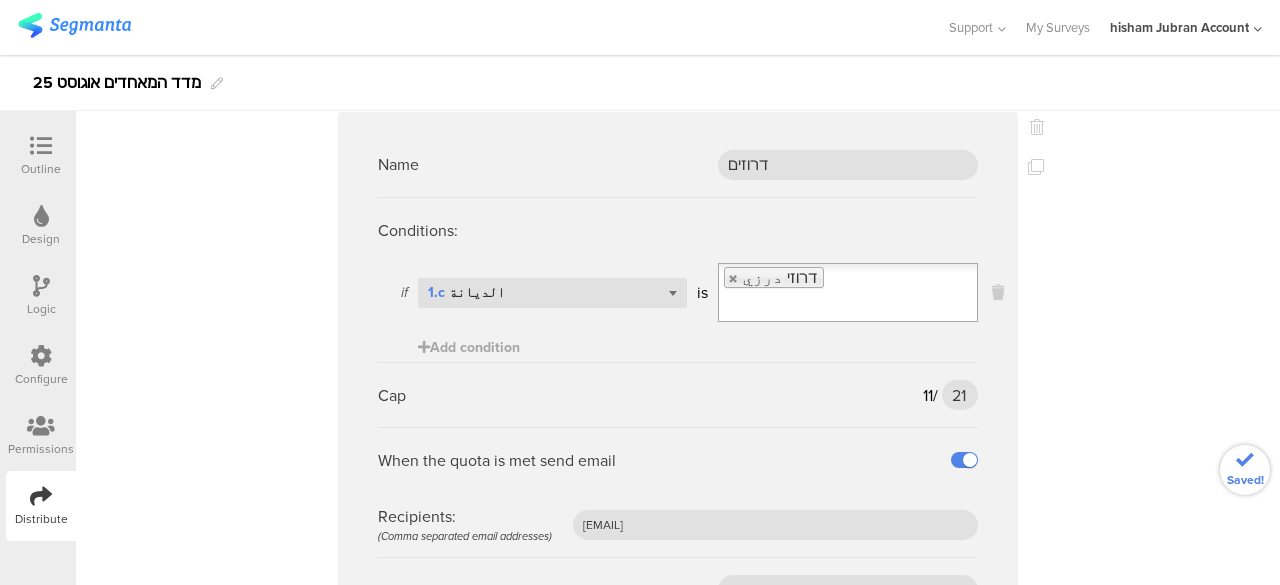 scroll, scrollTop: 2500, scrollLeft: 0, axis: vertical 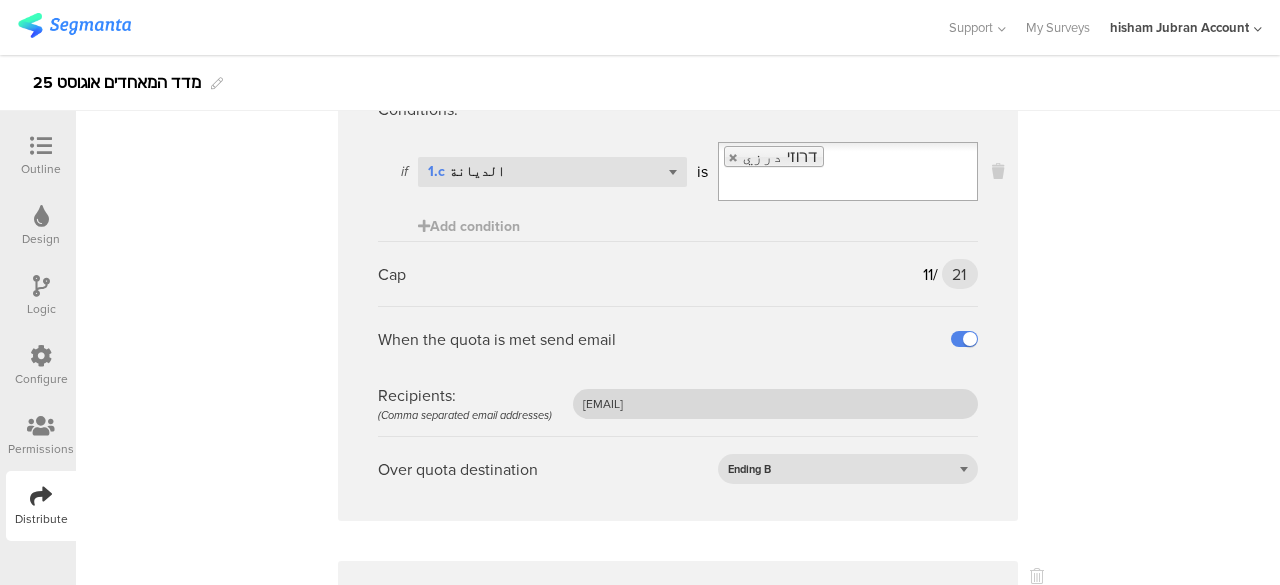 type on "afkar2005@gmail.com, alwanresearches@gmail.com" 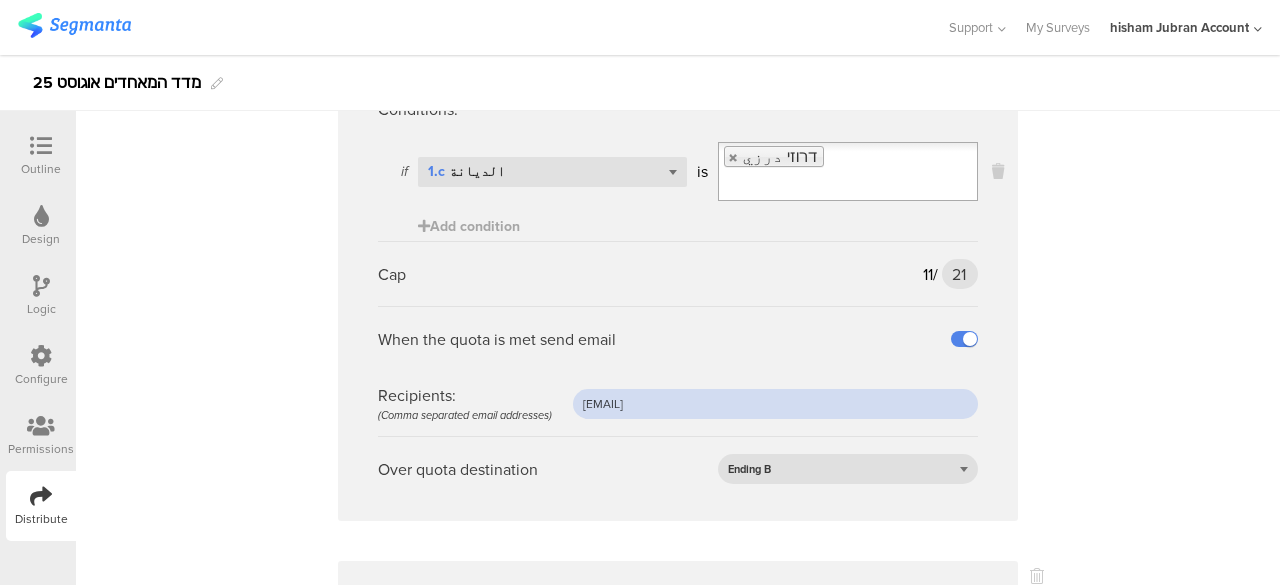 click on "afkar2005@gmail.com" at bounding box center (775, 404) 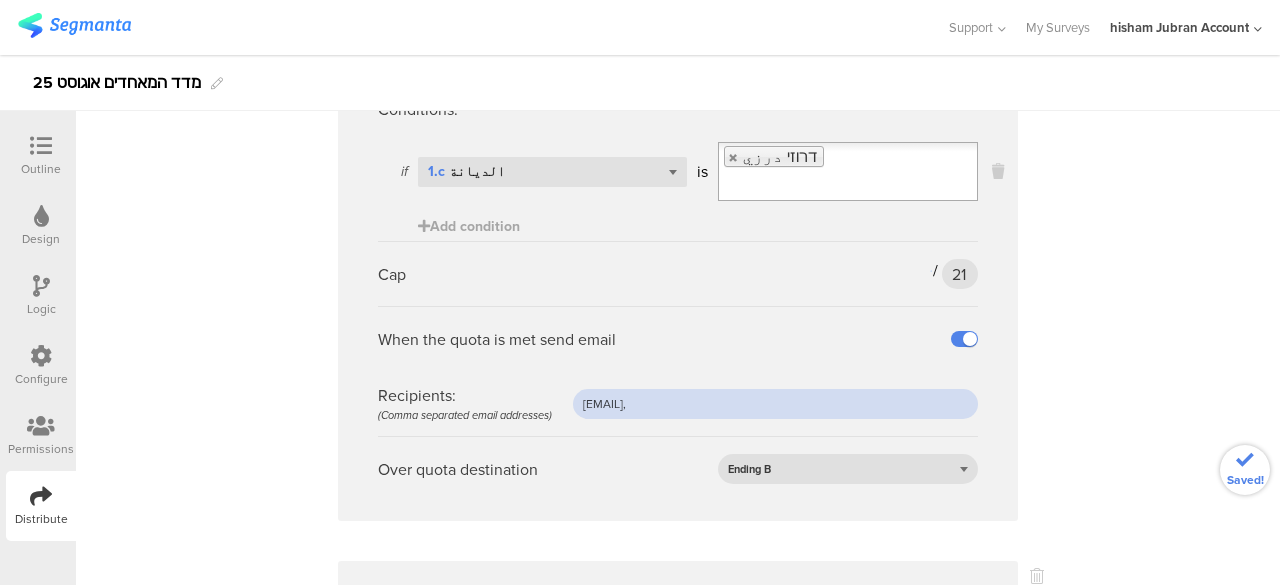 paste on "alwanresearches@gmail.com" 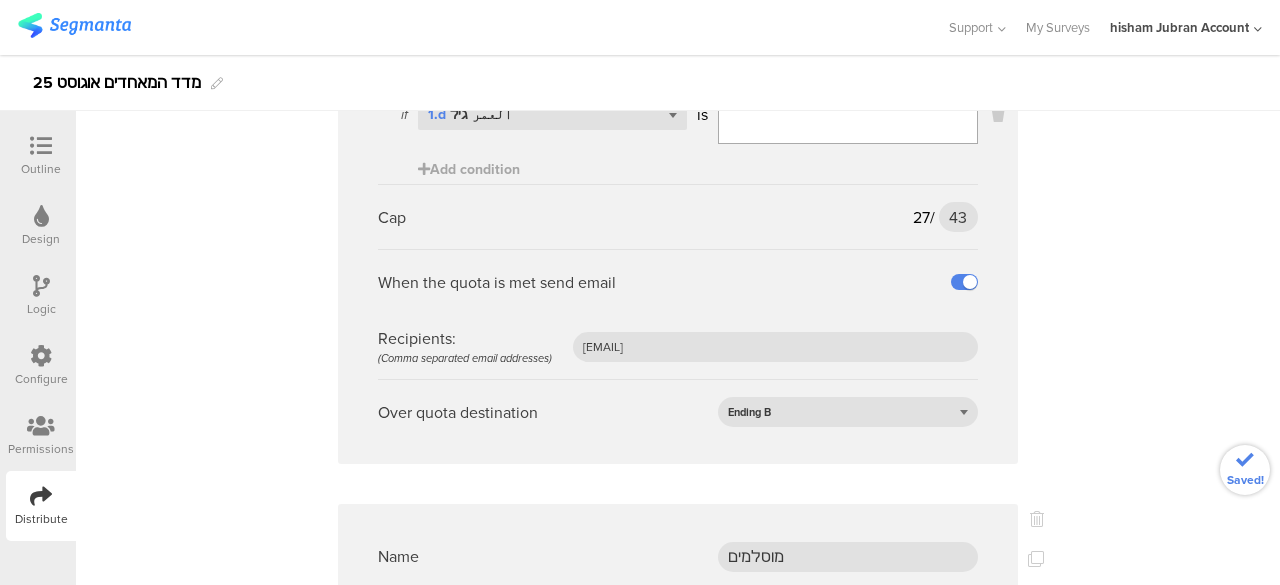 scroll, scrollTop: 3200, scrollLeft: 0, axis: vertical 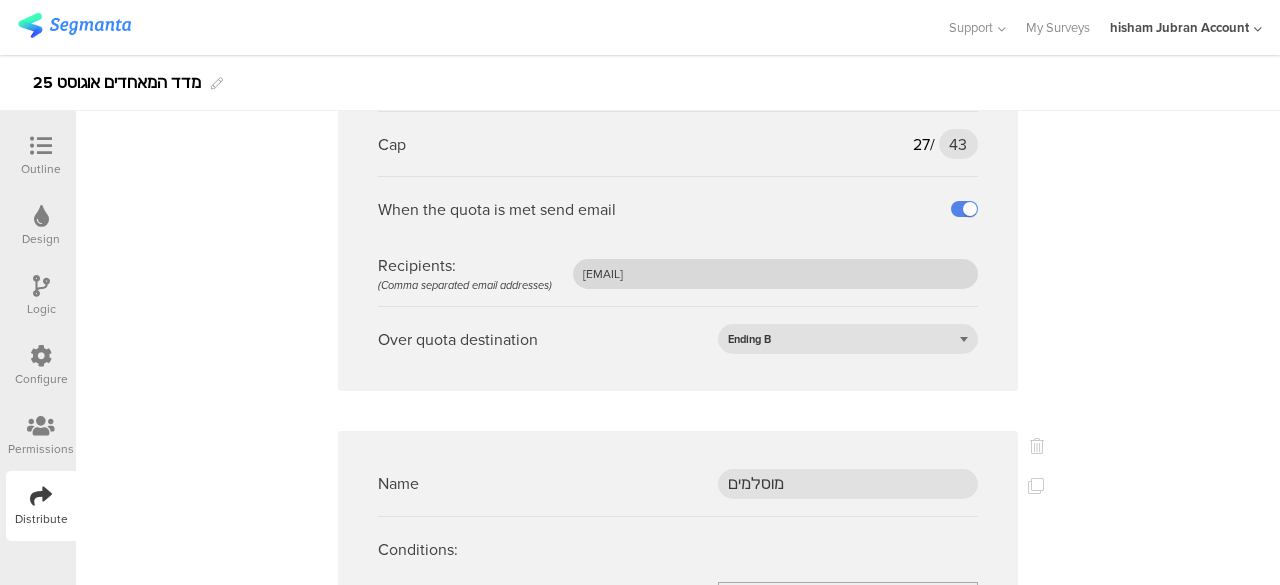 type on "afkar2005@gmail.com, alwanresearches@gmail.com" 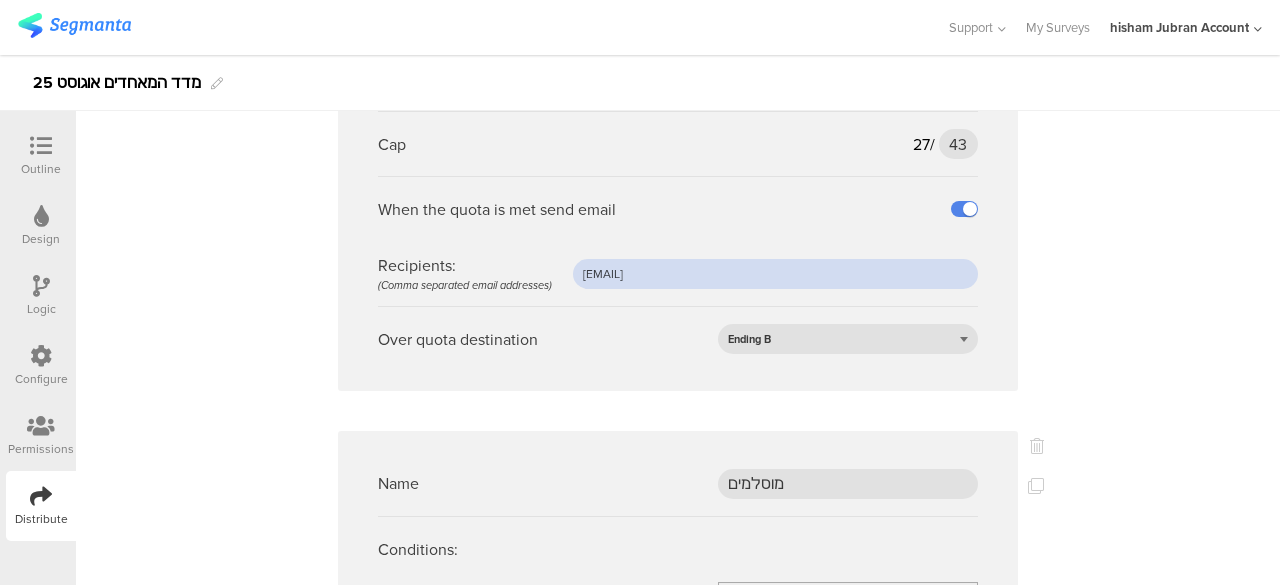 click on "afkar2005@gmail.com" at bounding box center (775, 274) 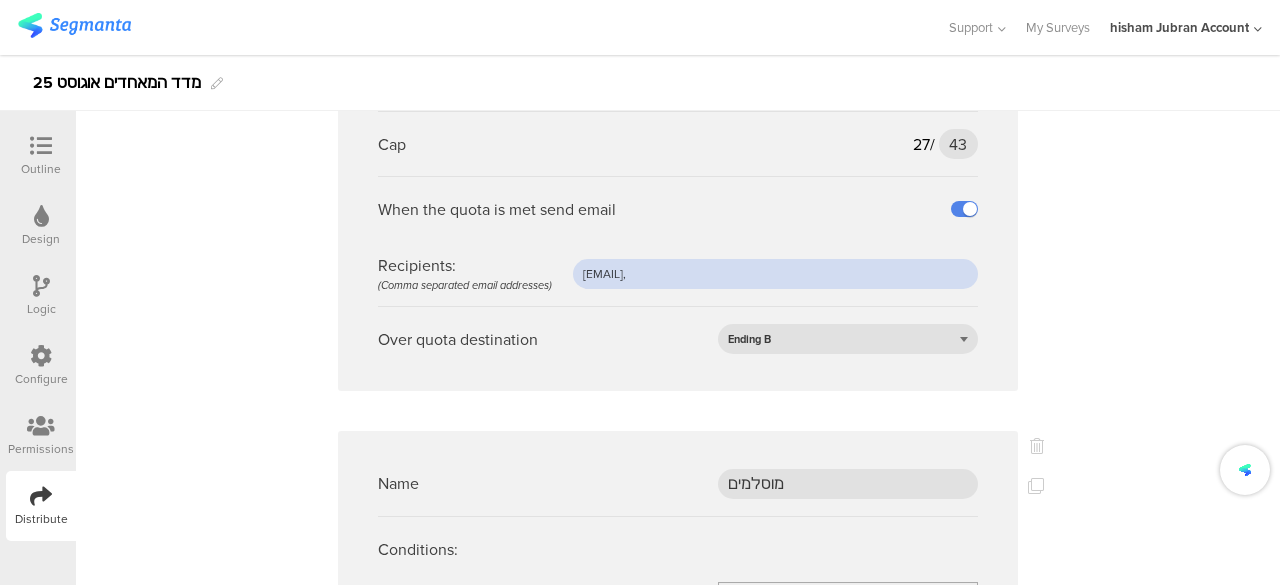 paste on "alwanresearches@gmail.com" 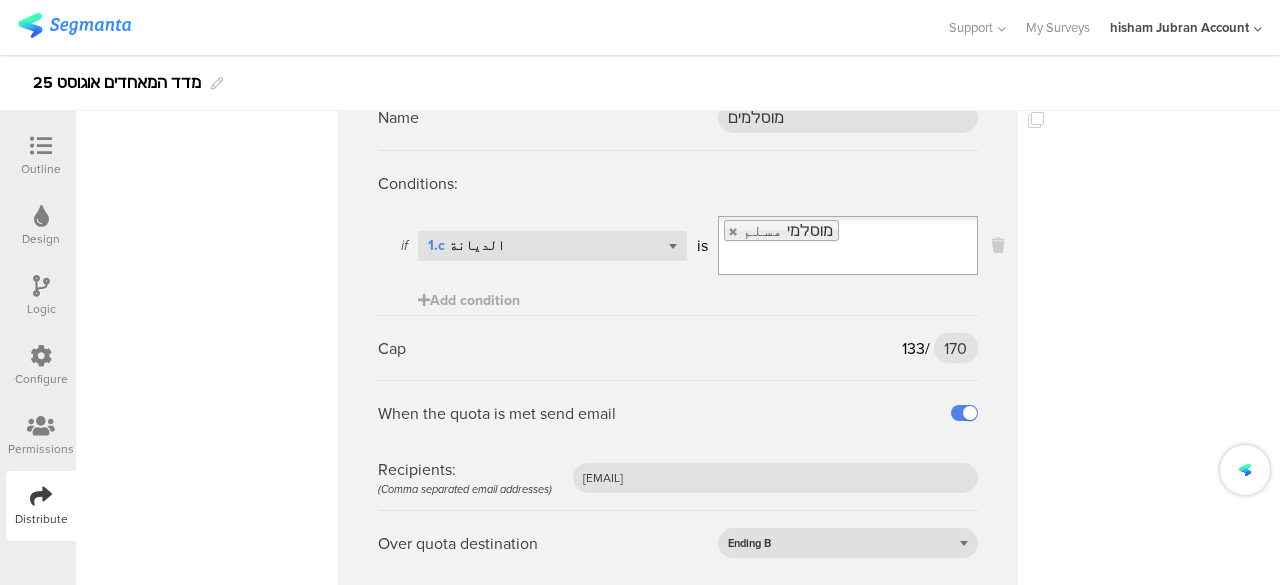 scroll, scrollTop: 3600, scrollLeft: 0, axis: vertical 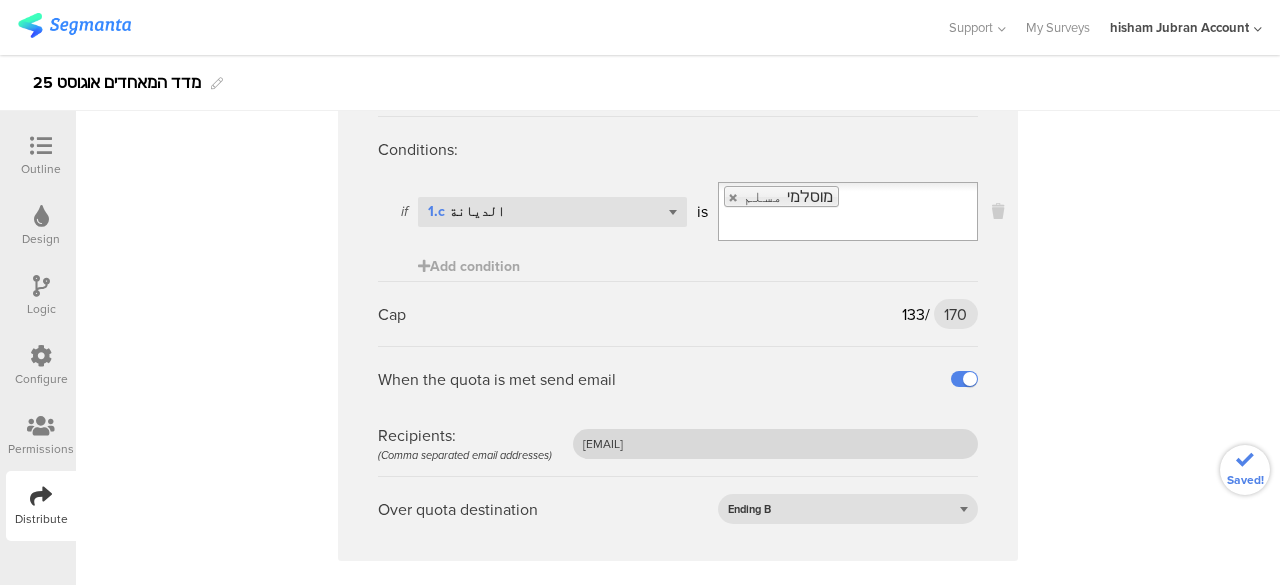 type on "afkar2005@gmail.com, alwanresearches@gmail.com" 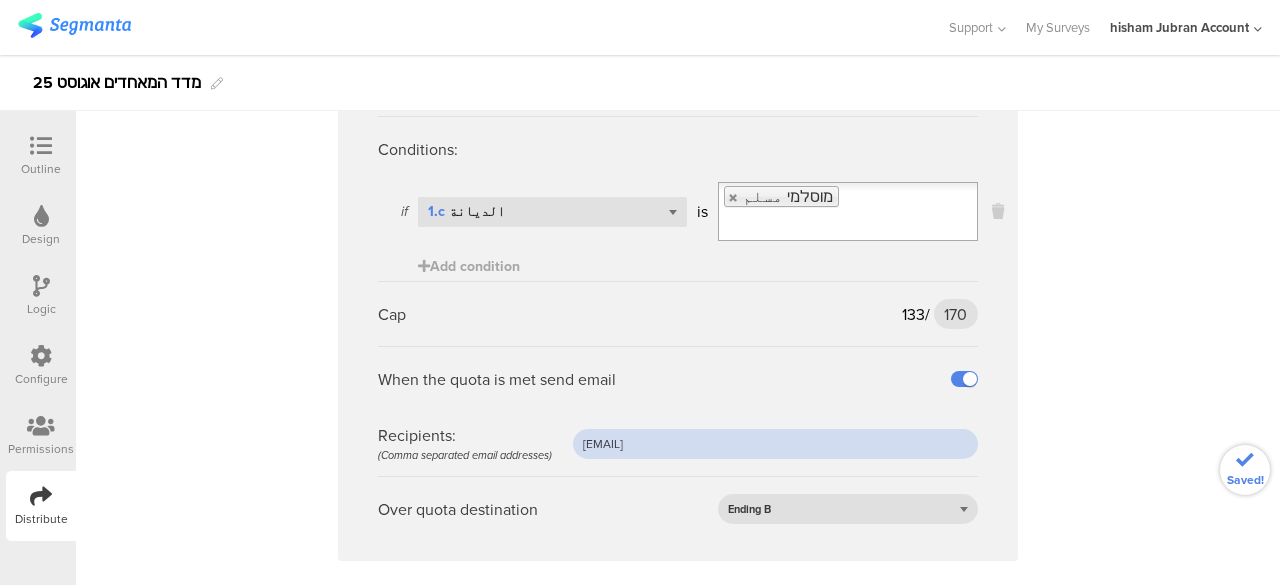 click on "[EMAIL]" at bounding box center (775, 444) 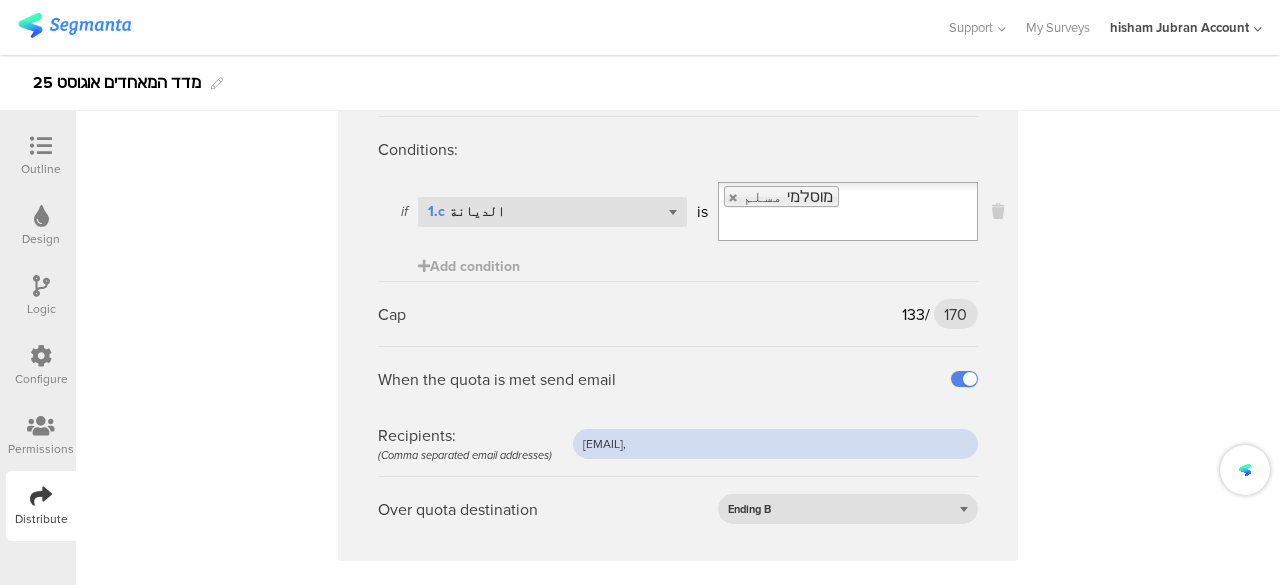paste on "alwanresearches@gmail.com" 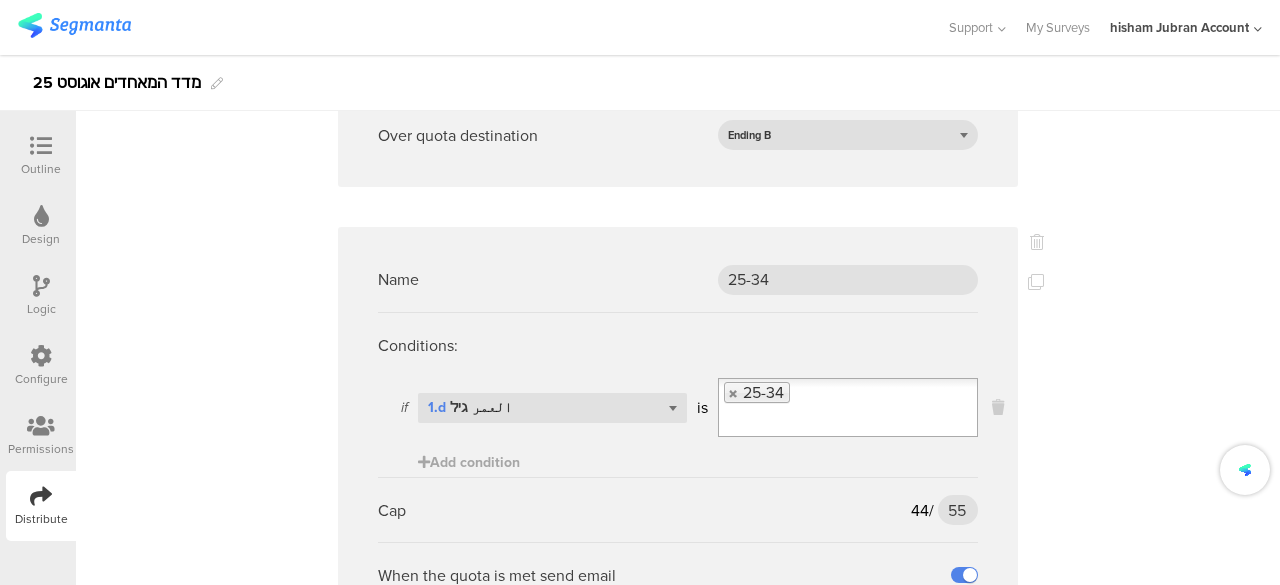 scroll, scrollTop: 4100, scrollLeft: 0, axis: vertical 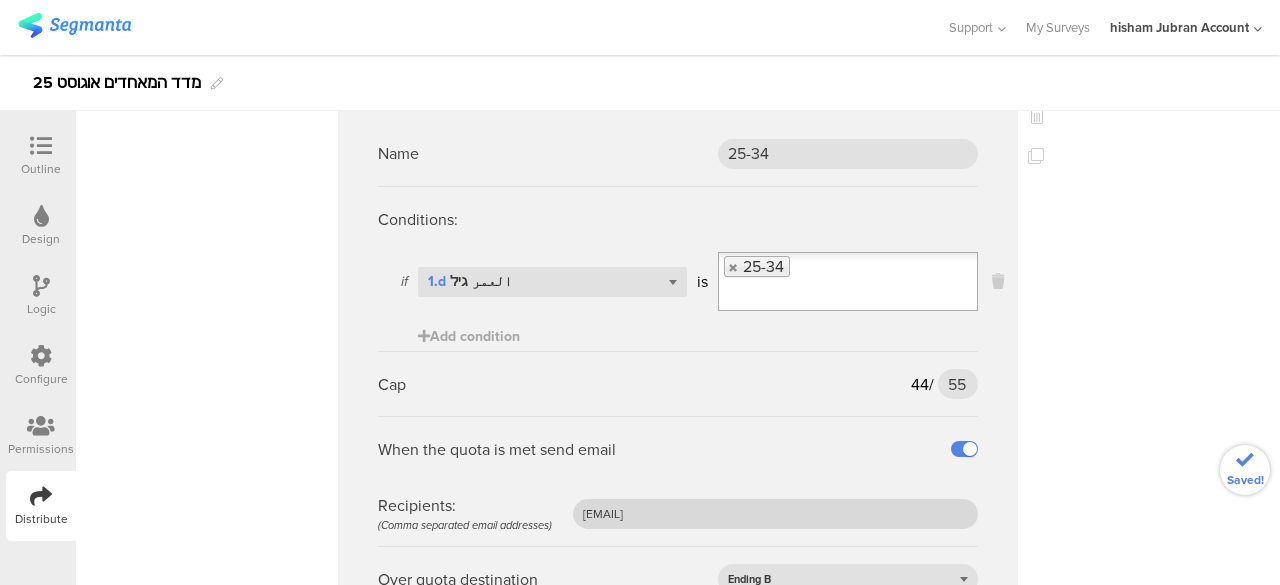 type on "afkar2005@gmail.com, alwanresearches@gmail.com" 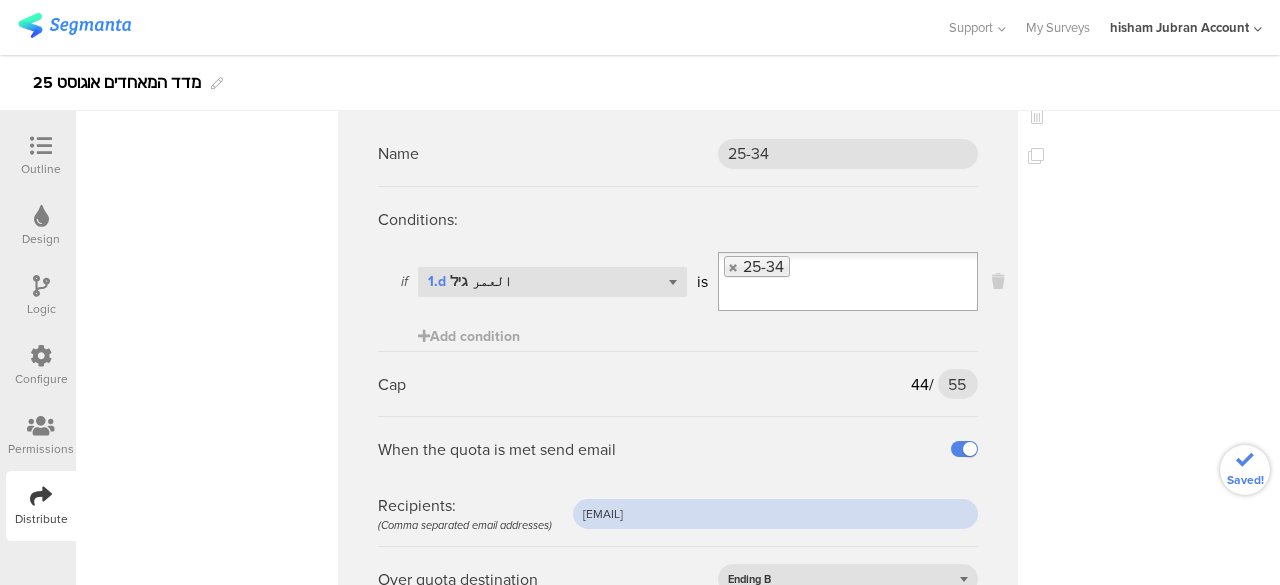 click on "[EMAIL]" at bounding box center [775, 514] 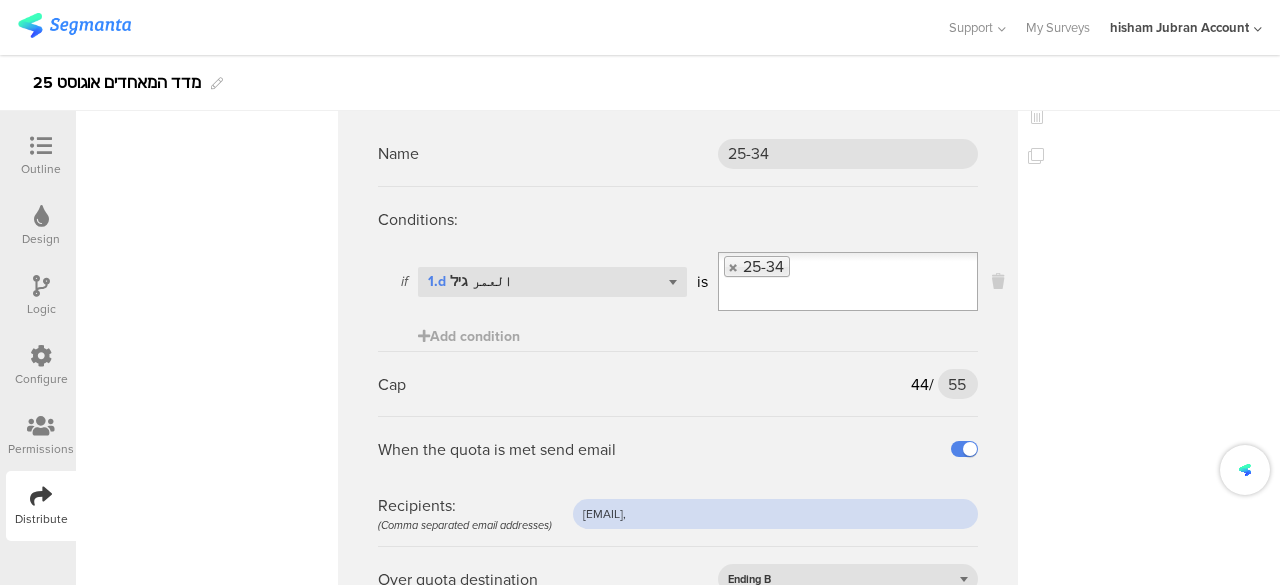 paste on "alwanresearches@gmail.com" 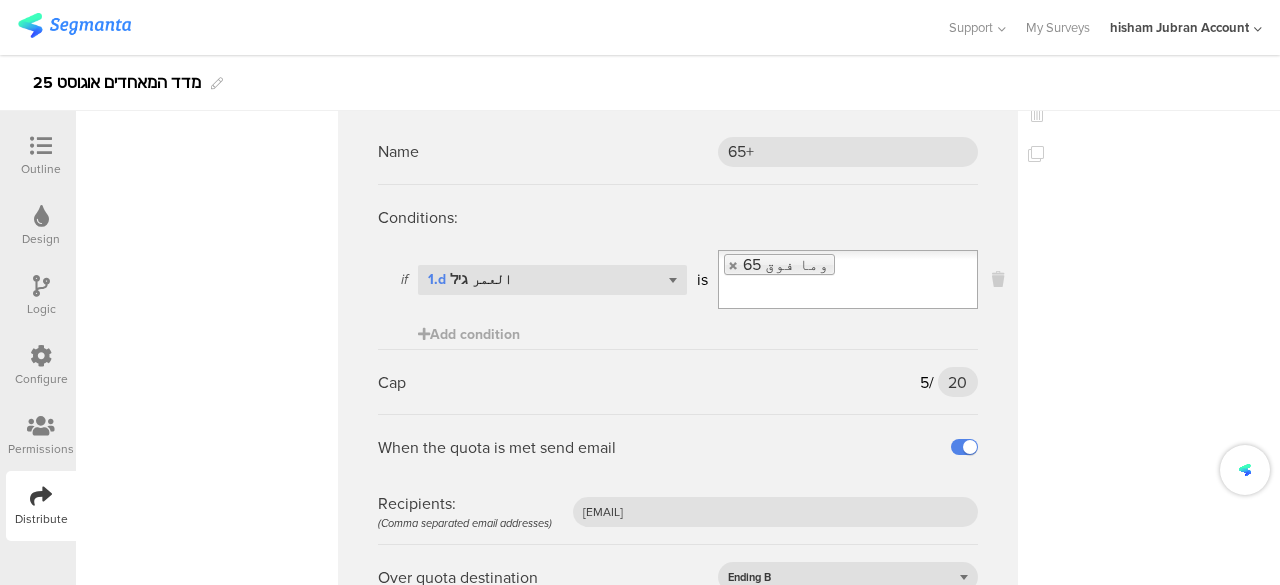 scroll, scrollTop: 4900, scrollLeft: 0, axis: vertical 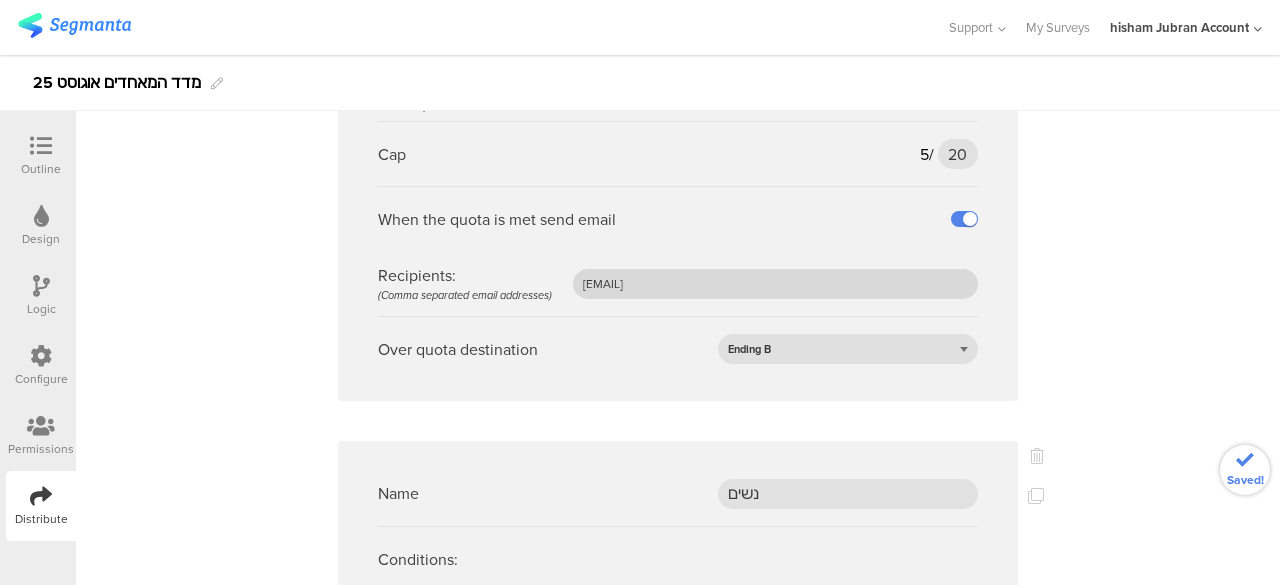 type on "afkar2005@gmail.com, alwanresearches@gmail.com" 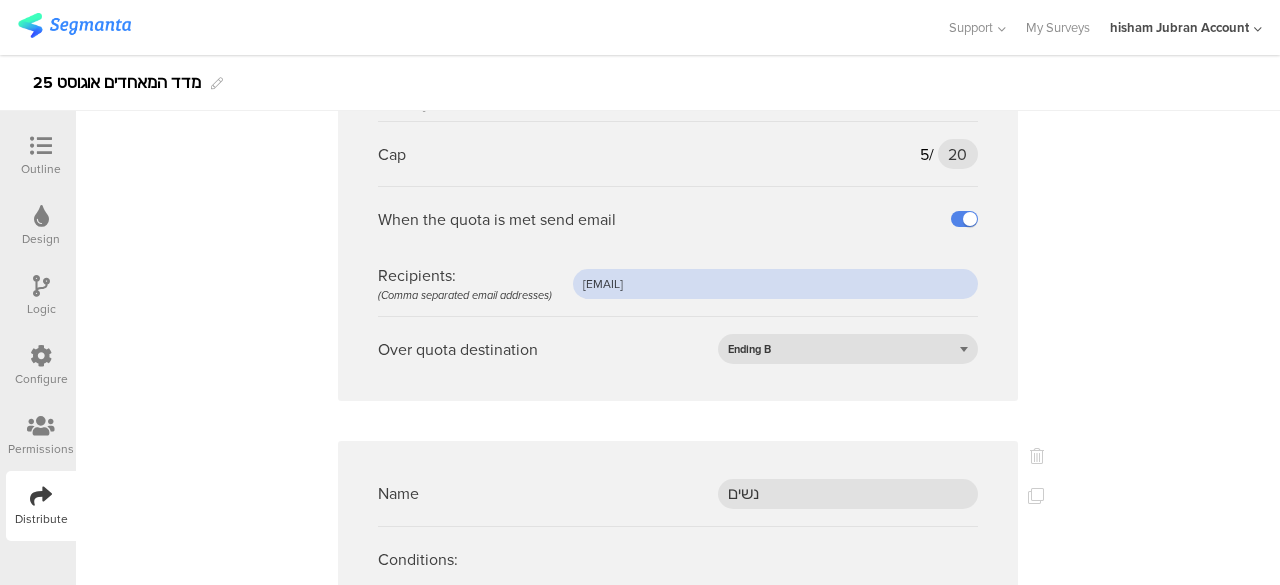 click on "[EMAIL]" at bounding box center (775, 284) 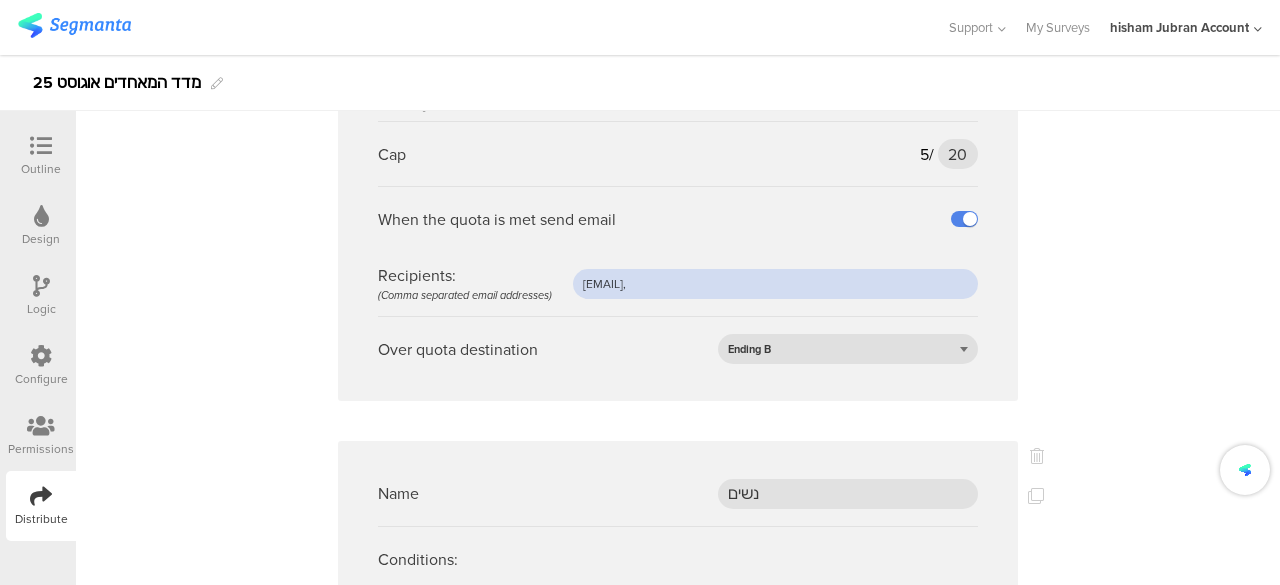 paste on "alwanresearches@gmail.com" 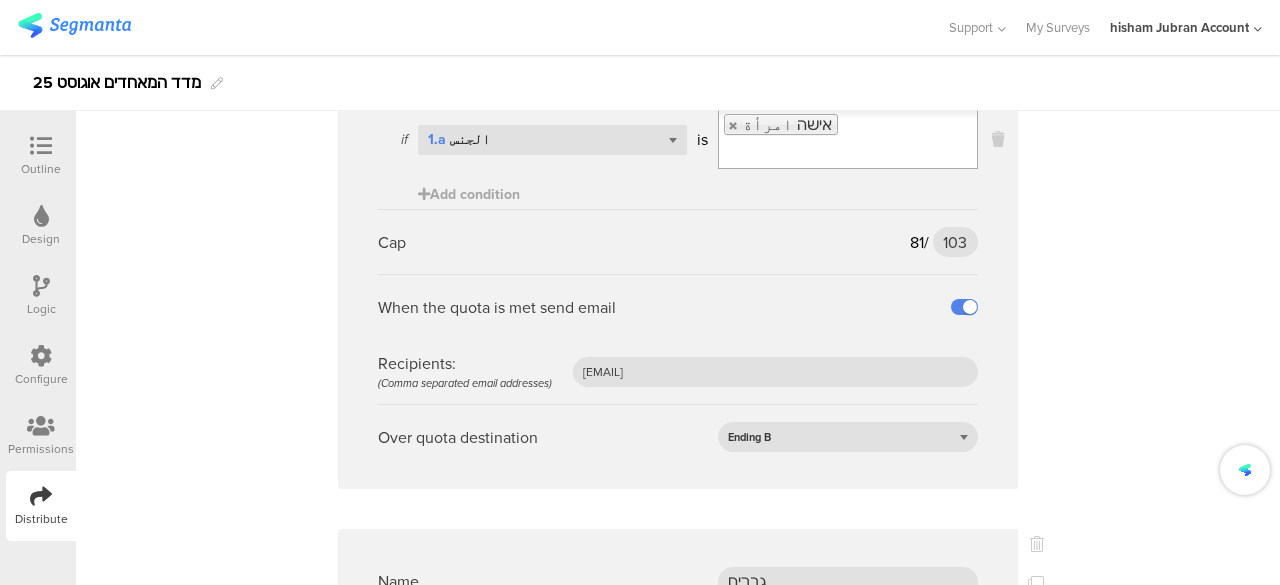 scroll, scrollTop: 5400, scrollLeft: 0, axis: vertical 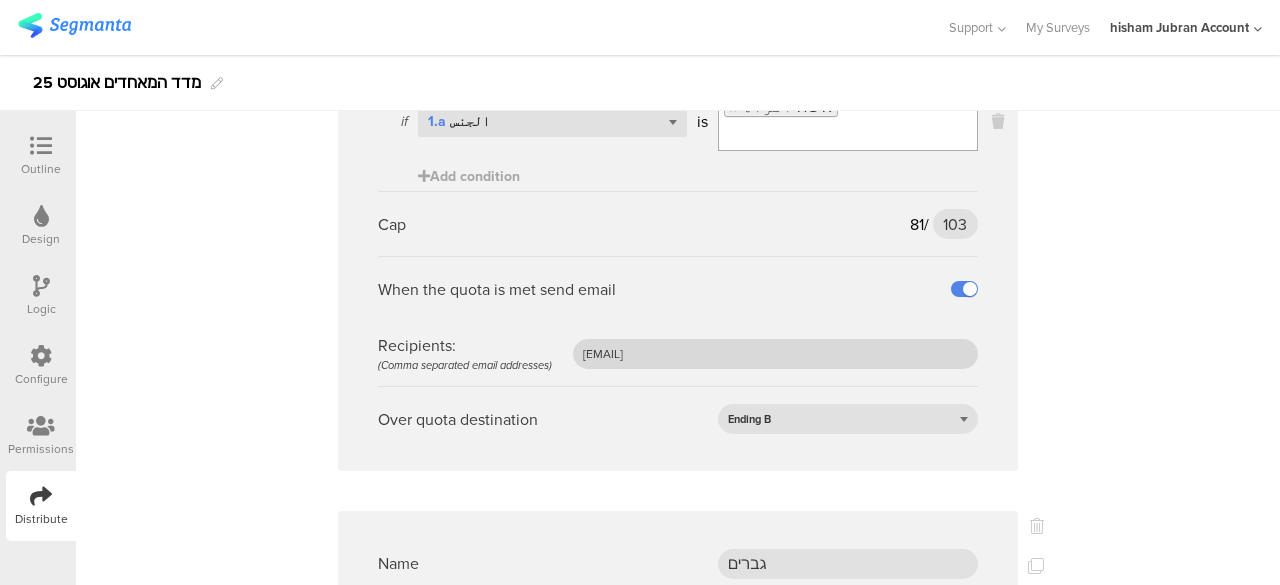type on "afkar2005@gmail.com, alwanresearches@gmail.com" 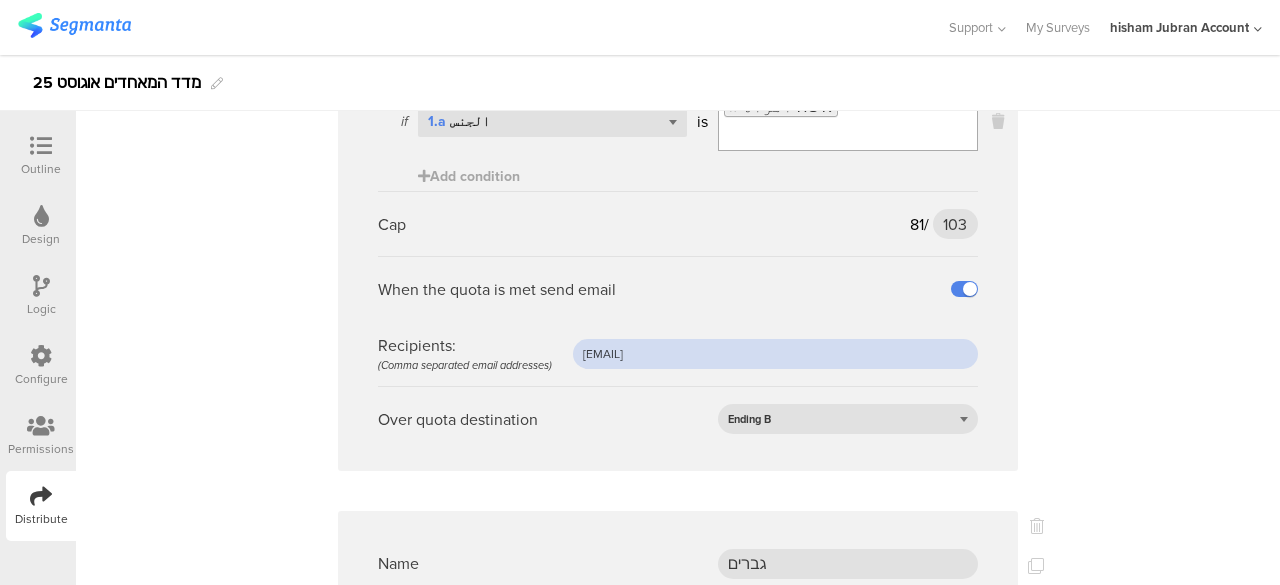click on "afkar2005@gmail.com" at bounding box center [775, 354] 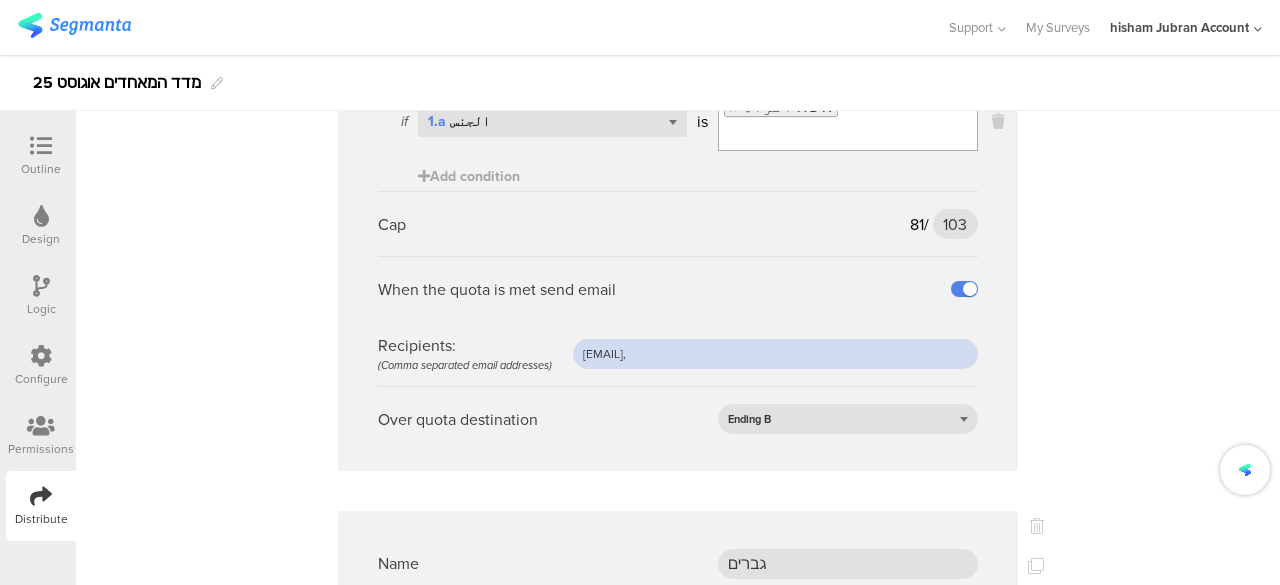 paste on "alwanresearches@gmail.com" 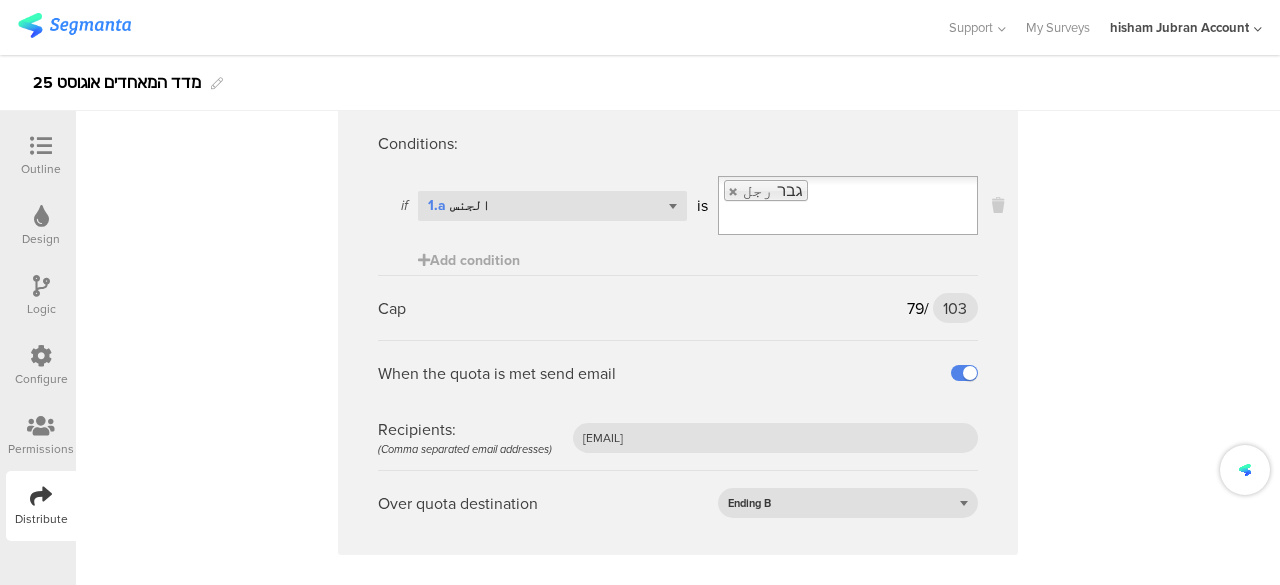 scroll, scrollTop: 5900, scrollLeft: 0, axis: vertical 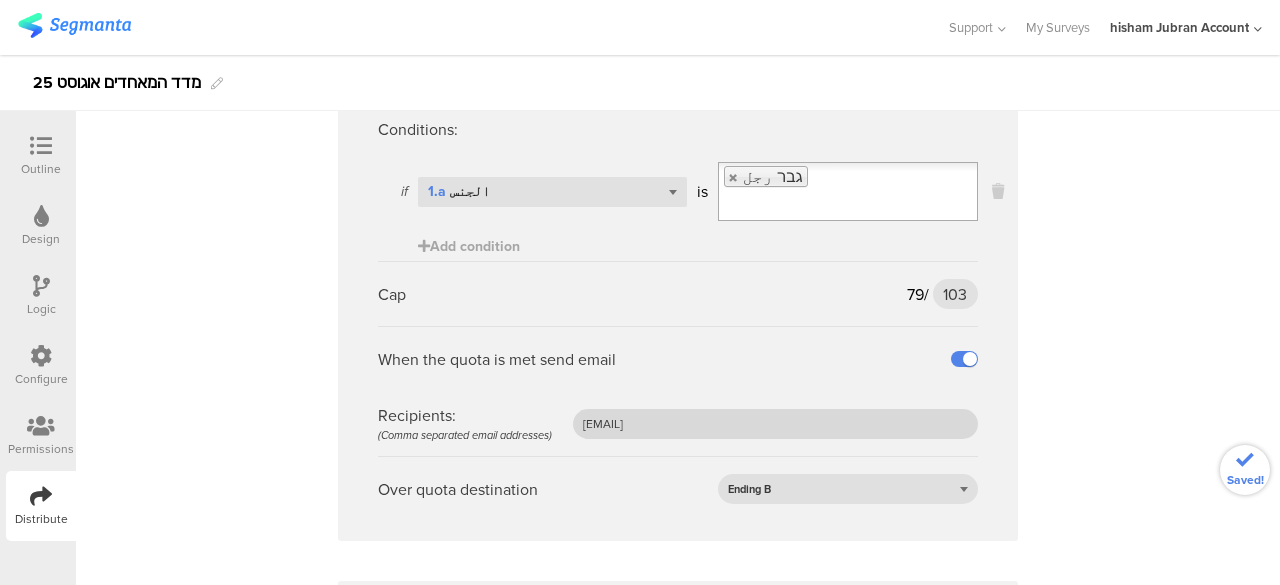 type on "afkar2005@gmail.com, alwanresearches@gmail.com" 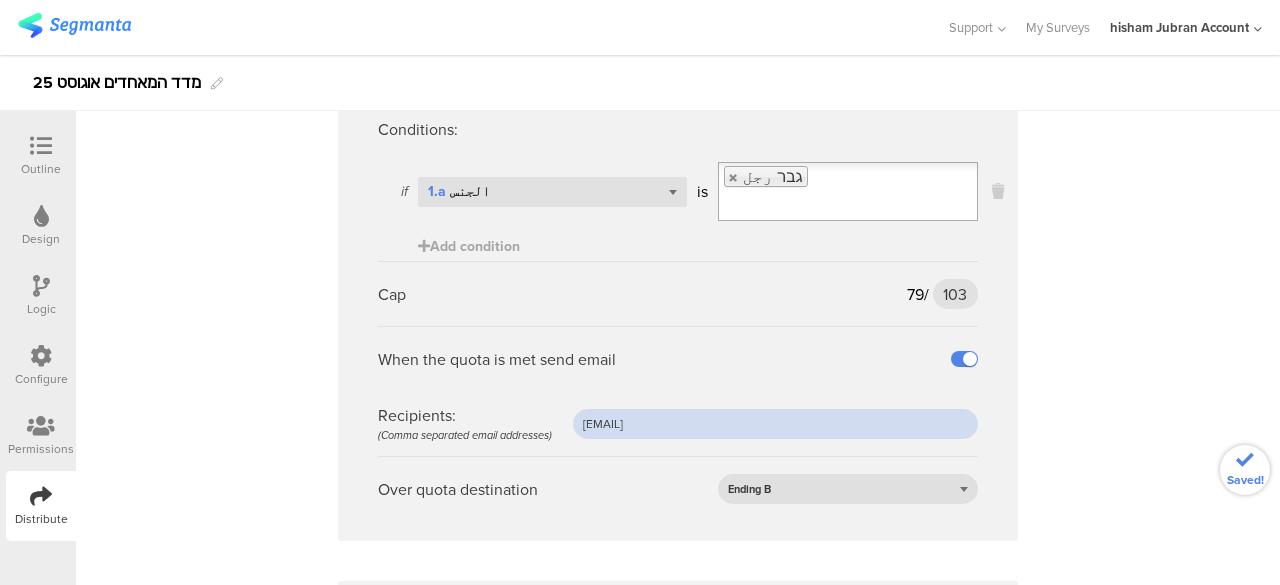 click on "afkar2005@gmail.com" at bounding box center [775, 424] 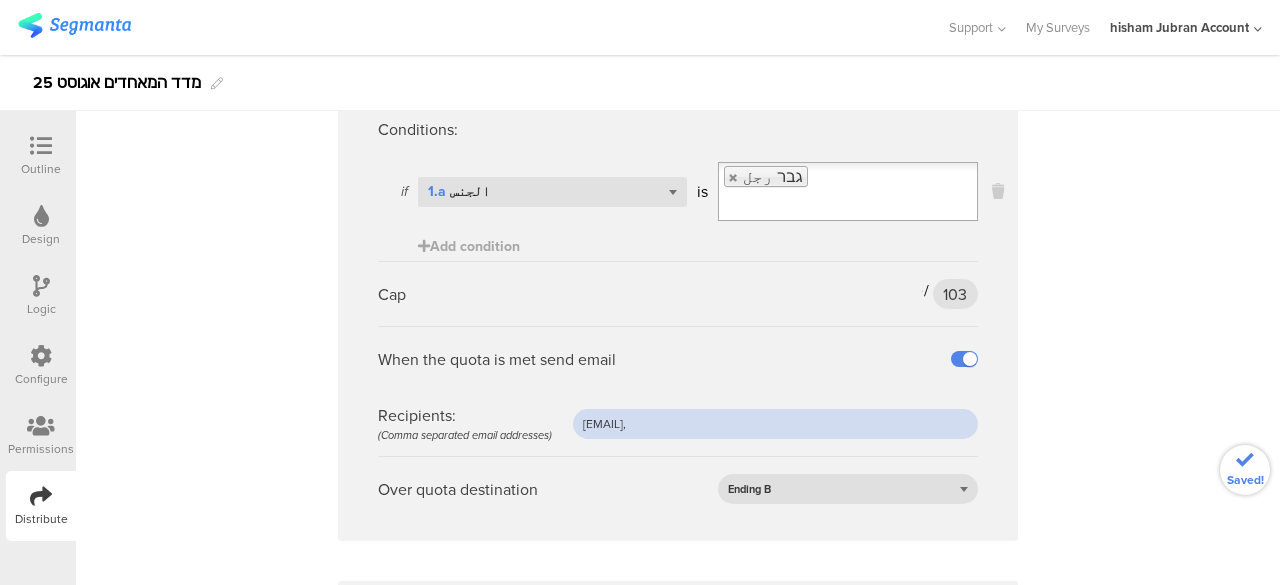 paste on "alwanresearches@gmail.com" 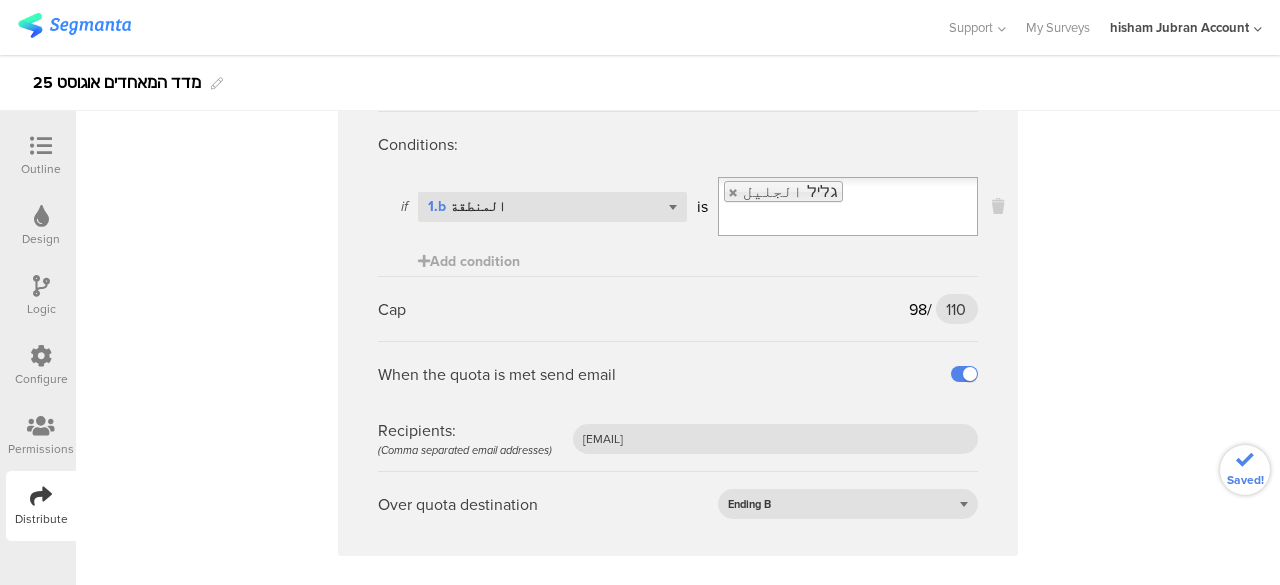 scroll, scrollTop: 6600, scrollLeft: 0, axis: vertical 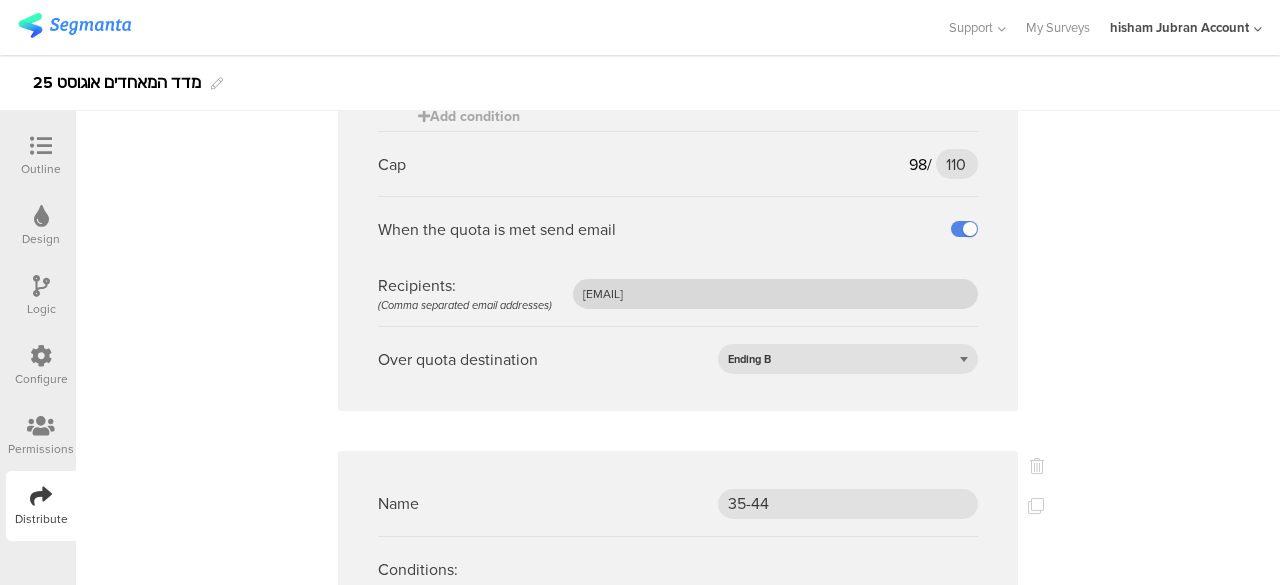 type on "afkar2005@gmail.com, alwanresearches@gmail.com" 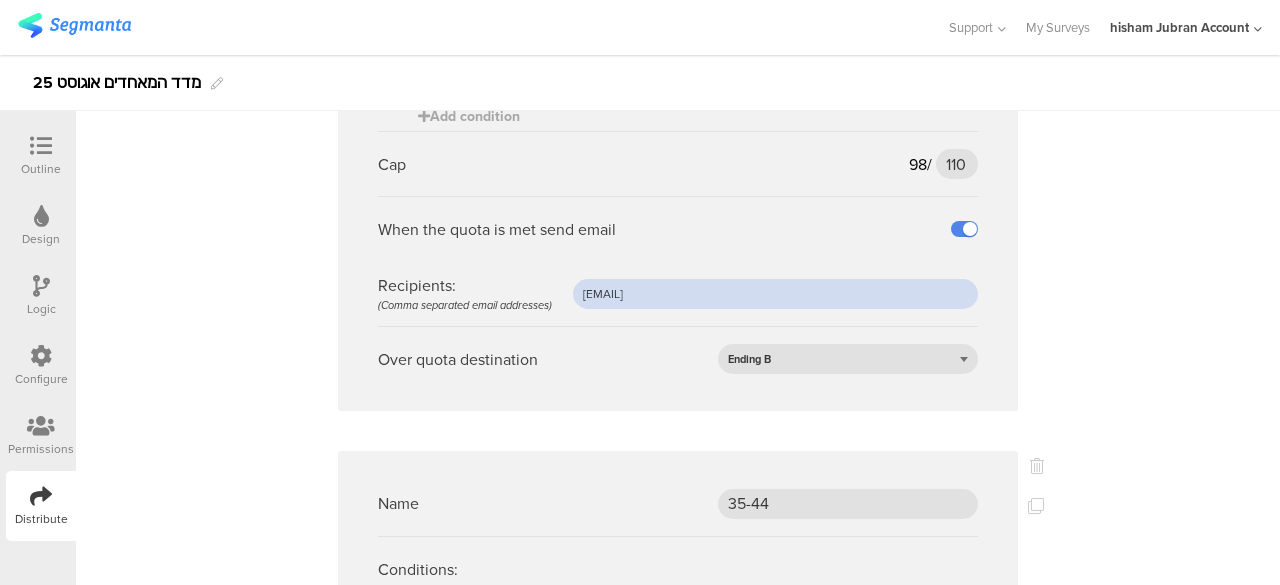click on "afkar2005@gmail.com" at bounding box center (775, 294) 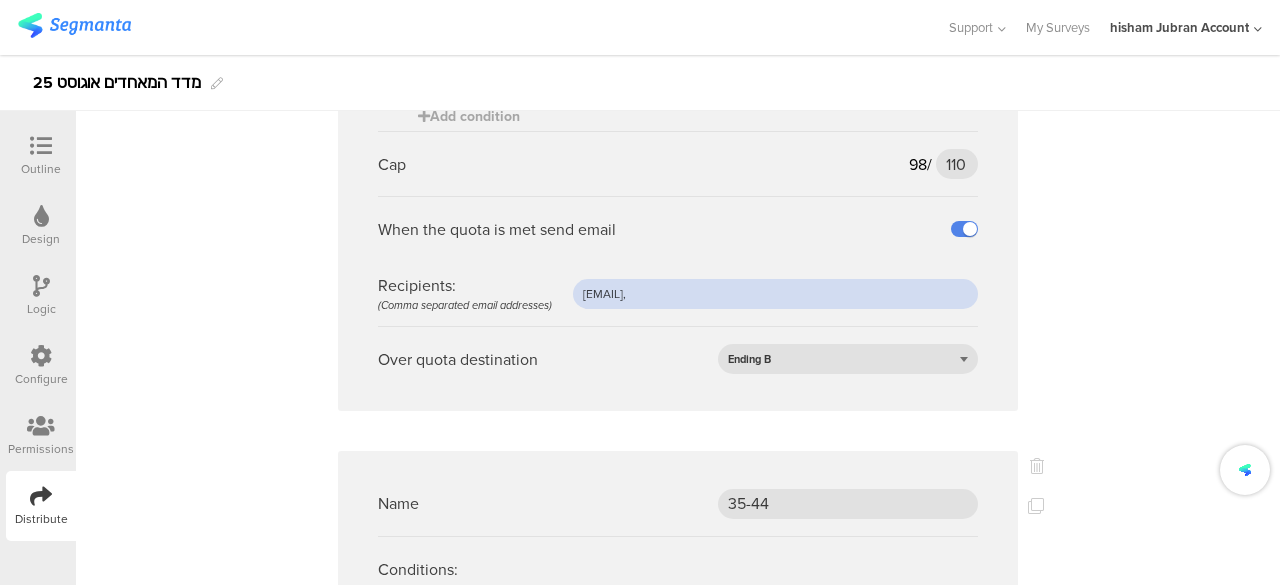 paste on "alwanresearches@gmail.com" 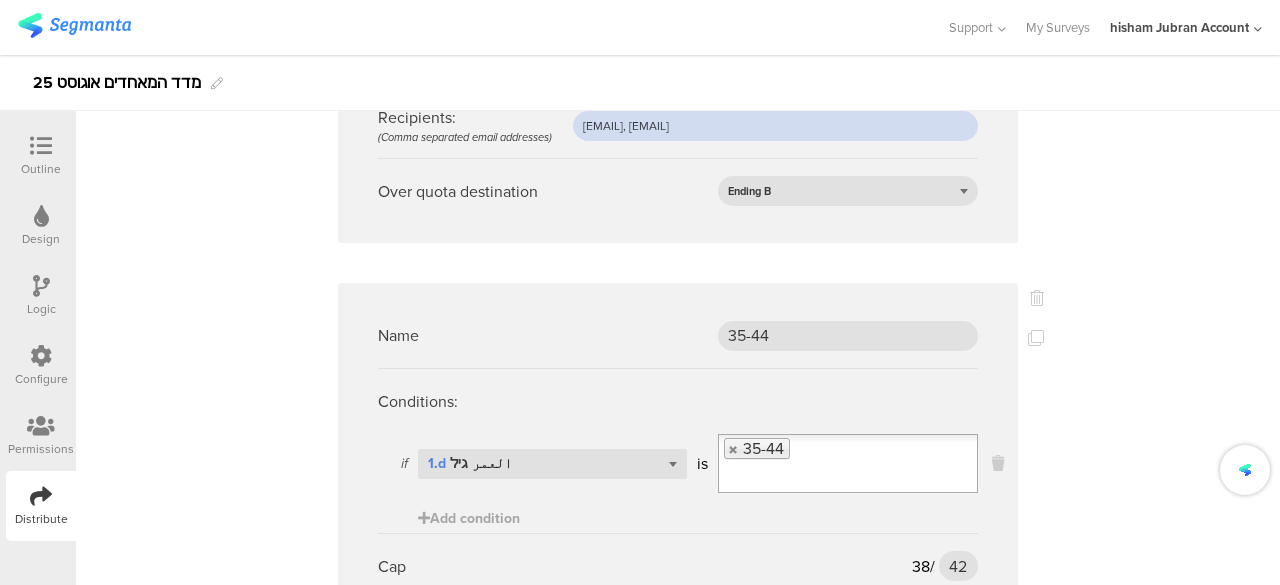 scroll, scrollTop: 7000, scrollLeft: 0, axis: vertical 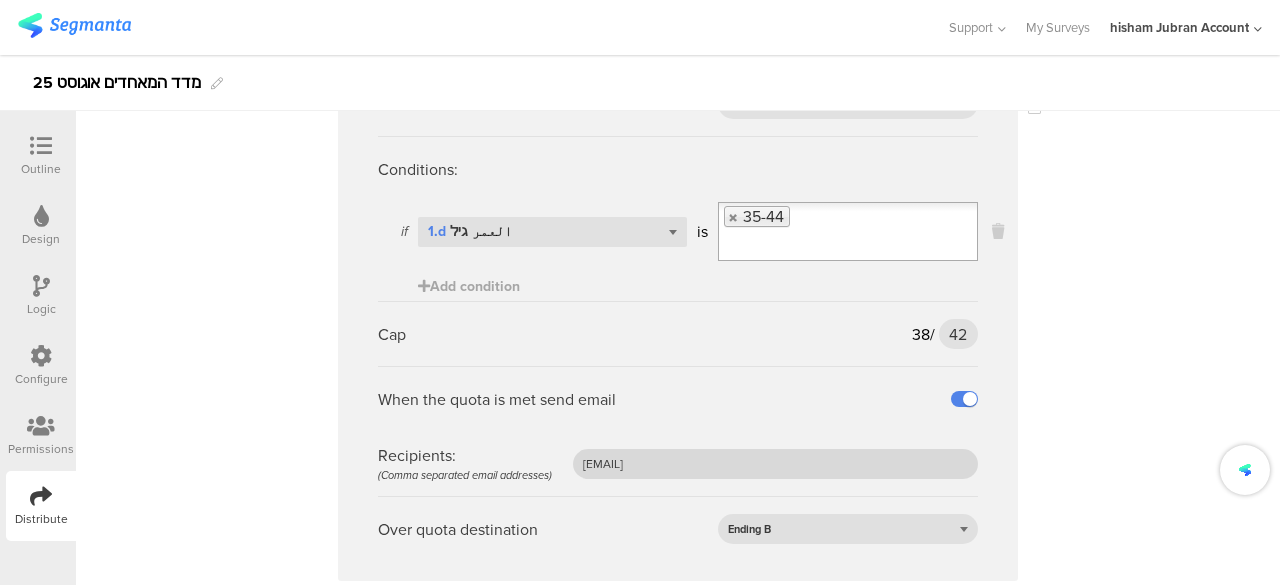 type on "afkar2005@gmail.com, alwanresearches@gmail.com" 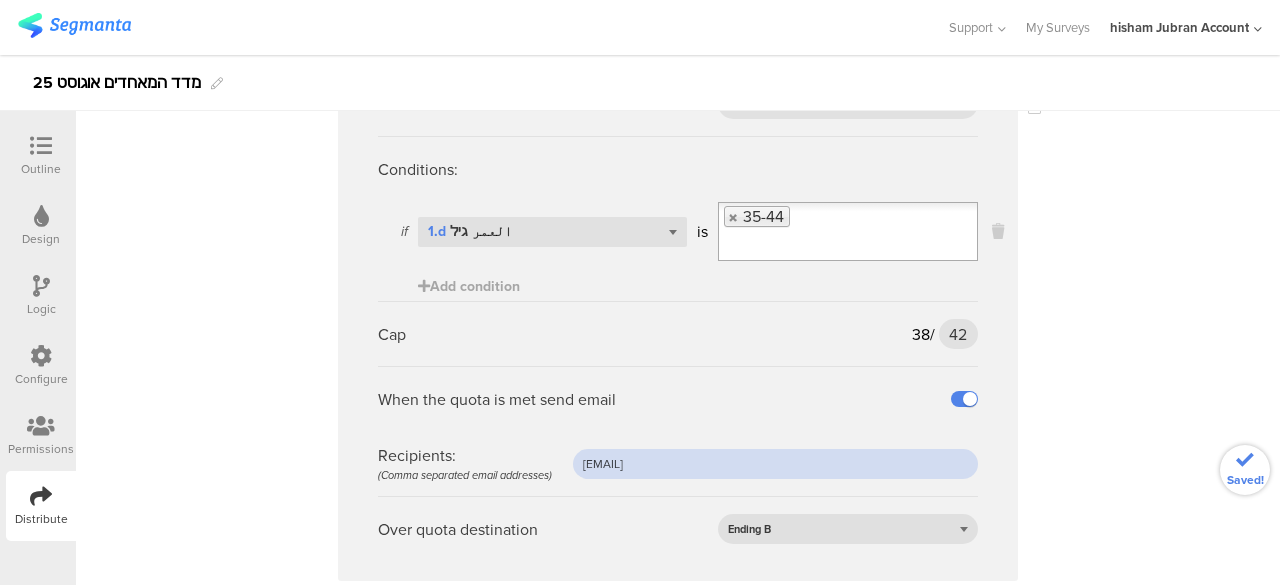 click on "afkar2005@gmail.com" at bounding box center (775, 464) 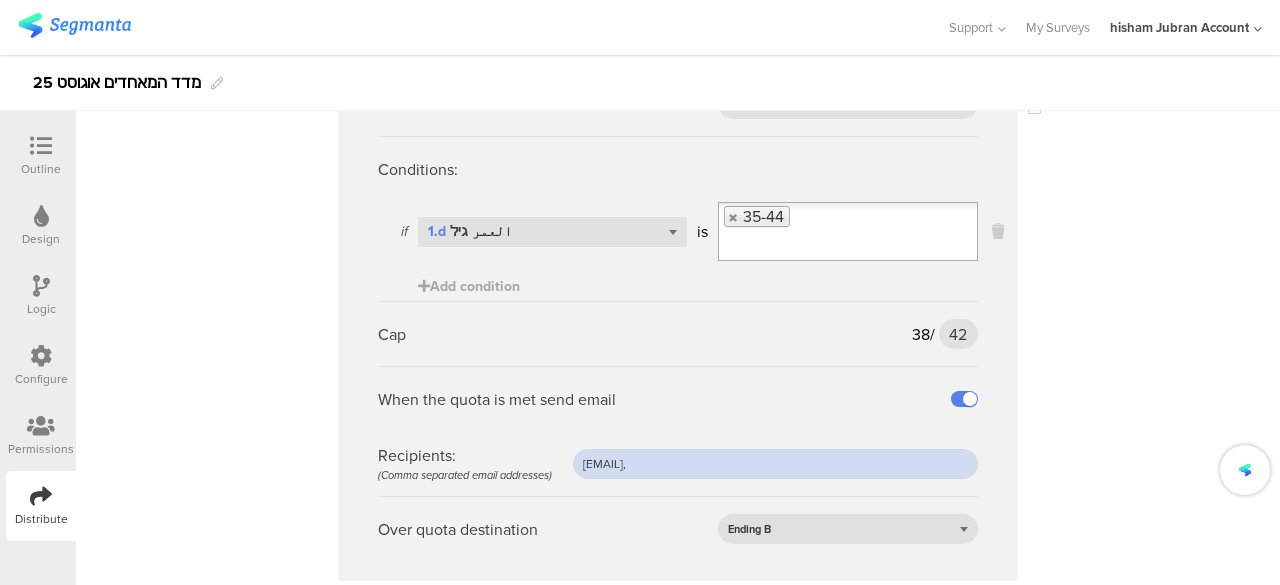 paste on "alwanresearches@gmail.com" 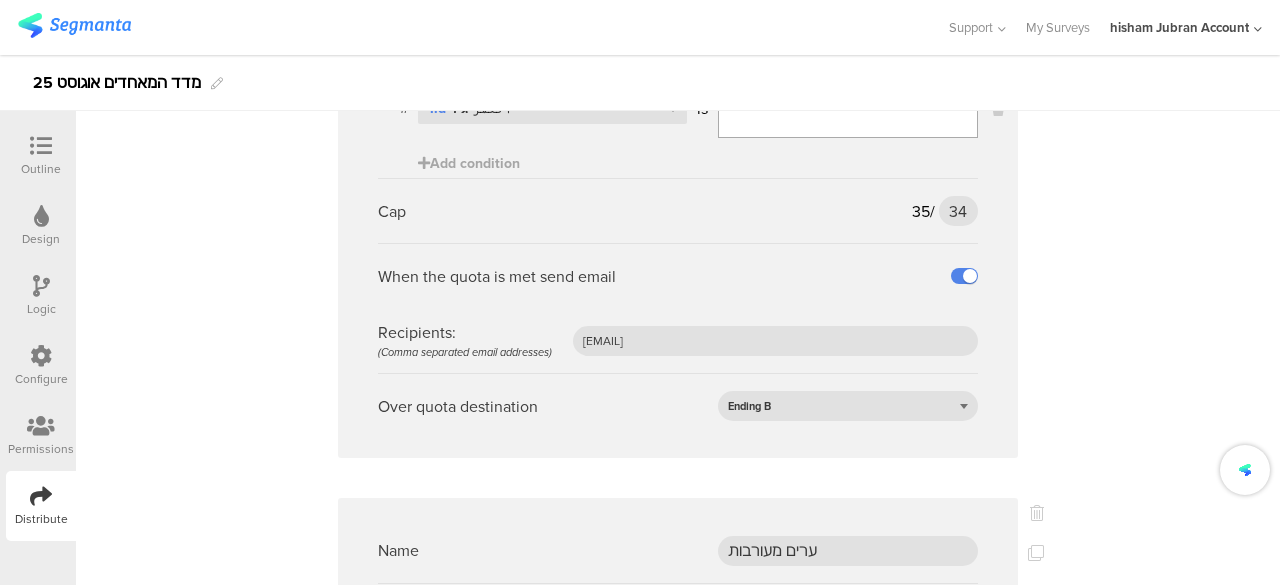 scroll, scrollTop: 7700, scrollLeft: 0, axis: vertical 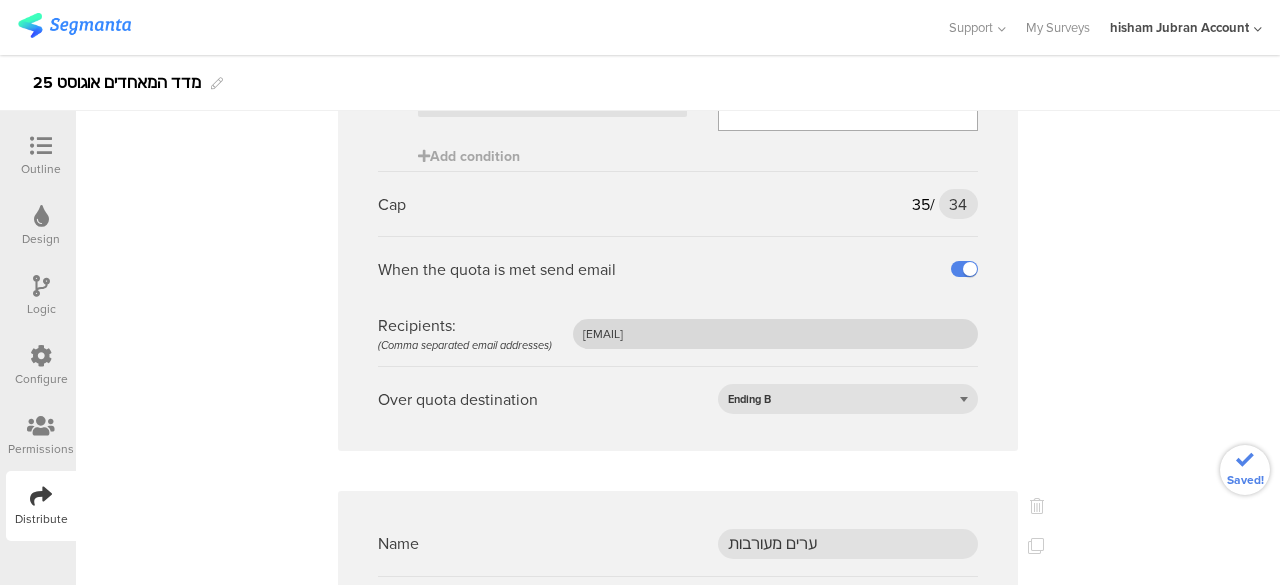 type on "afkar2005@gmail.com, alwanresearches@gmail.com" 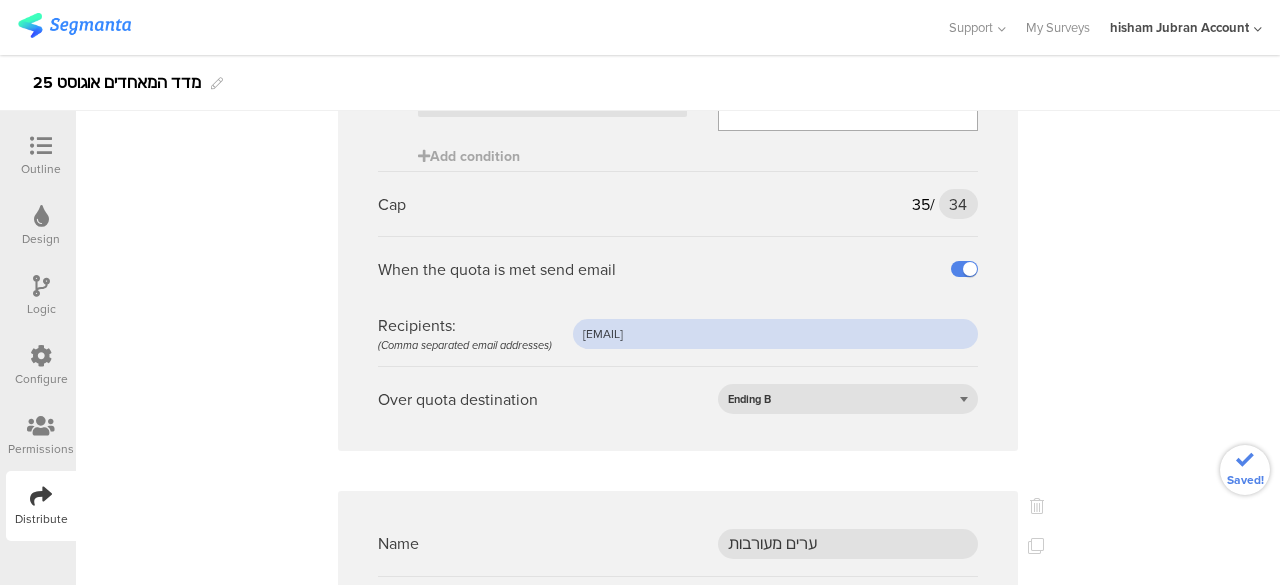 click on "afkar2005@gmail.com" at bounding box center (775, 334) 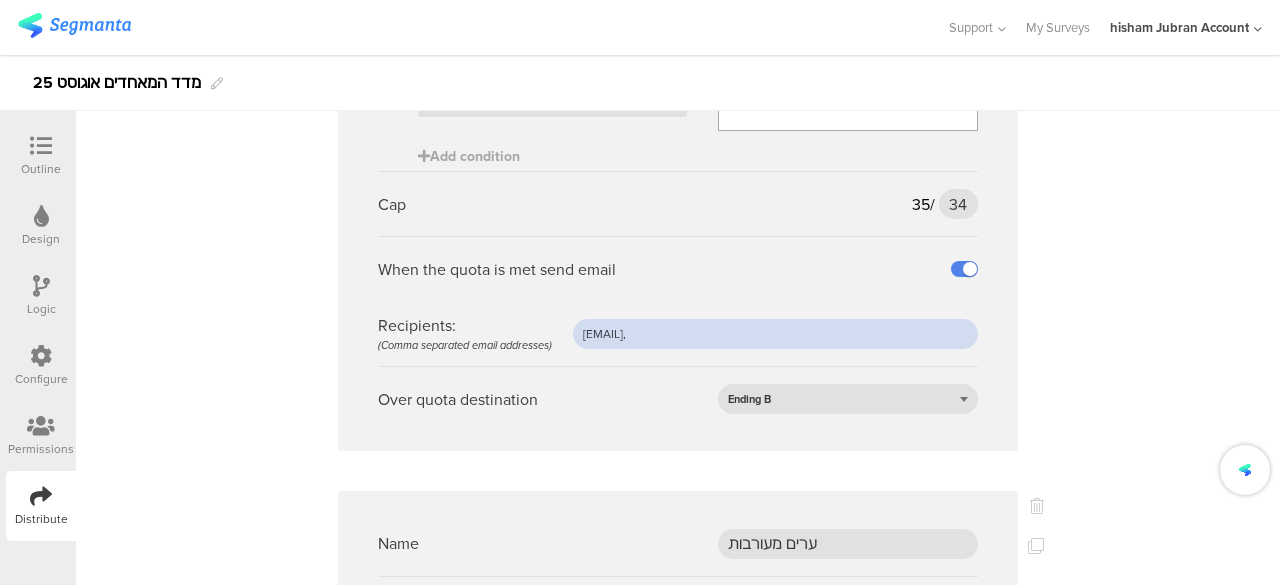 paste on "alwanresearches@gmail.com" 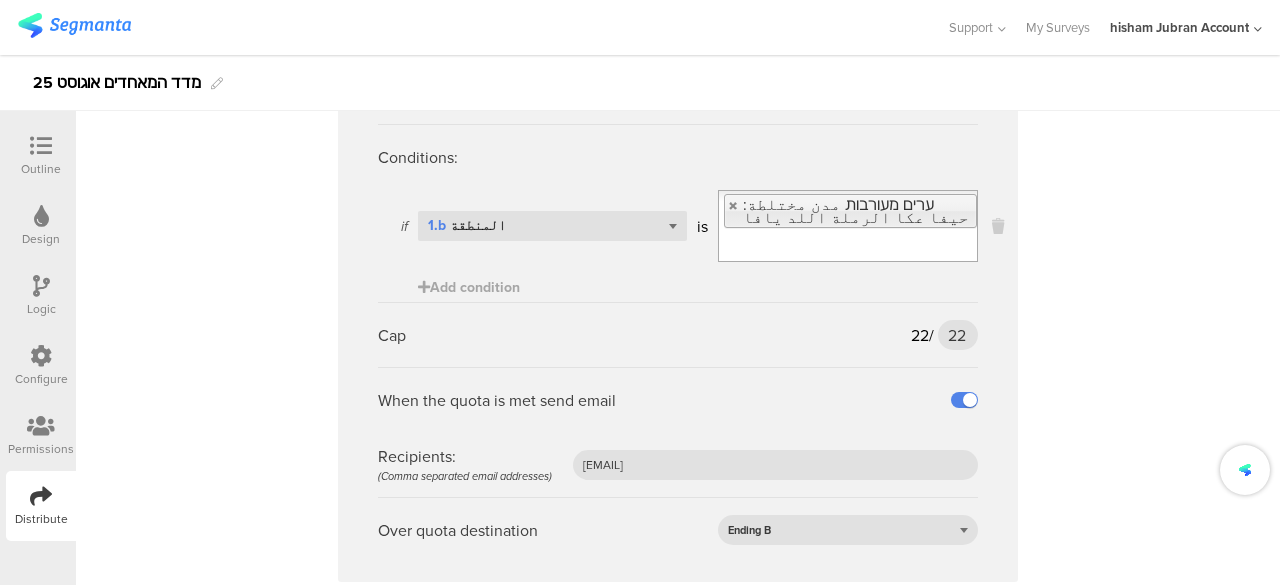 scroll, scrollTop: 8236, scrollLeft: 0, axis: vertical 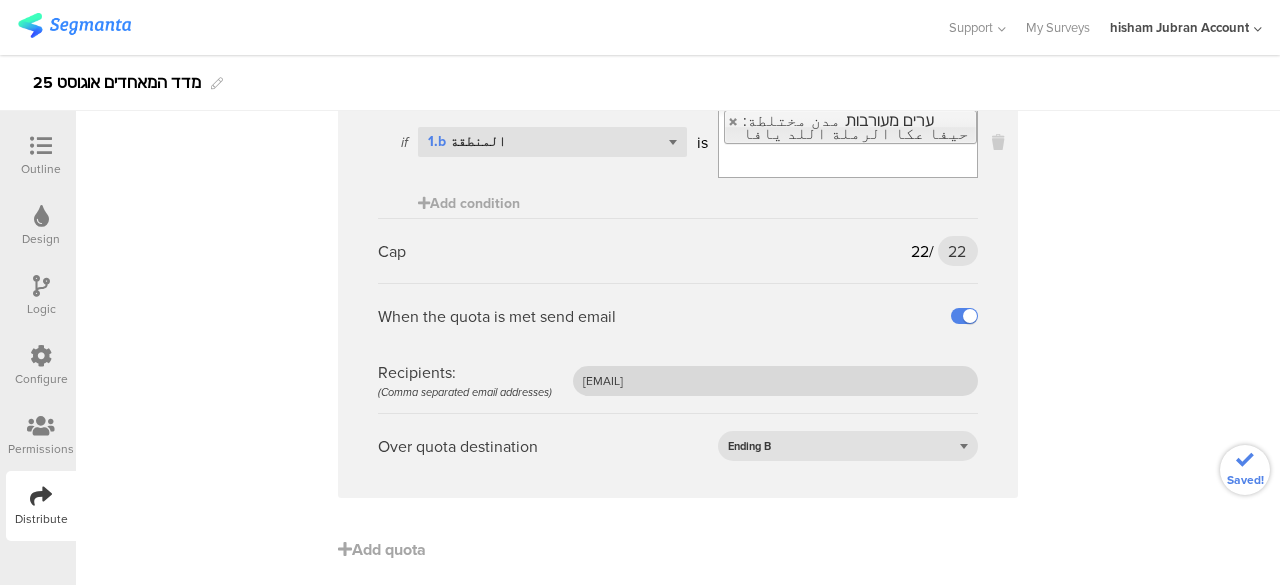 type on "afkar2005@gmail.com, alwanresearches@gmail.com" 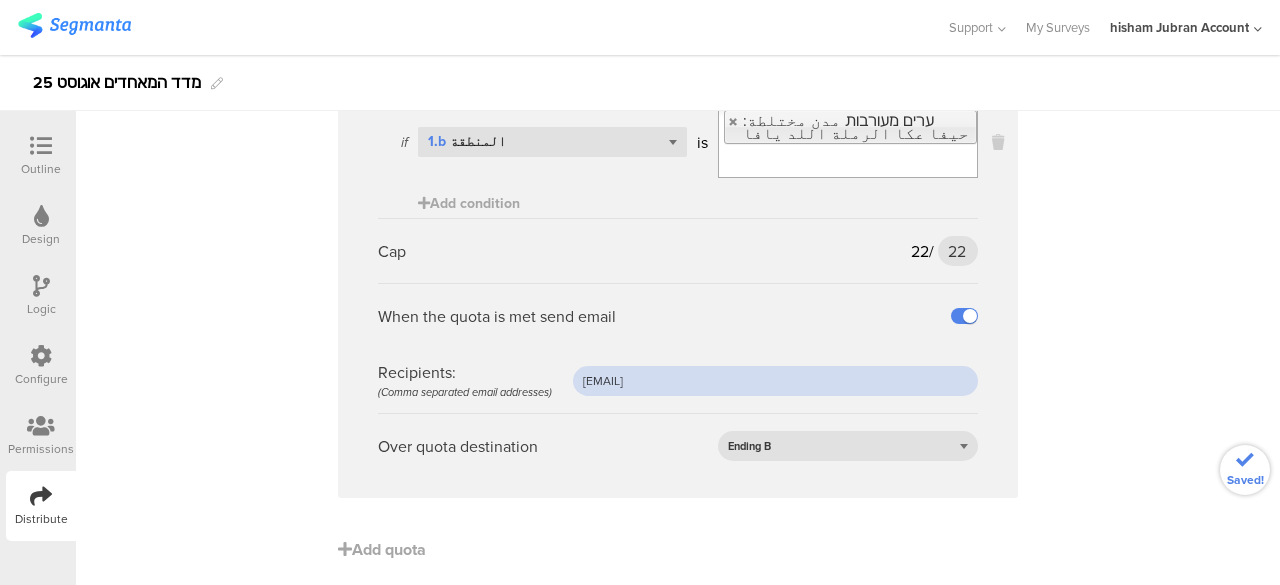 click on "afkar2005@gmail.com" at bounding box center [775, 381] 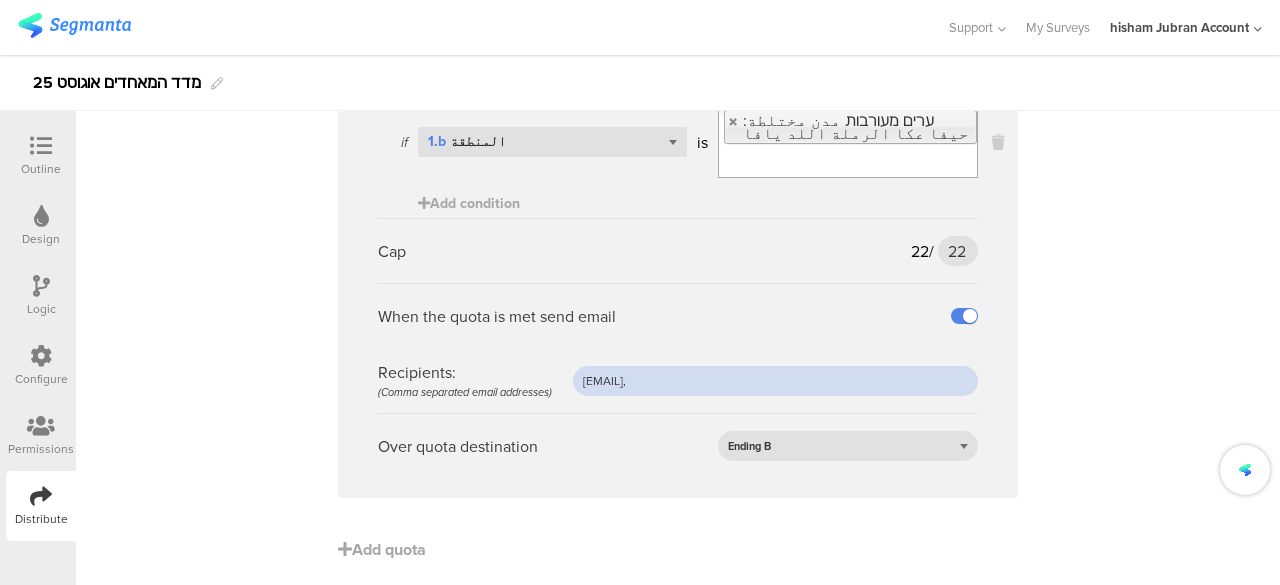 paste on "alwanresearches@gmail.com" 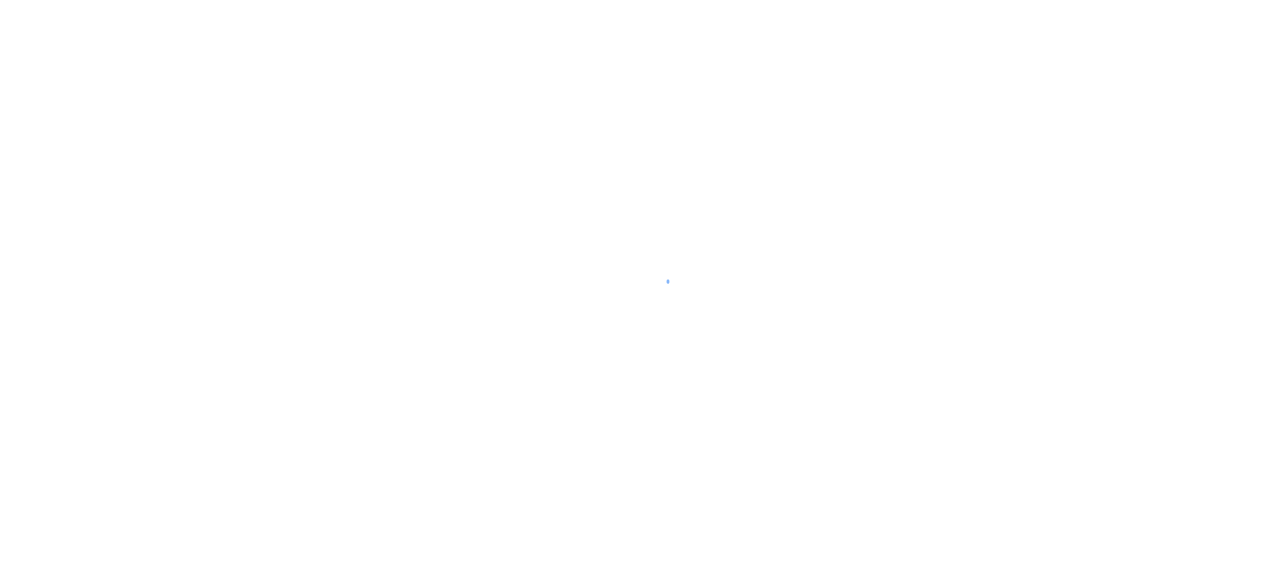 scroll, scrollTop: 0, scrollLeft: 0, axis: both 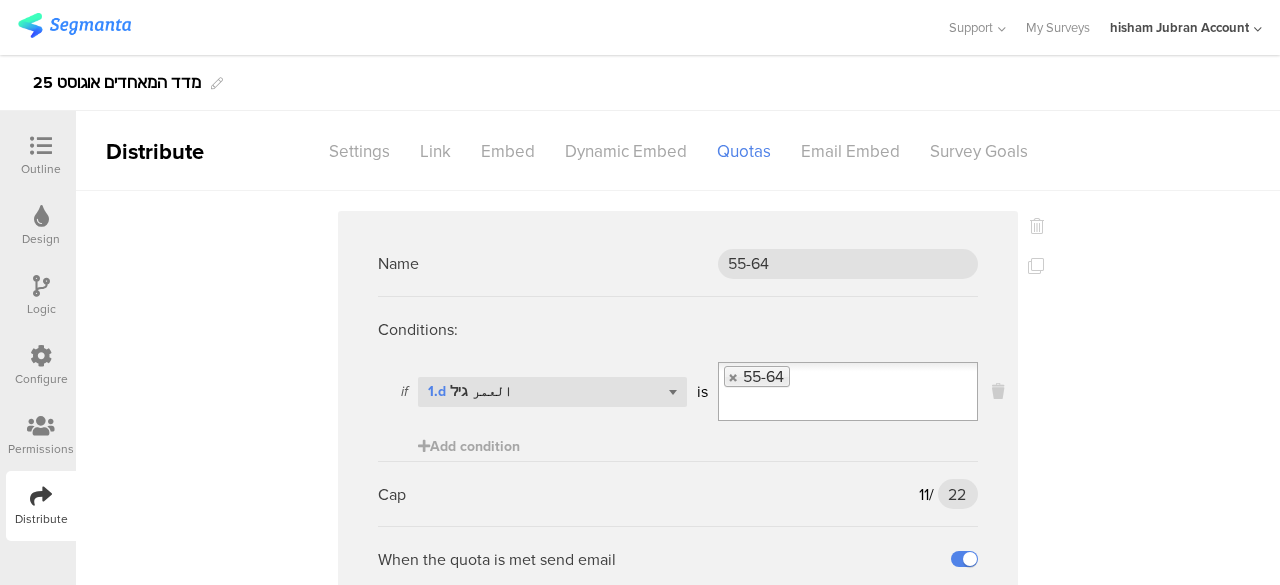 click at bounding box center [41, 146] 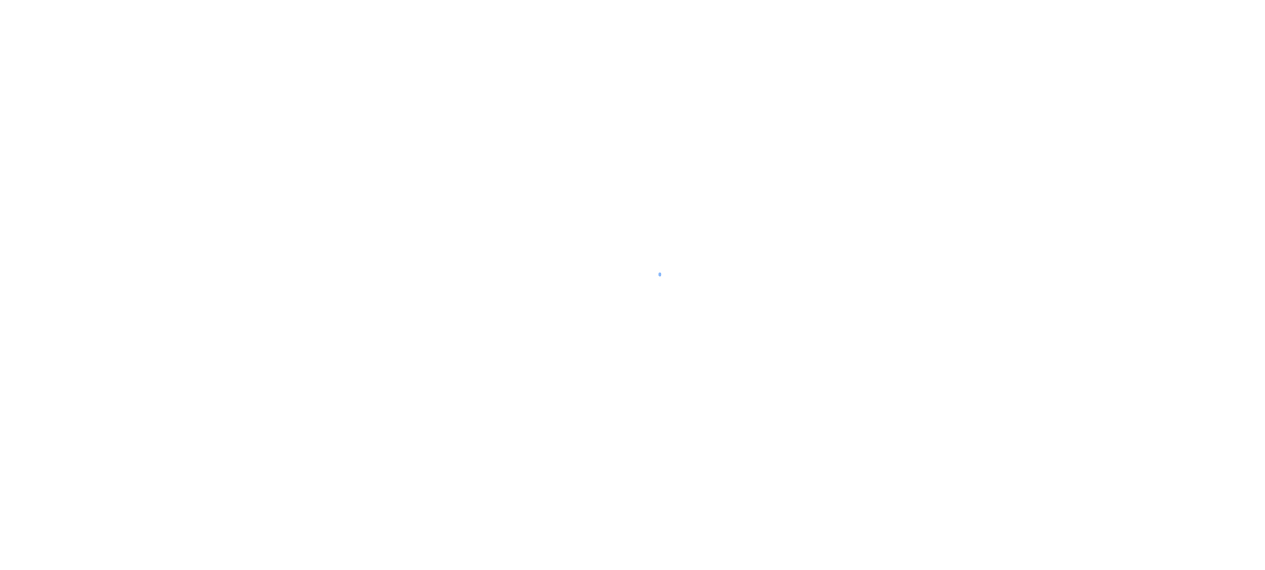 scroll, scrollTop: 0, scrollLeft: 0, axis: both 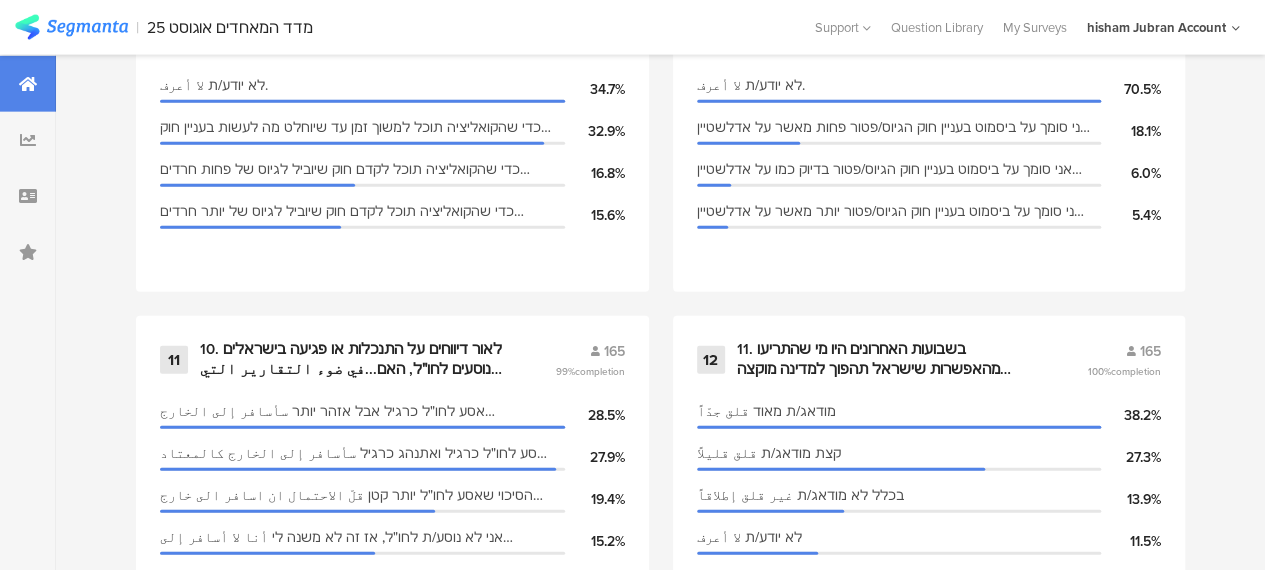 click on "1   اسئلة عامة     179   98%  completion
الجنس
גבר رجل
50.8%
אישה امرأة
49.2%
المنطقة
גליל הגליל
60.3%
משולש المثلث
16.2%
ערים מעורבות مدن مختلطة: [CITY] [CITY] [CITY] [CITY] [CITY]
13.4%
נגב النقب
10.1%
الديانة
מוסלמי مسلم
84.4%
נוצרי مسيحي
8.9%
דרוזי درزي
6.1%
מסרב ارفض
0.6%
العمر גיל
35-44
25.1%
25-34
24.6%
45-54
20.7%
18-24
17.9%
2       171   96%  completion       1 בכלל לא מרגיש/ה כך لا أشعر ذلك على الاطلاق
36.8%" at bounding box center [660, 153] 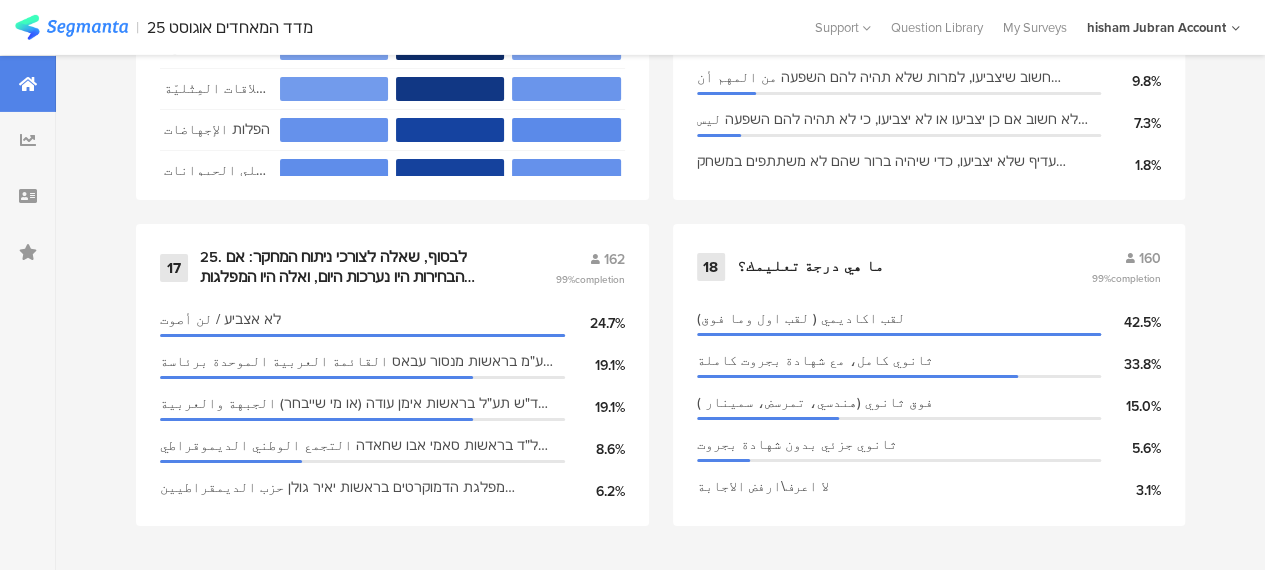 scroll, scrollTop: 3379, scrollLeft: 0, axis: vertical 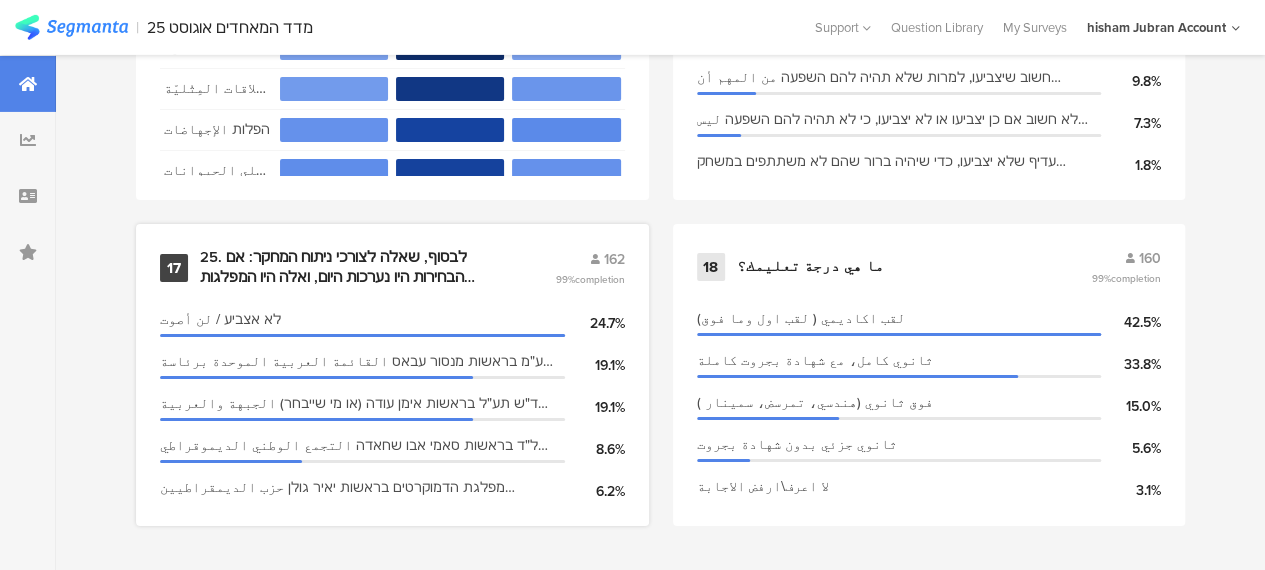 click on "25. לבסוף, שאלה לצורכי ניתוח המחקר: אם הבחירות היו נערכות היום, ואלה היו המפלגות שמתמודדות בבחירות, לאיזו מהמפלגות הבאות היית מצביע/ה?وأخيراً سؤال مساعد للتحليل: لو أن الإنتخابات أقيمت اليوم، وهذه الأحزاب التي ستتنافس، لأي حزب من بين الأحزاب التّالية كنت ستصوت؟" at bounding box center [353, 267] 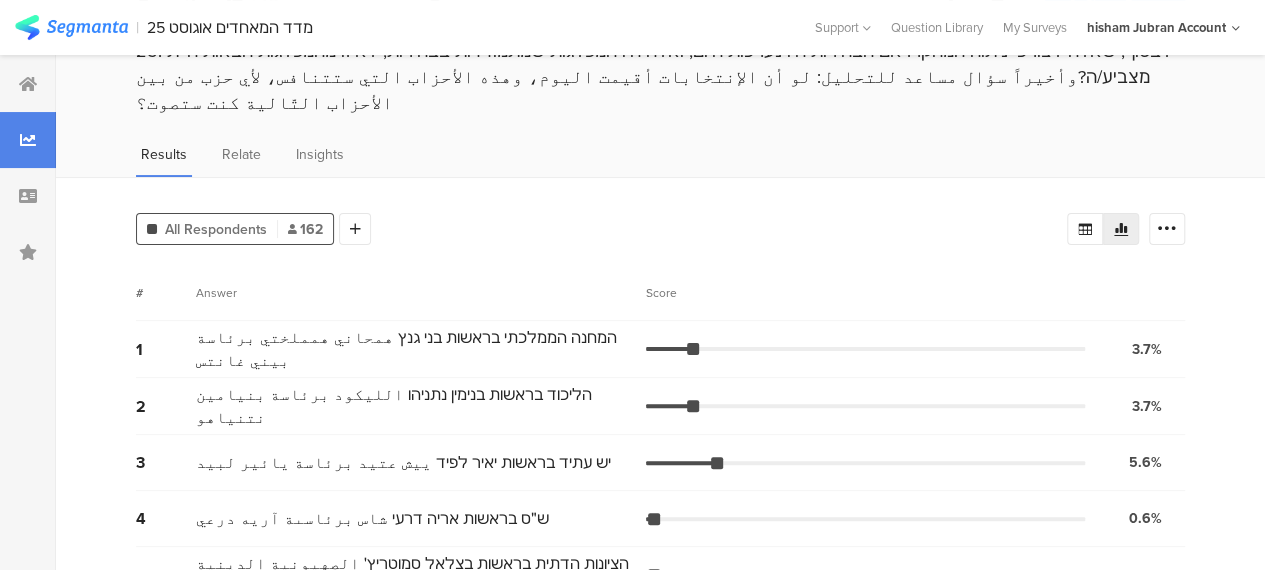 scroll, scrollTop: 0, scrollLeft: 0, axis: both 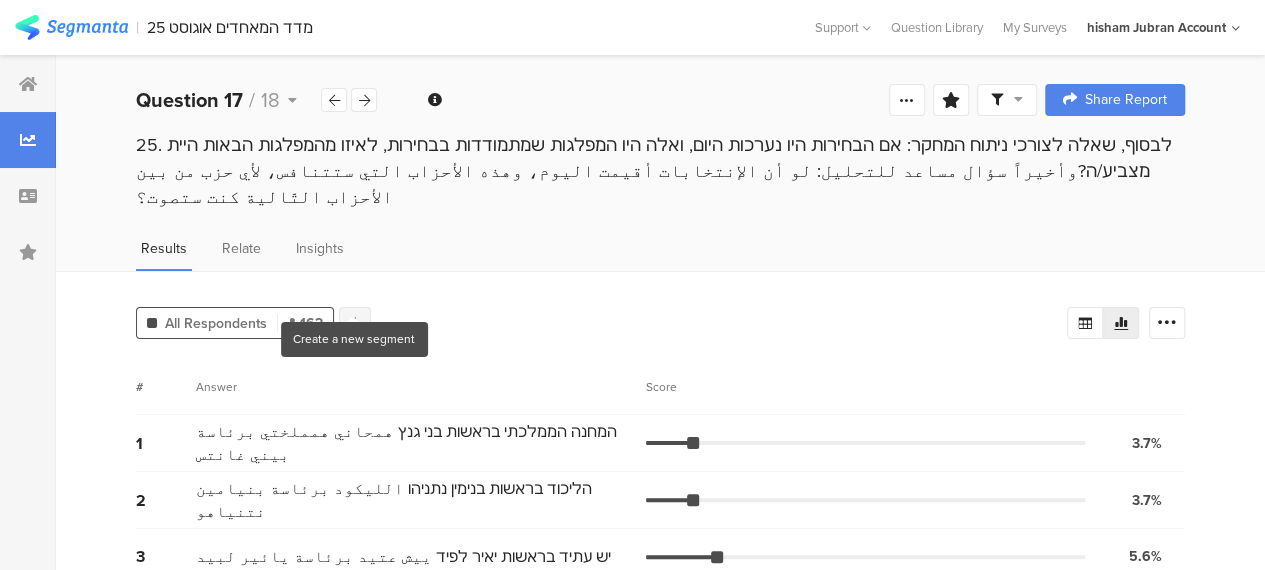 click at bounding box center (355, 323) 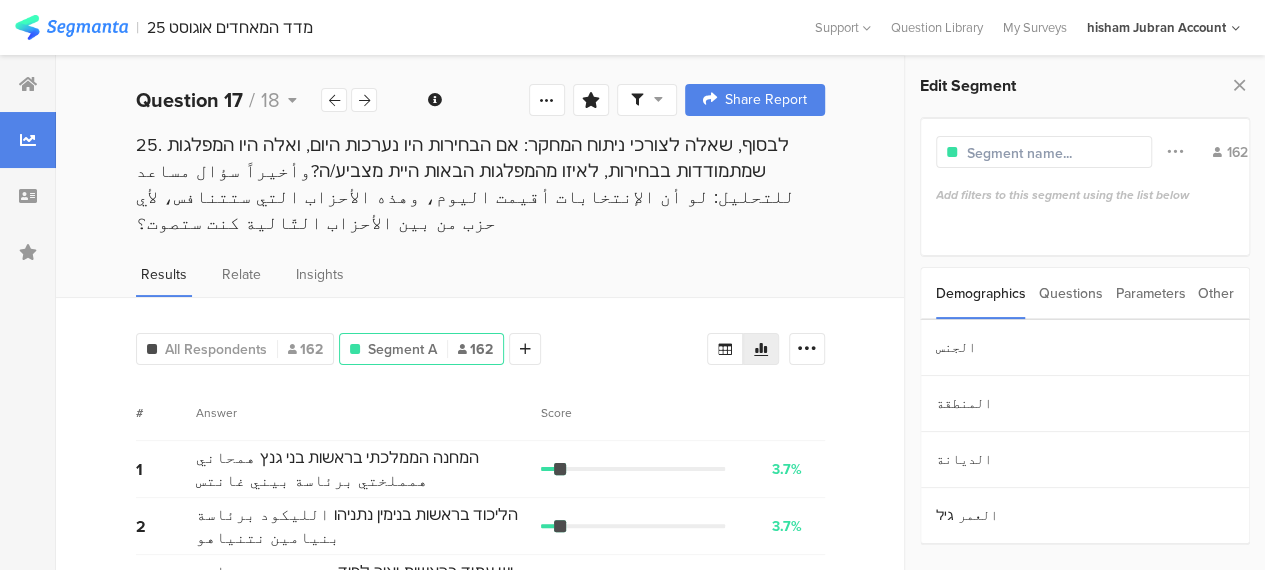 click on "Parameters" at bounding box center (1150, 293) 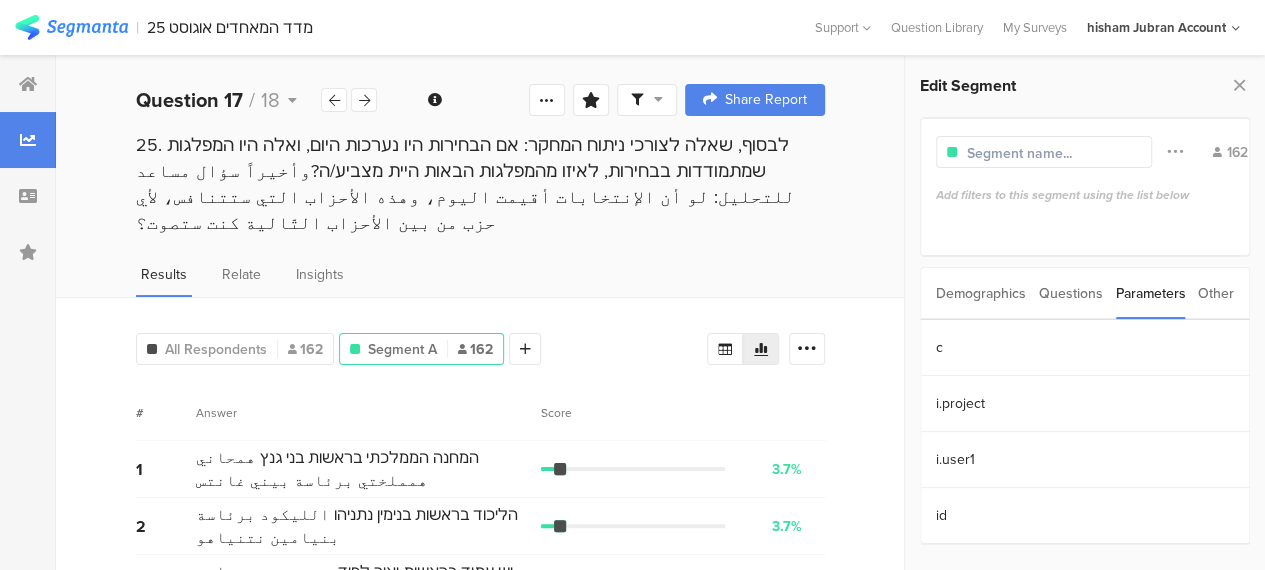 click on "Questions" at bounding box center [1071, 293] 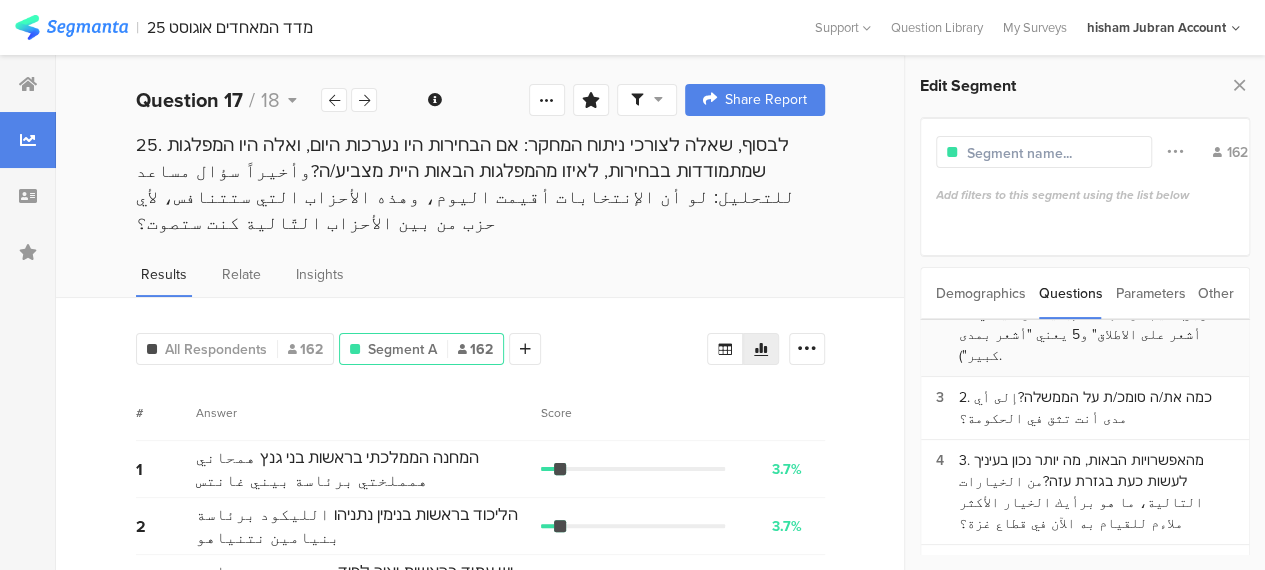 scroll, scrollTop: 0, scrollLeft: 0, axis: both 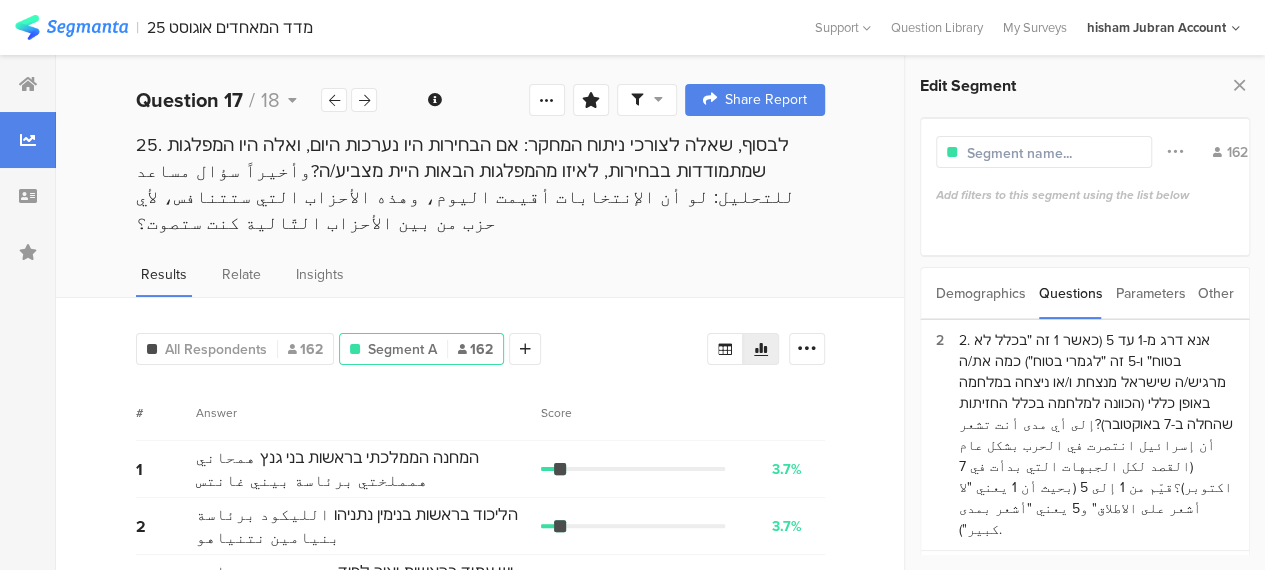 click on "Demographics" at bounding box center [981, 293] 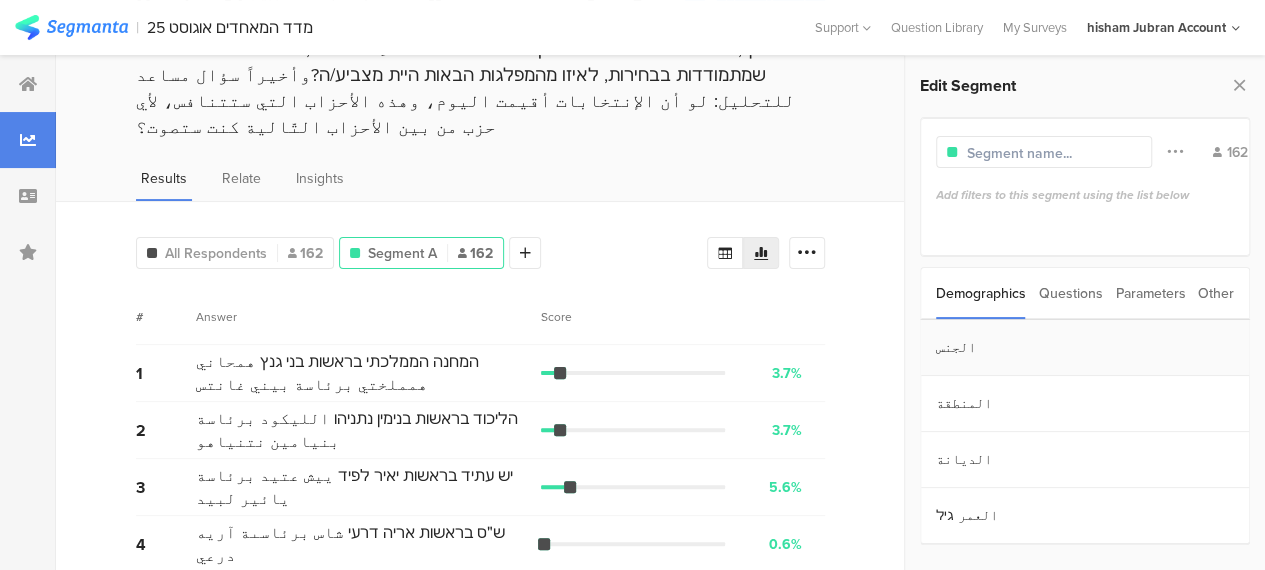 scroll, scrollTop: 100, scrollLeft: 0, axis: vertical 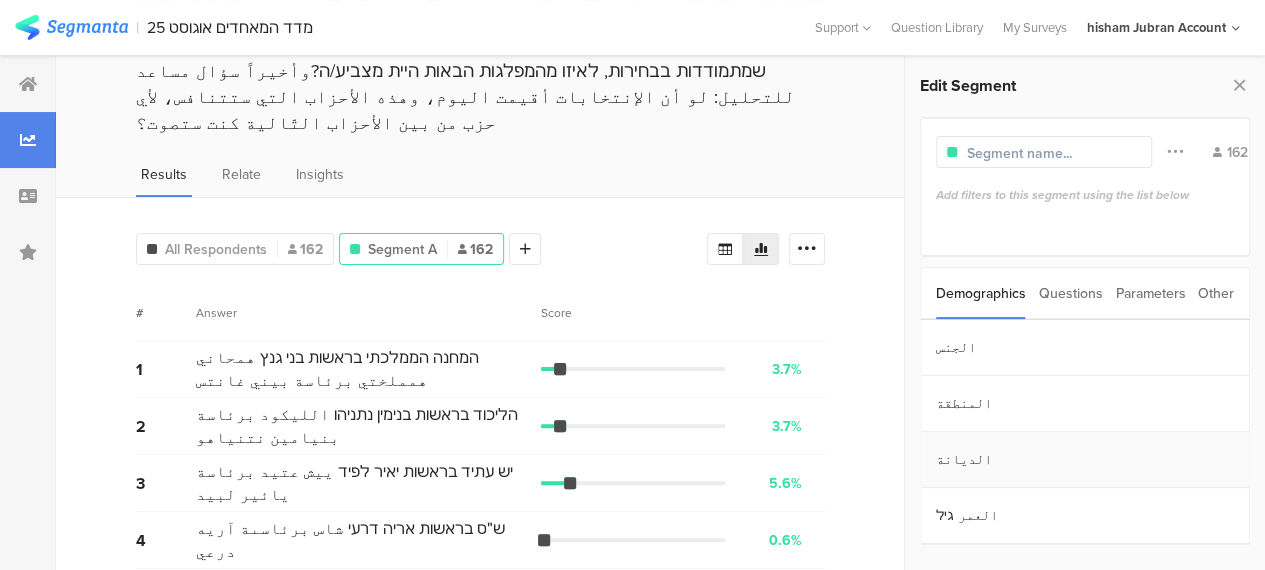 click on "الديانة" at bounding box center (1085, 460) 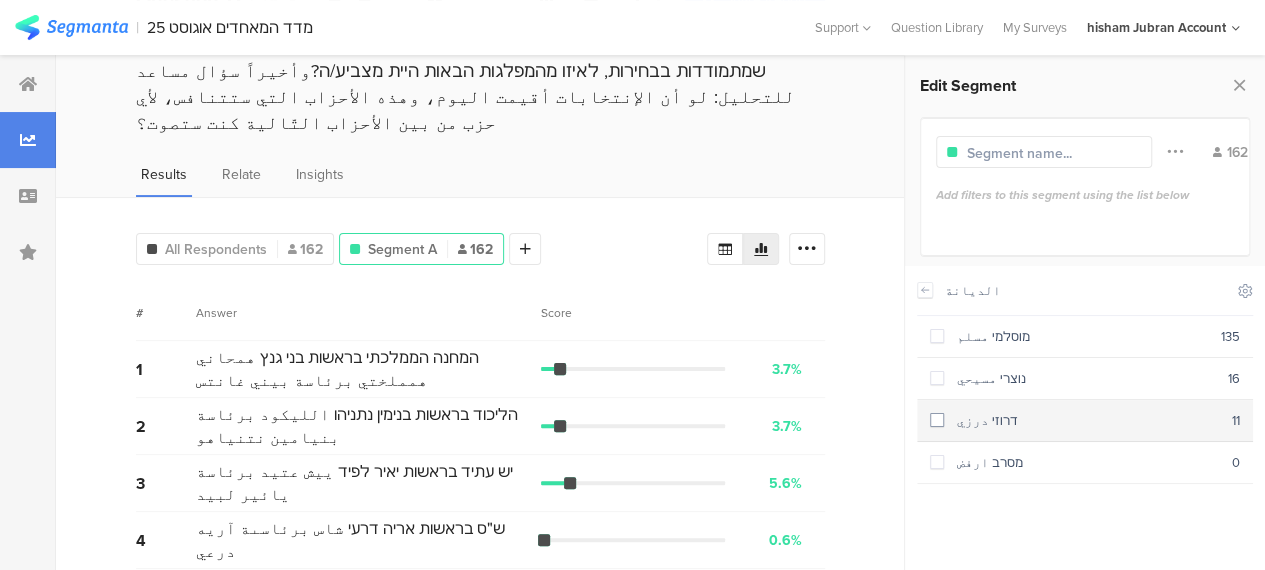 click at bounding box center (937, 420) 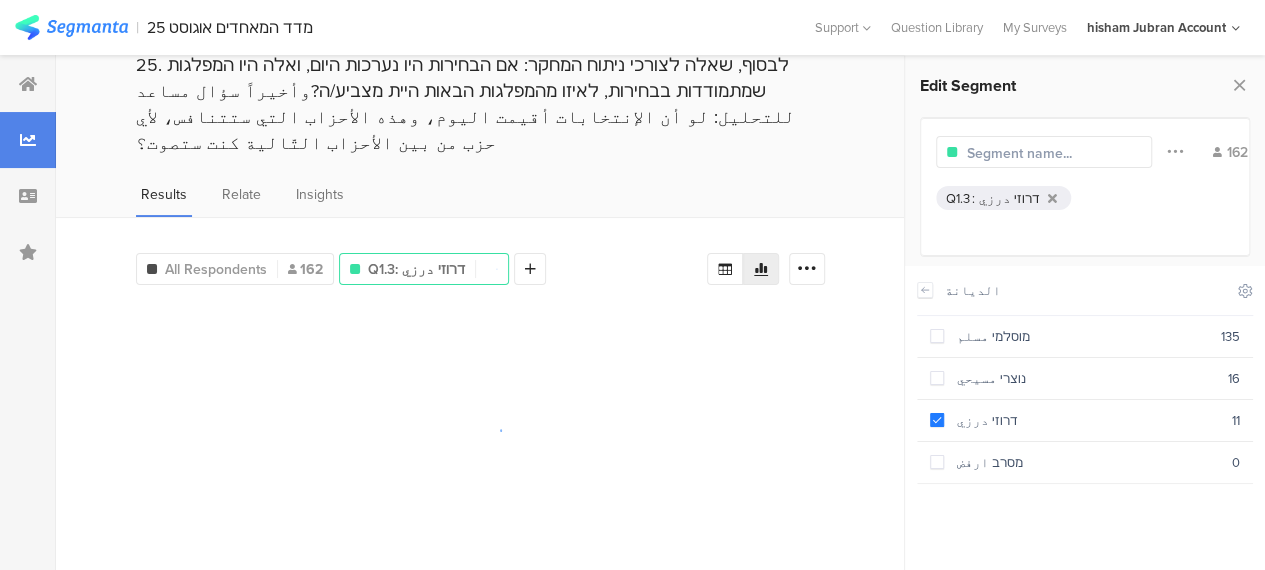 scroll, scrollTop: 50, scrollLeft: 0, axis: vertical 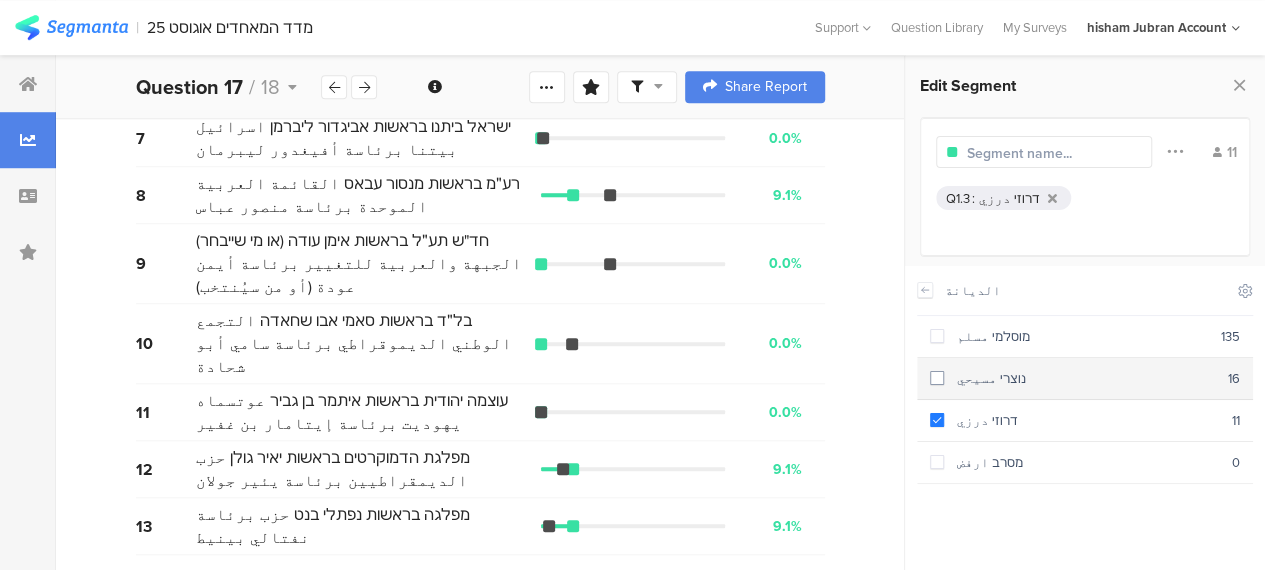 click at bounding box center (937, 378) 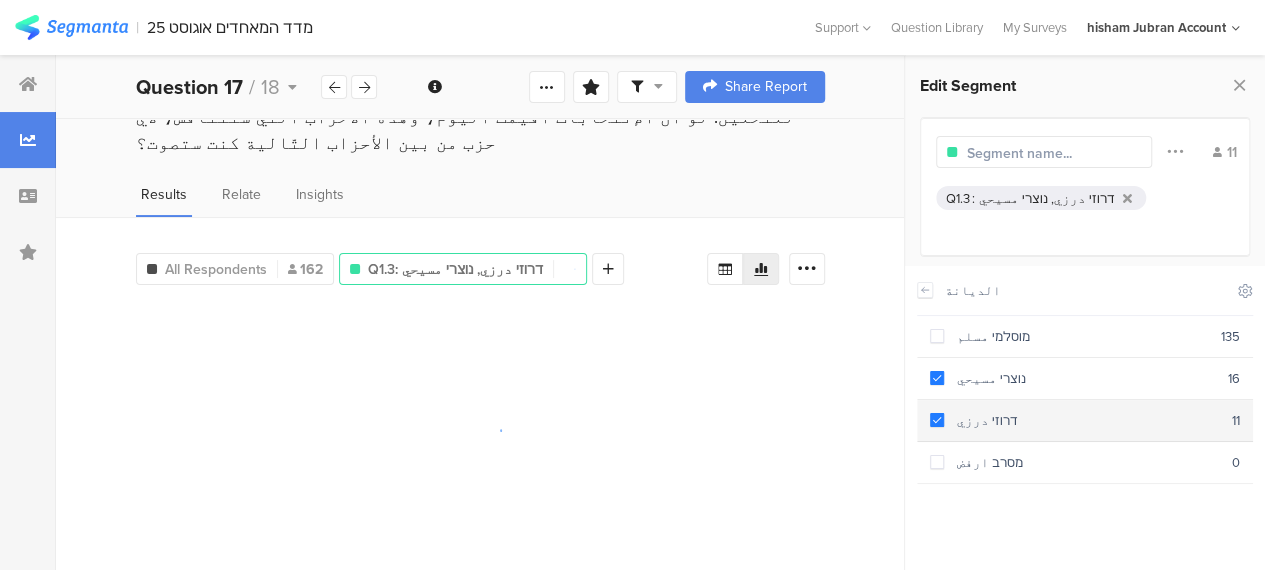 scroll, scrollTop: 50, scrollLeft: 0, axis: vertical 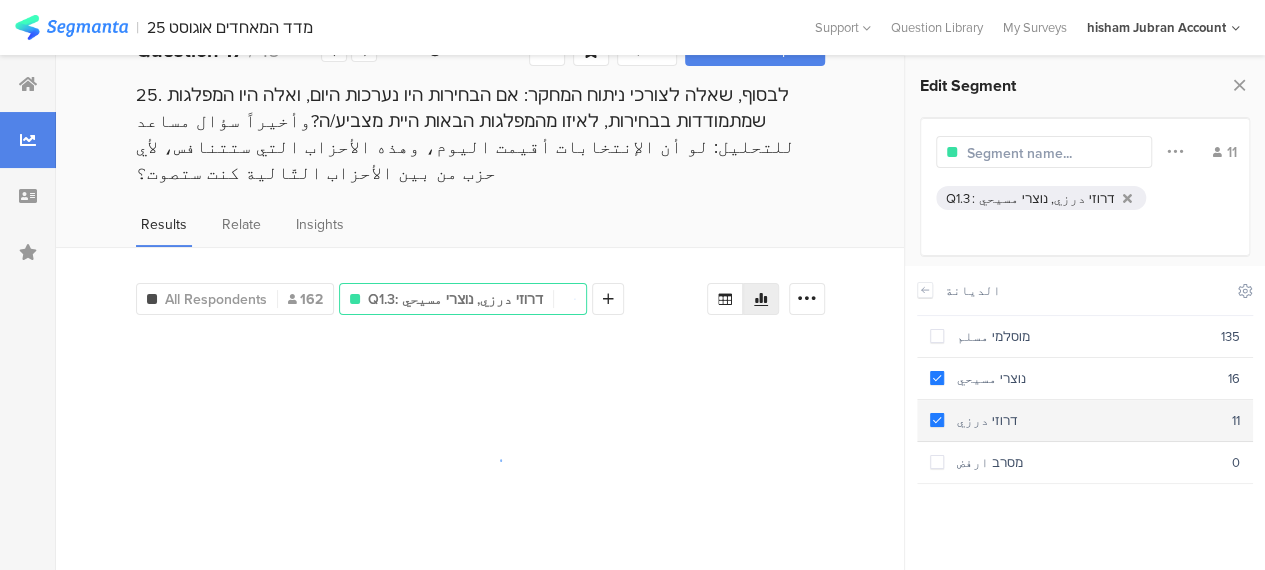 click at bounding box center (937, 420) 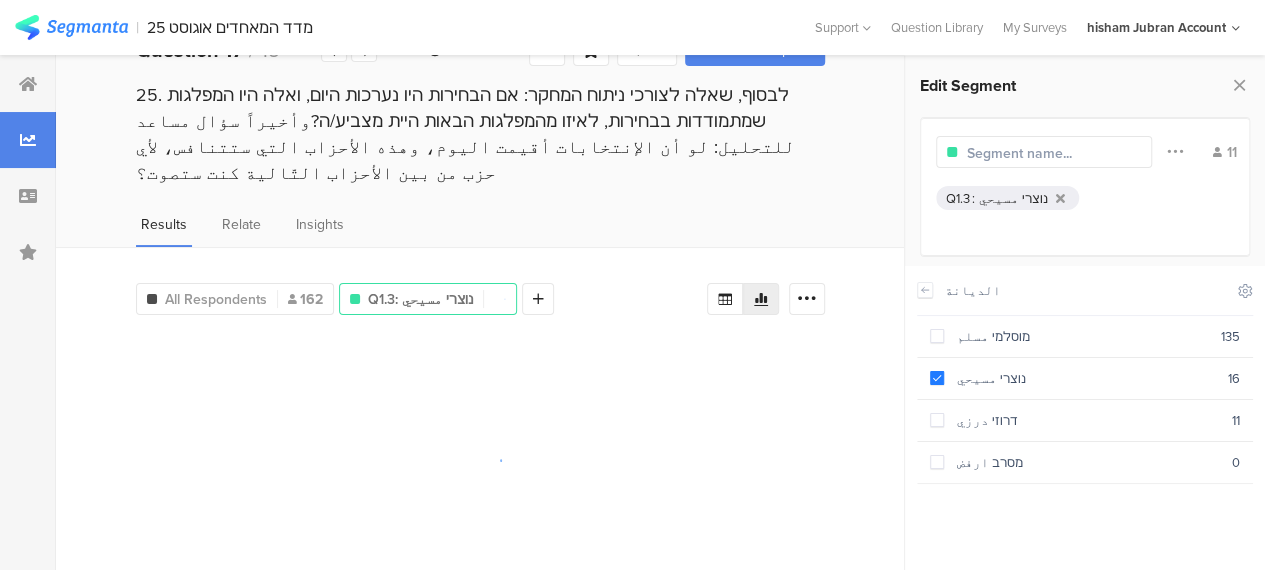 scroll, scrollTop: 696, scrollLeft: 0, axis: vertical 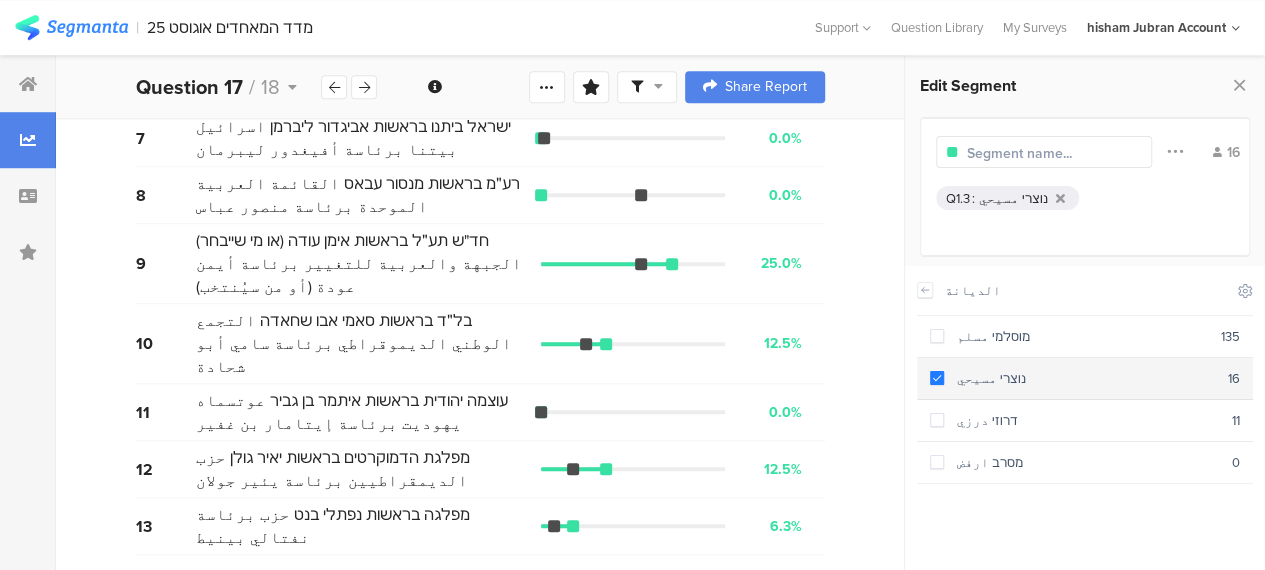 click at bounding box center [937, 378] 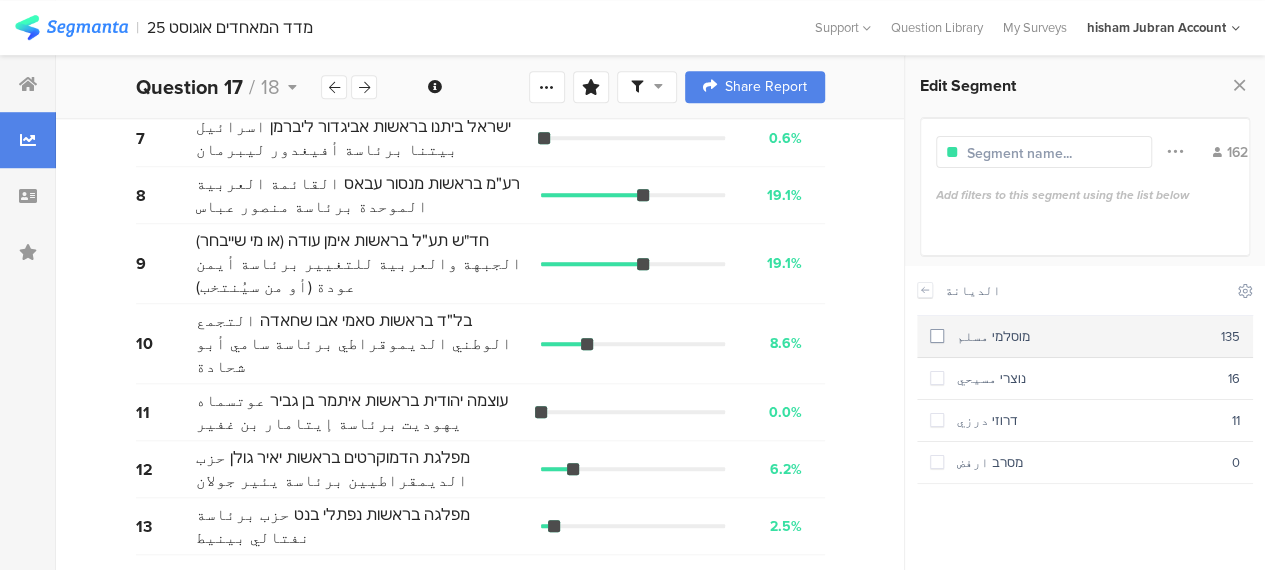 click at bounding box center [937, 336] 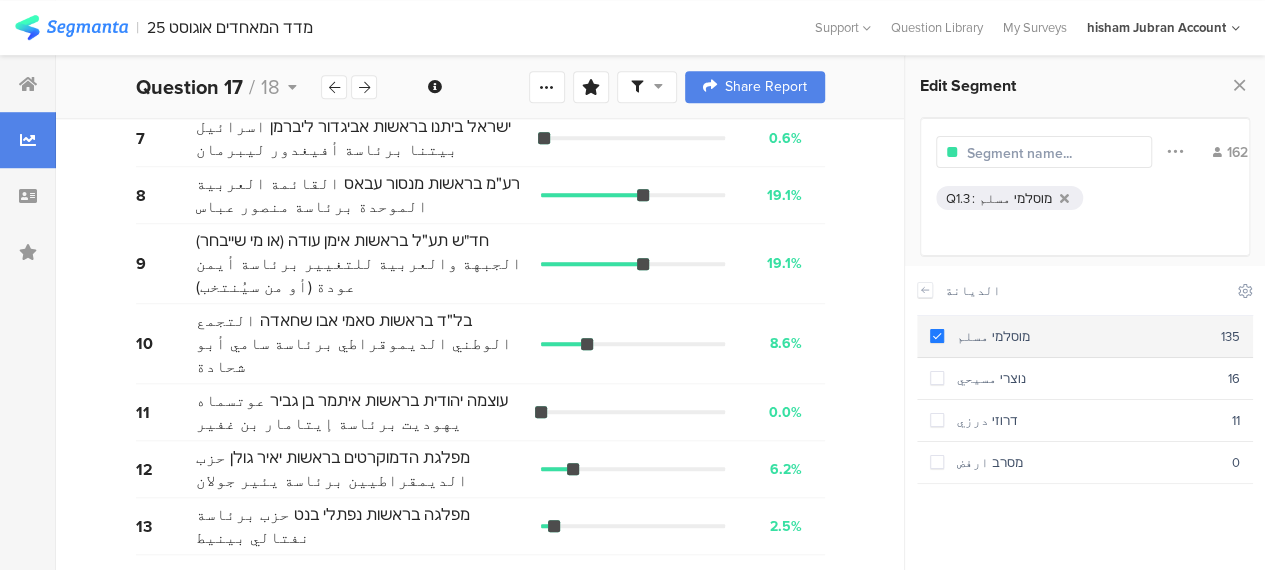 scroll, scrollTop: 50, scrollLeft: 0, axis: vertical 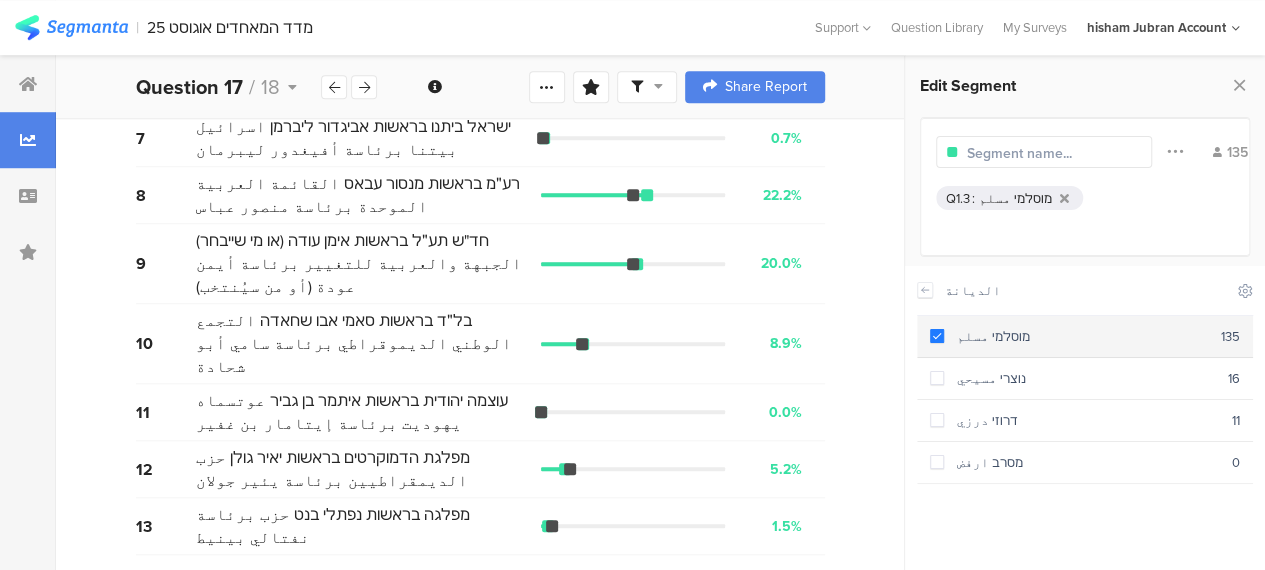 click at bounding box center (937, 336) 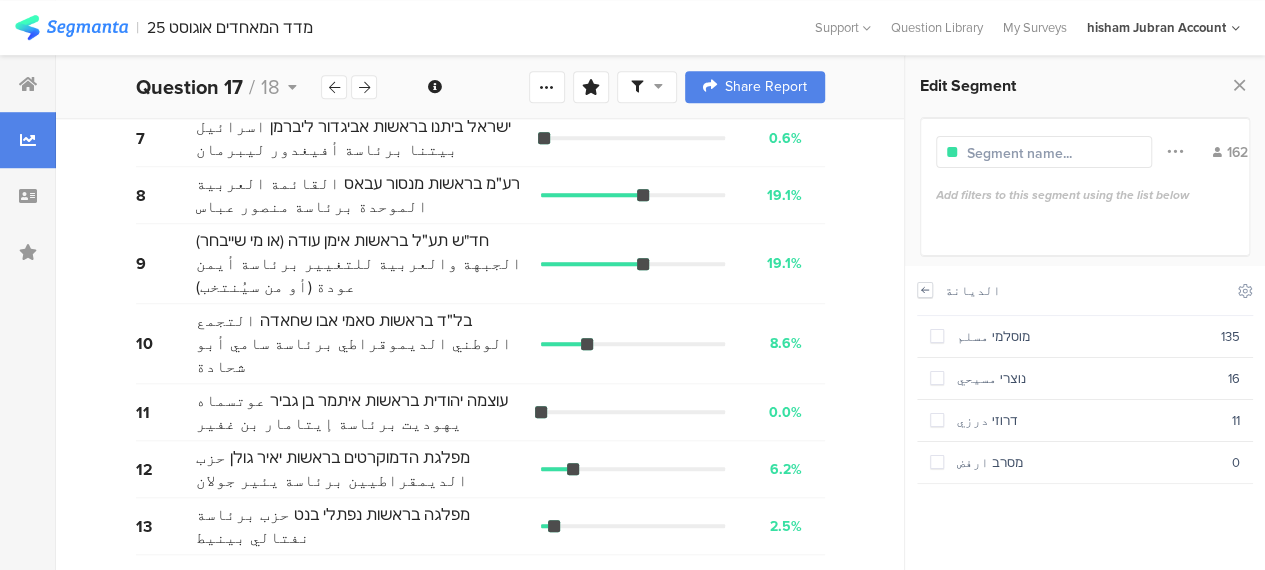click 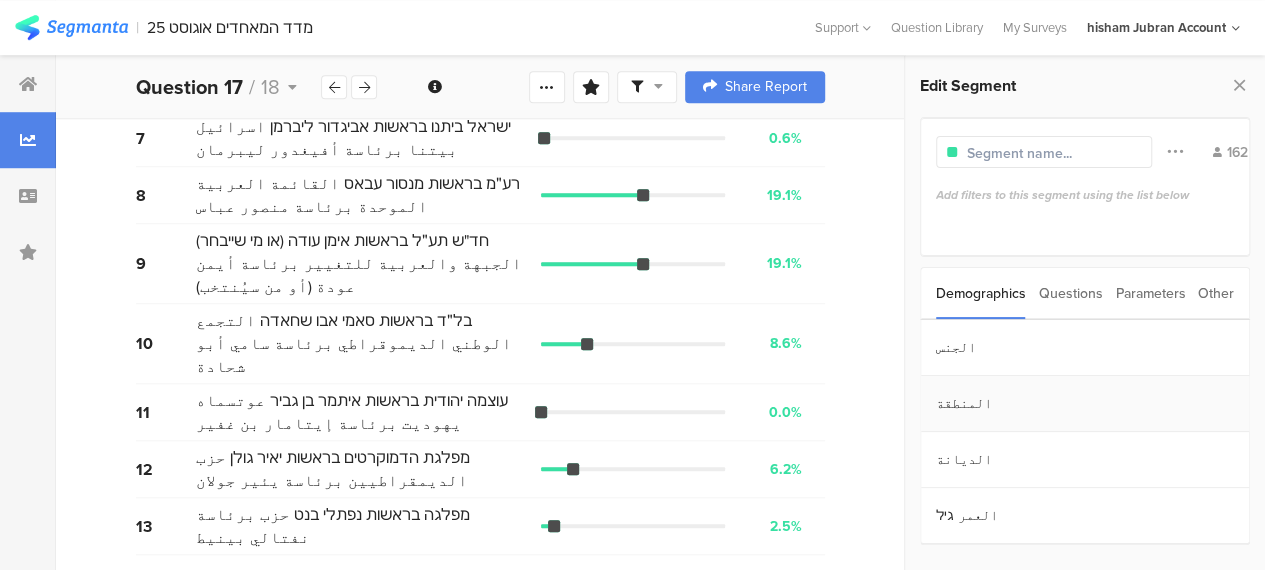 click on "المنطقة" at bounding box center [1085, 404] 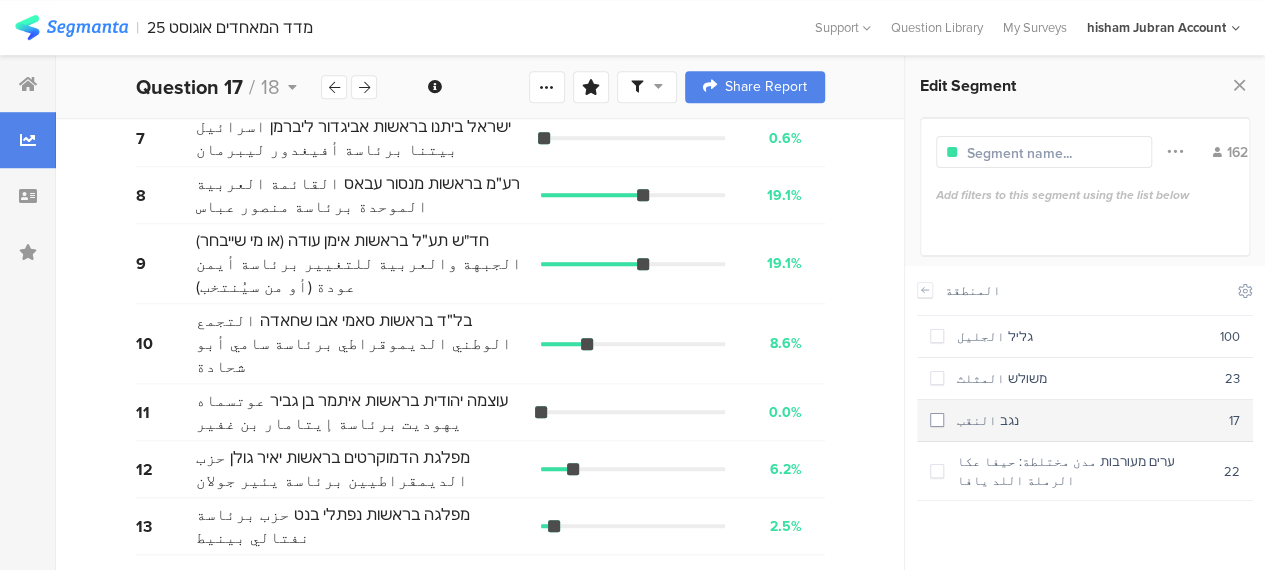 click at bounding box center [937, 420] 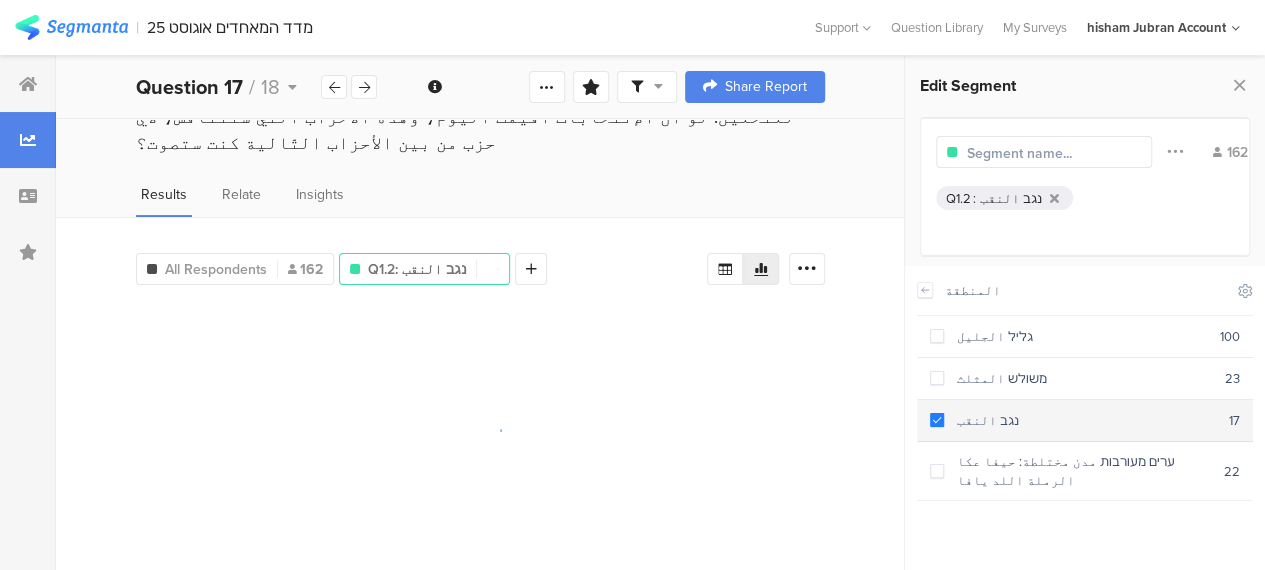 scroll, scrollTop: 50, scrollLeft: 0, axis: vertical 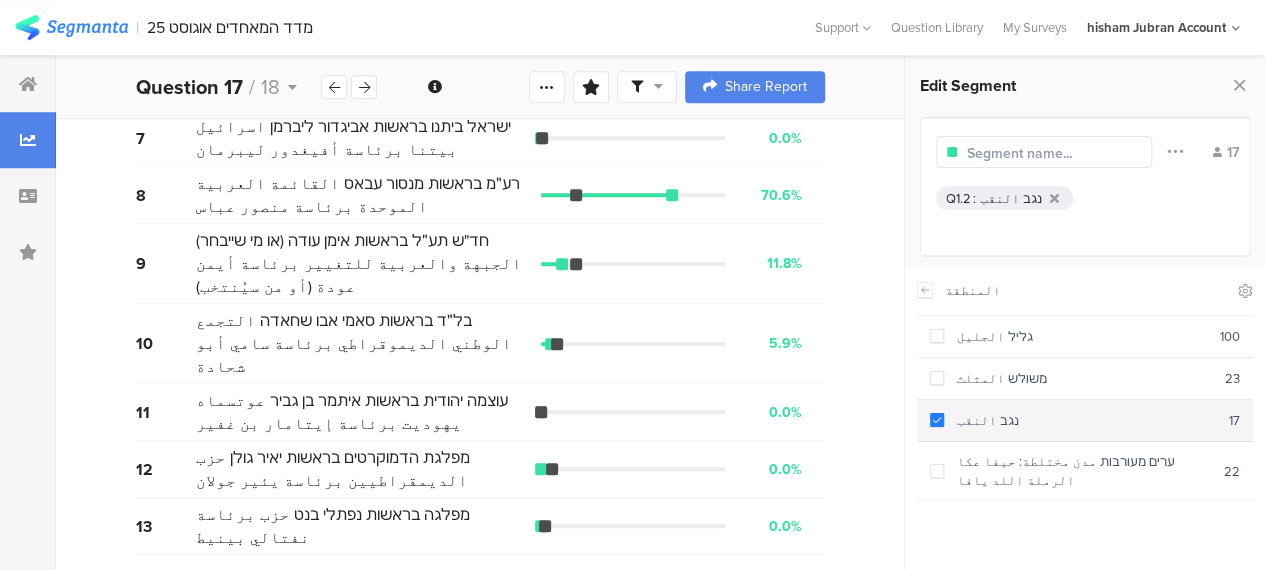 click at bounding box center (937, 420) 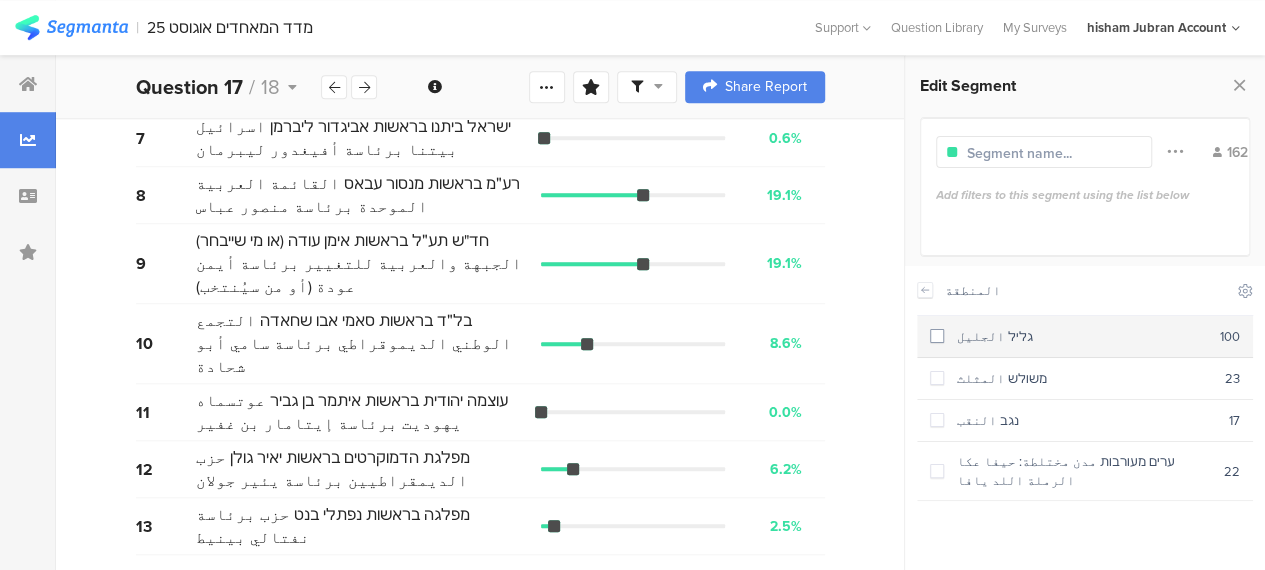 click at bounding box center (937, 336) 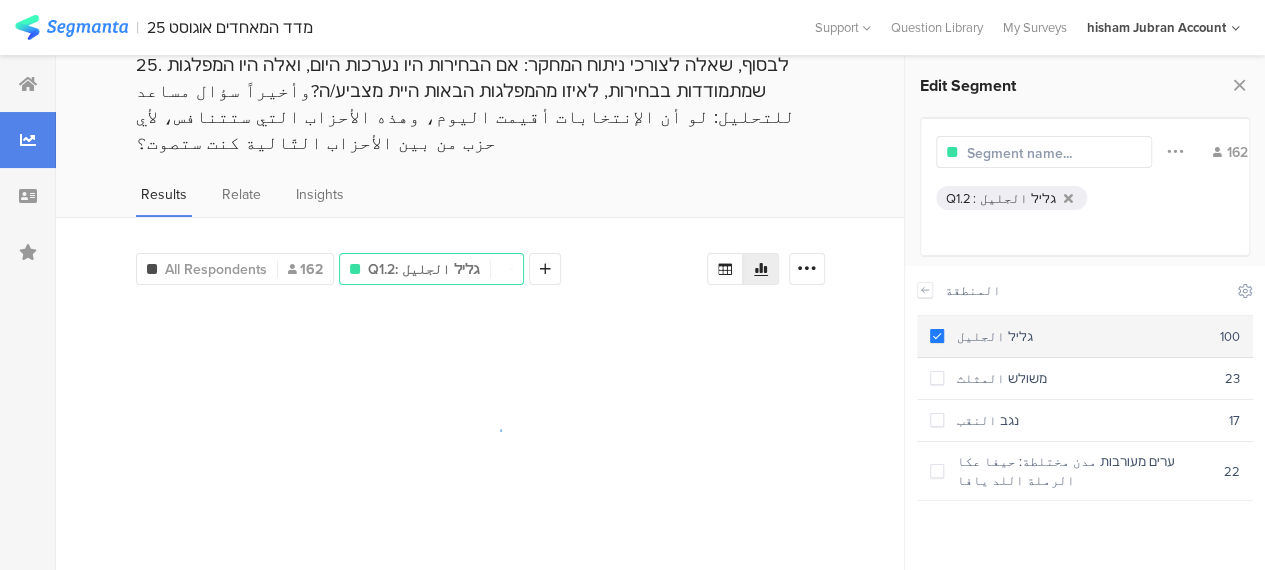 scroll, scrollTop: 50, scrollLeft: 0, axis: vertical 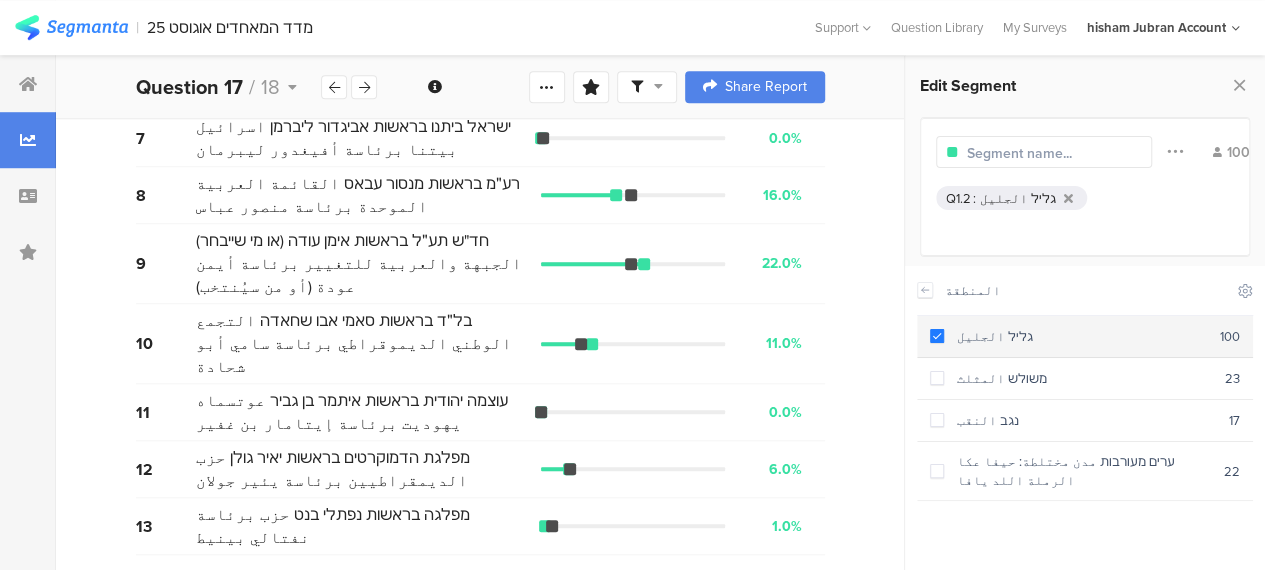 click at bounding box center [937, 336] 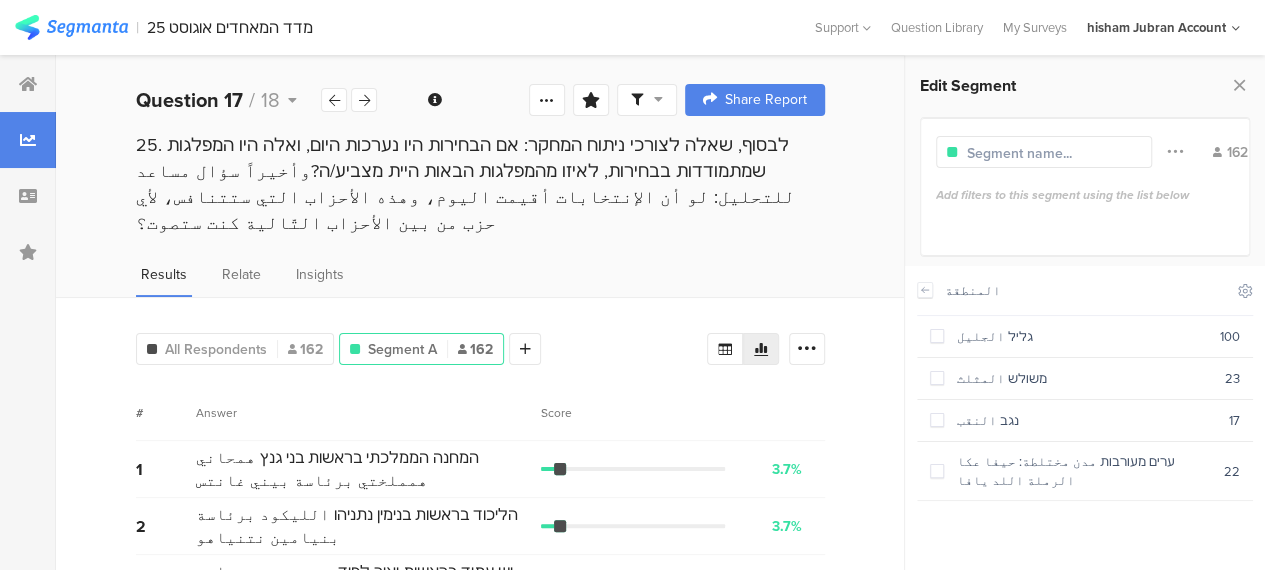 scroll, scrollTop: 0, scrollLeft: 0, axis: both 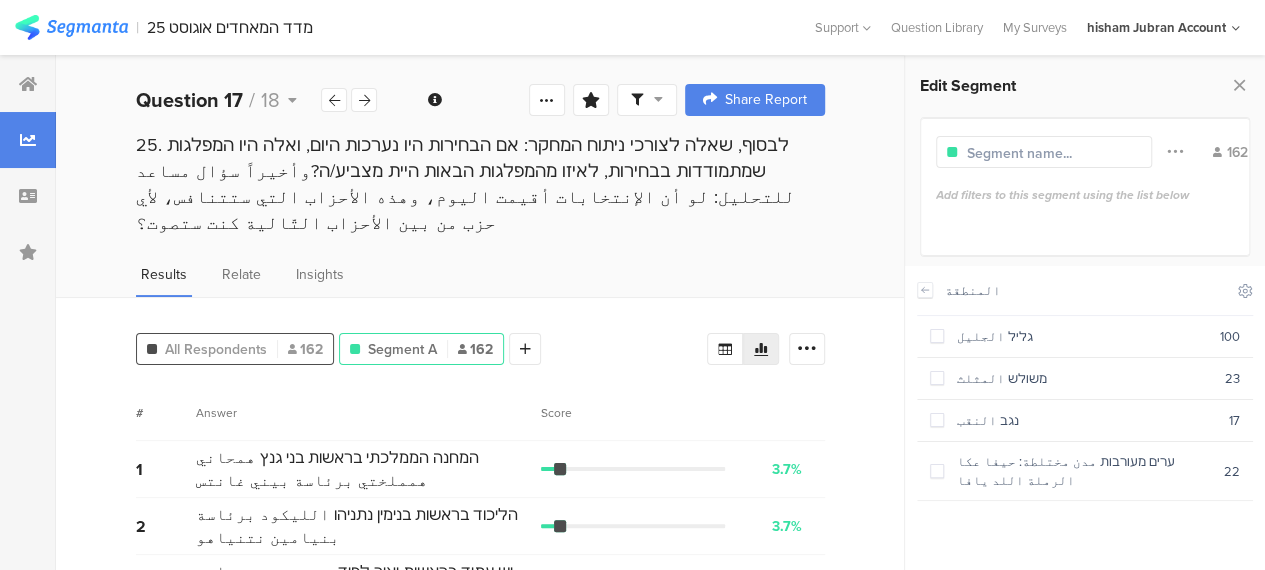 click on "All Respondents" at bounding box center (216, 349) 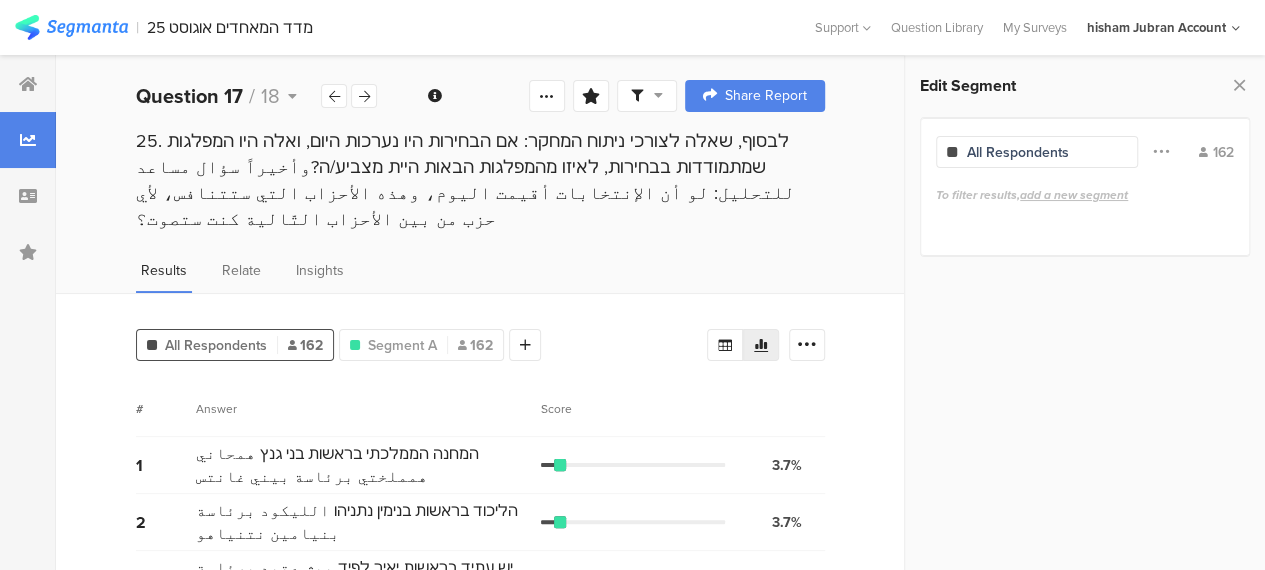 scroll, scrollTop: 0, scrollLeft: 0, axis: both 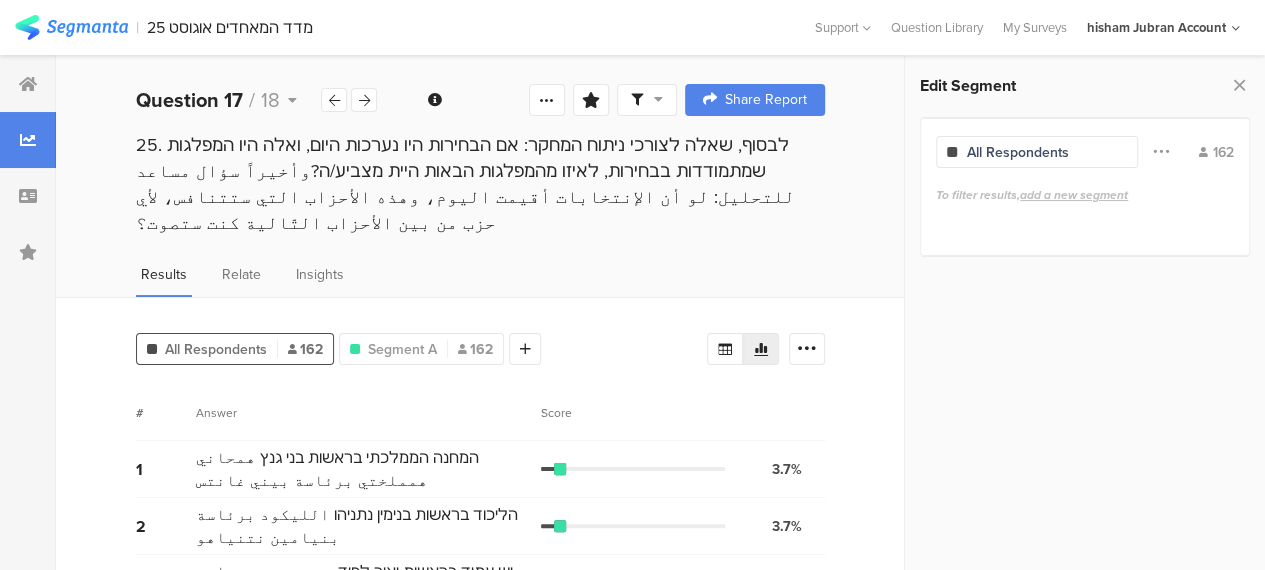 click on "Results Relate Insights" at bounding box center (480, 280) 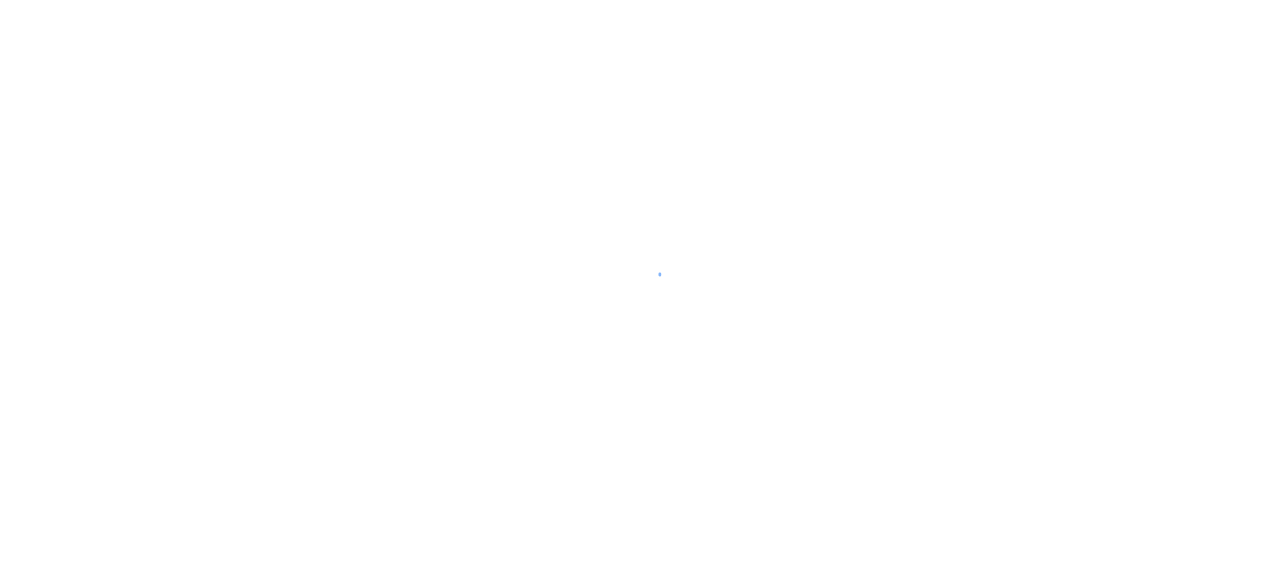 scroll, scrollTop: 0, scrollLeft: 0, axis: both 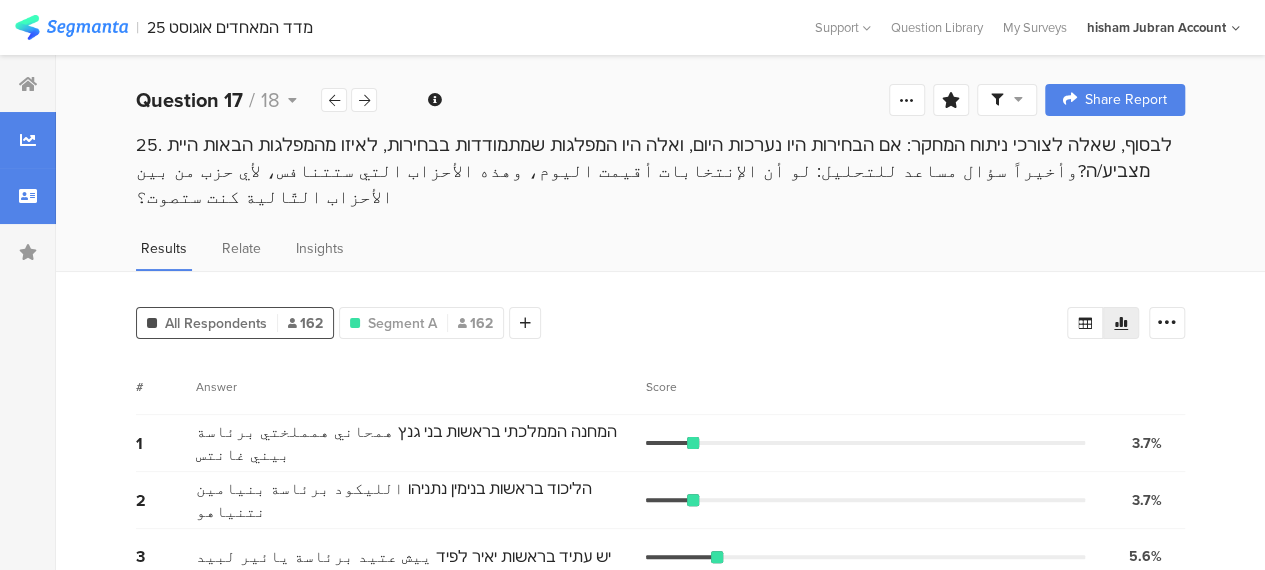 drag, startPoint x: 23, startPoint y: 193, endPoint x: 47, endPoint y: 222, distance: 37.64306 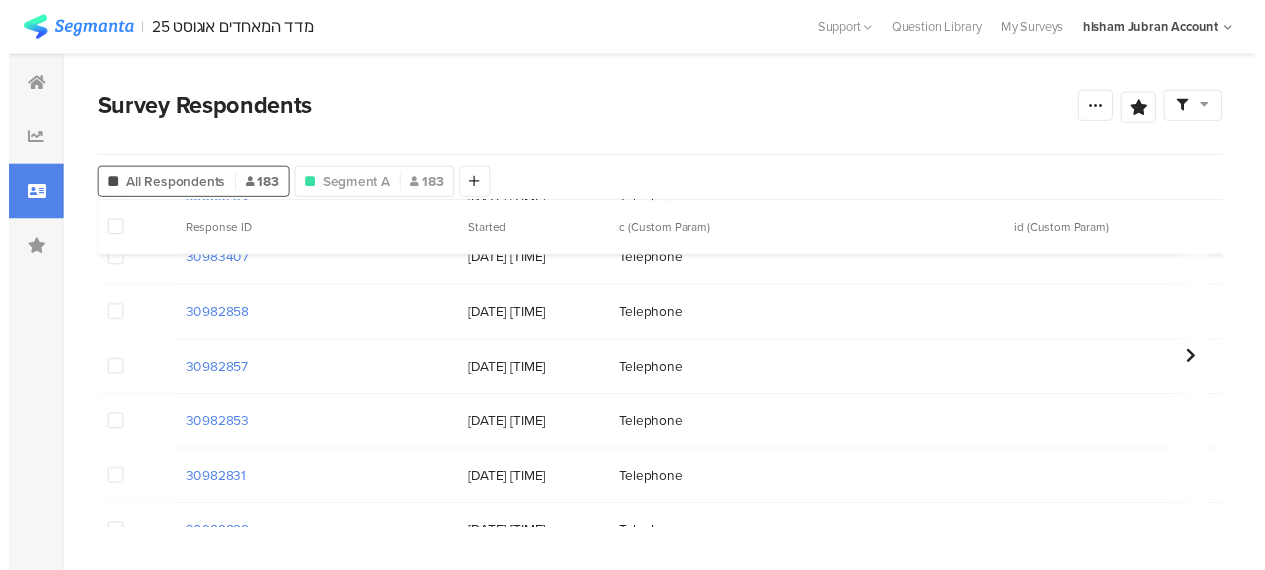 scroll, scrollTop: 0, scrollLeft: 0, axis: both 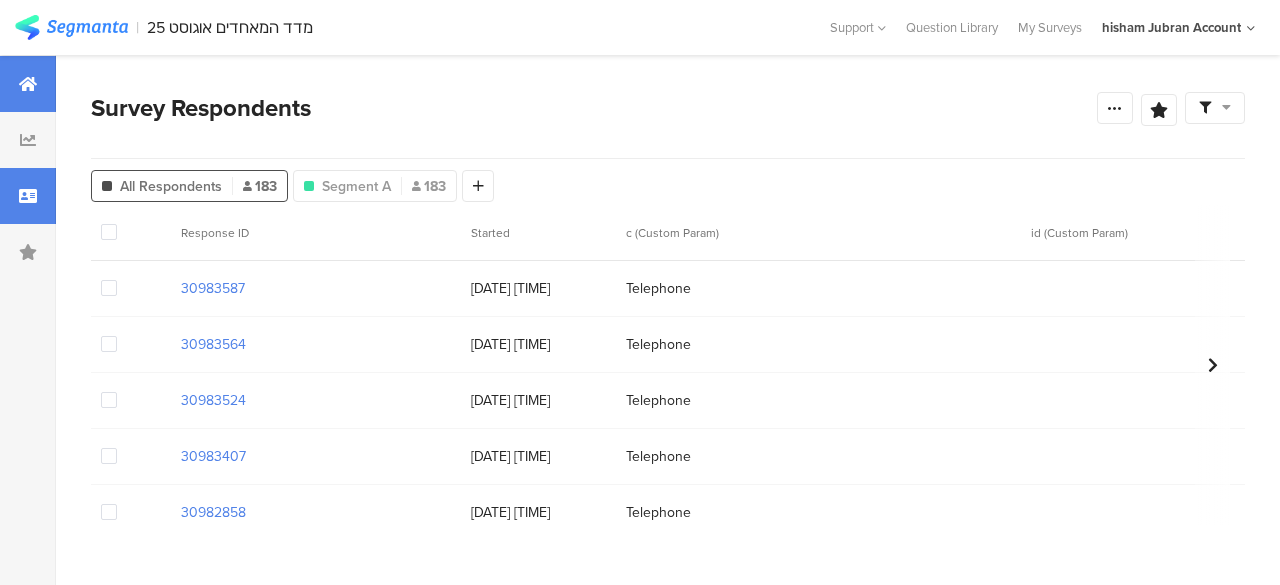 click at bounding box center (28, 84) 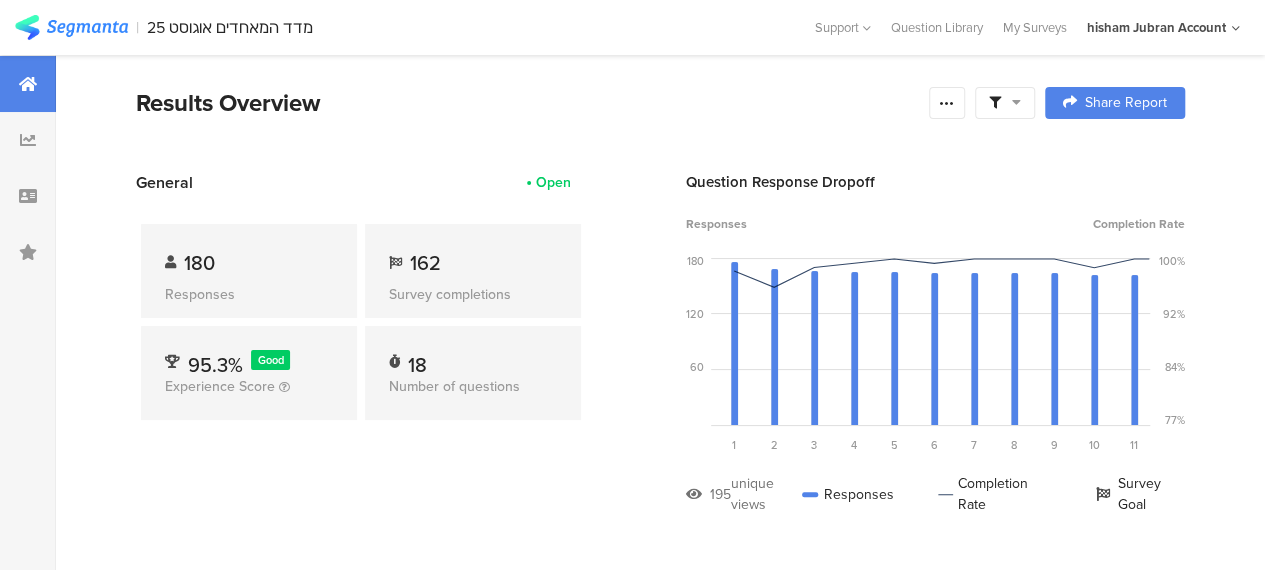 click at bounding box center (1016, 102) 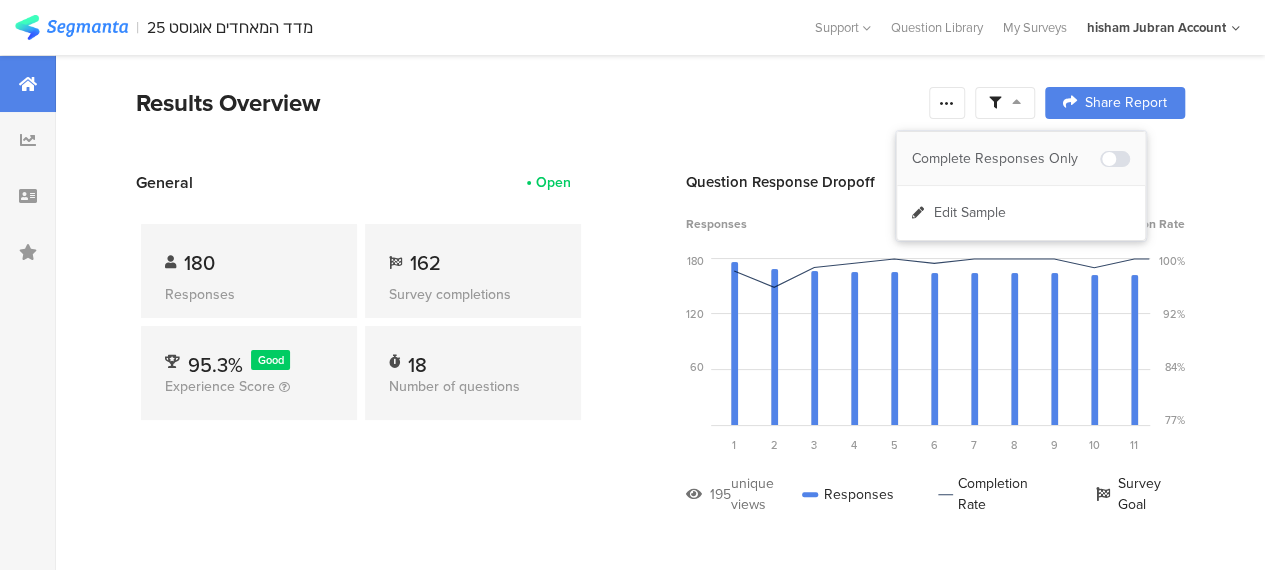click on "Complete Responses Only" at bounding box center (1006, 159) 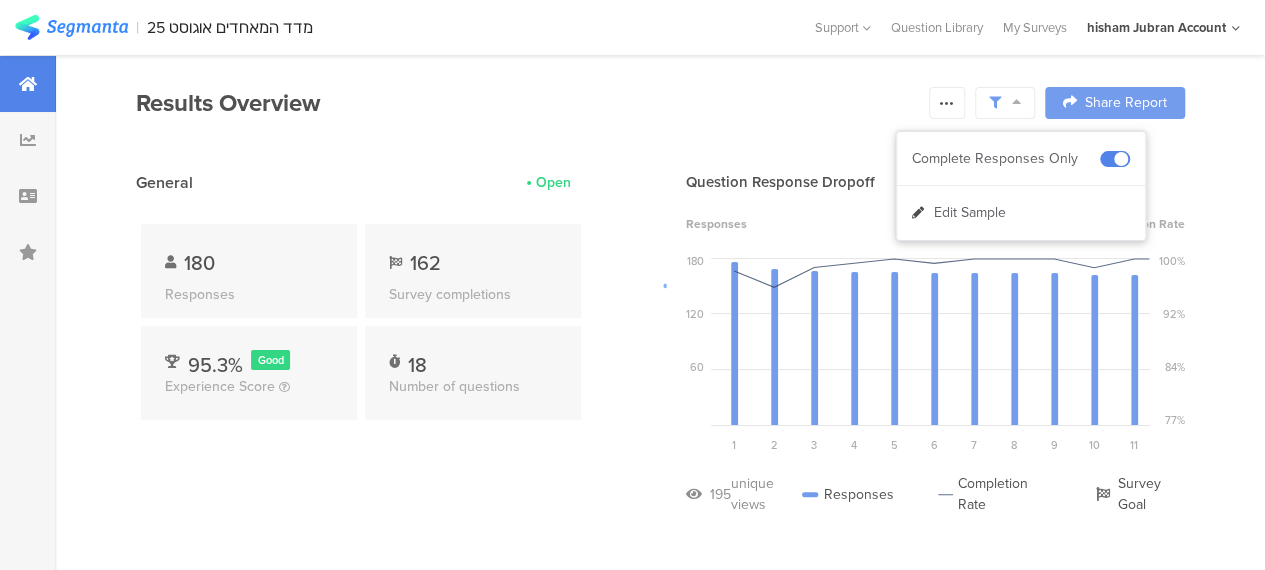 click at bounding box center (632, 285) 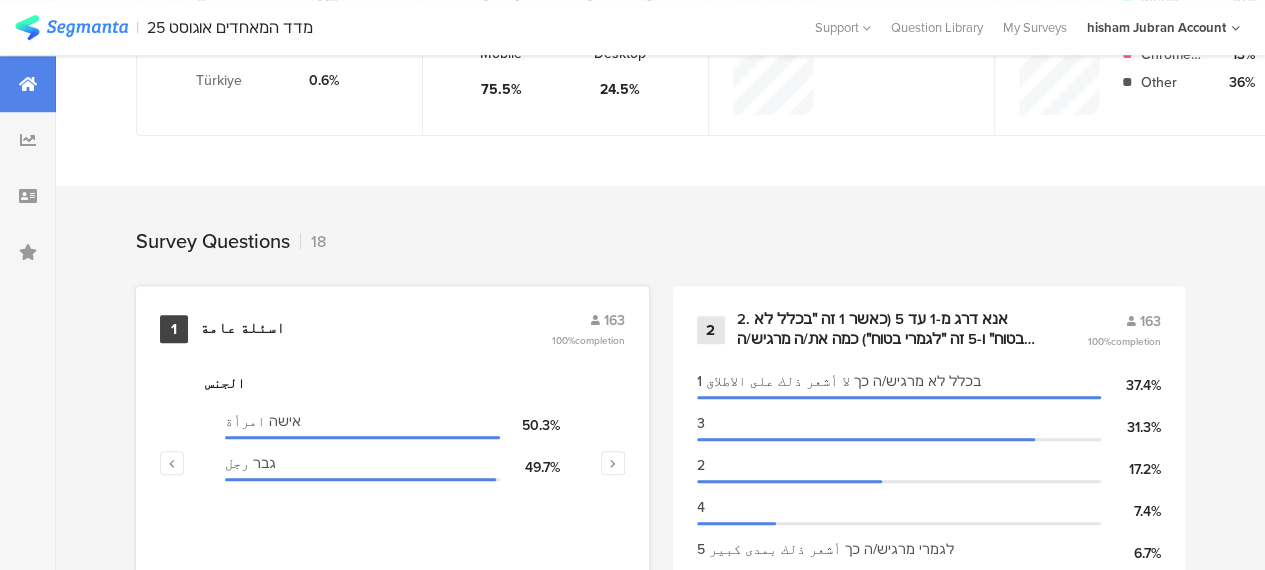 scroll, scrollTop: 800, scrollLeft: 0, axis: vertical 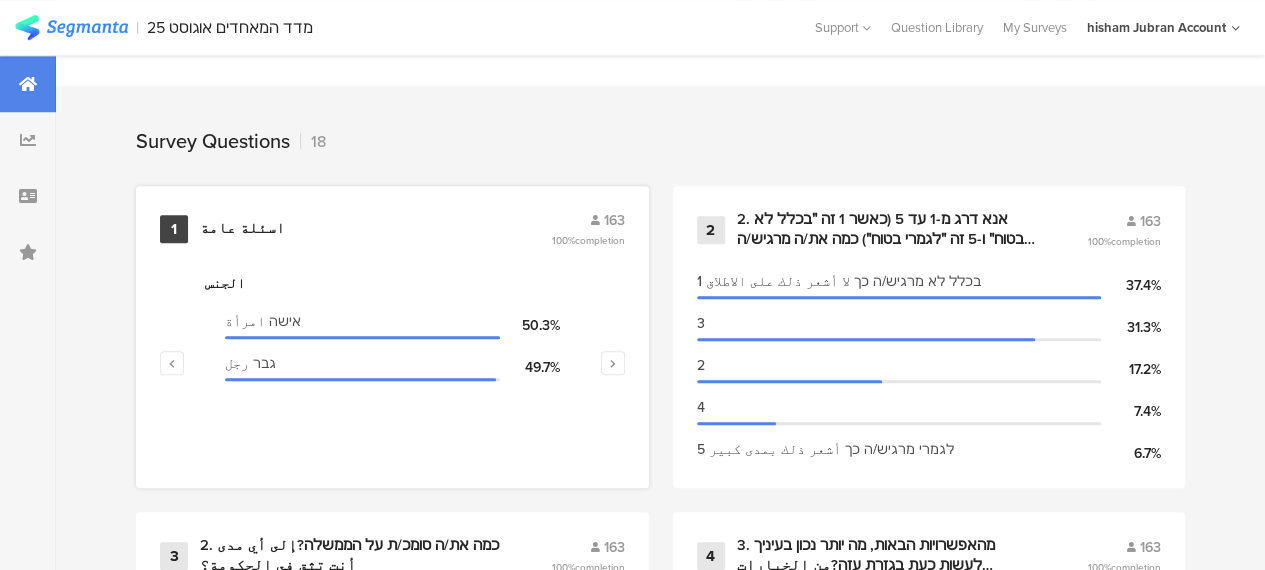 click on "اسئلة عامة" at bounding box center [242, 229] 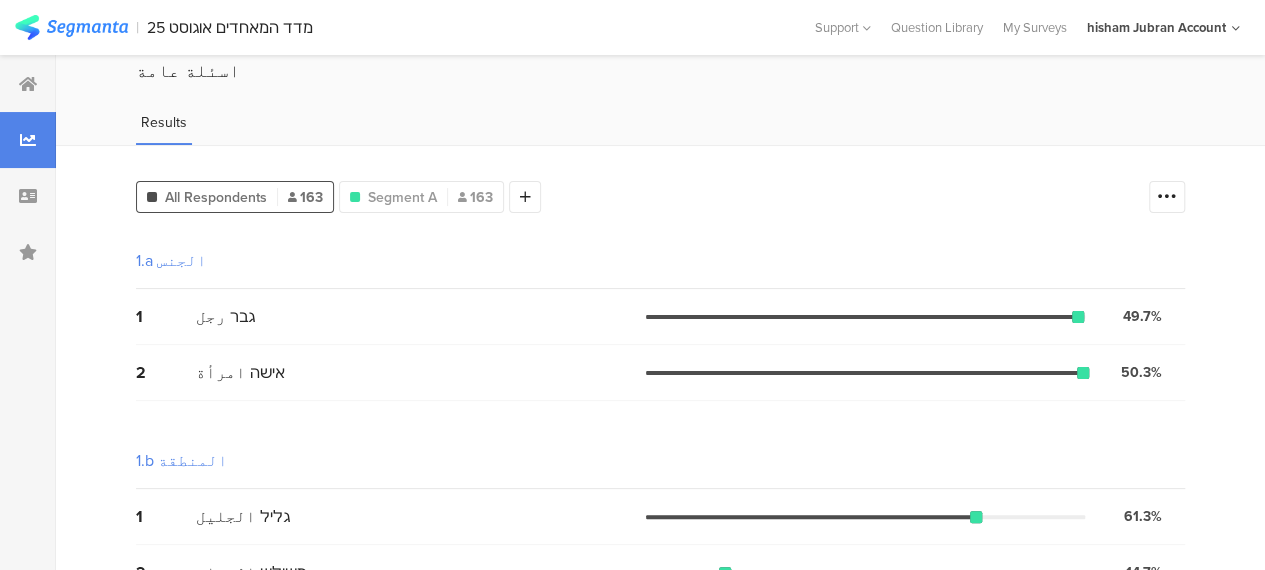 scroll, scrollTop: 0, scrollLeft: 0, axis: both 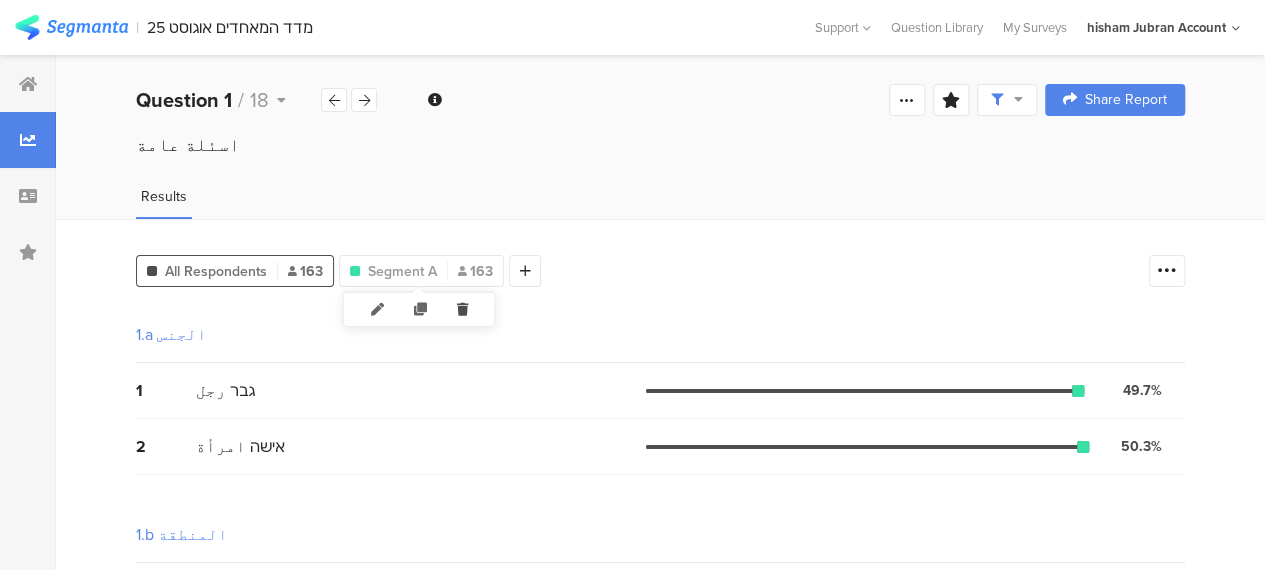 click at bounding box center [462, 309] 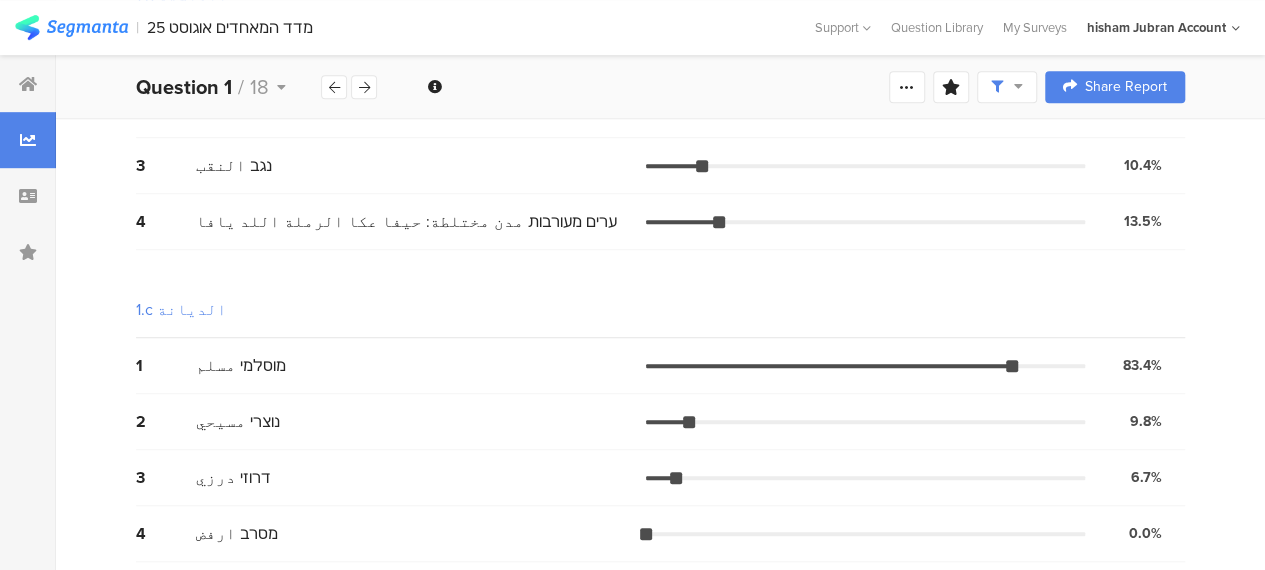 scroll, scrollTop: 500, scrollLeft: 0, axis: vertical 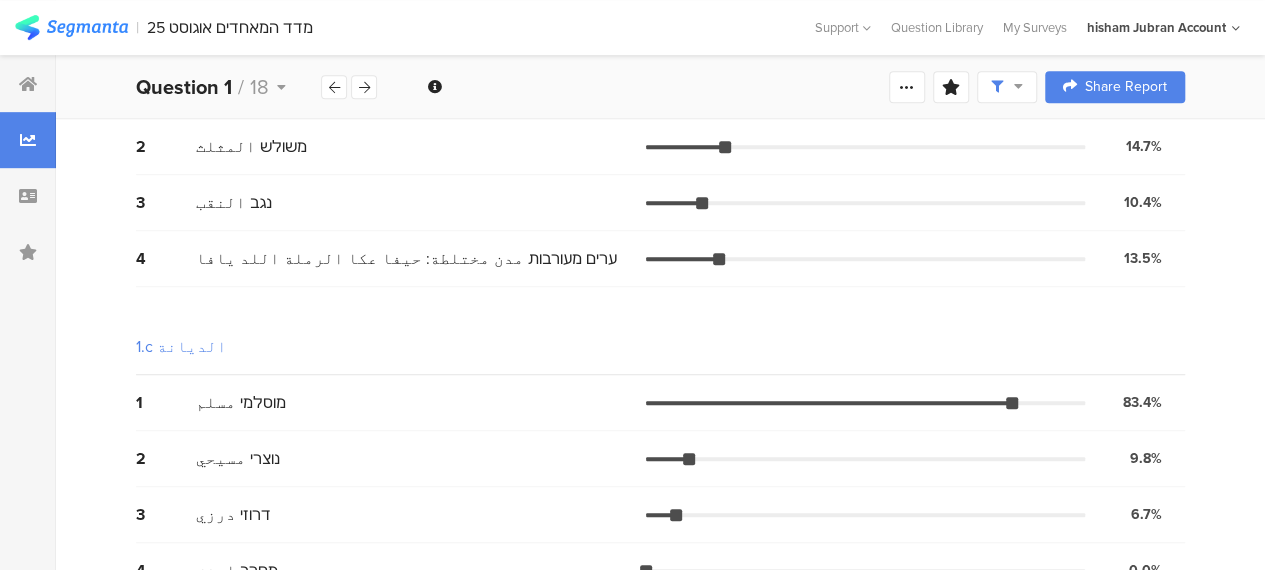 click on "Welcome page 1   اسئلة عامة 1a   الجنس 1b   المنطقة 1c   الديانة 1d   العمر גיל 2   2. אנא דרג מ-1 עד 5 (כאשר 1 זה ״בכלל לא בטוח״ ו-5 זה ״לגמרי בטוח״) כמה את/ה מרגיש/ה שישראל מנצחת ו/או ניצחה במלחמה באופן כללי (הכוונה למלחמה בכלל החזיתות שהחלה ב-7 באוקטובר)?إلى أي مدى أنت تشعر أن إسرائيل انتصرت في الحرب بشكل عام (القصد لكل الجبهات التي بدأت في 7 اكتوبر)؟قيّم من 1 إلى 5 (بحيث أن 1 يعني "لا أشعر على الاطلاق" و5 يعني "أشعر بمدى كبير"). 3   2. כמה את/ה סומכ/ת על הממשלה?إلى أي مدى أنت تثق في الحكومة؟ 4   5   6   7   8   9   10   11   12   13   14   15   15a   הימורים المقامرة 15b   יחסים הומוסקסואליים العلاقات المِثْليّة 15c   15d   15e" at bounding box center (660, 87) 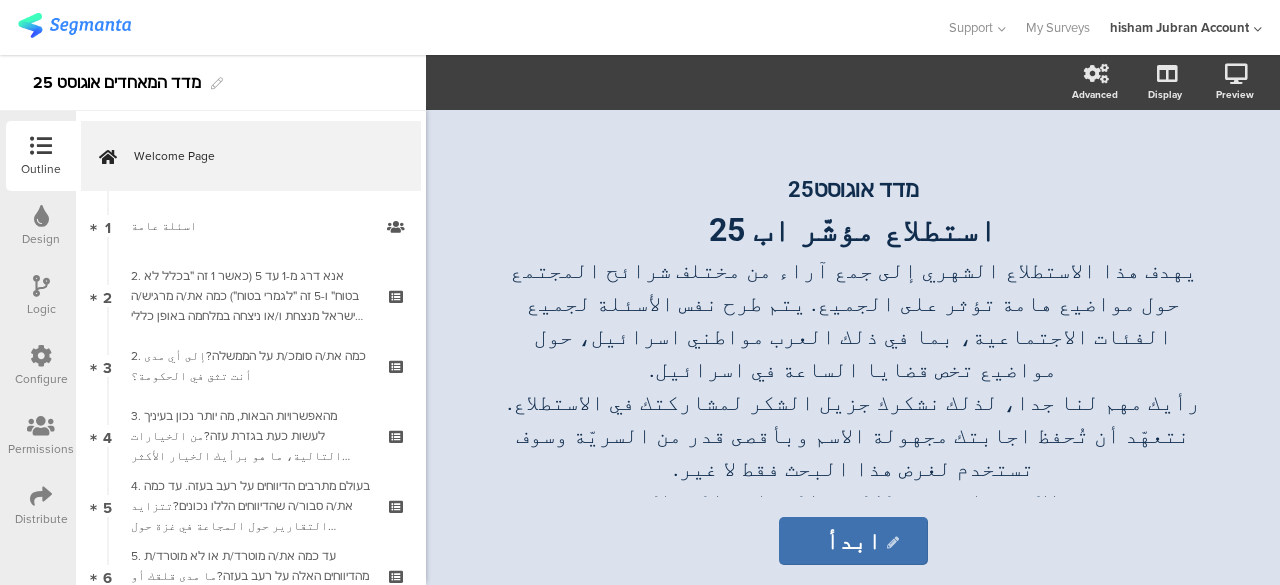 scroll, scrollTop: 0, scrollLeft: 0, axis: both 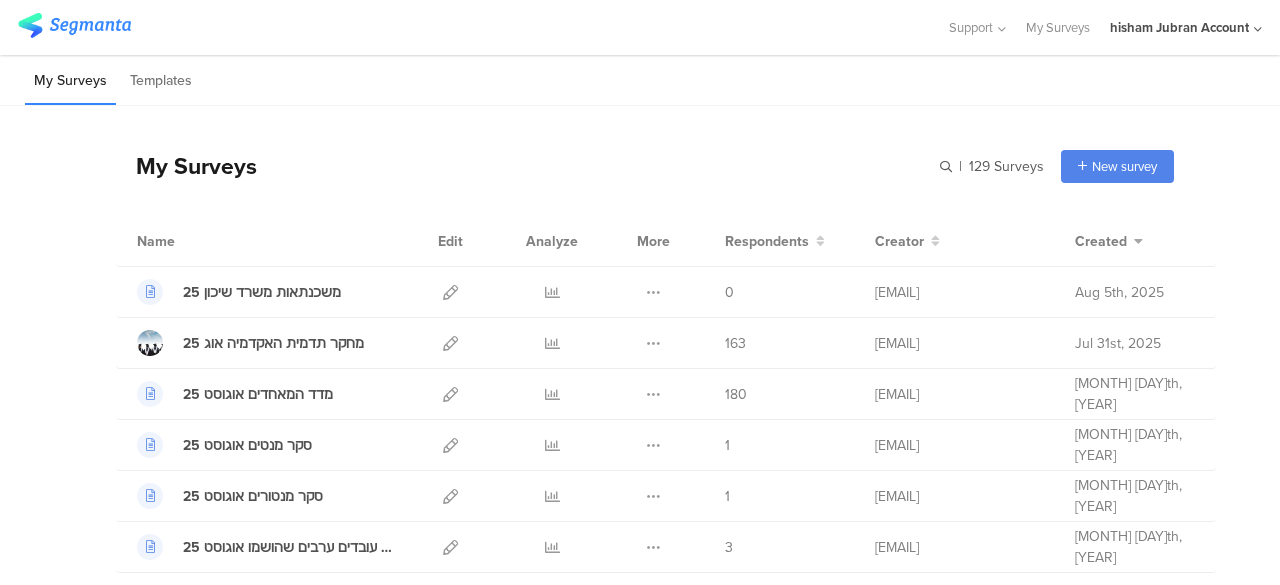 click on "My Surveys
|
129 Surveys
New survey
Start from scratch
Choose from templates" at bounding box center [645, 166] 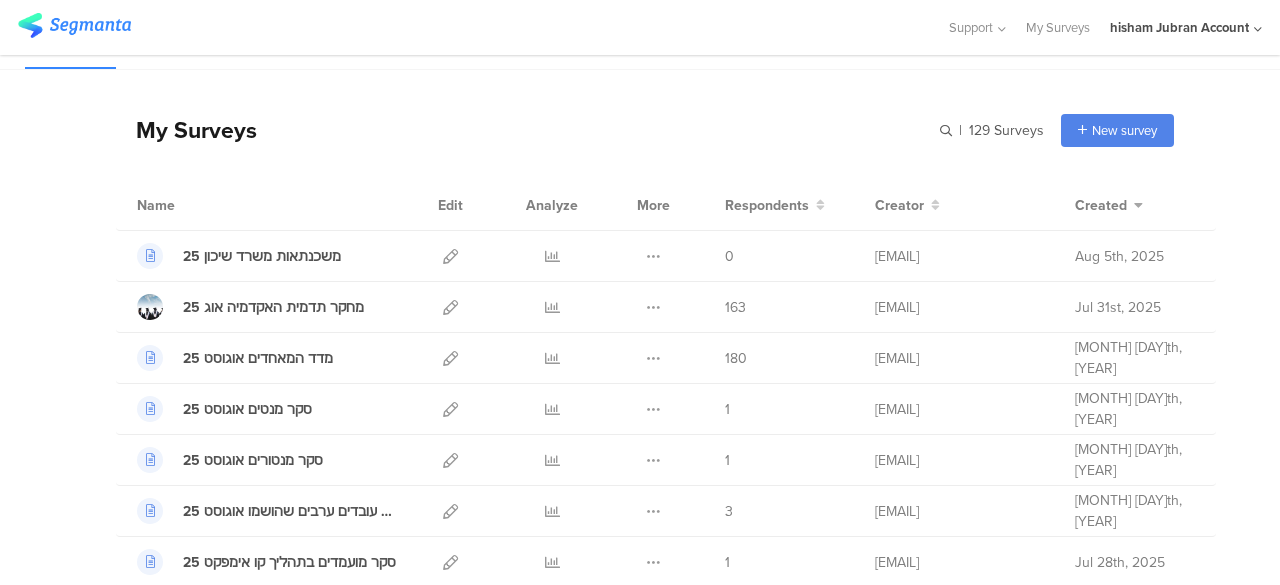 scroll, scrollTop: 0, scrollLeft: 0, axis: both 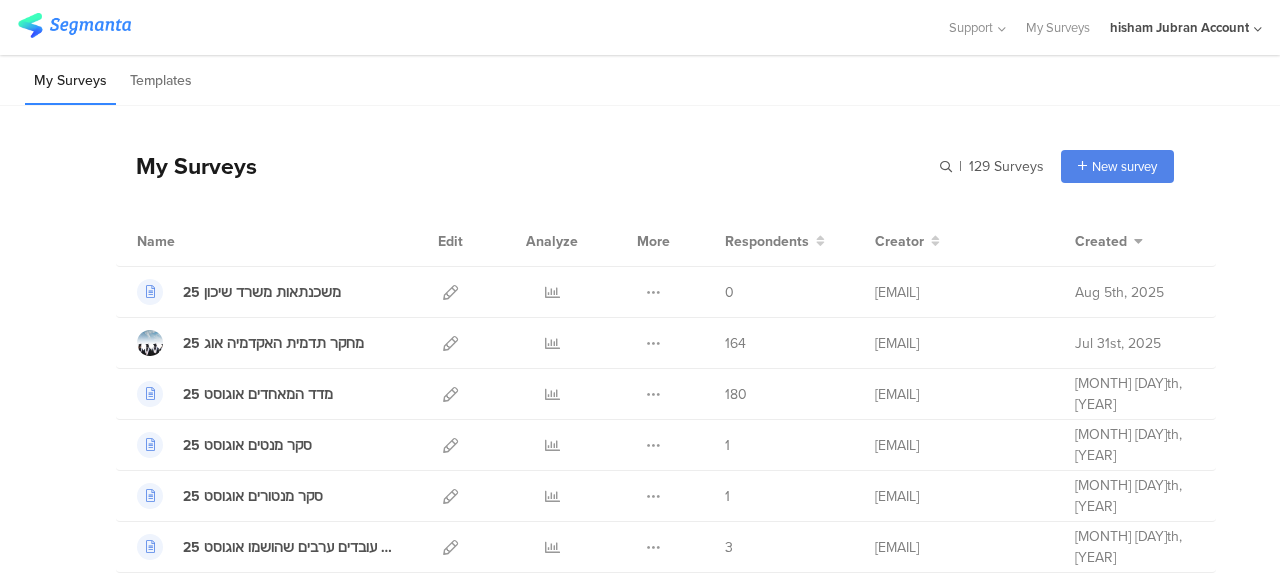click at bounding box center (473, 27) 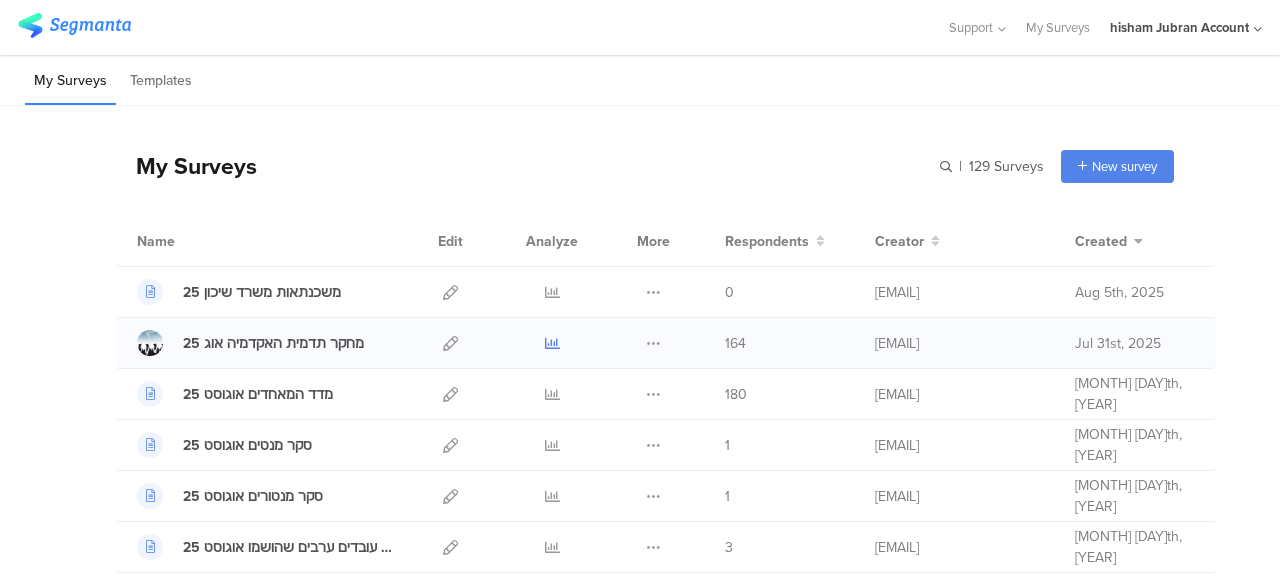 click at bounding box center [552, 343] 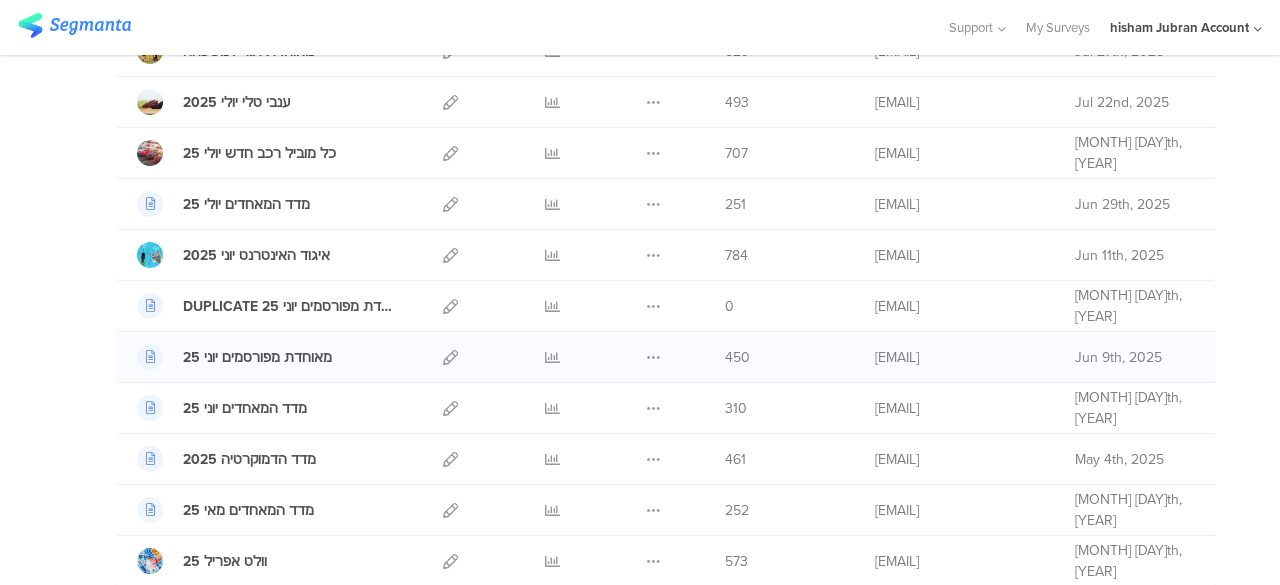 scroll, scrollTop: 500, scrollLeft: 0, axis: vertical 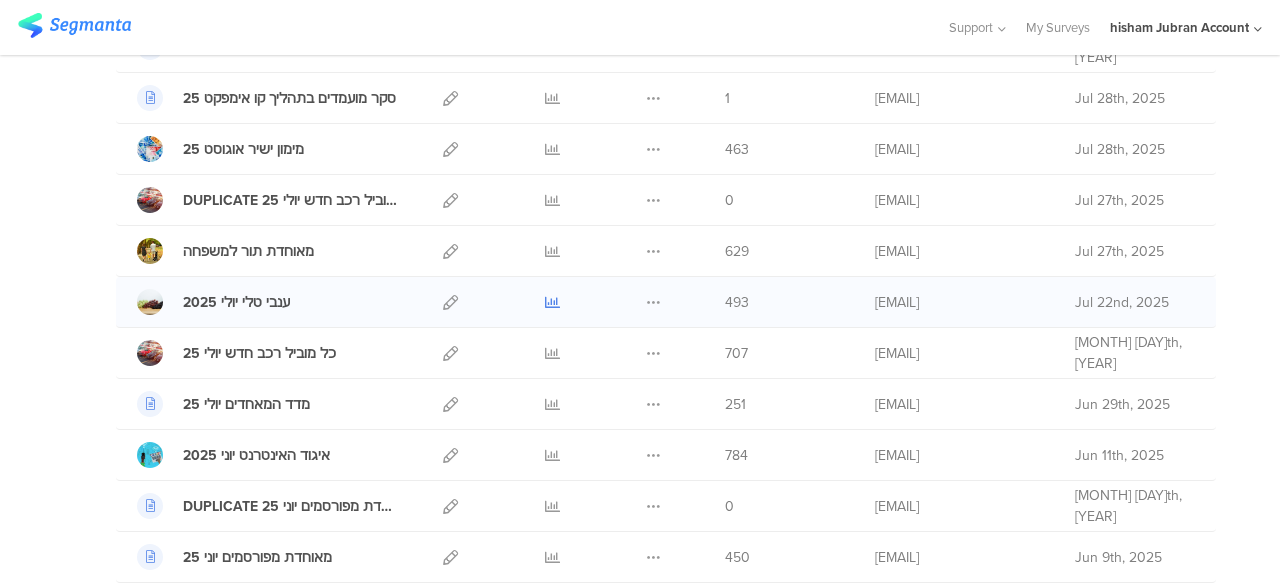 click at bounding box center [552, 302] 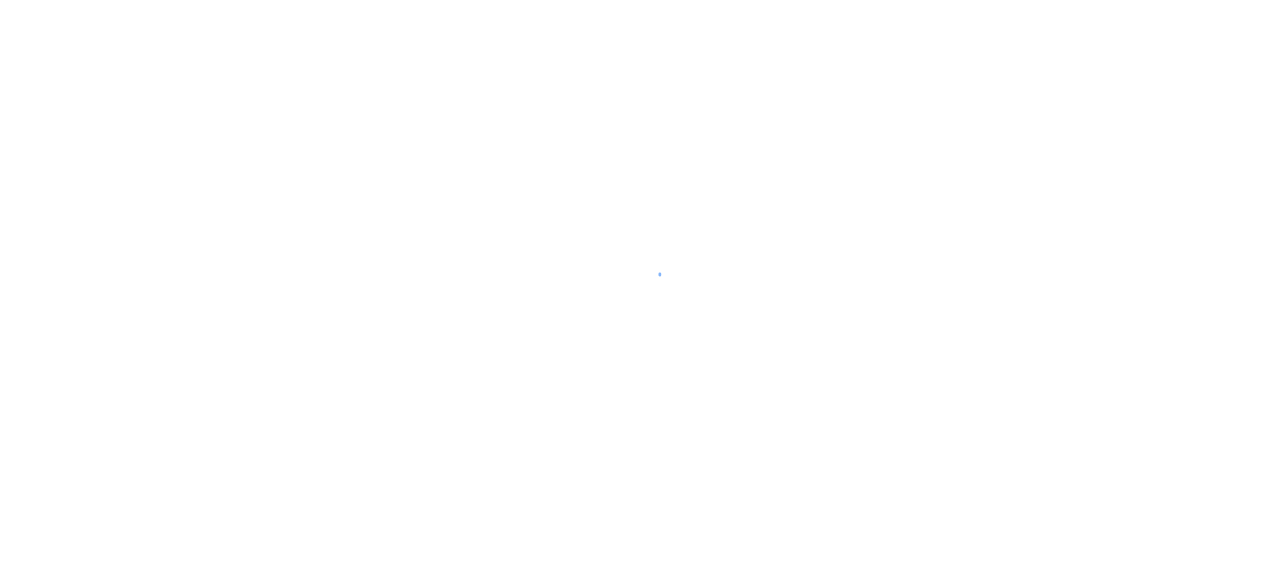 scroll, scrollTop: 0, scrollLeft: 0, axis: both 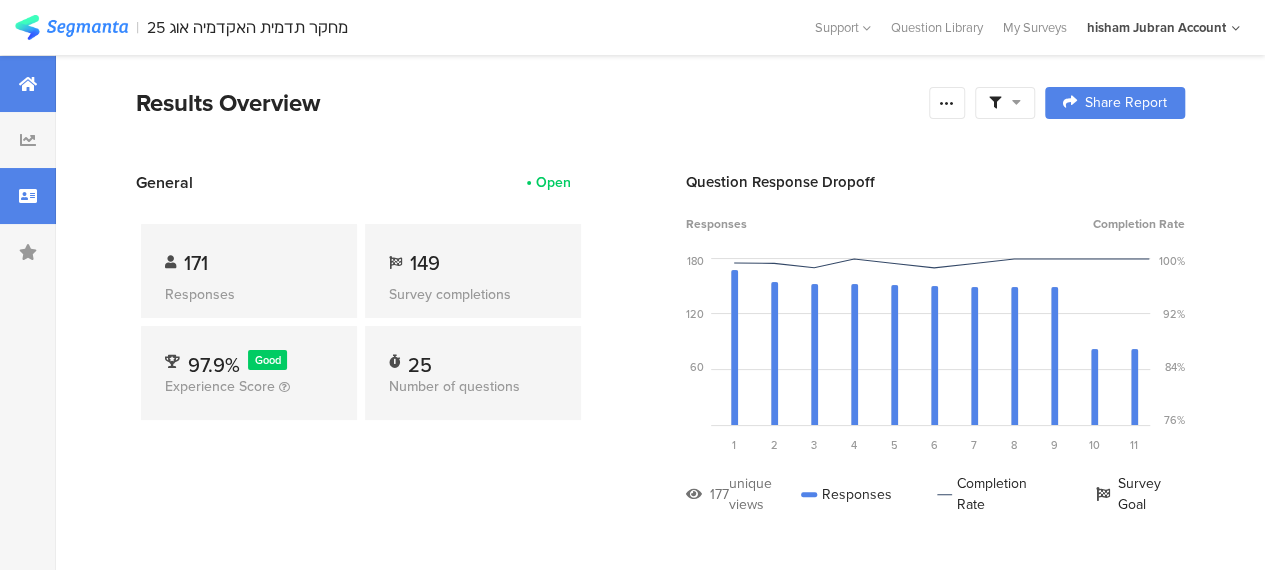 click at bounding box center (28, 196) 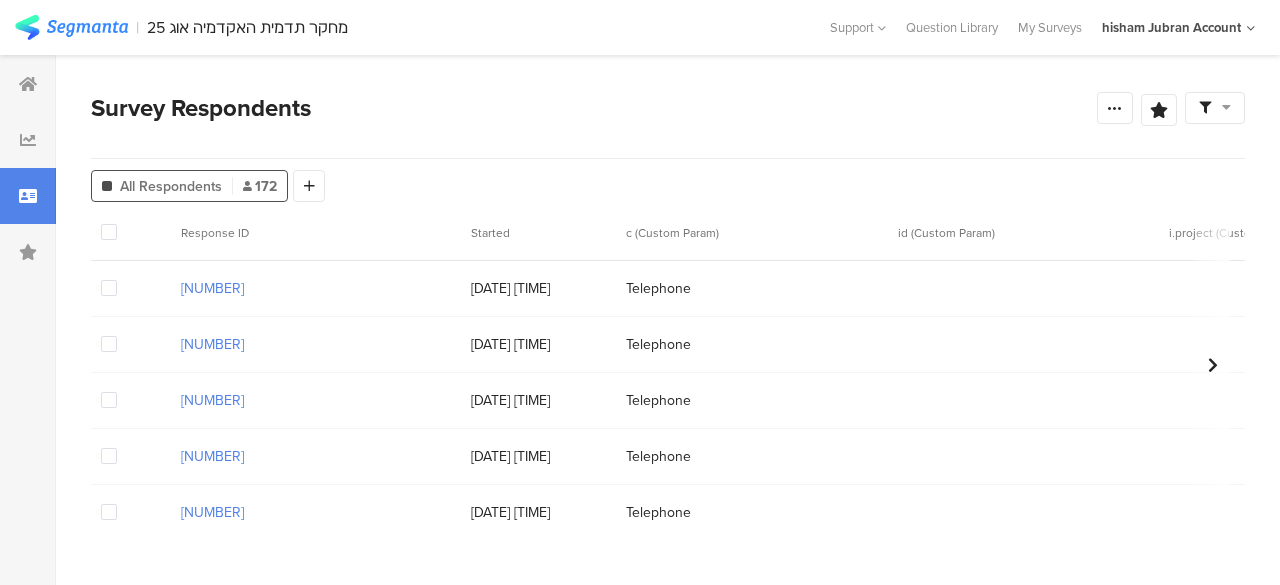 click on "06/08/2025 10:39:14" at bounding box center (538, 456) 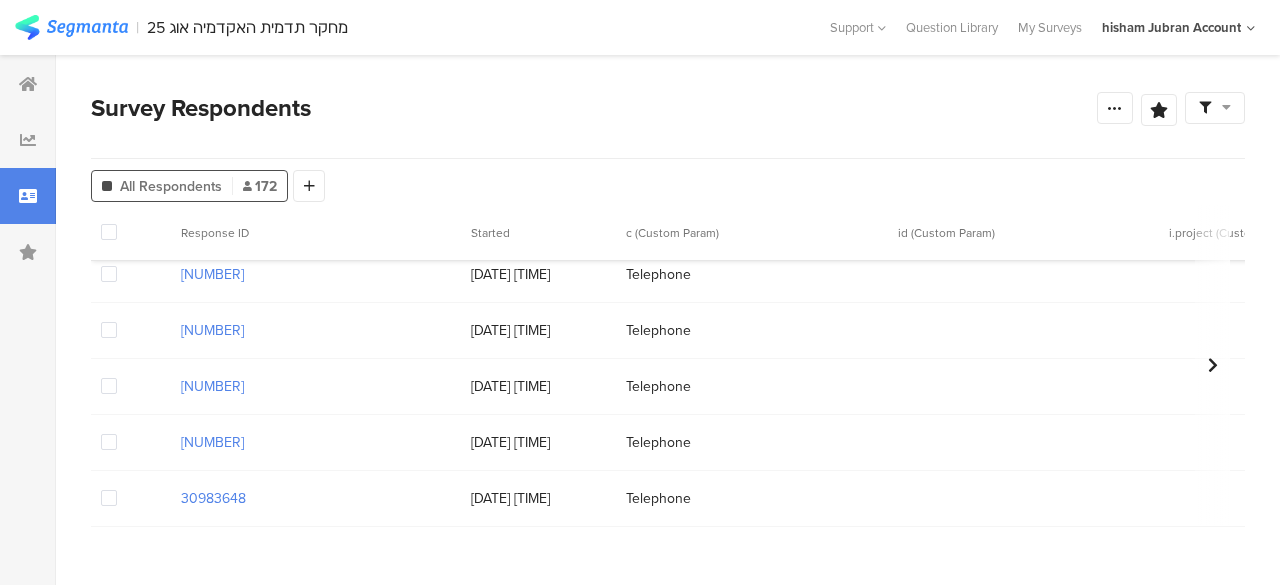 scroll, scrollTop: 100, scrollLeft: 0, axis: vertical 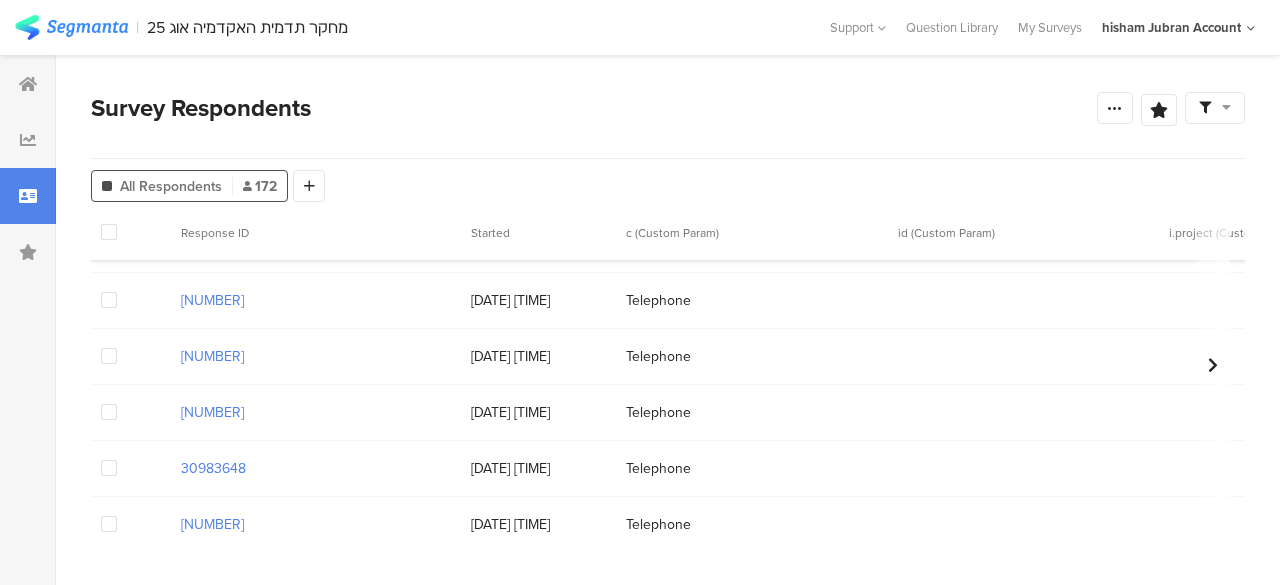 click on "06/08/2025 10:33:43" at bounding box center (538, 468) 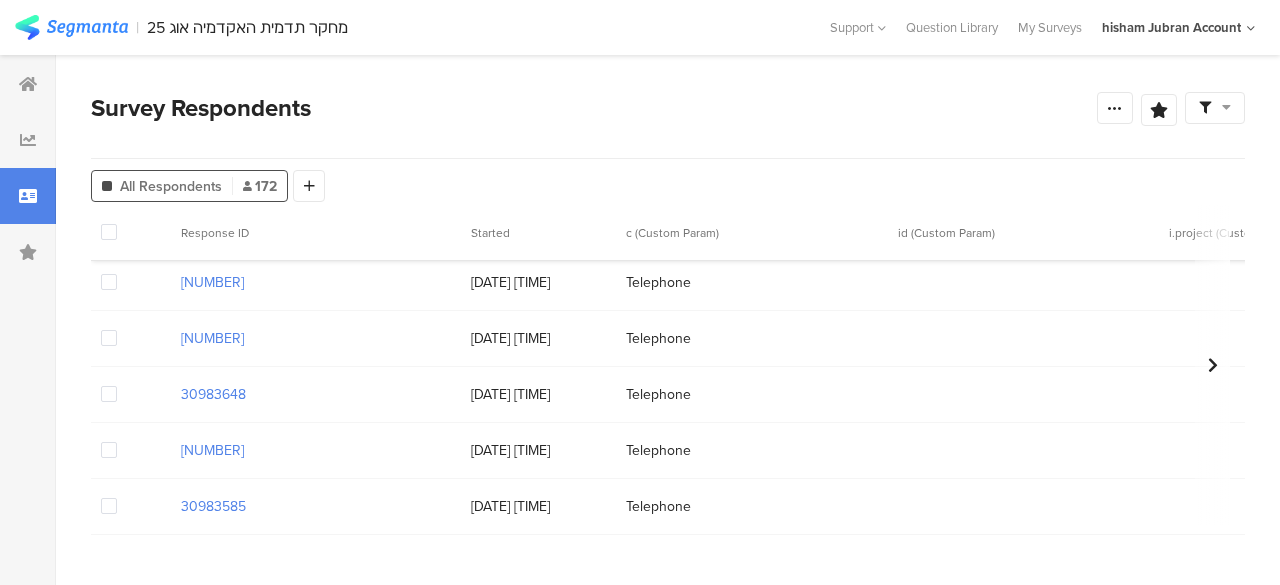 scroll, scrollTop: 200, scrollLeft: 0, axis: vertical 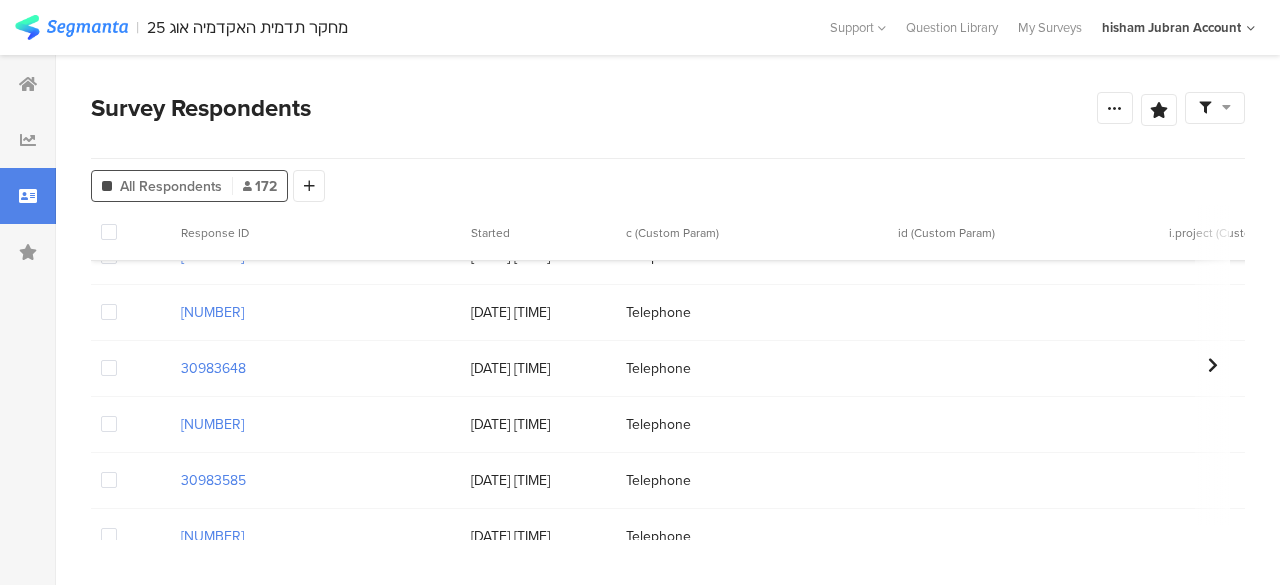 click on "06/08/2025 10:18:48" at bounding box center (538, 480) 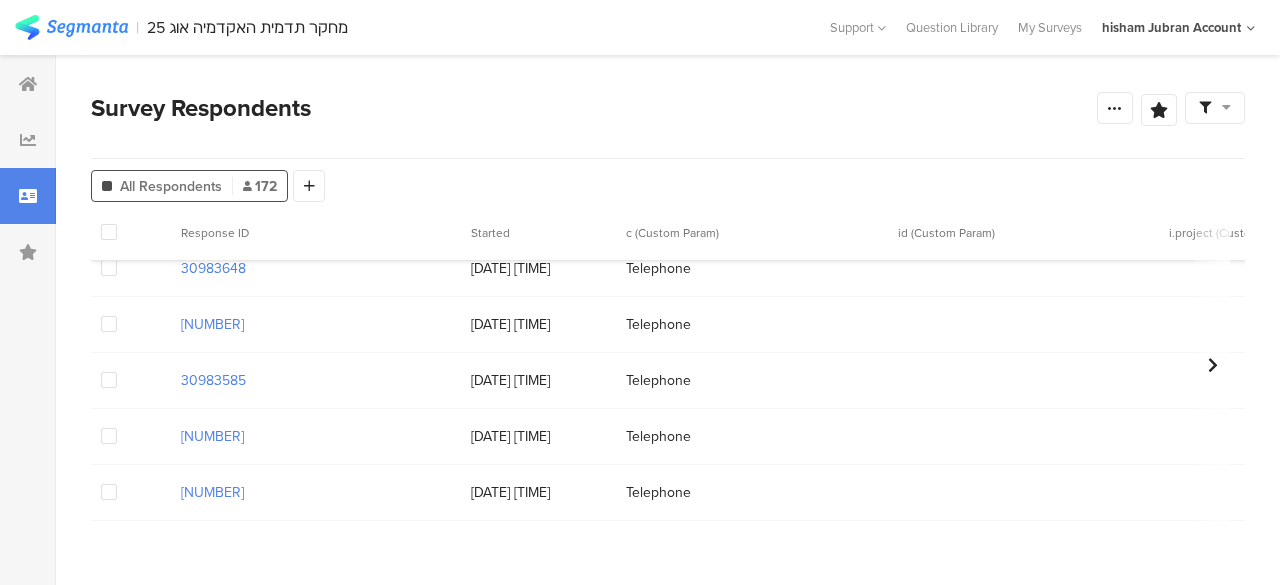 click on "06/08/2025 10:25:00" at bounding box center (538, 436) 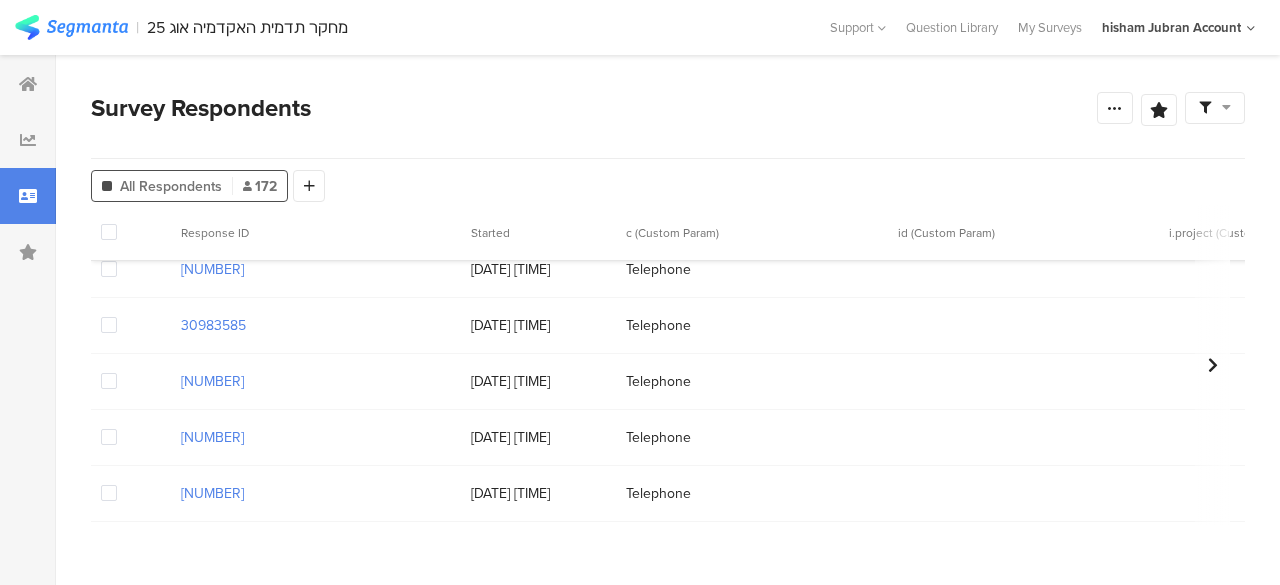 scroll, scrollTop: 400, scrollLeft: 0, axis: vertical 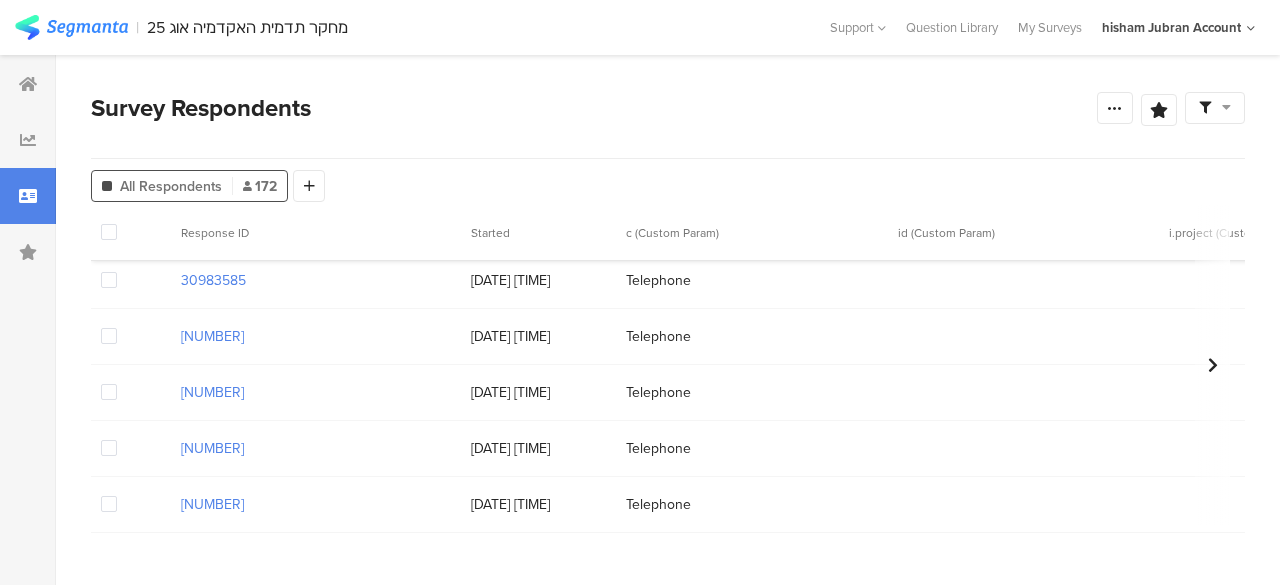 click on "06/08/2025 10:18:03" at bounding box center (538, 448) 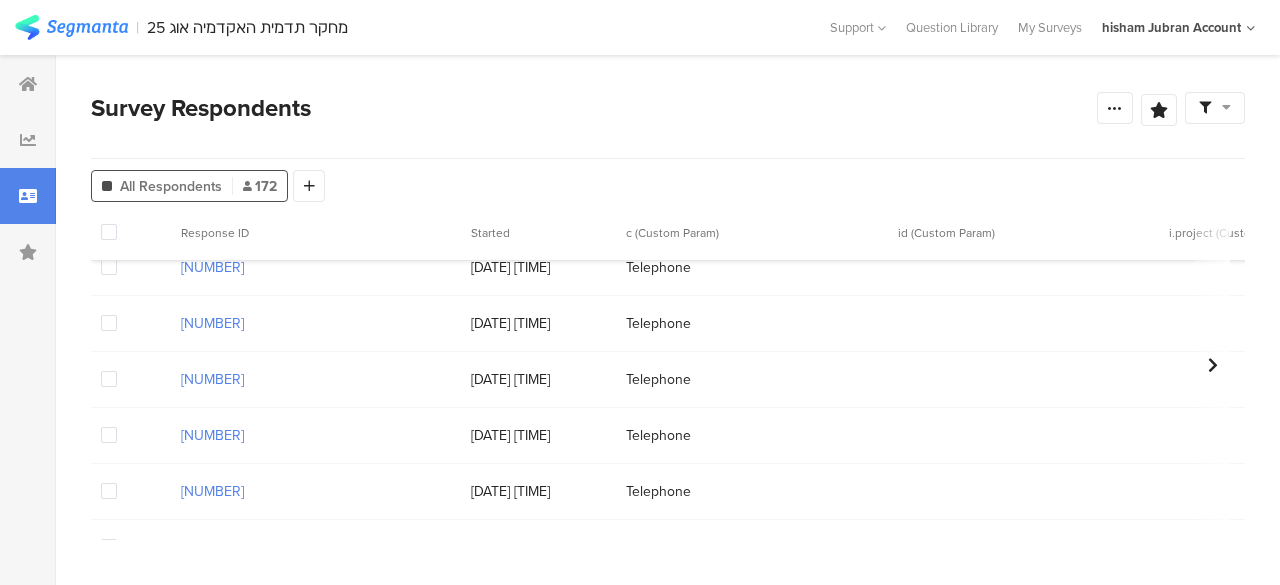scroll, scrollTop: 500, scrollLeft: 0, axis: vertical 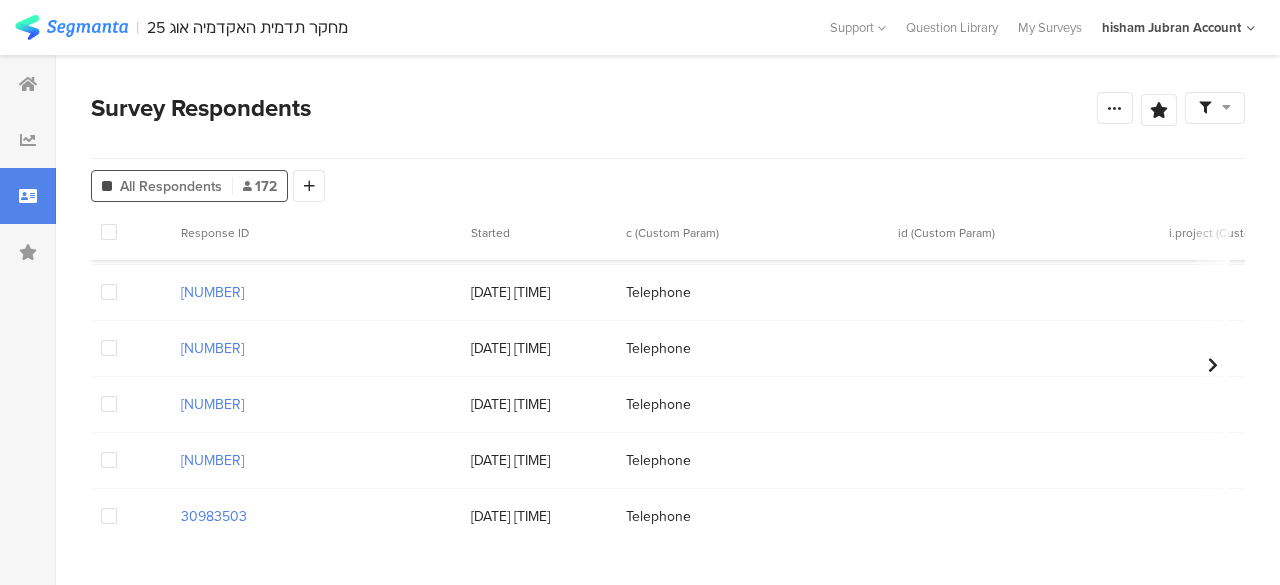 click on "06/08/2025 10:08:52" at bounding box center [538, 460] 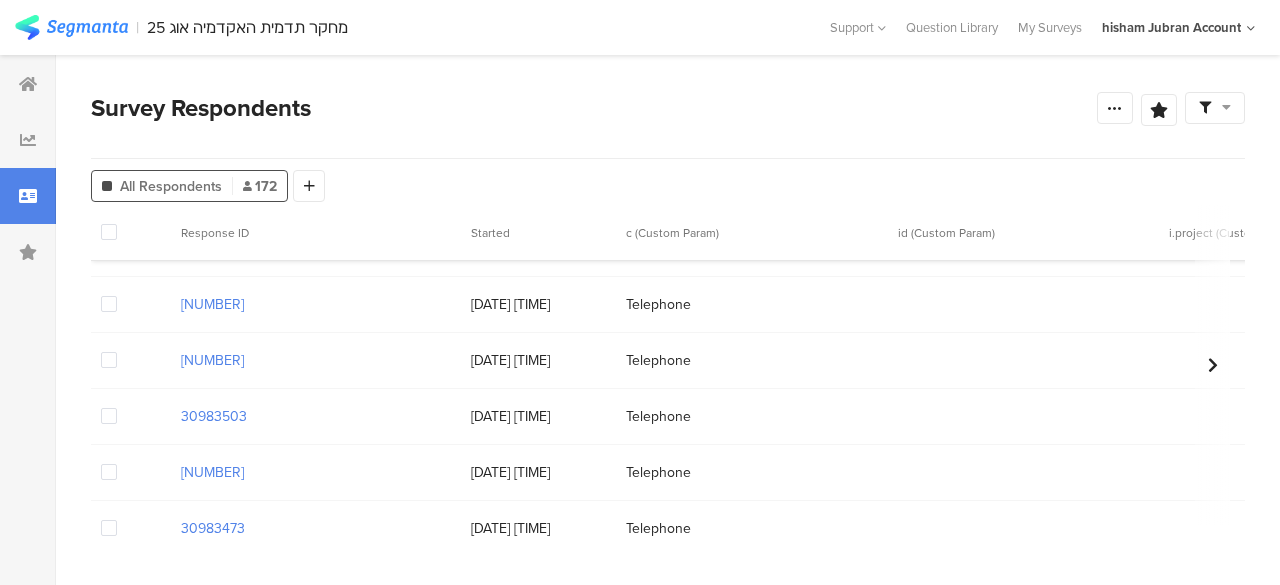 click at bounding box center [1226, 107] 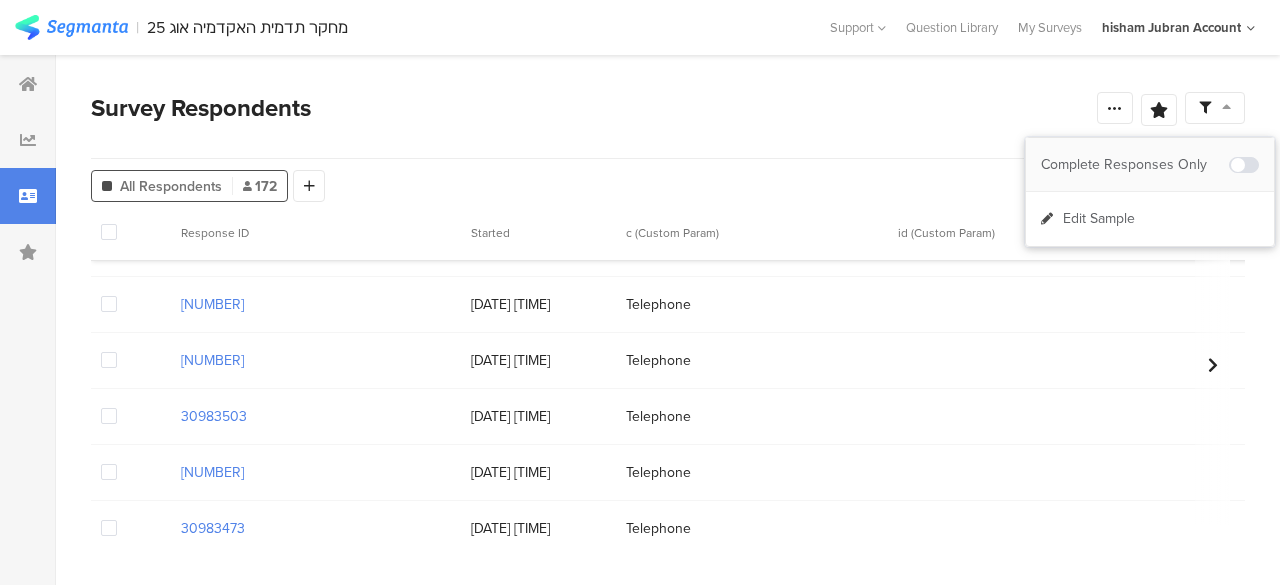 click at bounding box center [1244, 165] 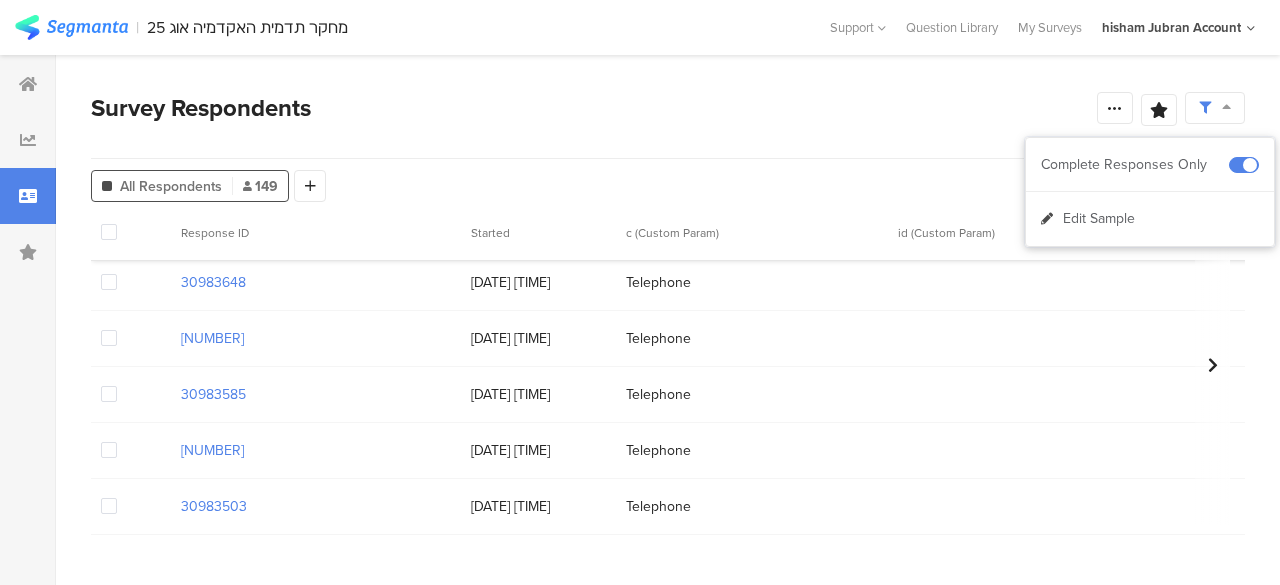 scroll, scrollTop: 0, scrollLeft: 0, axis: both 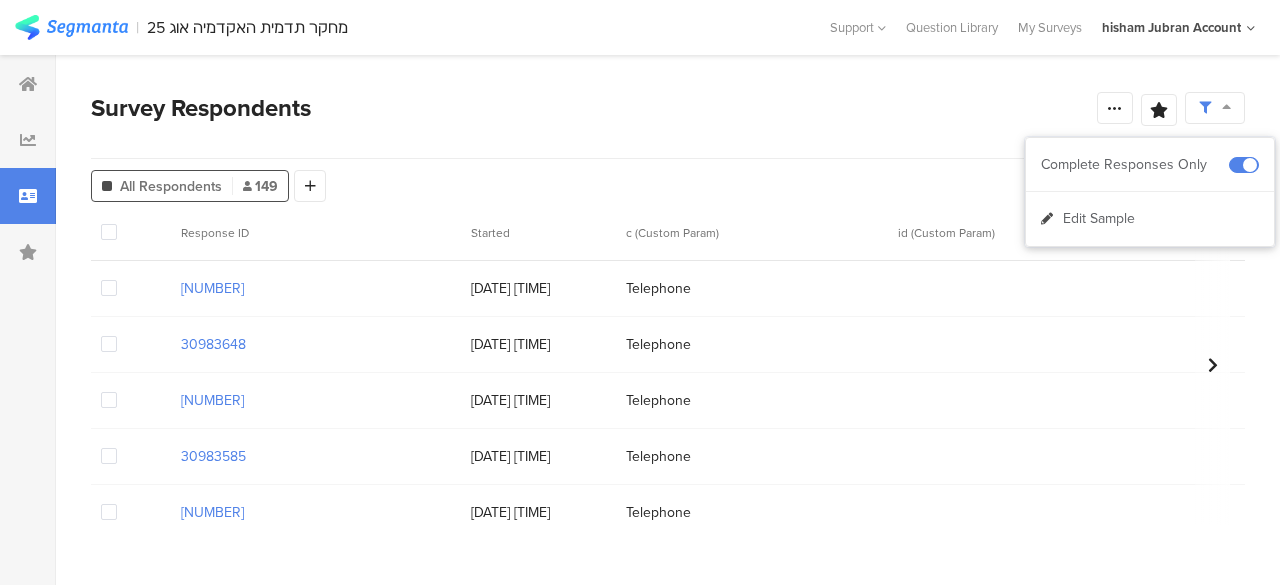 click on "06/08/2025 10:23:19" at bounding box center (538, 400) 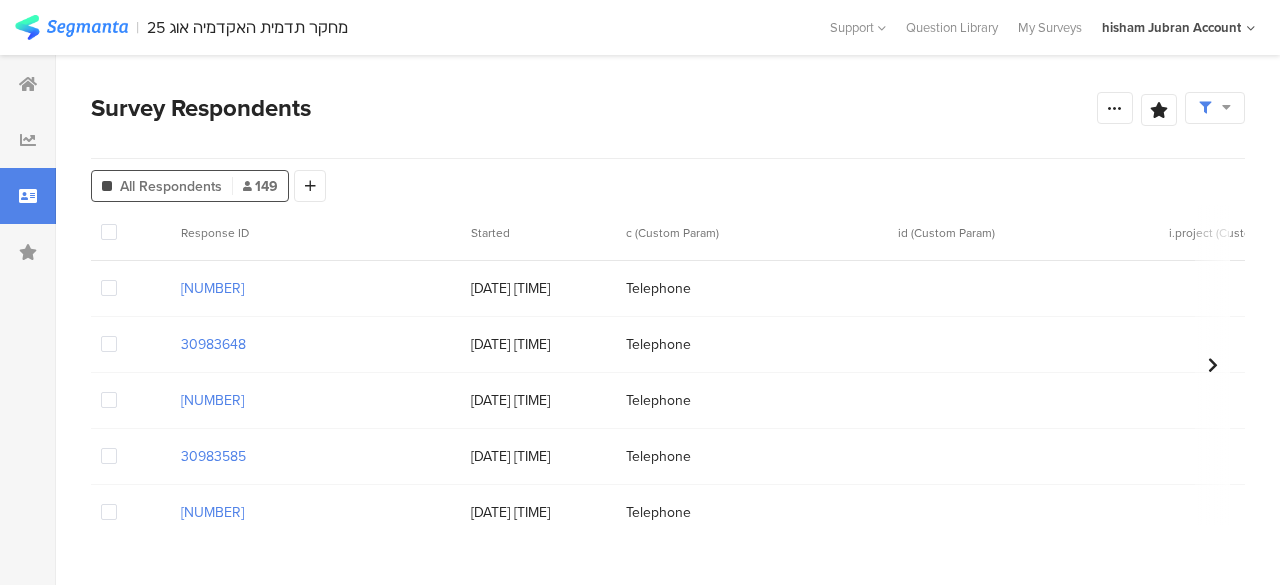 click on "06/08/2025 10:18:48" at bounding box center (538, 456) 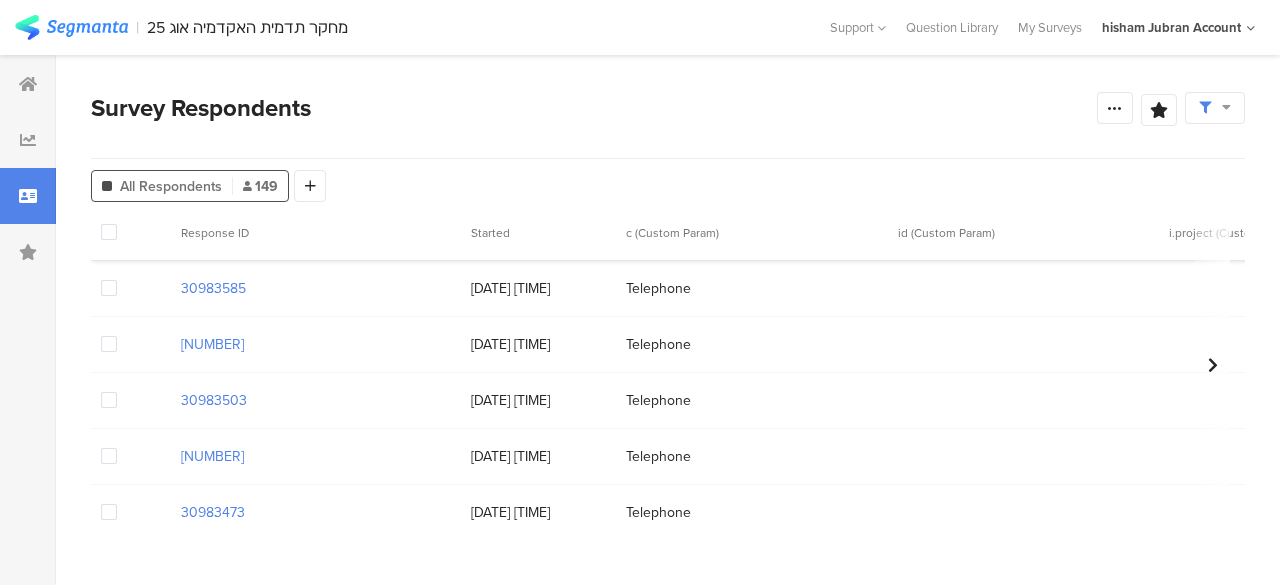 scroll, scrollTop: 200, scrollLeft: 0, axis: vertical 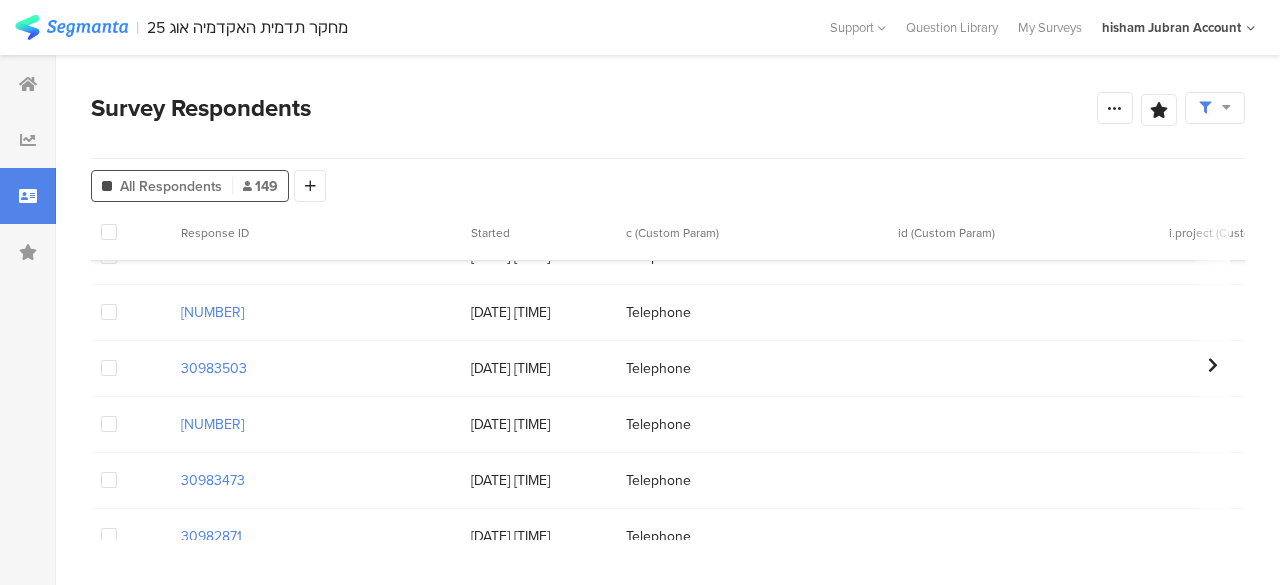 click on "06/08/2025 10:03:29" at bounding box center [538, 480] 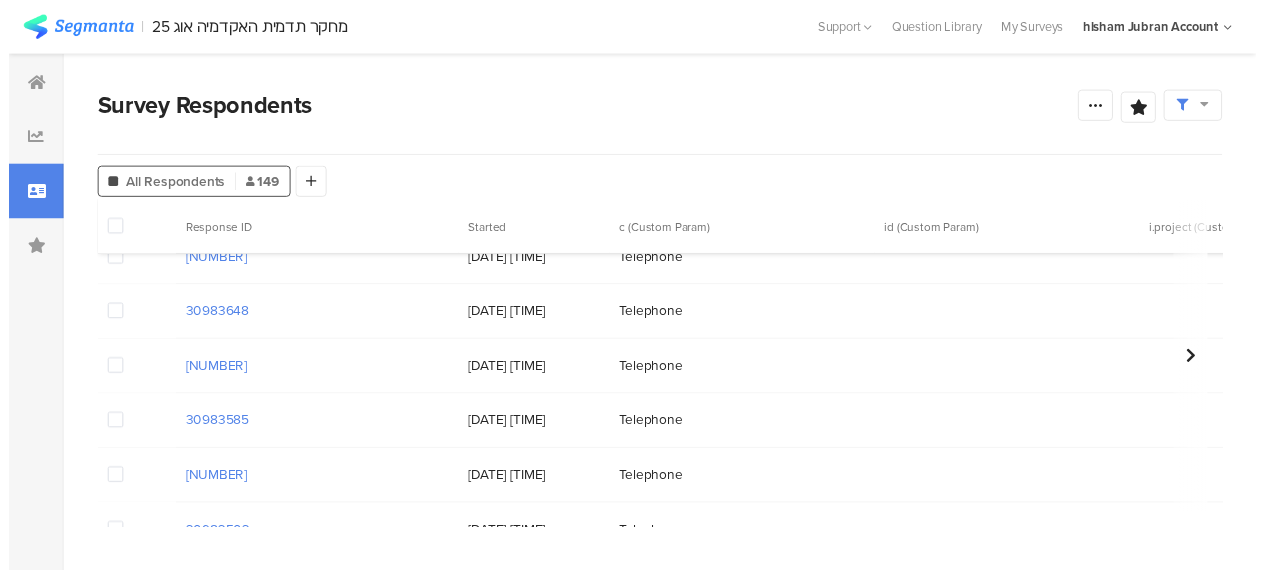 scroll, scrollTop: 0, scrollLeft: 0, axis: both 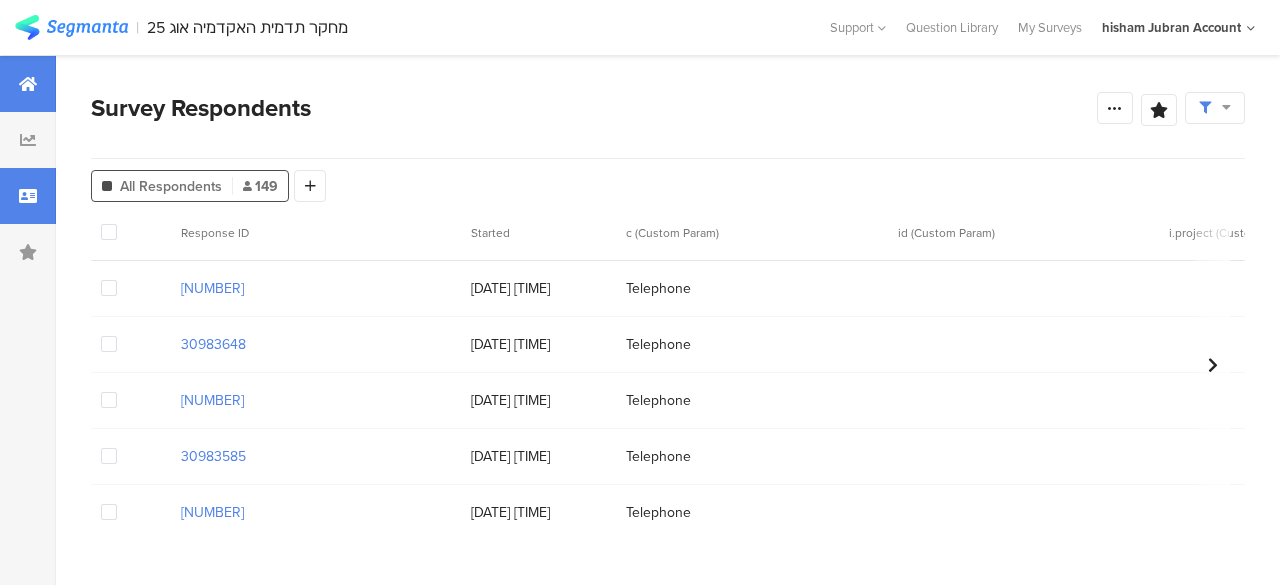 click at bounding box center [28, 84] 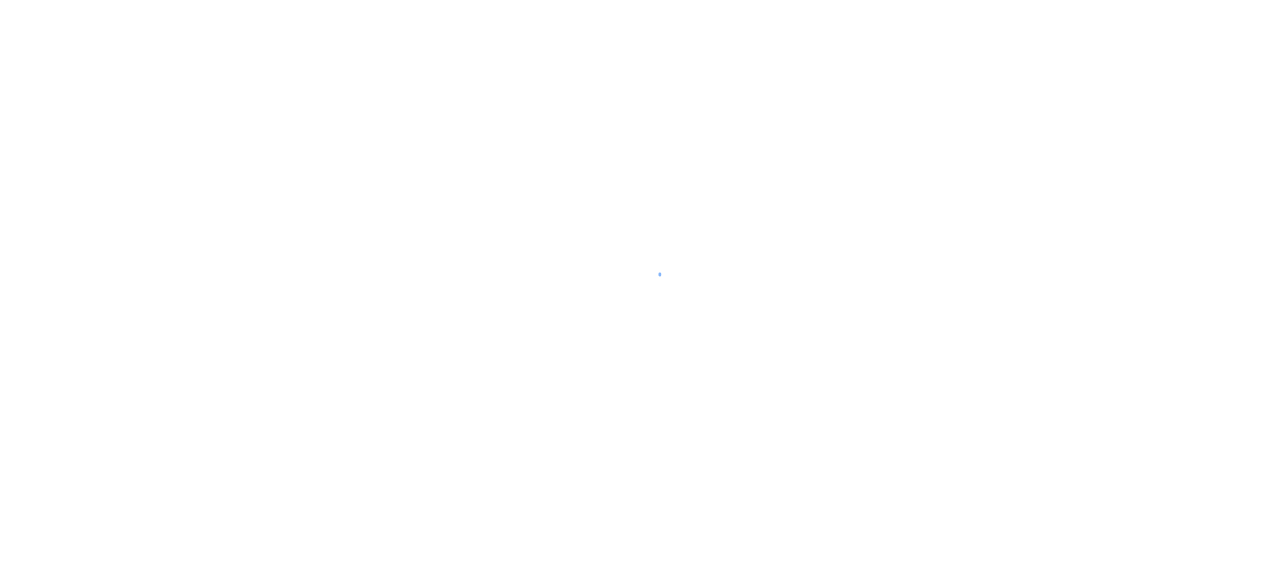 scroll, scrollTop: 0, scrollLeft: 0, axis: both 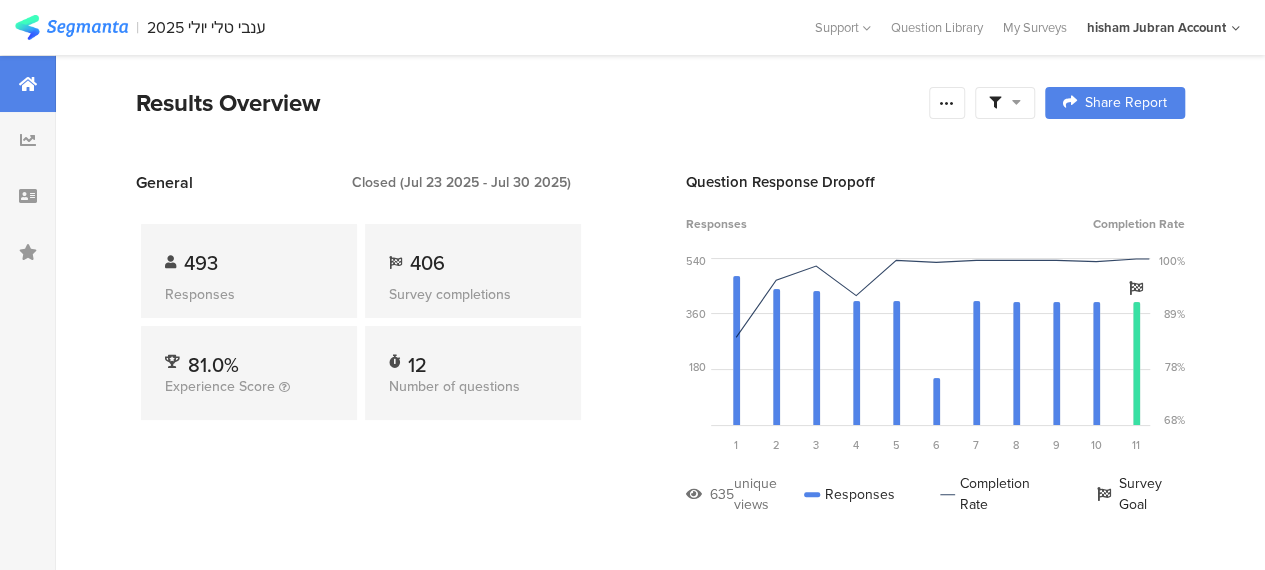 click at bounding box center (1005, 103) 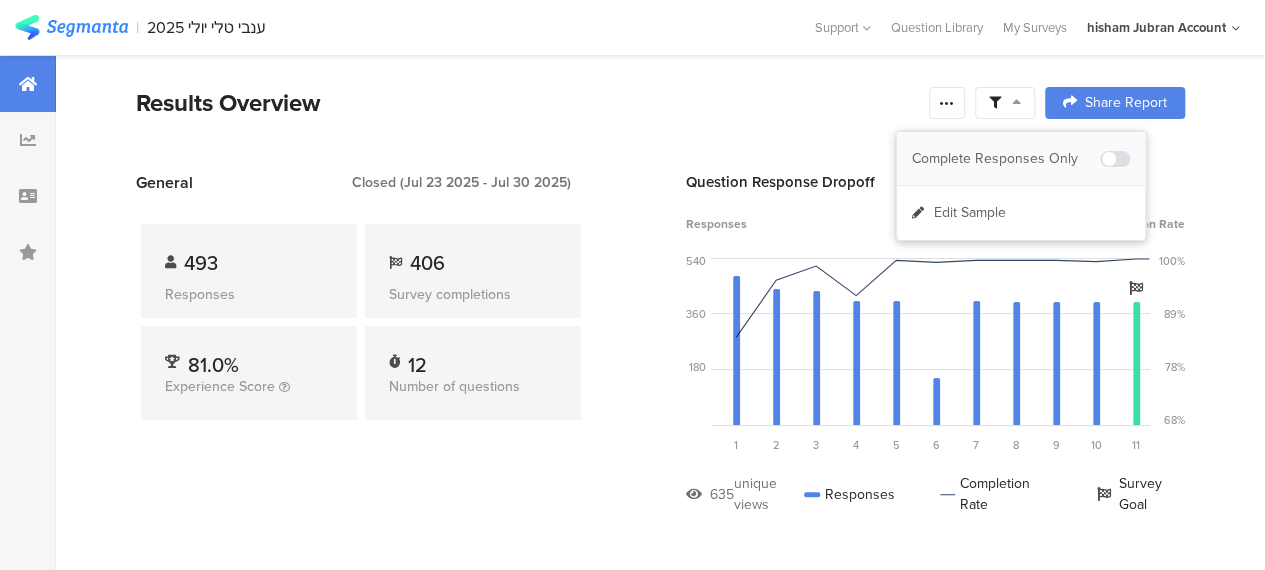 click on "Complete Responses Only" at bounding box center [1006, 159] 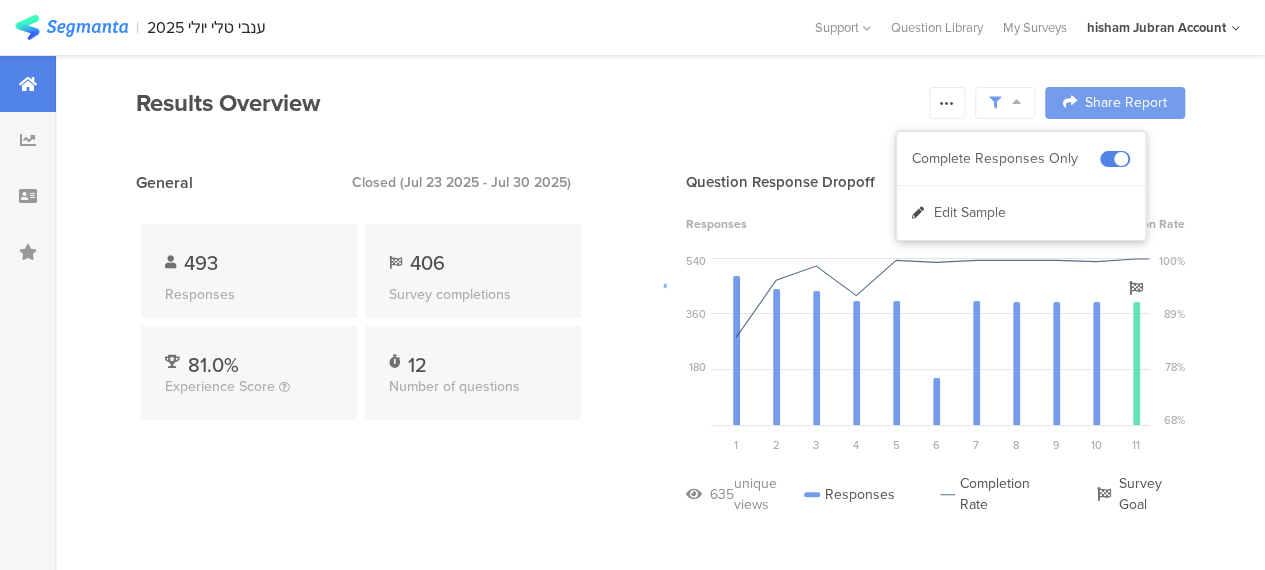 click at bounding box center [632, 285] 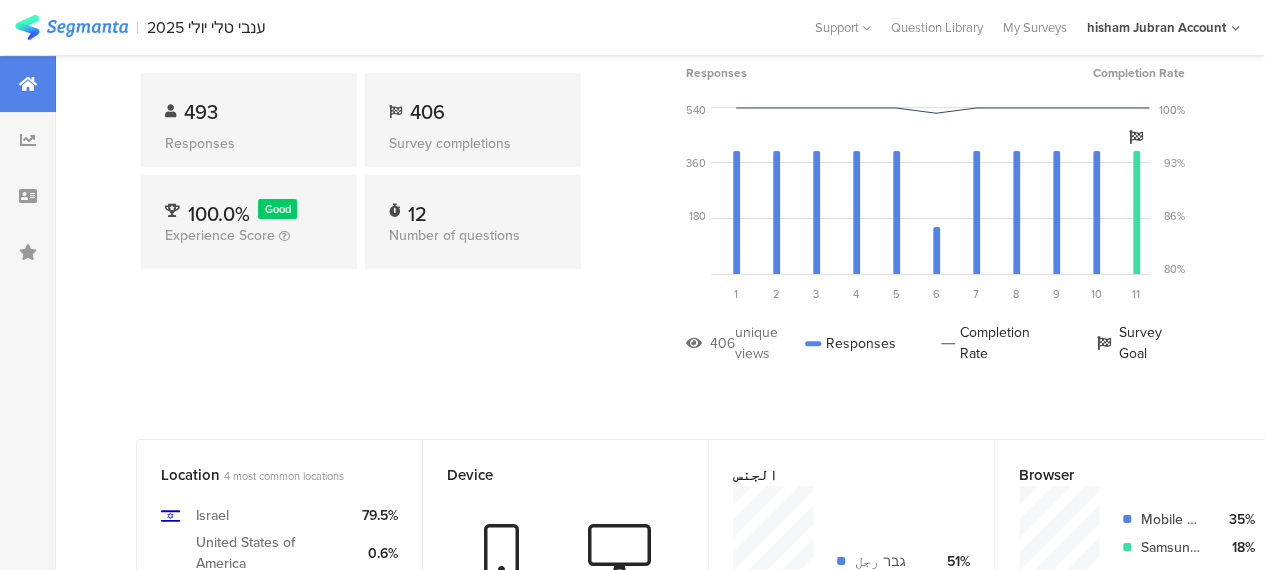 scroll, scrollTop: 0, scrollLeft: 0, axis: both 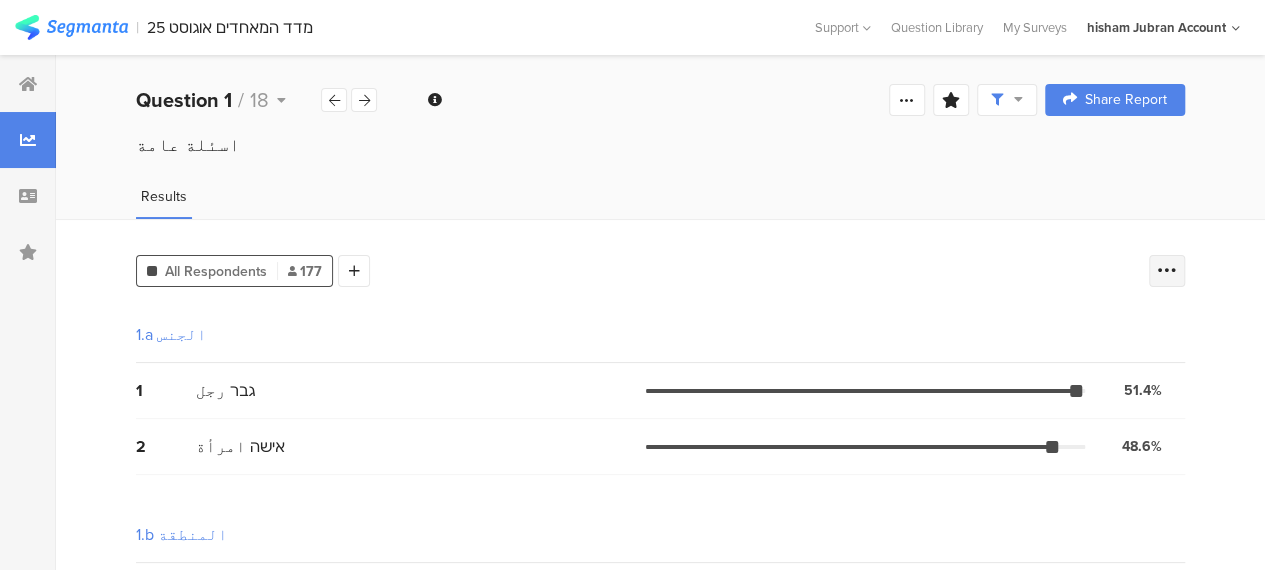 click at bounding box center [1167, 271] 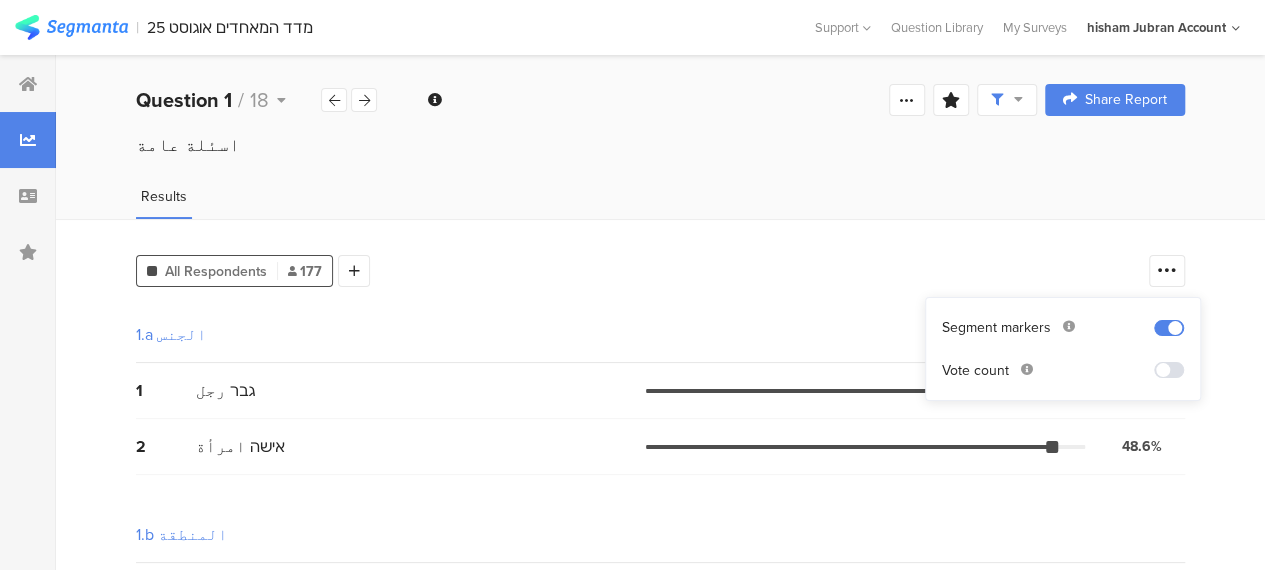 click at bounding box center [1169, 370] 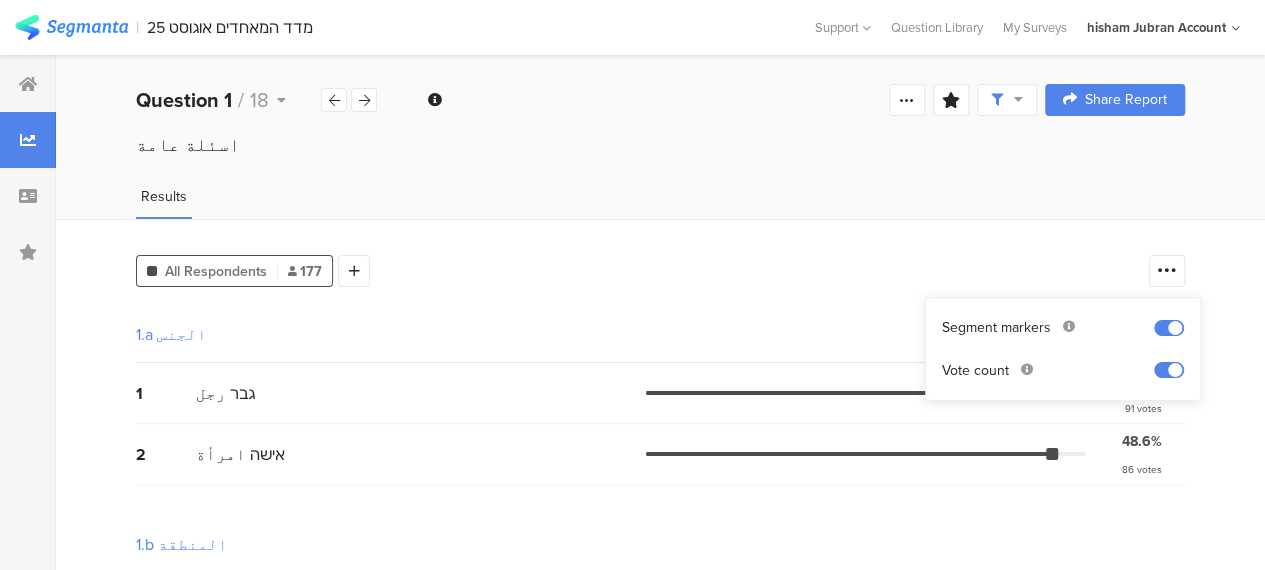 click on "All Respondents       177
Add Segment             1.a الجنس
1     גבר رجل             51.4%   91 votes 2     אישה امرأة             48.6%   86 votes 1.b المنطقة
1     גליל الجليل             63.3%   112 votes 2     משולש المثلث             14.1%   25 votes 3     נגב النقب             10.2%   18 votes 4     ערים מעורבות مدن مختلطة: حيفا عكا الرملة اللد يافا             12.4%   22 votes 1.c الديانة
1     מוסלמי مسلم             83.6%   148 votes 2     נוצרי مسيحي             9.6%   17 votes 3     דרוזי درزي             6.8%   12 votes 4     מסרב ارفض             0.0%   0 votes 1.d العمر גיל
1     18-24             18.1%   32 votes 2     25-34             26.0%   46 votes 3     35-44             22.0%   39 votes 4     45-54             19.8%   35 votes 5     55-64             9.6%   17 votes" at bounding box center [660, 918] 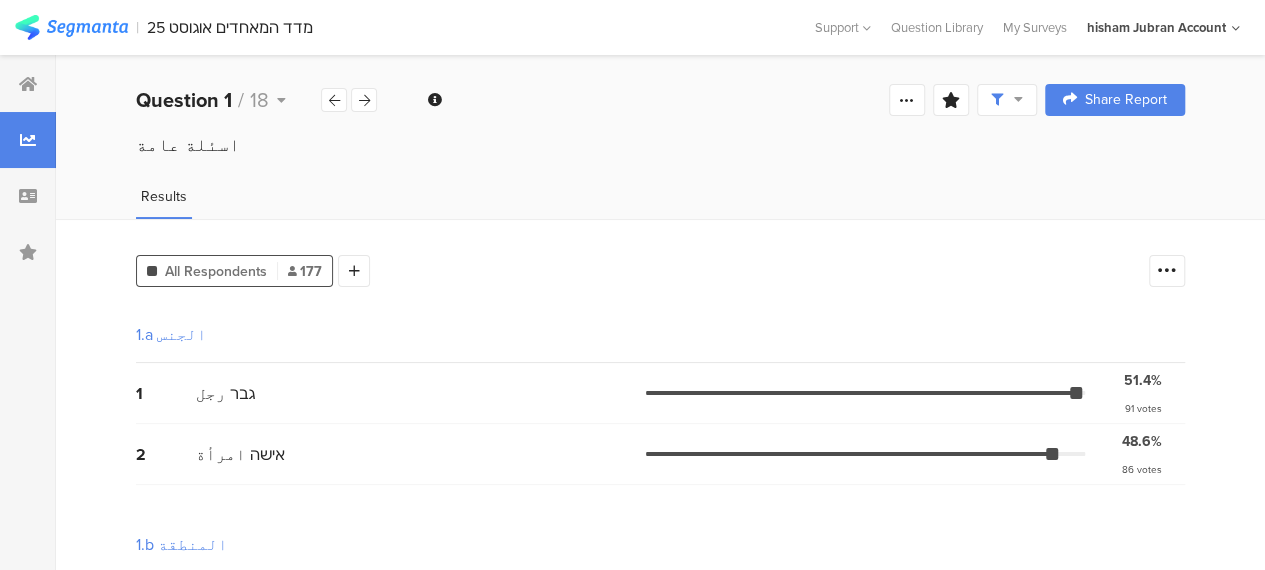 scroll, scrollTop: 0, scrollLeft: 0, axis: both 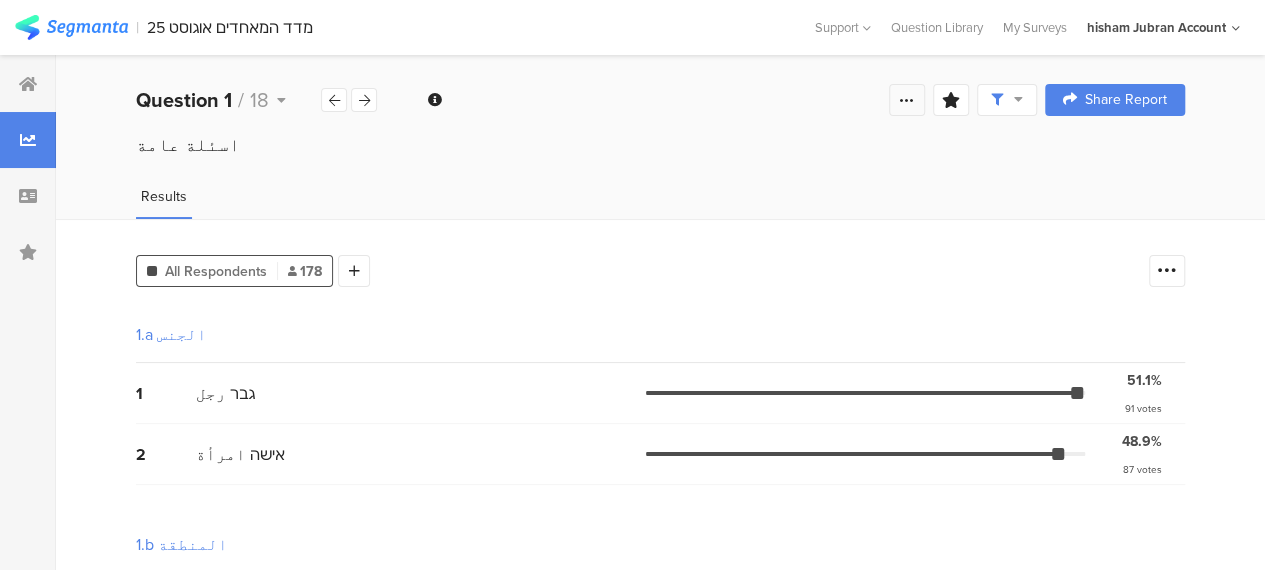 click at bounding box center (907, 100) 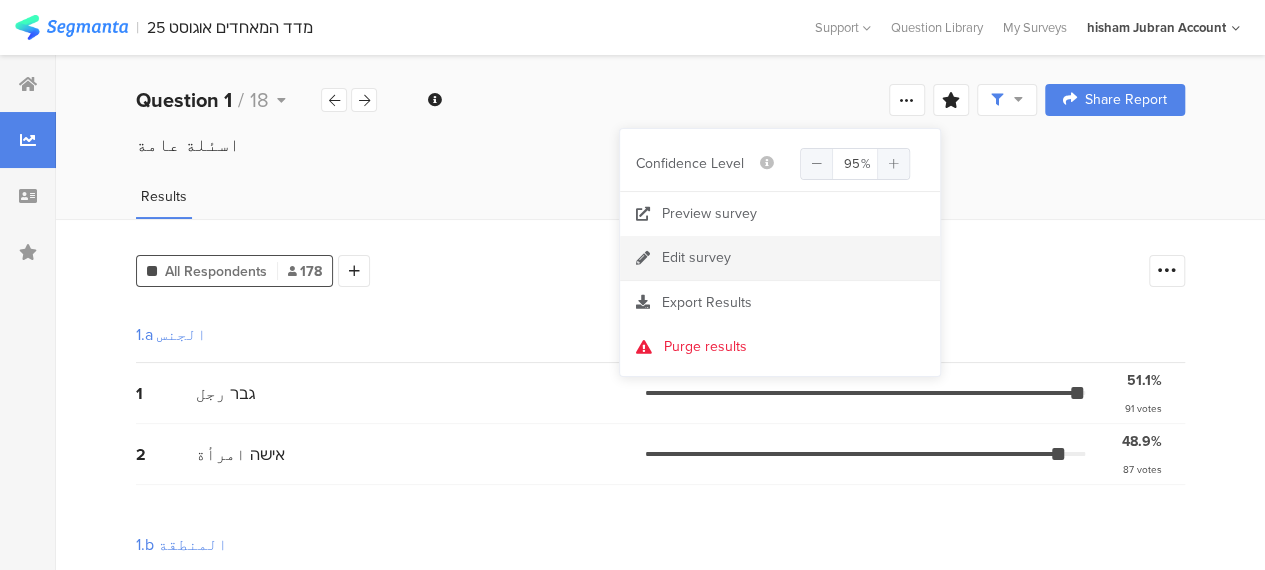 click on "Edit survey" at bounding box center [696, 258] 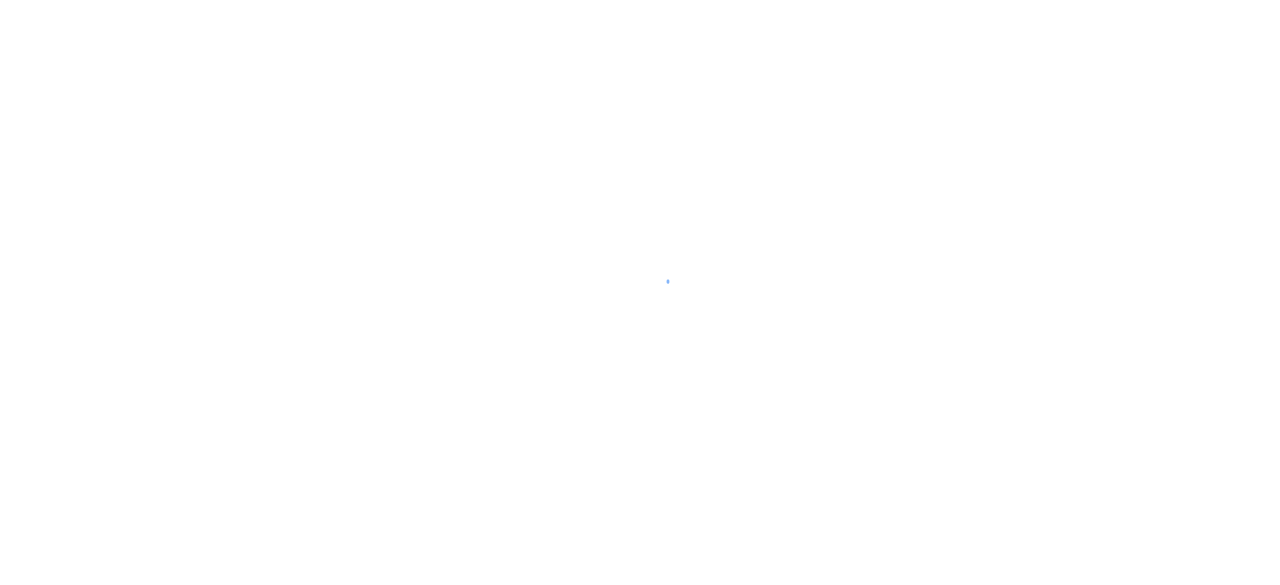 scroll, scrollTop: 0, scrollLeft: 0, axis: both 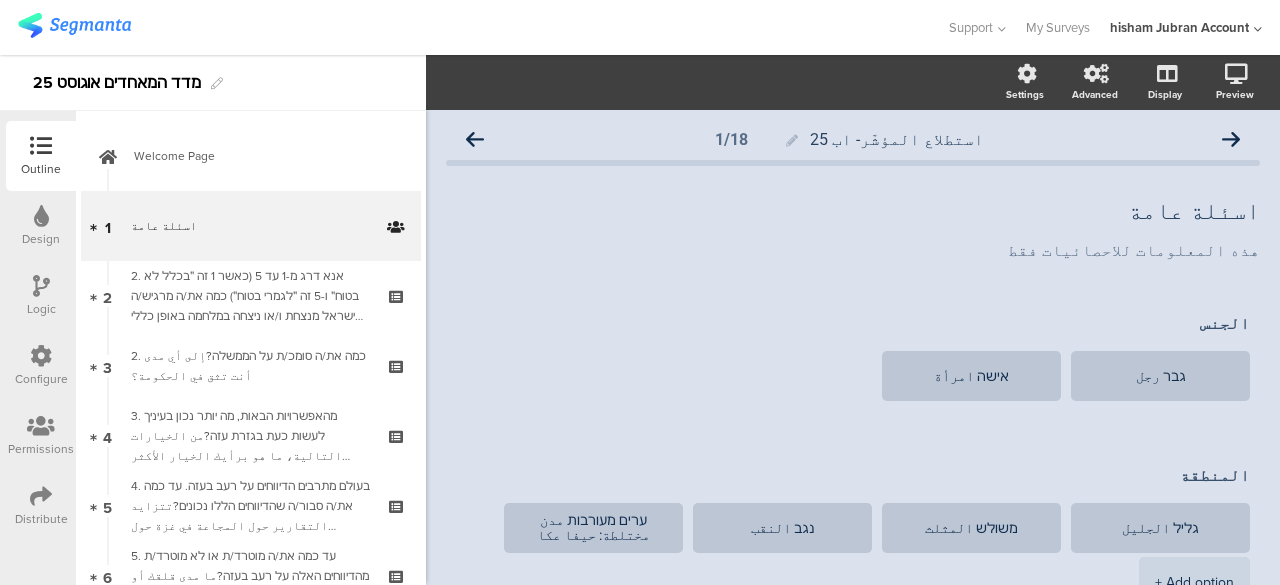 click at bounding box center (41, 496) 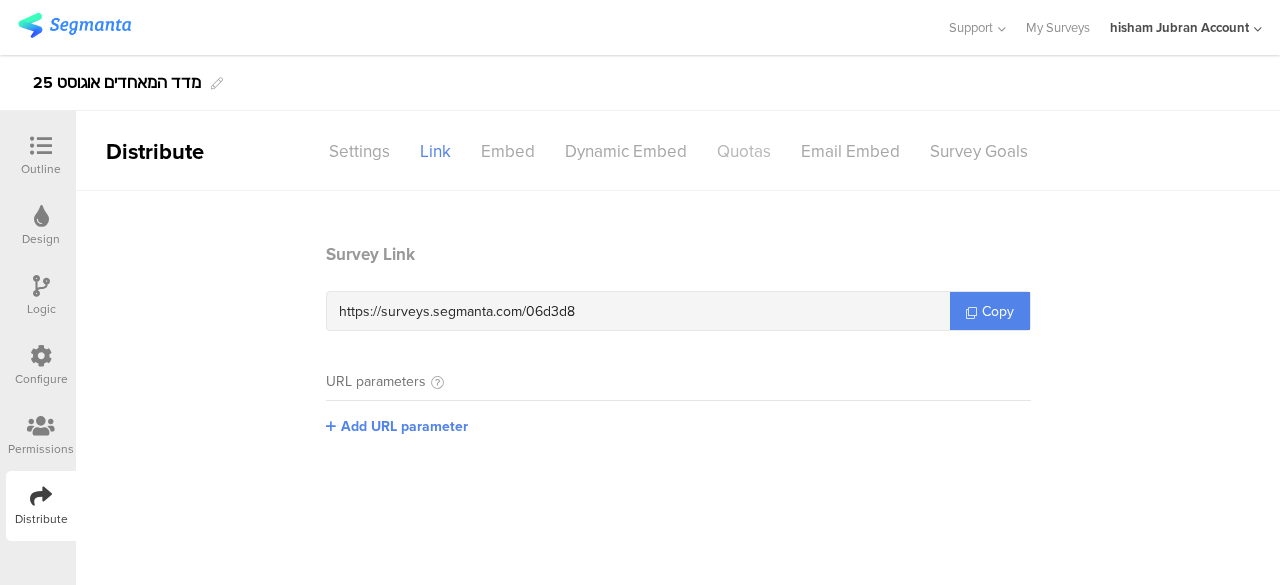 click on "Quotas" at bounding box center [744, 151] 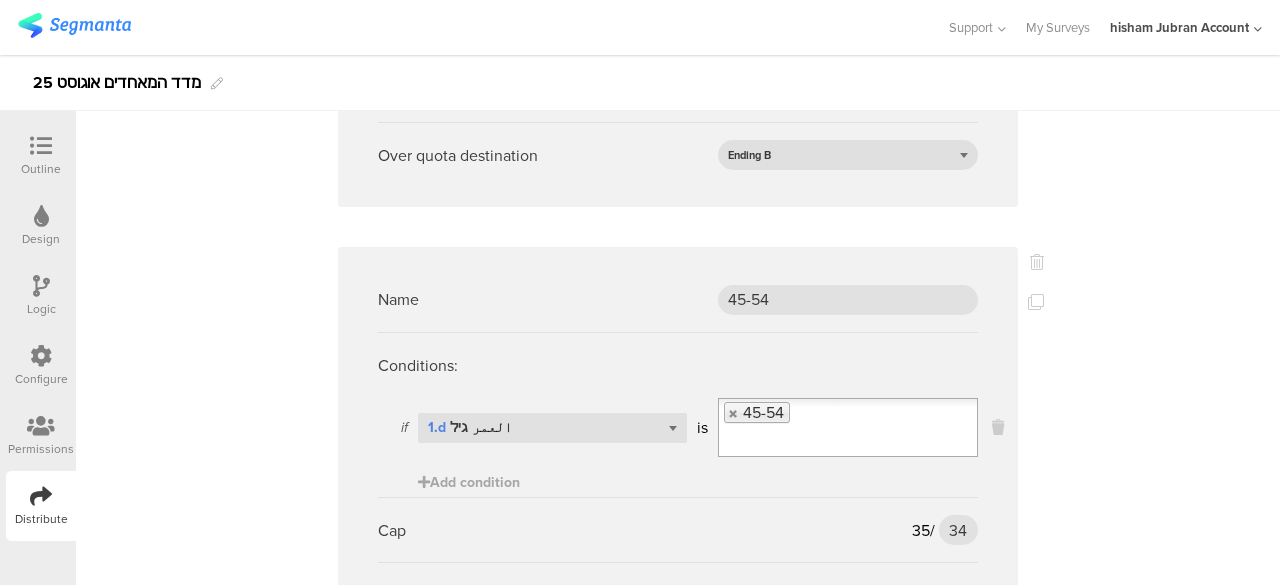 scroll, scrollTop: 7337, scrollLeft: 0, axis: vertical 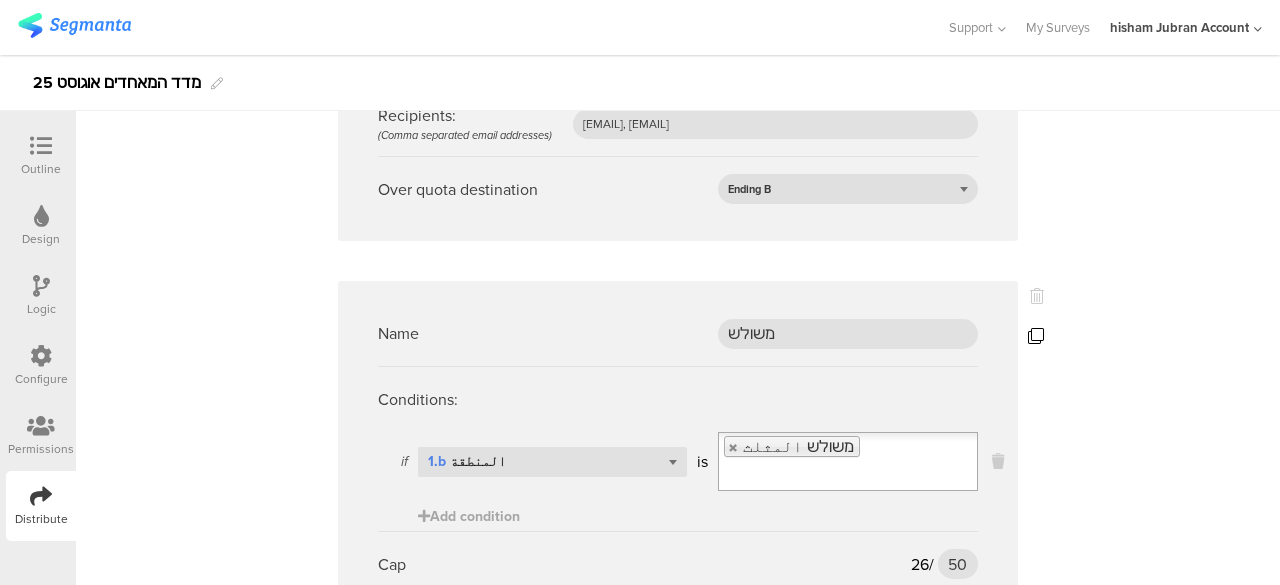 click at bounding box center (1036, 336) 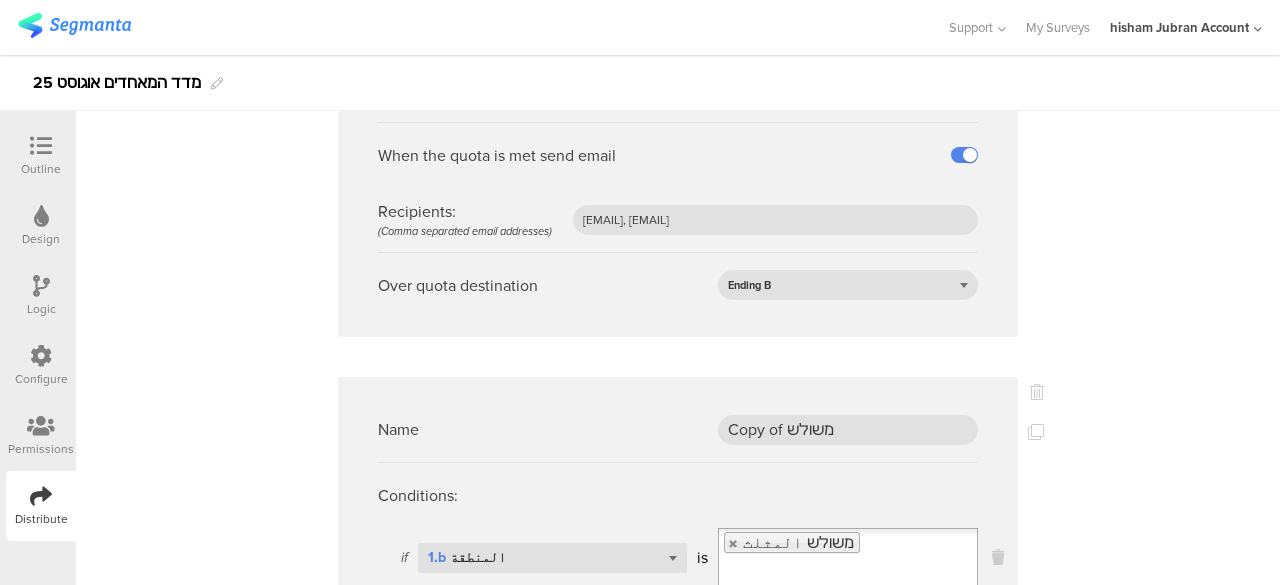 scroll, scrollTop: 1000, scrollLeft: 0, axis: vertical 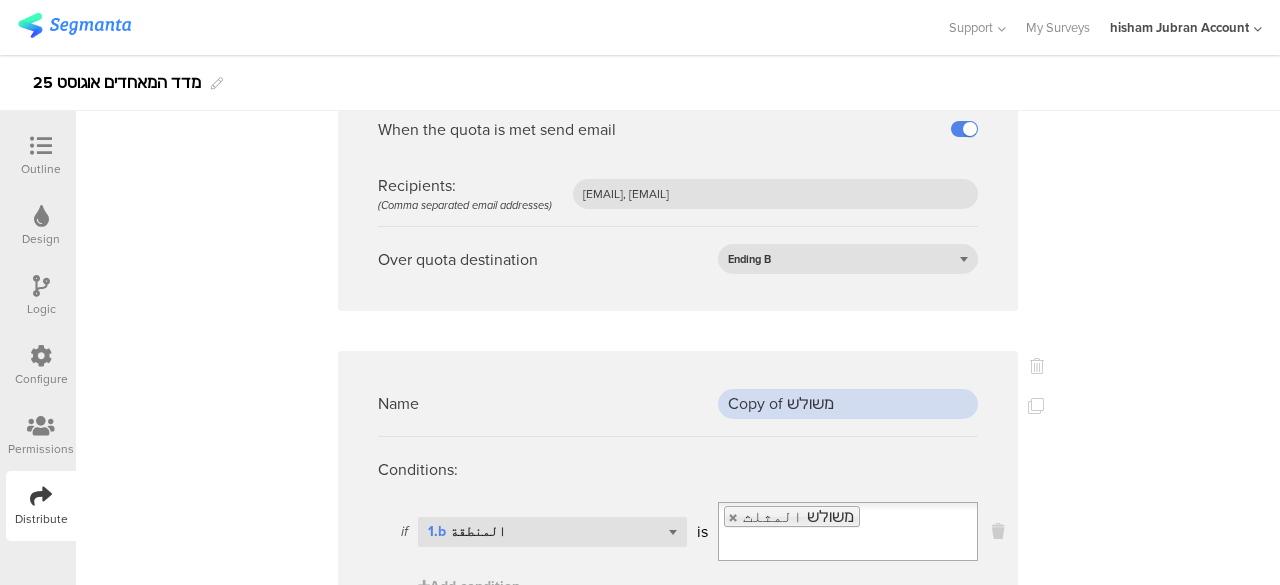 click on "Copy of משולש" at bounding box center [848, 404] 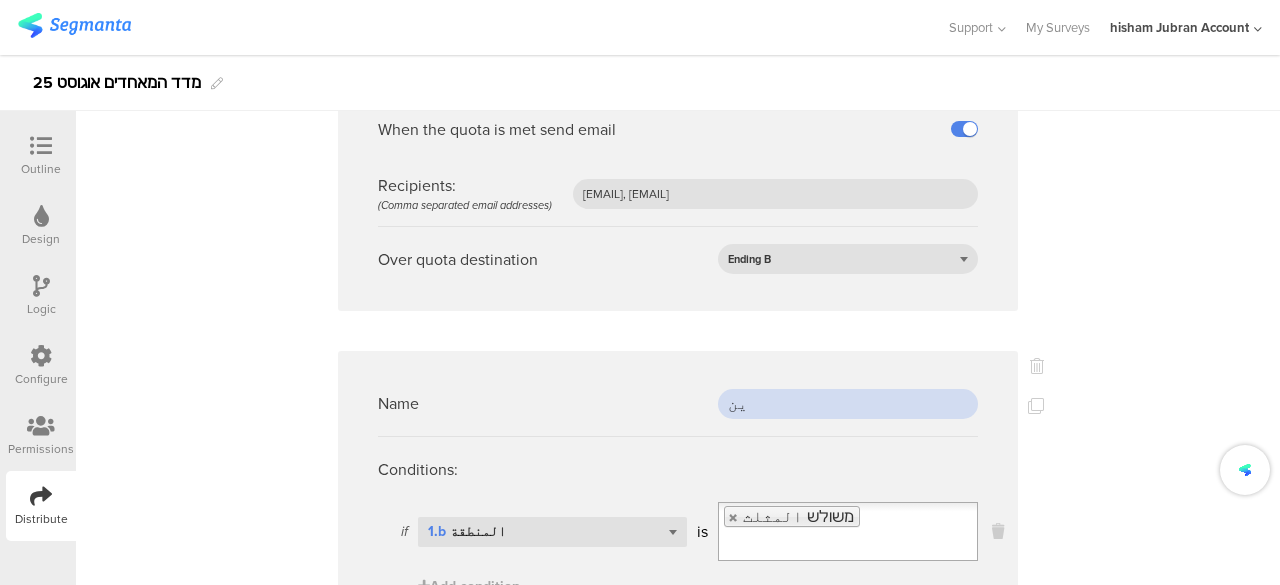type on "ي" 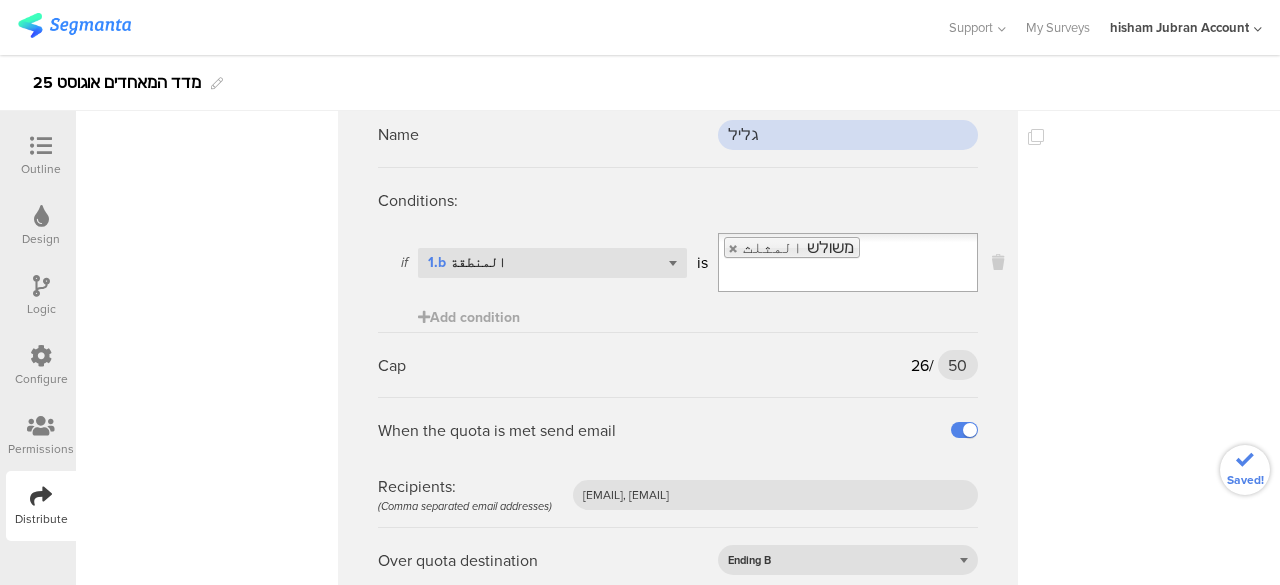 scroll, scrollTop: 1300, scrollLeft: 0, axis: vertical 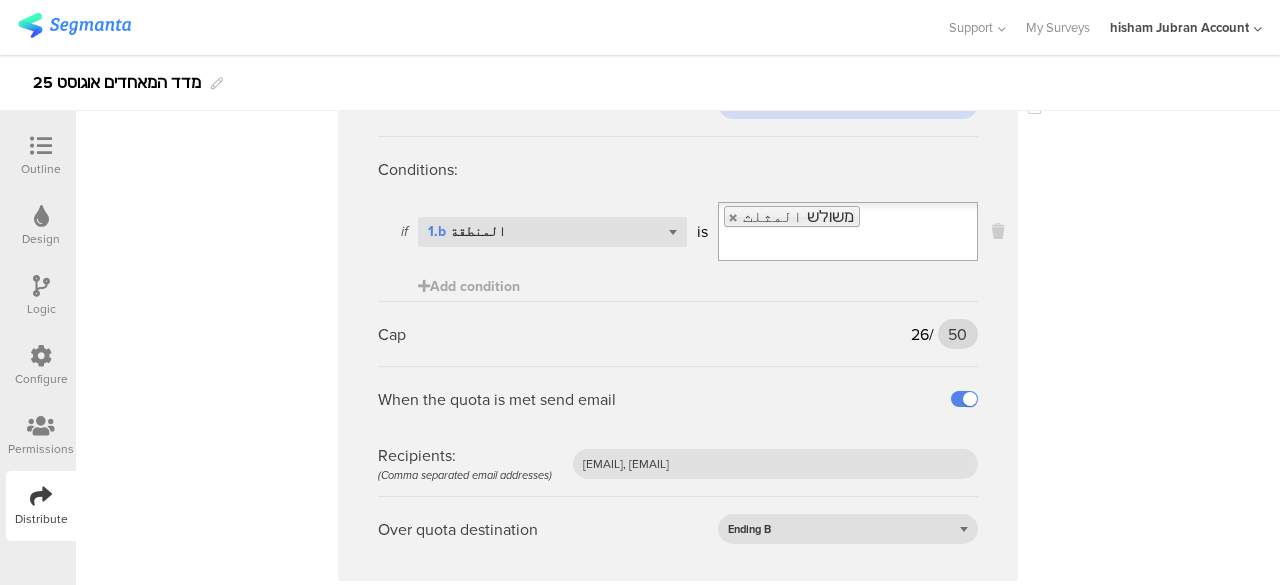 type on "גליל" 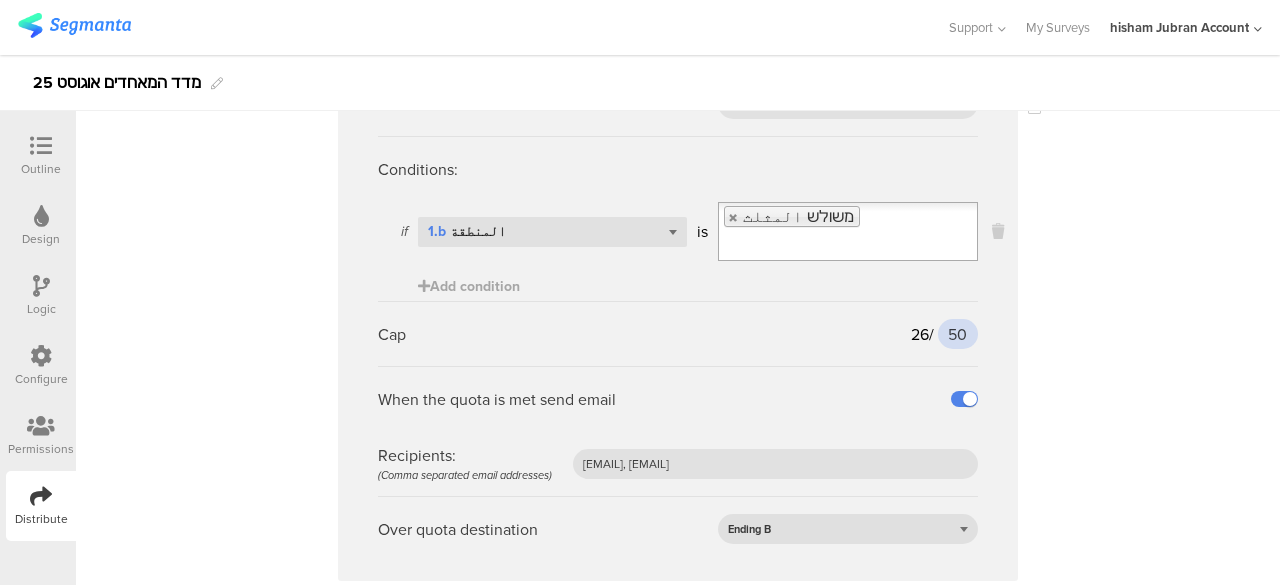 click on "50" at bounding box center [958, 334] 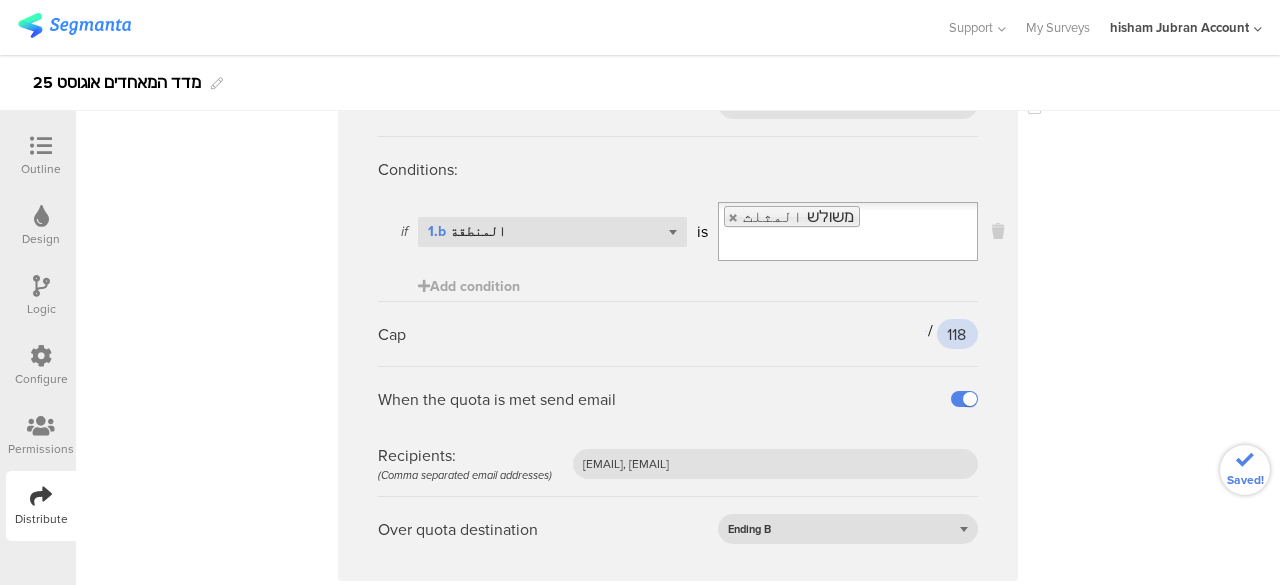 type on "118" 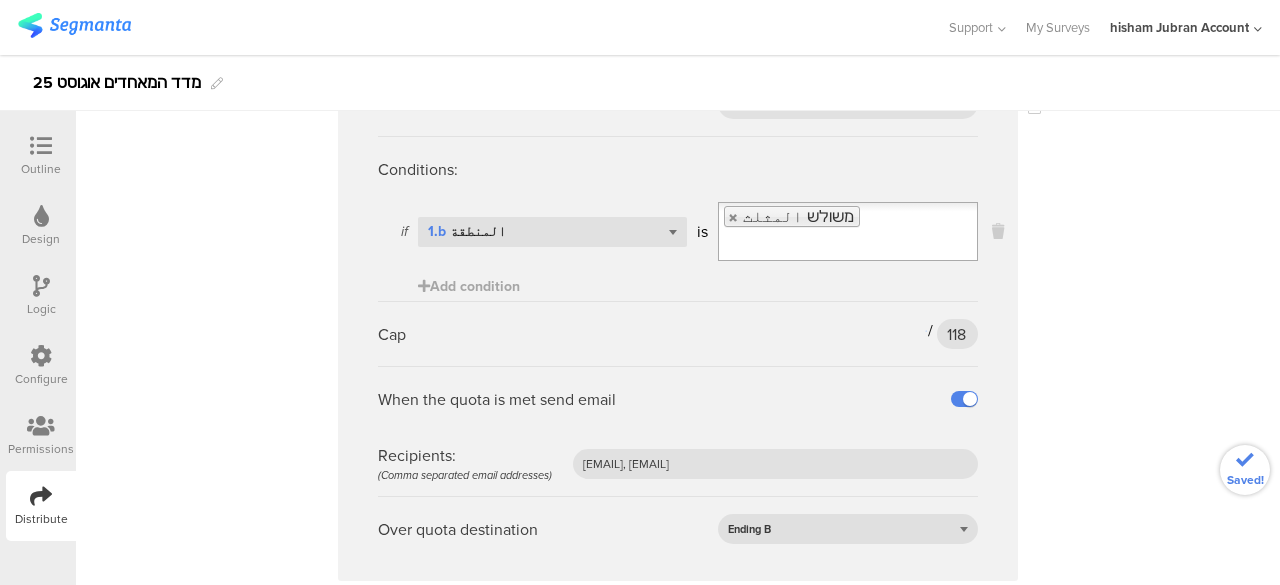 click at bounding box center (848, 245) 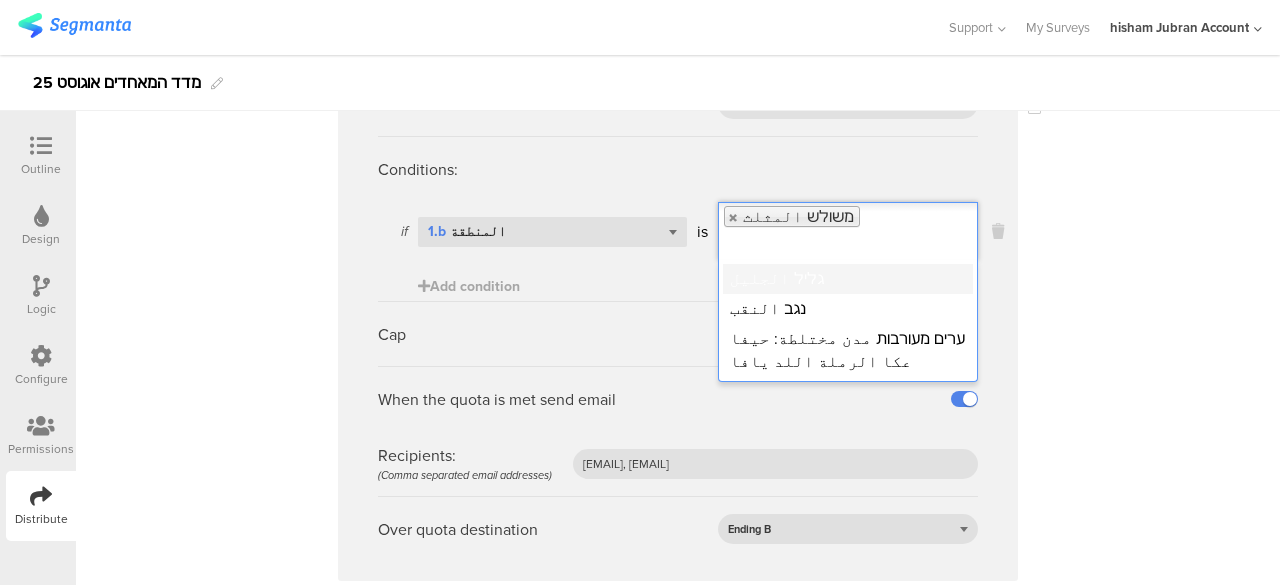click on "גליל الجليل" at bounding box center [848, 279] 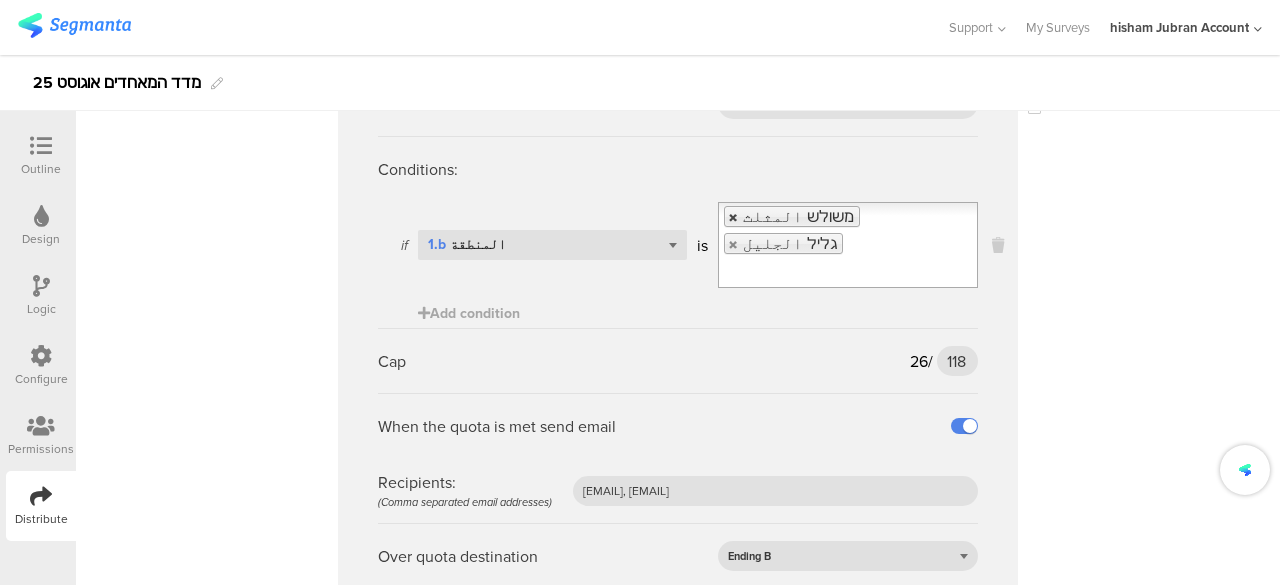 click at bounding box center [734, 217] 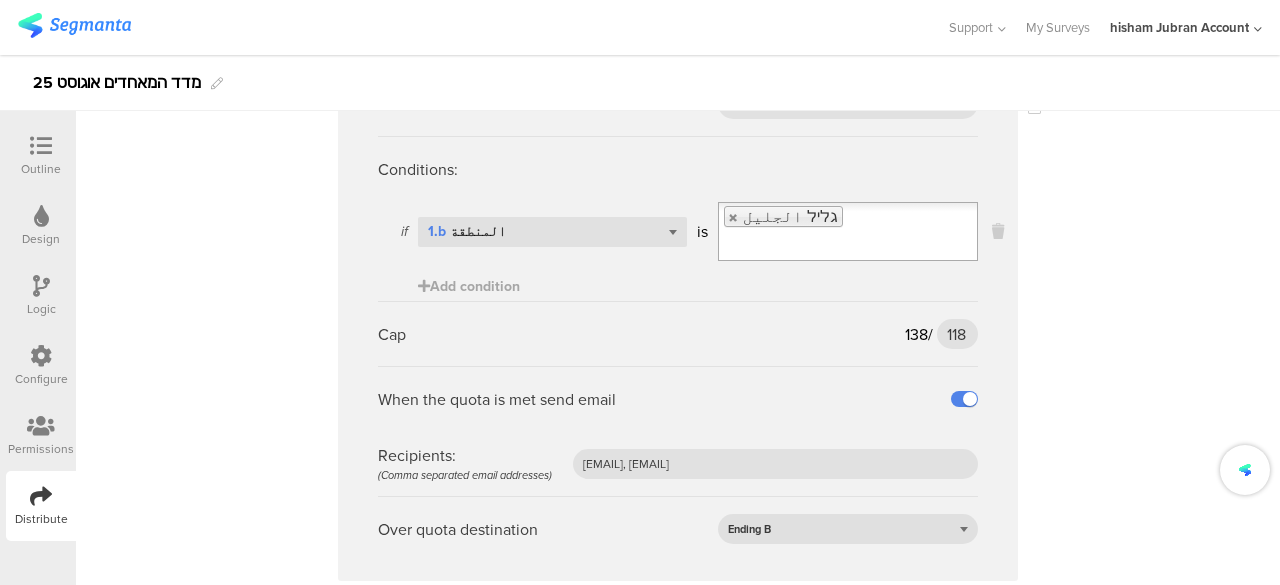 click on "if
Select question...   1.b المنطقة
is
גליל الجليل
Add condition" at bounding box center (678, 251) 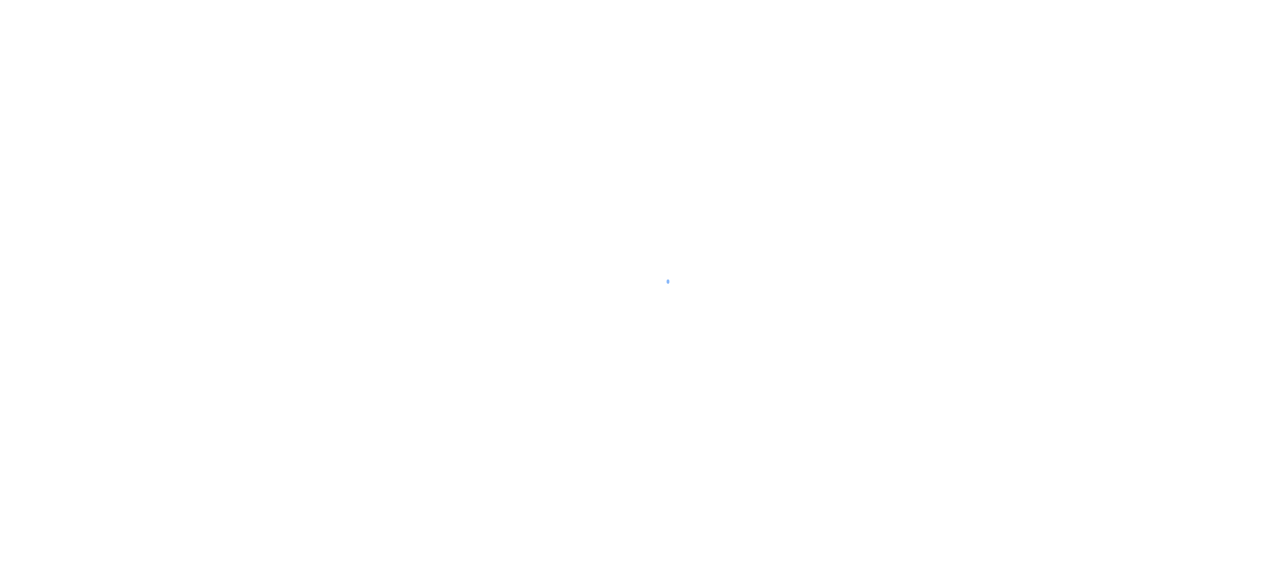 scroll, scrollTop: 0, scrollLeft: 0, axis: both 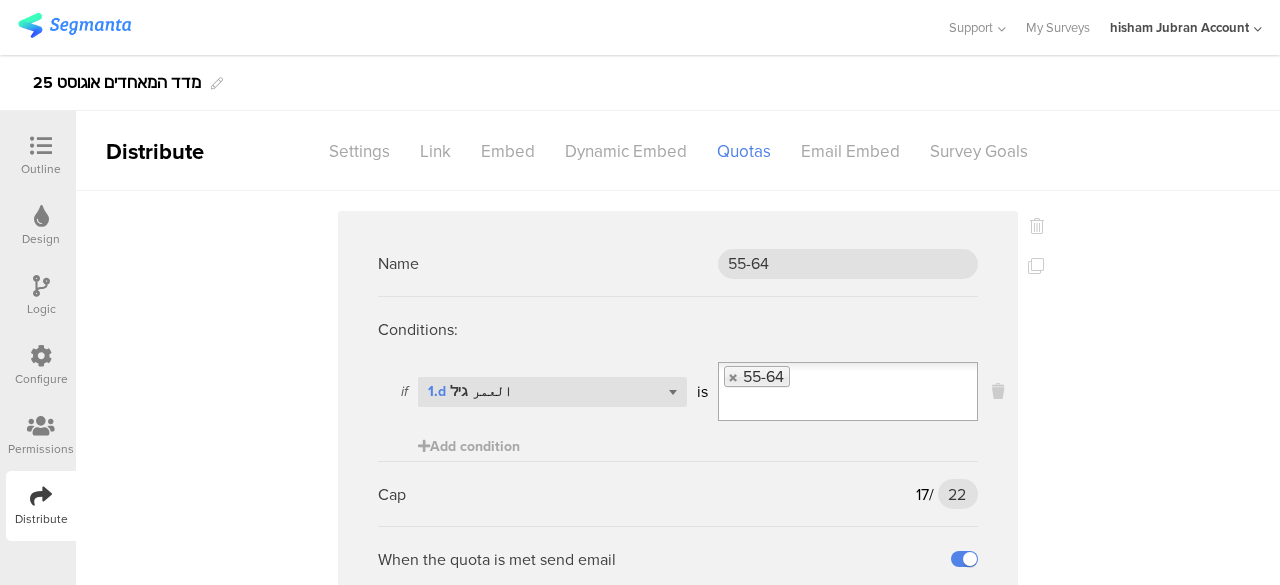 click at bounding box center [41, 146] 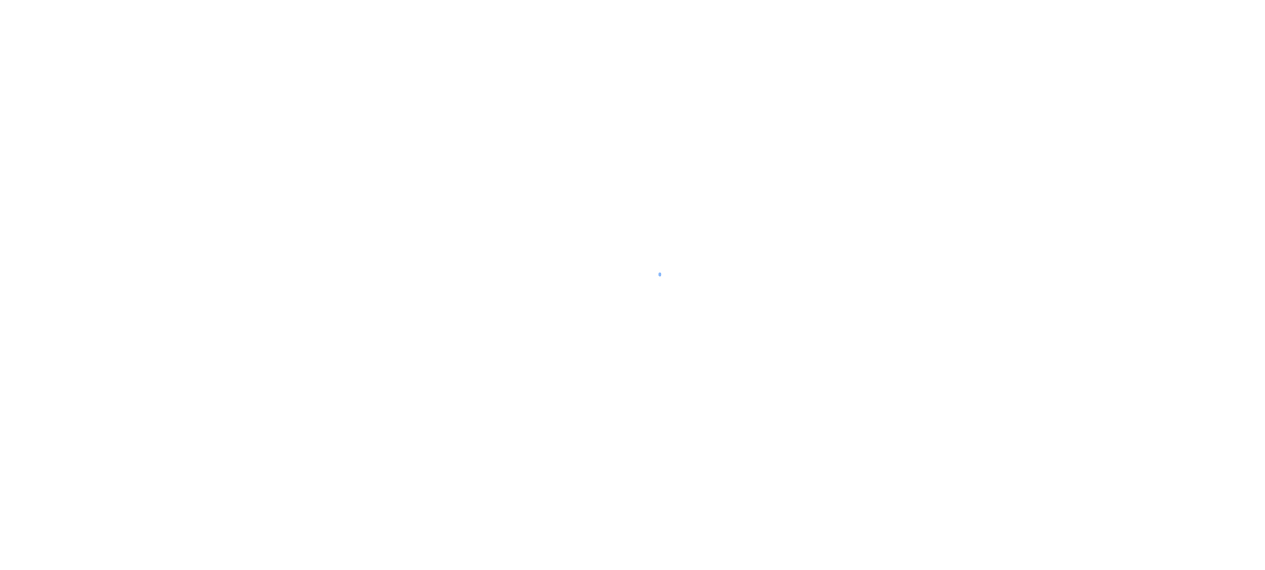 scroll, scrollTop: 0, scrollLeft: 0, axis: both 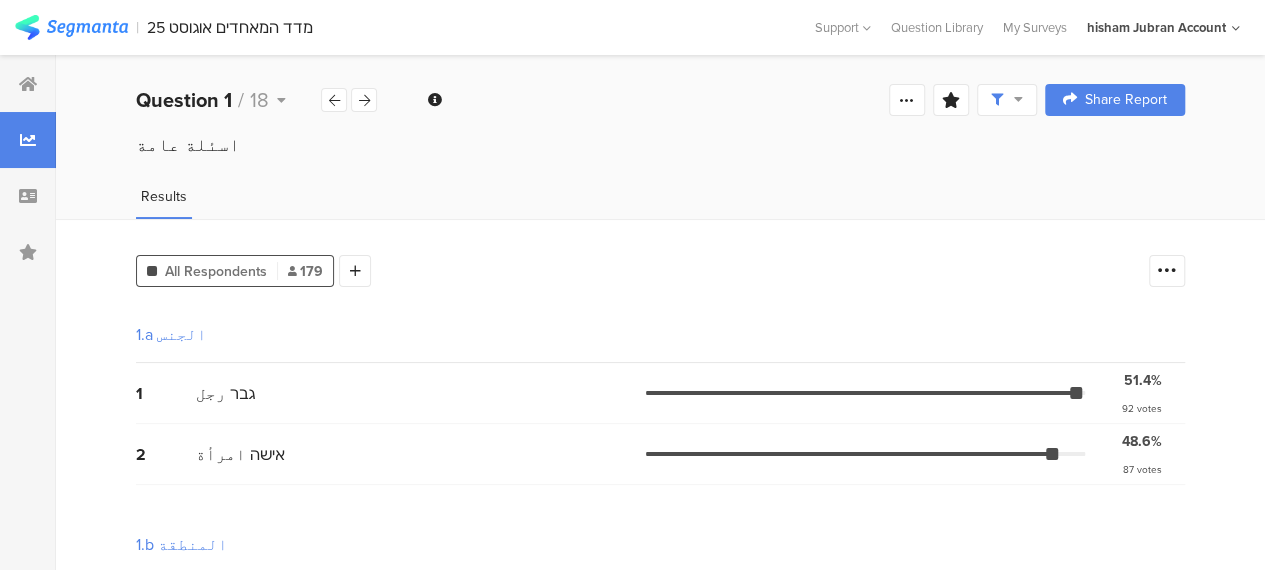 click at bounding box center [1007, 100] 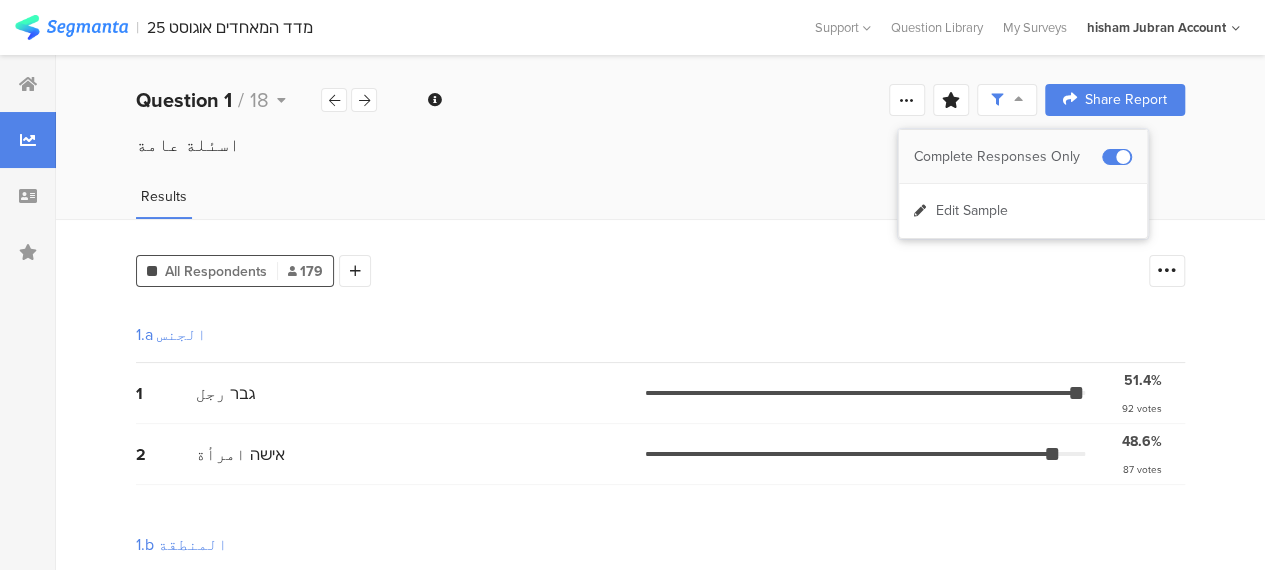 click on "Complete Responses Only" at bounding box center [1008, 157] 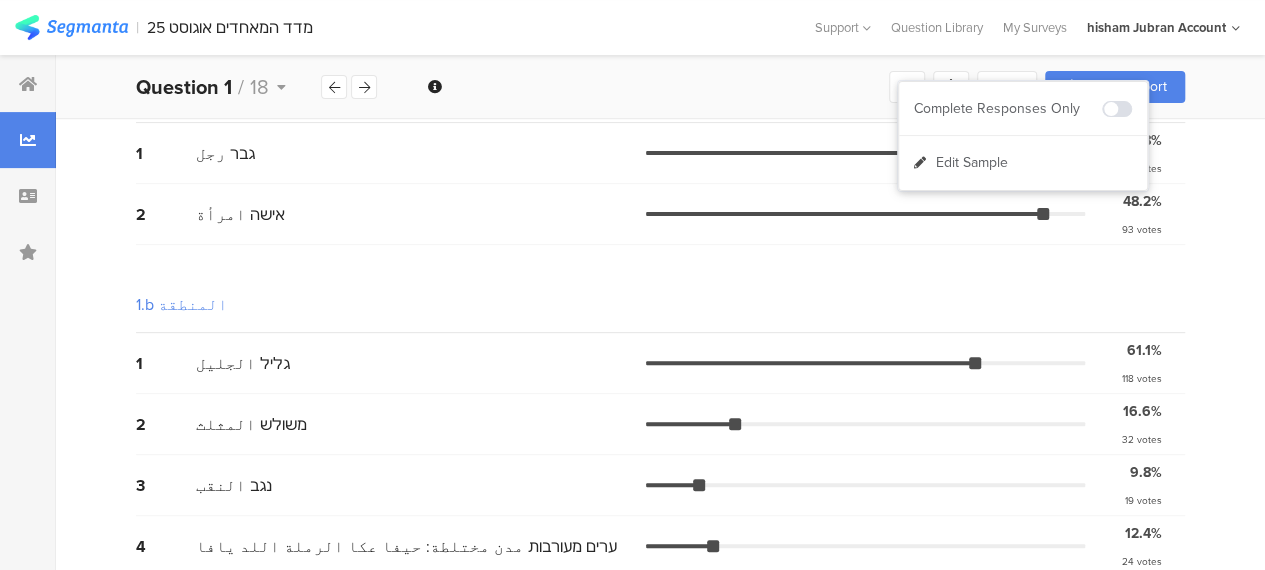 scroll, scrollTop: 300, scrollLeft: 0, axis: vertical 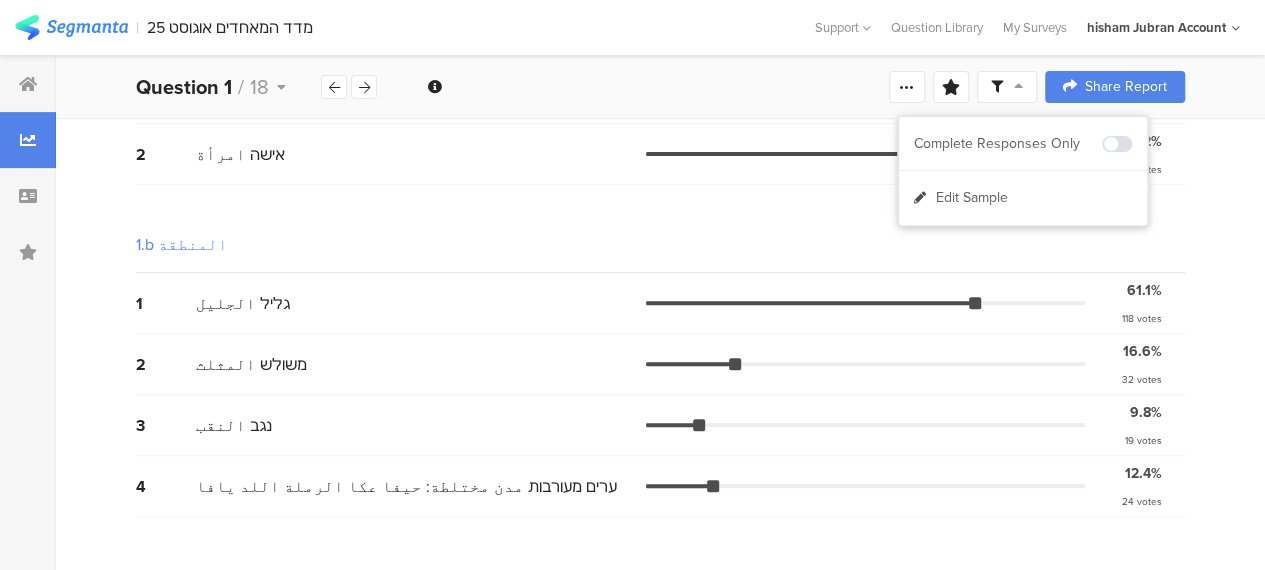 click on "2     משולש المثلث             16.6%   32 votes" at bounding box center (660, 364) 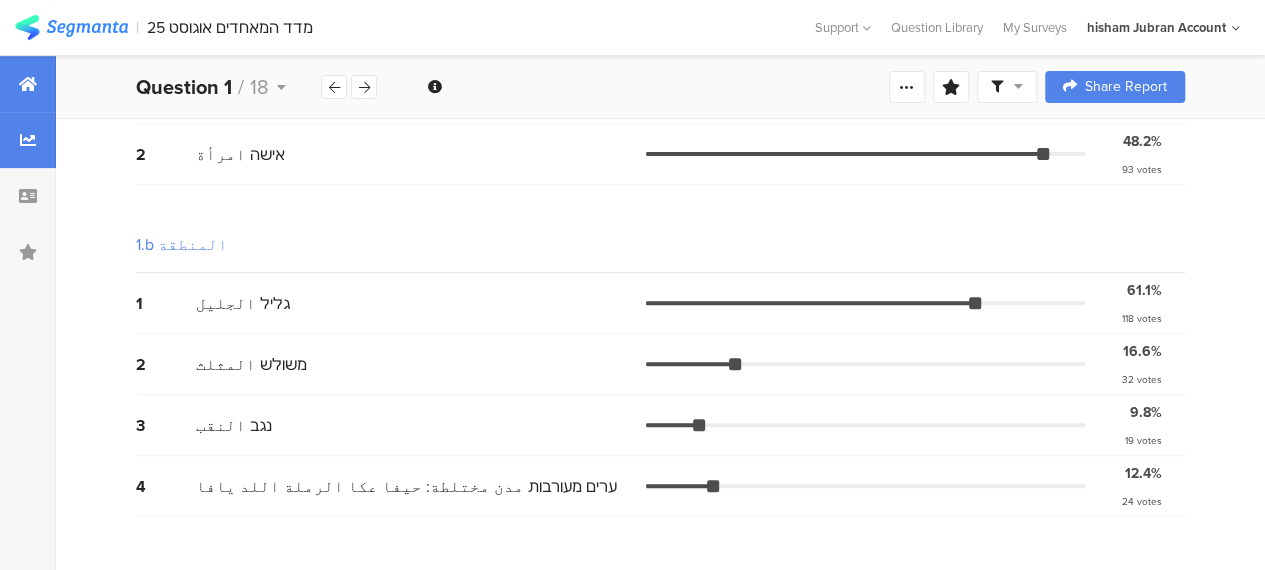 click at bounding box center [28, 84] 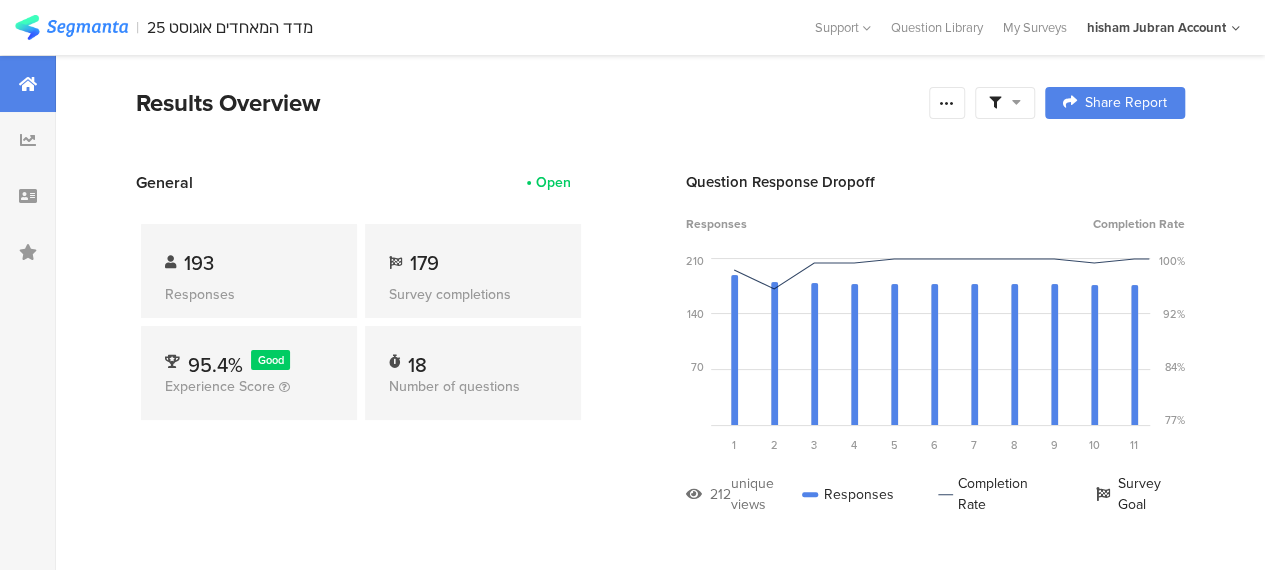 click on "General     Open     193   Responses     179   Survey completions     95.4%   Good   Experience Score
18
Number of questions" at bounding box center [361, 358] 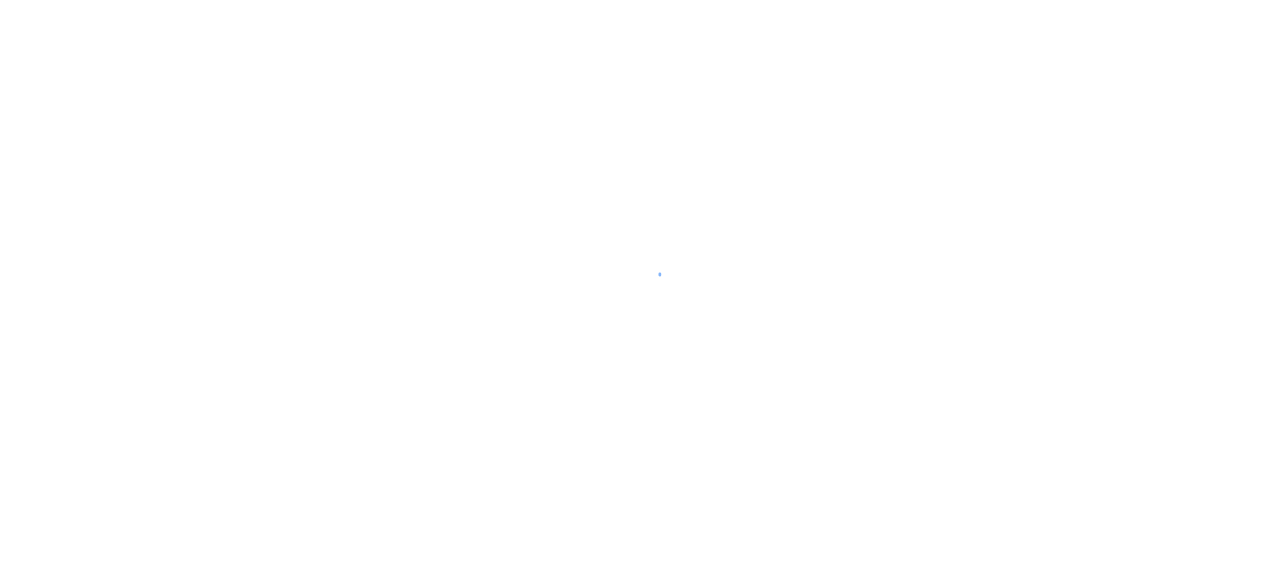 scroll, scrollTop: 0, scrollLeft: 0, axis: both 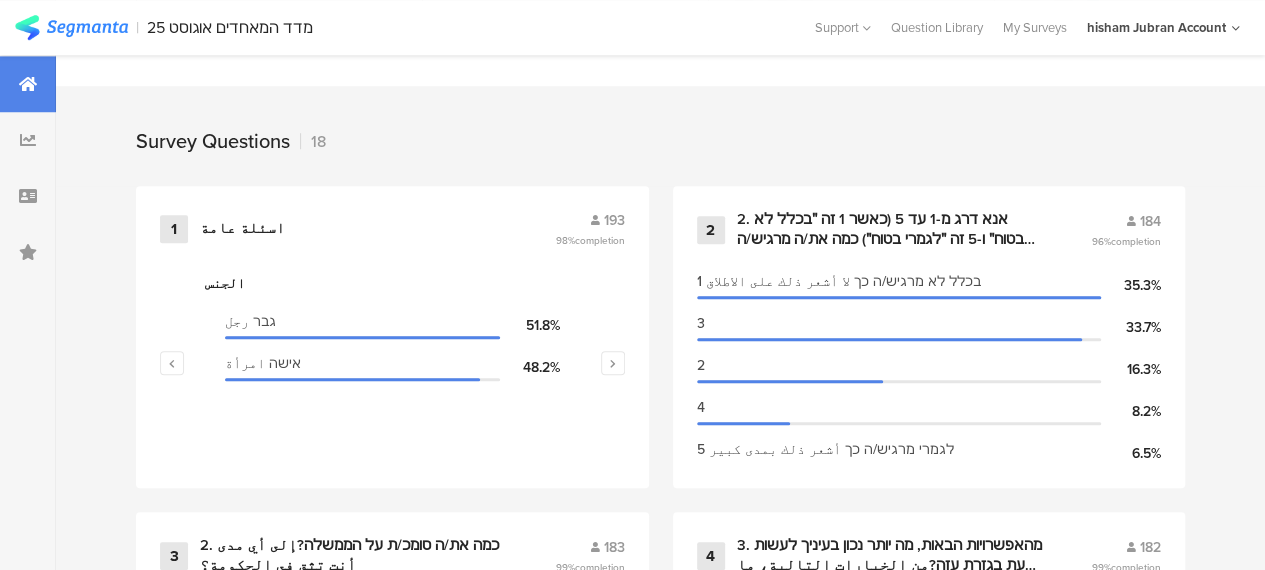 click on "1   اسئلة عامة     193   98%  completion
الجنس
גבר رجل
51.8%
אישה امرأة
48.2%
المنطقة
גליל الجليل
61.1%
משולש المثلث
16.6%
ערים מעורבות مدن مختلطة: حيفا عكا الرملة اللد يافا
12.4%
נגב النقب
9.8%
الديانة
מוסלמי مسلم
84.5%
נוצרי مسيحي
8.8%
דרוזי درزي
6.2%
מסרב ارفض
0.5%
العمر גיל
25-34
24.4%
35-44
23.3%
45-54
19.2%
18-24
18.1%
2       184   96%  completion       1 בכלל לא מרגיש/ה כך لا أشعر ذلك على الاطلاق
35.3%
3" at bounding box center (660, 1653) 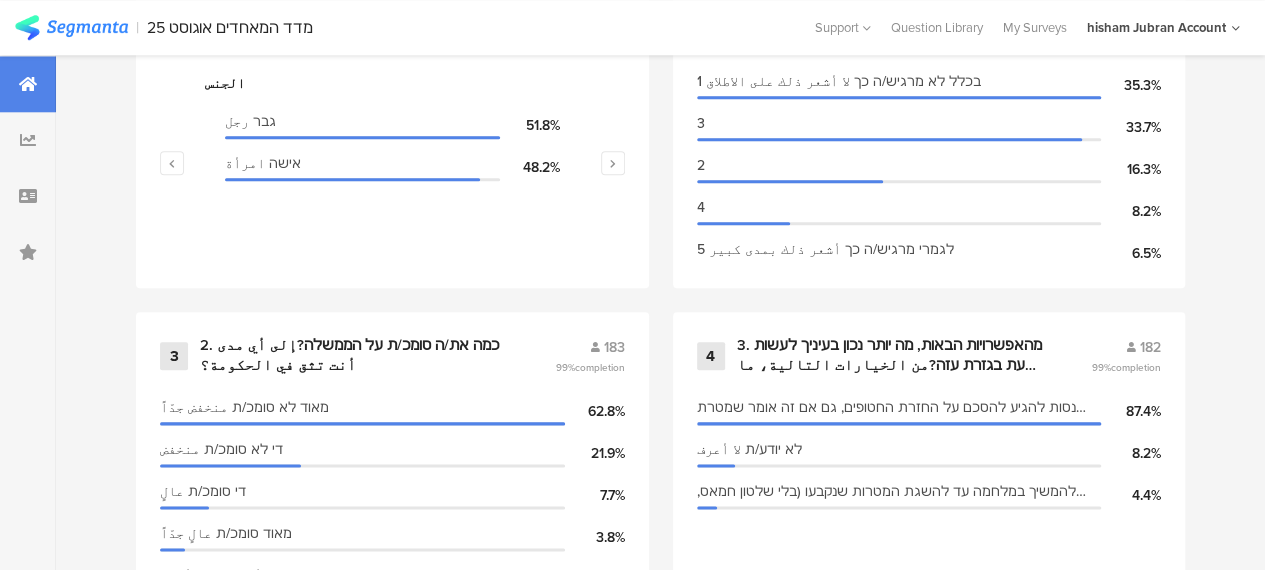 scroll, scrollTop: 700, scrollLeft: 0, axis: vertical 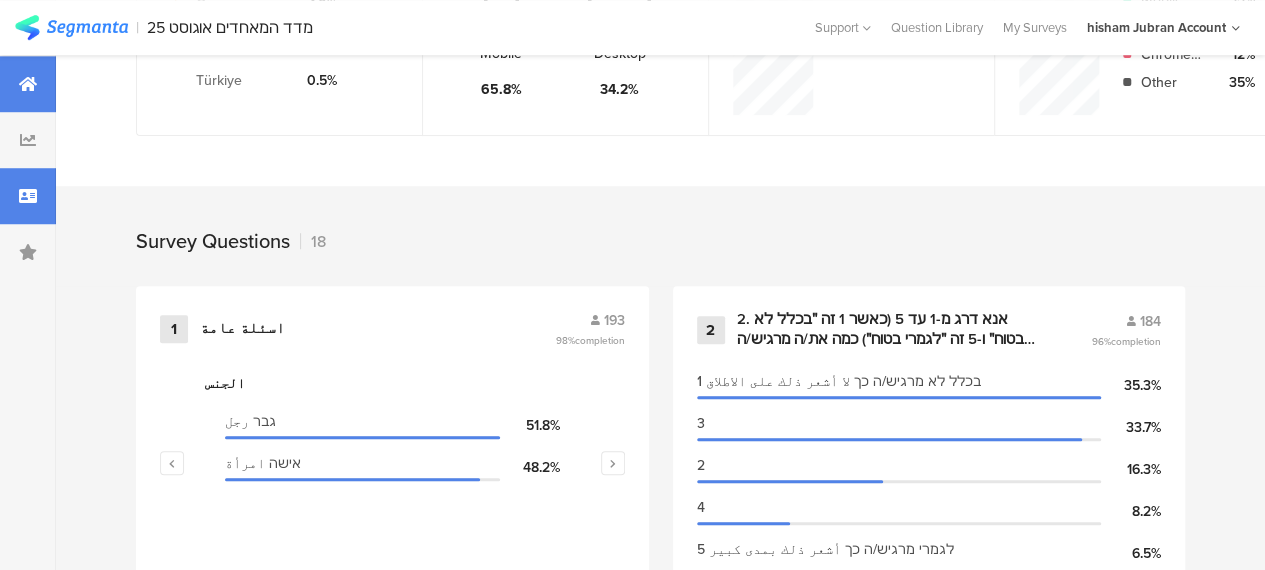 click at bounding box center (28, 196) 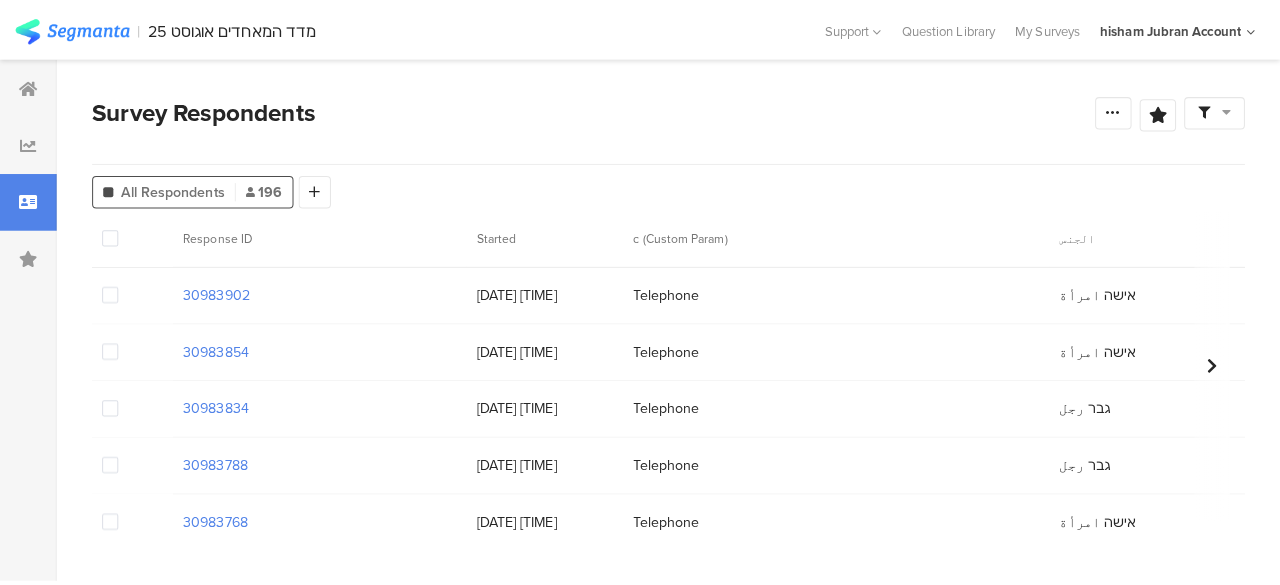 scroll, scrollTop: 0, scrollLeft: 0, axis: both 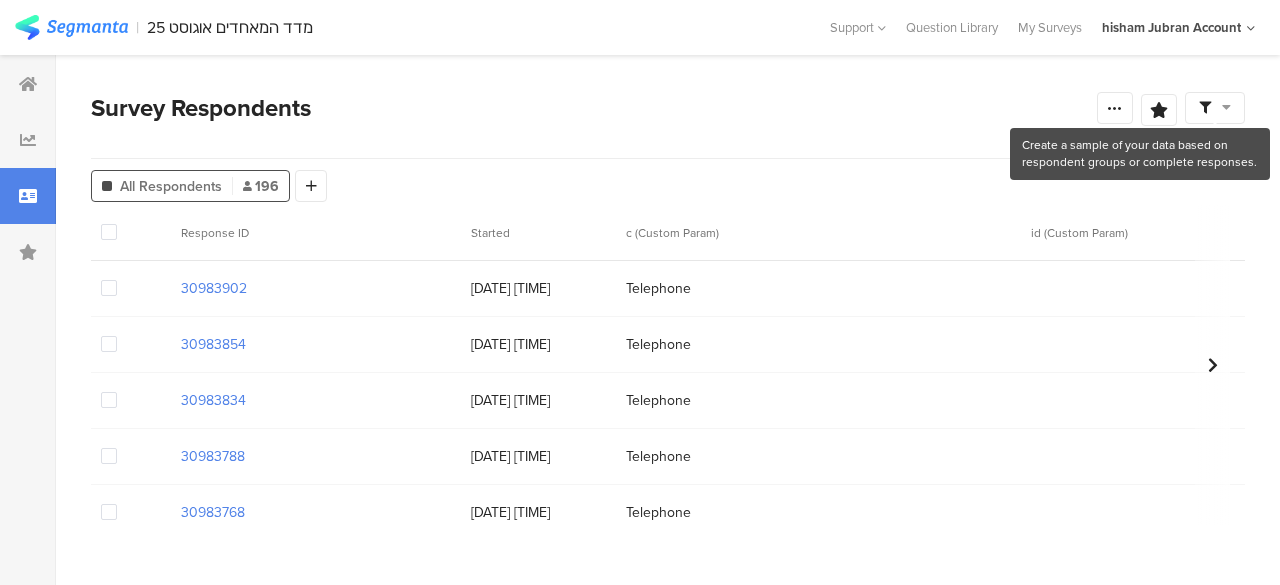 click at bounding box center (1215, 108) 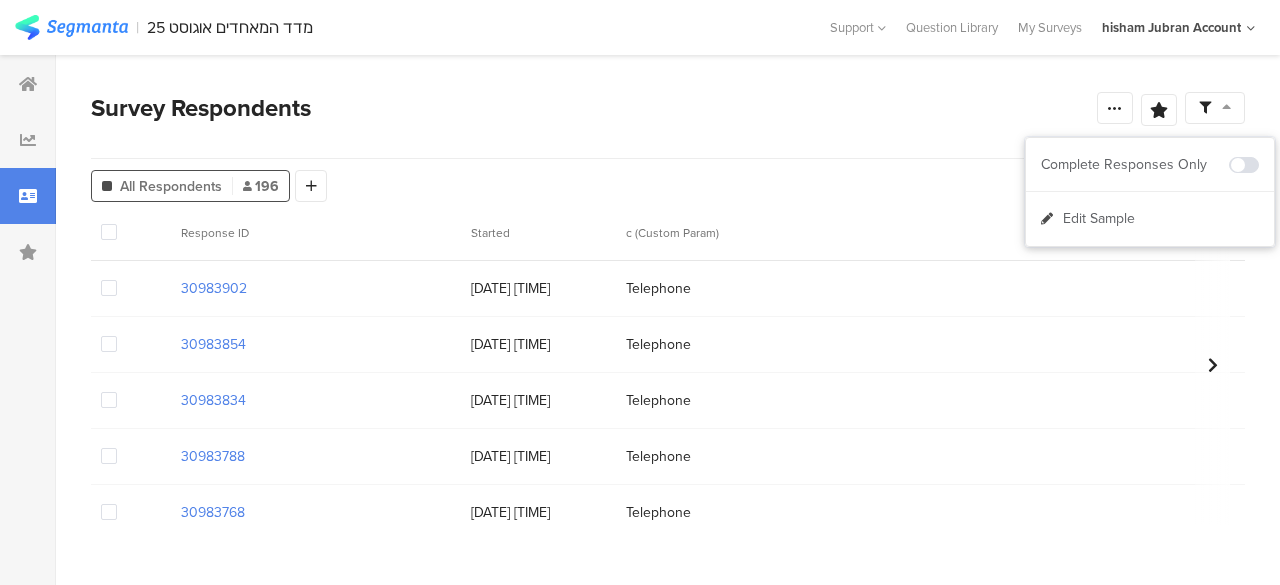 click at bounding box center (1244, 165) 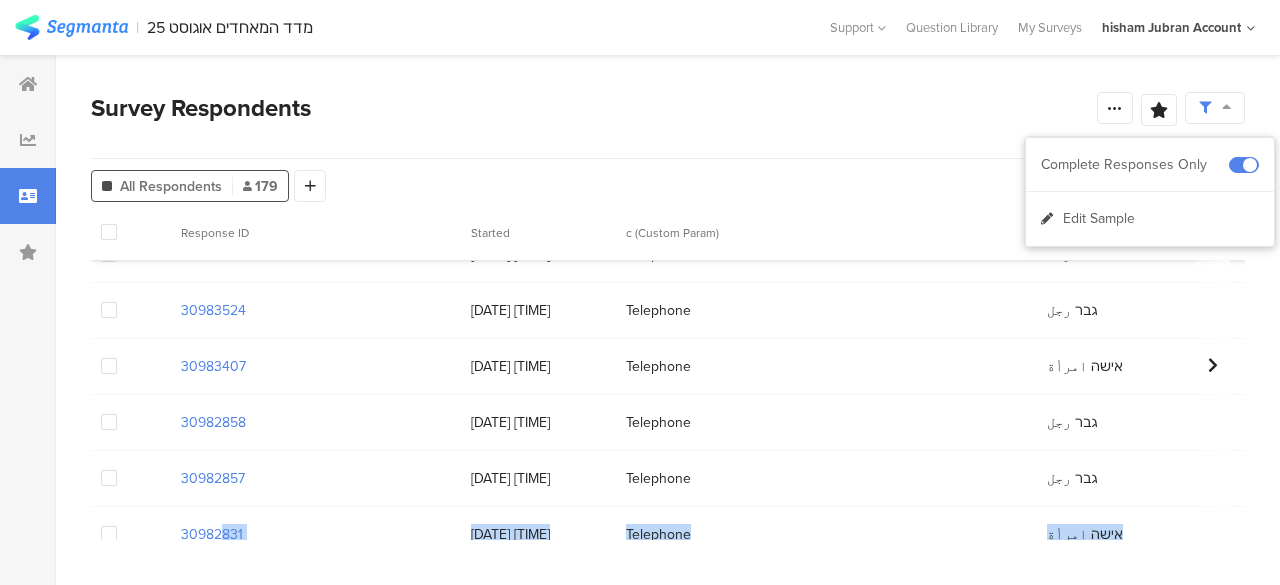 scroll, scrollTop: 936, scrollLeft: 0, axis: vertical 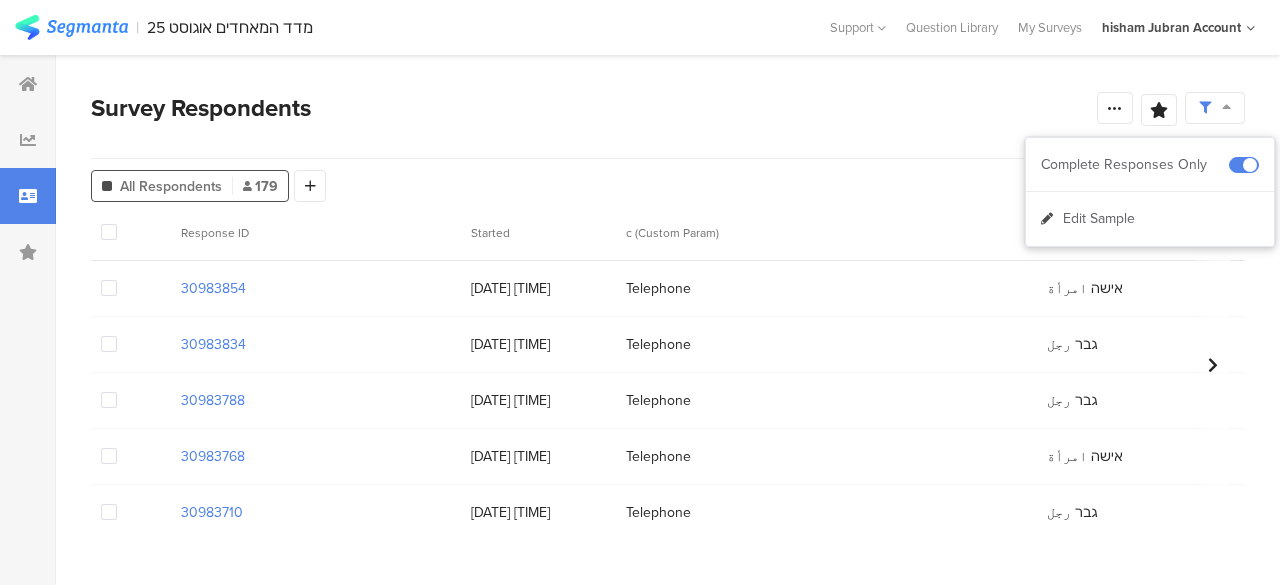 click on "All Respondents       179
Add Segment" at bounding box center (668, 182) 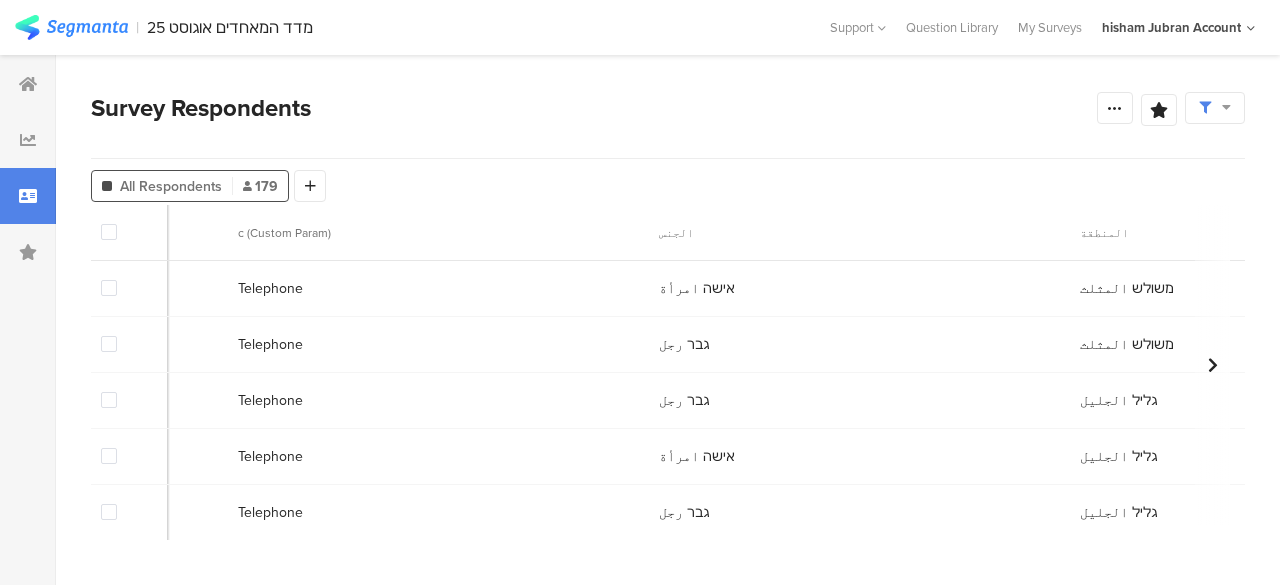 scroll, scrollTop: 0, scrollLeft: 0, axis: both 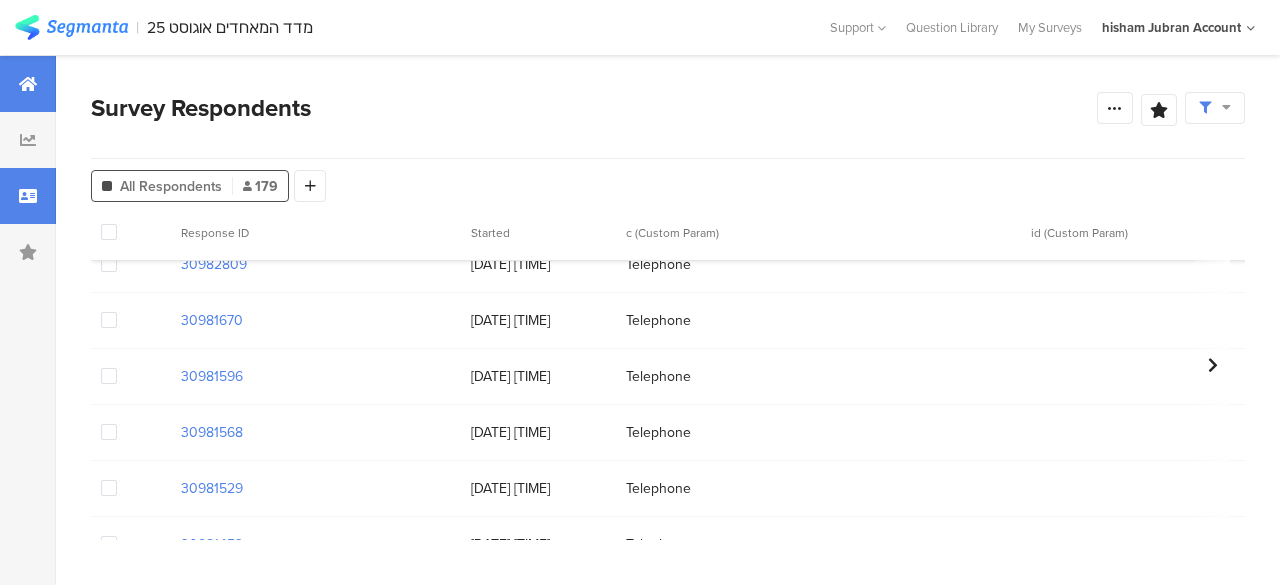 click at bounding box center [28, 84] 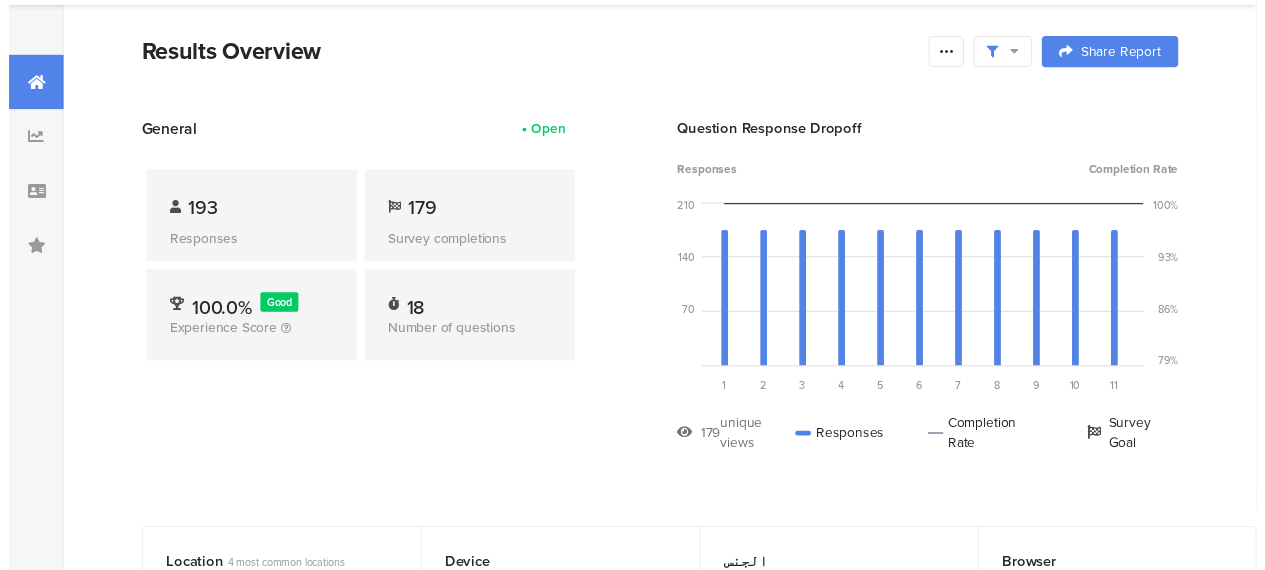 scroll, scrollTop: 0, scrollLeft: 0, axis: both 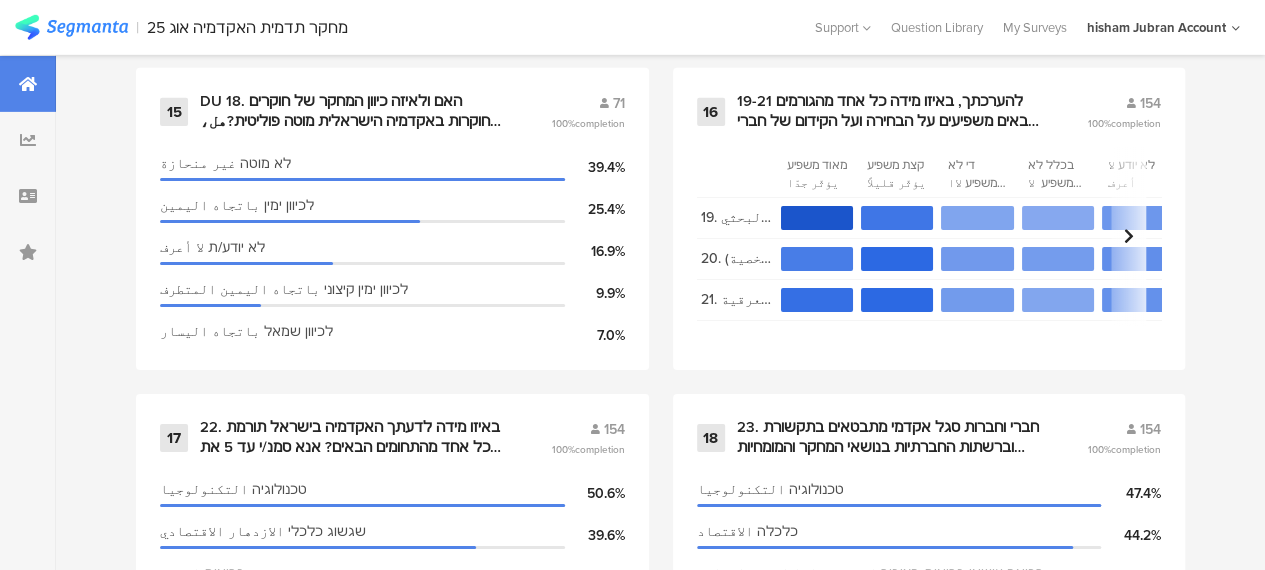click on "1   اسئلة عامة     154   100%  completion
الجنس
אישה [GENDER]
53.2%
גבר [GENDER]
46.8%
المنطقة
גליל [LOCATION]
53.2%
משולש [LOCATION]
19.5%
ערים מעורבות مدن مختلطة: [CITY] [CITY] [CITY] [CITY] [CITY]
14.9%
נגב [LOCATION]
12.3%
الديانة
מוסלמי [RELIGION]
84.4%
נוצרי [RELIGION]
7.8%
דרוזי [RELIGION]
7.1%
מסרב [RELIGION]
0.6%
العمر גיל
25-34
27.9%
35-44
27.3%
45-54
18.8%
18-24
16.2%
2       154   100%  completion       4
31.8%
3
26.6%
5 במידה רבה بشكل كبير" at bounding box center (660, -95) 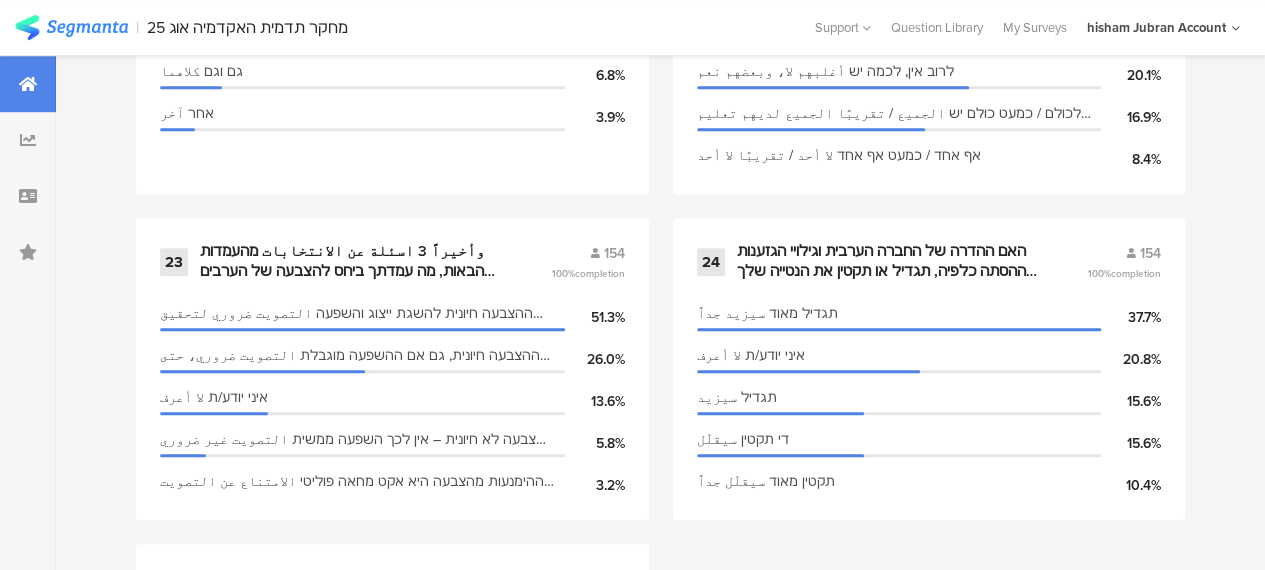 scroll, scrollTop: 4400, scrollLeft: 0, axis: vertical 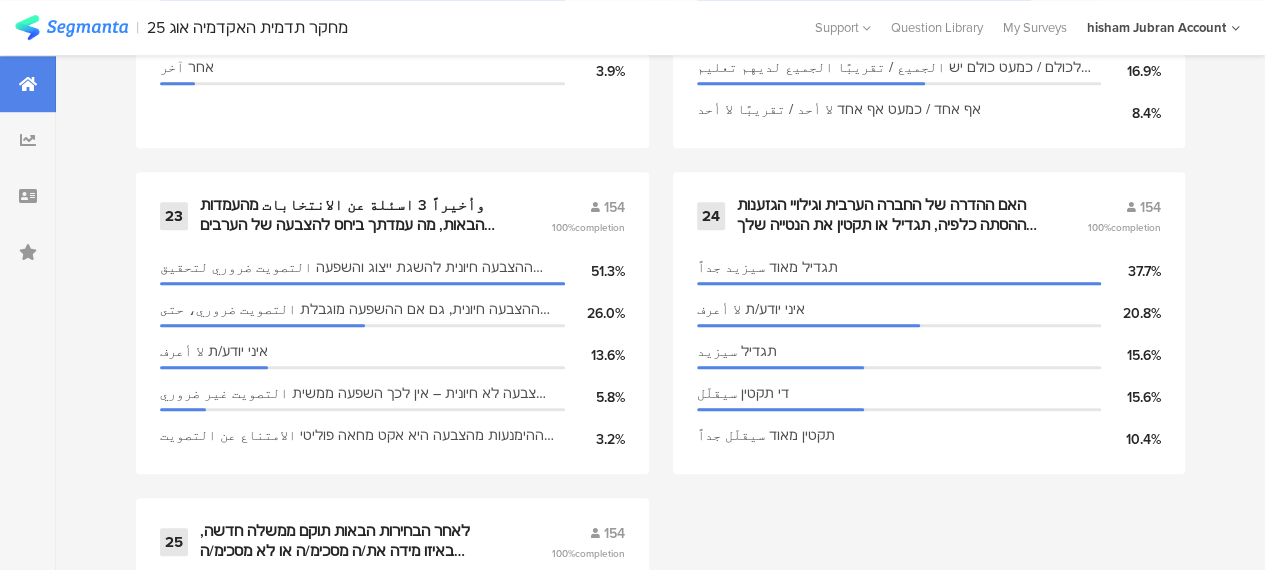 click on "1   اسئلة عامة     154   100%  completion
الجنس
אישה [GENDER]
53.2%
גבר [GENDER]
46.8%
المنطقة
גליל [LOCATION]
53.2%
משולש [LOCATION]
19.5%
ערים מעורבות مدن مختلطة: [CITY] [CITY] [CITY] [CITY] [CITY]
14.9%
נגב [LOCATION]
12.3%
الديانة
מוסלמי [RELIGION]
84.4%
נוצרי [RELIGION]
7.8%
דרוזי [RELIGION]
7.1%
מסרב [RELIGION]
0.6%
العمر גיל
25-34
27.9%
35-44
27.3%
45-54
18.8%
18-24
16.2%
2       154   100%  completion       4
31.8%
3
26.6%
5 במידה רבה بشكل كبير" at bounding box center (660, -1295) 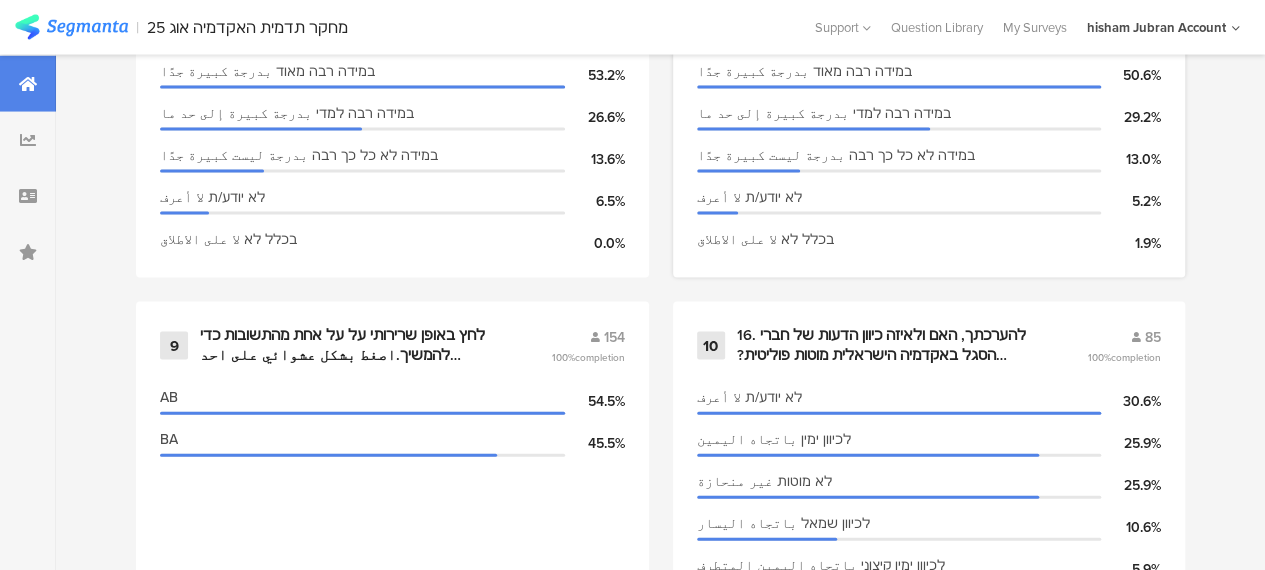 scroll, scrollTop: 1900, scrollLeft: 0, axis: vertical 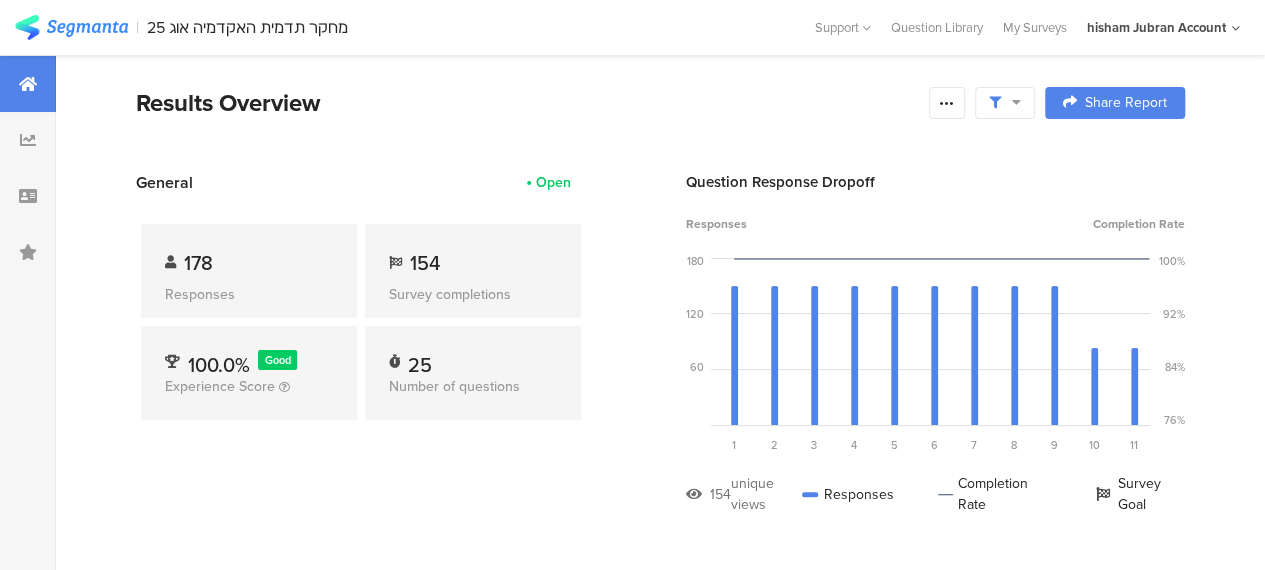 click on "Results Overview   Confidence Level       95   %     Preview survey     Edit survey   Export Results       Purge results
Complete Responses Only
Edit Sample
Share Report
Share     Cancel
Share Report
Share Report   General     Open     178   Responses     154   Survey completions     100.0%   Good   Experience Score
25
Number of questions
Question Response Dropoff
Responses   Completion Rate
180
120
60
0
Sorry, your browser does not support inline SVG.
Question 1
اسئلة عامة
154   views     154   responses   100.0%   completion rate       1
Question 2
154   views     154   responses   100.0%   completion rate       2
Question 3
154   views" at bounding box center (660, 2649) 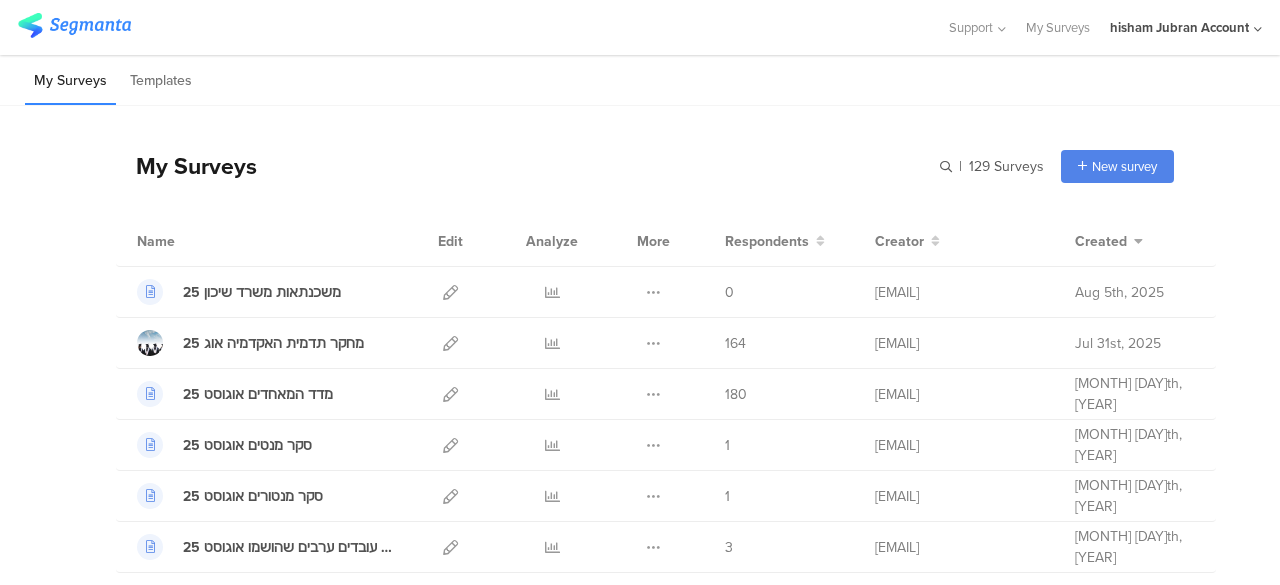scroll, scrollTop: 0, scrollLeft: 0, axis: both 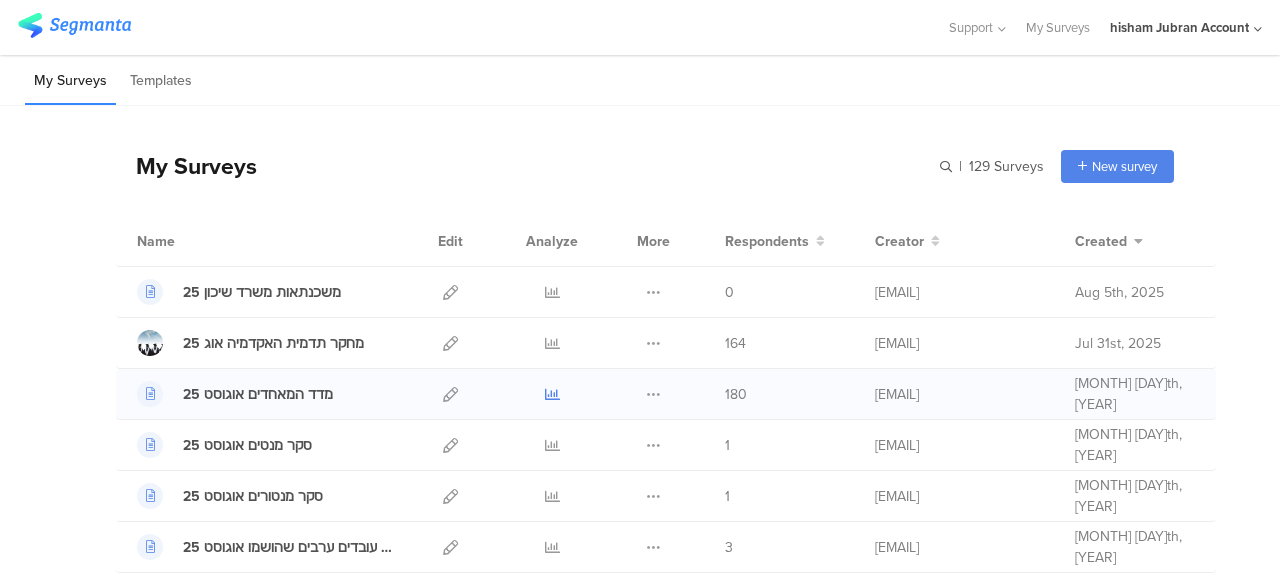 click at bounding box center (552, 394) 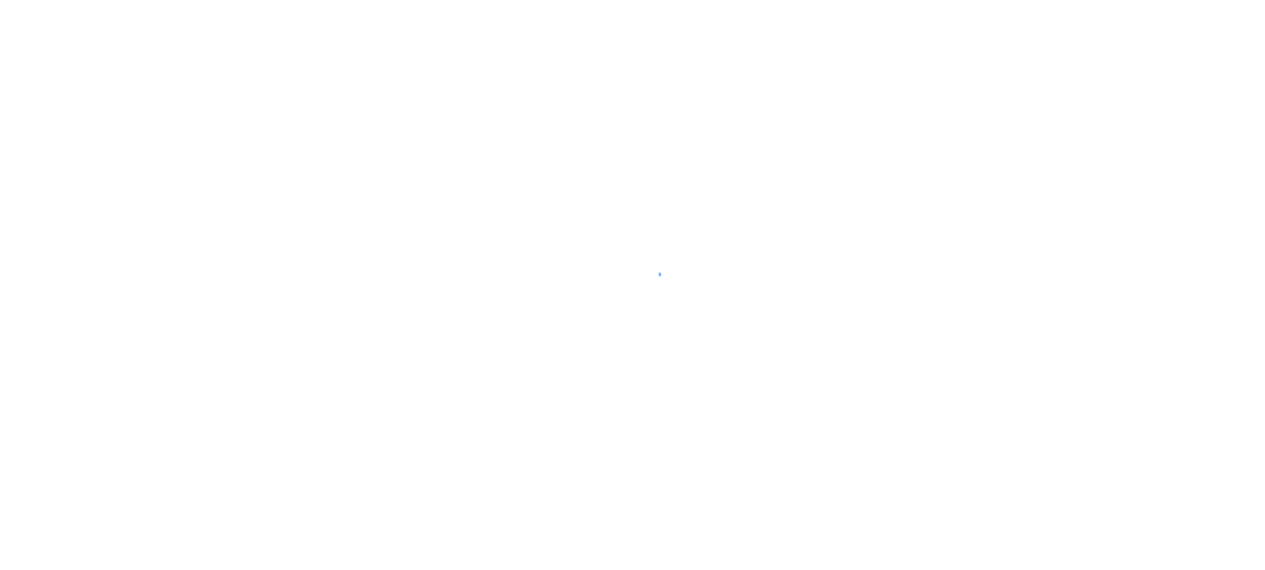 scroll, scrollTop: 0, scrollLeft: 0, axis: both 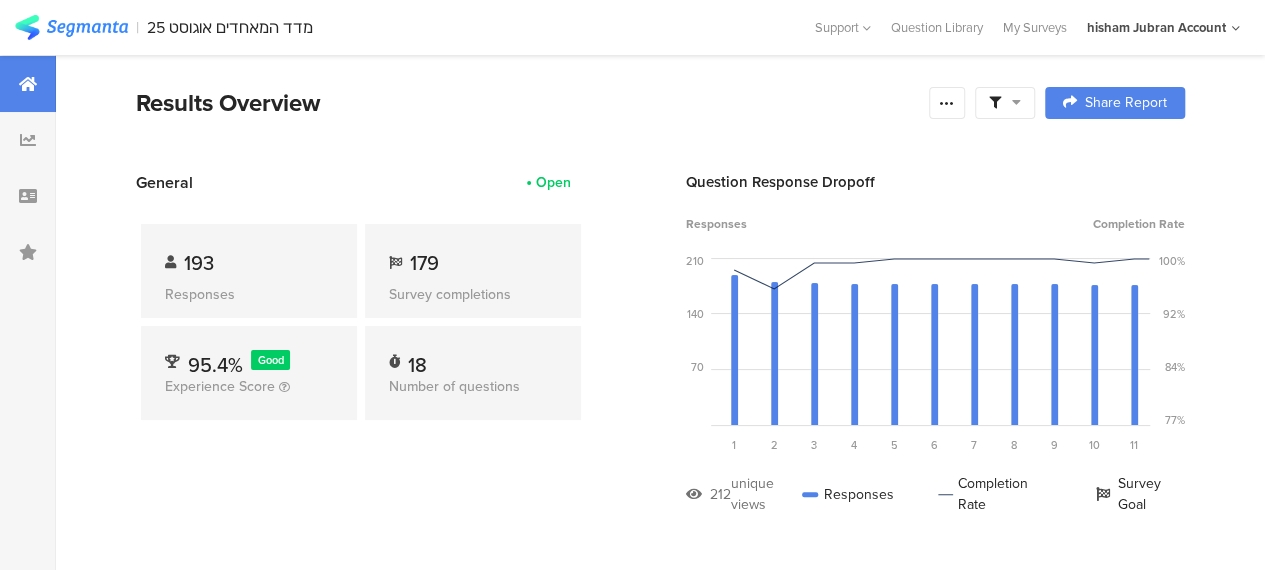 click on "Results Overview   Confidence Level       95   %     Preview survey     Edit survey   Export Results       Purge results
Complete Responses Only
Edit Sample
Share Report
Share     Cancel
Share Report
Share Report" at bounding box center [660, 128] 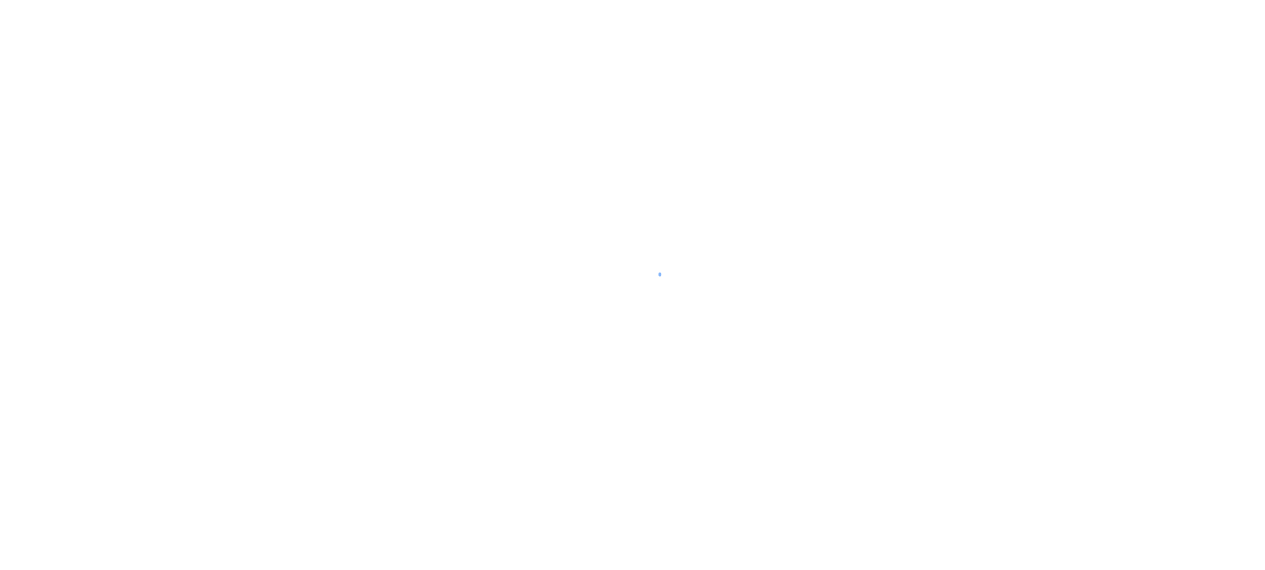 scroll, scrollTop: 0, scrollLeft: 0, axis: both 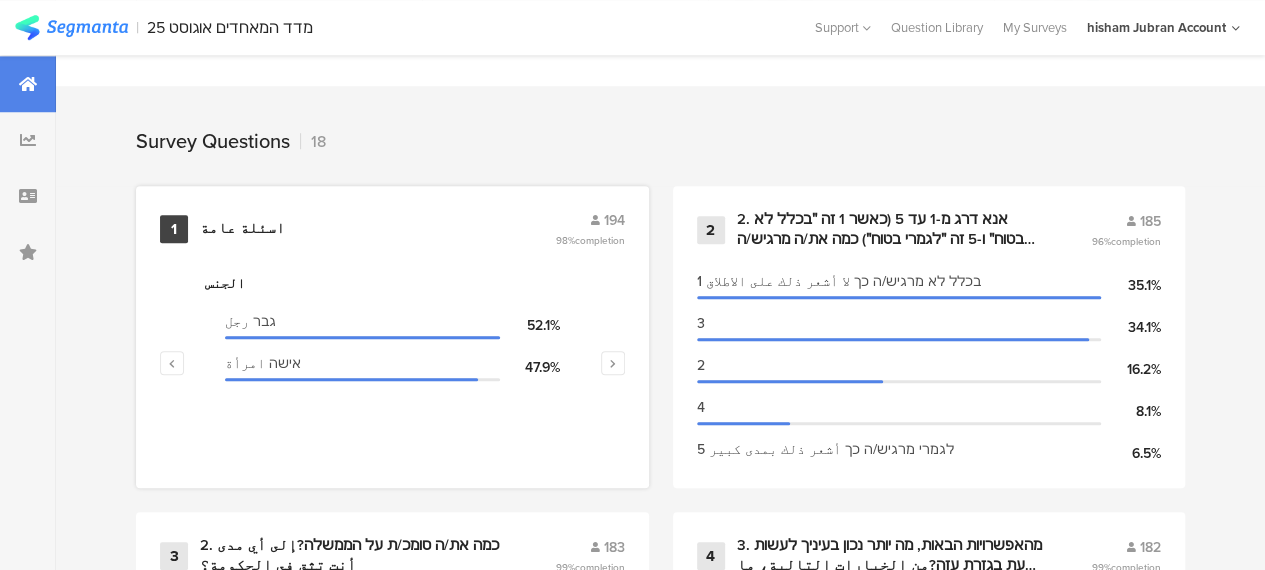 click on "اسئلة عامة" at bounding box center (242, 229) 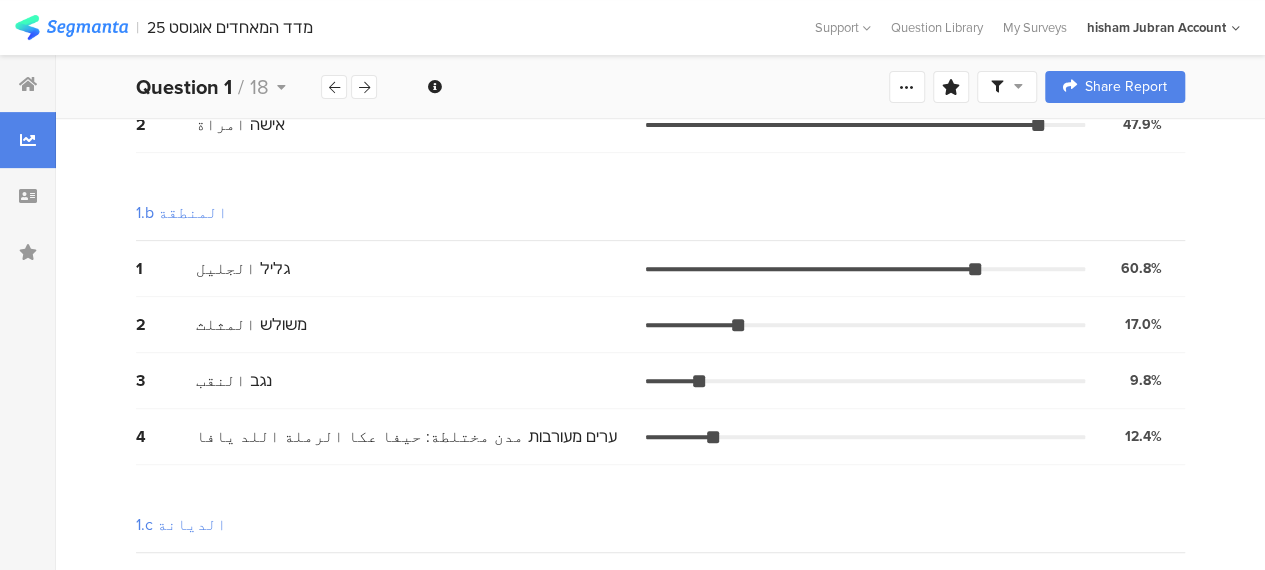 scroll, scrollTop: 300, scrollLeft: 0, axis: vertical 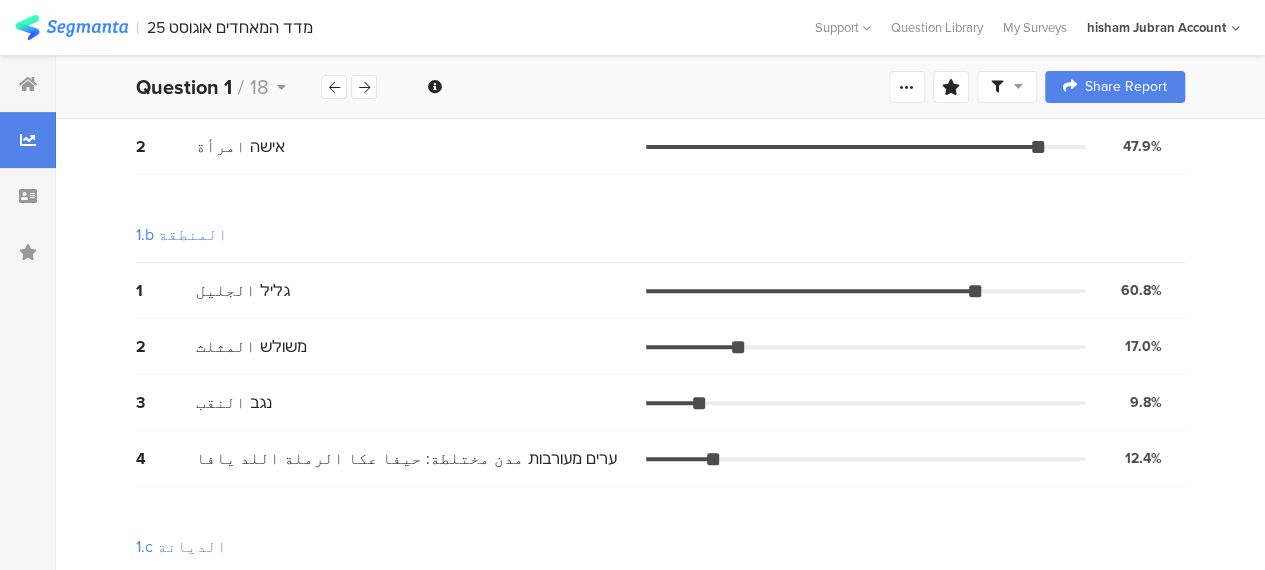 click at bounding box center [1018, 86] 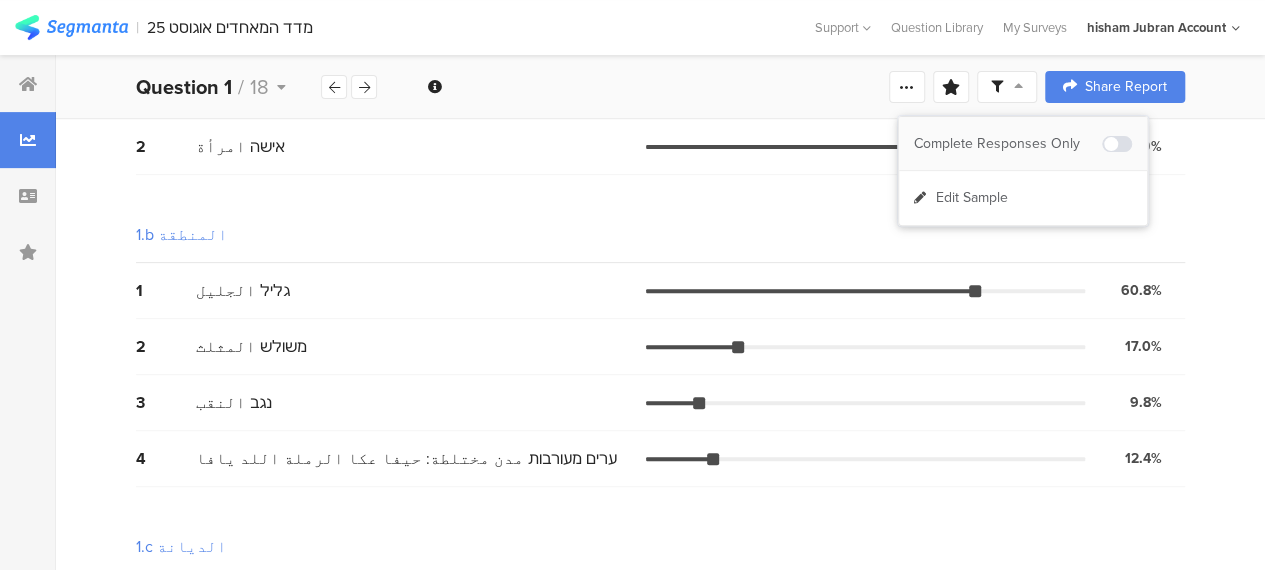 click on "Complete Responses Only" at bounding box center [1008, 144] 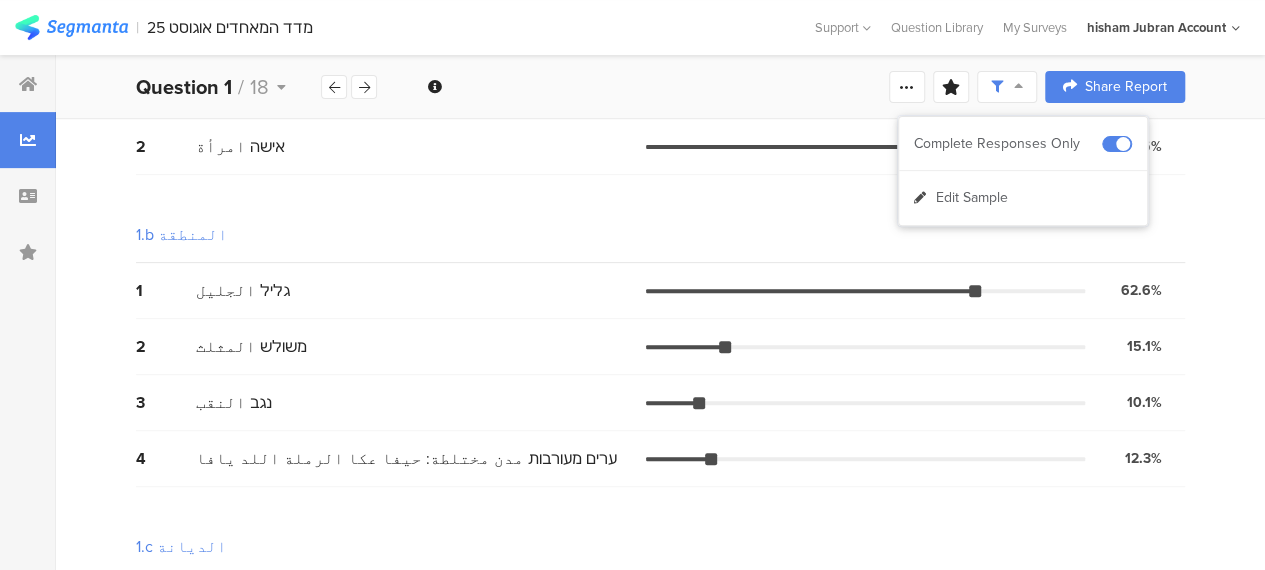 click on "1.b المنطقة" at bounding box center [660, 235] 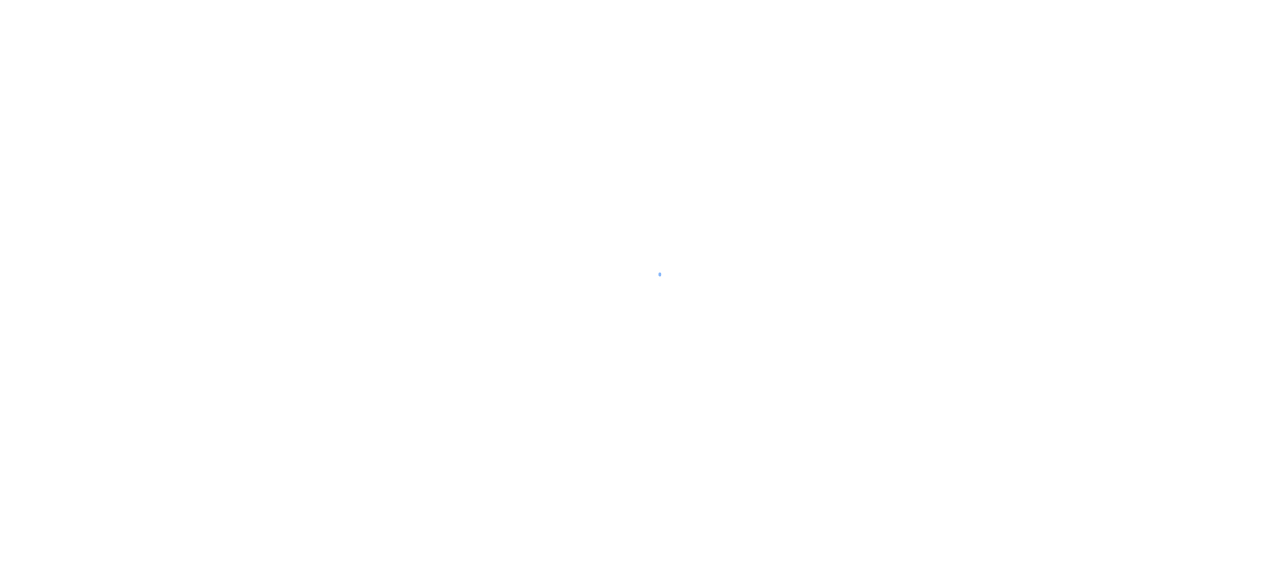 scroll, scrollTop: 0, scrollLeft: 0, axis: both 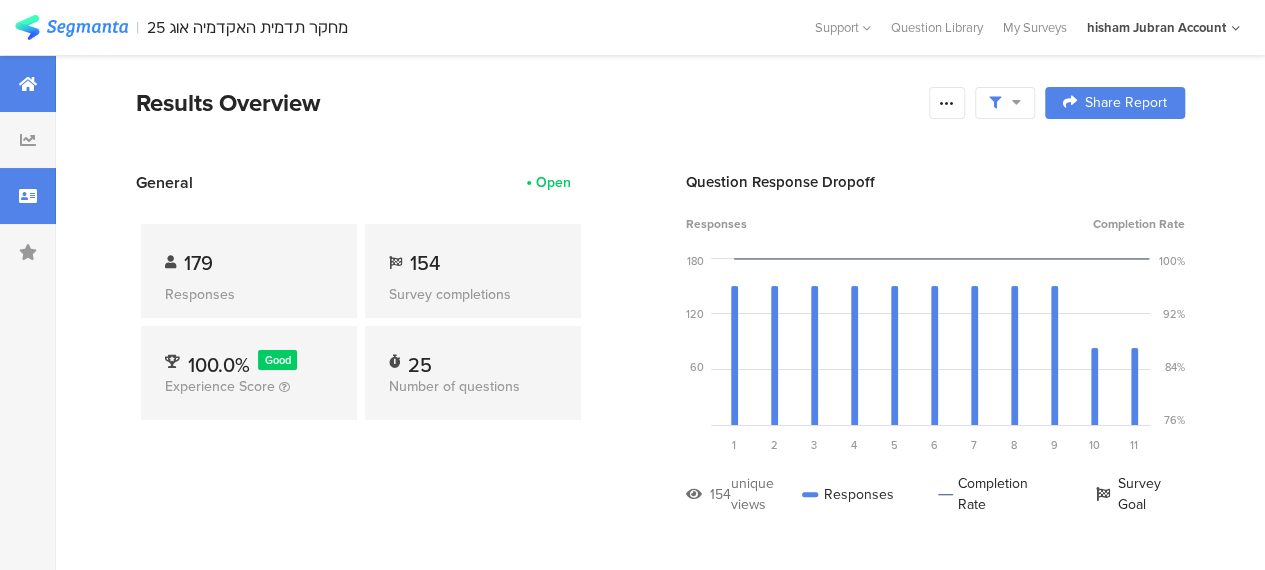 click at bounding box center (28, 196) 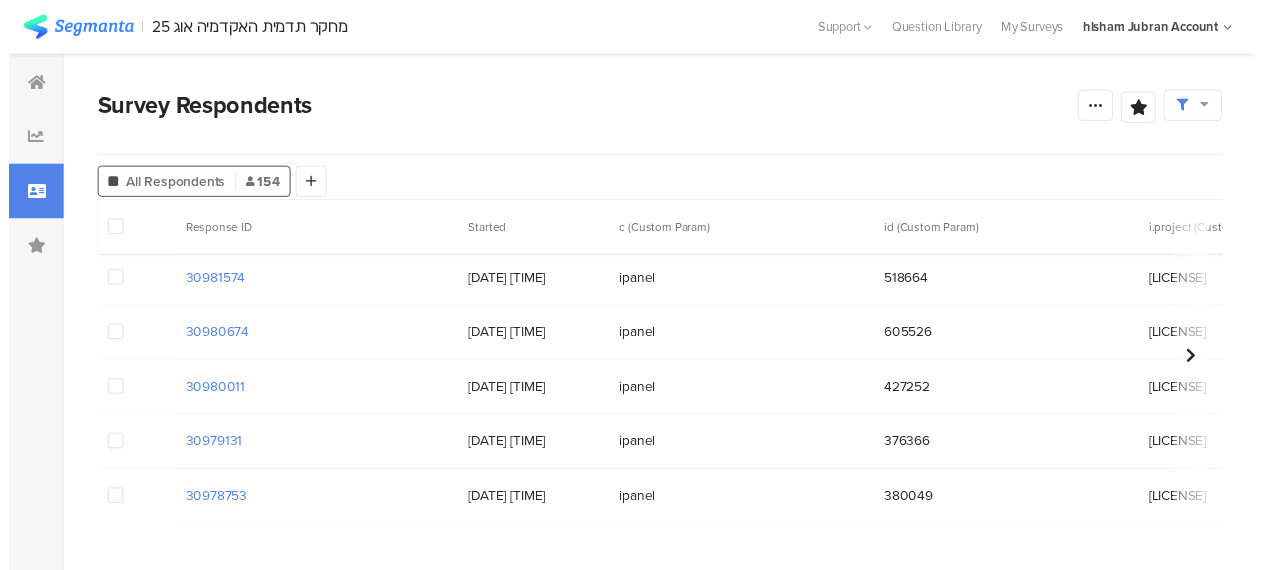 scroll, scrollTop: 700, scrollLeft: 0, axis: vertical 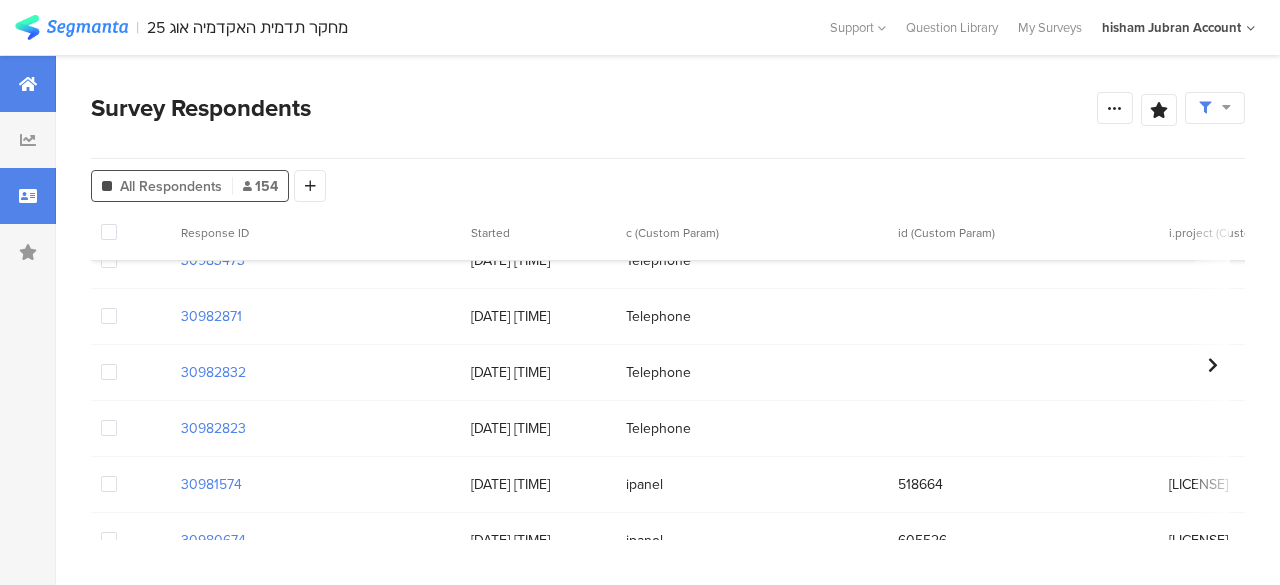 click at bounding box center [28, 84] 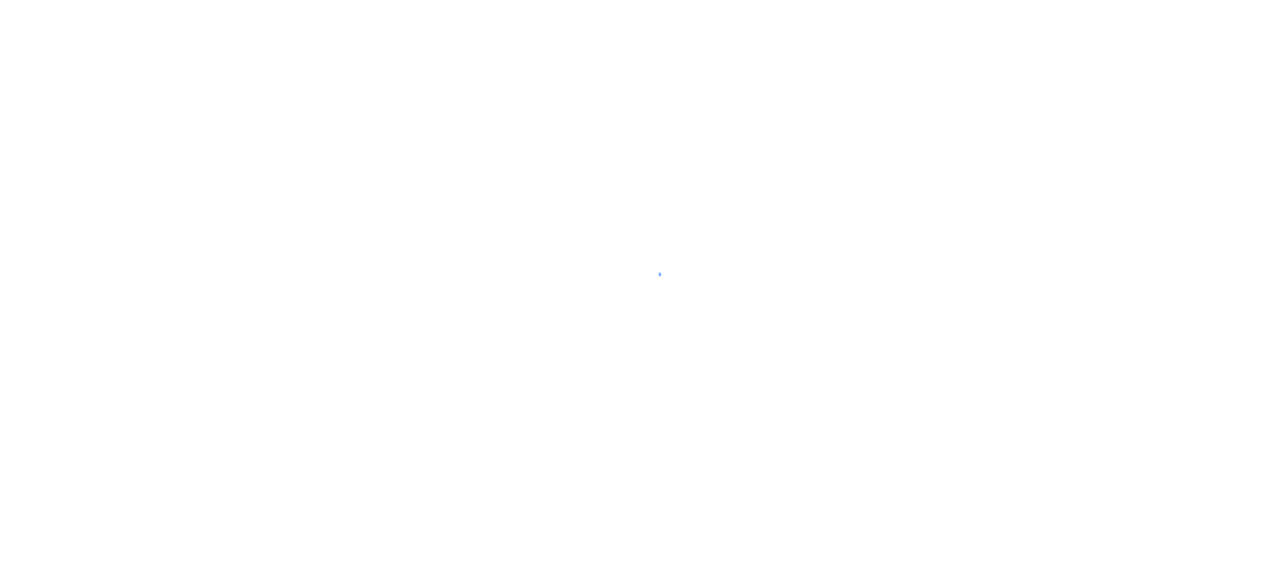 scroll, scrollTop: 0, scrollLeft: 0, axis: both 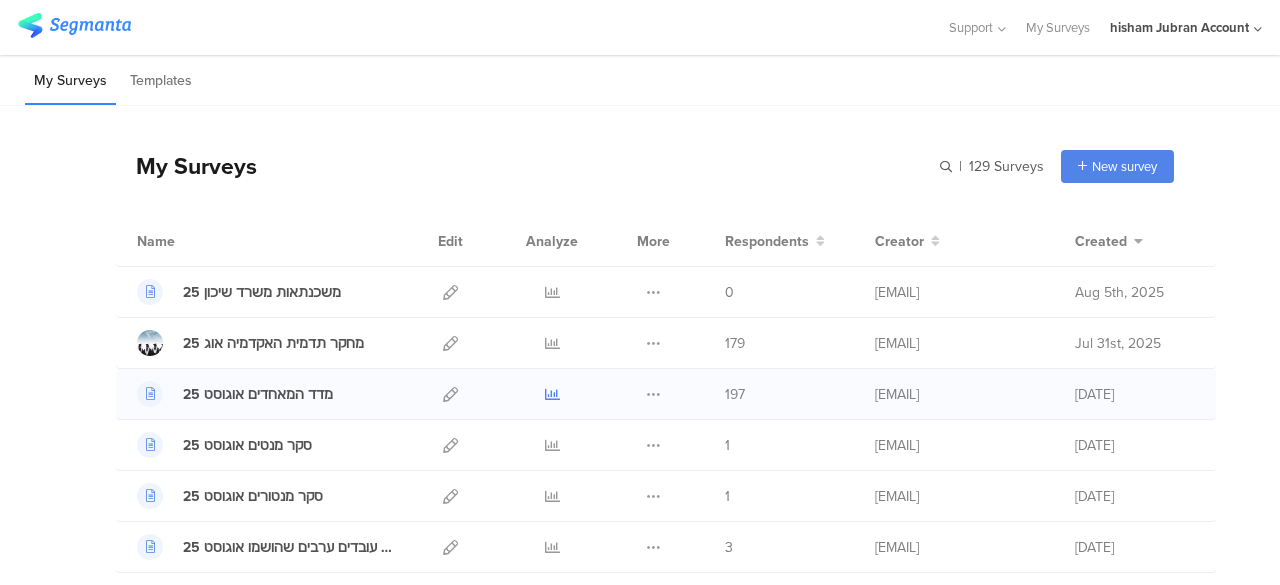 click at bounding box center [552, 394] 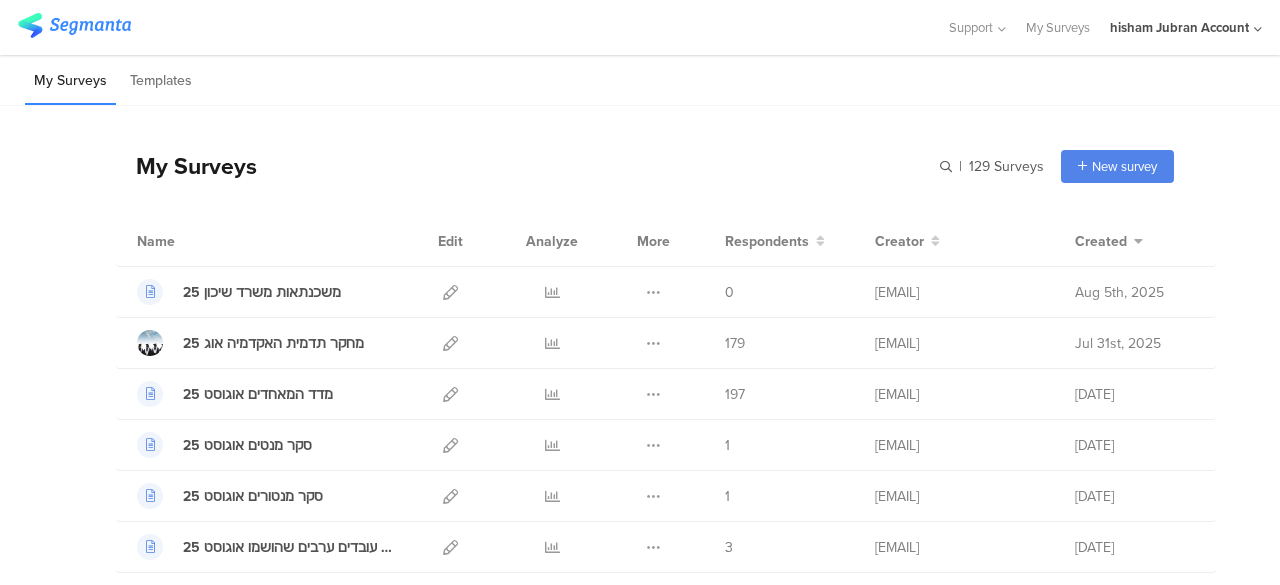 click on "My Surveys
Templates" at bounding box center [640, 80] 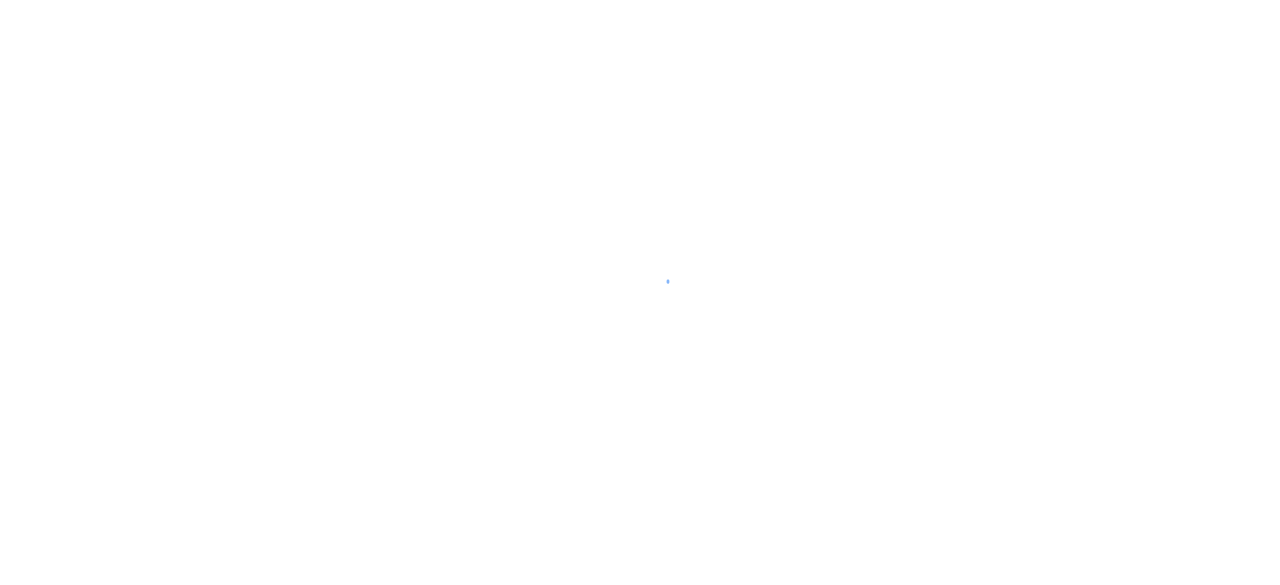 scroll, scrollTop: 0, scrollLeft: 0, axis: both 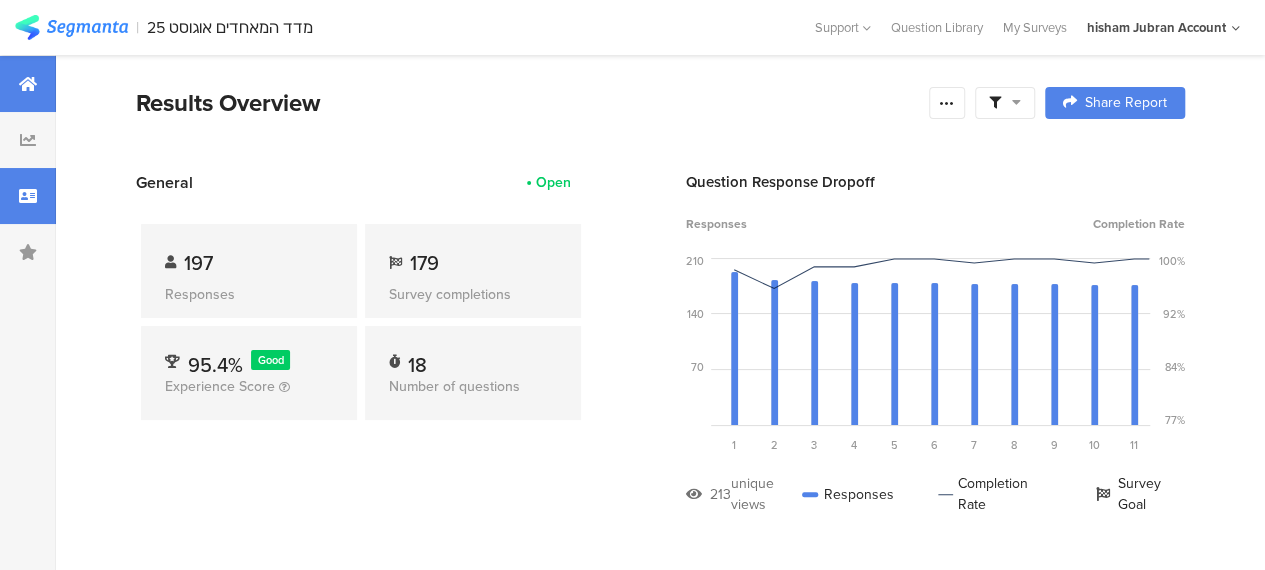 click at bounding box center [28, 196] 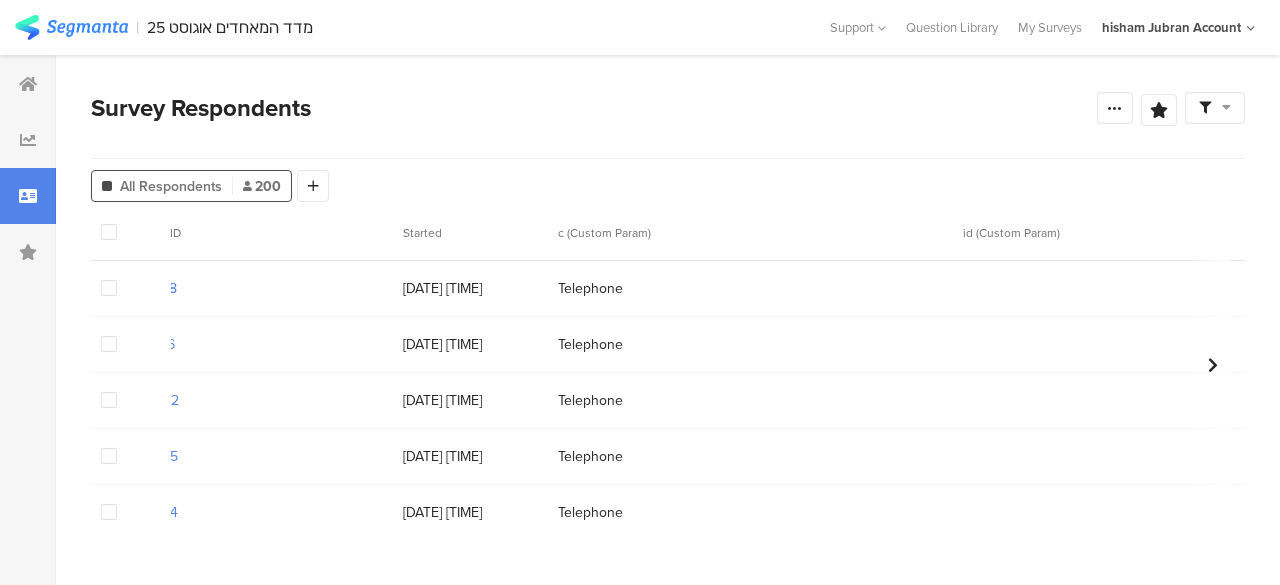scroll, scrollTop: 0, scrollLeft: 0, axis: both 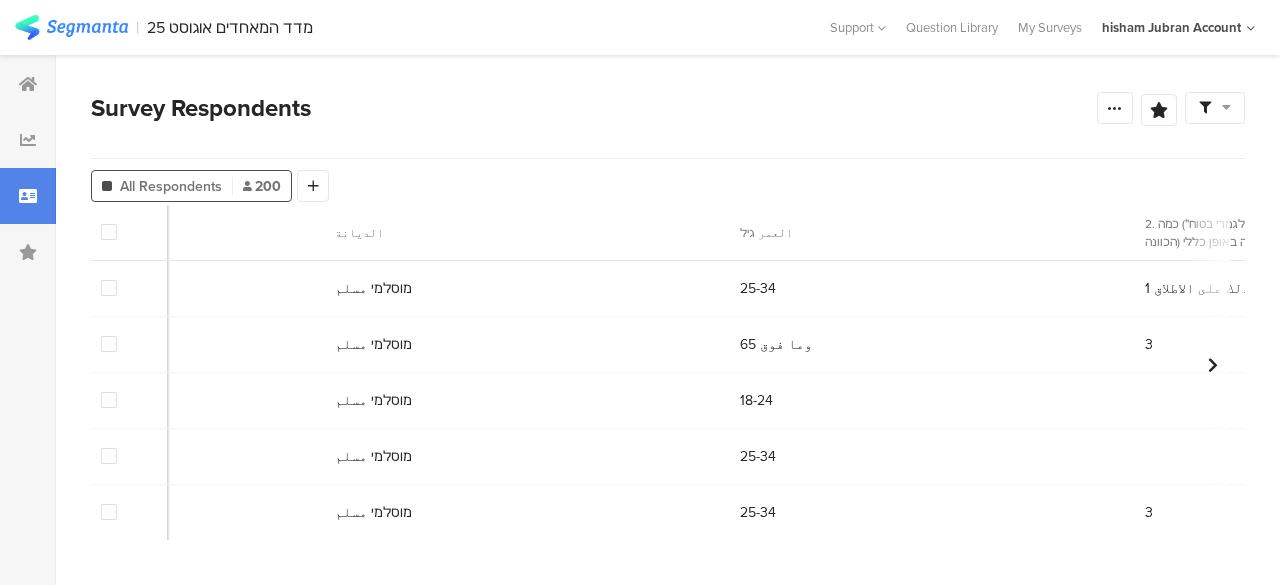 click on "Survey Respondents     Confidence Level       95   %     Preview survey     Edit survey   Export Results       Purge results     Save Analysis   Name             Save   Cancel
Complete Responses Only
Edit Sample               All Respondents       200
Add Segment                   Response ID     Started     c (Custom Param)     id (Custom Param)     i.project (Custom Param)     i.user1 (Custom Param)     الجنس     المنطقة     الديانة     العمر גיל         2. כמה את/ה סומכ/ת על הממשלה?إلى أي مدى أنت تثق في الحكومة؟     3. מהאפשרויות הבאות, מה יותר נכון בעיניך לעשות כעת בגזרת עזה?من الخيارات التالية، ما هو برأيك الخيار الأكثر ملاءم للقيام به الآن في قطاع غزة؟                                             הימורים المقامرة         הפלות الإجهاضات" at bounding box center (668, 320) 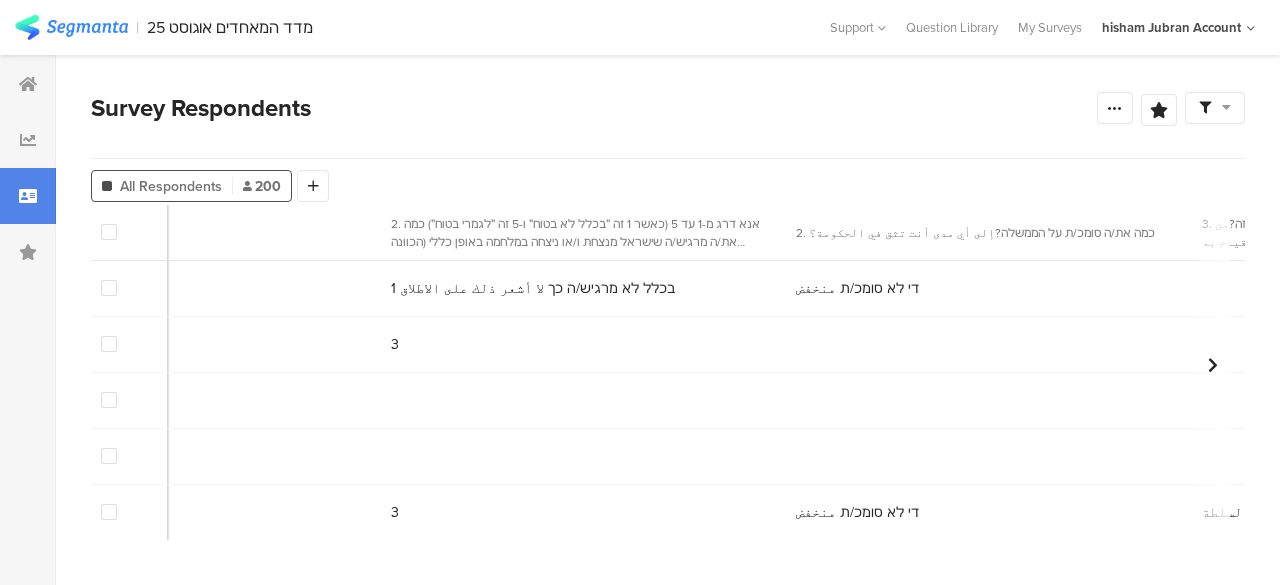 scroll, scrollTop: 0, scrollLeft: 2429, axis: horizontal 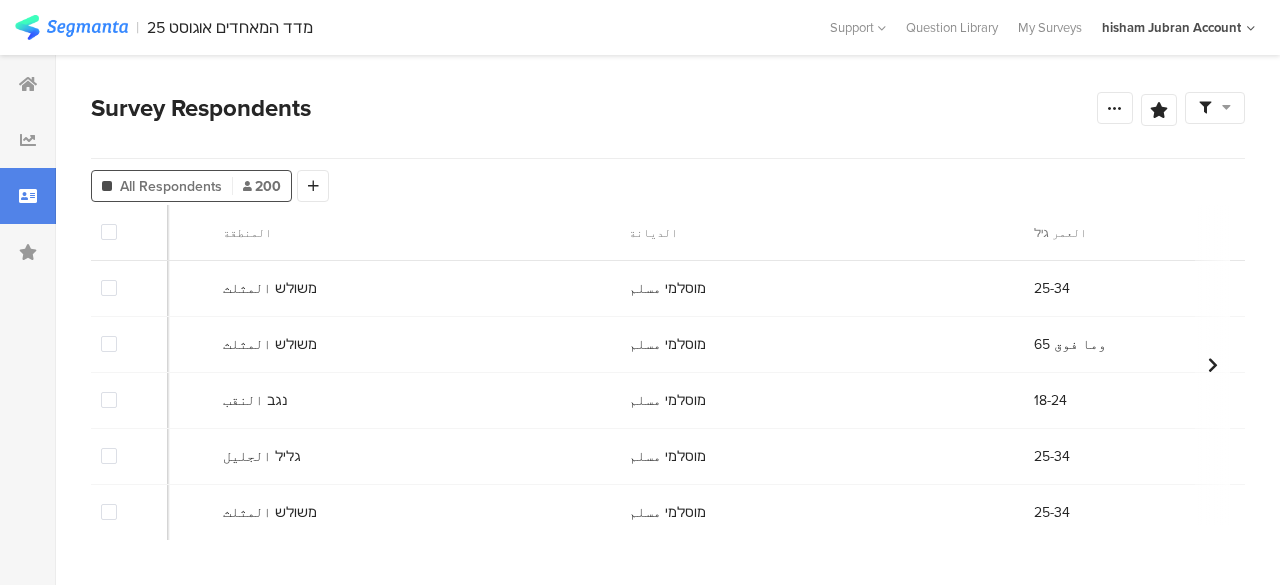 click at bounding box center [1215, 108] 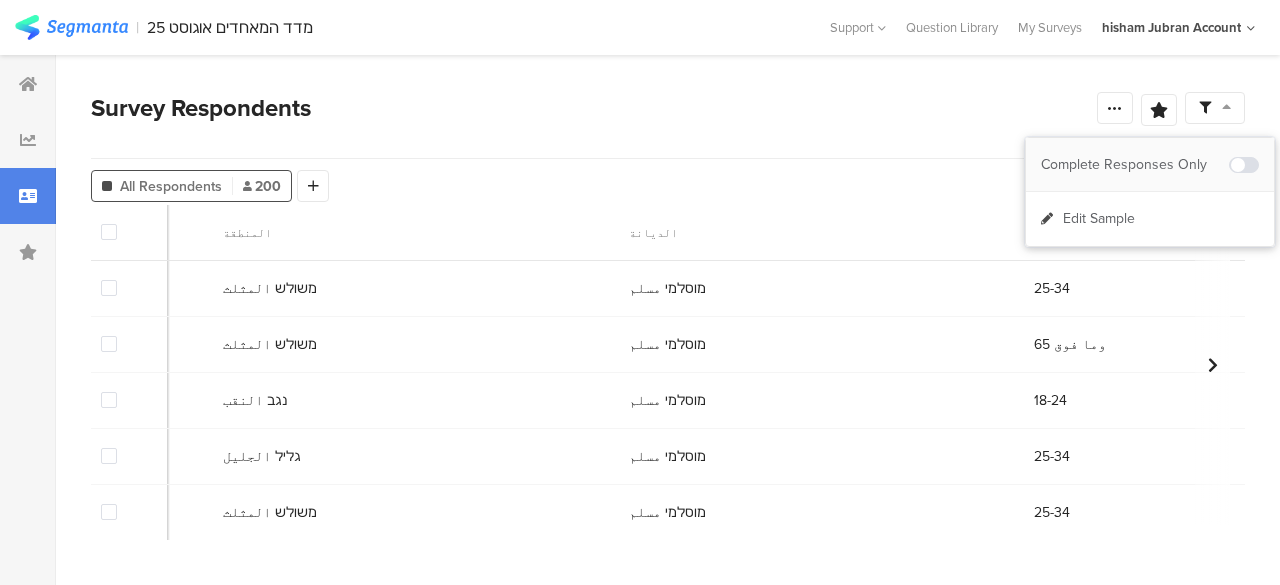 click at bounding box center [1244, 165] 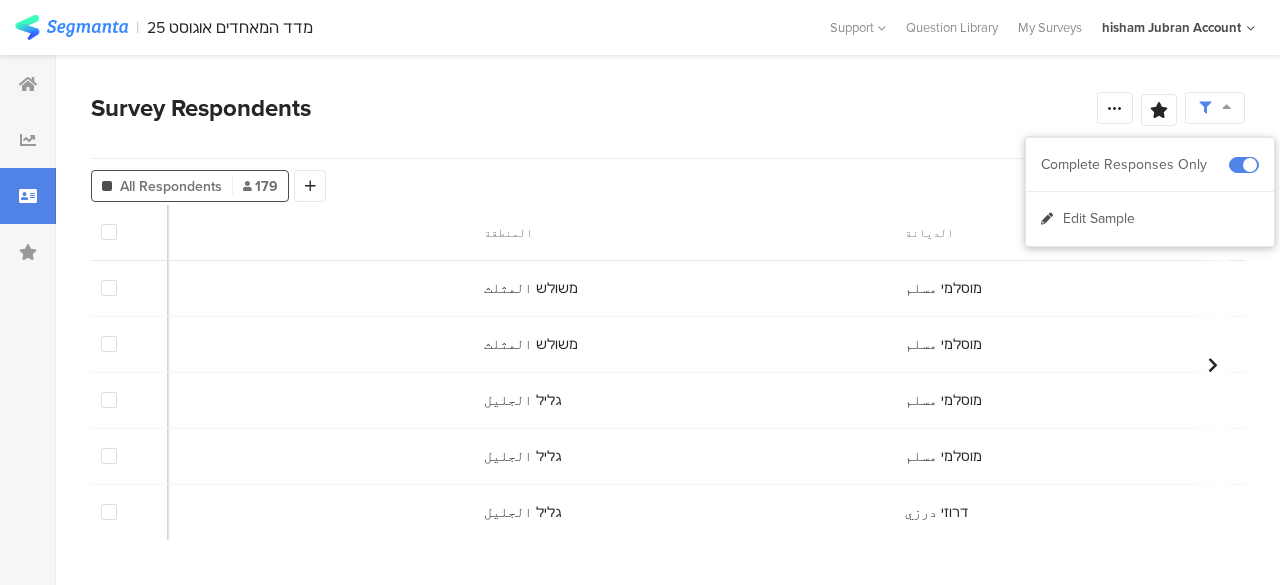 scroll, scrollTop: 0, scrollLeft: 0, axis: both 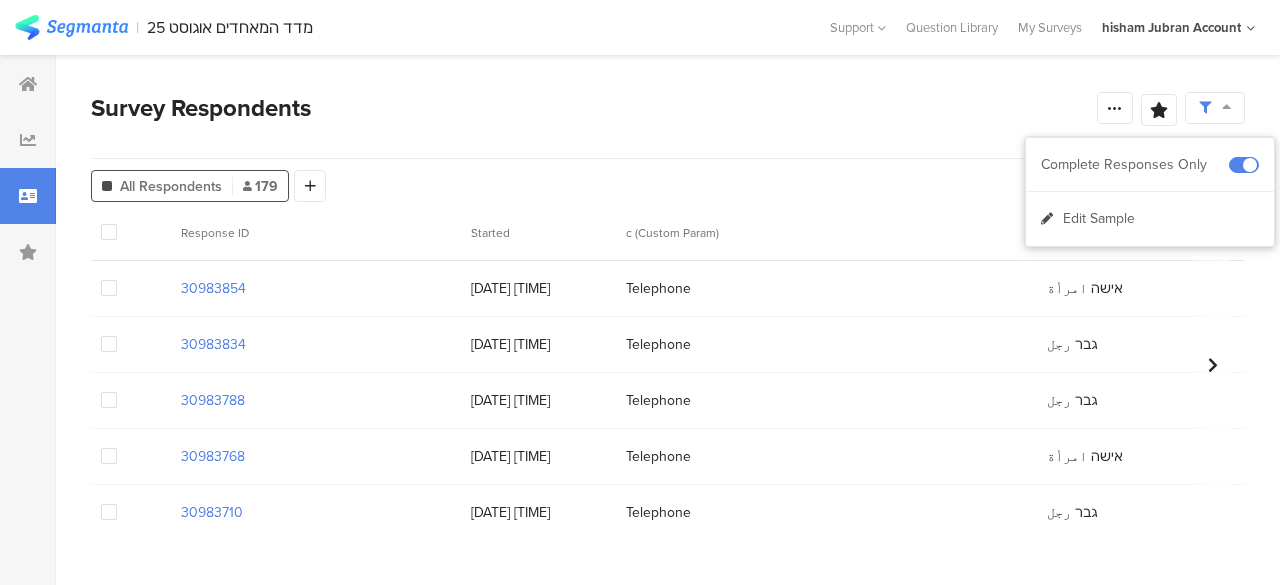 click on "All Respondents       179
Add Segment" at bounding box center (668, 182) 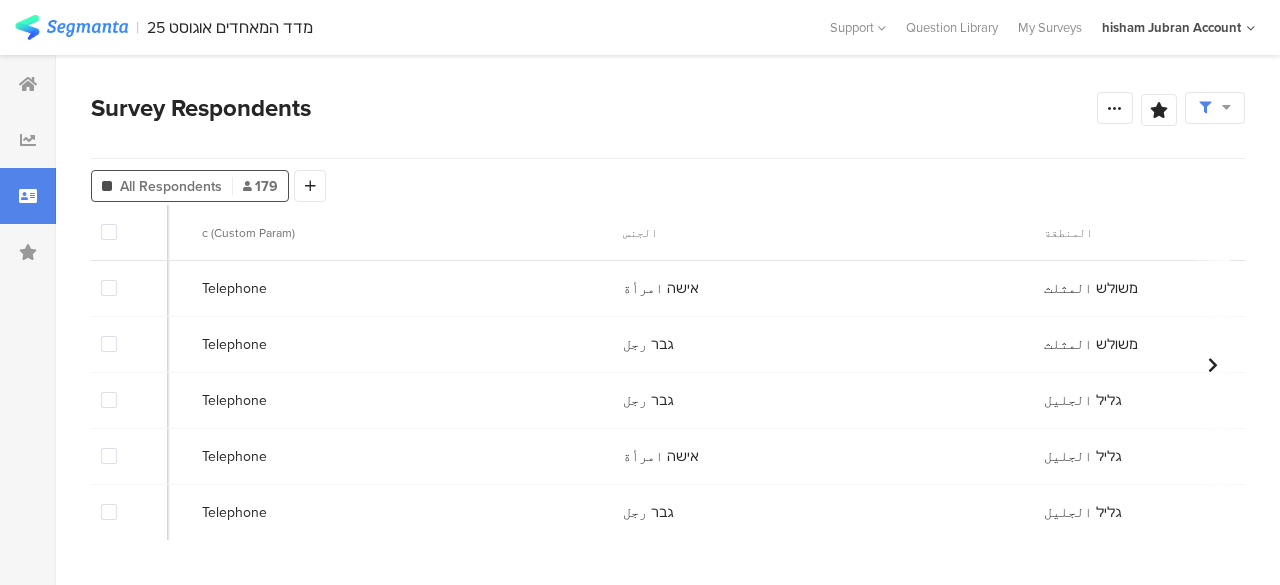 scroll, scrollTop: 0, scrollLeft: 445, axis: horizontal 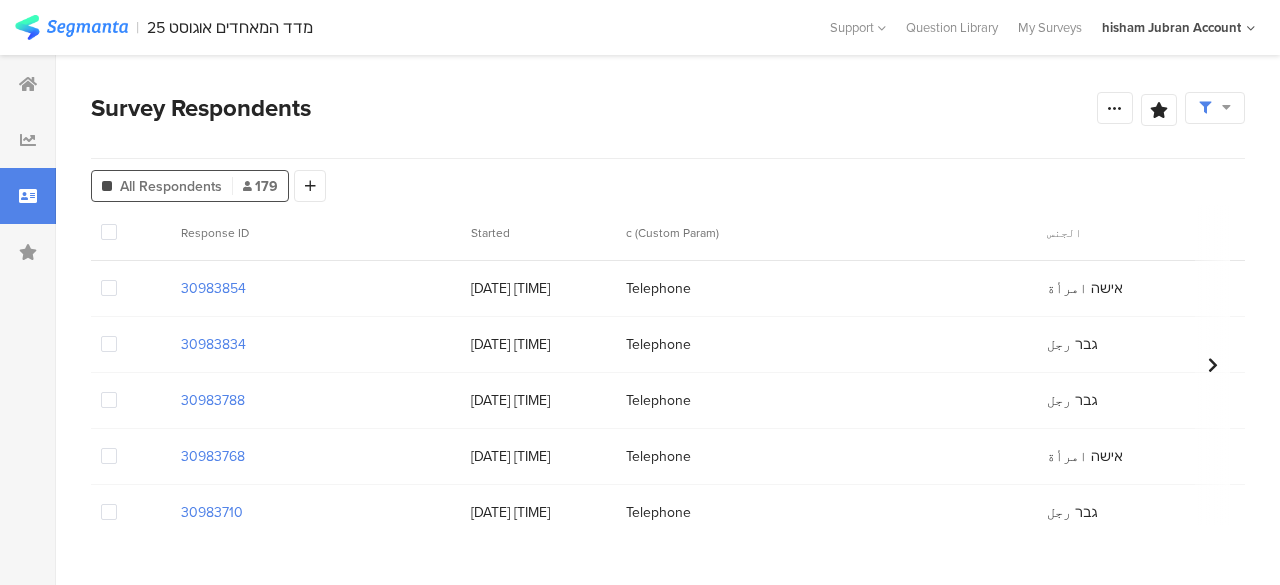 click on "Survey Respondents" at bounding box center (594, 108) 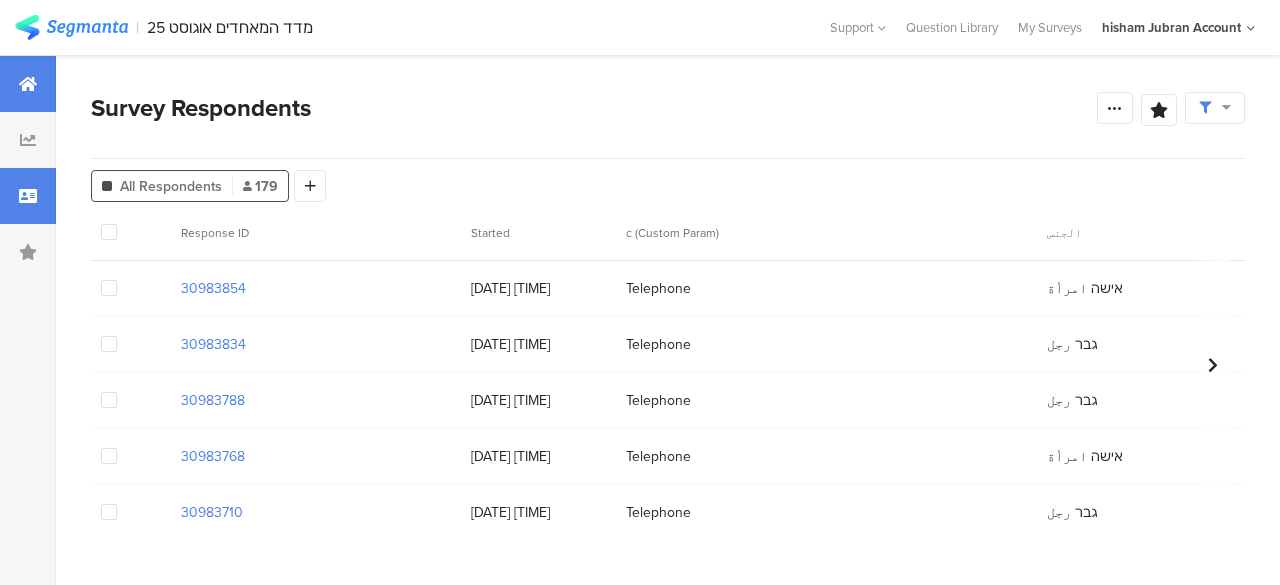 click at bounding box center (28, 84) 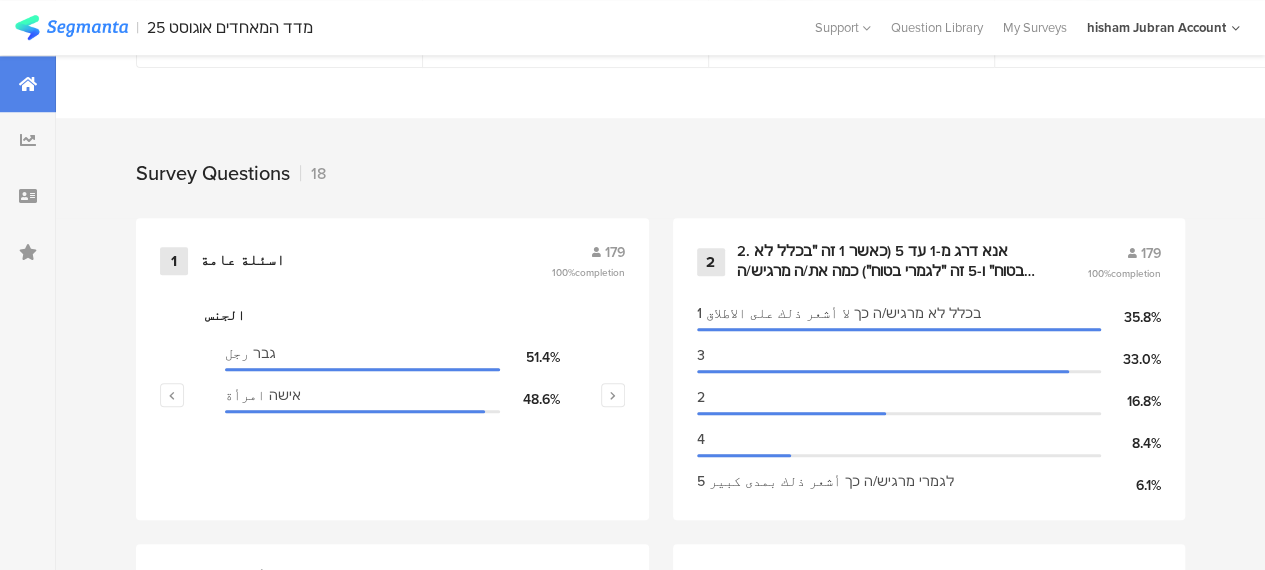scroll, scrollTop: 800, scrollLeft: 0, axis: vertical 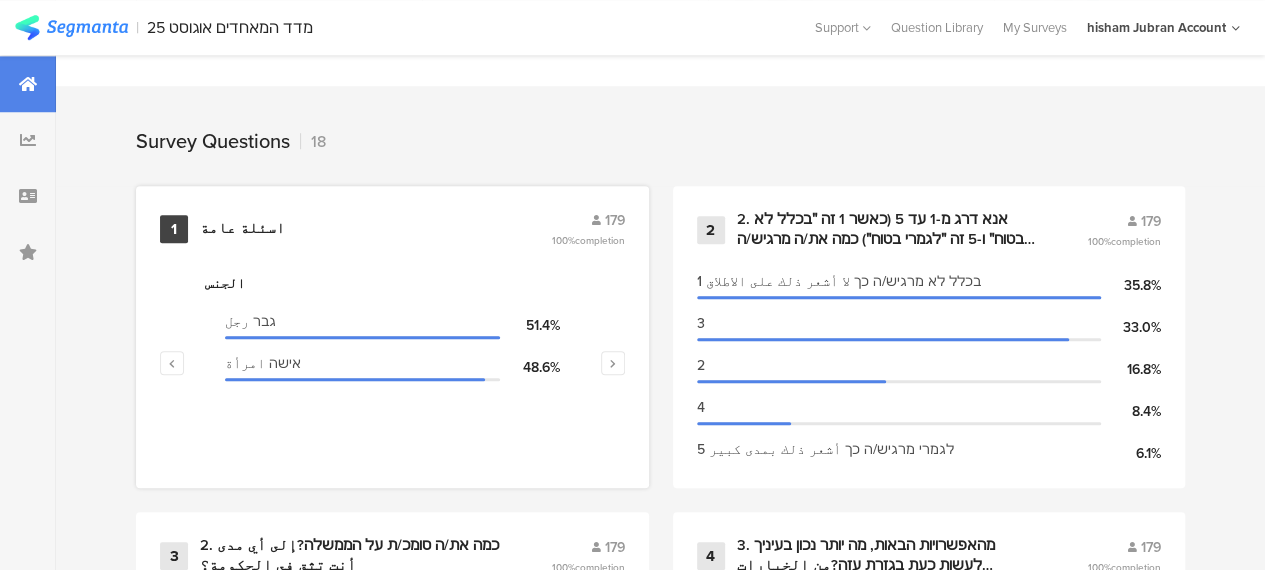 click on "اسئلة عامة" at bounding box center [242, 229] 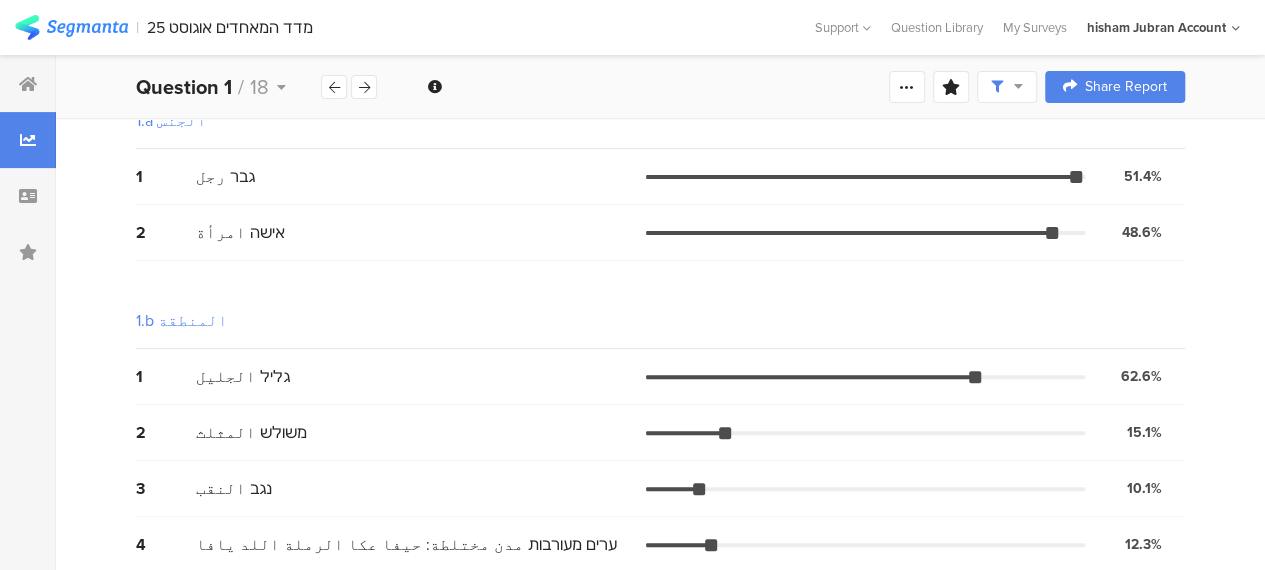 scroll, scrollTop: 0, scrollLeft: 0, axis: both 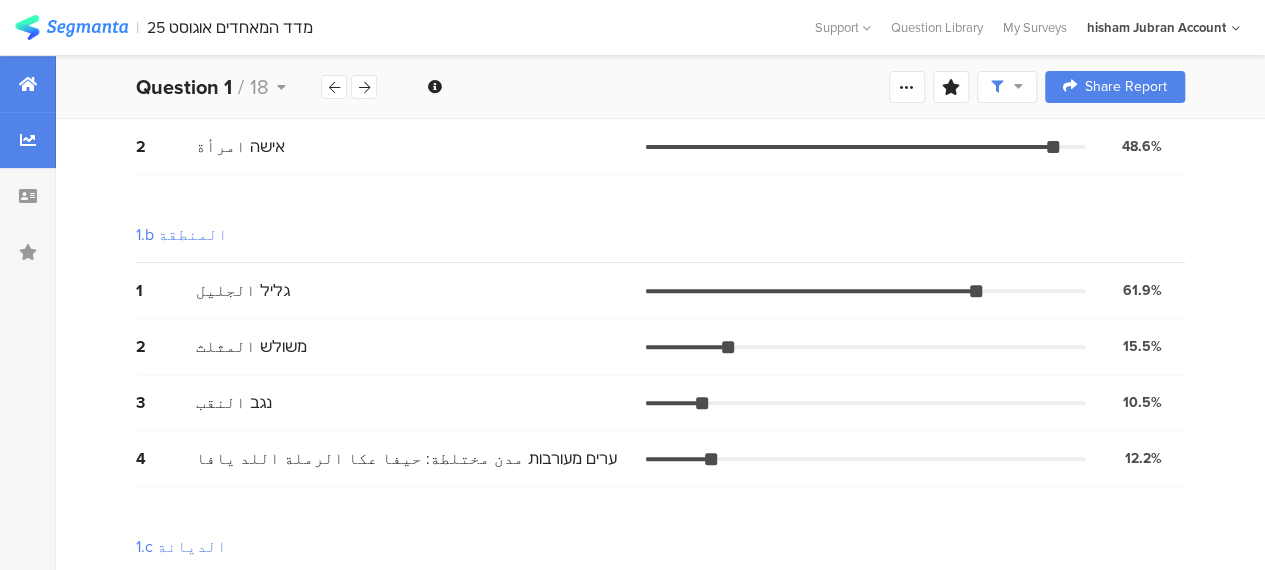 click at bounding box center [28, 84] 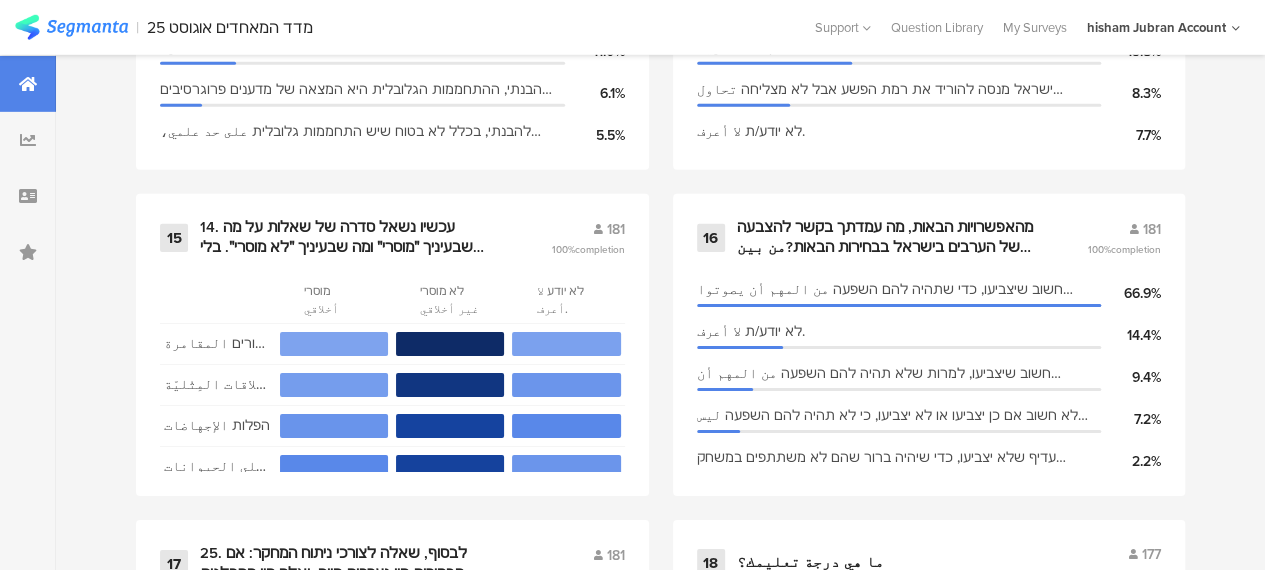 scroll, scrollTop: 3200, scrollLeft: 0, axis: vertical 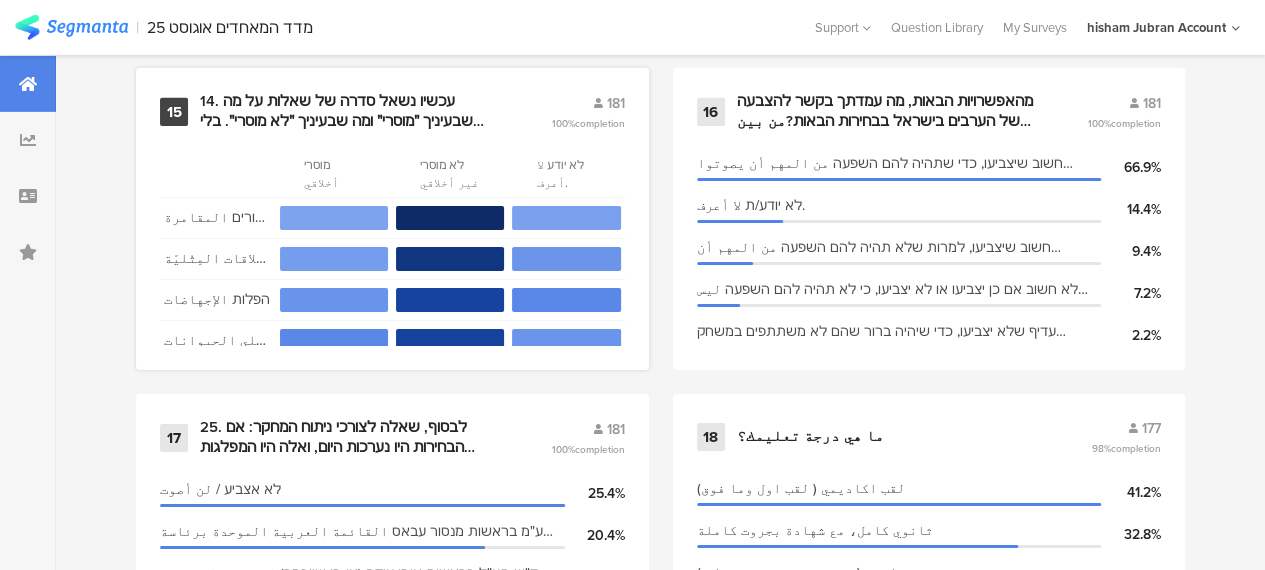 click on "14. עכשיו נשאל סדרה של שאלות על מה שבעיניך ״מוסרי״ ומה שבעיניך ״לא מוסרי״. בלי קשר לשאלה מה חוקי ומה לא חוקי בישראל, אנחנו מבקשים שתאמר/י לנו על כל אחד מהדברים הבאים האם על פי תפיסת העולם שלך הוא ״כן מוסרי״ או ״לא מוסרי״سنطرح الآن سلسلة من الأسئلة حول ما تعتبروه "أخلاقيًا" وما تعتبروه "غير أخلاقي". بغض النظر عمّا هو قانوني وغير قانوني في إسرائيل، نطلب منك أن تخبرنا ما إذا كان كلٌّ مما يلي "أخلاقيًا" أو "غير أخلاقي" وفقًا لرؤيتك للعالم." at bounding box center (351, 111) 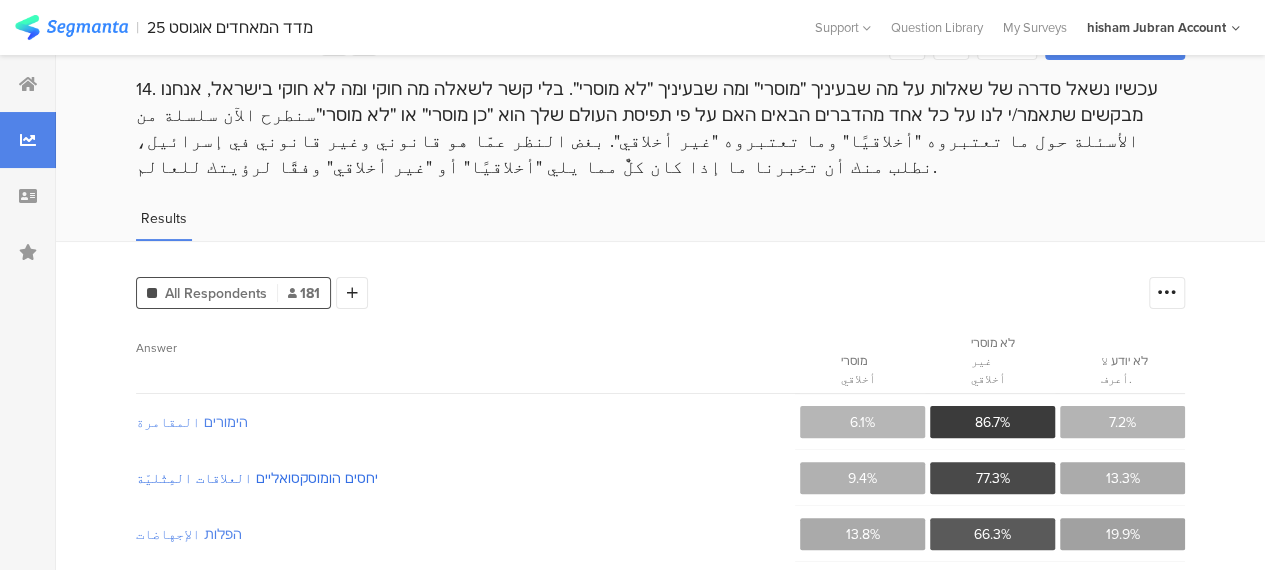 scroll, scrollTop: 100, scrollLeft: 0, axis: vertical 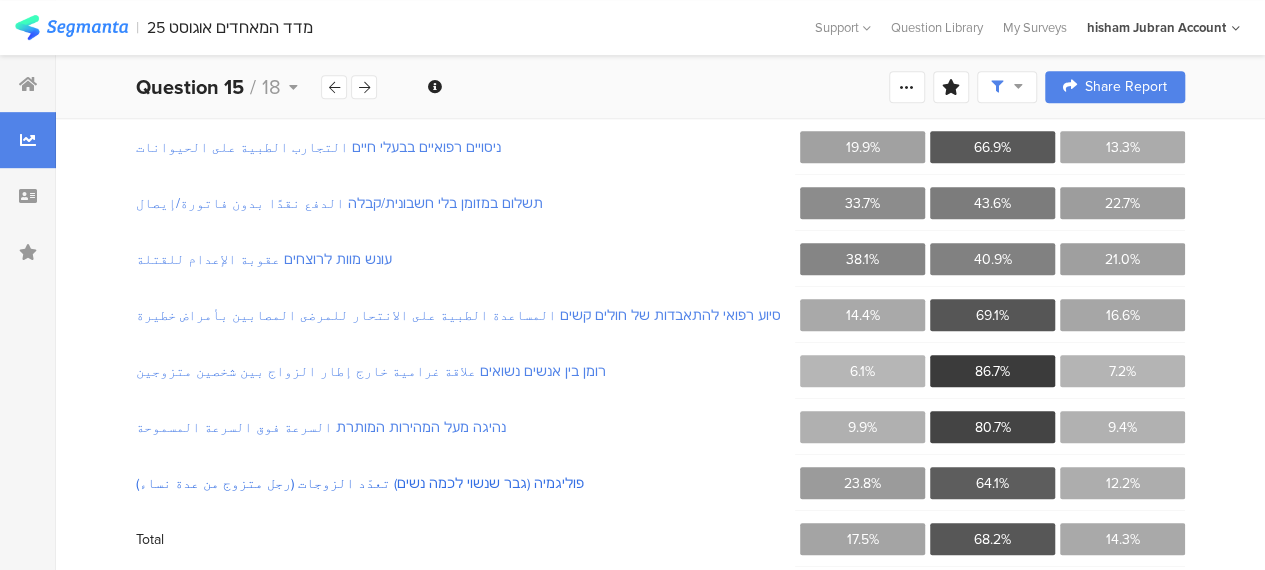 click on "פוליגמיה (גבר שנשוי לכמה נשים) تعدّد الزوجات (رجل متزوج من عدة نساء)" at bounding box center (464, 483) 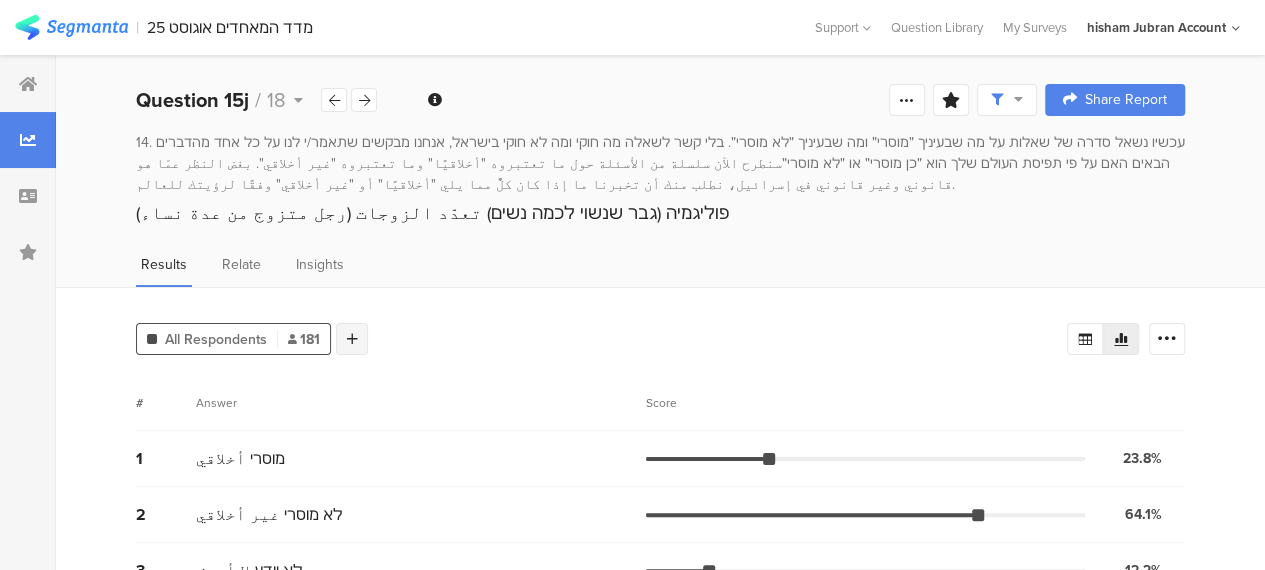 click at bounding box center (352, 339) 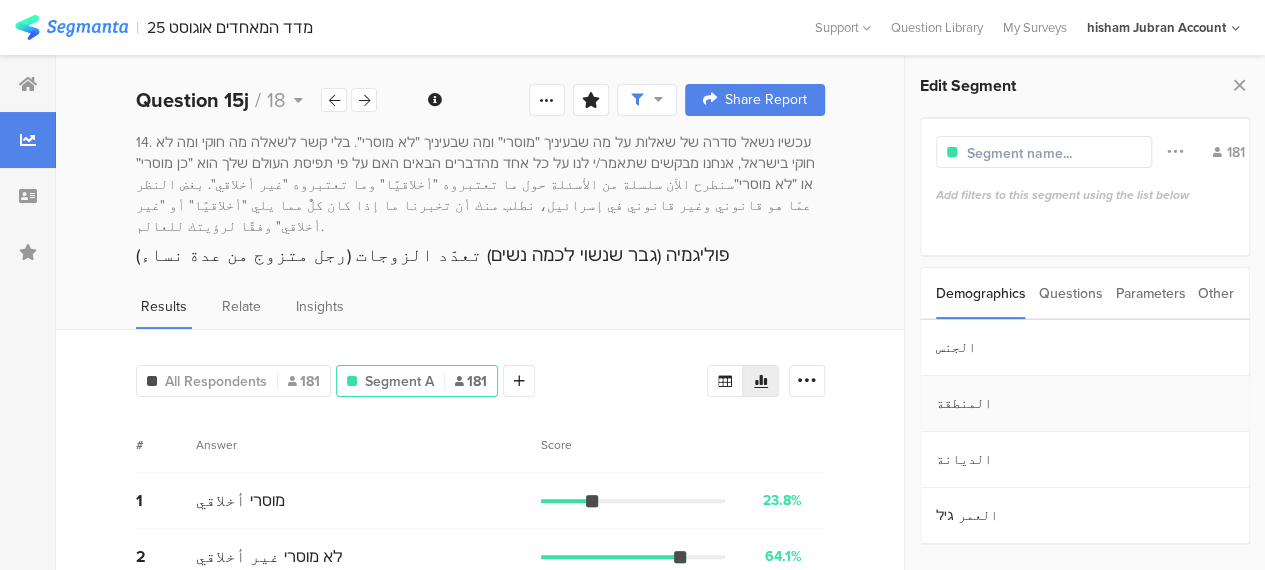 click on "المنطقة" at bounding box center [1085, 404] 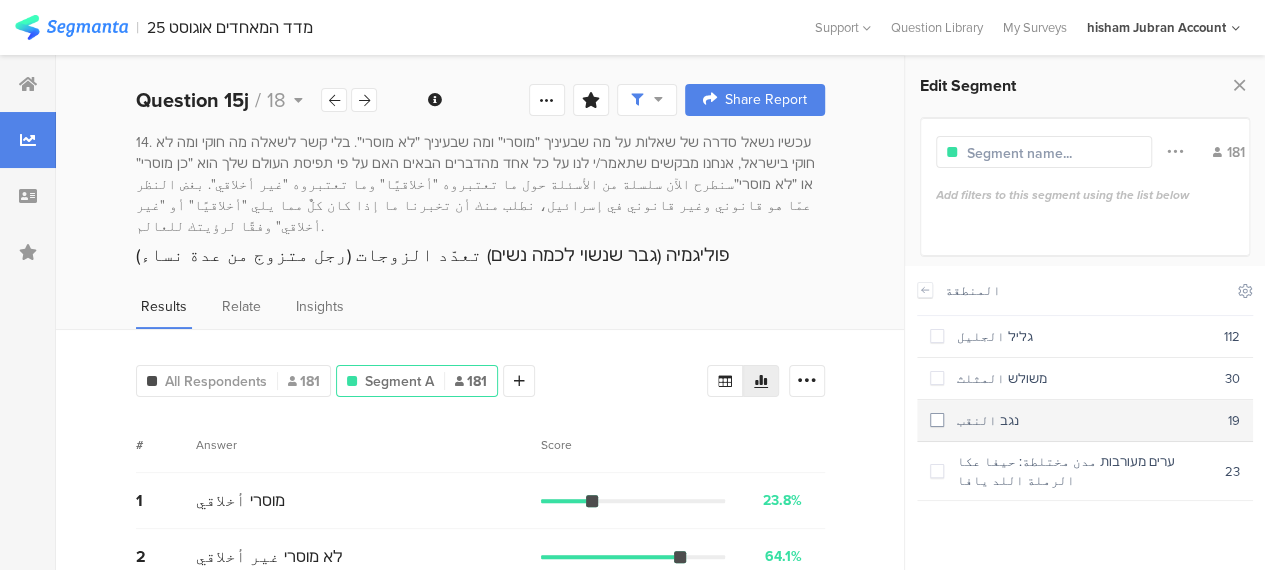 click at bounding box center (937, 420) 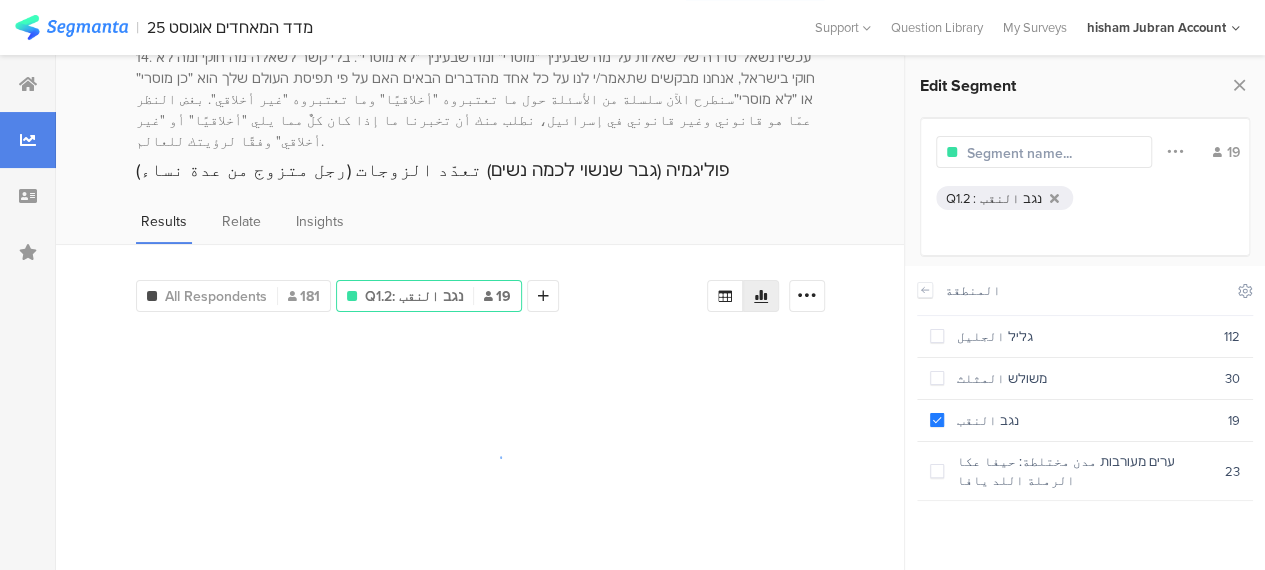 scroll, scrollTop: 59, scrollLeft: 0, axis: vertical 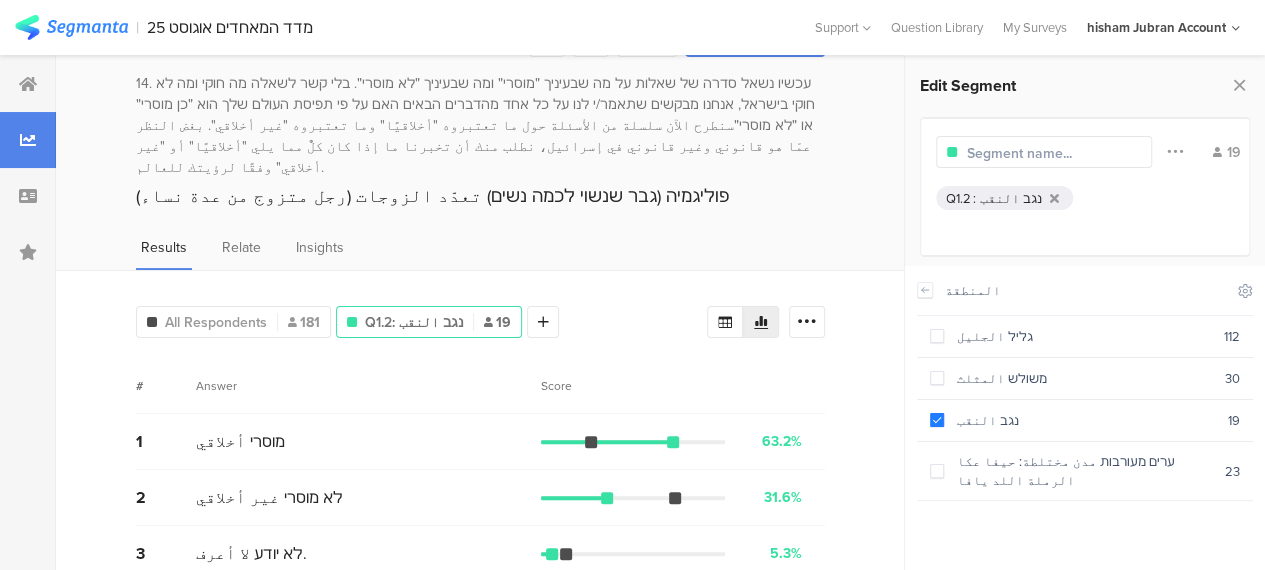 click on "#   Answer   Score" at bounding box center (480, 386) 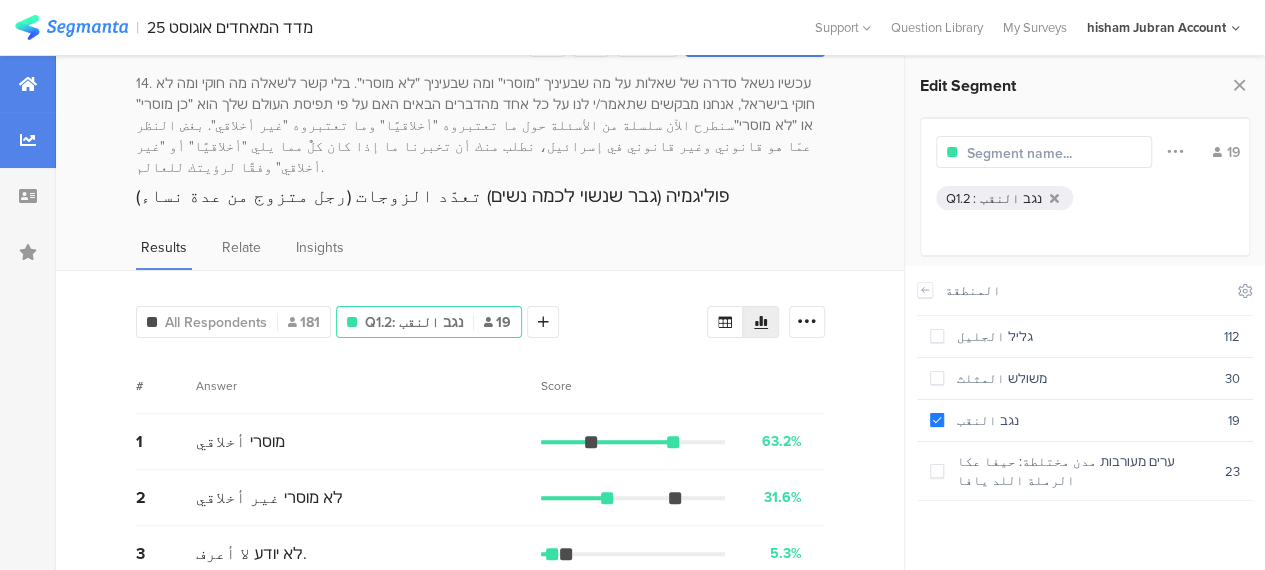 click at bounding box center (28, 84) 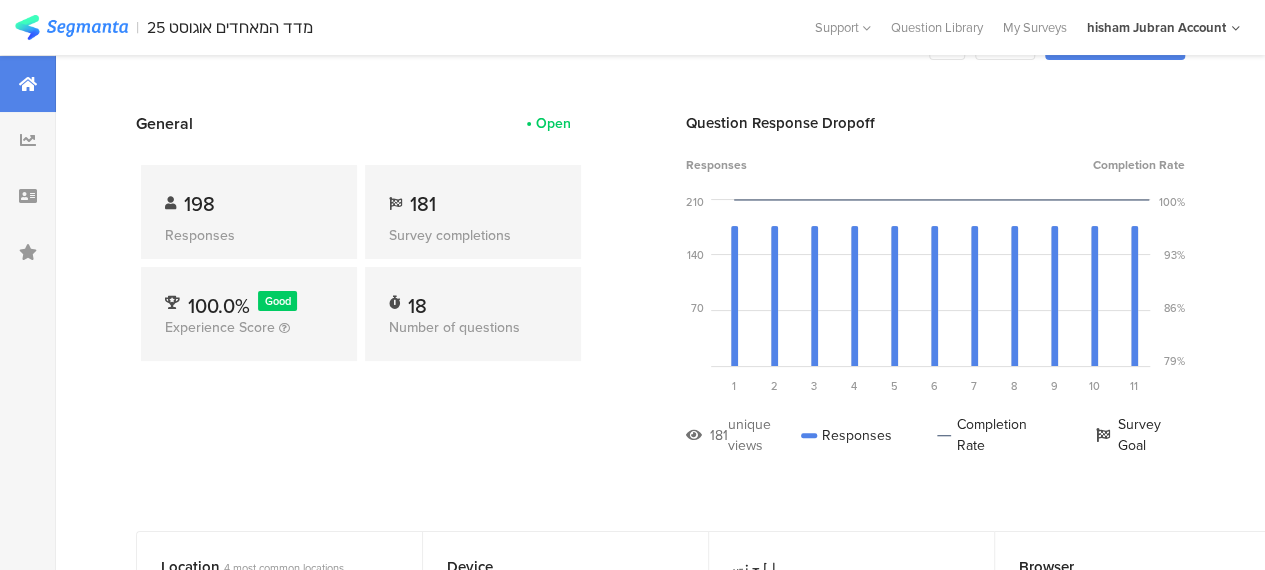 scroll, scrollTop: 0, scrollLeft: 0, axis: both 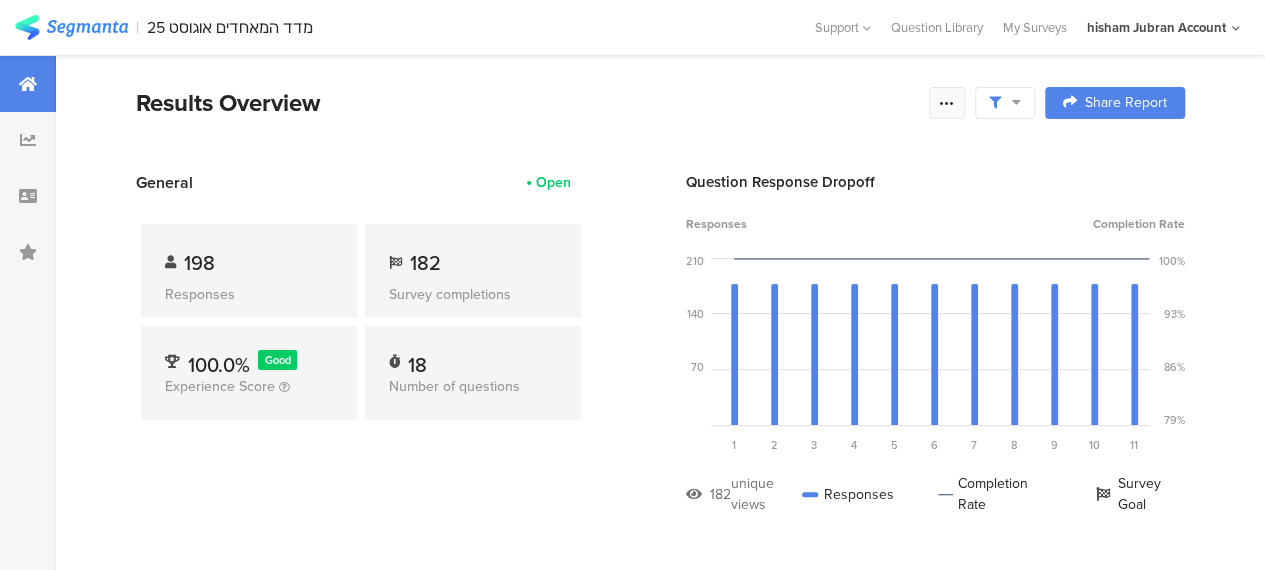 click at bounding box center [947, 103] 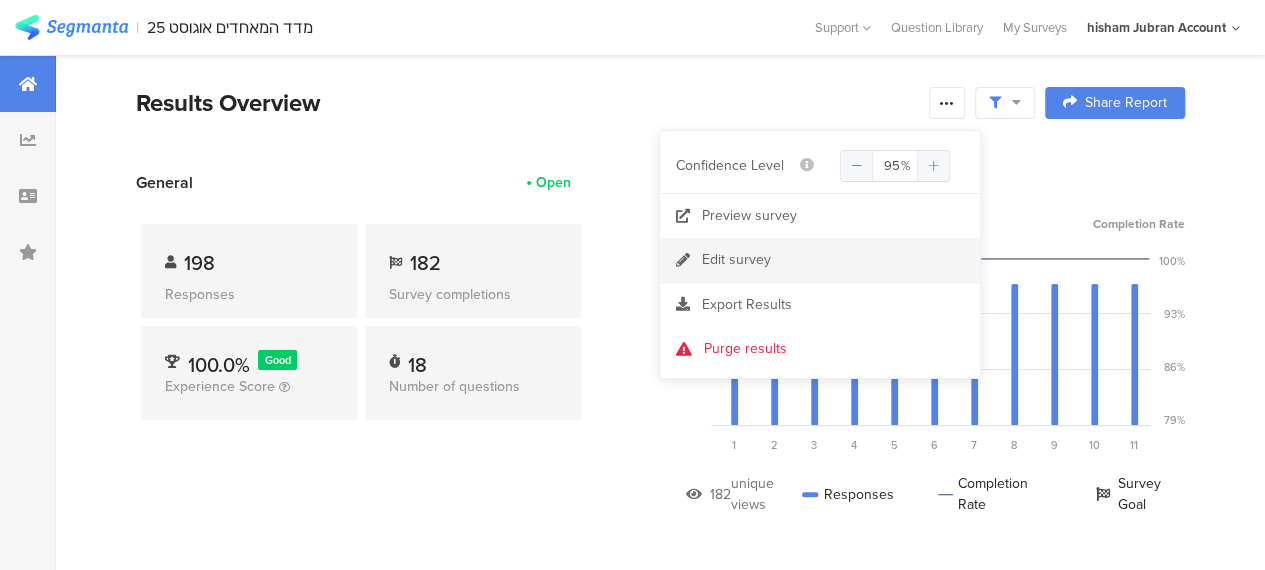 click on "Edit survey" at bounding box center (736, 260) 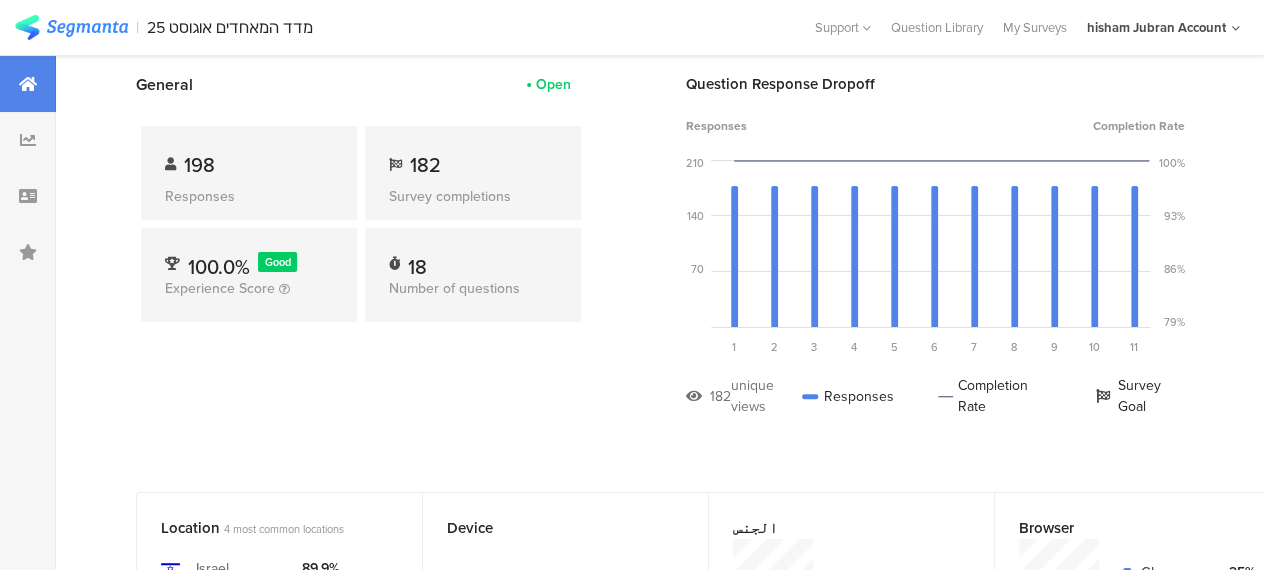 scroll, scrollTop: 0, scrollLeft: 0, axis: both 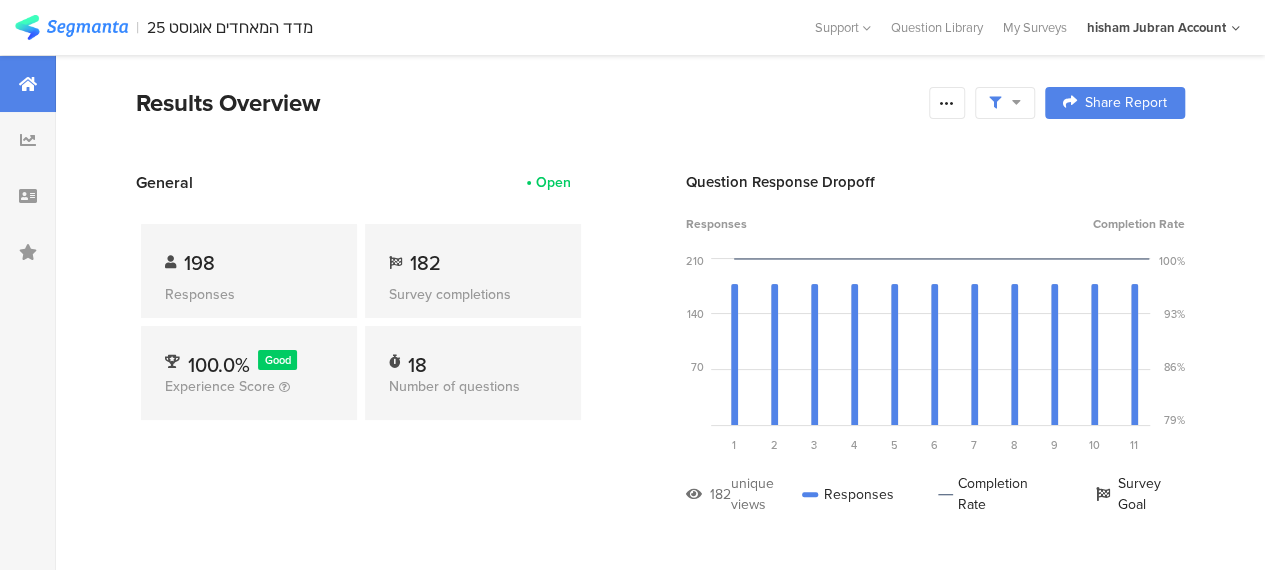 click at bounding box center [1005, 103] 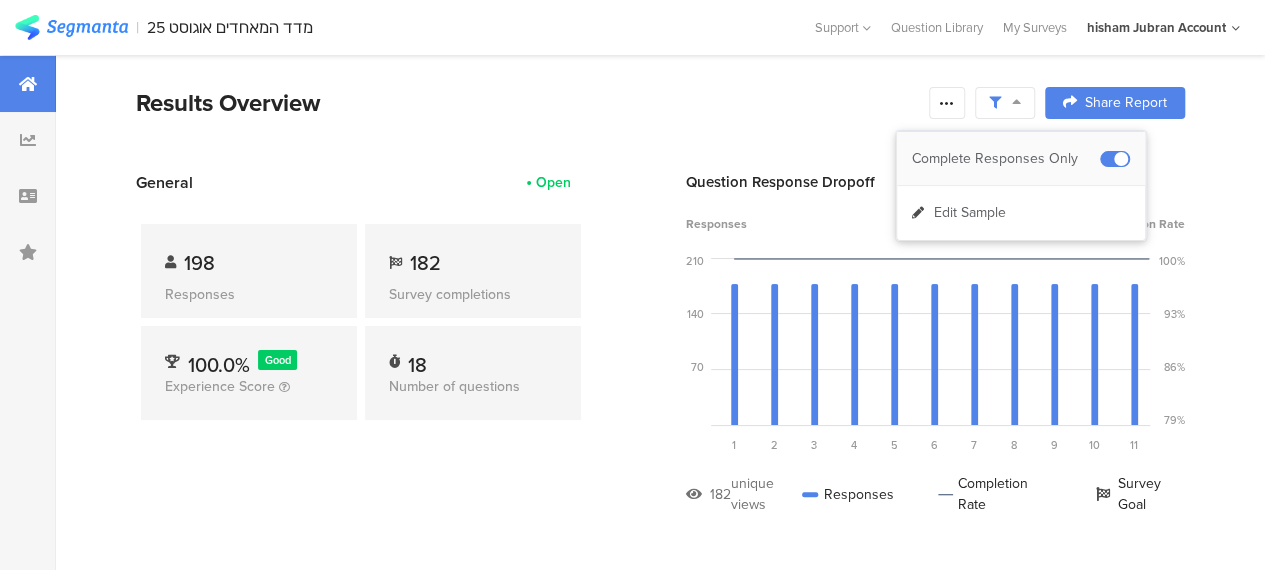 click on "Complete Responses Only" at bounding box center (1006, 159) 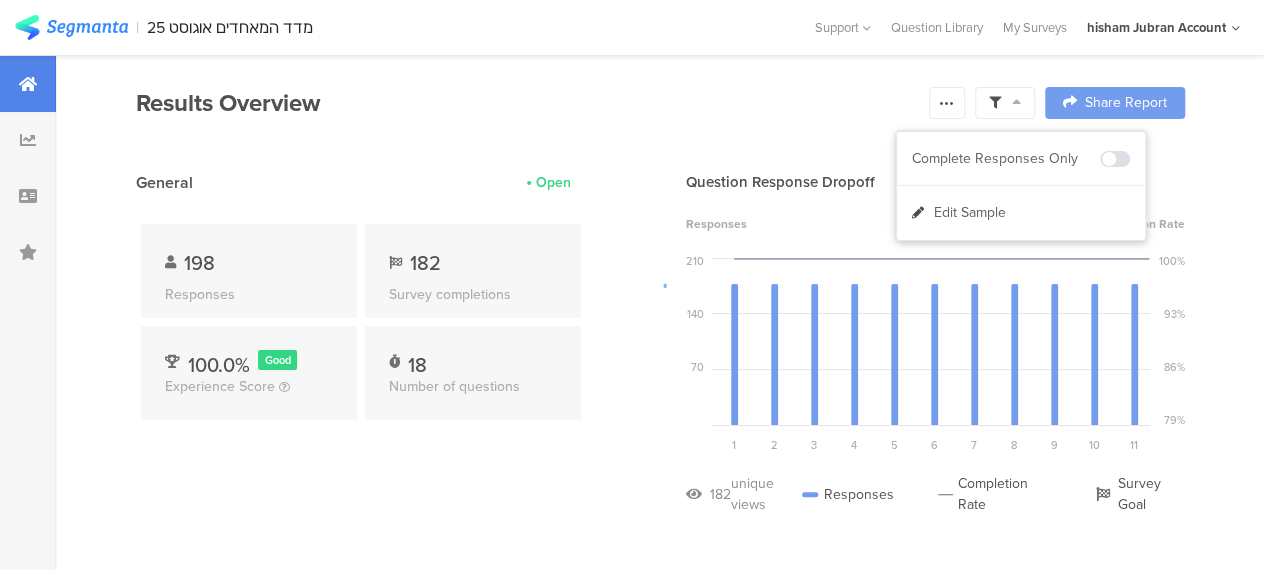 click at bounding box center [632, 285] 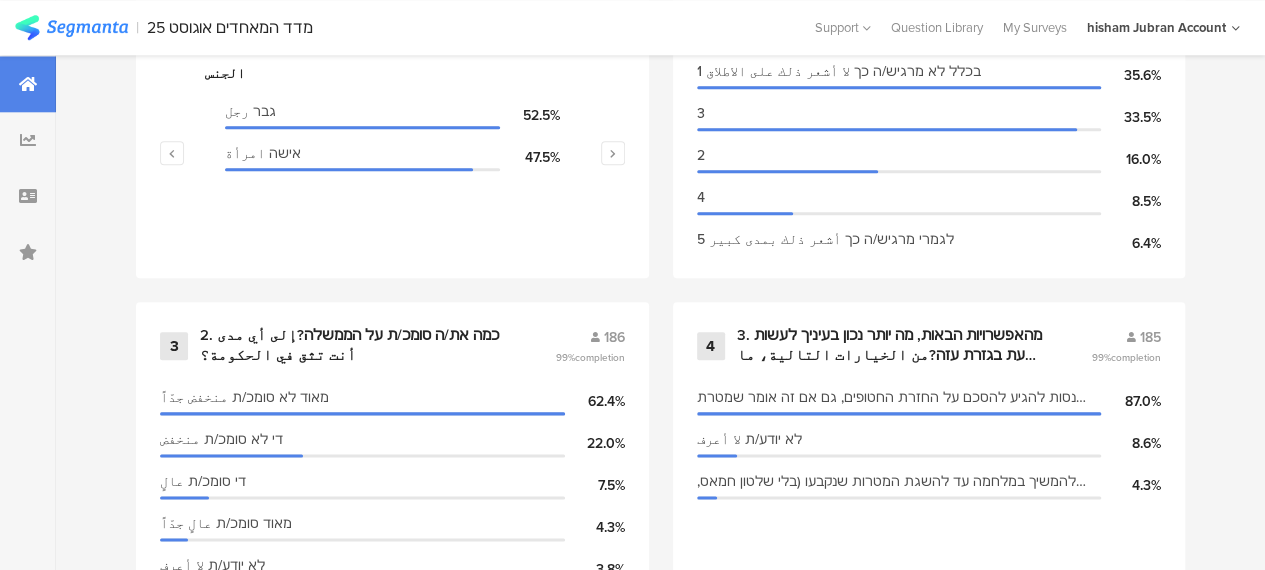 scroll, scrollTop: 979, scrollLeft: 0, axis: vertical 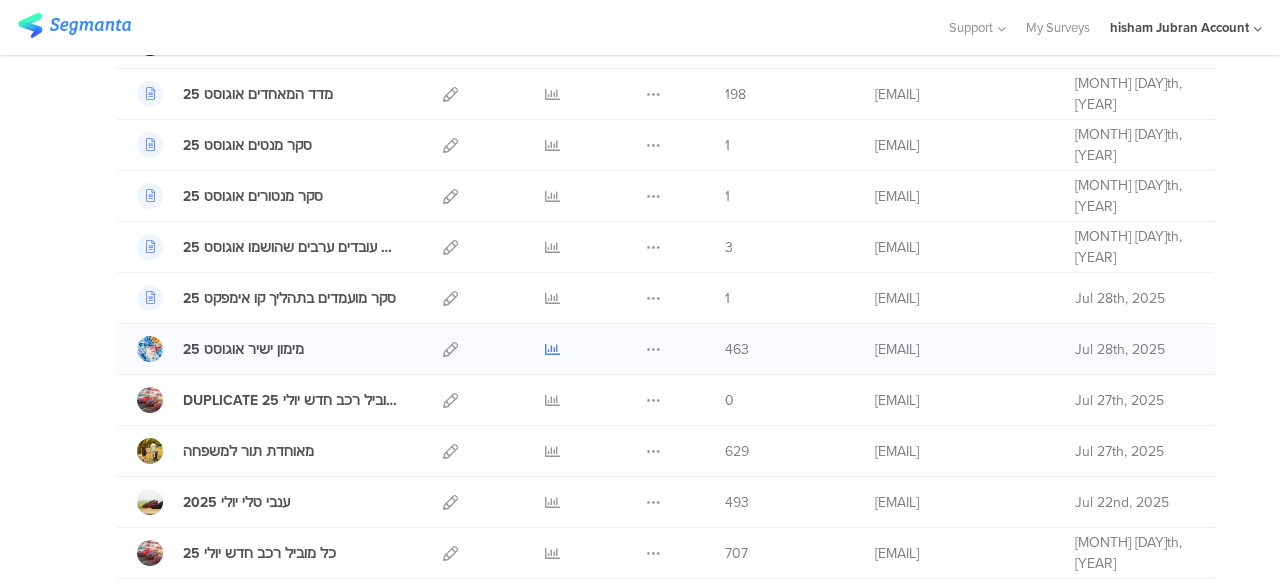 click at bounding box center [552, 349] 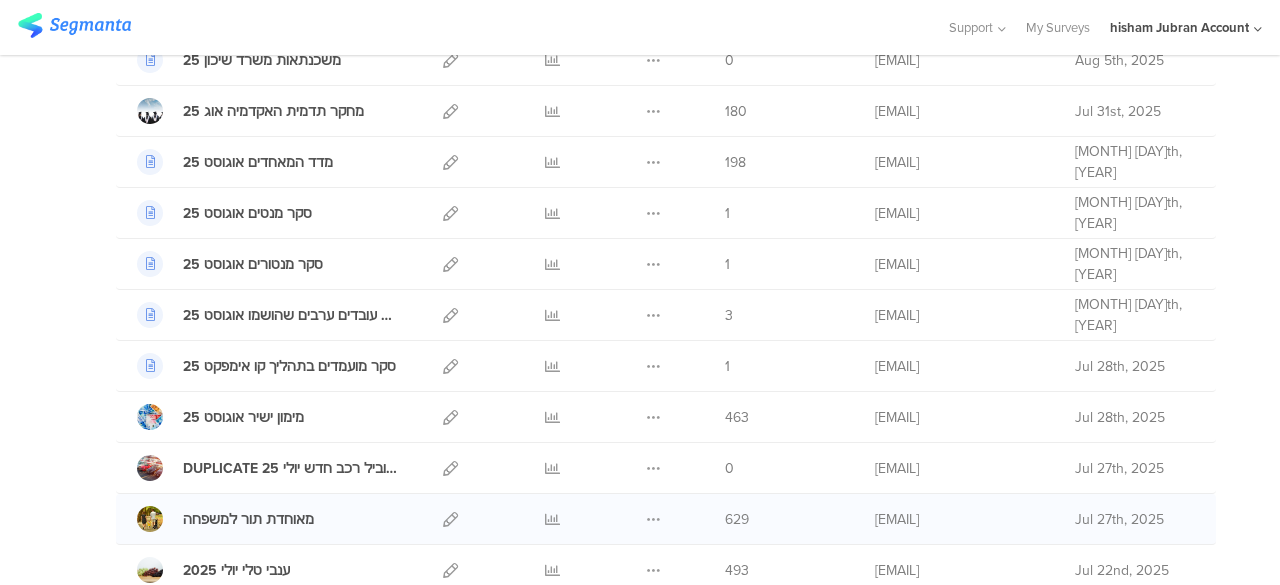 scroll, scrollTop: 100, scrollLeft: 0, axis: vertical 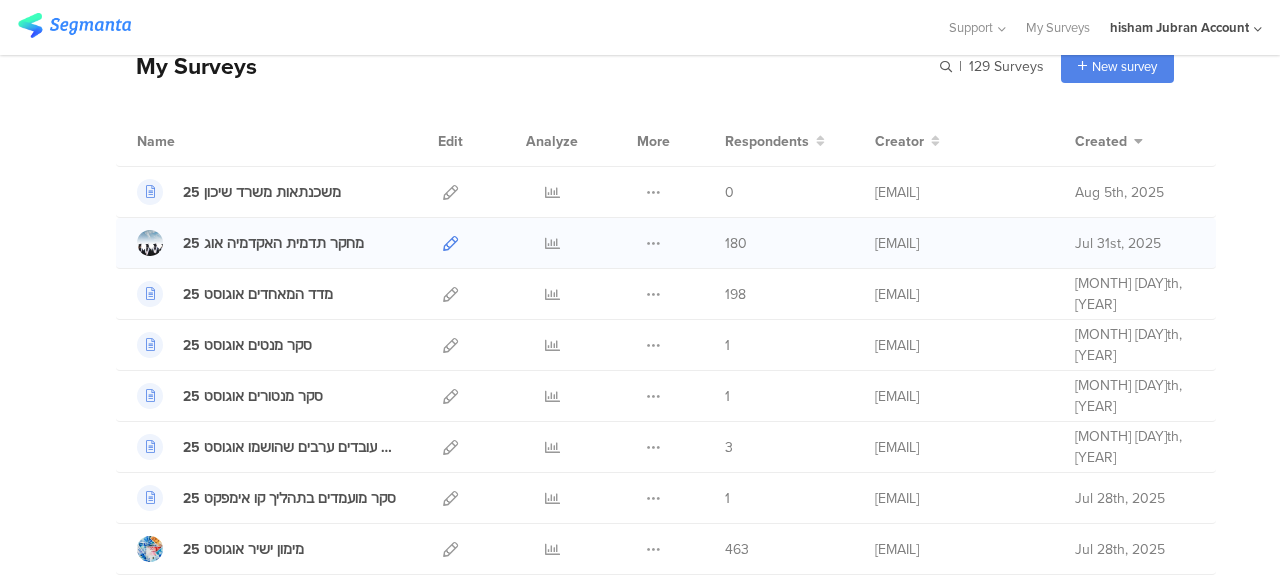 click at bounding box center (450, 243) 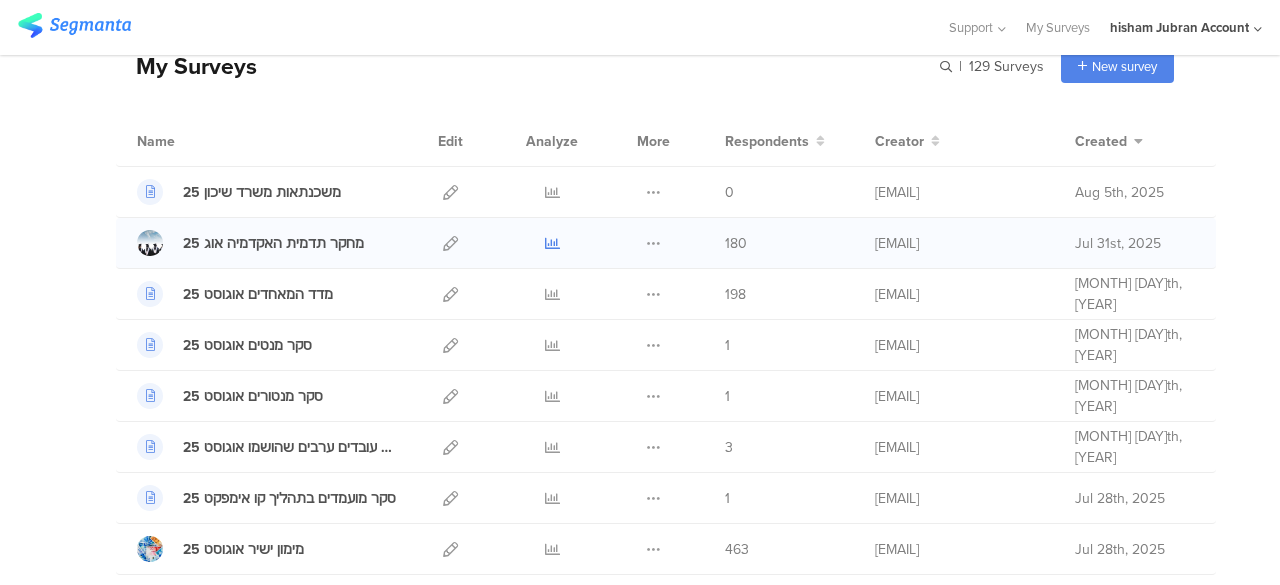 click at bounding box center [552, 243] 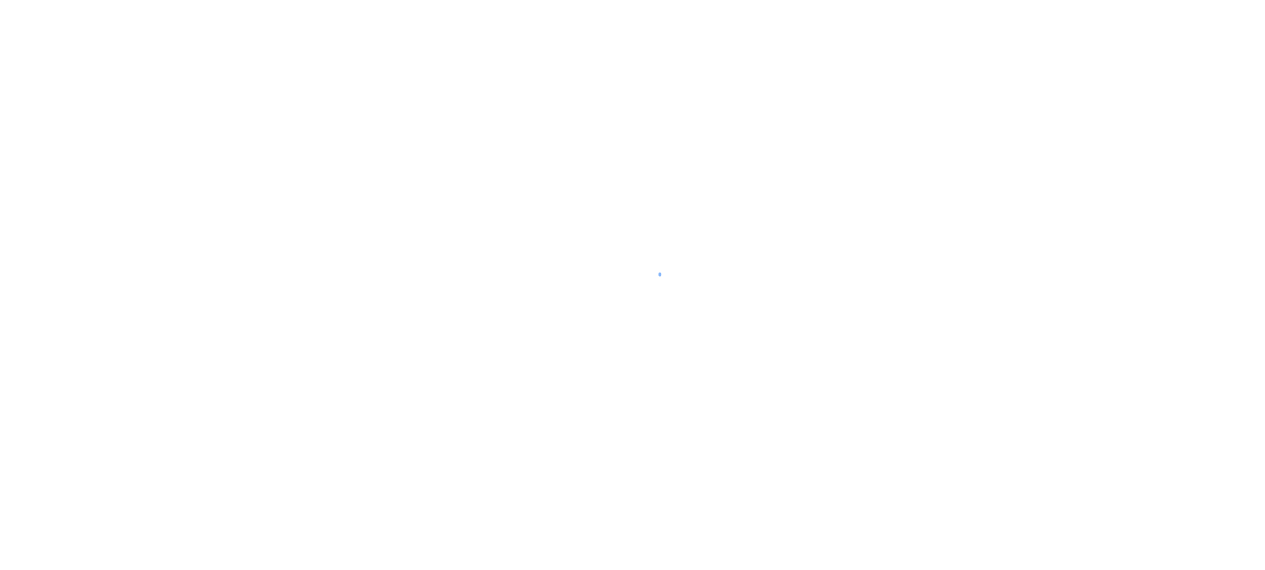 scroll, scrollTop: 0, scrollLeft: 0, axis: both 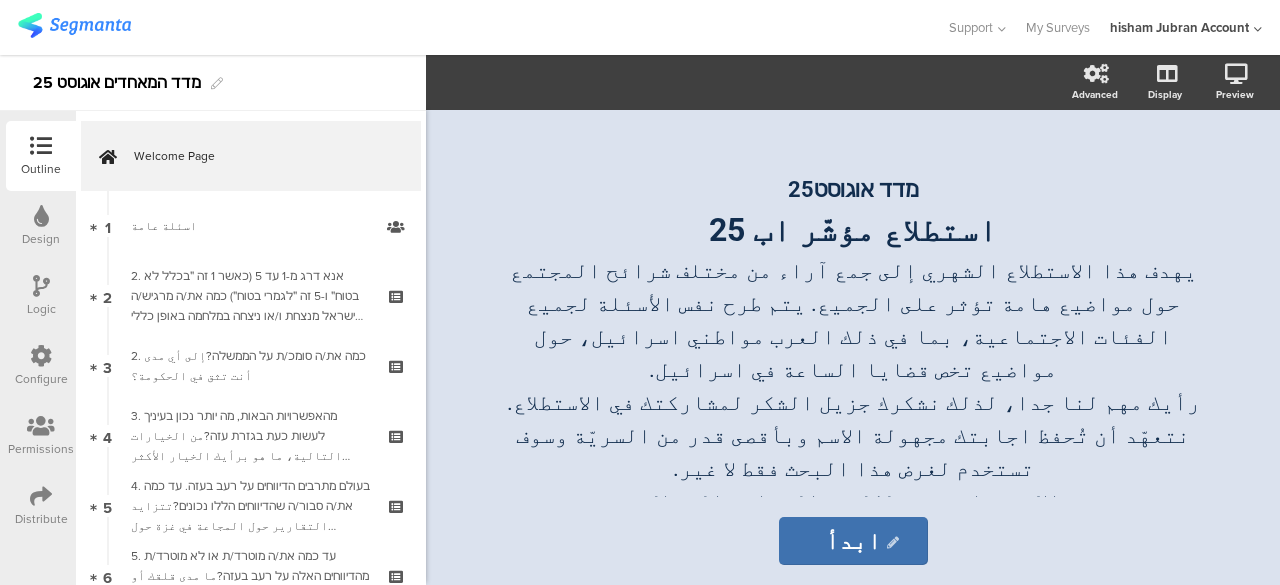 click on "Distribute" at bounding box center (41, 506) 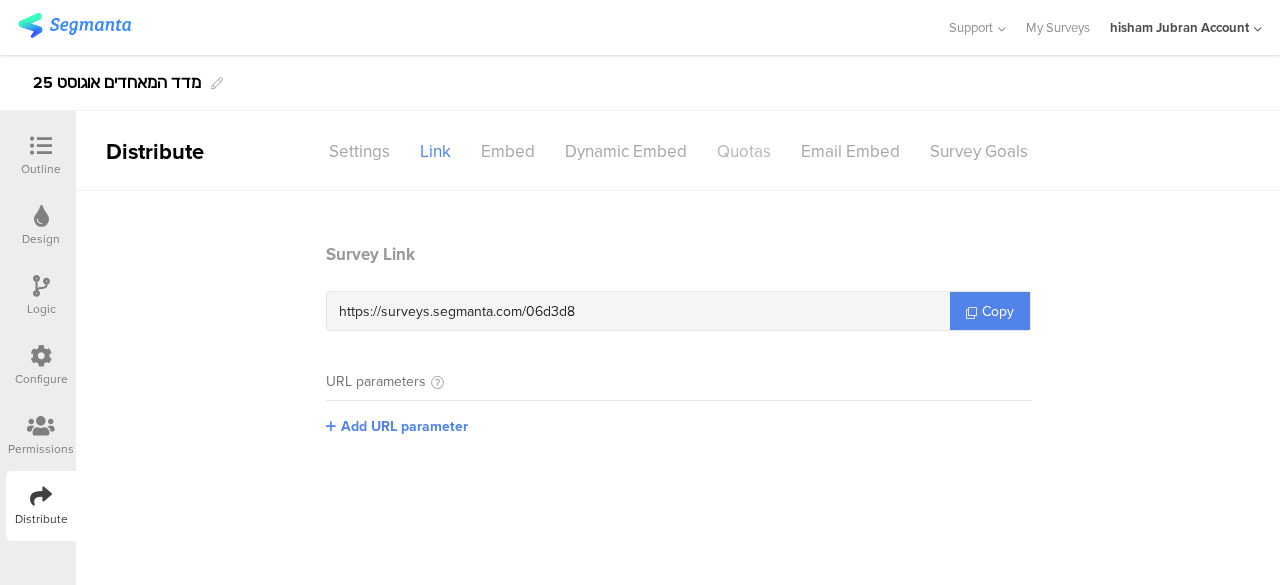 click on "Quotas" at bounding box center (744, 151) 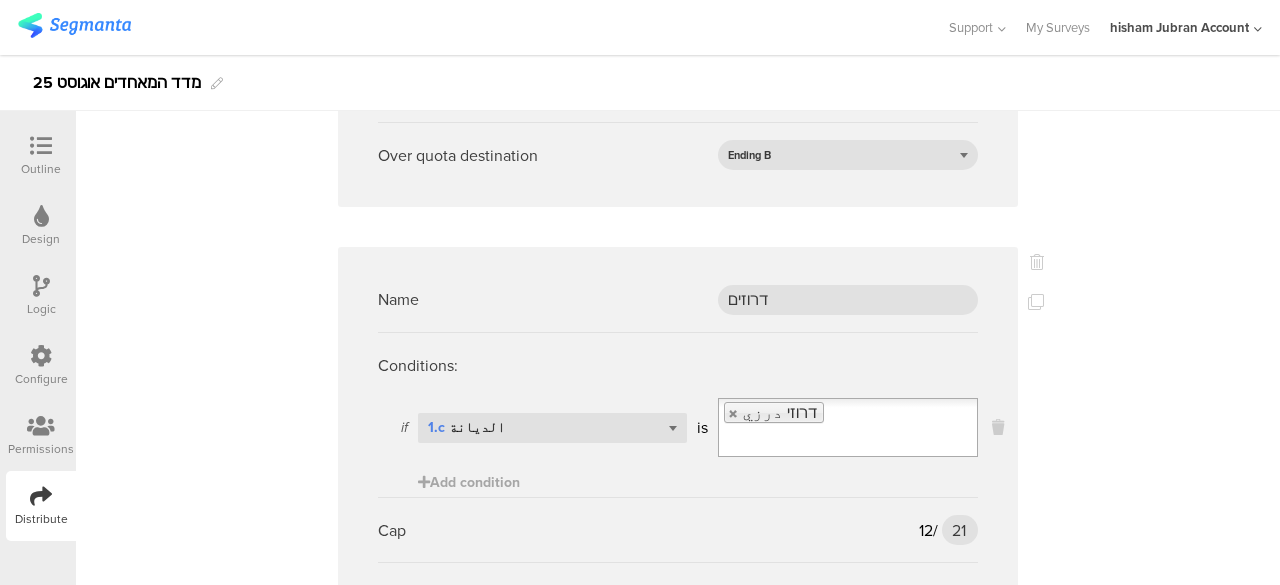 scroll, scrollTop: 2300, scrollLeft: 0, axis: vertical 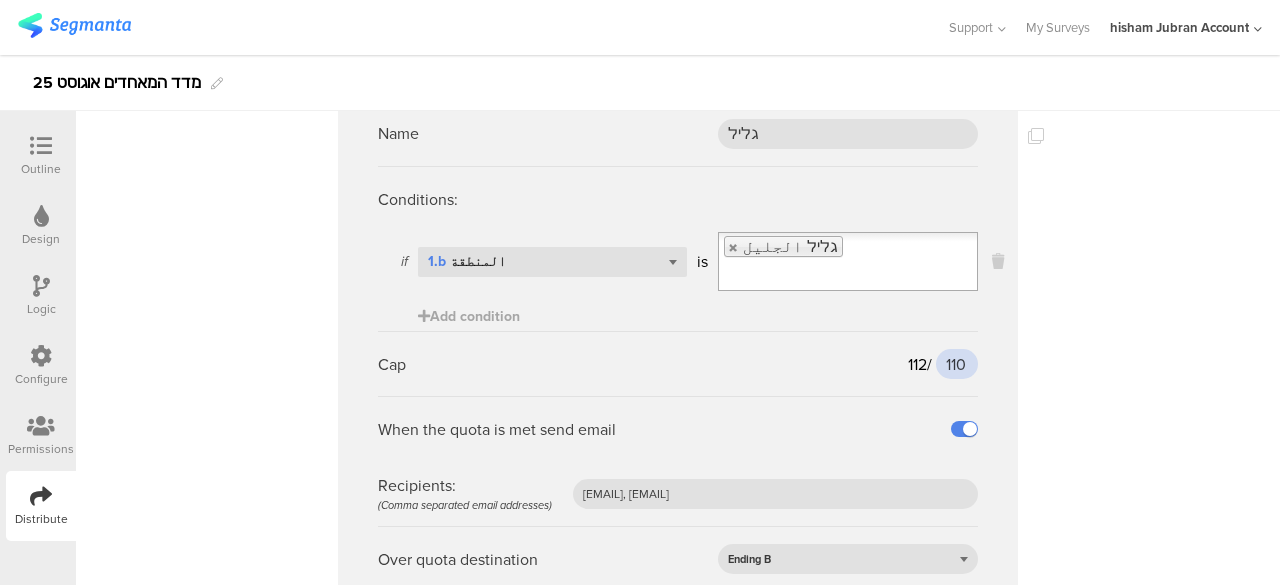 click on "110" at bounding box center [957, 364] 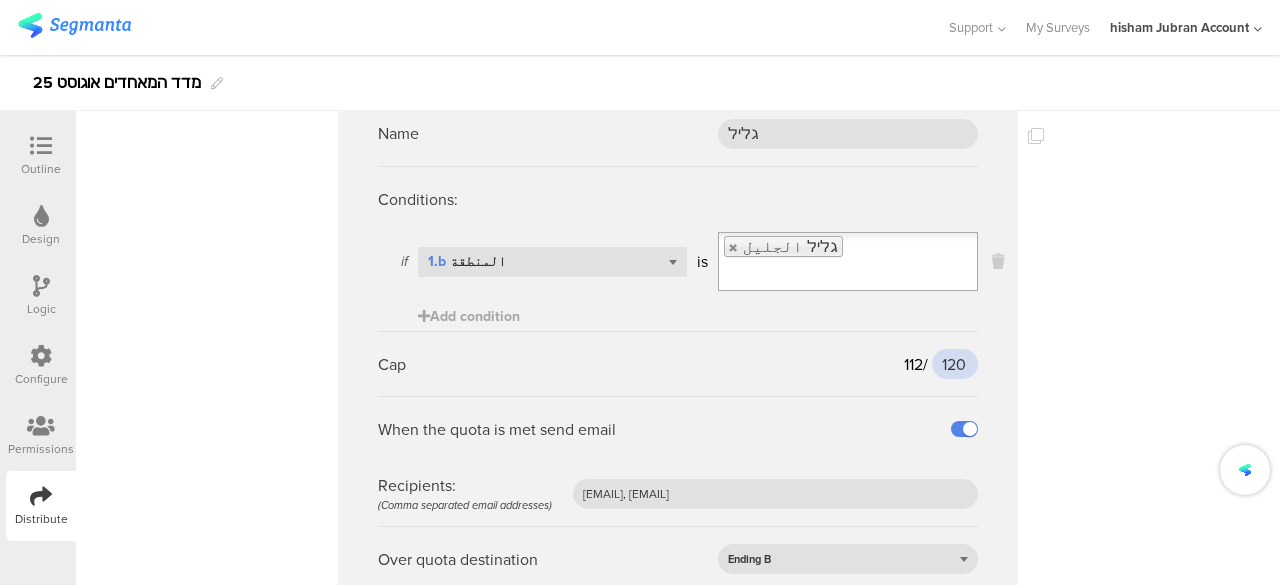 type on "120" 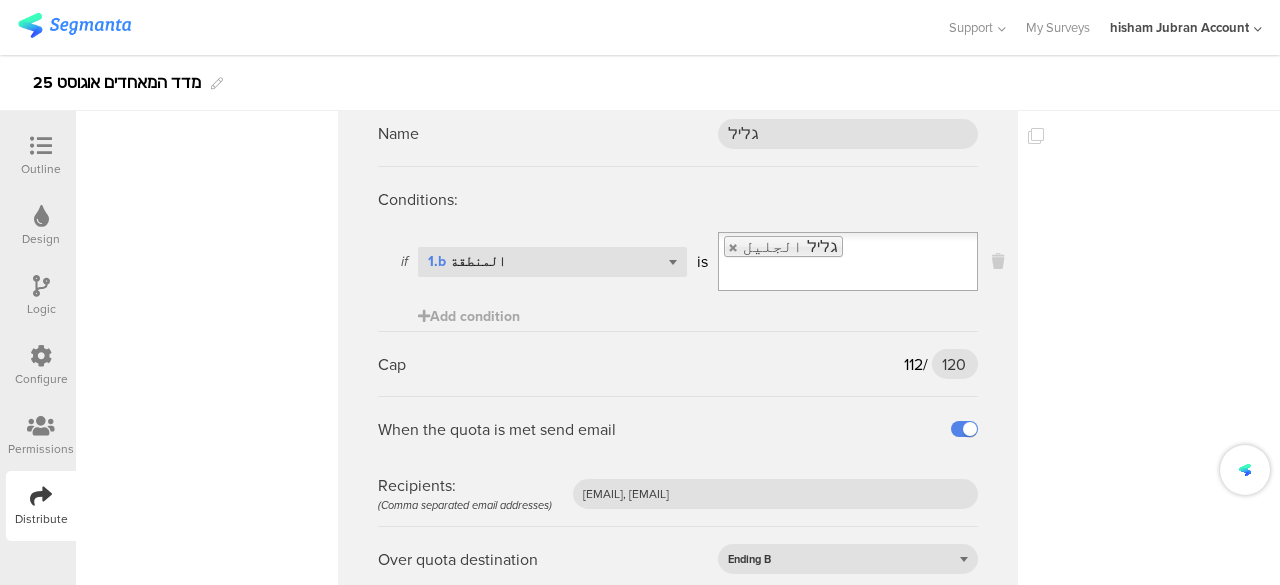 click on "Name
גליל
Conditions:
if
Select question...   1.b المنطقة
is
גליל الجليل
Add condition
Cap
112
/
120
120
When the quota is met send email
Recipients:  (Comma separated email addresses)
afkar2005@gmail.com, alwanresearches@gmail.com
Over quota destination
Ending B" at bounding box center (678, 346) 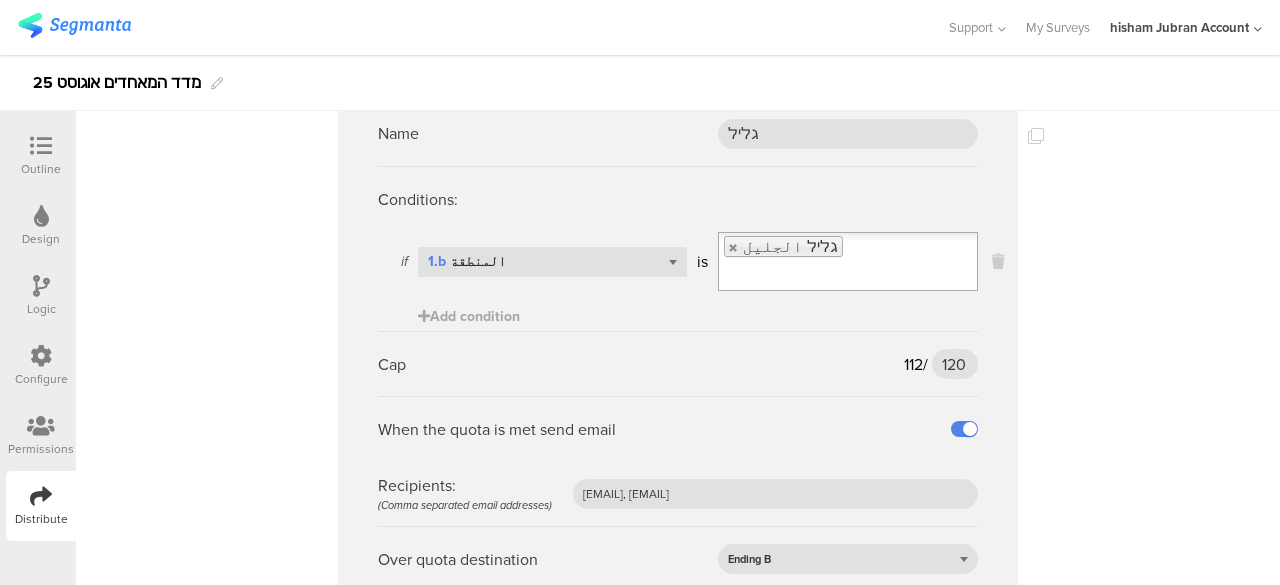 click on "Cap
112
/
120
120" at bounding box center [678, 363] 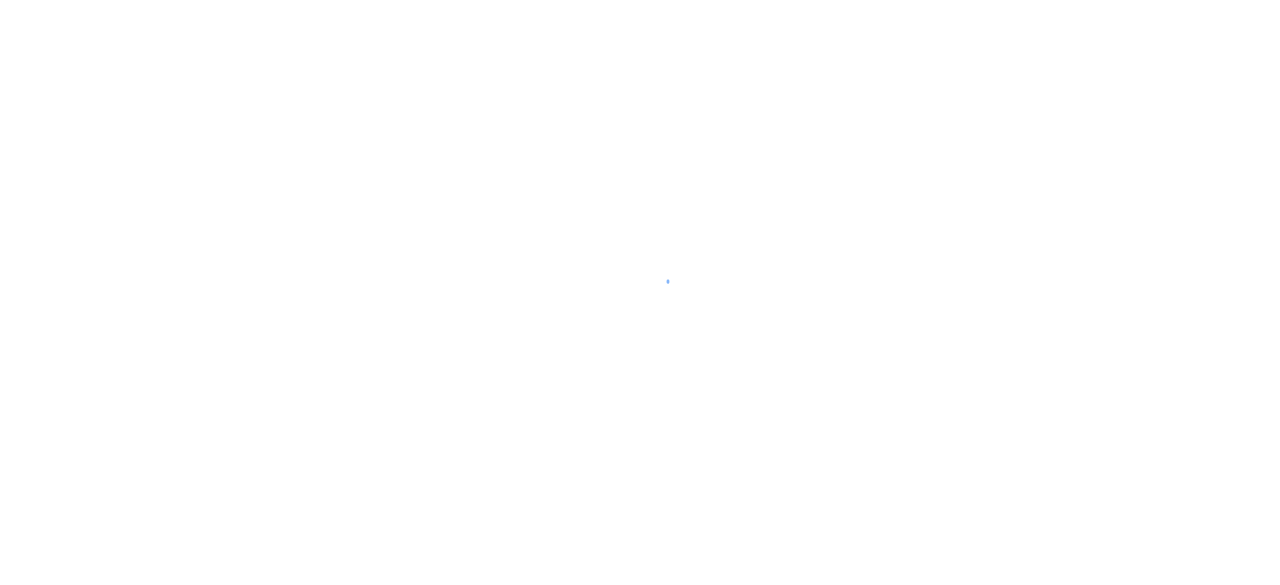 scroll, scrollTop: 0, scrollLeft: 0, axis: both 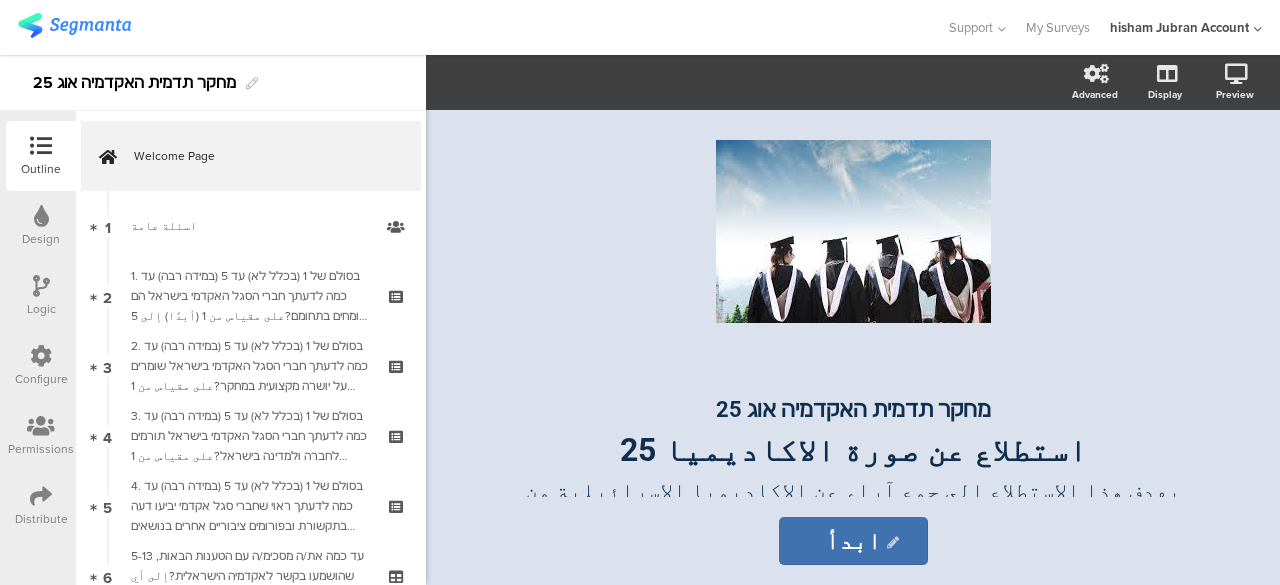 click on "Distribute" at bounding box center [41, 506] 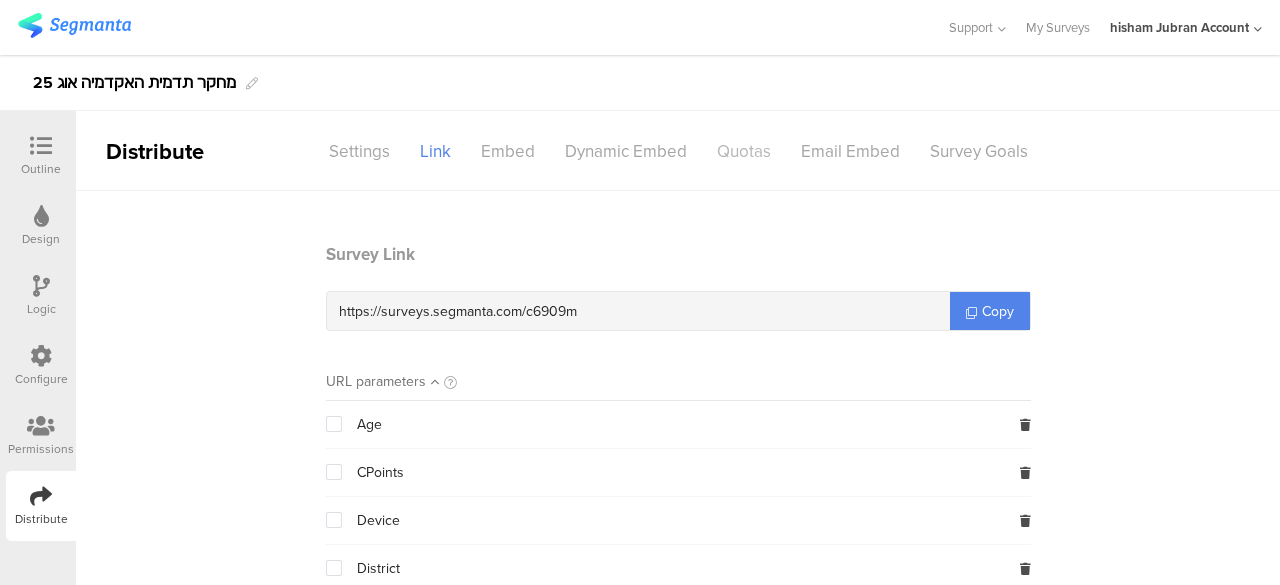 click on "Quotas" at bounding box center [744, 151] 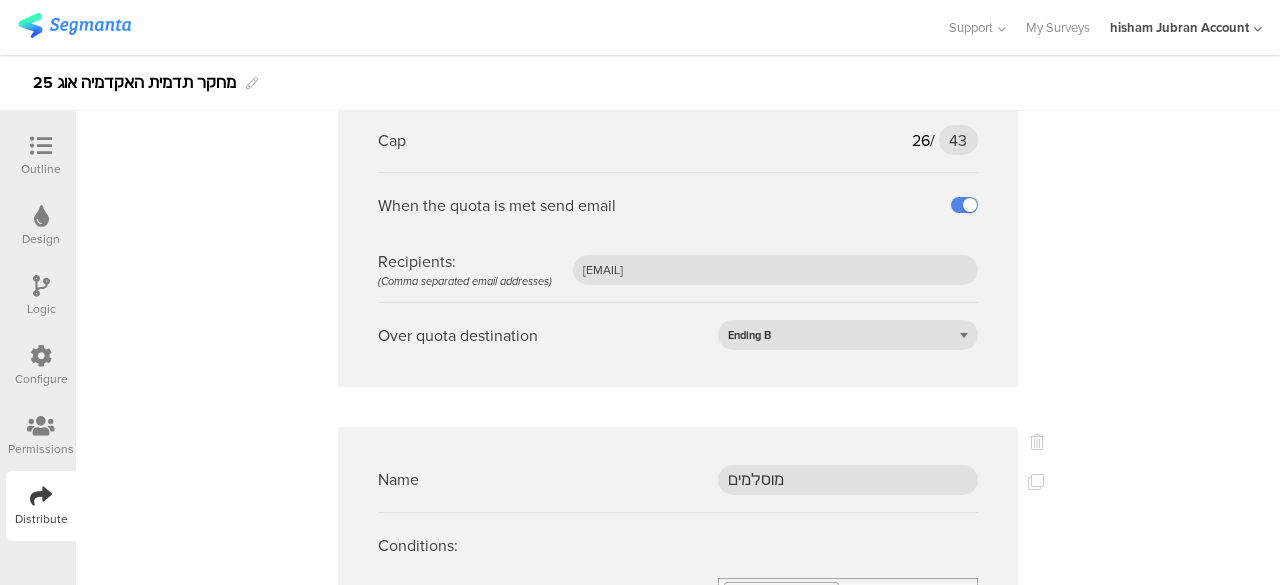 scroll, scrollTop: 3300, scrollLeft: 0, axis: vertical 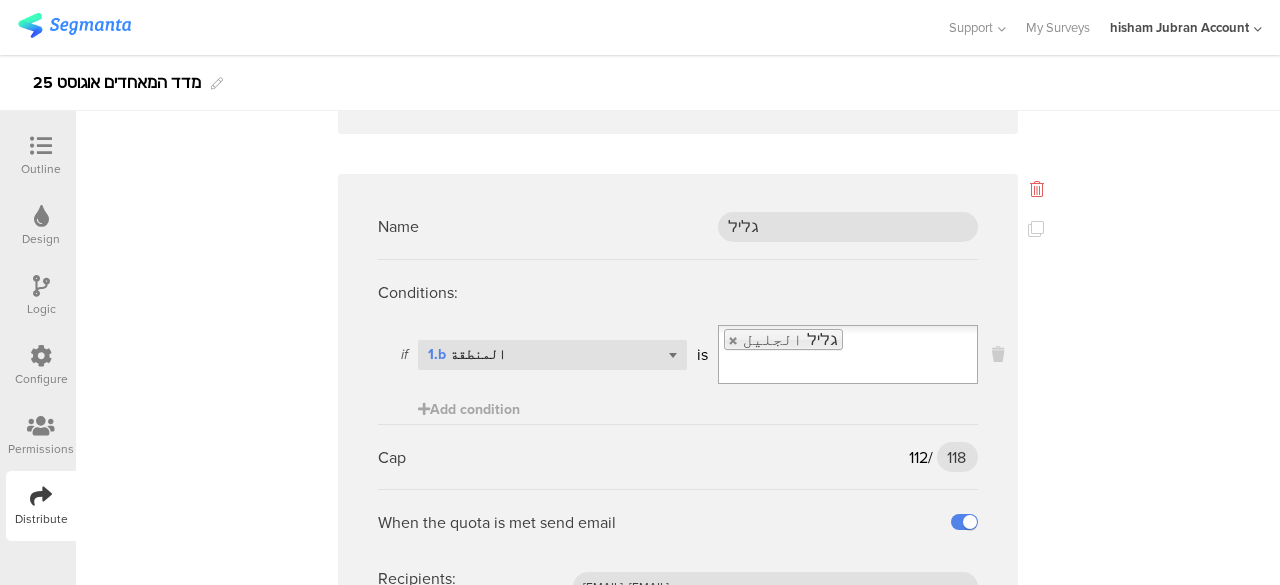 click at bounding box center [1037, 189] 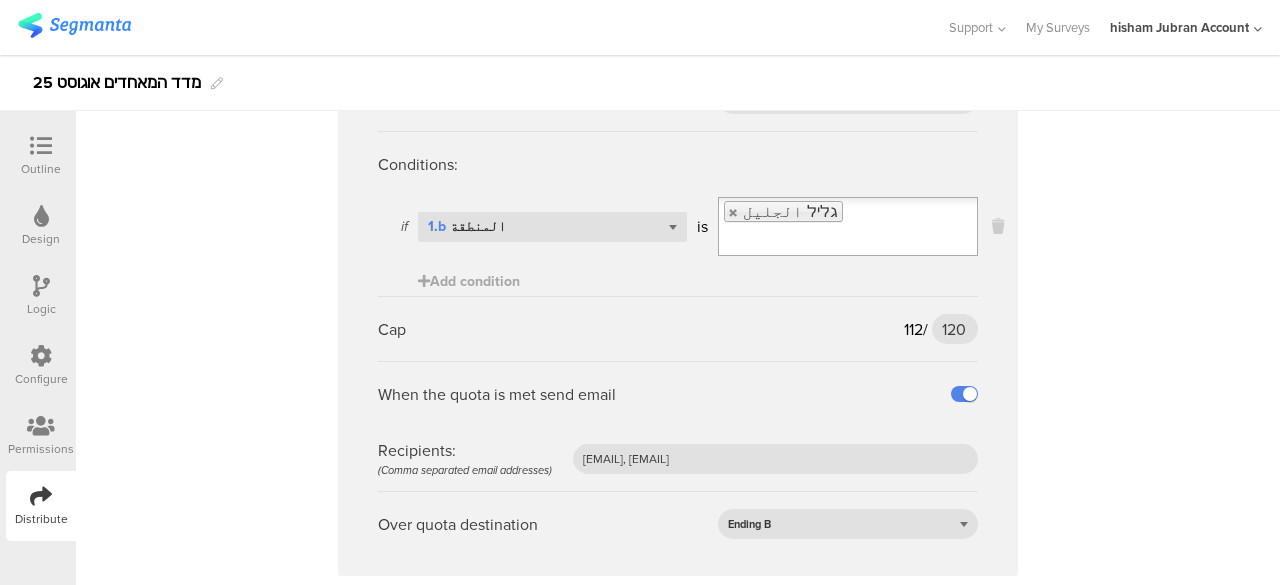 scroll, scrollTop: 8136, scrollLeft: 0, axis: vertical 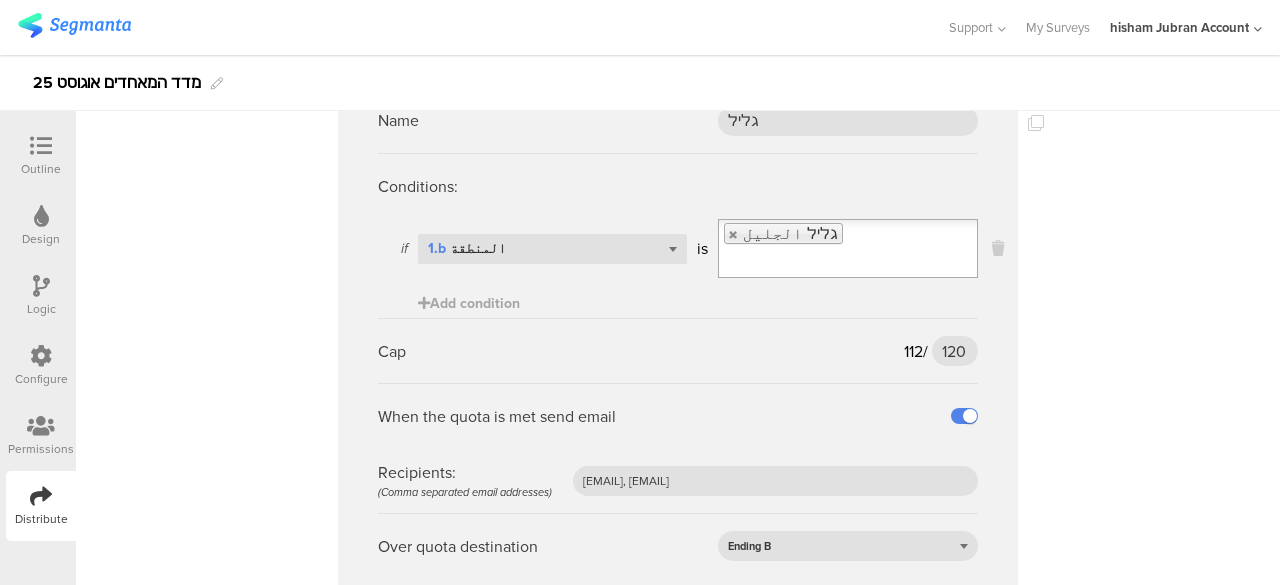 click on "Name
55-64
Conditions:
if
Select question...   1.d العمر גיל
is
55-64
Add condition
Cap
18
/
22
22
When the quota is met send email
Recipients:  (Comma separated email addresses)
afkar2005@gmail.com, alwanresearches@gmail.com
Over quota destination
Ending B
Name
משולש
Conditions:
if
Select question...   1.b المنطقة
is
משולש المثلث
Add condition
Cap
34
/
50
50" at bounding box center (678, -3622) 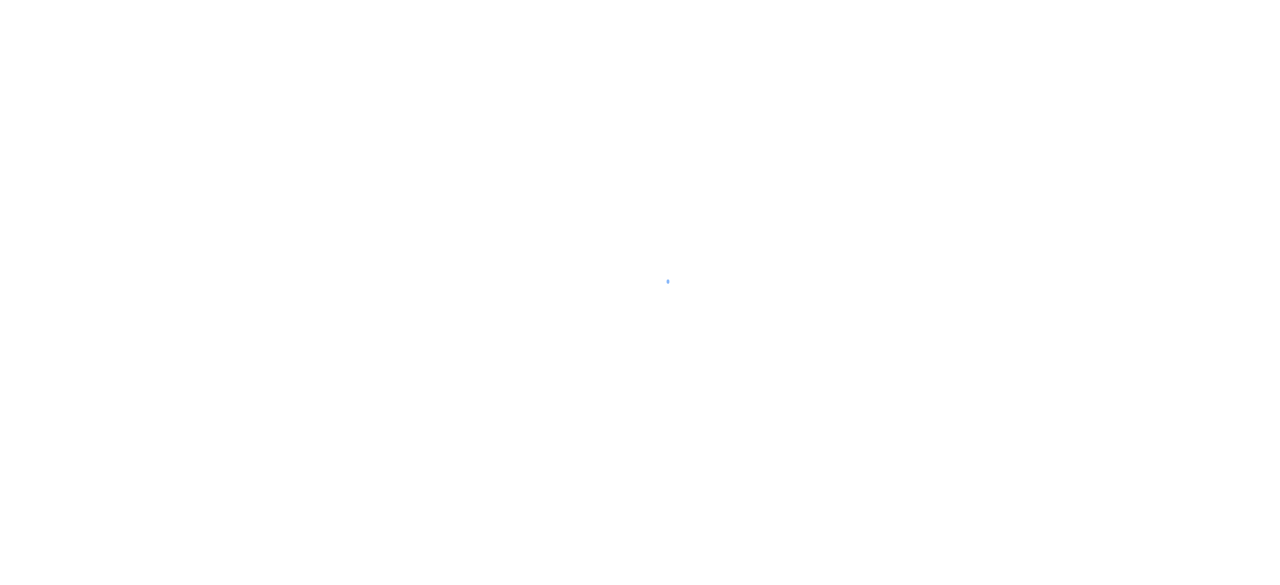 scroll, scrollTop: 0, scrollLeft: 0, axis: both 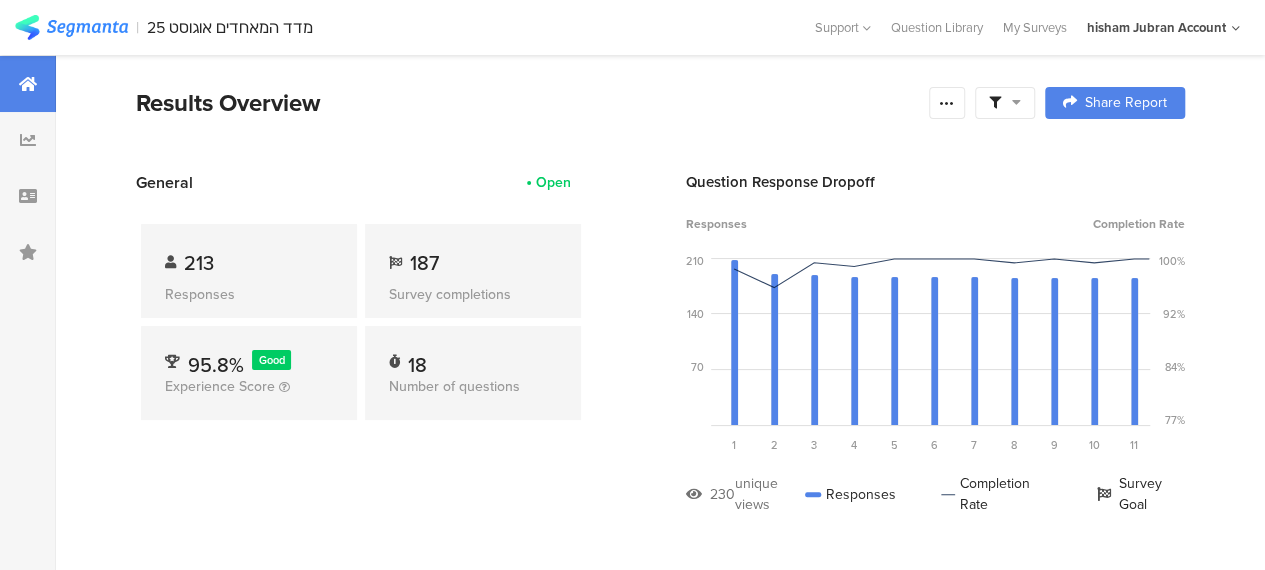 click at bounding box center [1005, 103] 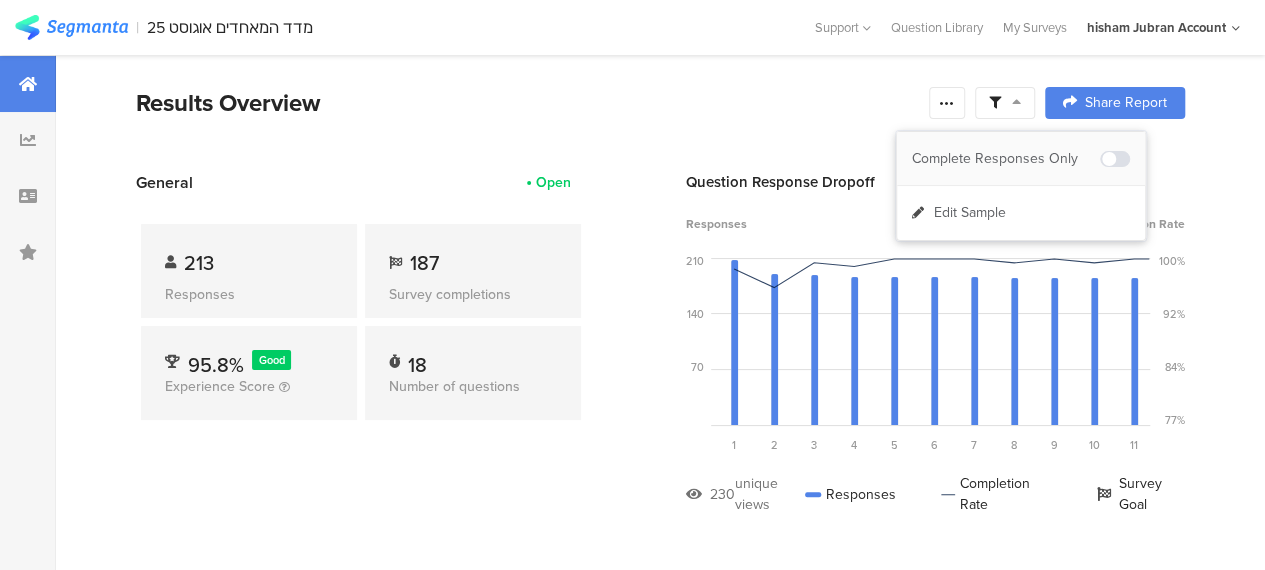 click on "Complete Responses Only" at bounding box center [1006, 159] 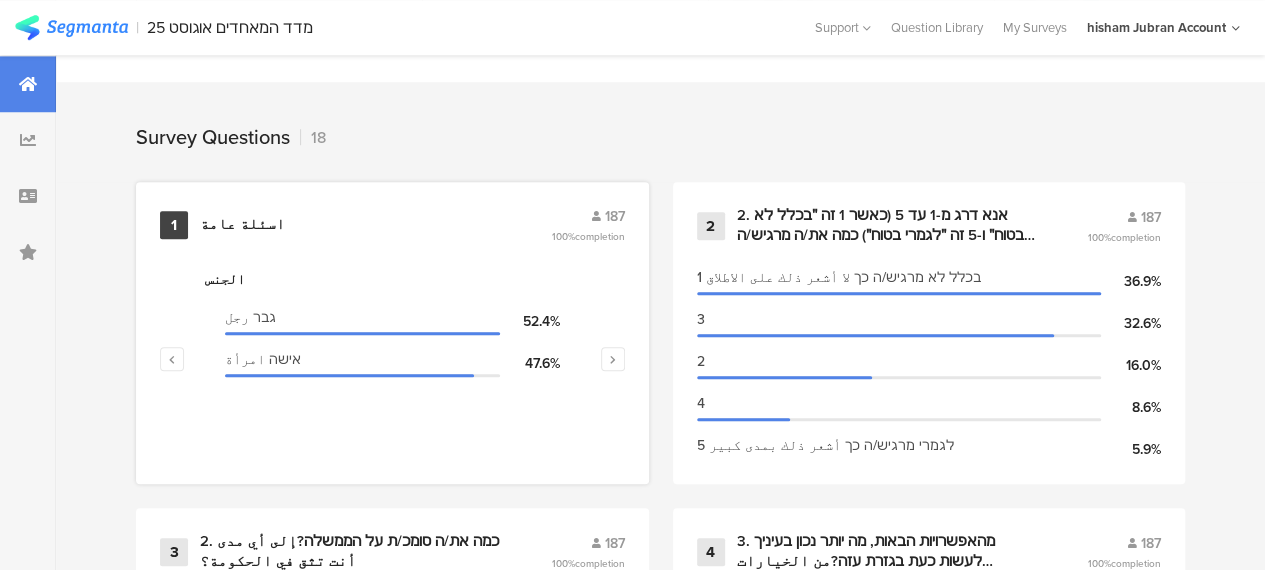 scroll, scrollTop: 800, scrollLeft: 0, axis: vertical 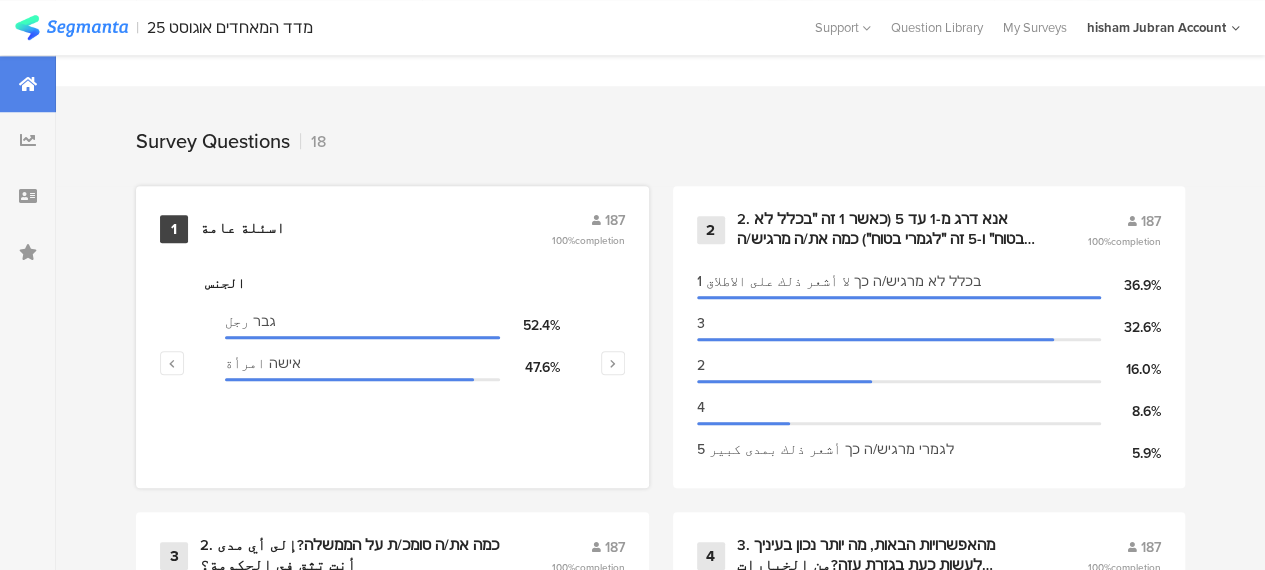 click on "اسئلة عامة" at bounding box center [242, 229] 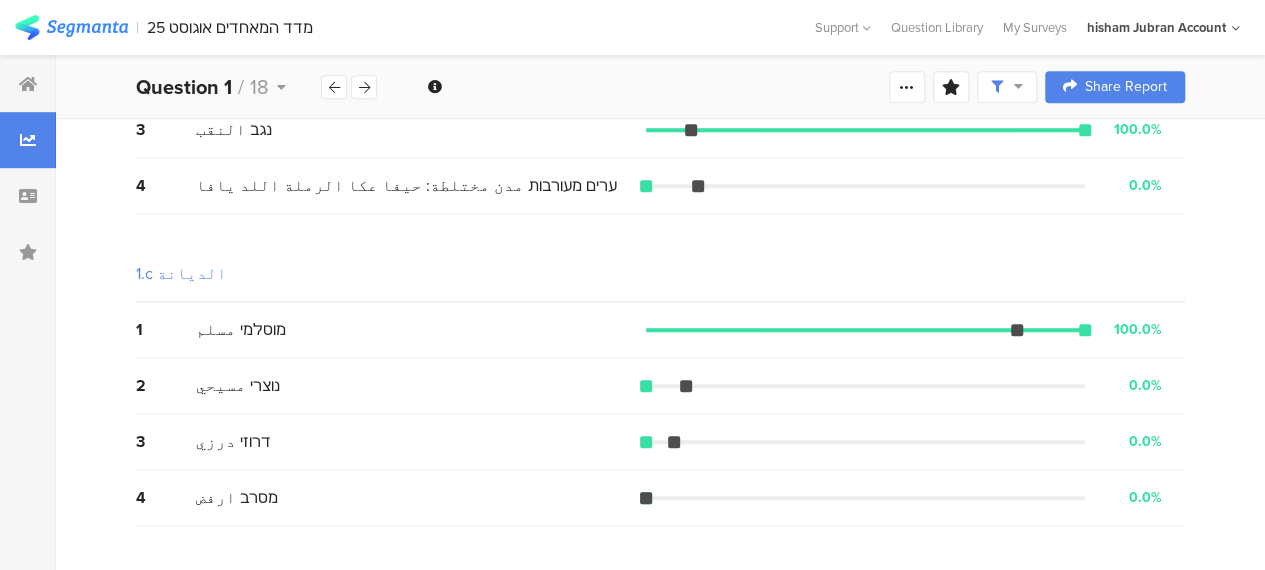 scroll, scrollTop: 600, scrollLeft: 0, axis: vertical 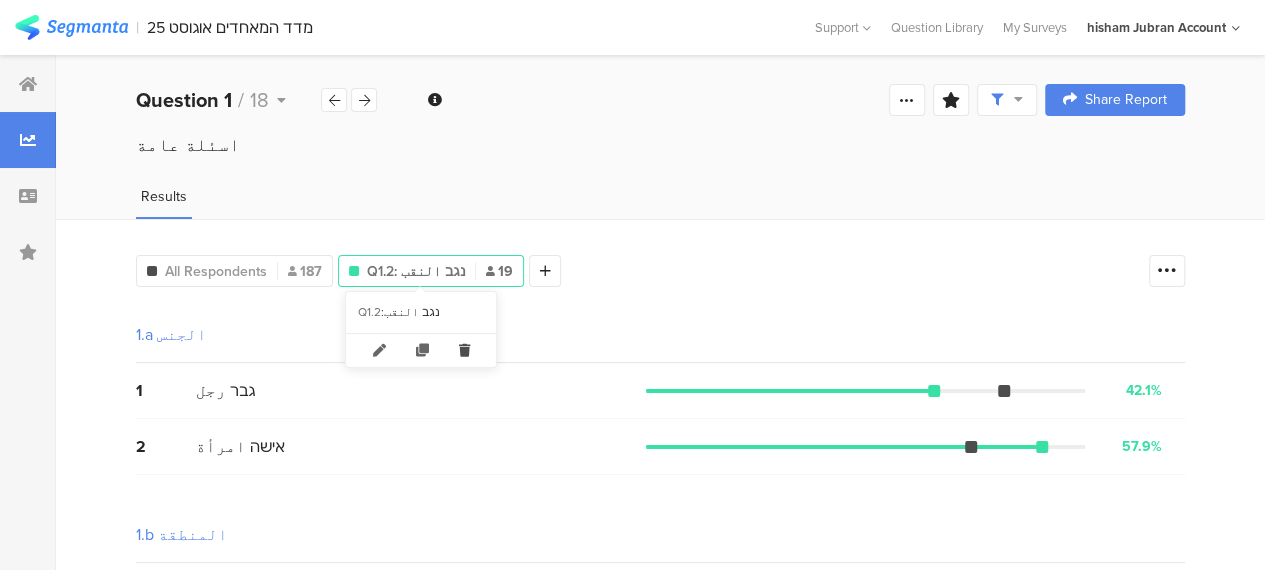 click at bounding box center [464, 350] 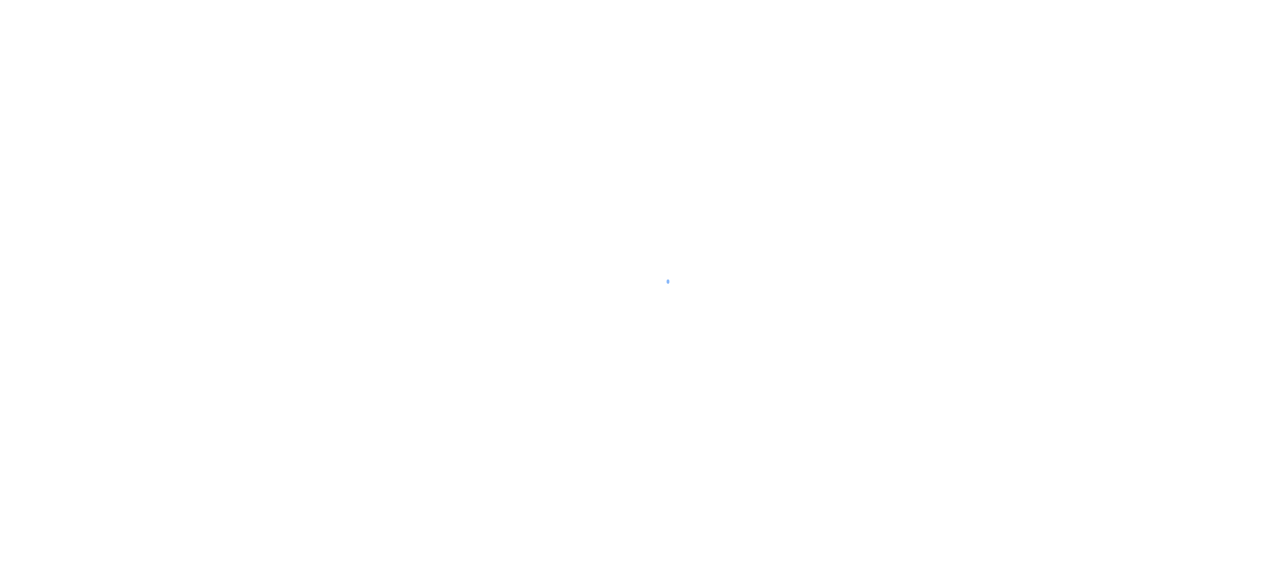 scroll, scrollTop: 0, scrollLeft: 0, axis: both 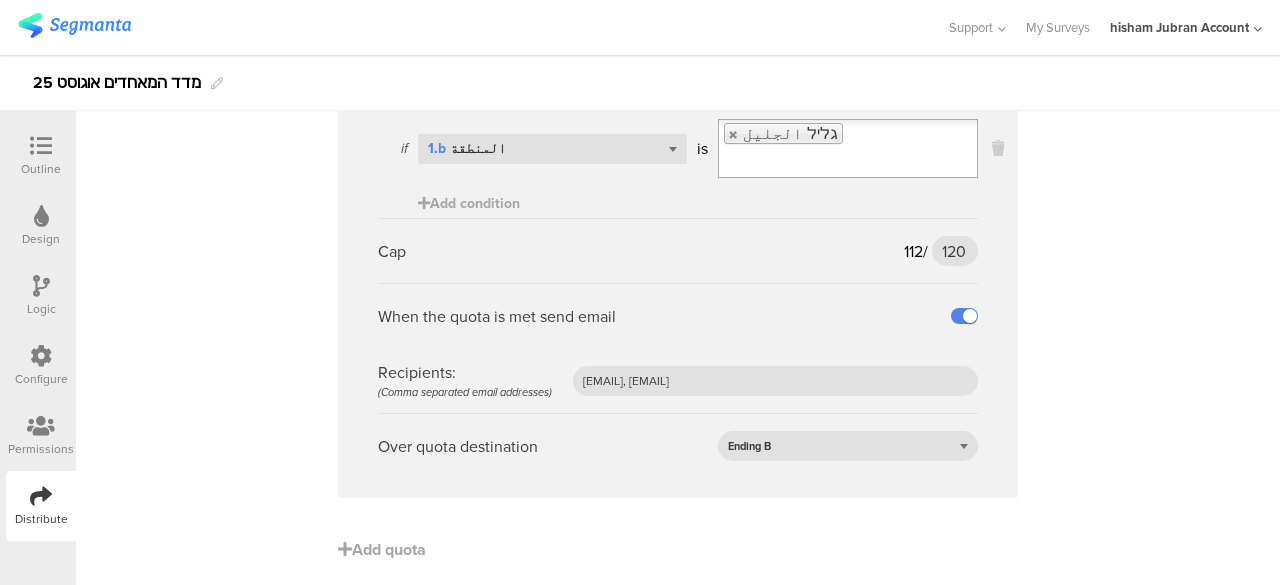 click on "Name
55-64
Conditions:
if
Select question...   1.d العمر גיל
is
55-64
Add condition
Cap
18
/
22
22
When the quota is met send email
Recipients:  (Comma separated email addresses)
afkar2005@gmail.com, alwanresearches@gmail.com
Over quota destination
Ending B
Name
משולש
Conditions:
if
Select question...   1.b المنطقة
is
משולש المثلث
Add condition
Cap
34
/
50
50" at bounding box center [678, -3722] 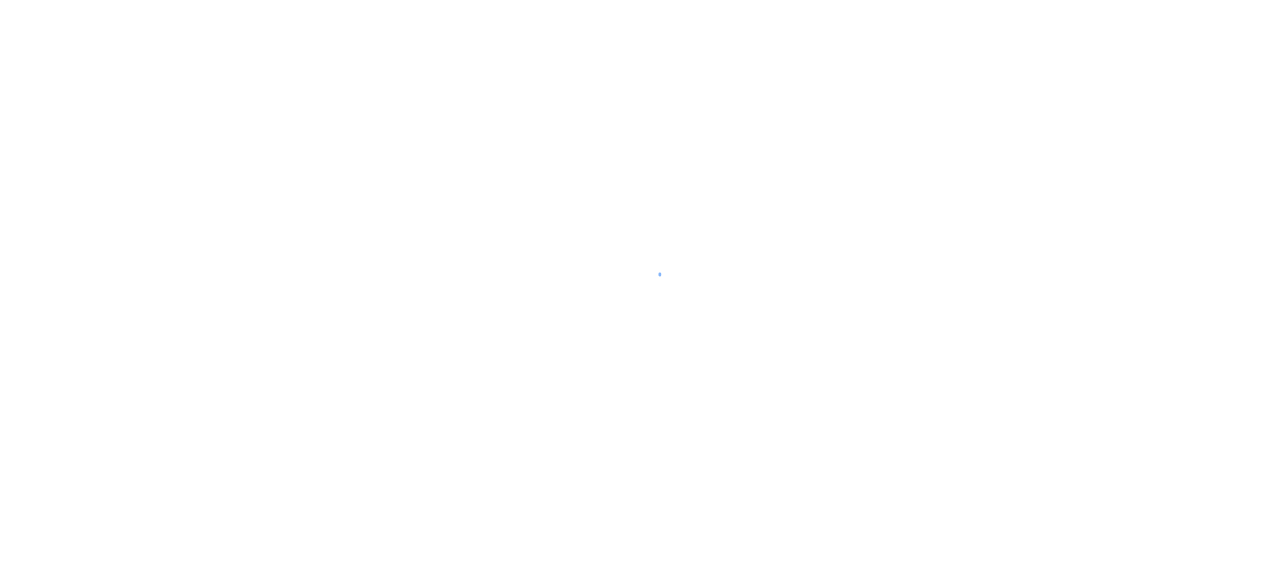 scroll, scrollTop: 0, scrollLeft: 0, axis: both 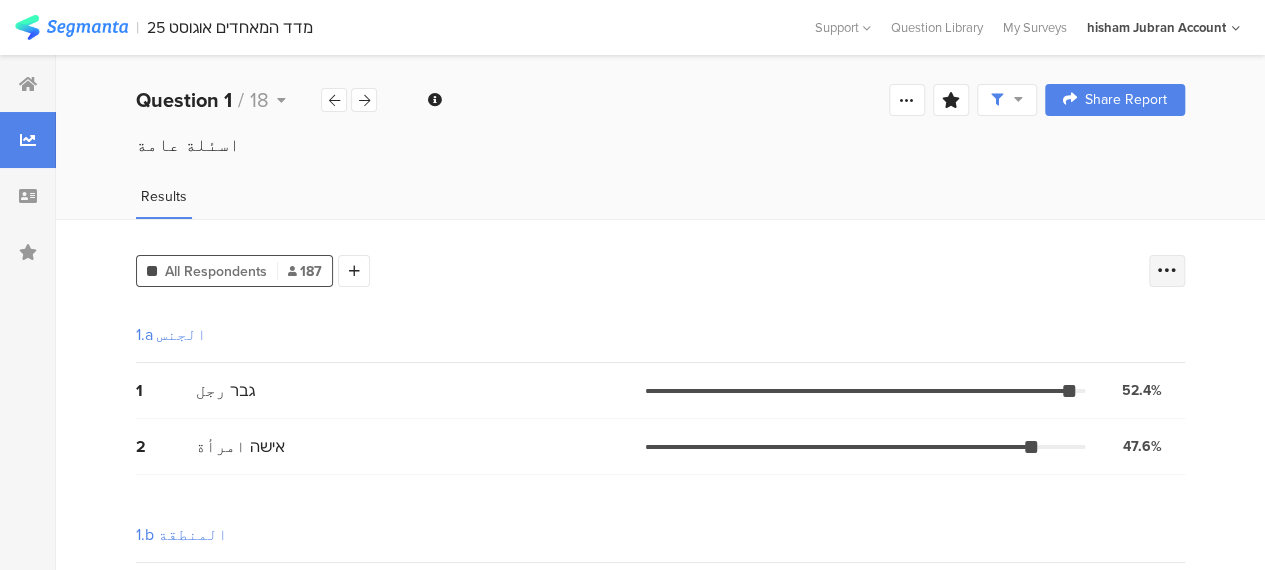 click at bounding box center [1167, 271] 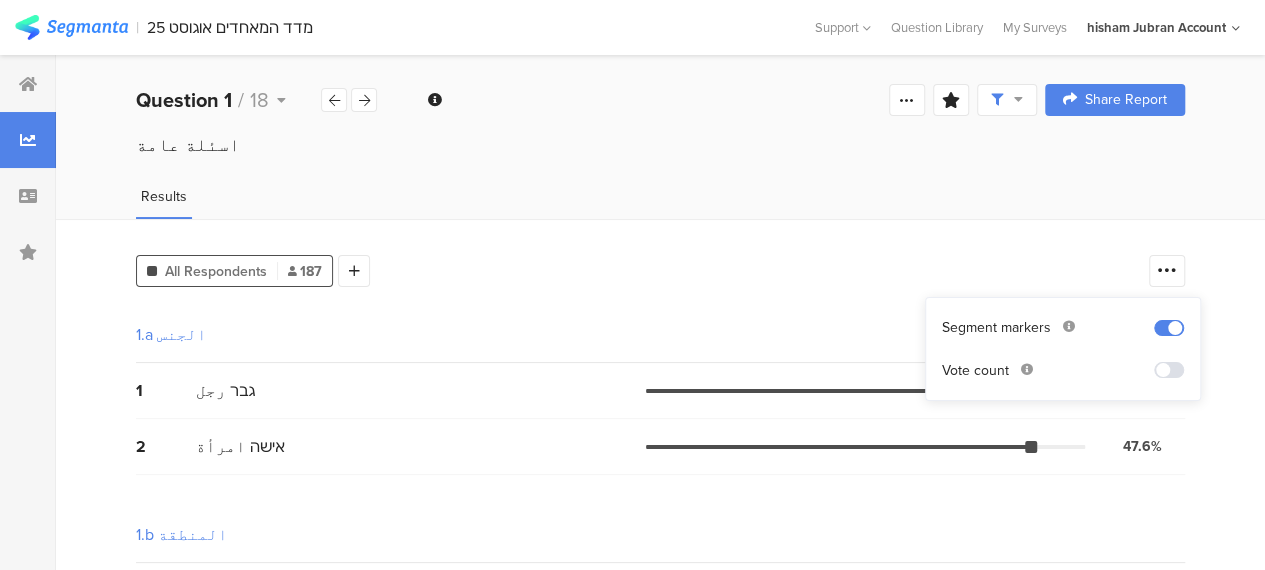 click at bounding box center [1169, 370] 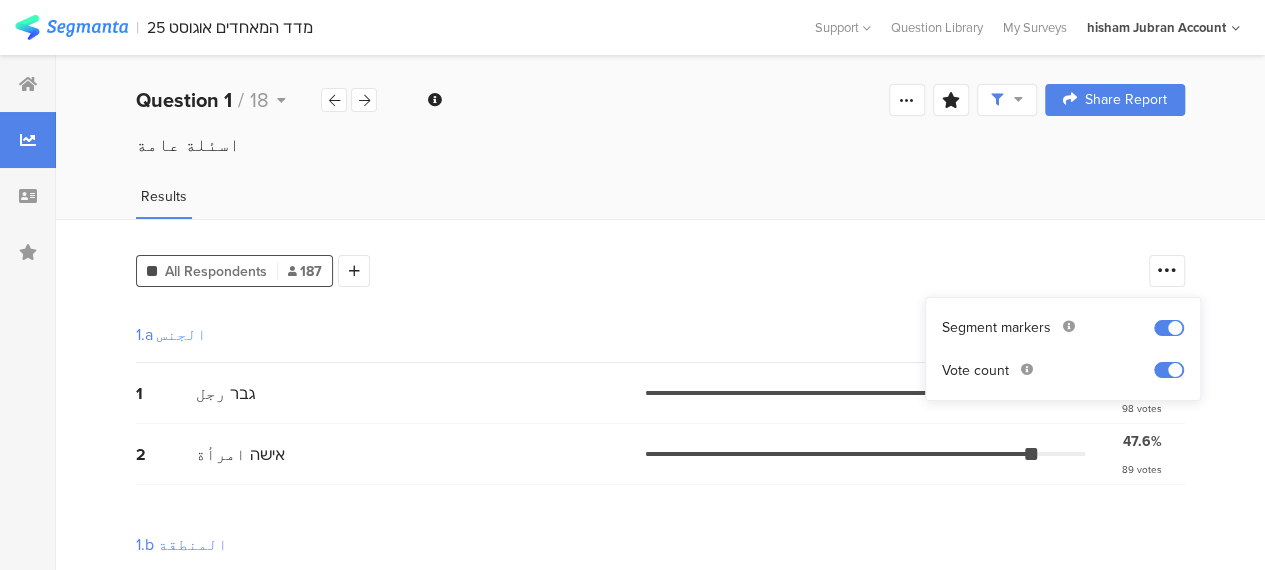 click on "All Respondents       187
Add Segment             1.a الجنس
1     גבר رجل             52.4%   98 votes 2     אישה امرأة             47.6%   89 votes 1.b المنطقة
1     גליל الجليل             59.9%   112 votes 2     משולש المثلث             18.2%   34 votes 3     נגב النقب             10.2%   19 votes 4     ערים מעורבות مدن مختلطة: حيفا عكا الرملة اللد يافا             11.8%   22 votes 1.c الديانة
1     מוסלמי مسلم             84.5%   158 votes 2     נוצרי مسيحي             9.1%   17 votes 3     דרוזי درزي             6.4%   12 votes 4     מסרב ارفض             0.0%   0 votes 1.d العمر גיל
1     18-24             18.2%   34 votes 2     25-34             26.2%   49 votes 3     35-44             20.9%   39 votes 4     45-54             18.7%   35 votes 5     55-64             9.6%   18 votes" at bounding box center [660, 918] 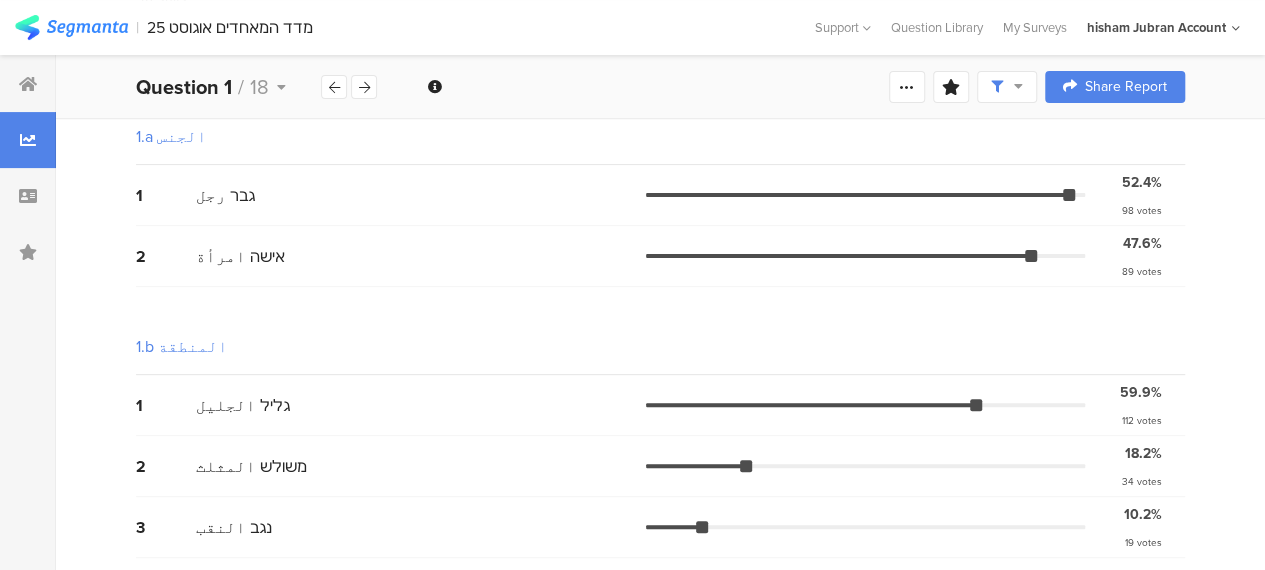 scroll, scrollTop: 0, scrollLeft: 0, axis: both 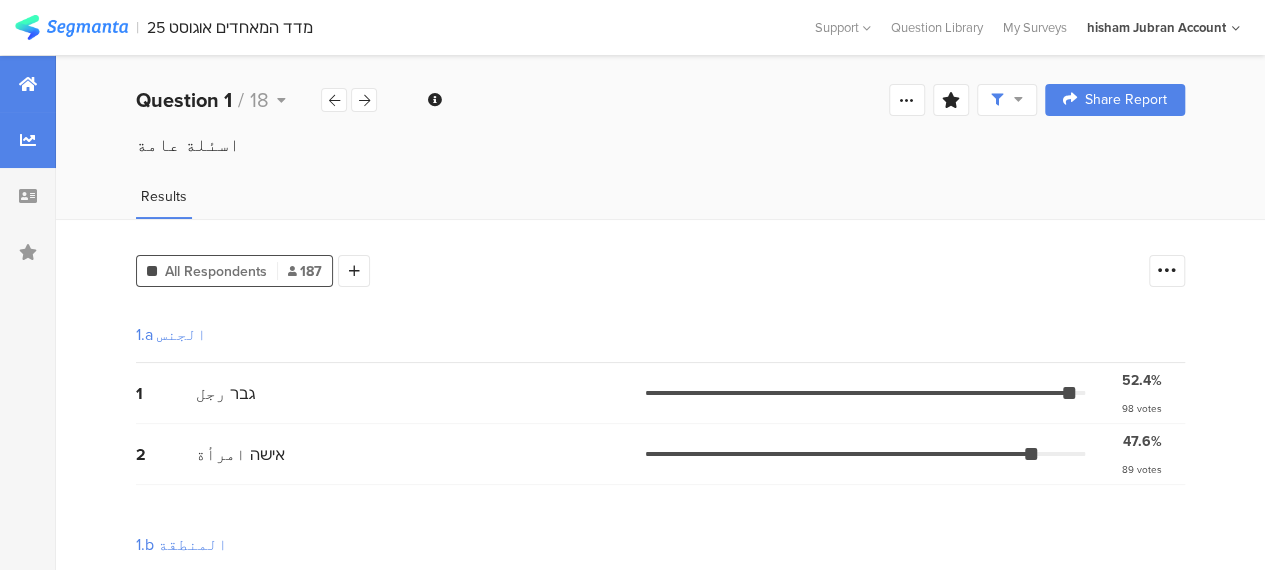 click at bounding box center (28, 84) 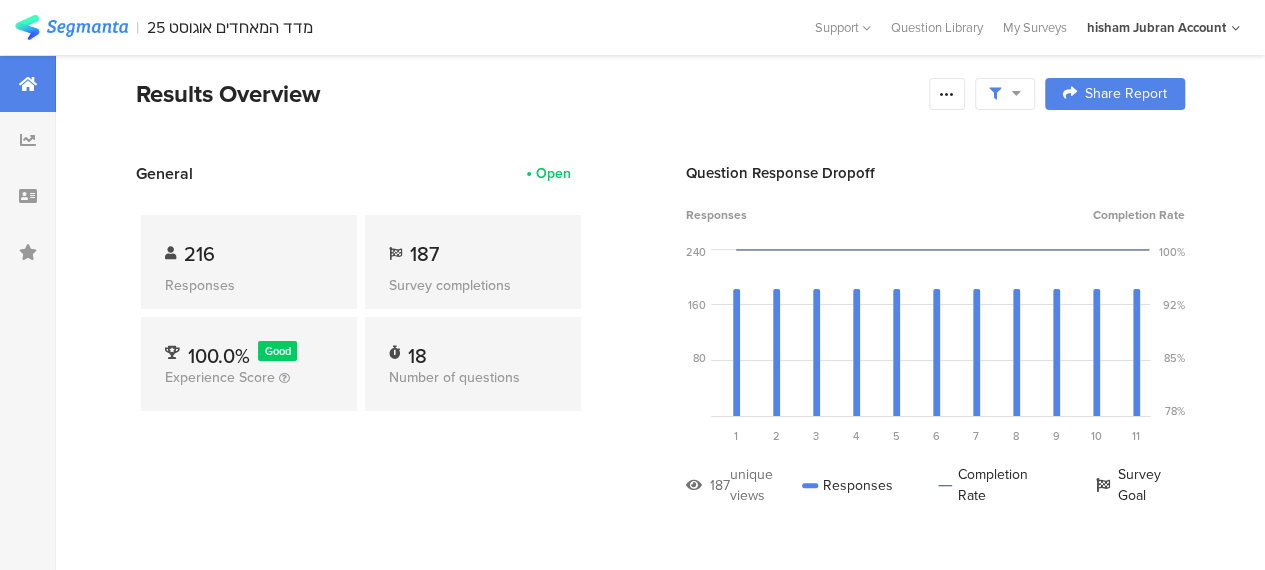 scroll, scrollTop: 0, scrollLeft: 0, axis: both 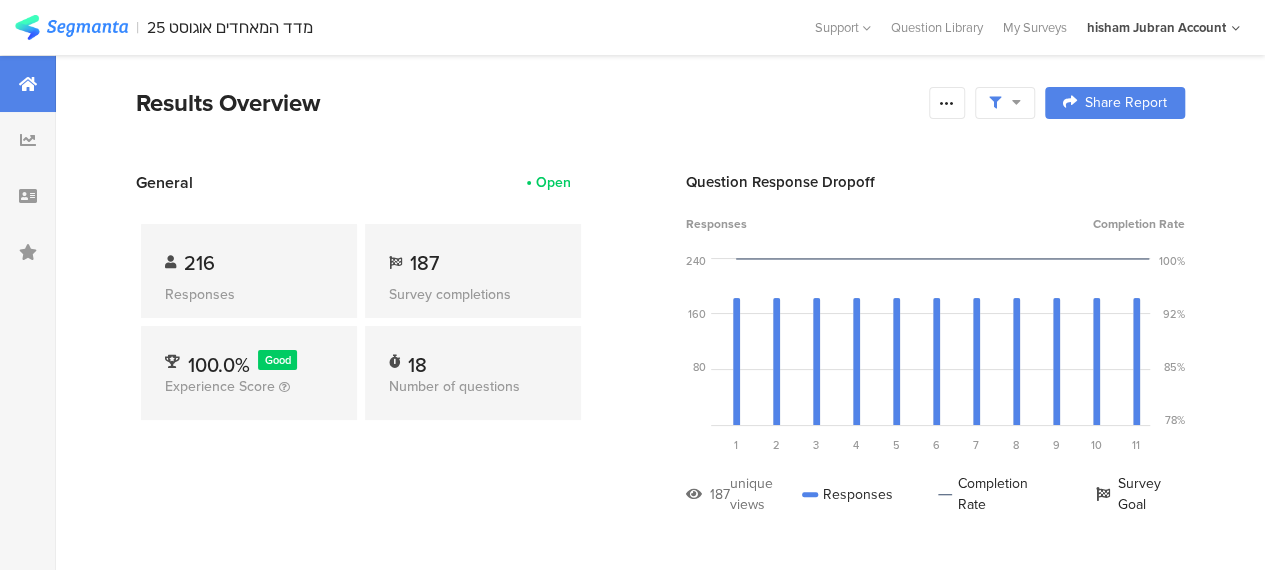 click at bounding box center [1005, 103] 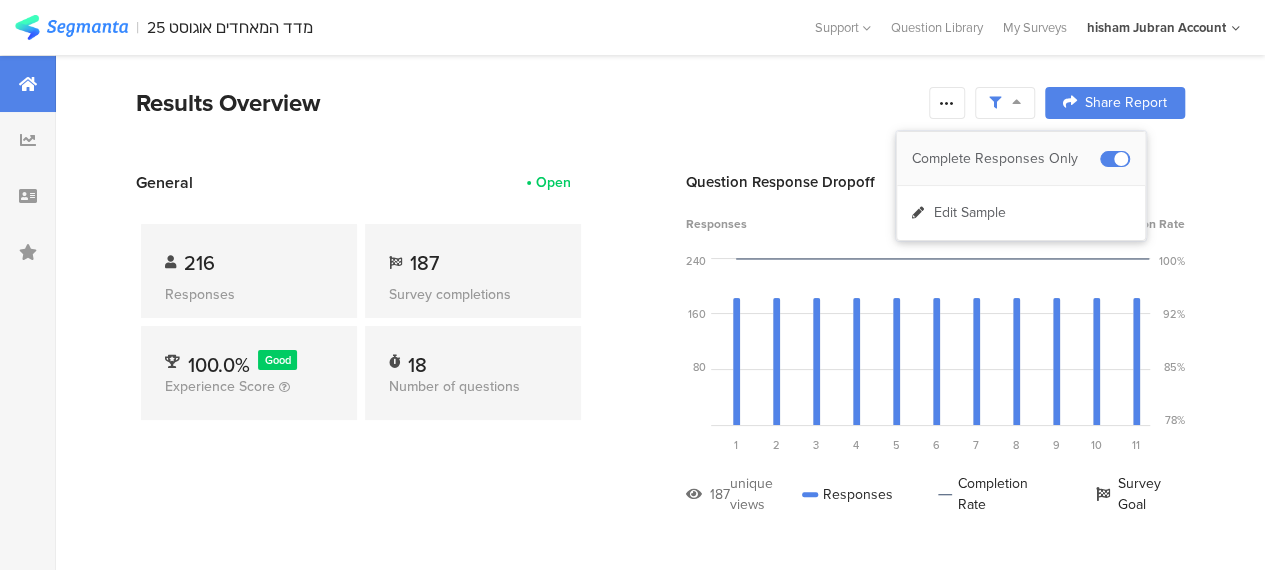 click on "Complete Responses Only" at bounding box center (1006, 159) 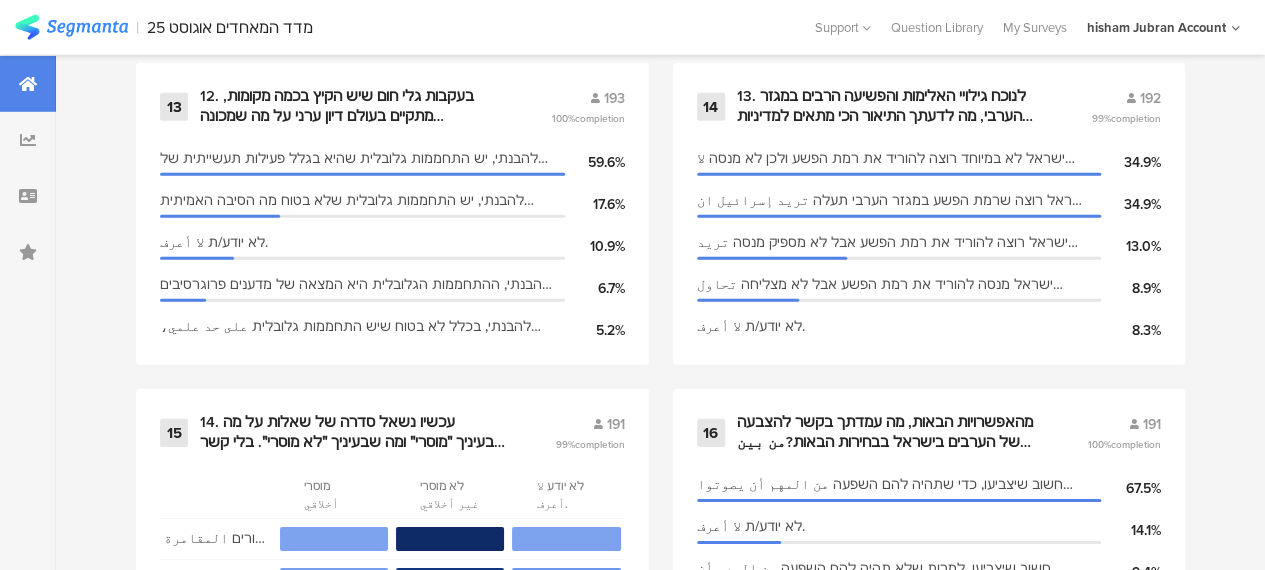 scroll, scrollTop: 2979, scrollLeft: 0, axis: vertical 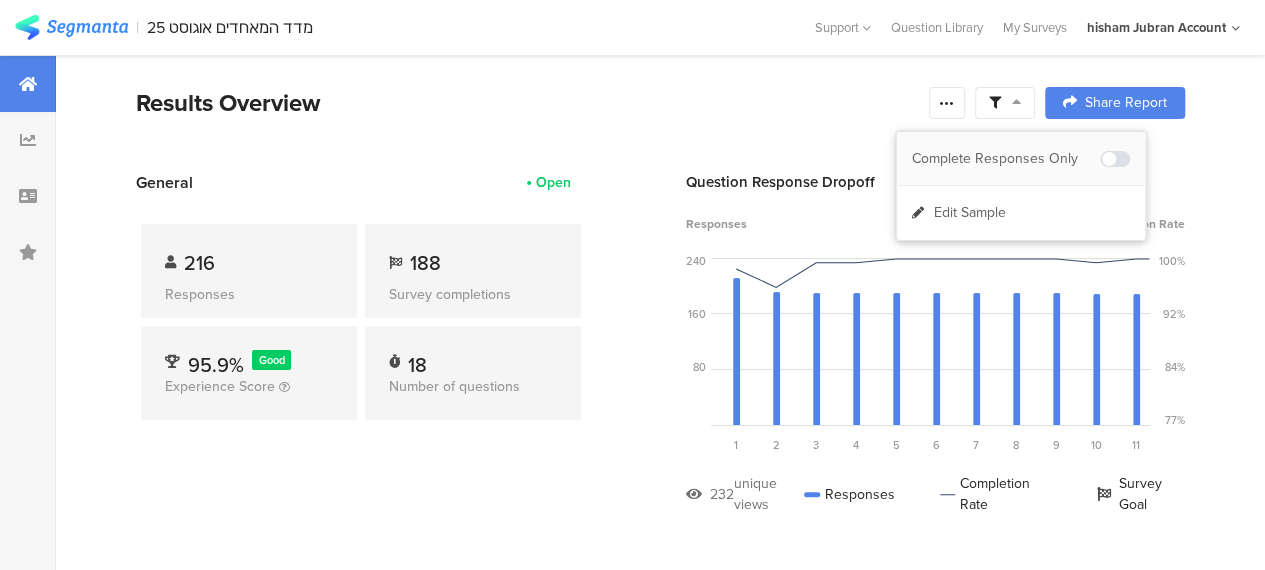 click at bounding box center (1115, 159) 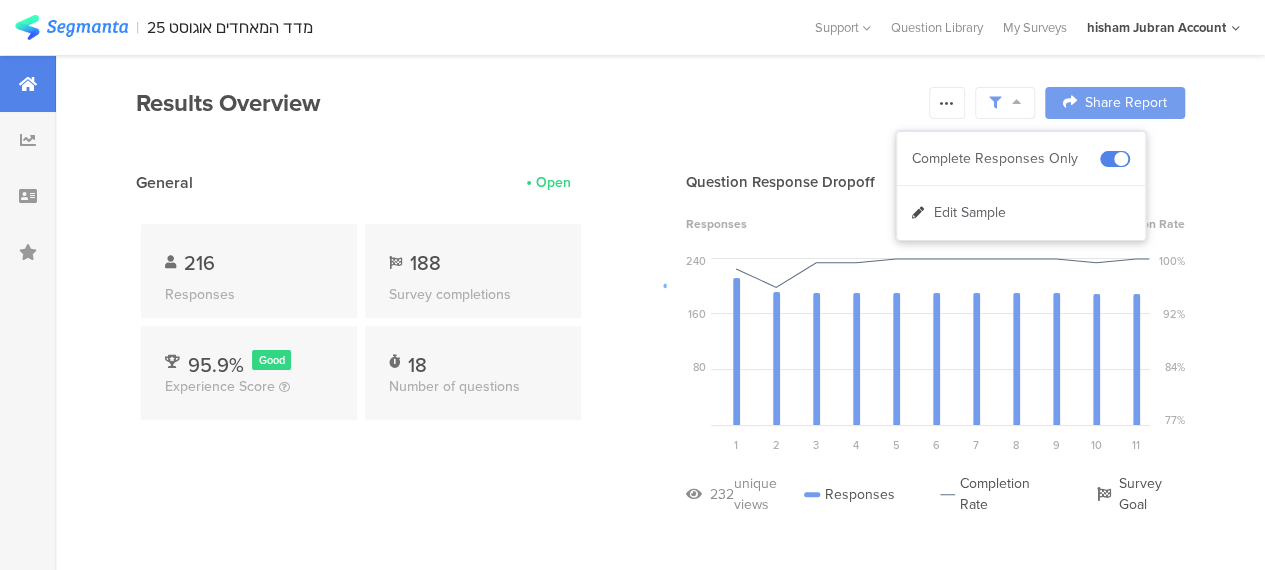 click at bounding box center (632, 285) 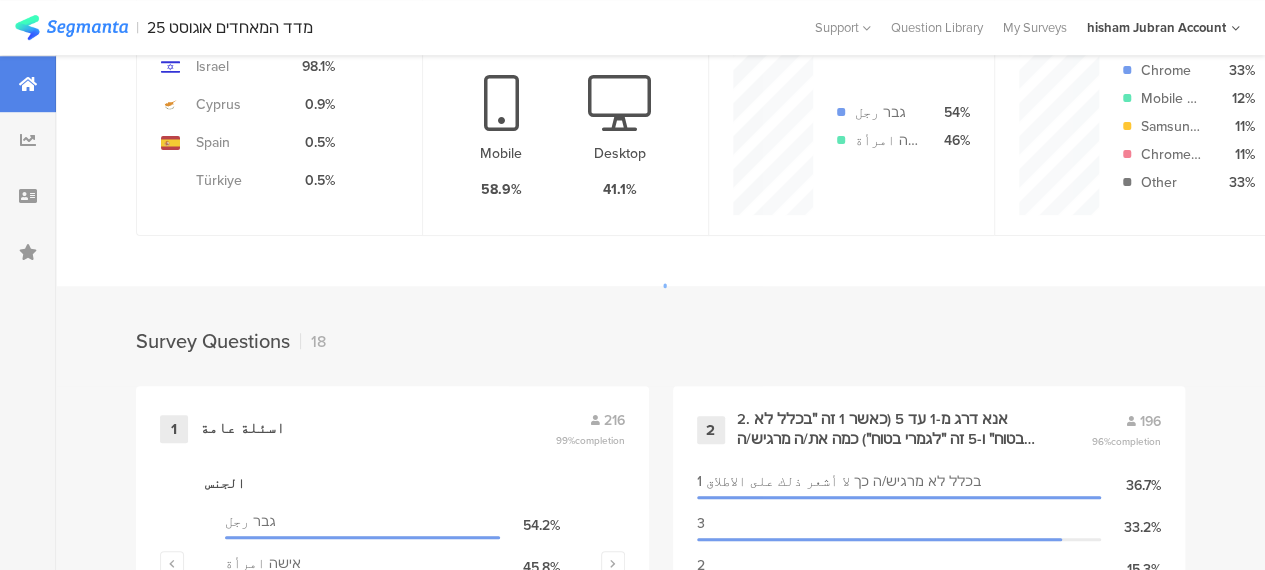 scroll, scrollTop: 900, scrollLeft: 0, axis: vertical 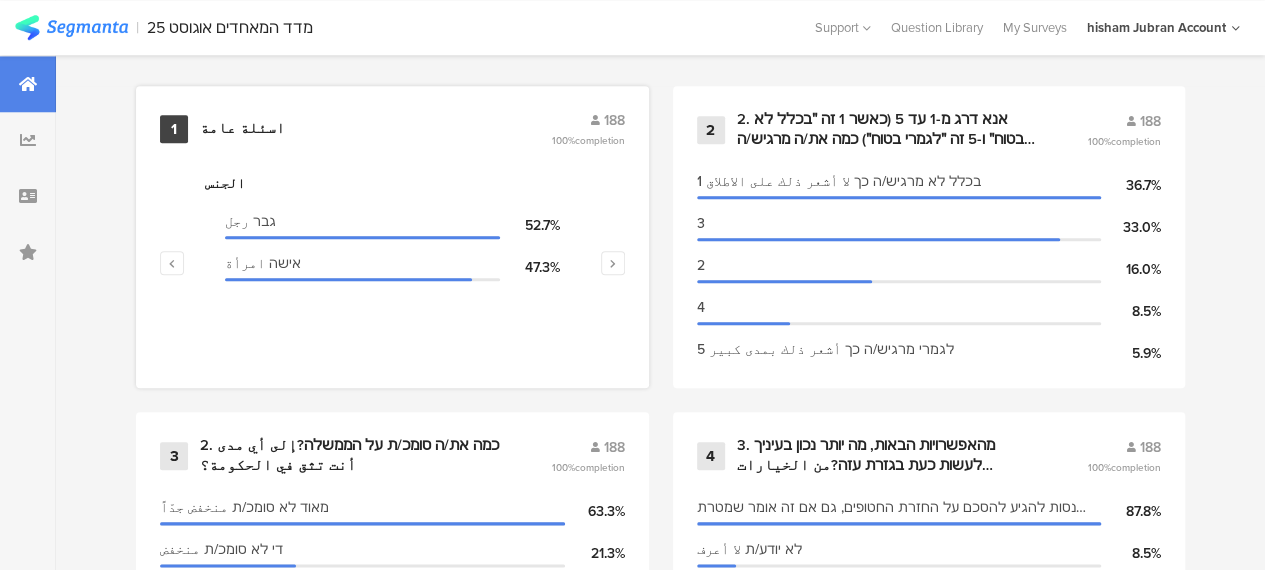 click on "اسئلة عامة" at bounding box center [242, 129] 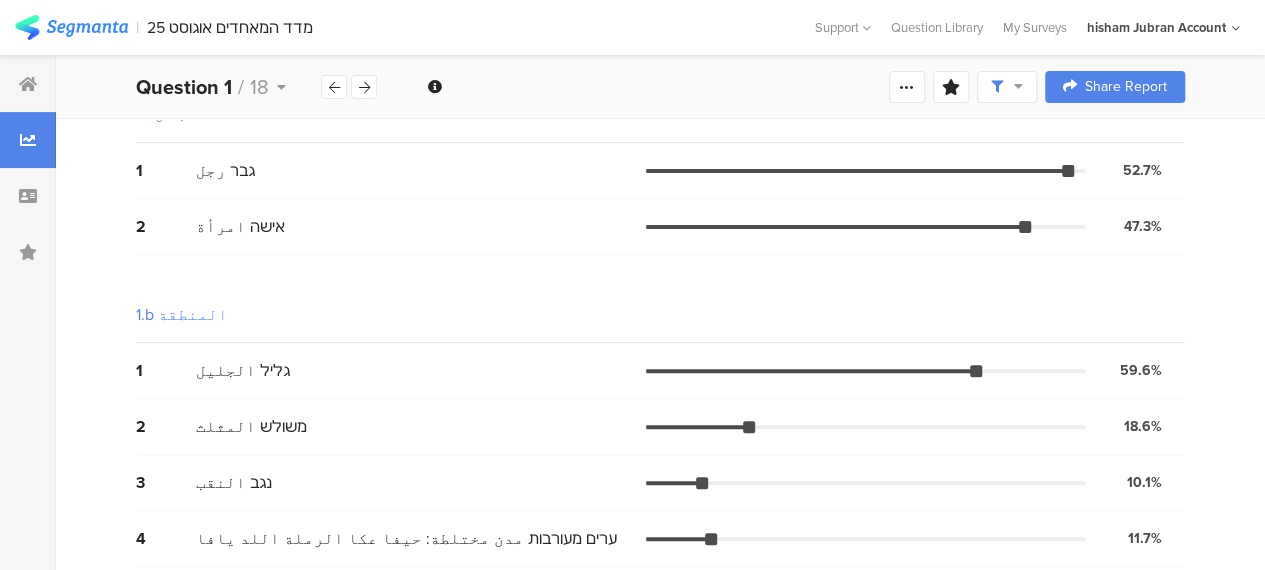scroll, scrollTop: 200, scrollLeft: 0, axis: vertical 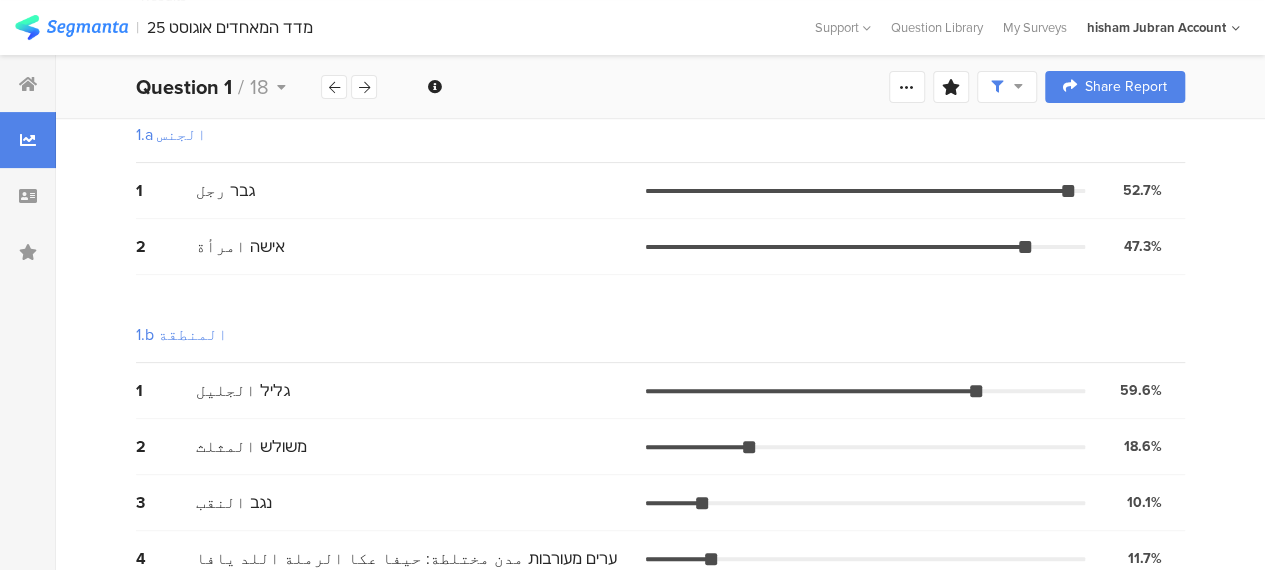 drag, startPoint x: 34, startPoint y: 102, endPoint x: 87, endPoint y: 1, distance: 114.061386 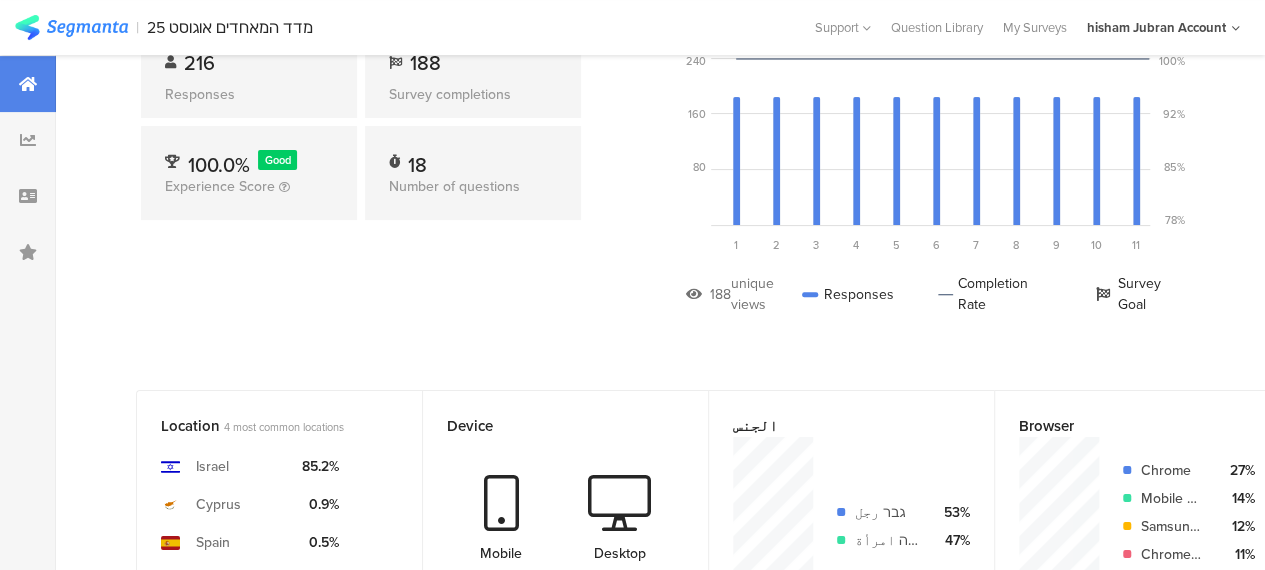 scroll, scrollTop: 0, scrollLeft: 0, axis: both 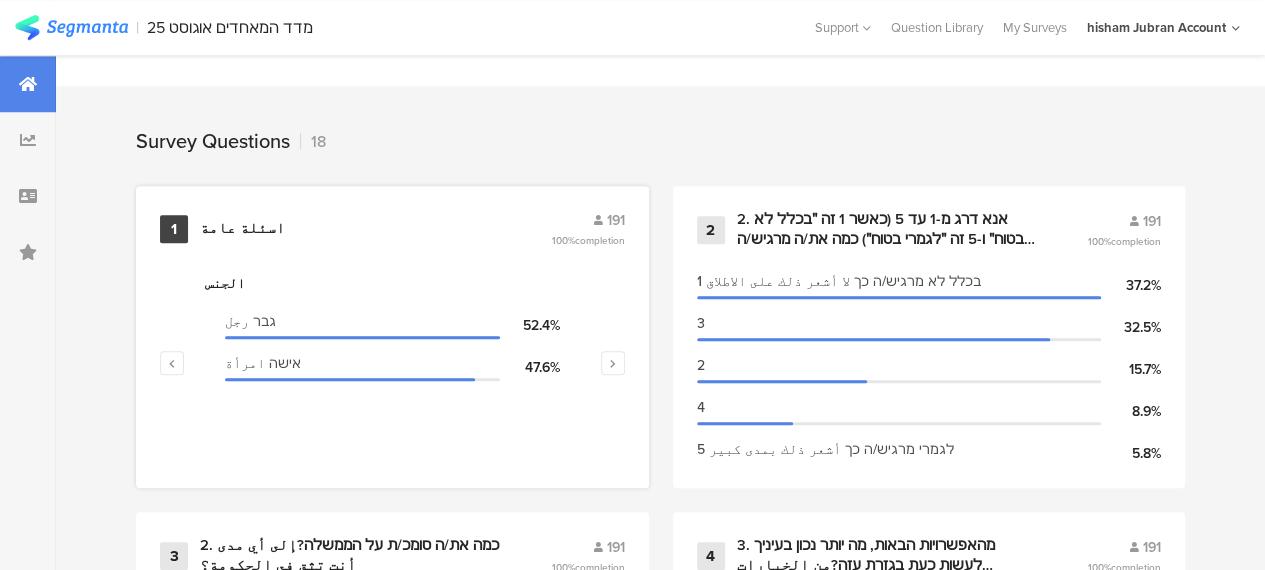 click on "اسئلة عامة" at bounding box center (242, 229) 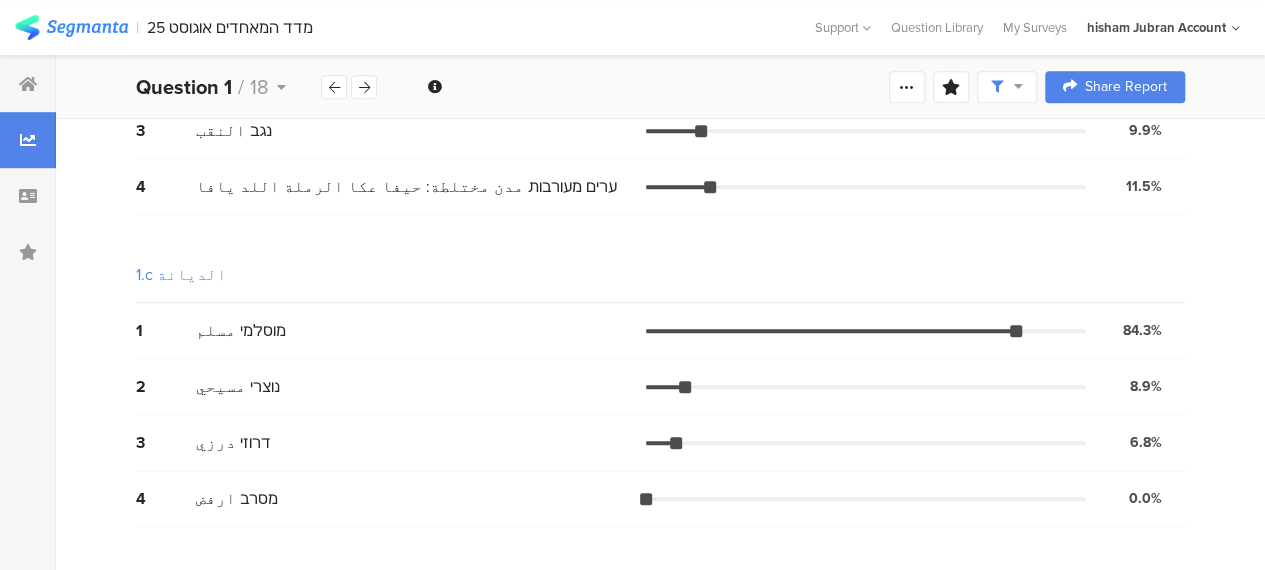 scroll, scrollTop: 600, scrollLeft: 0, axis: vertical 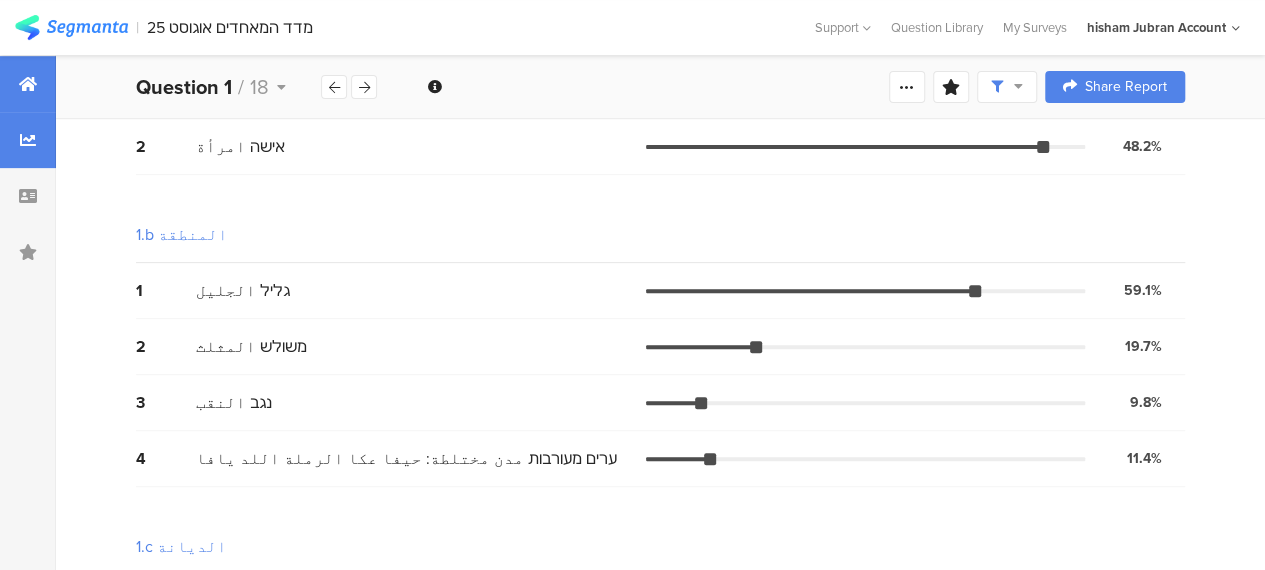 click at bounding box center [28, 84] 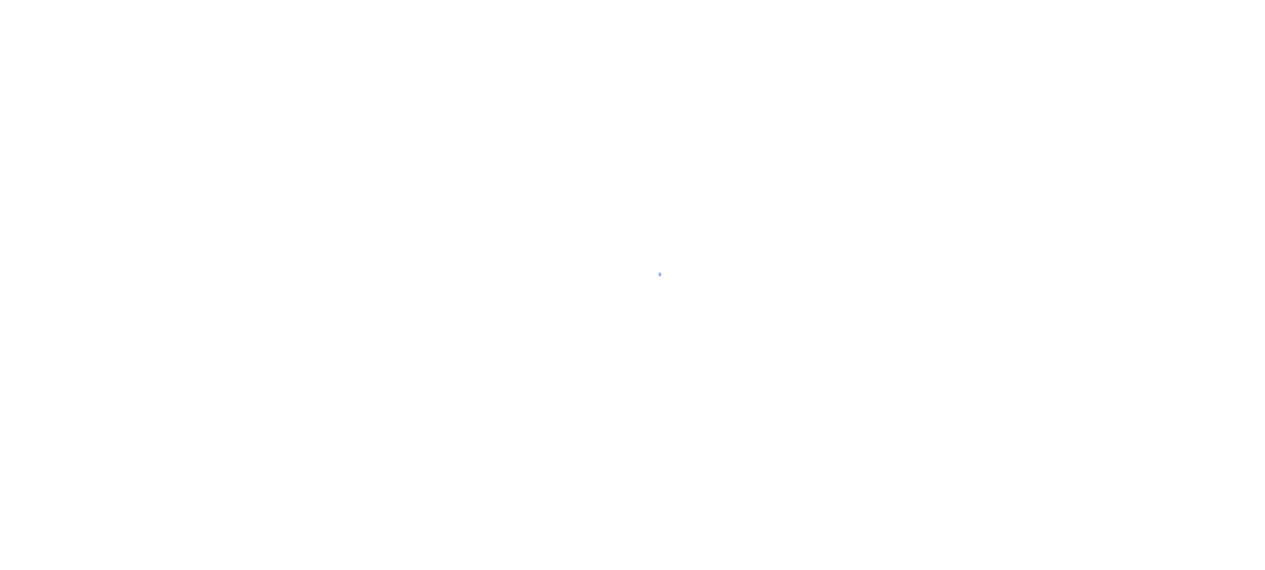 scroll, scrollTop: 0, scrollLeft: 0, axis: both 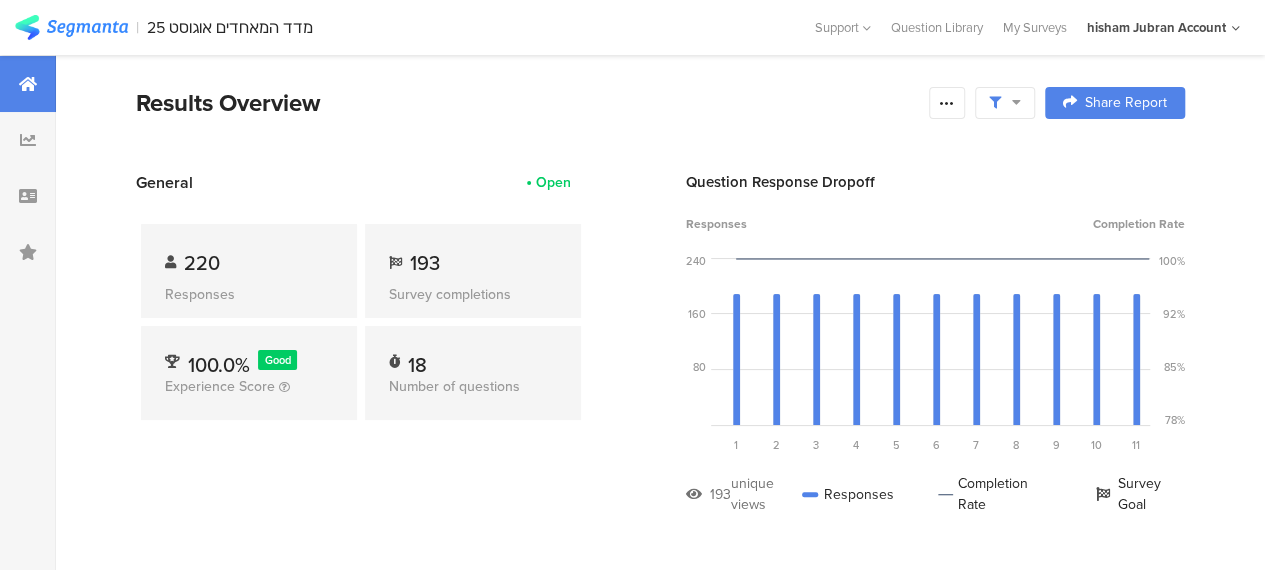 click at bounding box center [1016, 102] 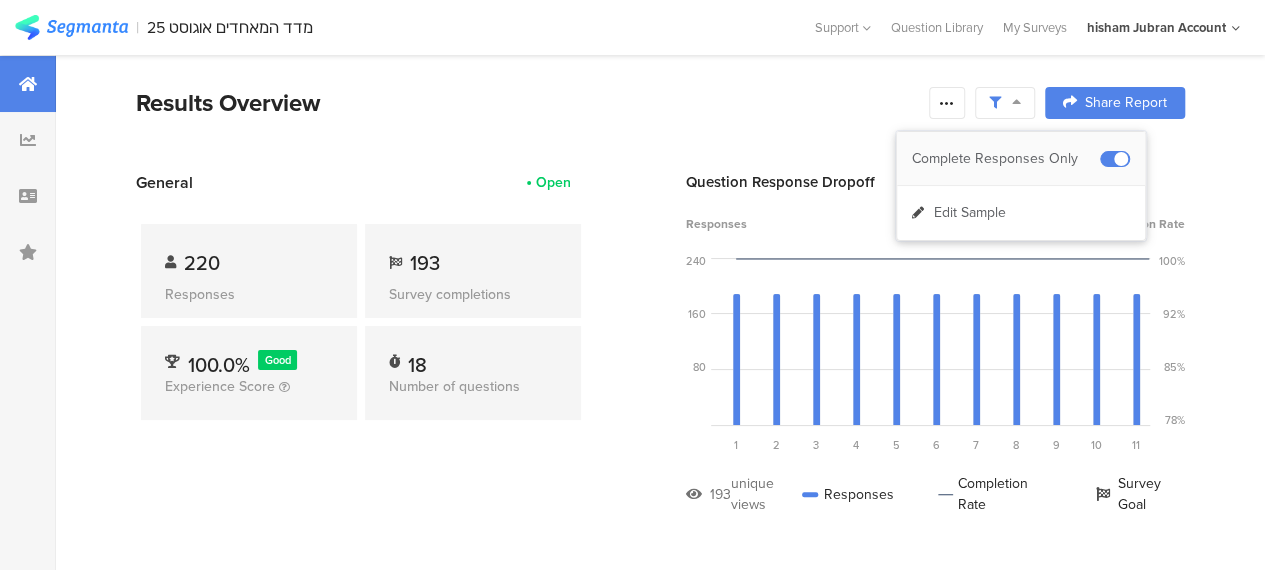 click on "Complete Responses Only" at bounding box center (1006, 159) 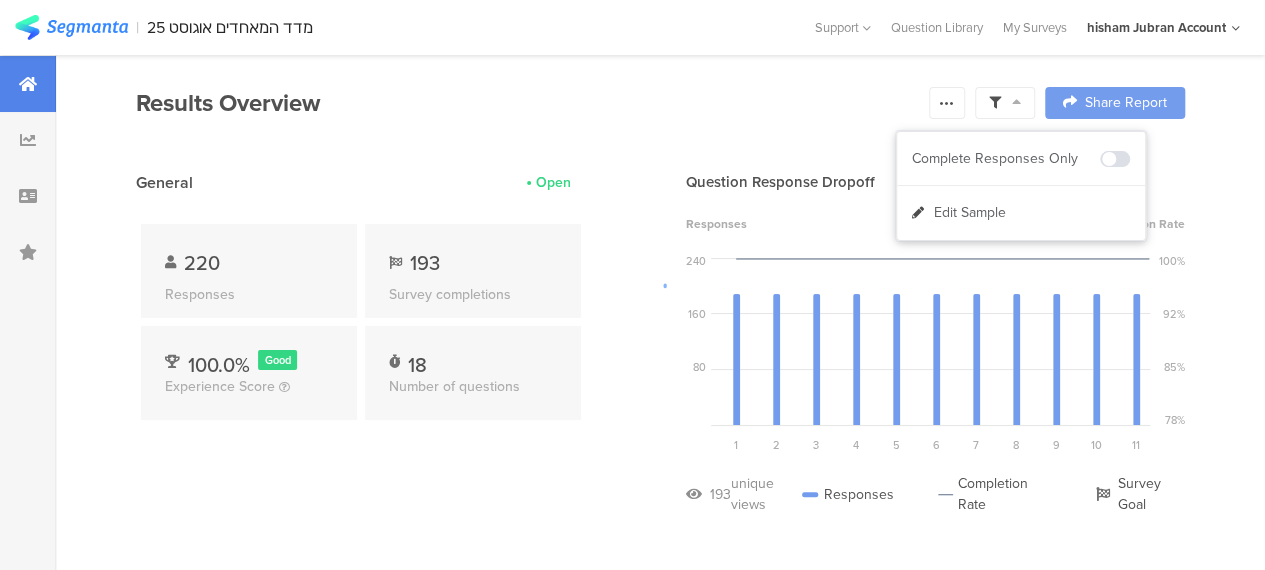 click at bounding box center [632, 285] 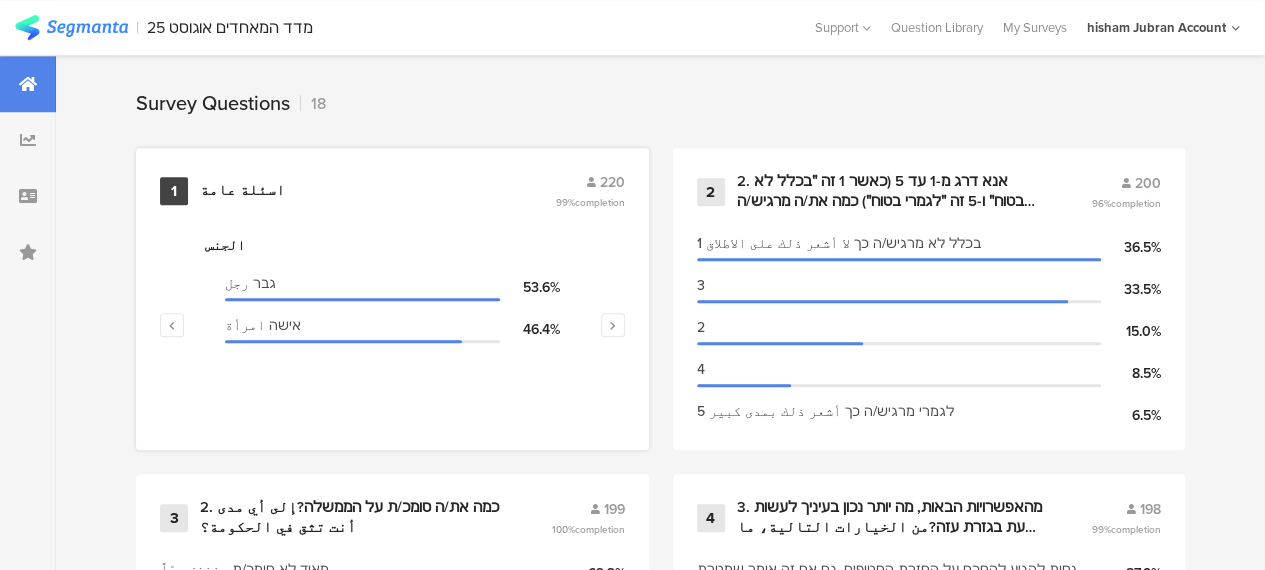 scroll, scrollTop: 800, scrollLeft: 0, axis: vertical 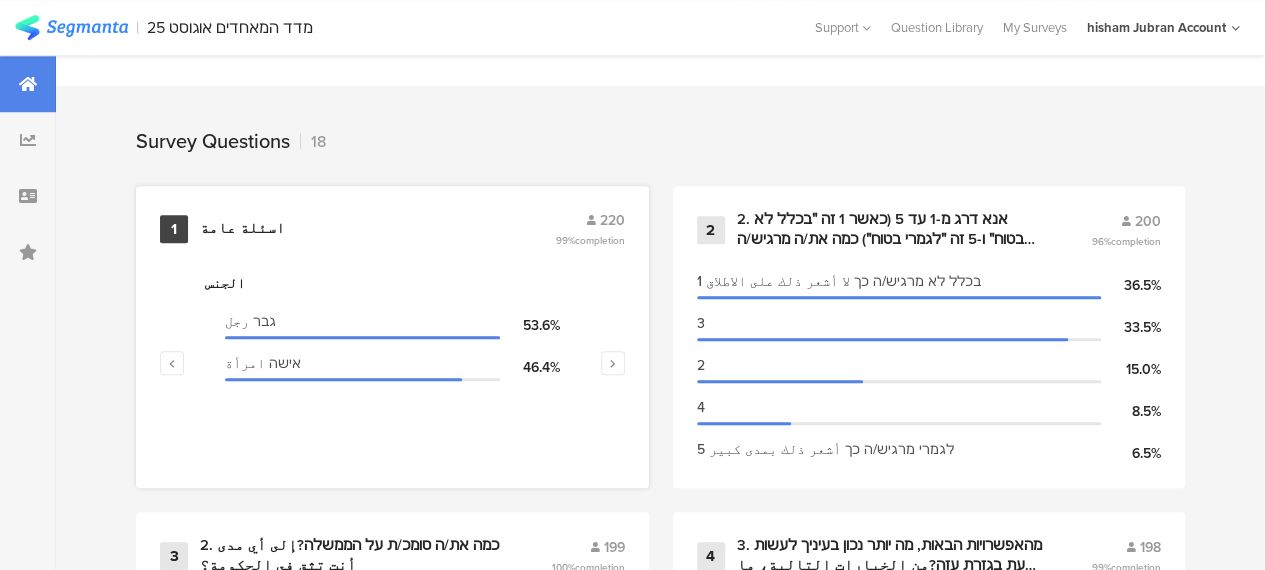 click on "اسئلة عامة" at bounding box center (242, 229) 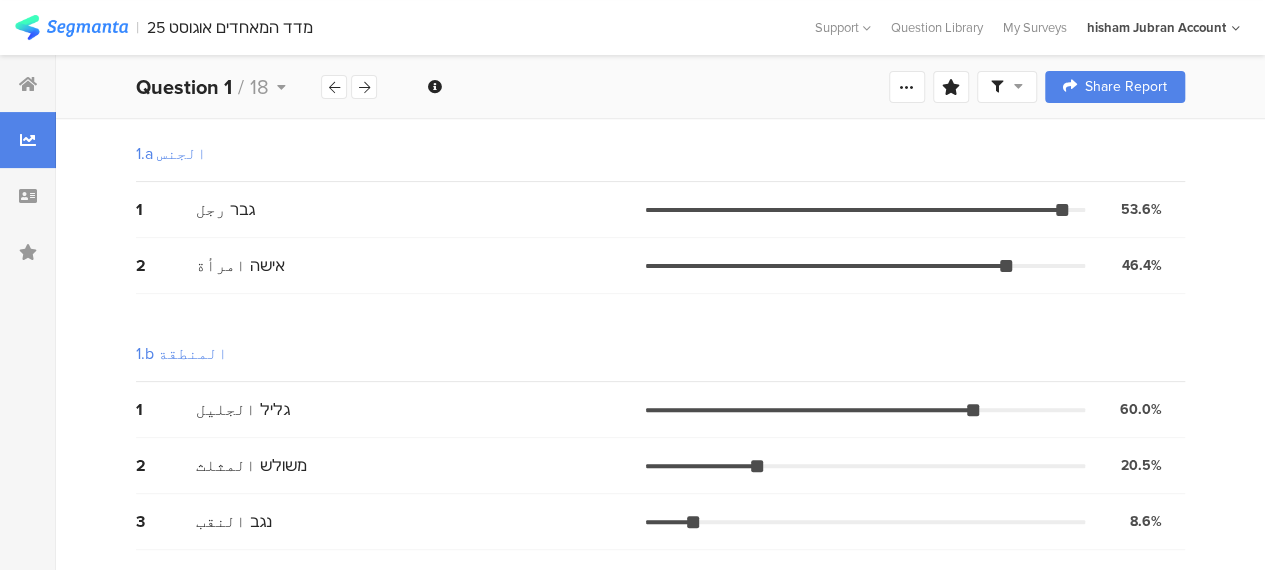 scroll, scrollTop: 100, scrollLeft: 0, axis: vertical 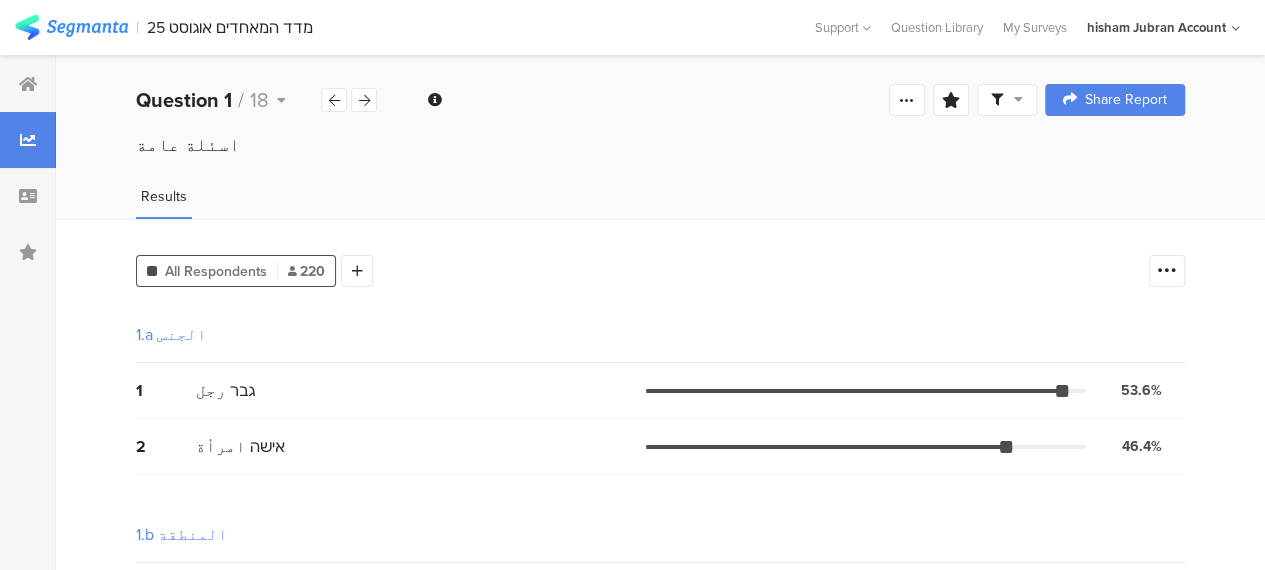 click at bounding box center [1018, 99] 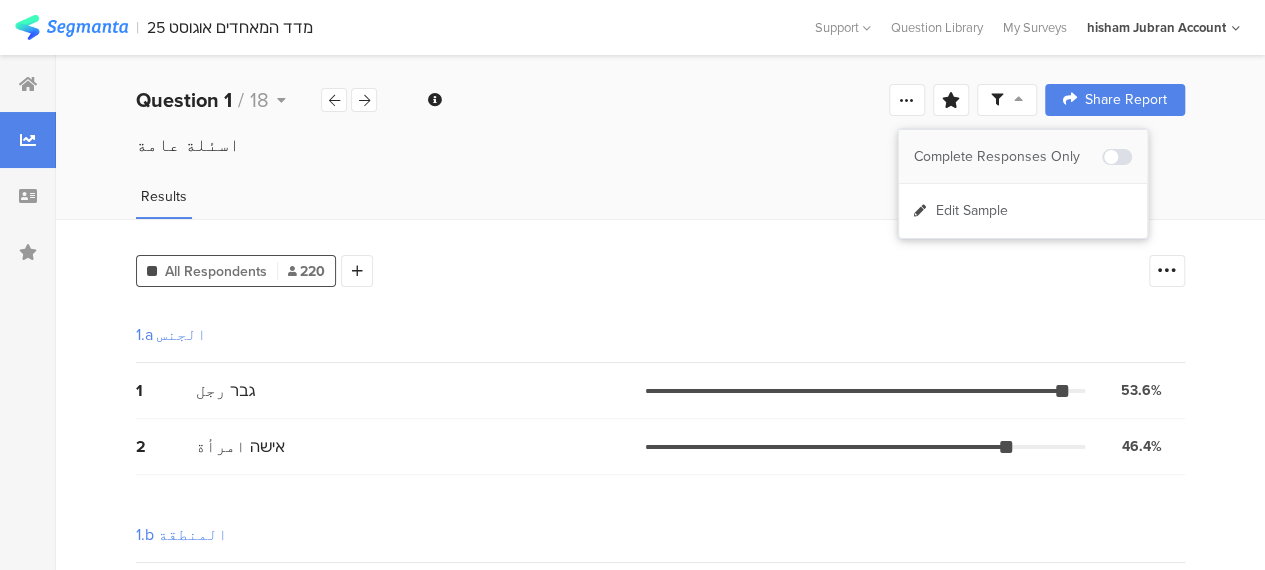 click on "Complete Responses Only" at bounding box center [1008, 157] 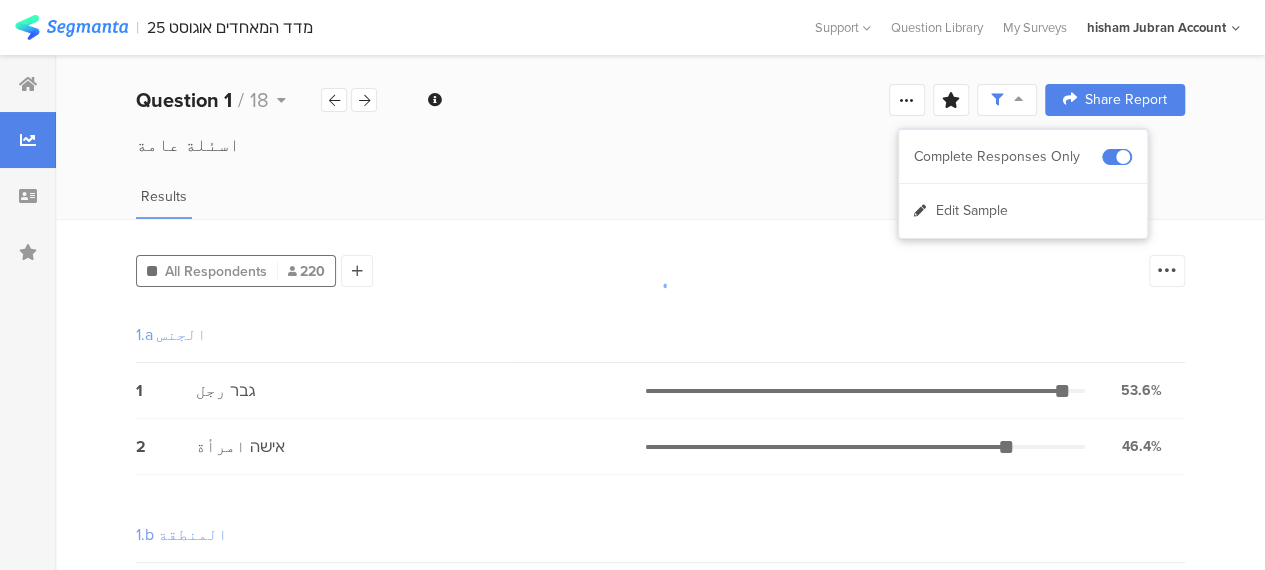 click at bounding box center (632, 285) 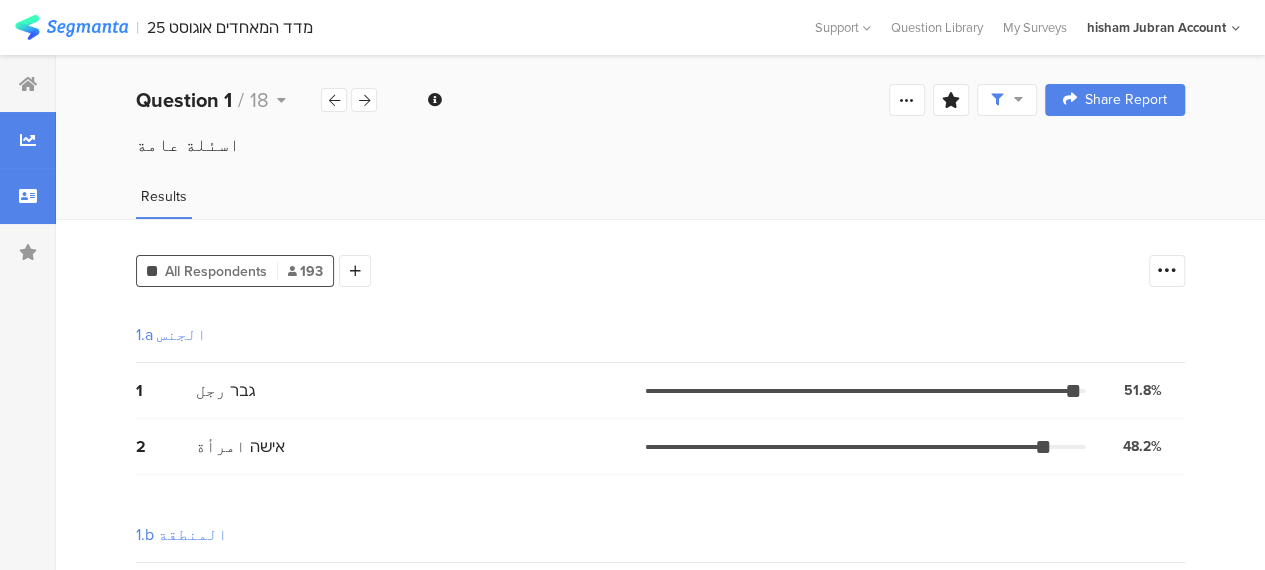 click at bounding box center [28, 196] 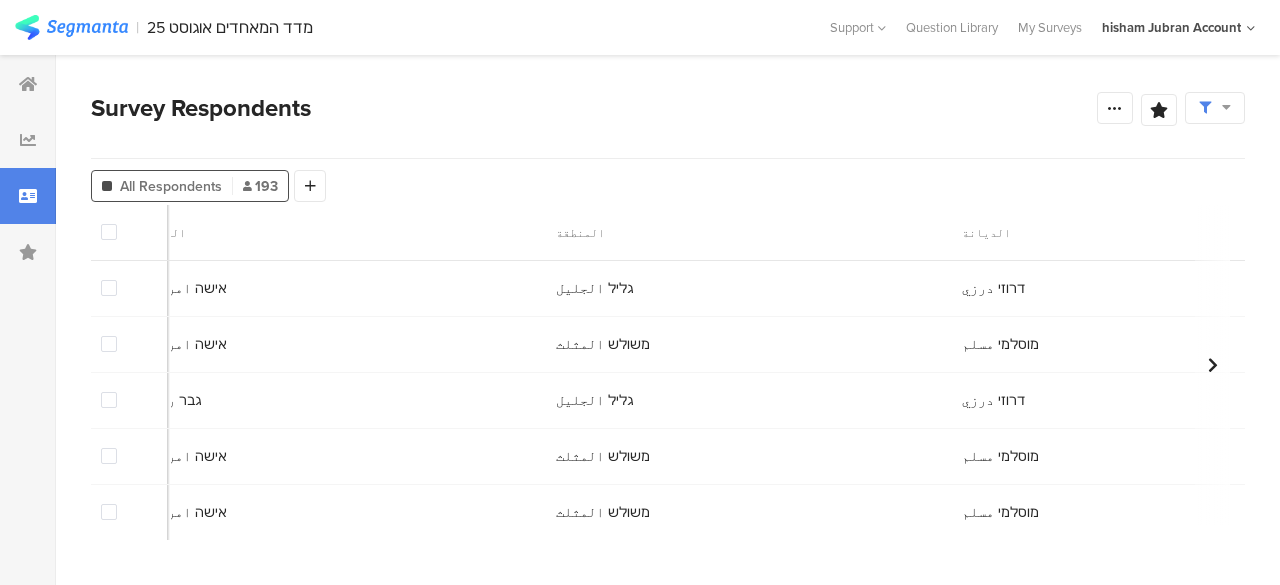 scroll, scrollTop: 0, scrollLeft: 2044, axis: horizontal 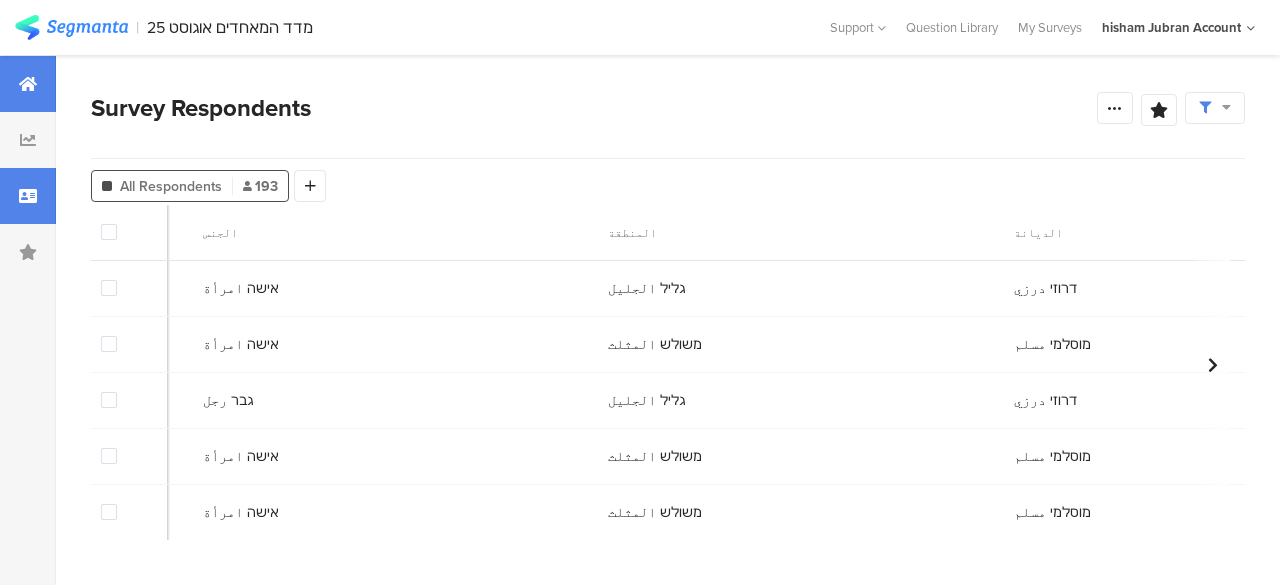 click at bounding box center [28, 84] 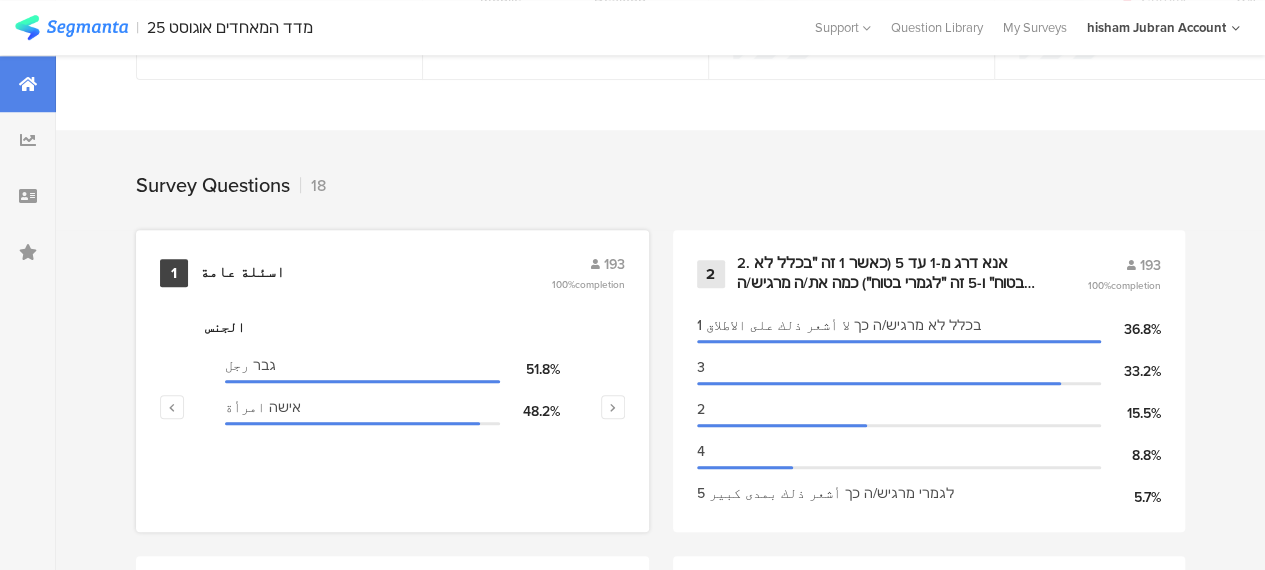 scroll, scrollTop: 800, scrollLeft: 0, axis: vertical 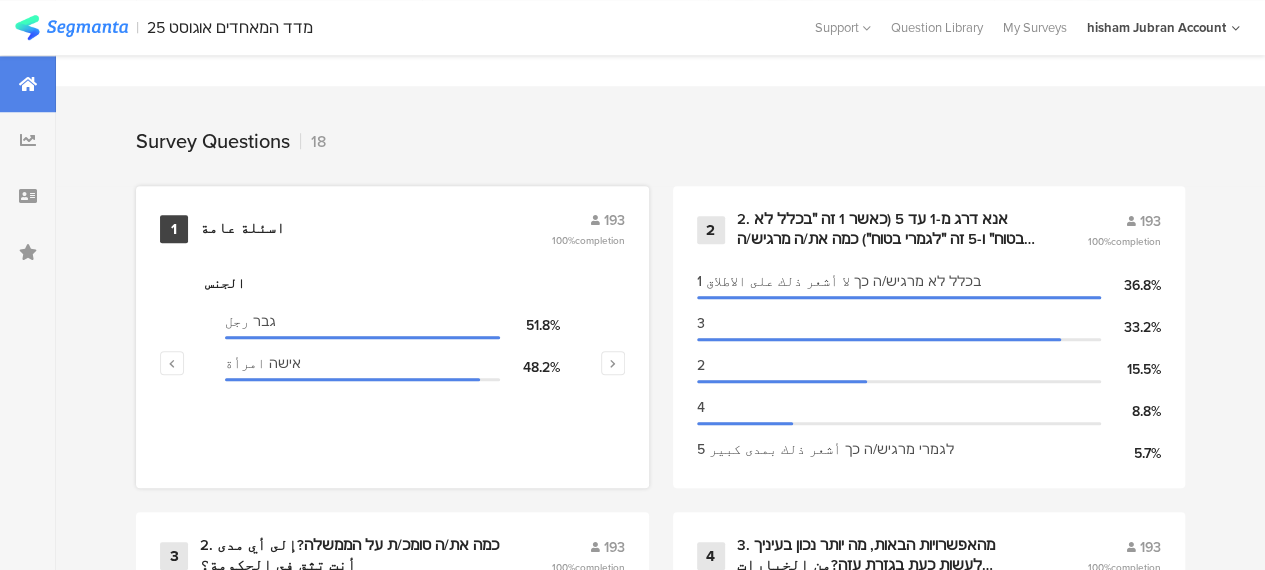click on "اسئلة عامة" at bounding box center [242, 229] 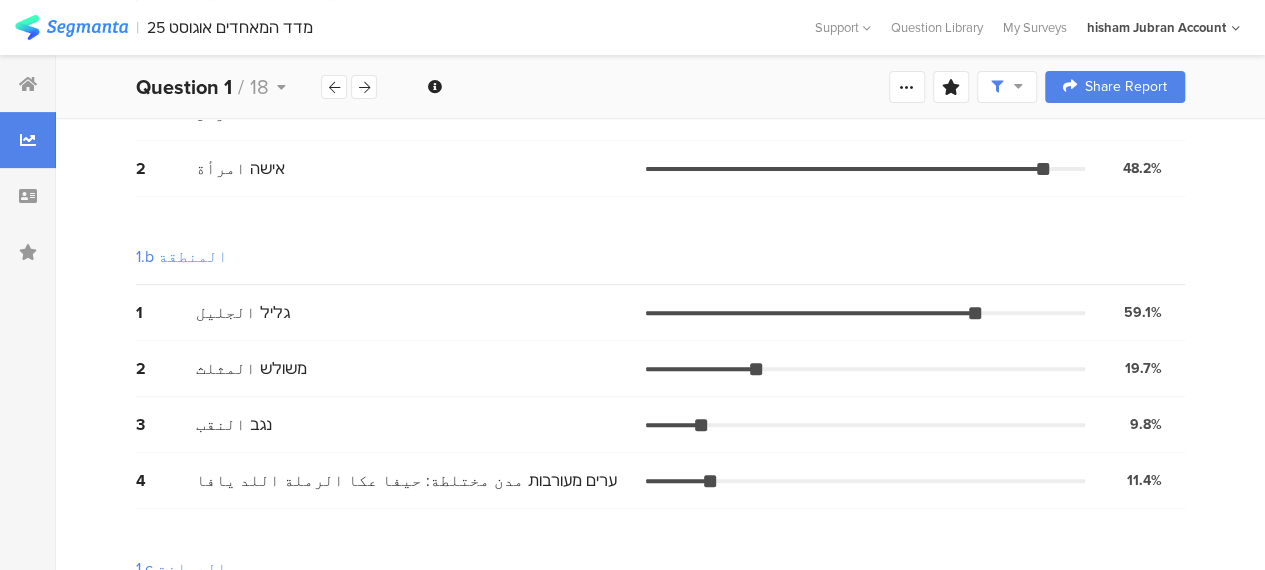 scroll, scrollTop: 400, scrollLeft: 0, axis: vertical 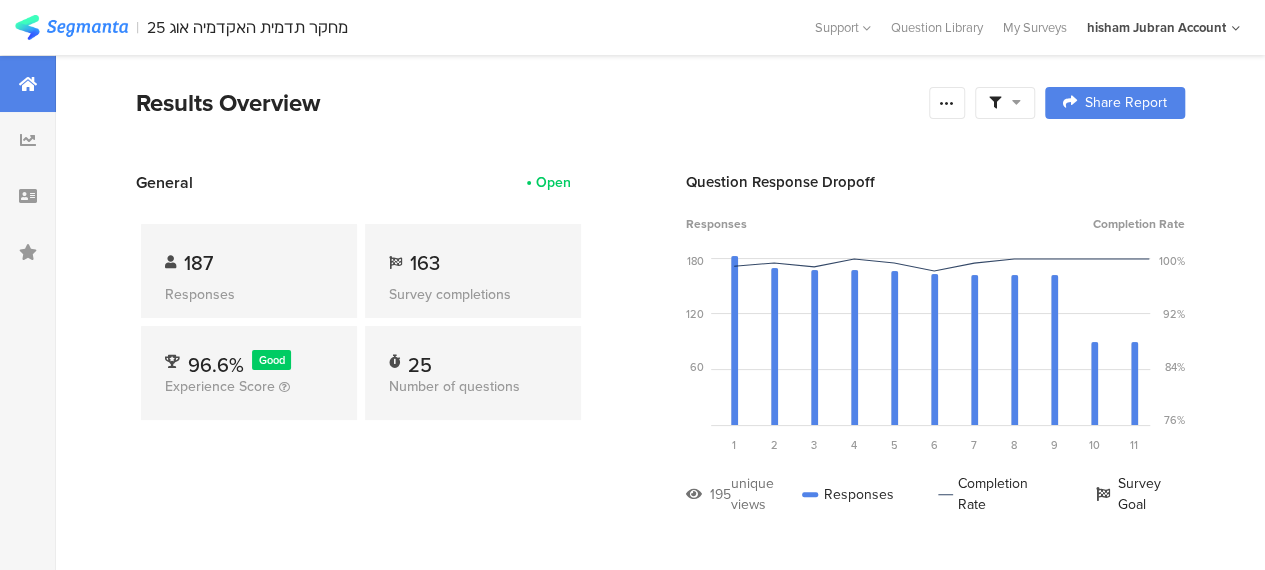 click on "187   Responses     163   Survey completions     96.6%   Good   Experience Score
25
Number of questions" at bounding box center (361, 326) 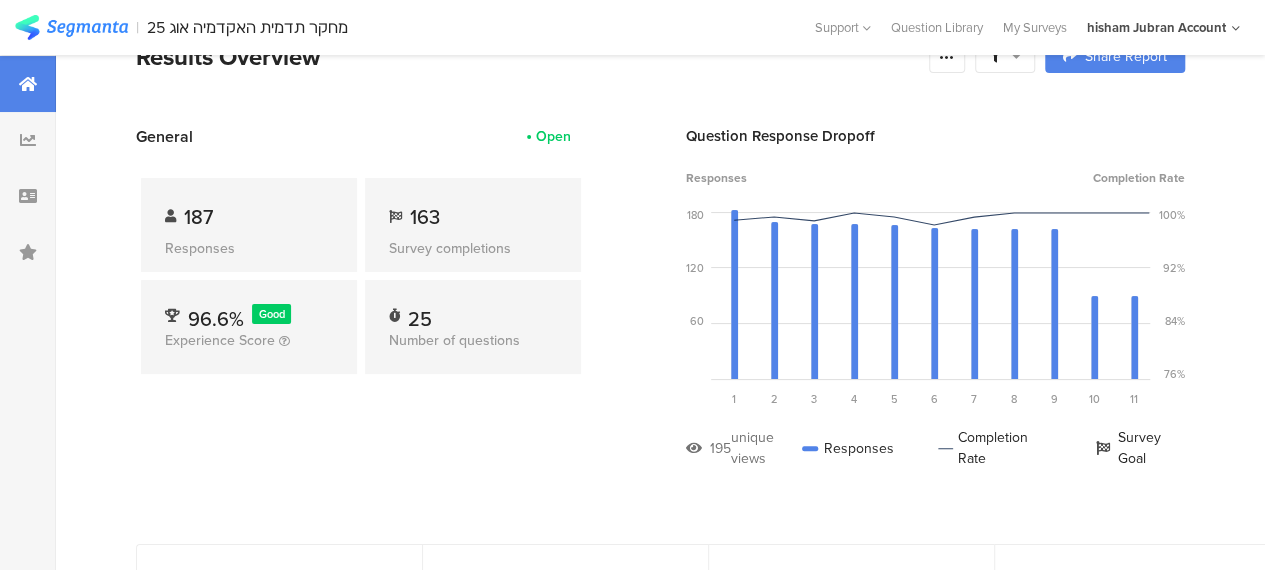 scroll, scrollTop: 0, scrollLeft: 0, axis: both 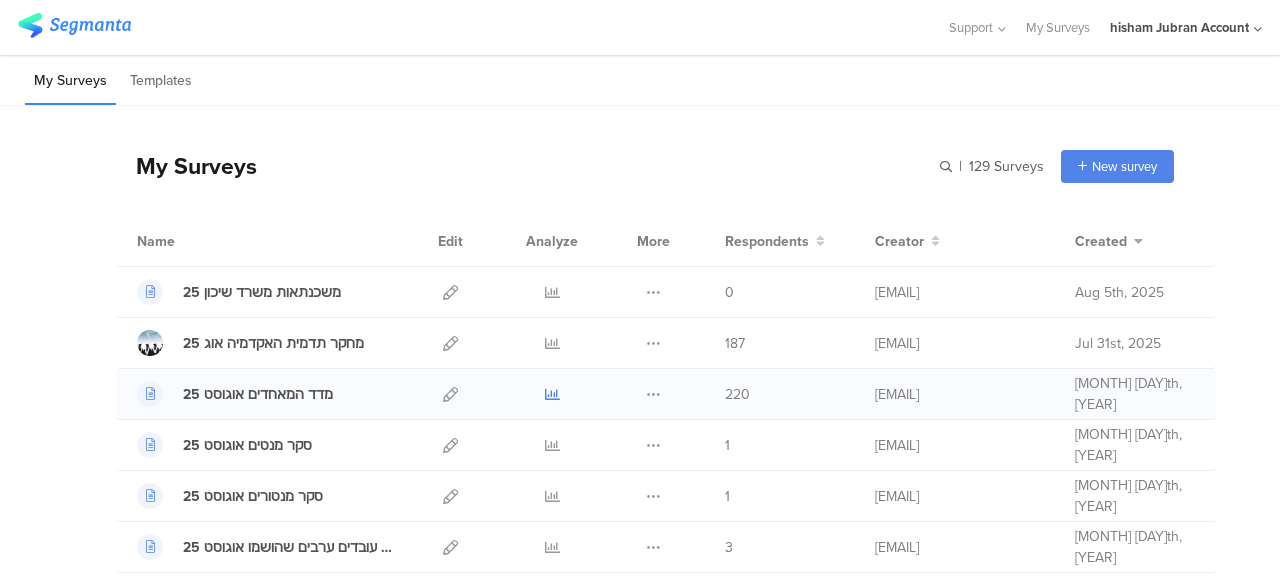 click at bounding box center [552, 394] 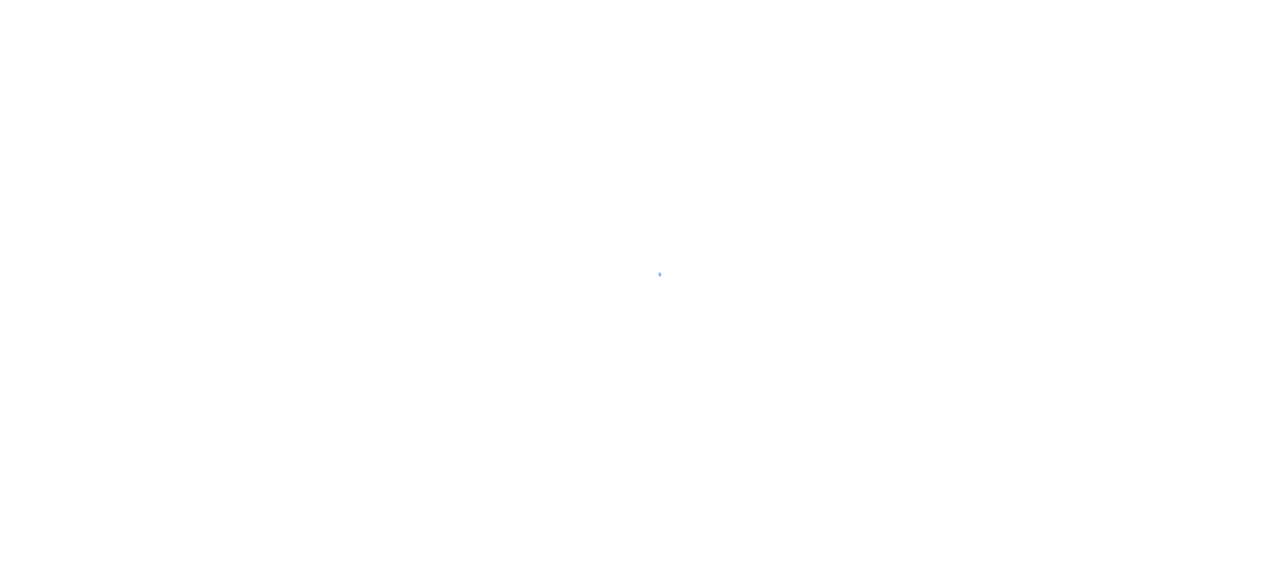 scroll, scrollTop: 0, scrollLeft: 0, axis: both 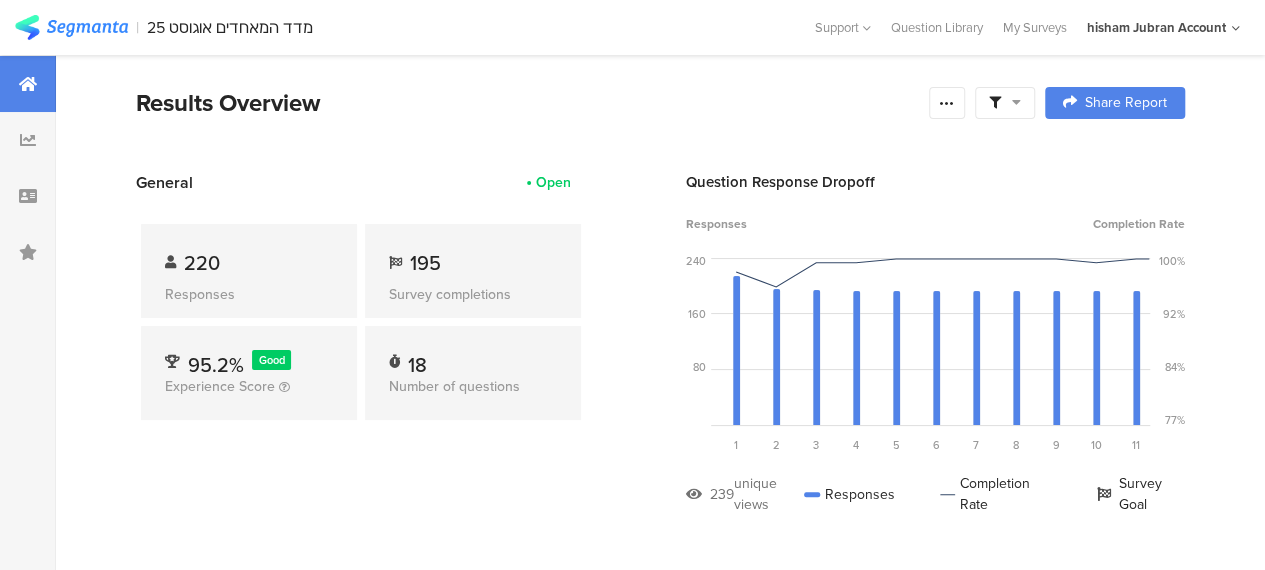 click at bounding box center (1005, 103) 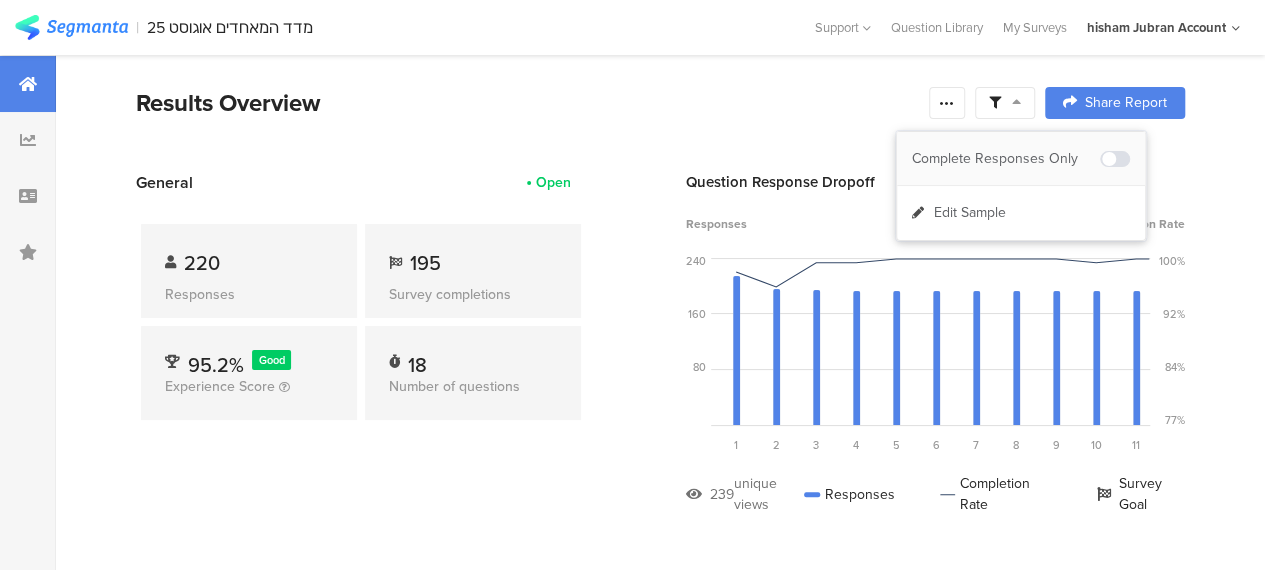 click on "Complete Responses Only" at bounding box center (1006, 159) 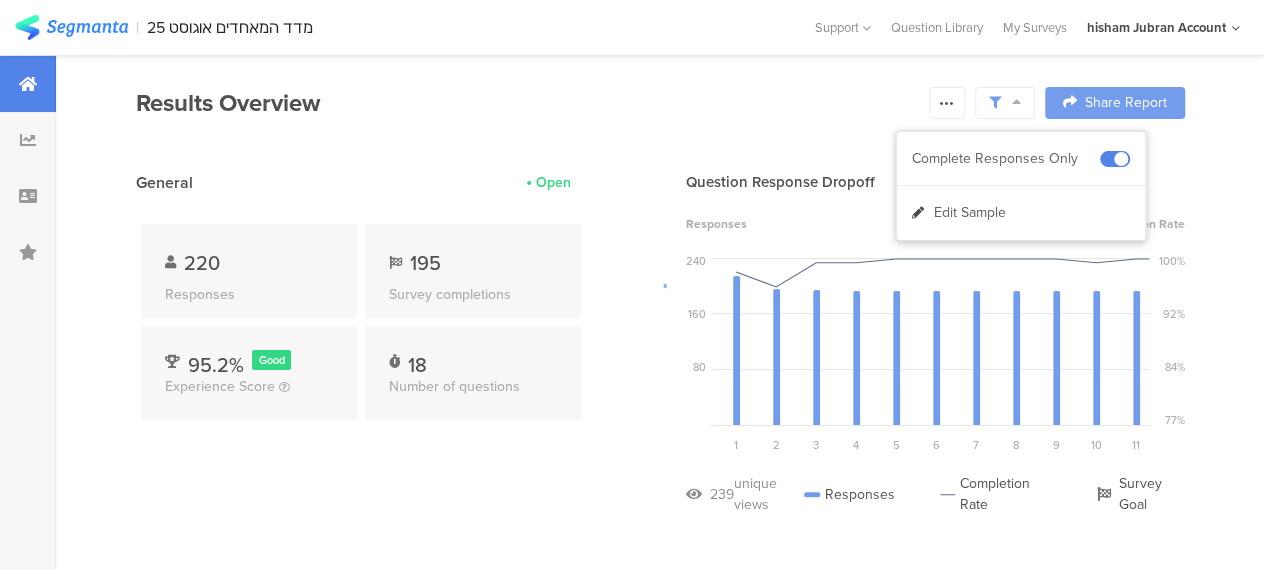 click at bounding box center (632, 285) 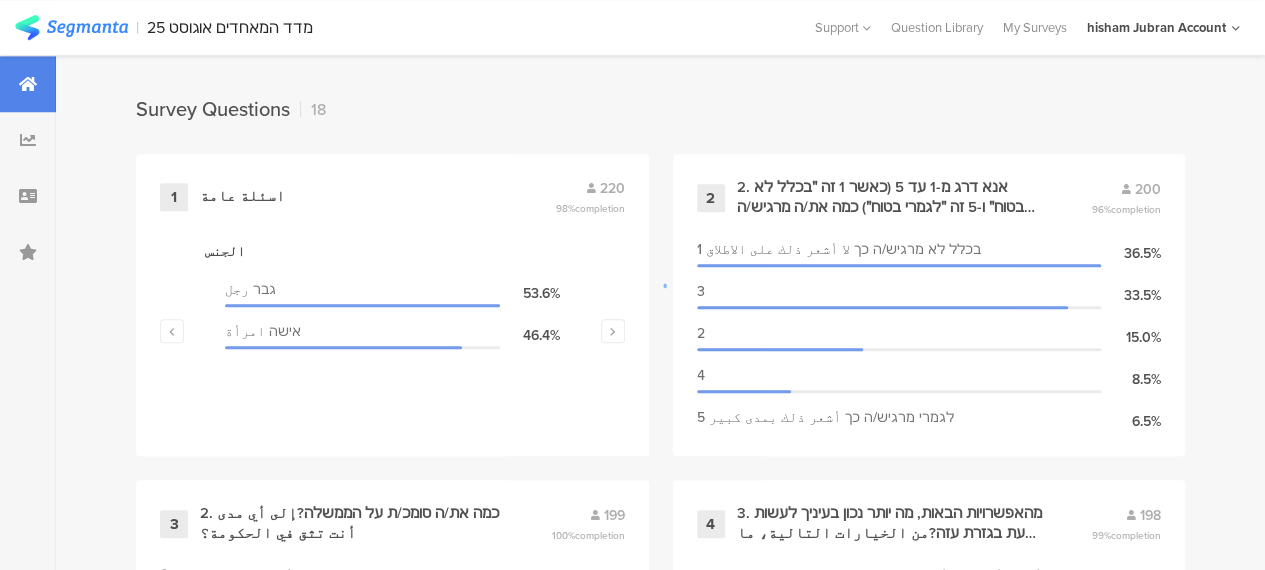 scroll, scrollTop: 900, scrollLeft: 0, axis: vertical 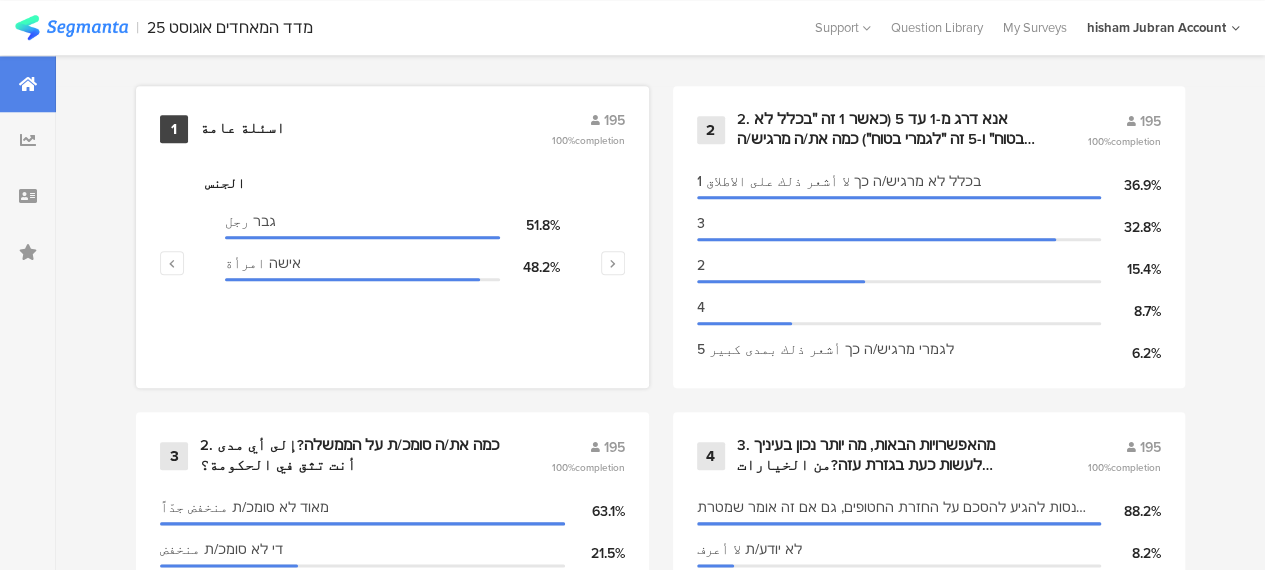 click on "اسئلة عامة" at bounding box center [242, 129] 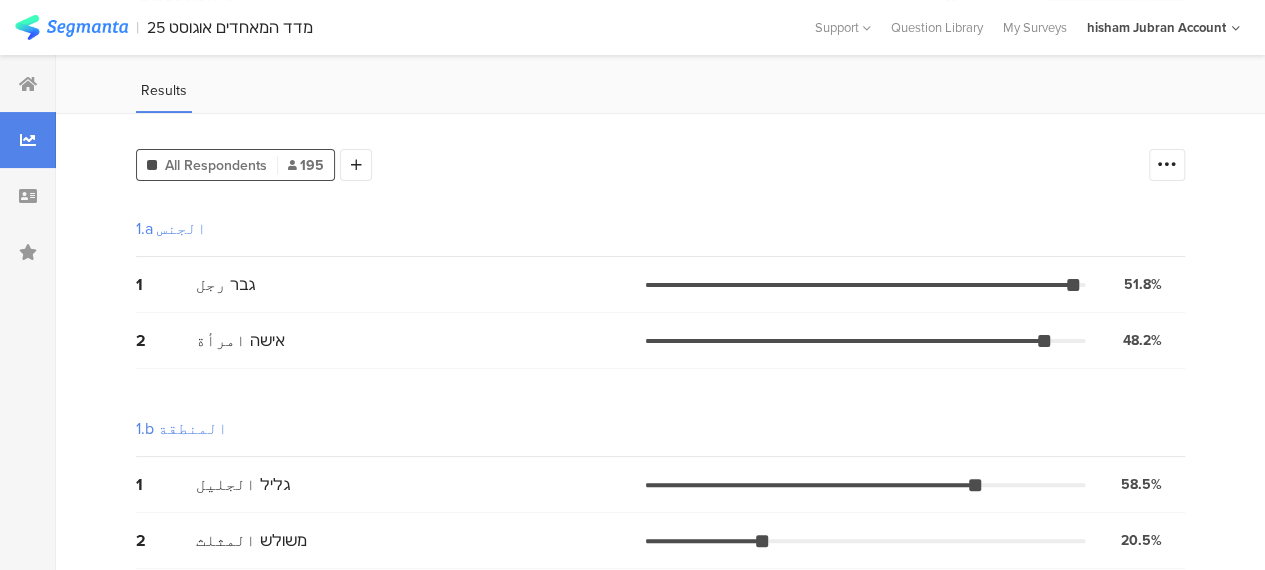 scroll, scrollTop: 300, scrollLeft: 0, axis: vertical 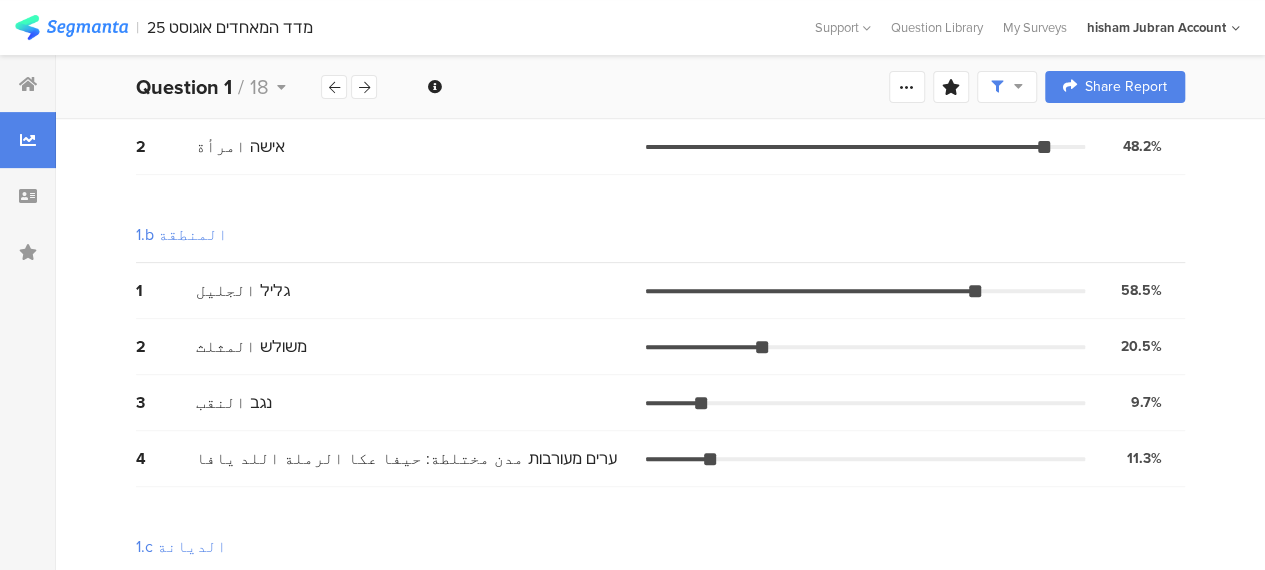 click on "1.b المنطقة" at bounding box center [660, 235] 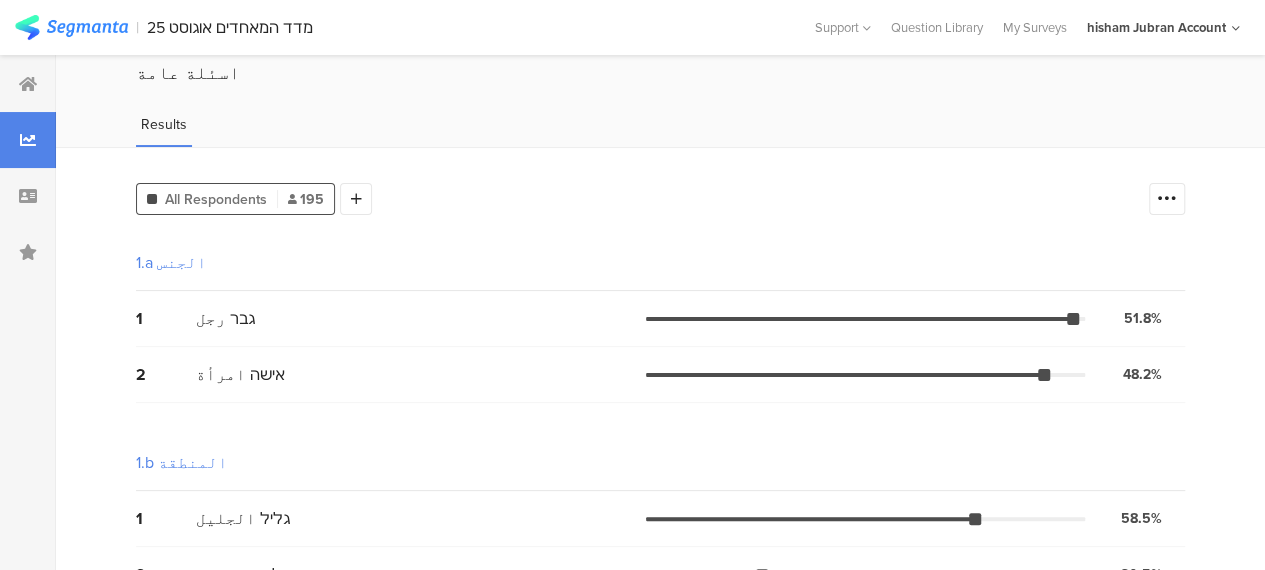 scroll, scrollTop: 0, scrollLeft: 0, axis: both 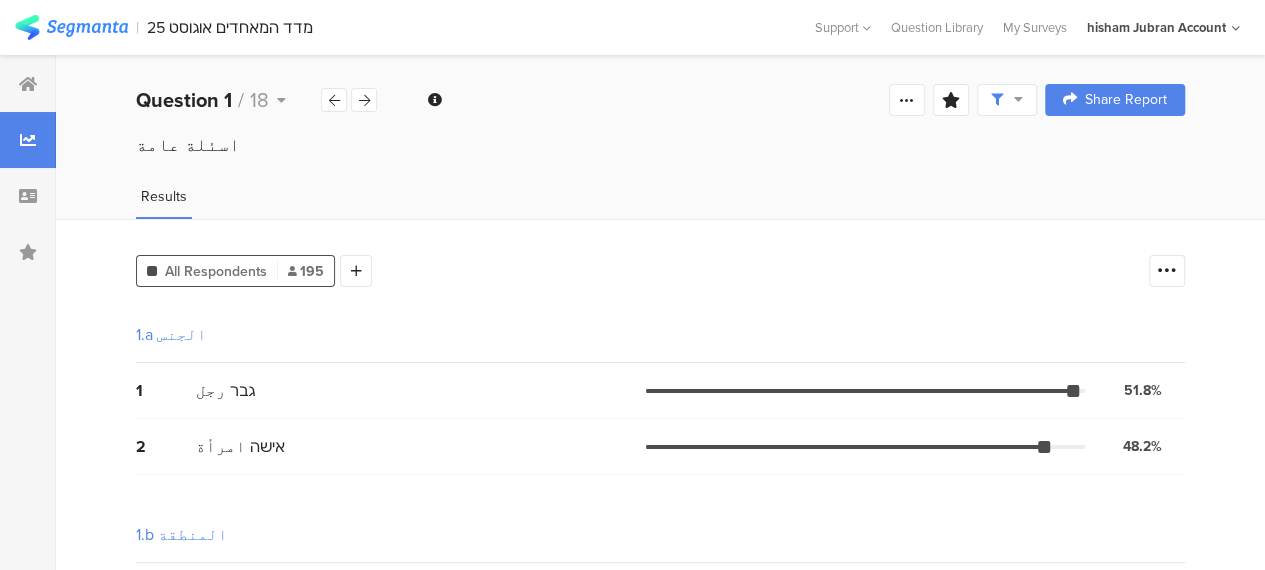 drag, startPoint x: 1182, startPoint y: 258, endPoint x: 1183, endPoint y: 291, distance: 33.01515 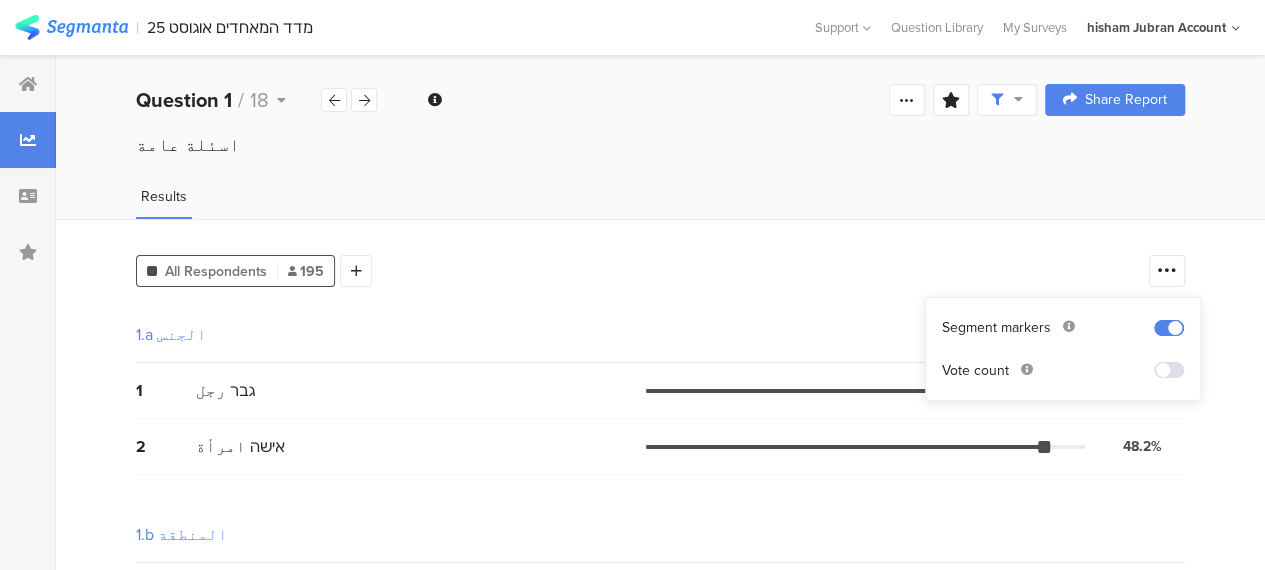 click at bounding box center [1169, 370] 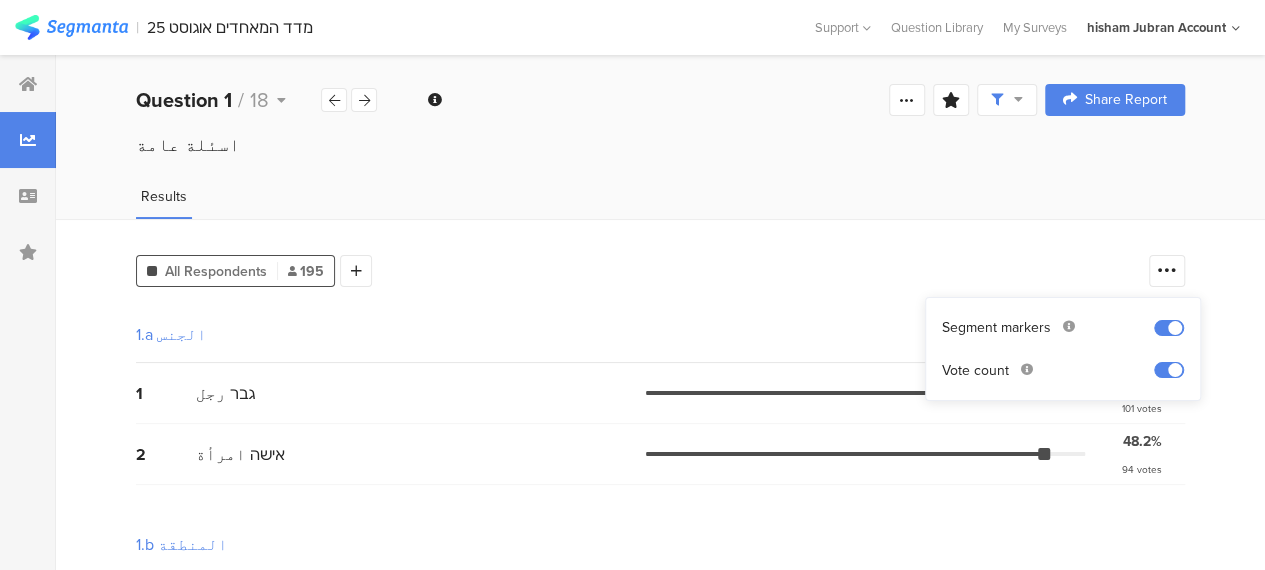 click on "All Respondents       195
Add Segment" at bounding box center (637, 267) 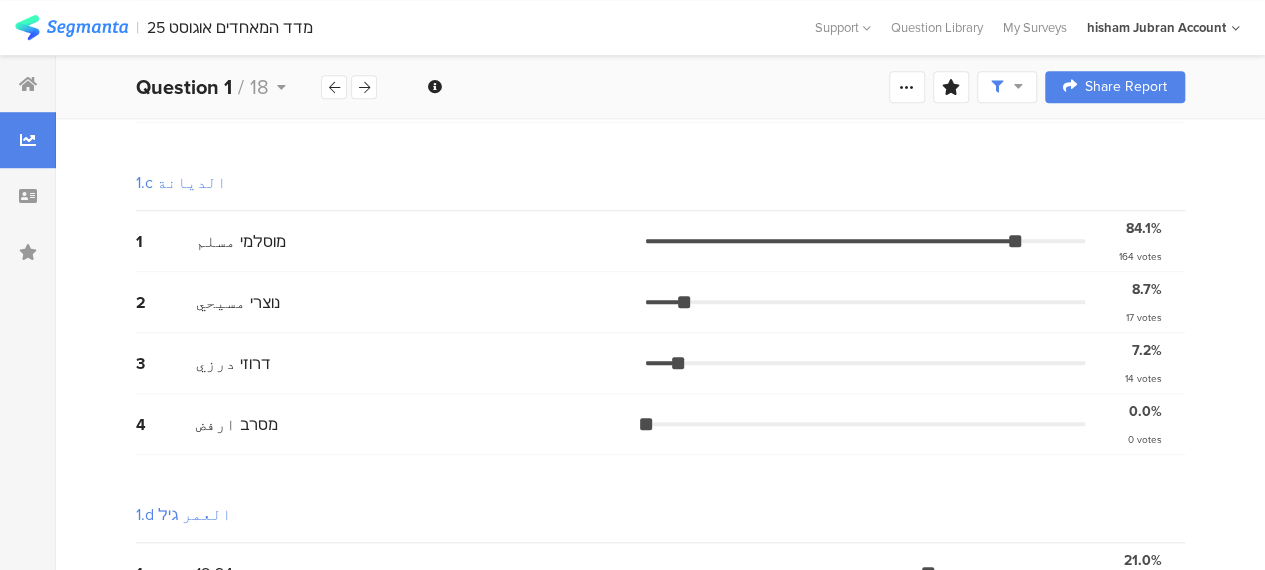 scroll, scrollTop: 800, scrollLeft: 0, axis: vertical 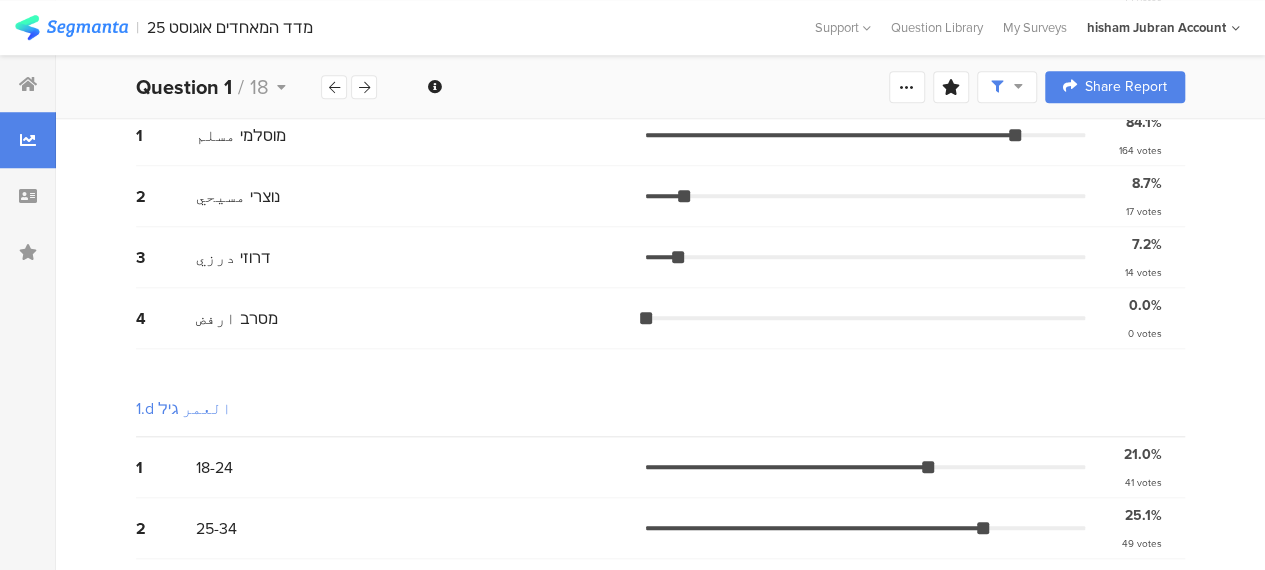 click on "All Respondents       195
Add Segment             1.a الجنس
1     גבר رجل             51.8%   101 votes 2     אישה امرأة             48.2%   94 votes 1.b المنطقة
1     גליל الجليل             58.5%   114 votes 2     משולש المثلث             20.5%   40 votes 3     נגב النقب             9.7%   19 votes 4     ערים מעורבות مدن مختلطة: حيفا عكا الرملة اللد يافا             11.3%   22 votes 1.c الديانة
1     מוסלמי مسلم             84.1%   164 votes 2     נוצרי مسيحي             8.7%   17 votes 3     דרוזי درزي             7.2%   14 votes 4     מסרב ارفض             0.0%   0 votes 1.d العمر גיל
1     18-24             21.0%   41 votes 2     25-34             25.1%   49 votes 3     35-44             20.5%   40 votes 4     45-54             17.9%   35 votes 5     55-64             9.2%   18 votes" at bounding box center [660, 118] 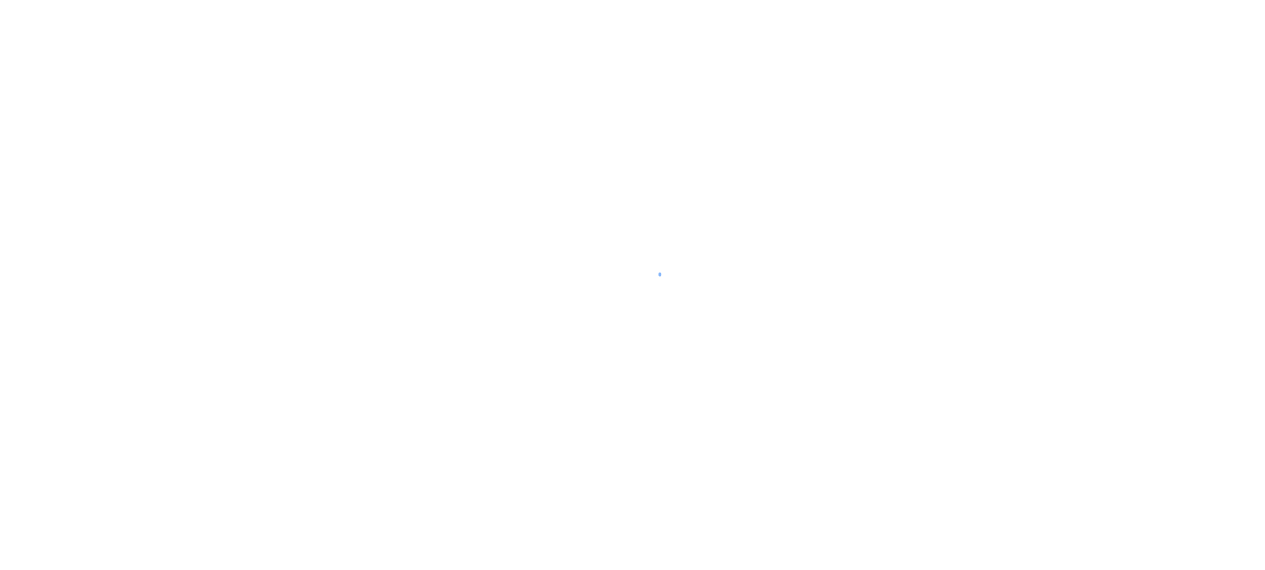 scroll, scrollTop: 0, scrollLeft: 0, axis: both 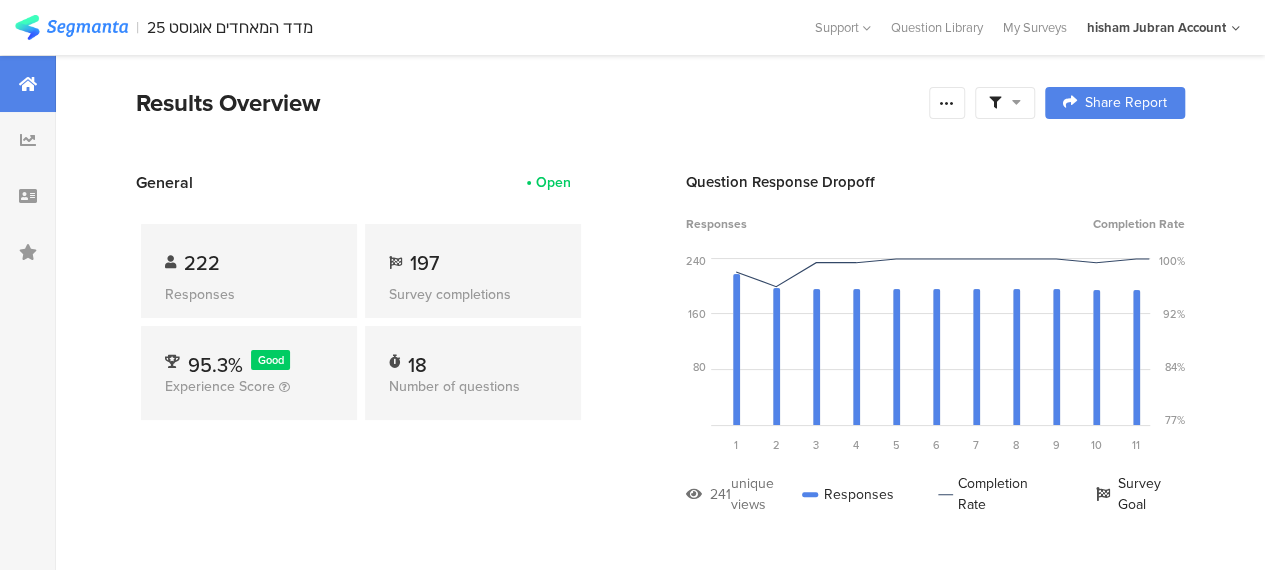 click at bounding box center (1005, 103) 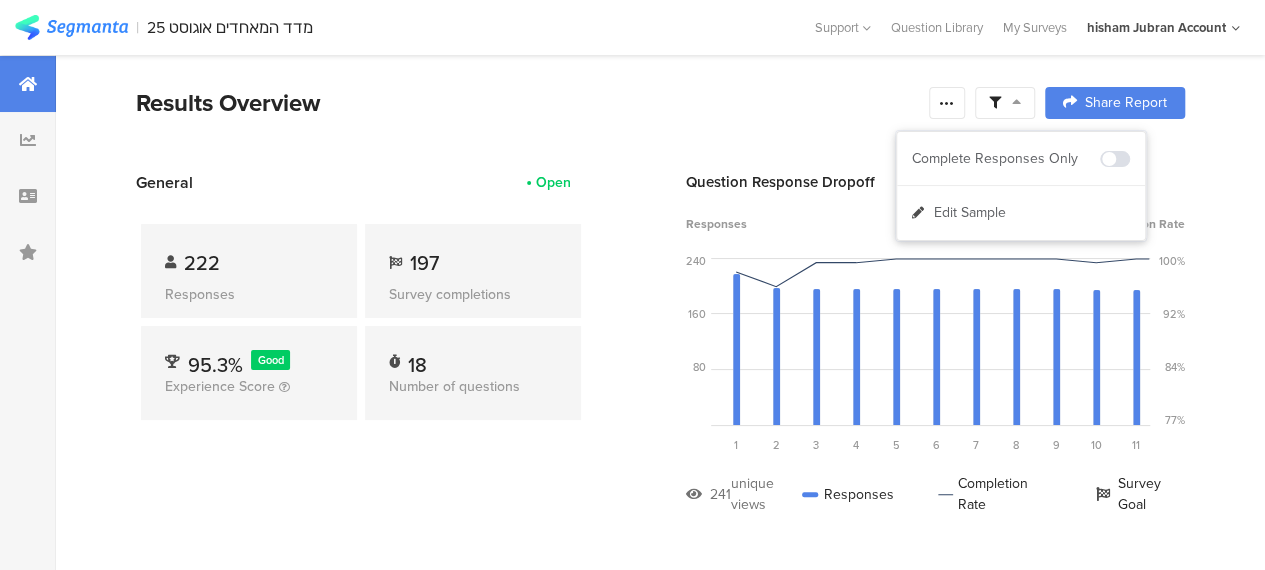 click at bounding box center (1016, 102) 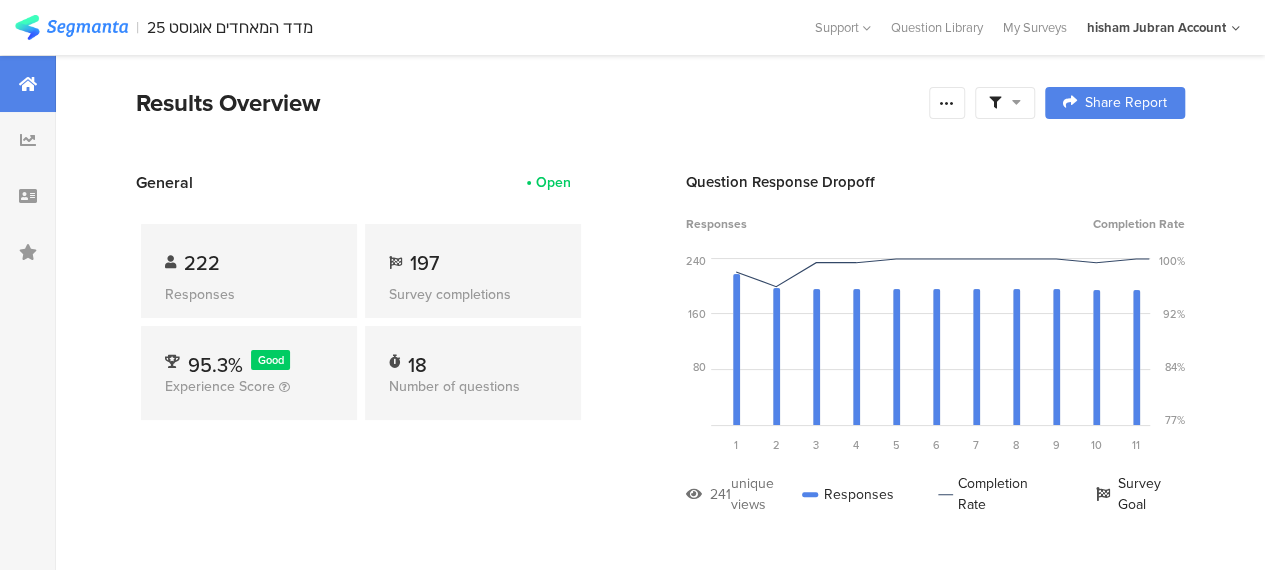 click at bounding box center (1005, 103) 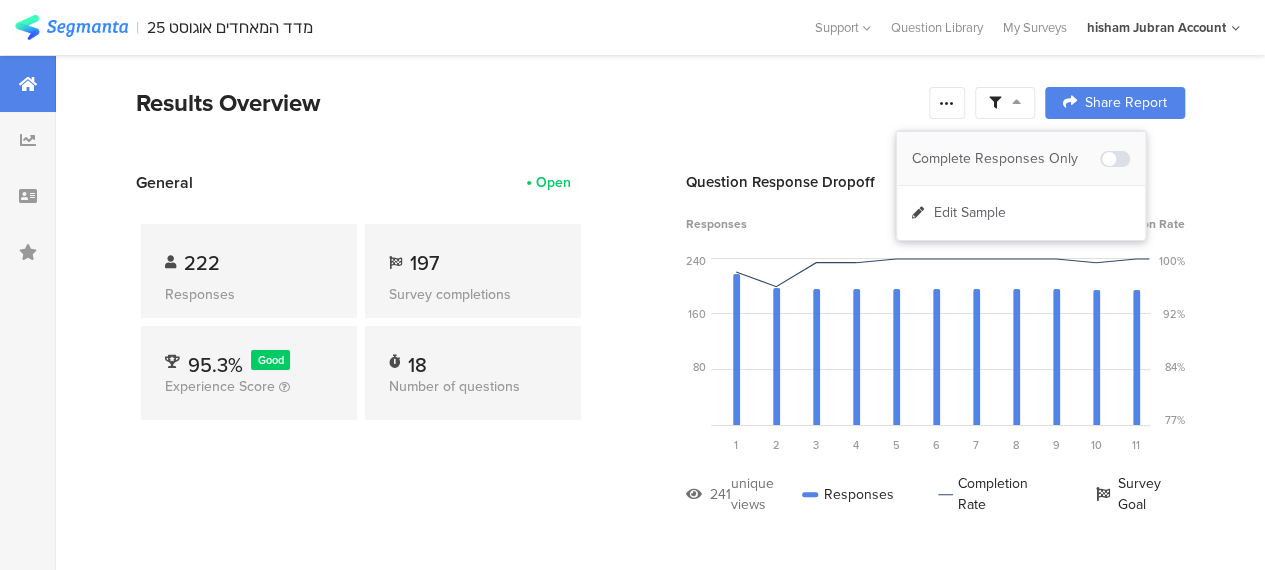 click on "Complete Responses Only" at bounding box center (1006, 159) 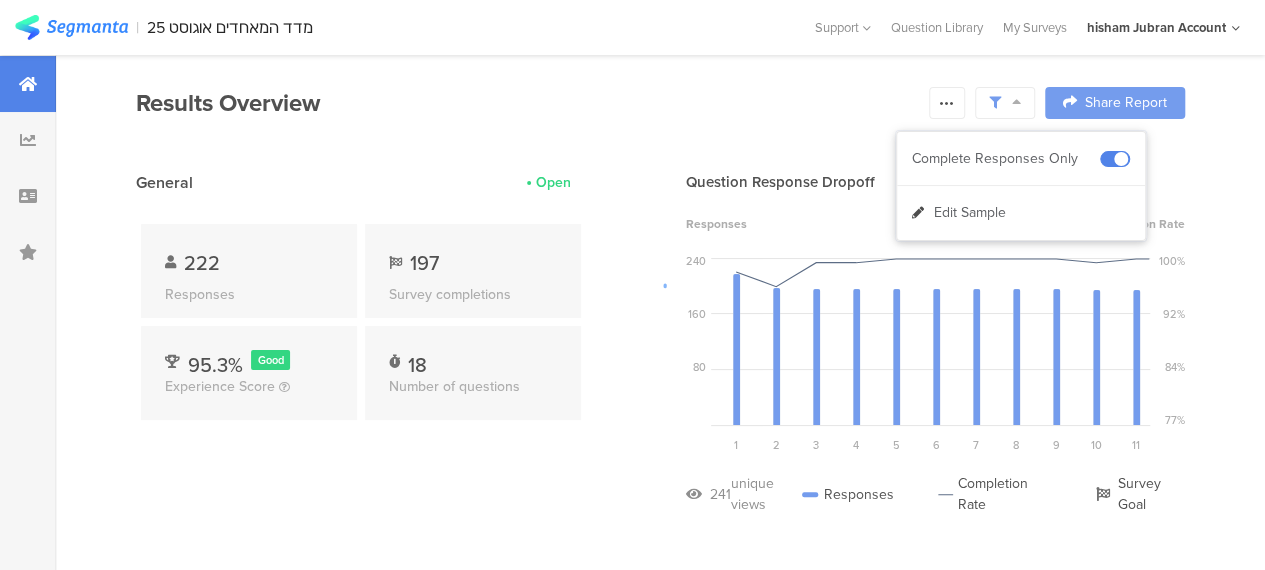 click at bounding box center [632, 285] 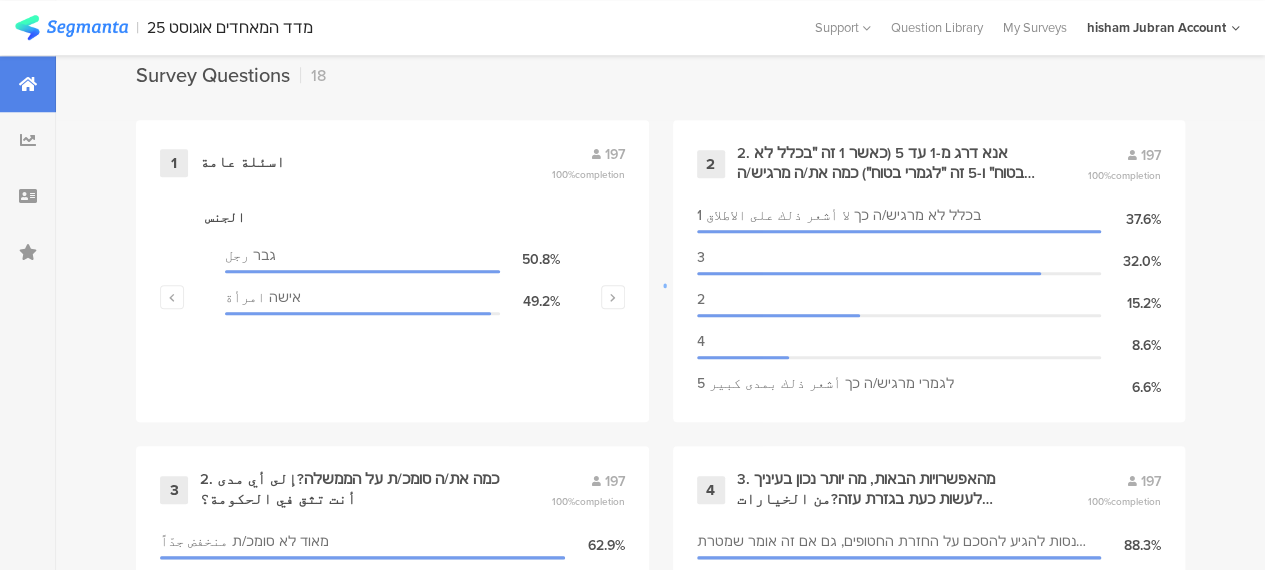 scroll, scrollTop: 900, scrollLeft: 0, axis: vertical 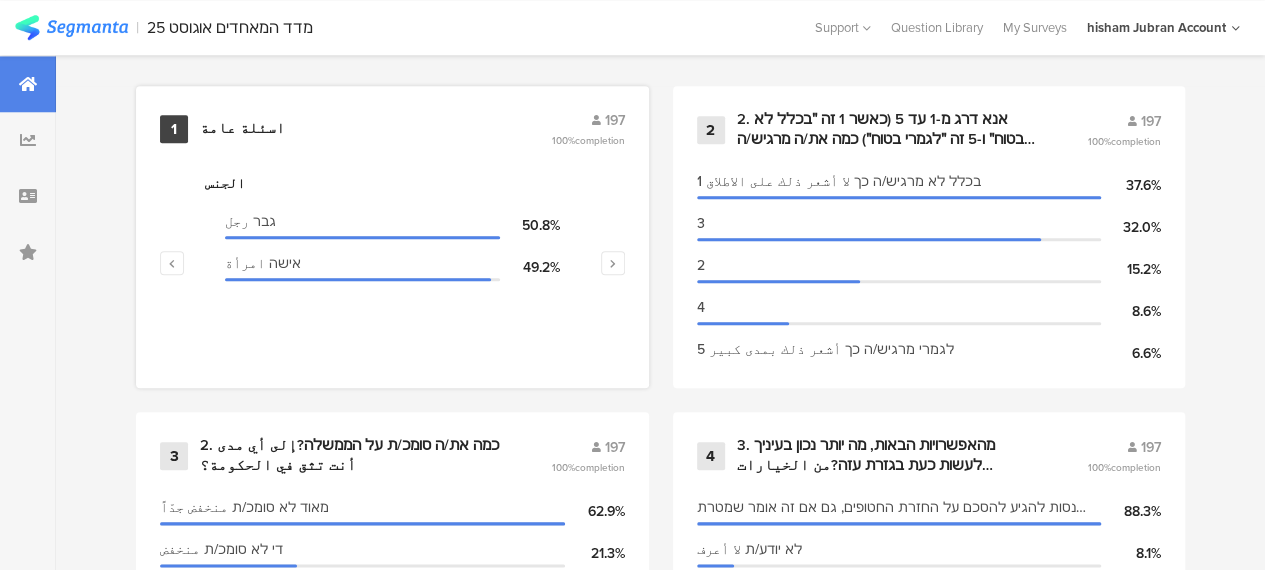 click on "اسئلة عامة" at bounding box center [242, 129] 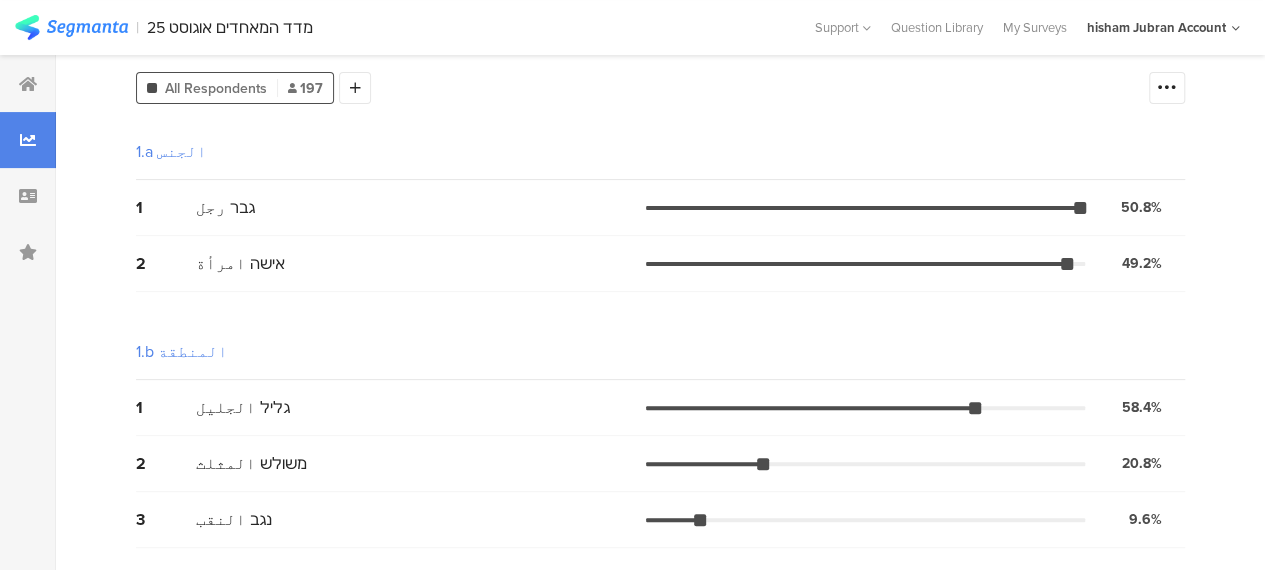 scroll, scrollTop: 0, scrollLeft: 0, axis: both 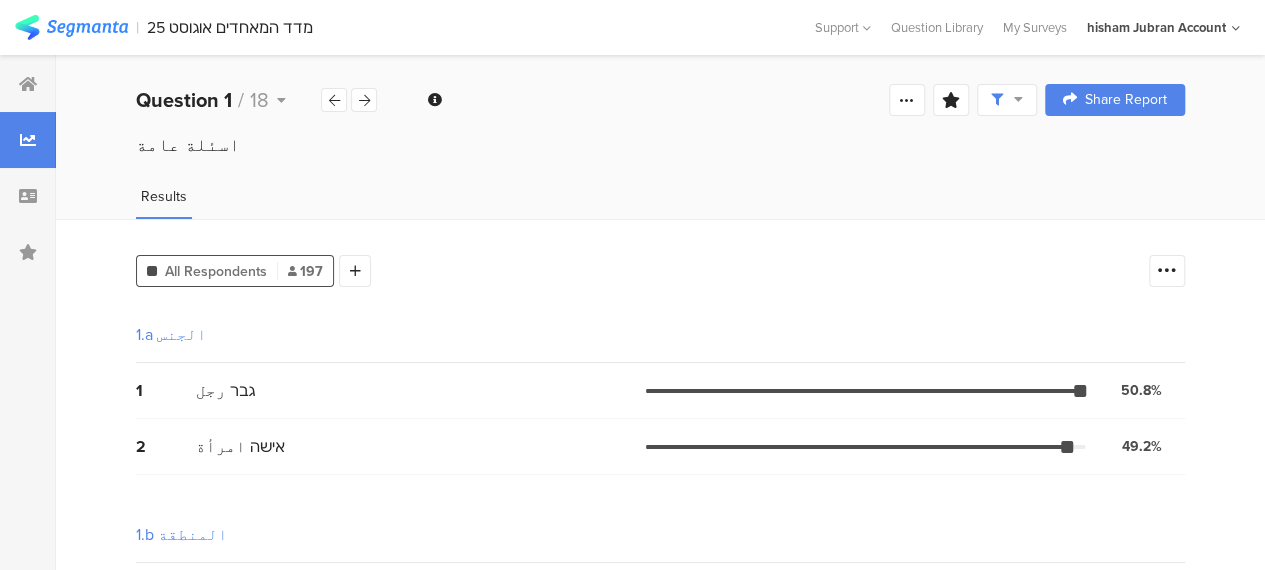 click at bounding box center (1007, 100) 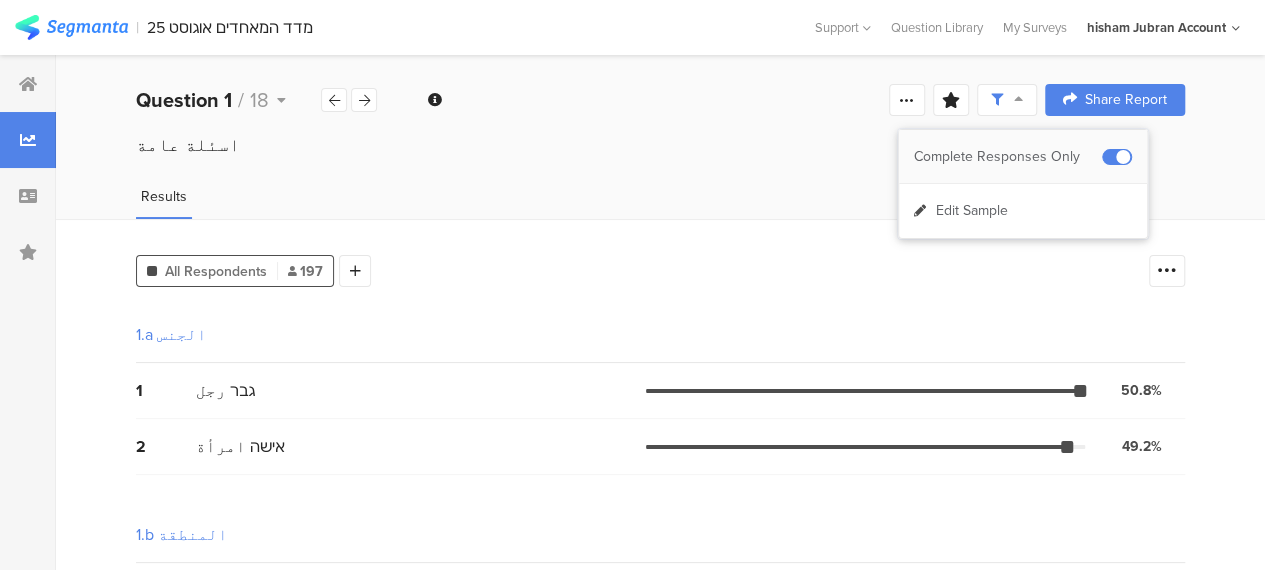 click on "Complete Responses Only" at bounding box center (1008, 157) 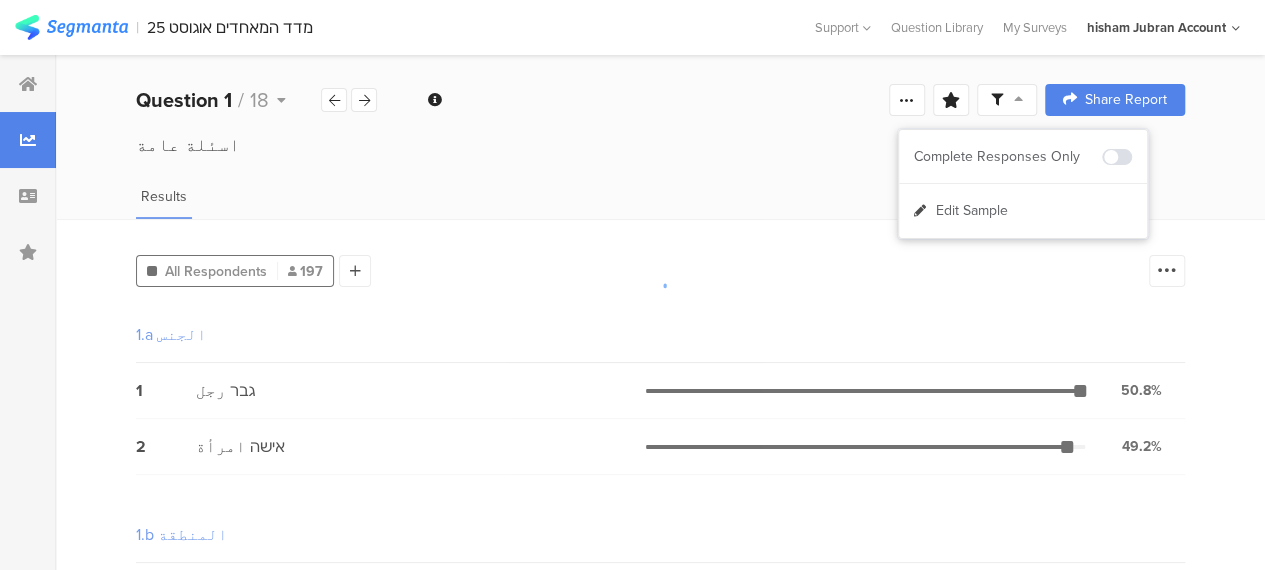 click at bounding box center (632, 285) 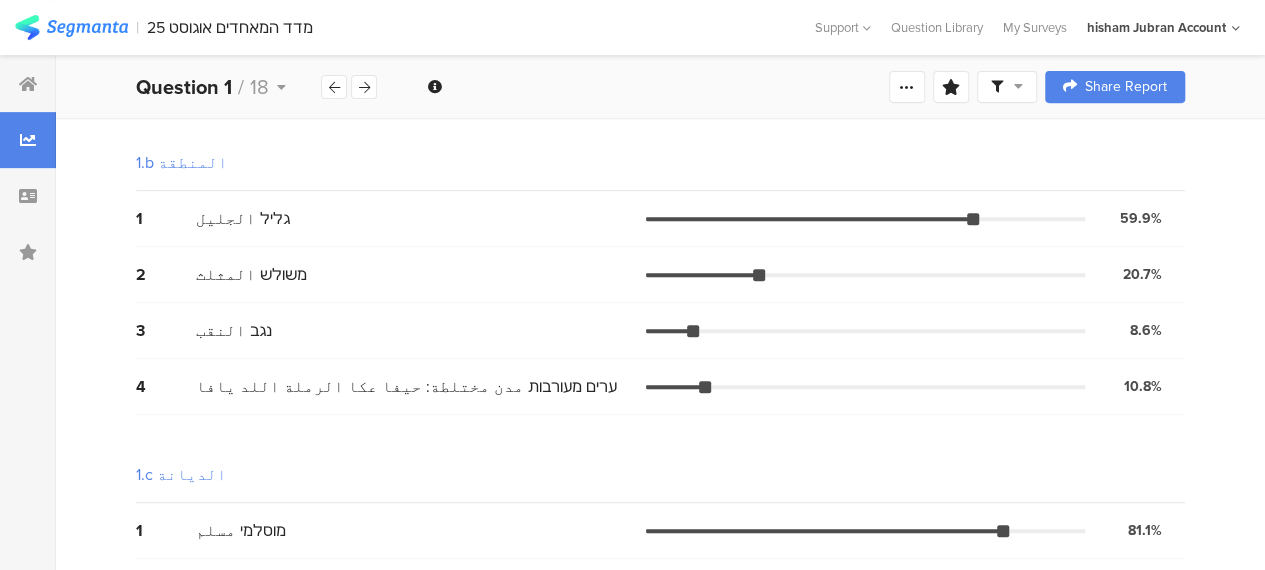 scroll, scrollTop: 400, scrollLeft: 0, axis: vertical 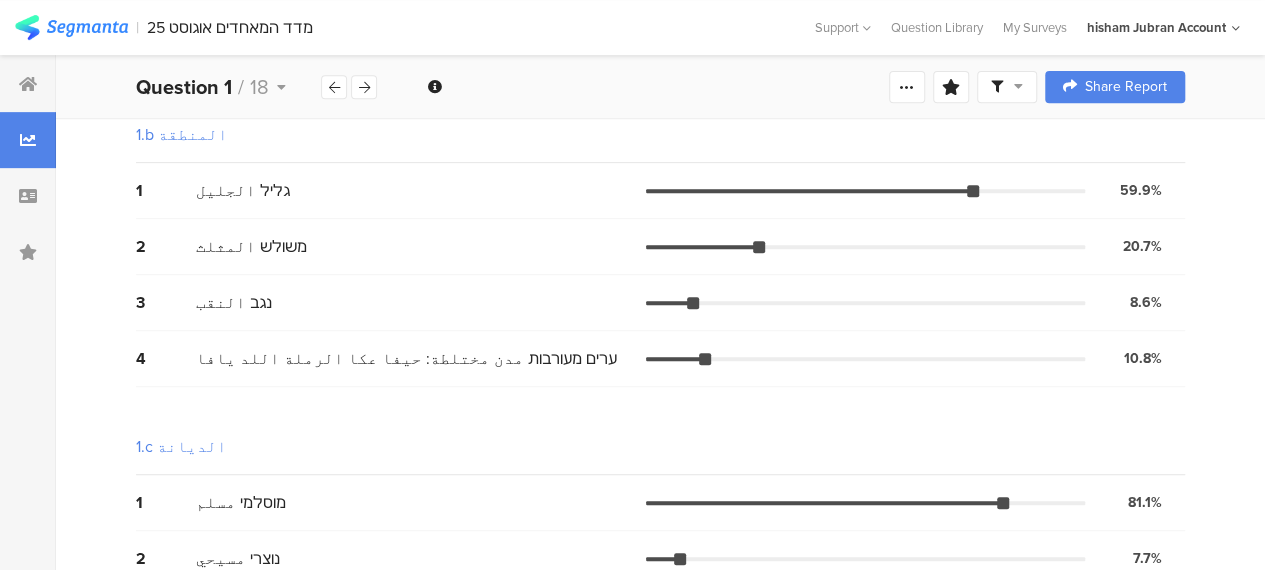 click on "1.a الجنس
1     גבר رجل             52.7%   117 votes 2     אישה امرأة             47.3%   105 votes 1.b المنطقة
1     גליל الجليل             59.9%   133 votes 2     משולש المثلث             20.7%   46 votes 3     נגב النقب             8.6%   19 votes 4     ערים מעורבות مدن مختلطة: حيفا عكا الرملة اللد يافا             10.8%   24 votes 1.c الديانة
1     מוסלמי مسلم             81.1%   180 votes 2     נוצרי مسيحي             7.7%   17 votes 3     דרוזי درزي             10.4%   23 votes 4     מסרב ارفض             0.9%   2 votes 1.d العمر גיל
1     18-24             23.4%   52 votes 2     25-34             24.3%   54 votes 3     35-44             20.7%   46 votes 4     45-54             17.1%   38 votes 5     55-64             9.0%   20 votes 6     65 وما فوق             5.4%   12 votes" at bounding box center (660, 515) 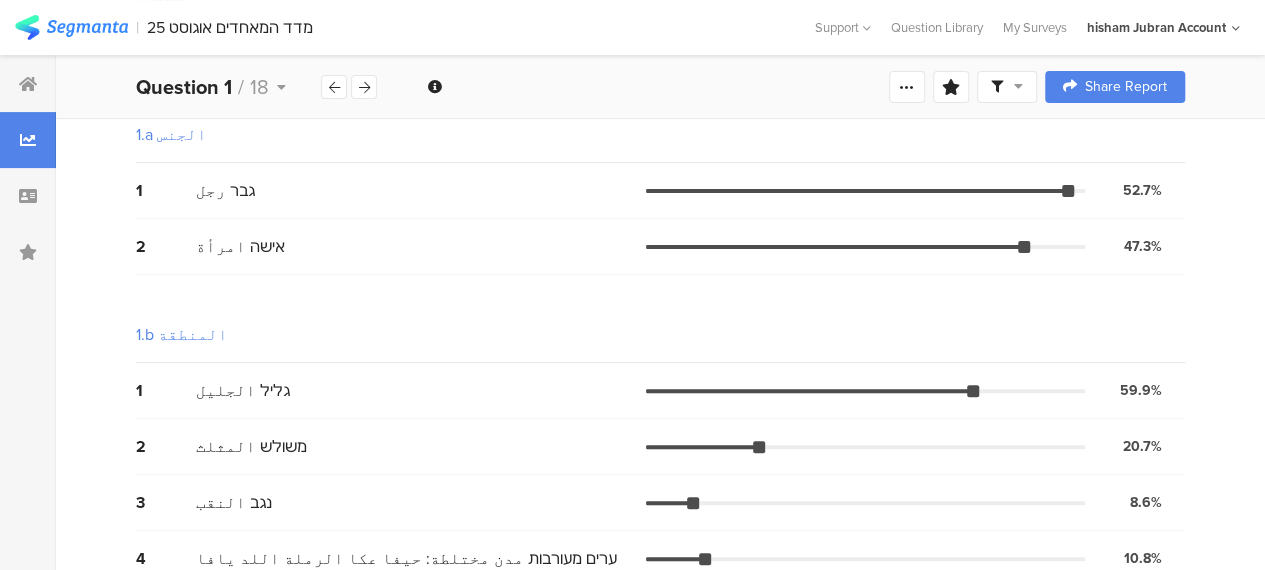 scroll, scrollTop: 0, scrollLeft: 0, axis: both 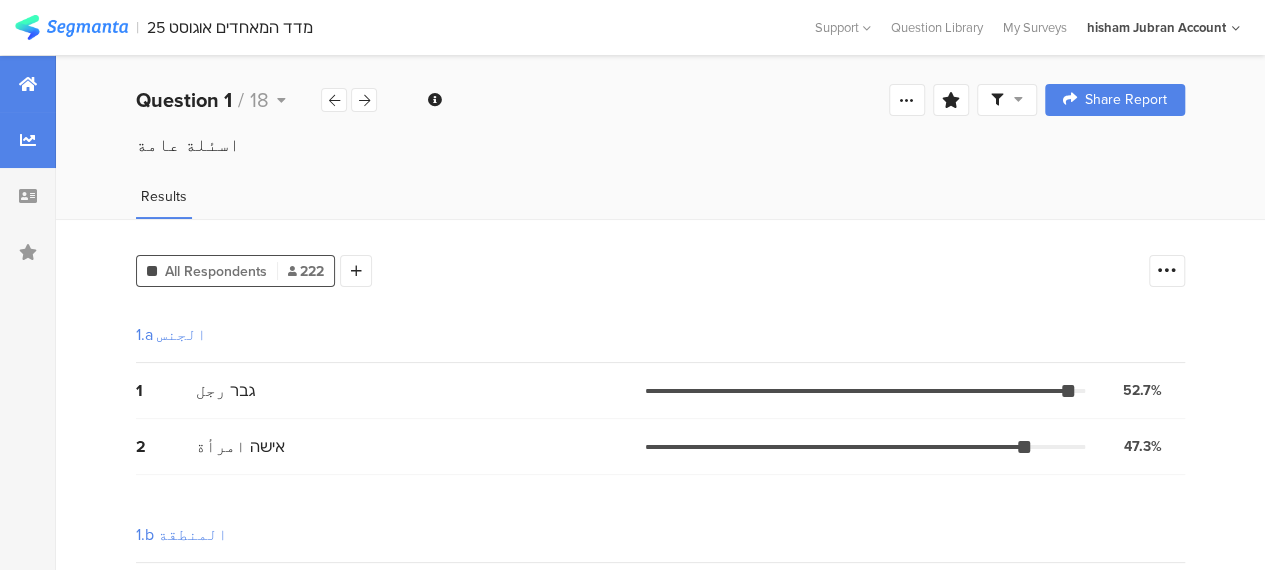 click at bounding box center (28, 84) 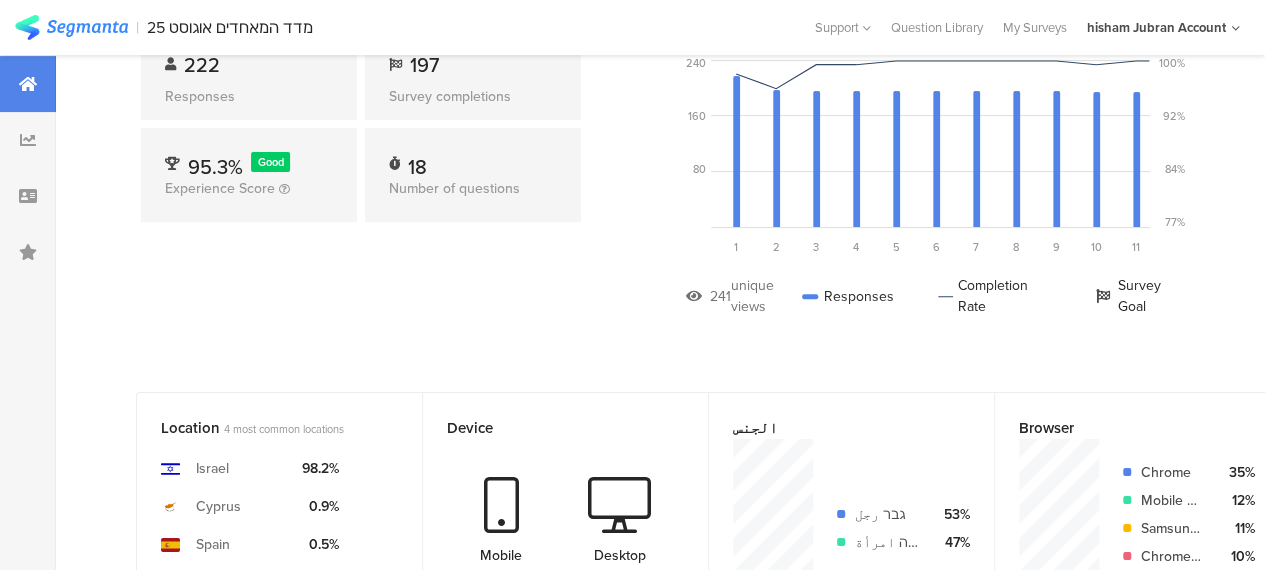 scroll, scrollTop: 200, scrollLeft: 0, axis: vertical 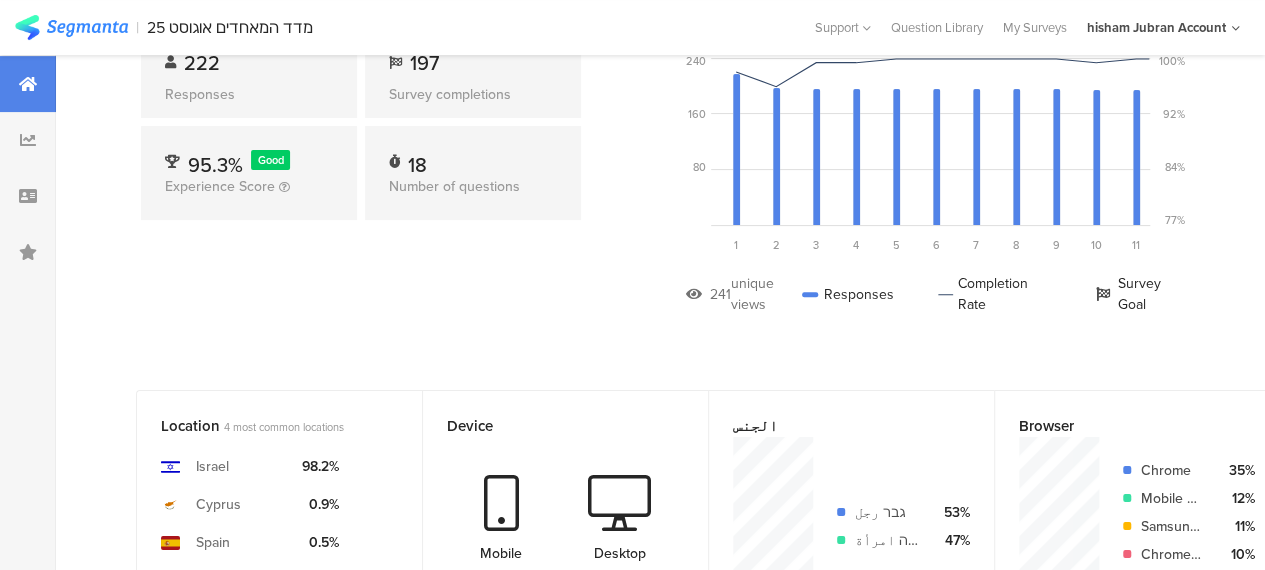 click on "General     Open     222   Responses     197   Survey completions     95.3%   Good   Experience Score
18
Number of questions
Question Response Dropoff
Responses   Completion Rate
240
160
80
0
Sorry, your browser does not support inline SVG.
Question 1
اسئلة عامة
226   views     222   responses   98.2%   completion rate       1
Question 2
2. אנא דרג מ-1 עד 5 (כאשר 1 זה ״בכלל לא בטוח״ ו-5 זה ״לגמרי בטוח״) כמה את/ה מרגיש/ה שישראל מנצחת ...
210   views     202   responses   96.2%   completion rate       2
Question 3
202   views     201   responses   99.5%   completion rate       3       201   views     200   responses" at bounding box center [660, 158] 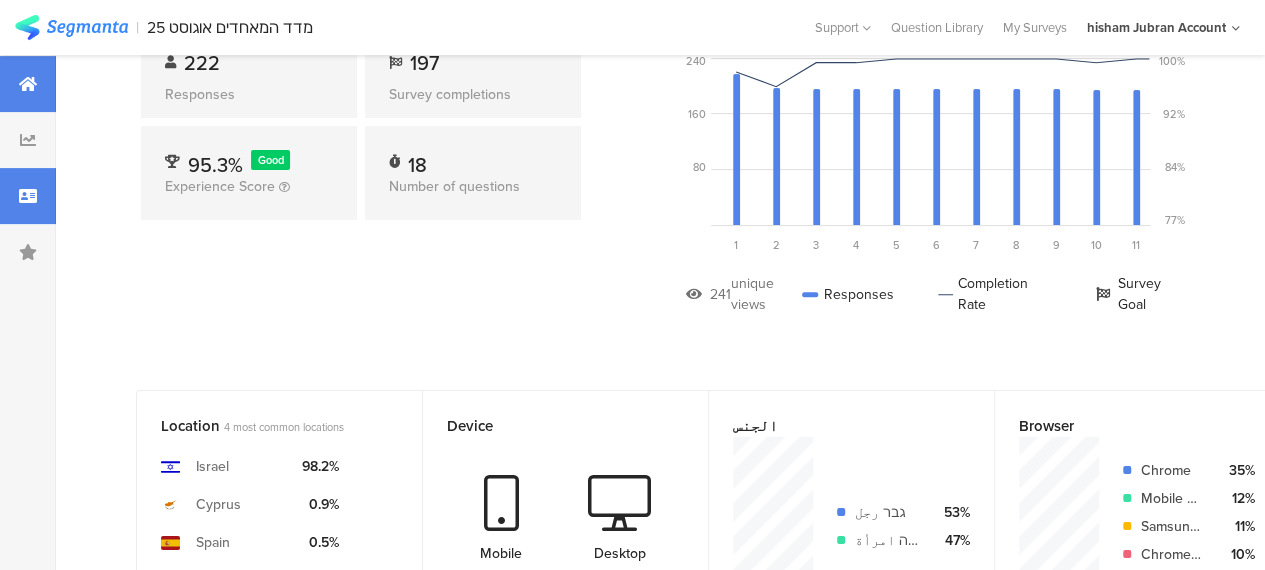 click at bounding box center (28, 196) 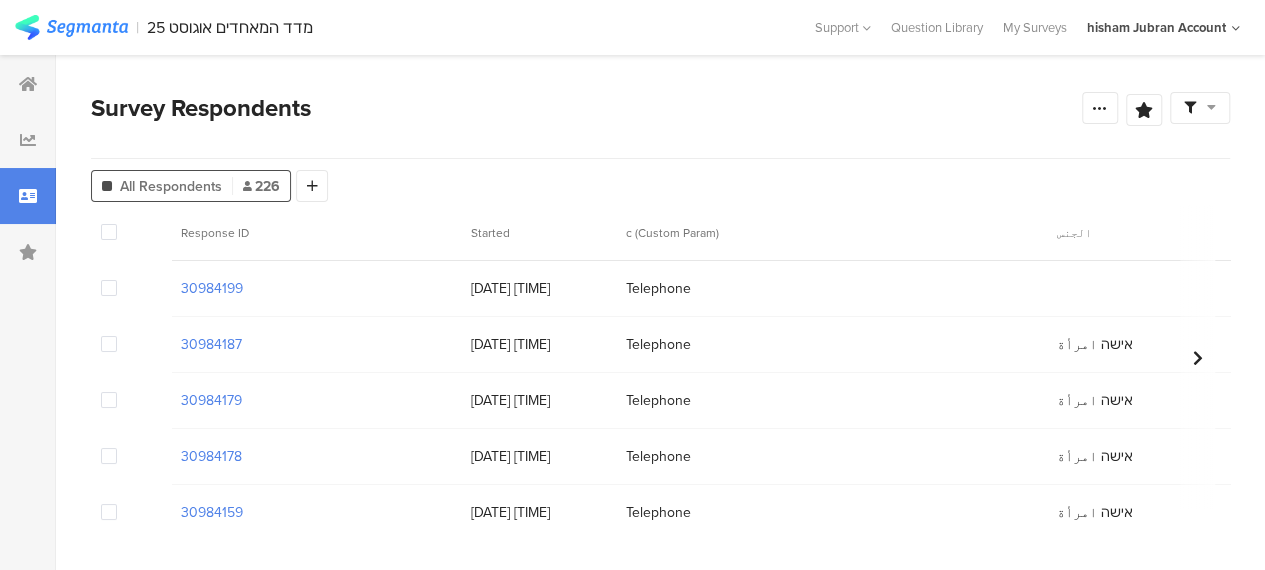 scroll, scrollTop: 0, scrollLeft: 0, axis: both 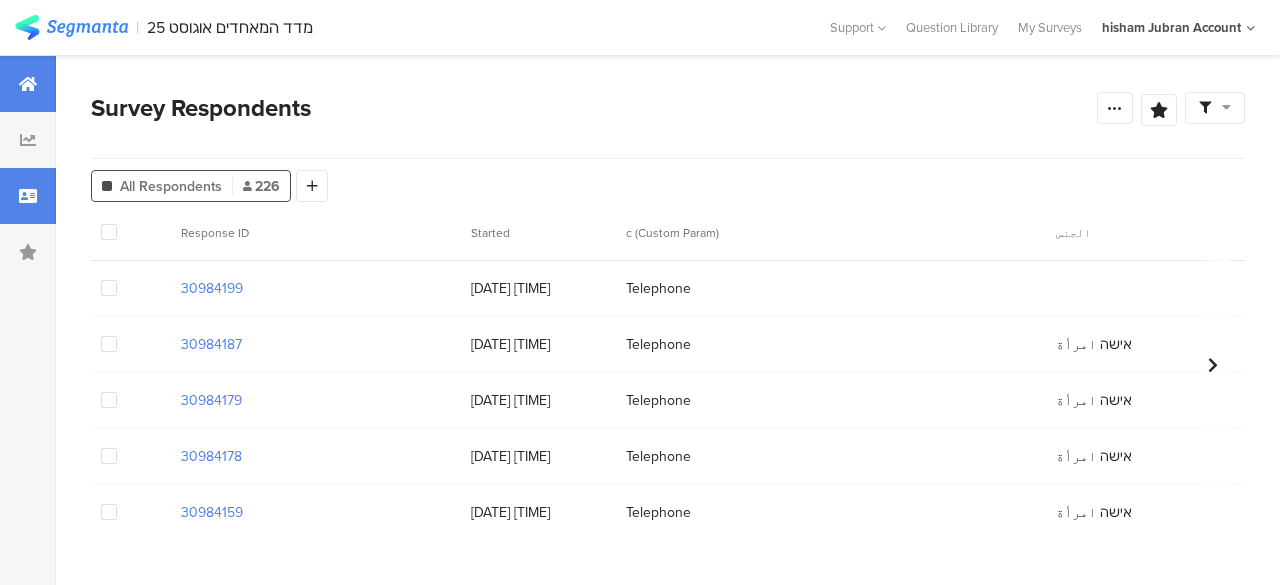 click at bounding box center (28, 84) 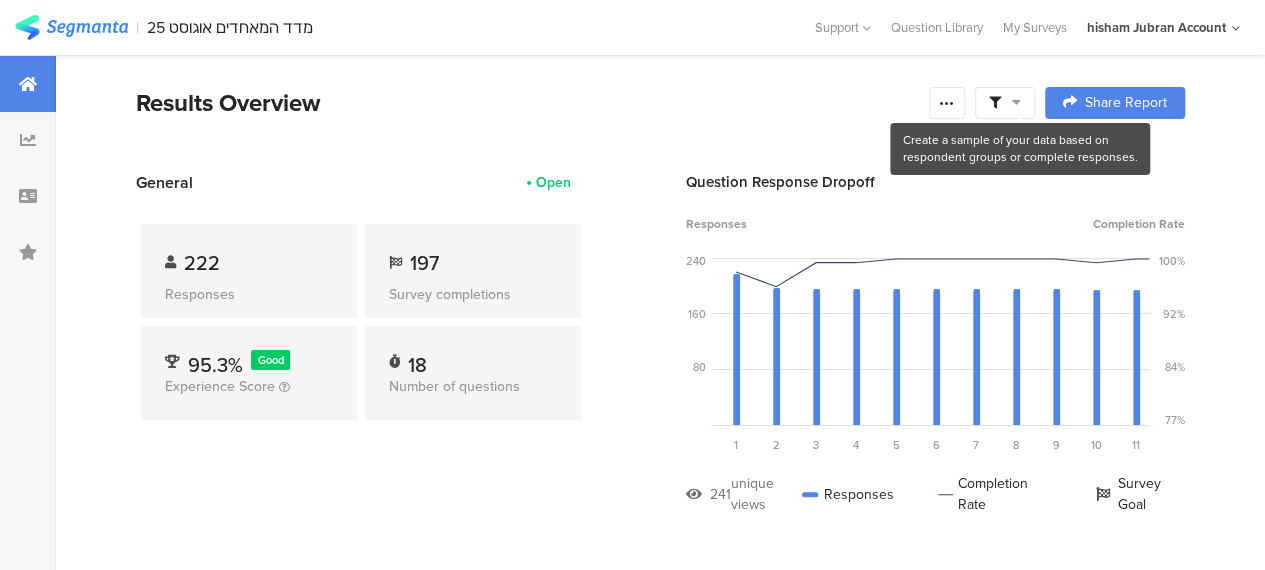 click at bounding box center (1016, 102) 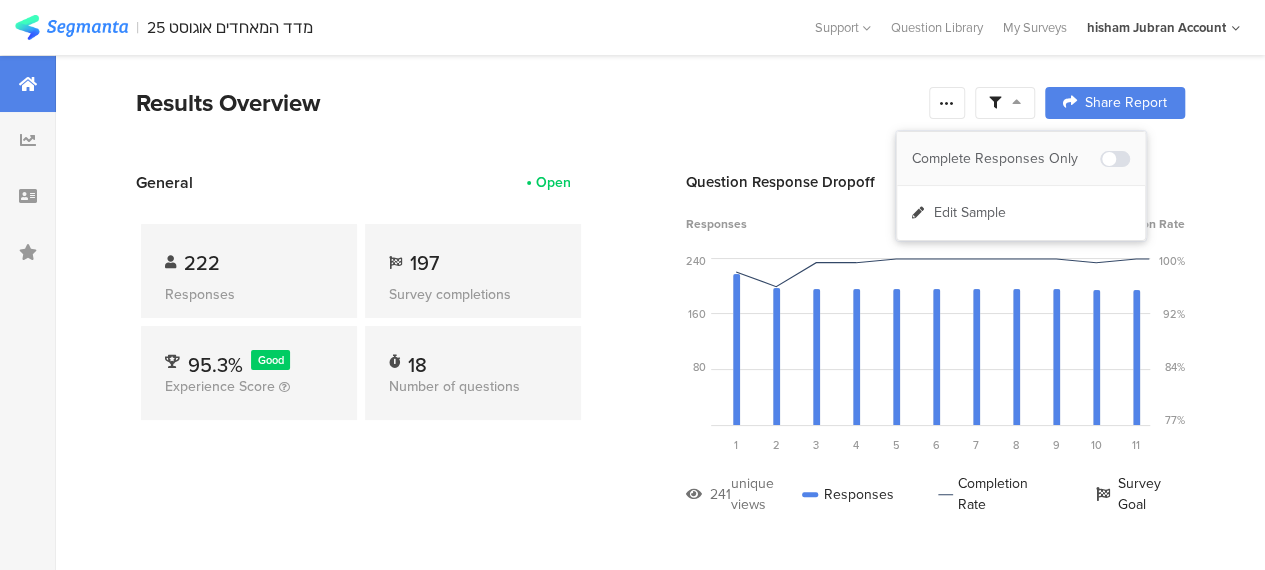 click on "Complete Responses Only" at bounding box center [1006, 159] 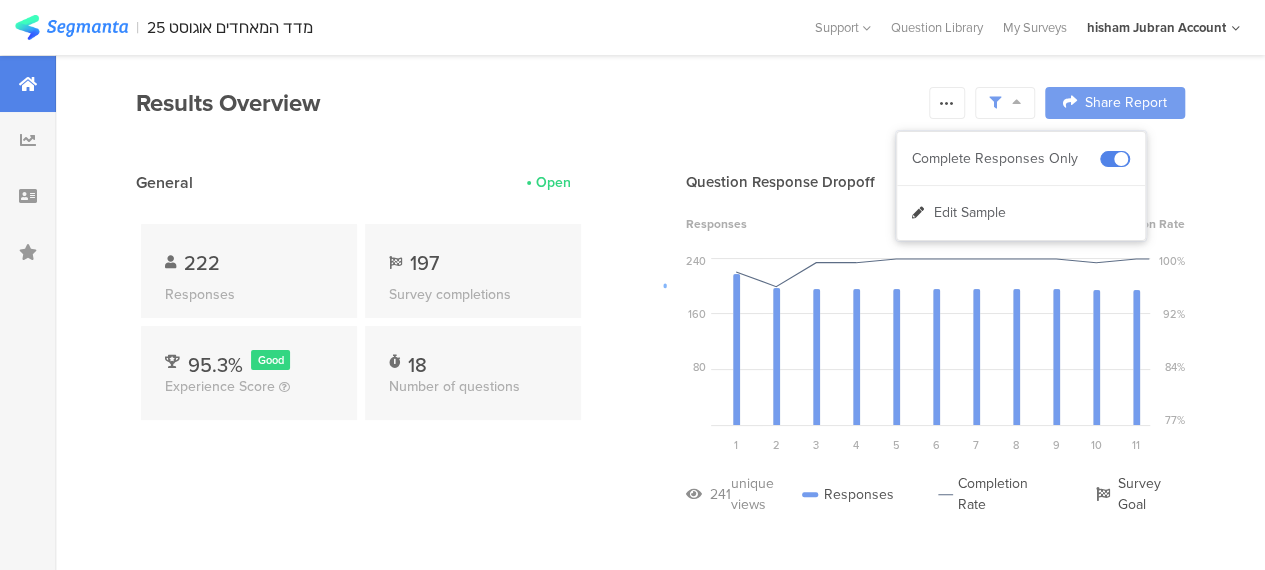 click at bounding box center [632, 285] 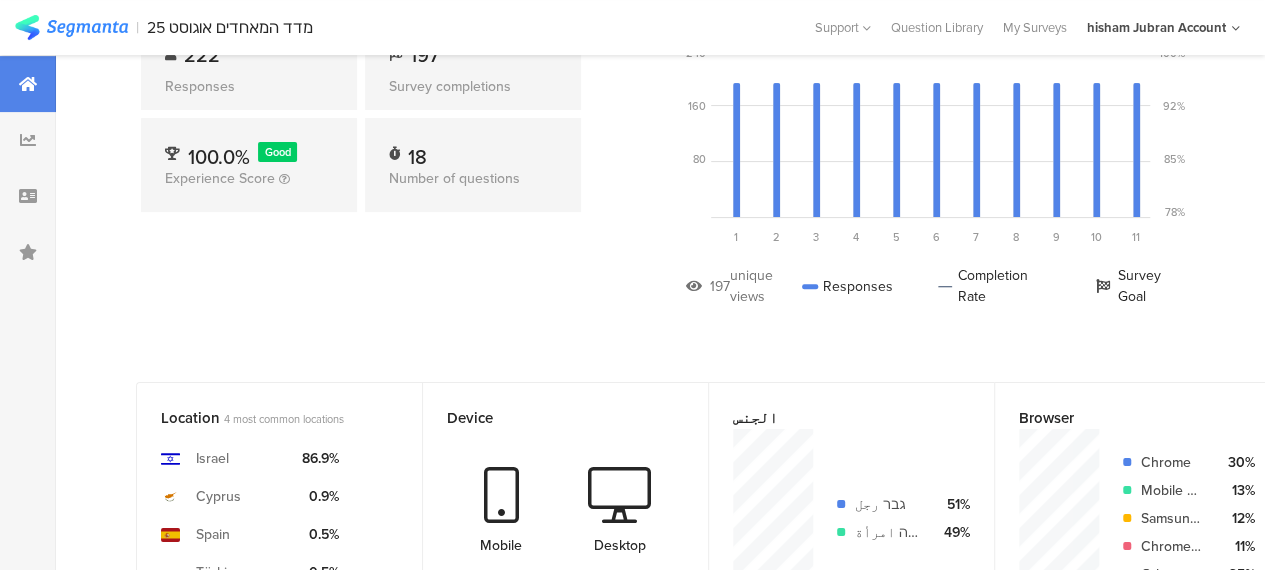 scroll, scrollTop: 200, scrollLeft: 0, axis: vertical 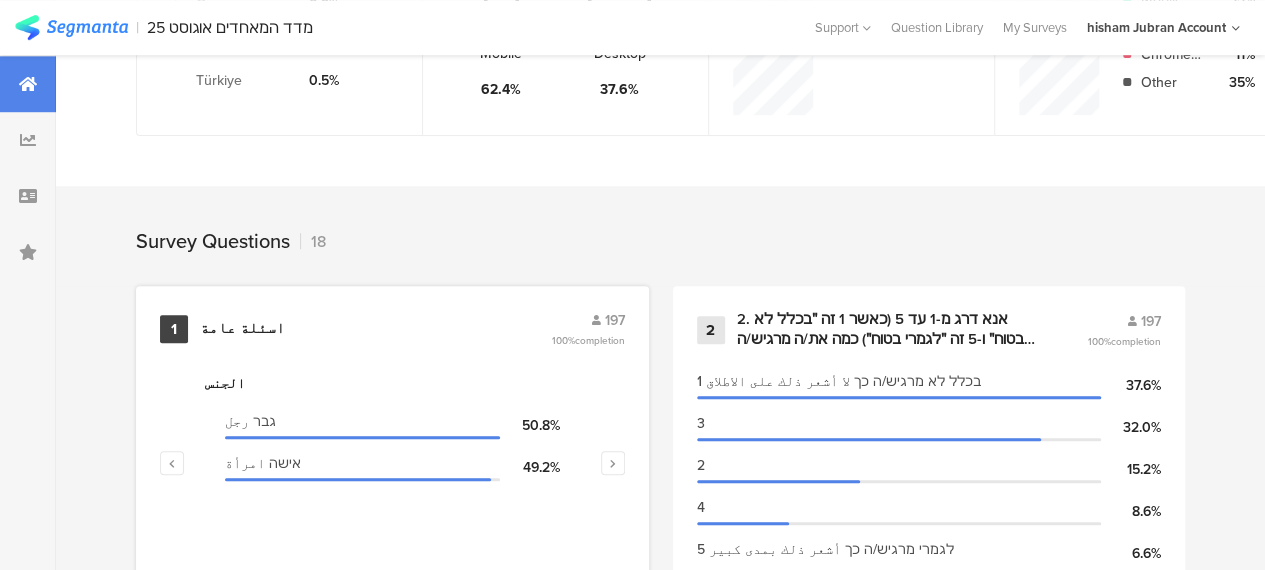 click on "اسئلة عامة" at bounding box center [242, 329] 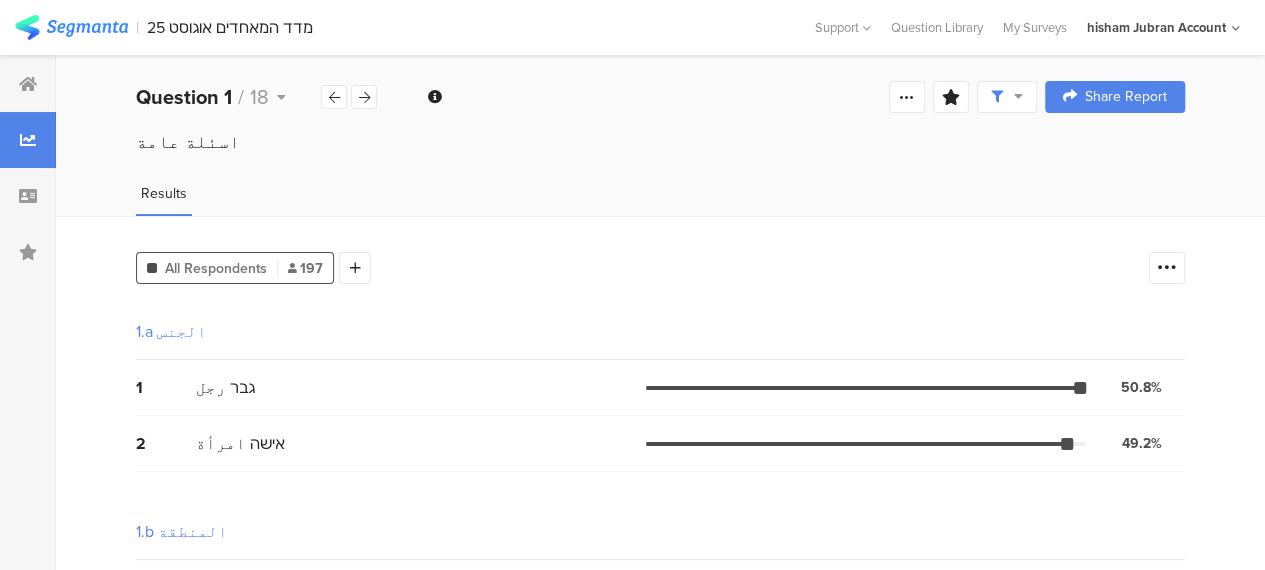 scroll, scrollTop: 0, scrollLeft: 0, axis: both 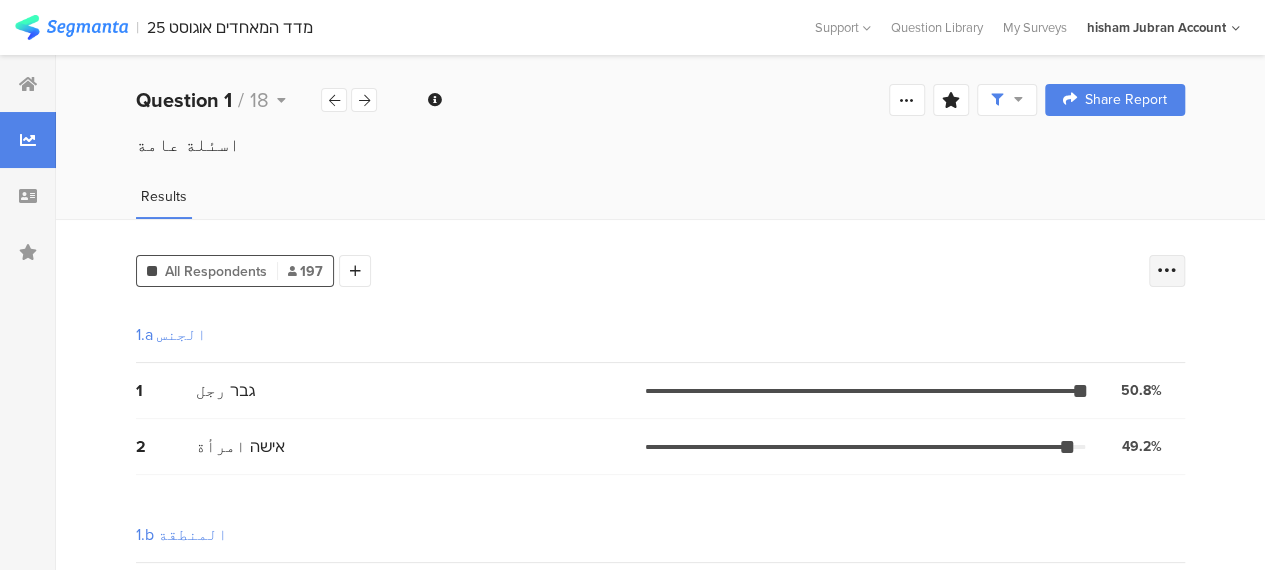 click at bounding box center [1167, 271] 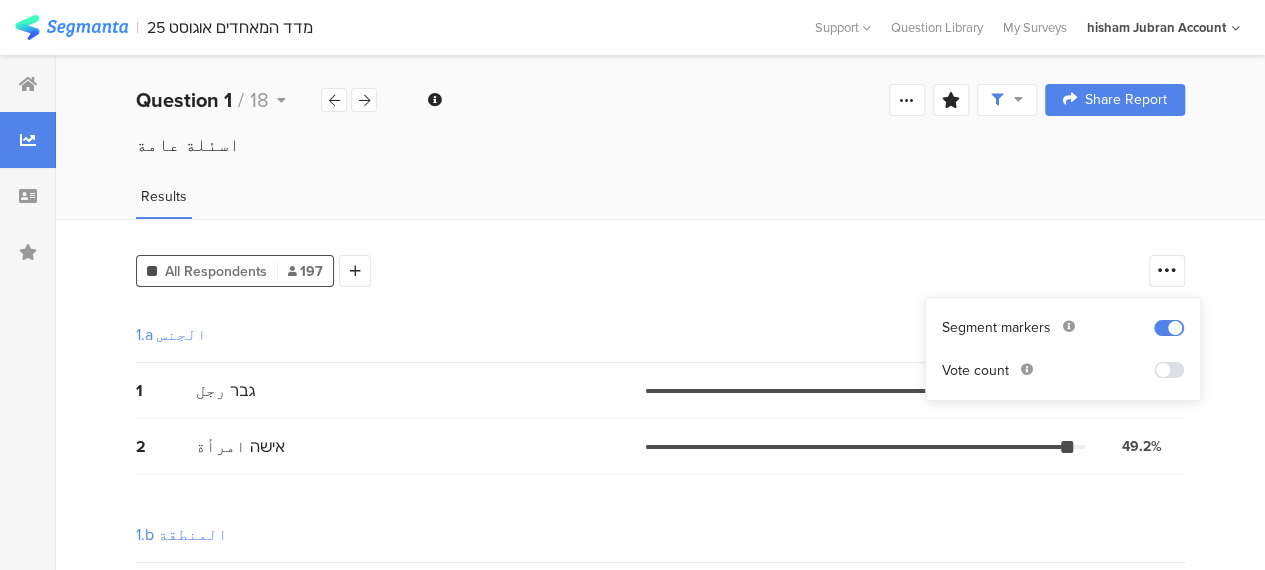 click at bounding box center (1169, 370) 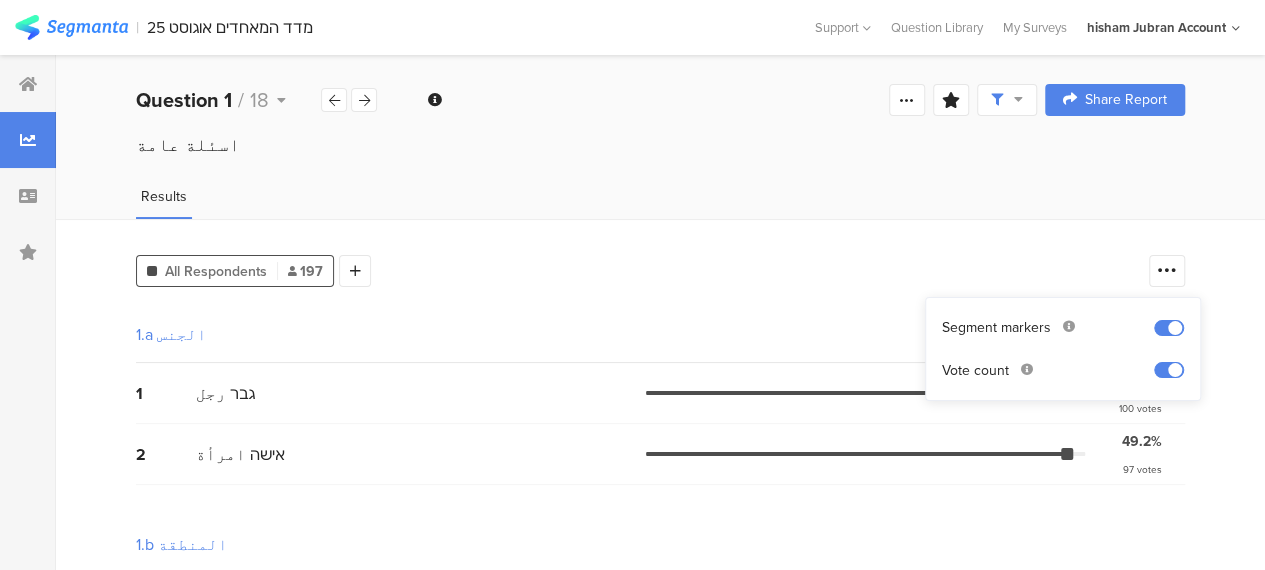 click on "All Respondents       197
Add Segment             1.a الجنس
1     גבר رجل             50.8%   100 votes 2     אישה امرأة             49.2%   97 votes 1.b المنطقة
1     גליל الجليل             58.4%   115 votes 2     משולש المثلث             20.8%   41 votes 3     נגב النقب             9.6%   19 votes 4     ערים מעורבות مدن مختلطة: حيفا عكا الرملة اللد يافا             11.2%   22 votes 1.c الديانة
1     מוסלמי مسلم             83.8%   165 votes 2     נוצרי مسيحي             8.6%   17 votes 3     דרוזי درزي             7.6%   15 votes 4     מסרב ارفض             0.0%   0 votes 1.d العمر גיל
1     18-24             22.3%   44 votes 2     25-34             24.9%   49 votes 3     35-44             20.3%   40 votes 4     45-54             17.8%   35 votes 5     55-64             9.1%   18 votes" at bounding box center [660, 918] 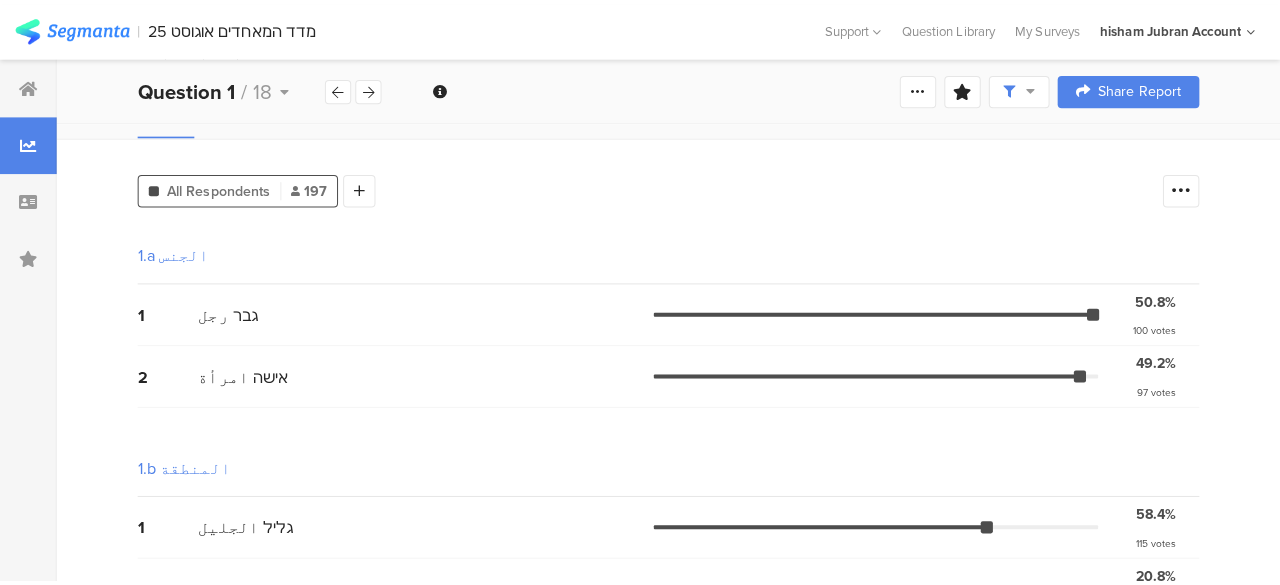 scroll, scrollTop: 0, scrollLeft: 0, axis: both 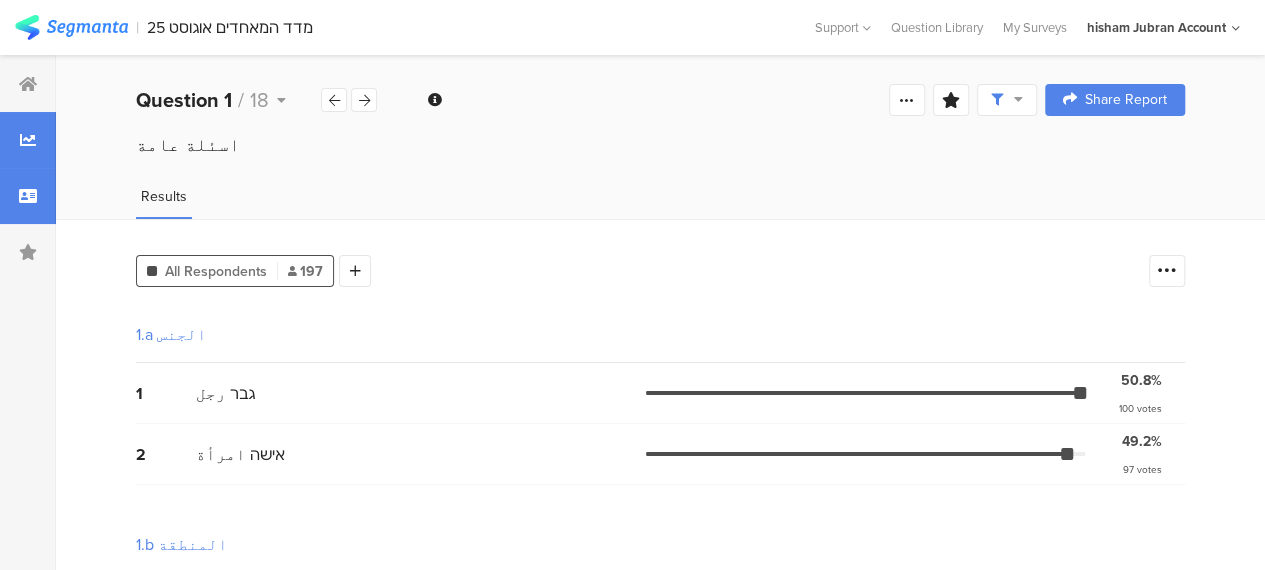 click at bounding box center (28, 196) 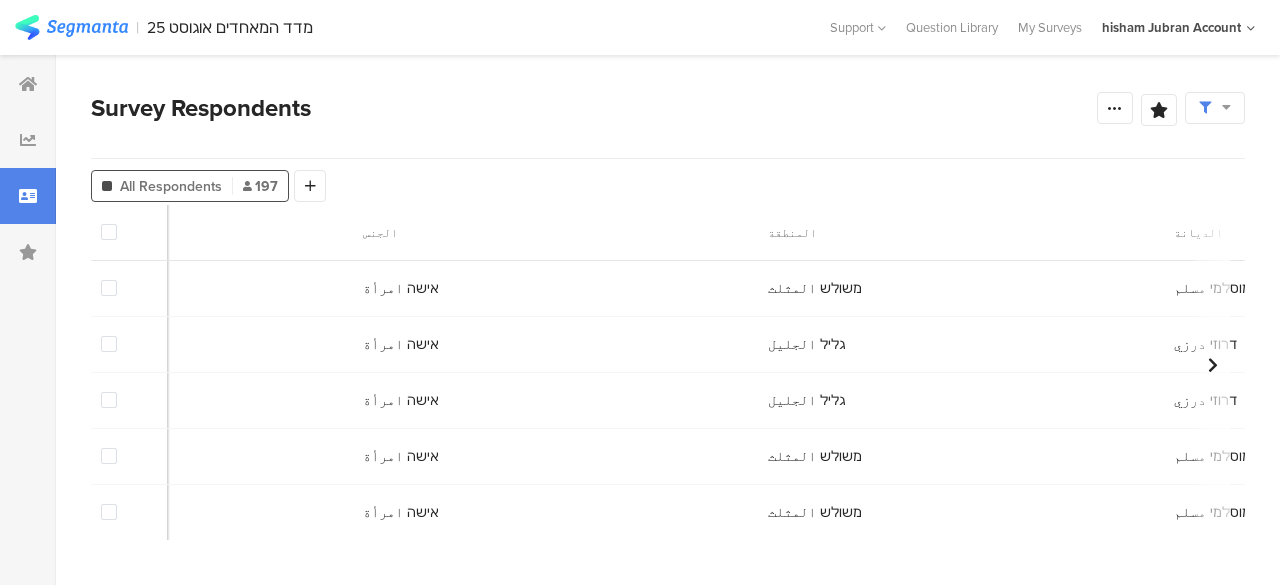 scroll, scrollTop: 0, scrollLeft: 1786, axis: horizontal 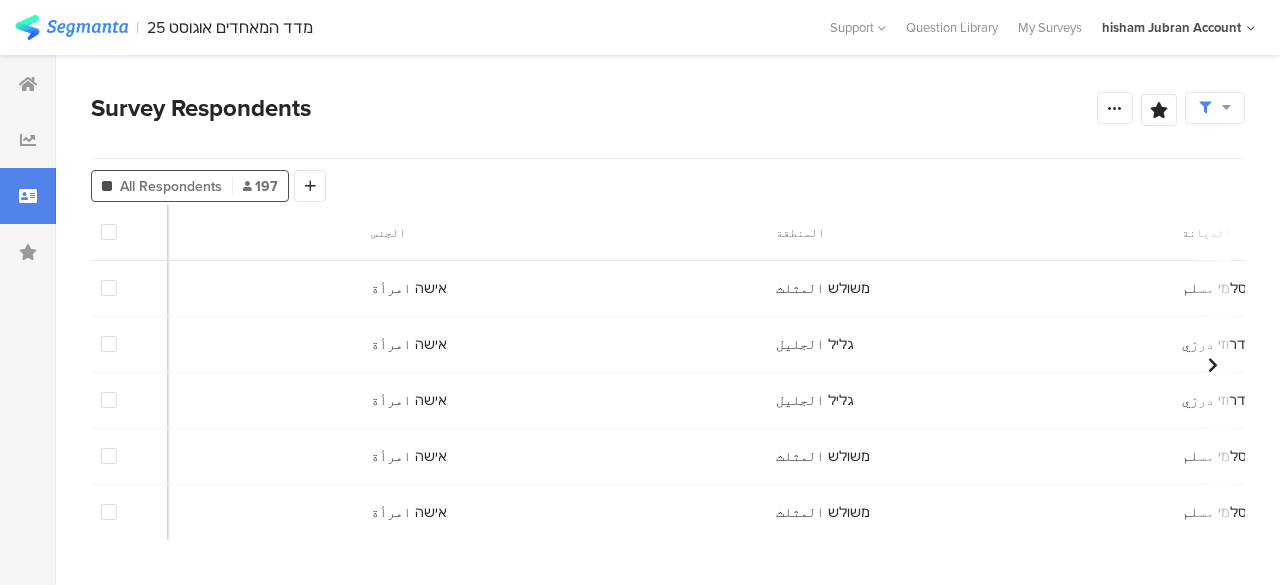 drag, startPoint x: 30, startPoint y: 83, endPoint x: 62, endPoint y: 1, distance: 88.02273 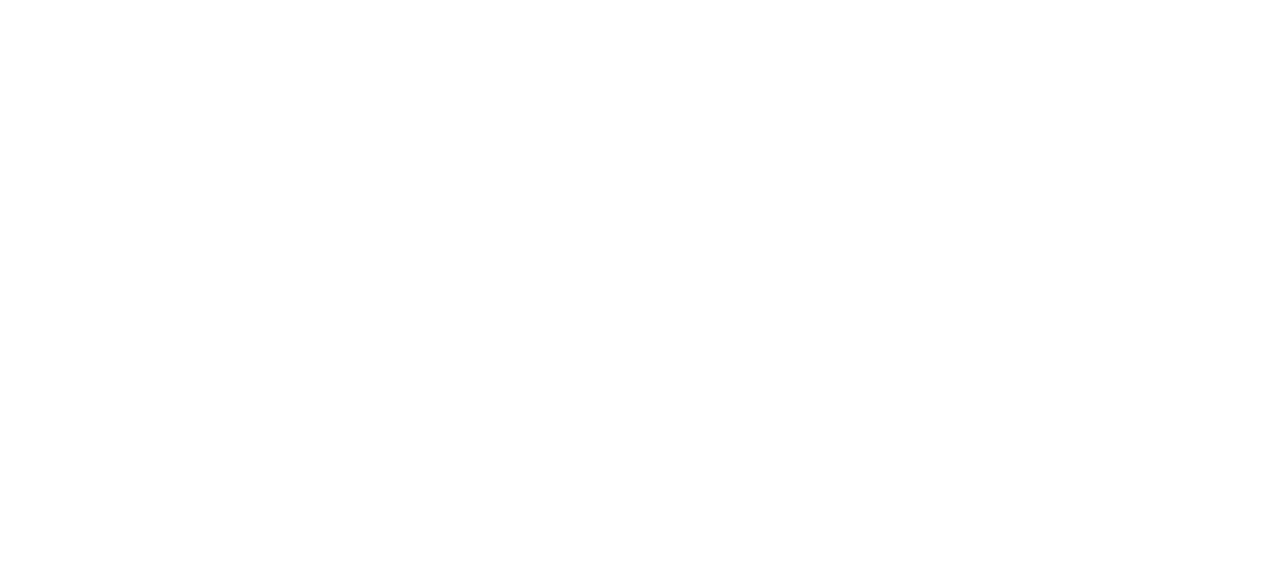 scroll, scrollTop: 0, scrollLeft: 0, axis: both 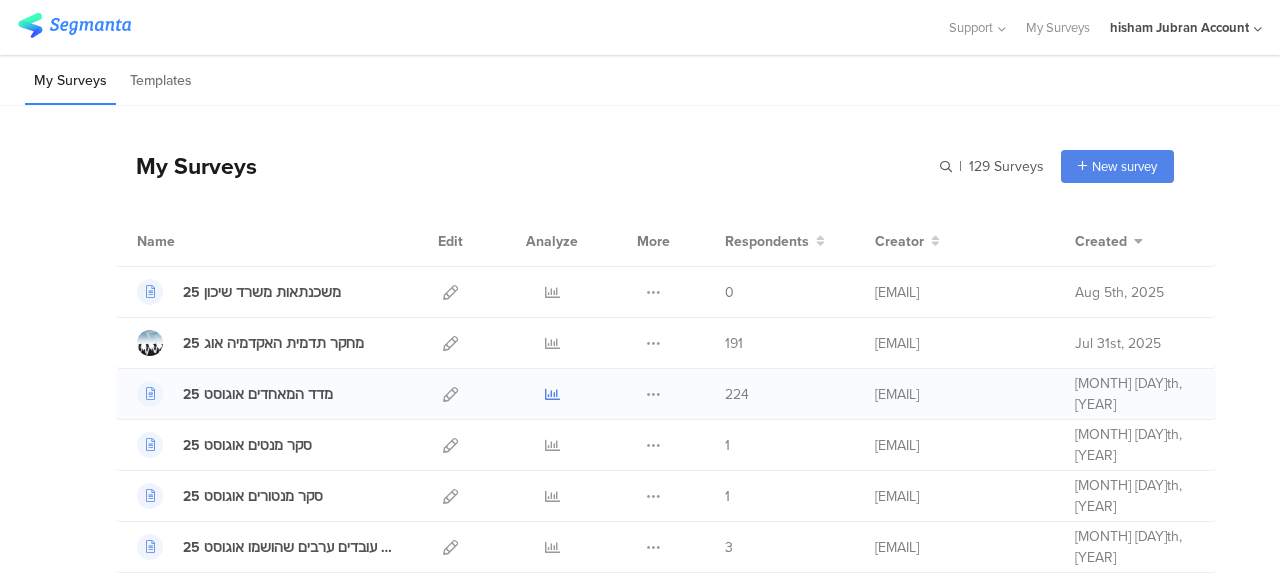 click at bounding box center [552, 394] 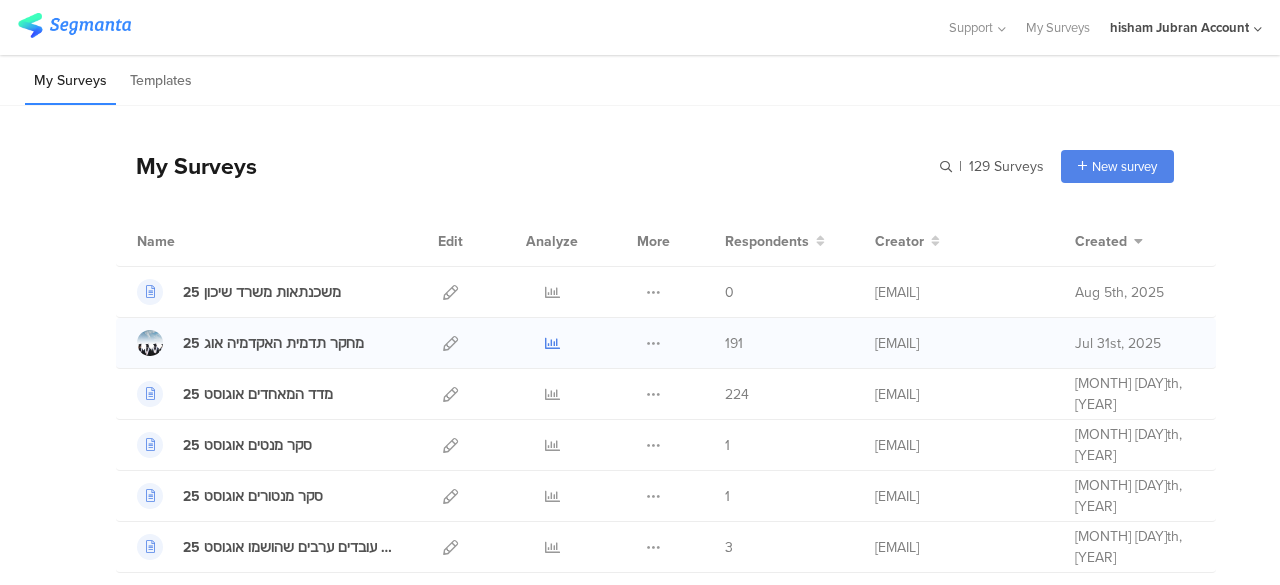 click at bounding box center [552, 343] 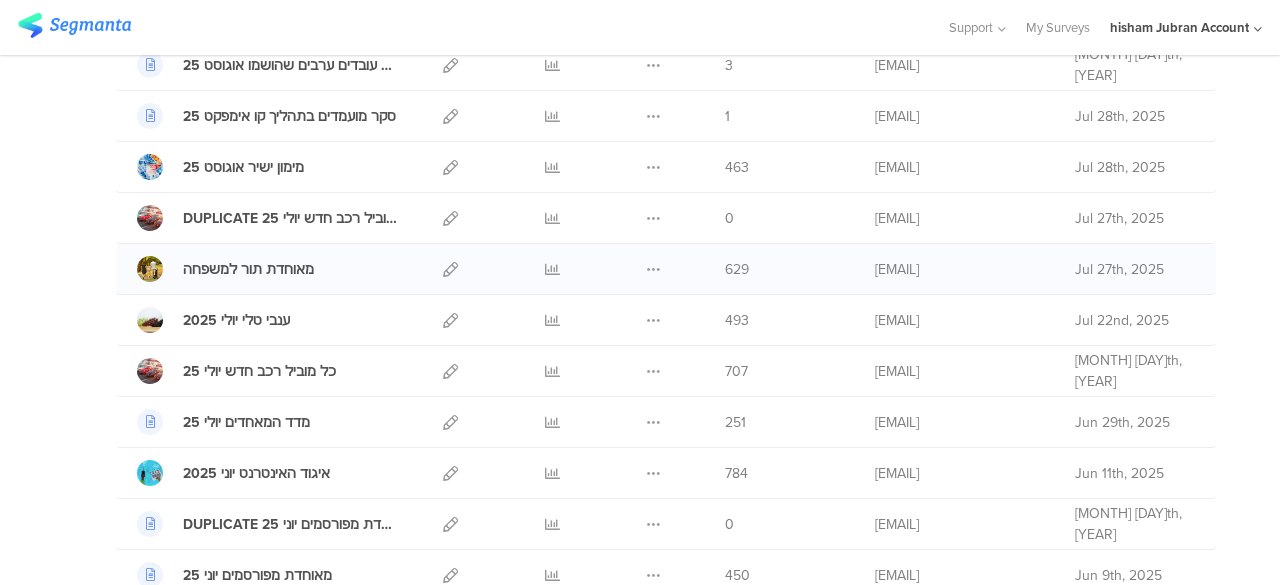 scroll, scrollTop: 500, scrollLeft: 0, axis: vertical 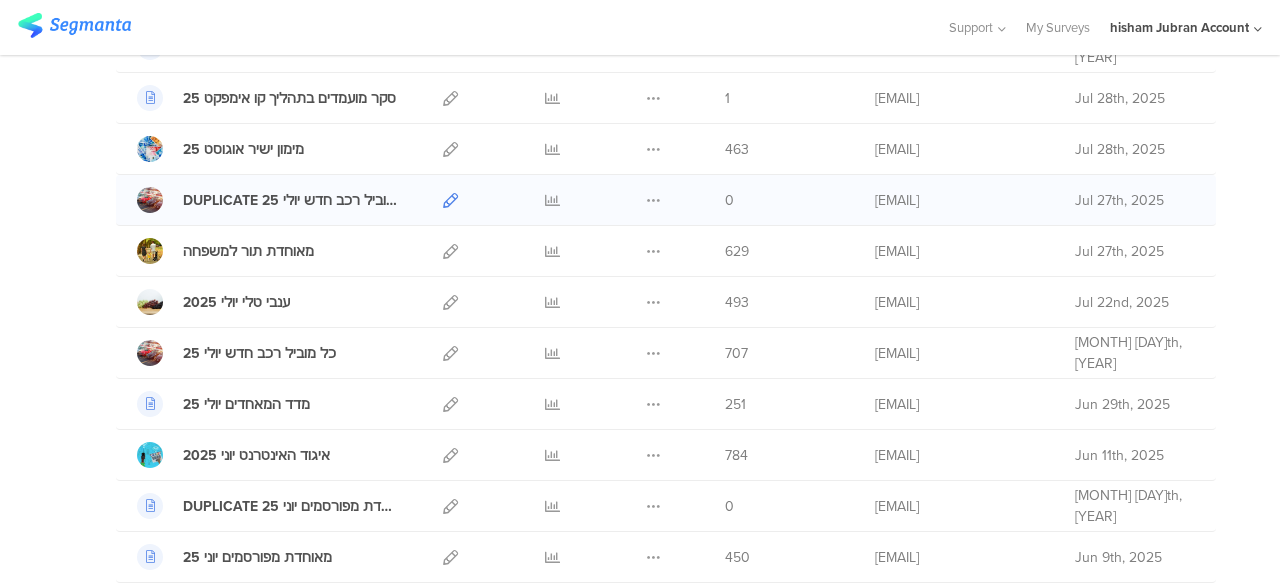 click at bounding box center (450, 200) 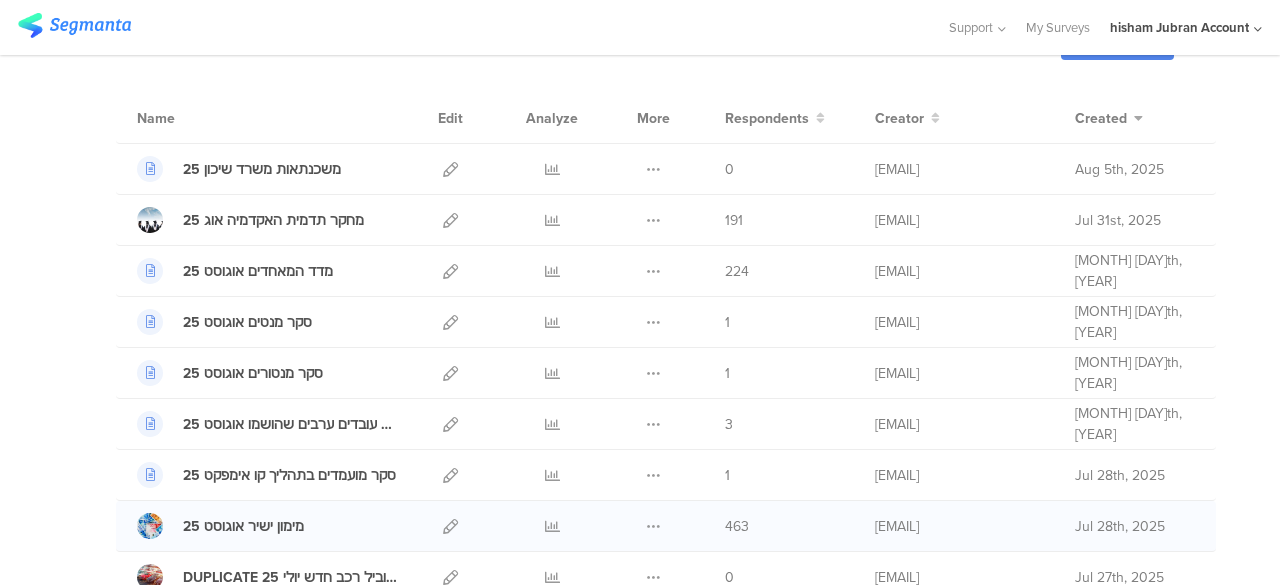 scroll, scrollTop: 0, scrollLeft: 0, axis: both 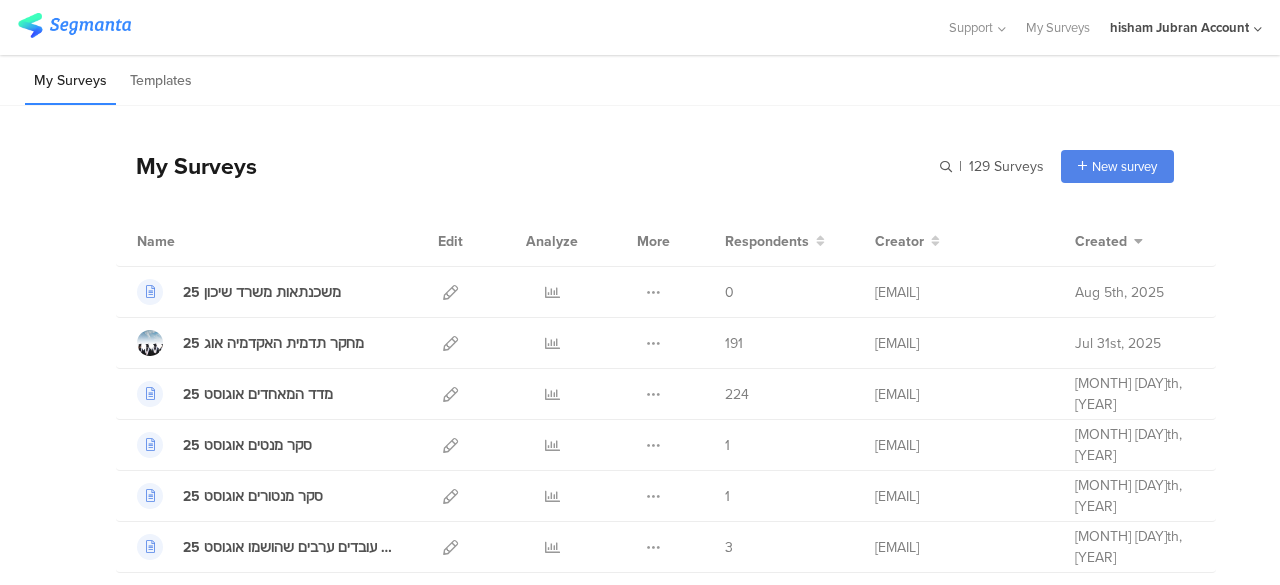click on "My Surveys
|
129 Surveys
New survey
Start from scratch
Choose from templates
Name
Edit
Analyze
More
Respondents
Creator" at bounding box center (640, 1516) 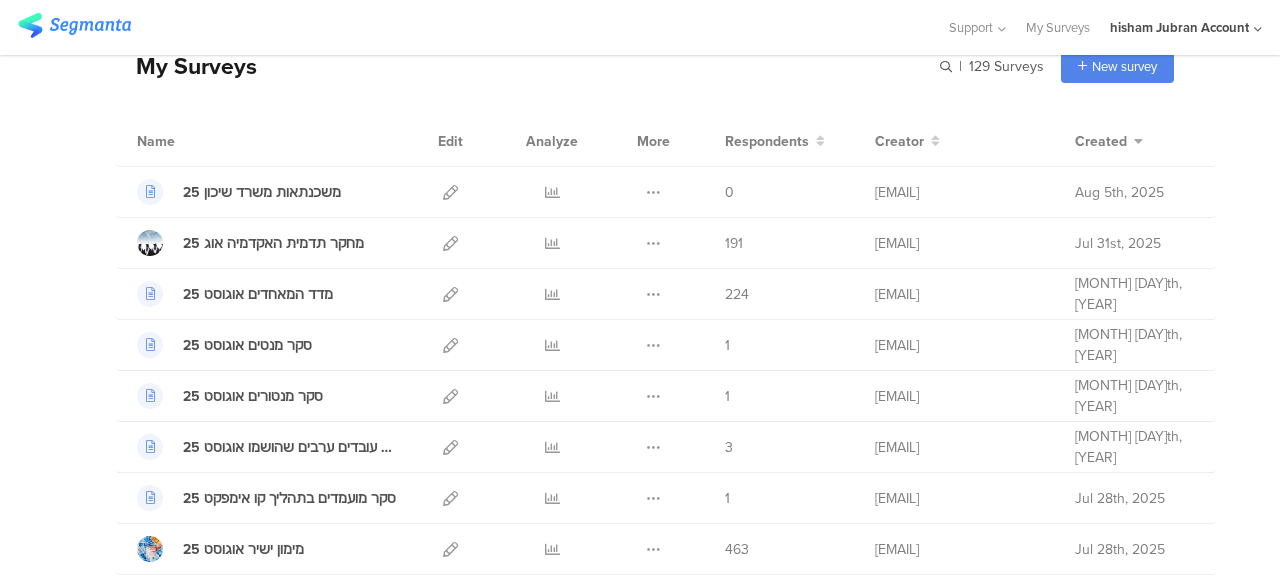 scroll, scrollTop: 0, scrollLeft: 0, axis: both 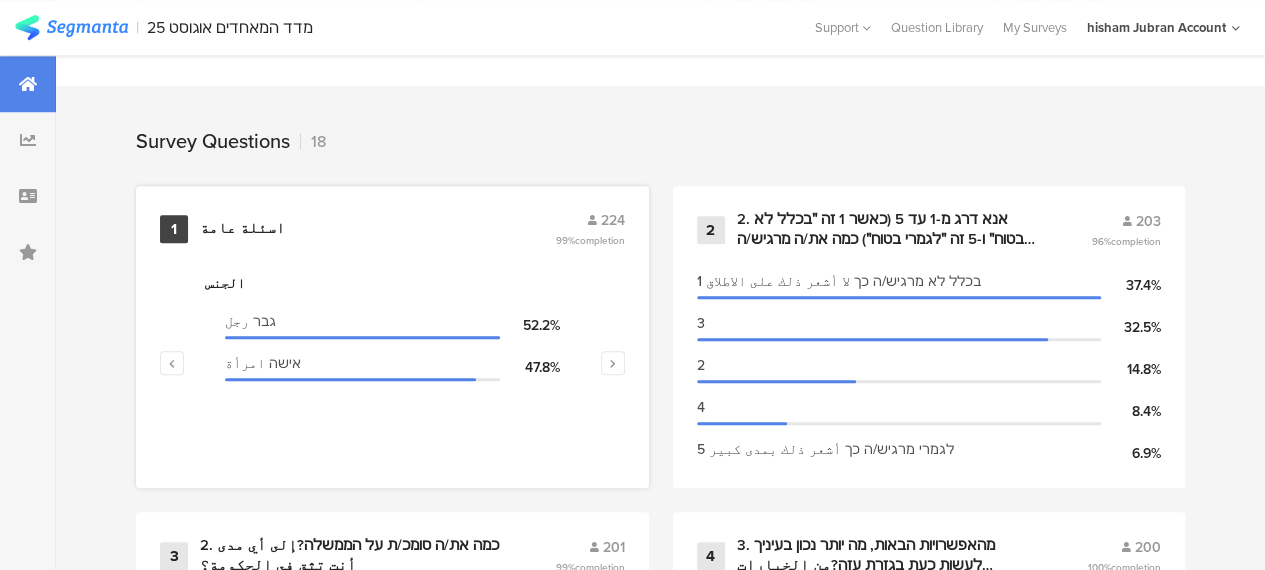 click on "اسئلة عامة" at bounding box center [242, 229] 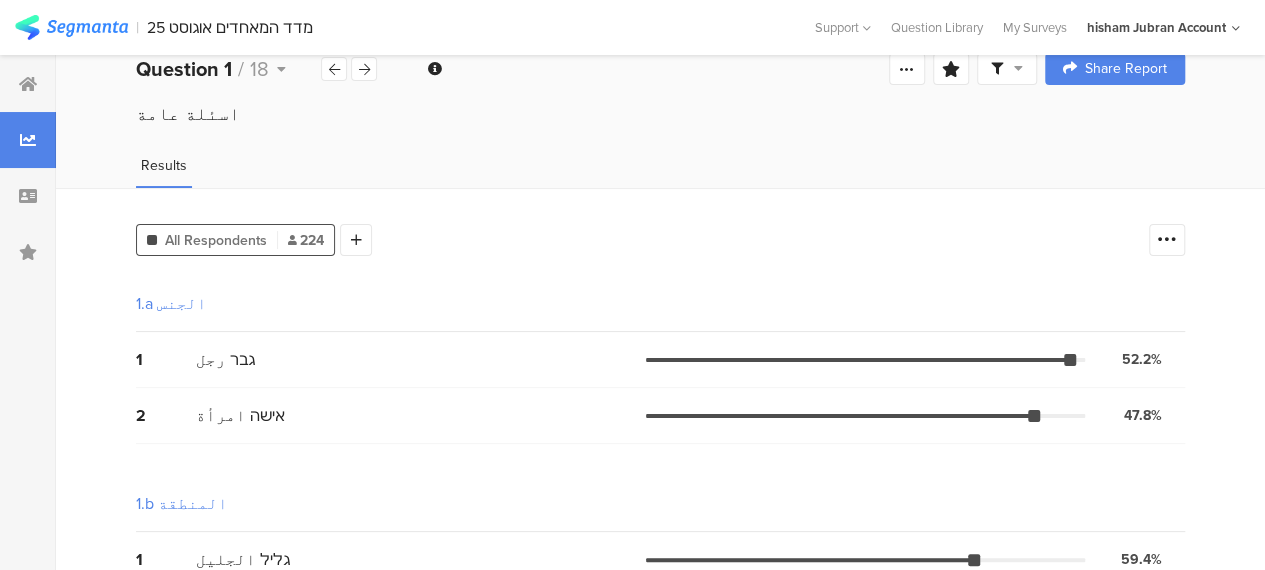 scroll, scrollTop: 0, scrollLeft: 0, axis: both 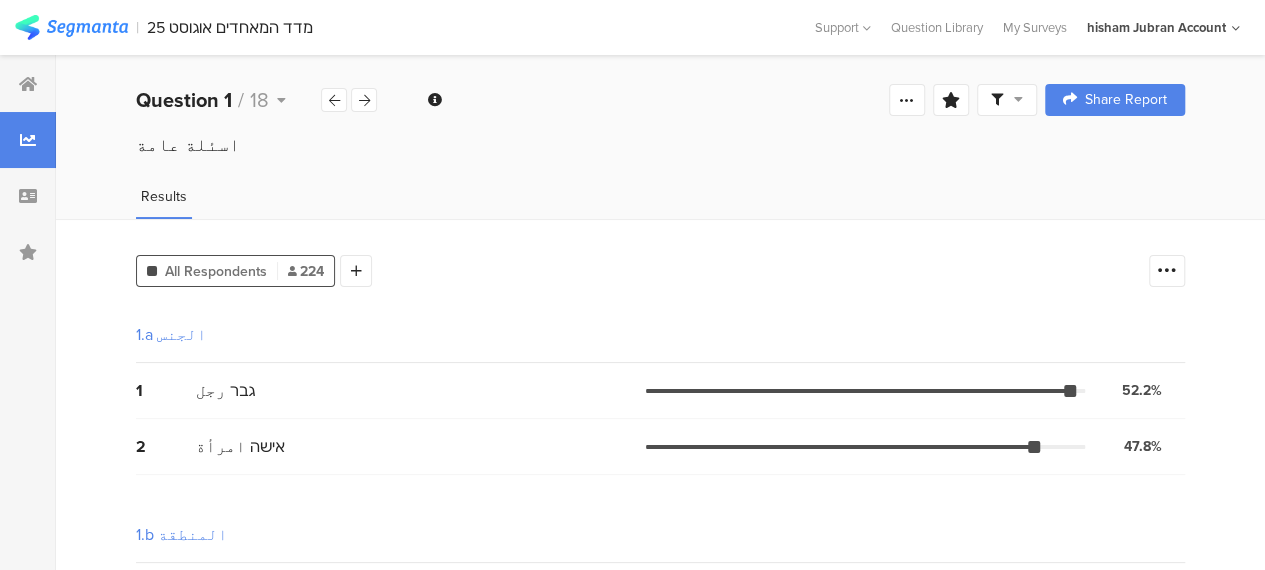 click at bounding box center [1018, 99] 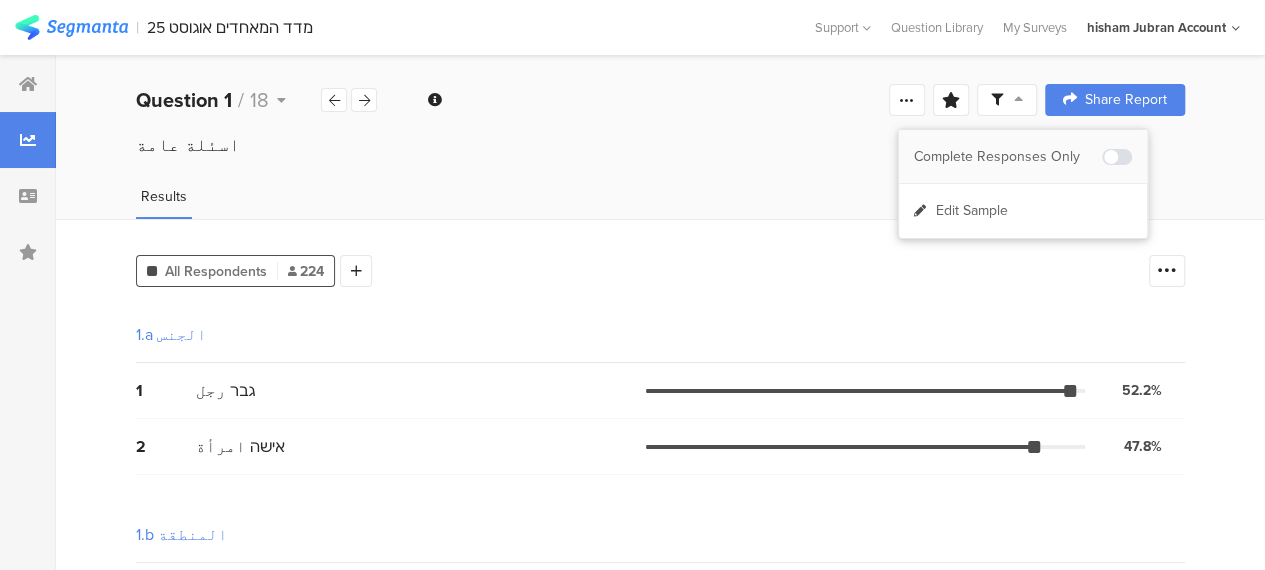 click on "Complete Responses Only" at bounding box center (1008, 157) 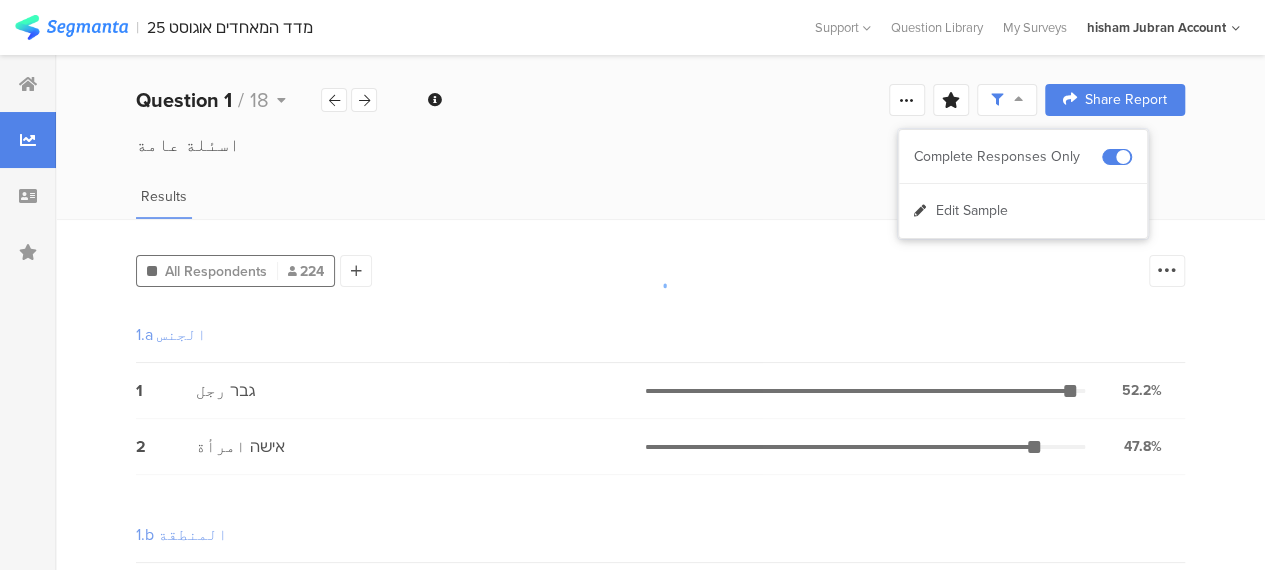 click at bounding box center (632, 285) 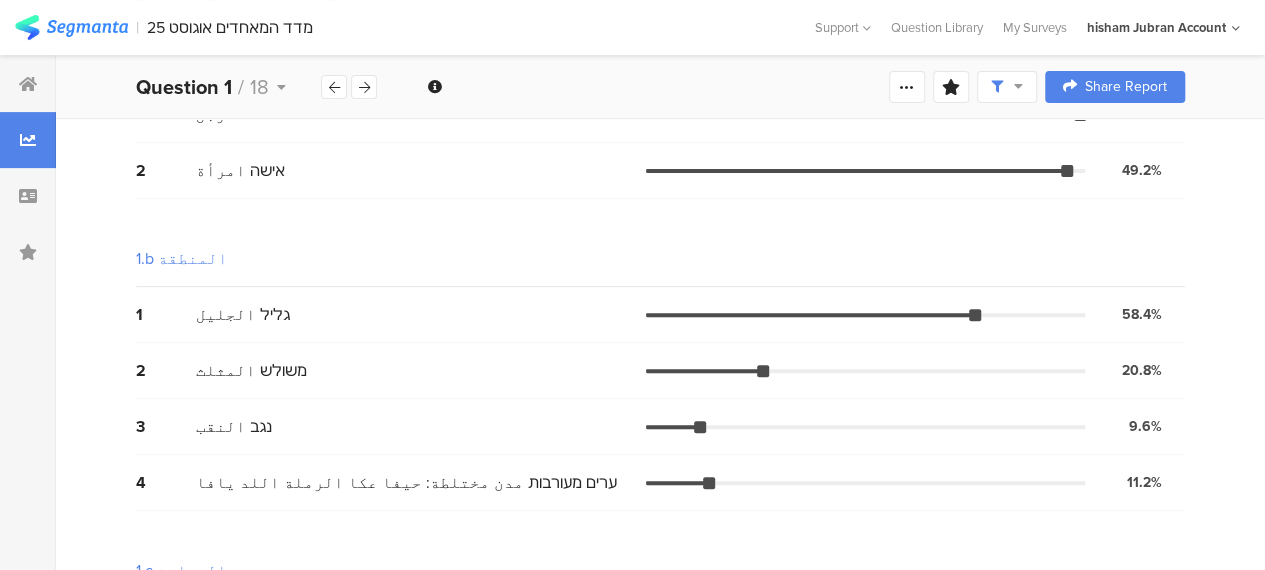 scroll, scrollTop: 300, scrollLeft: 0, axis: vertical 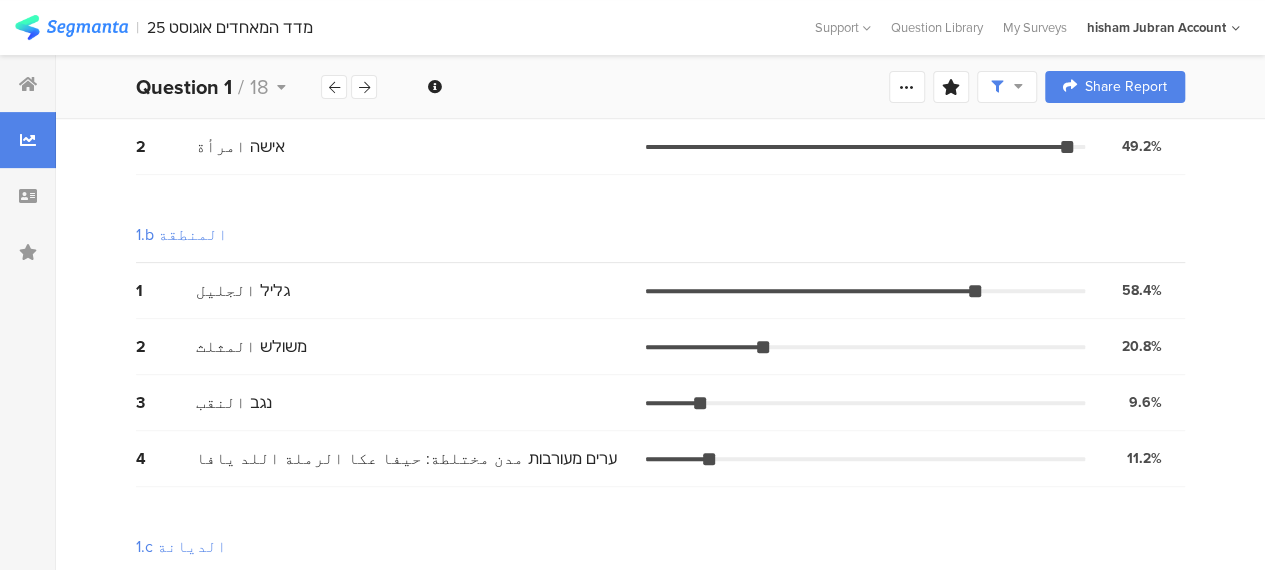 click on "2     משולש المثلث             20.8%   41 votes" at bounding box center [660, 347] 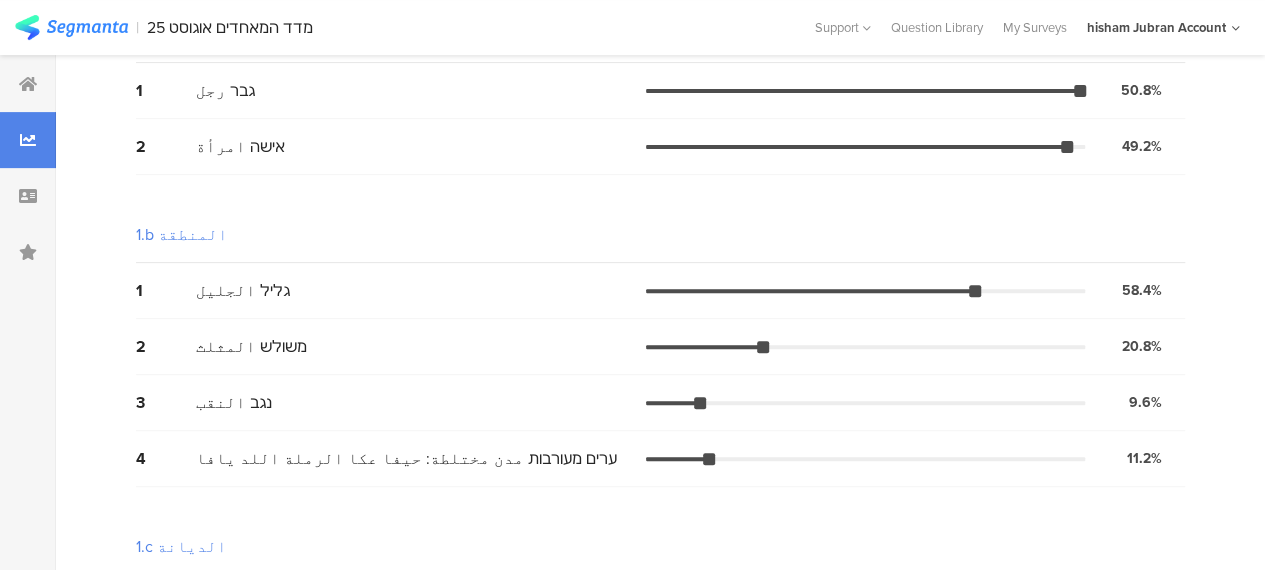 scroll, scrollTop: 0, scrollLeft: 0, axis: both 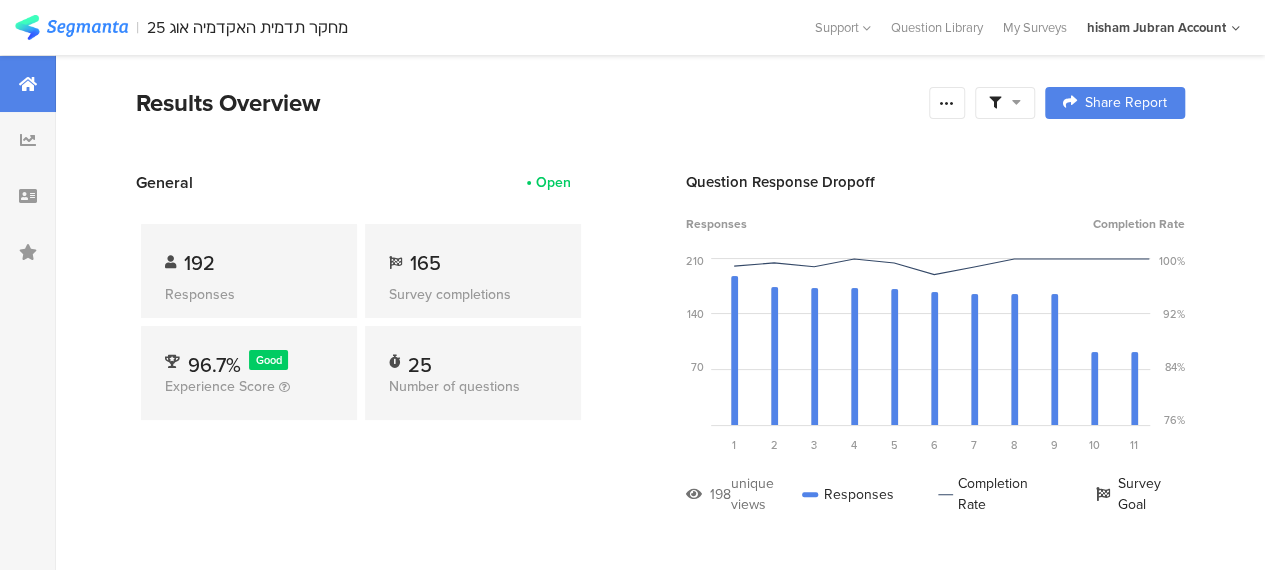 click at bounding box center [1005, 103] 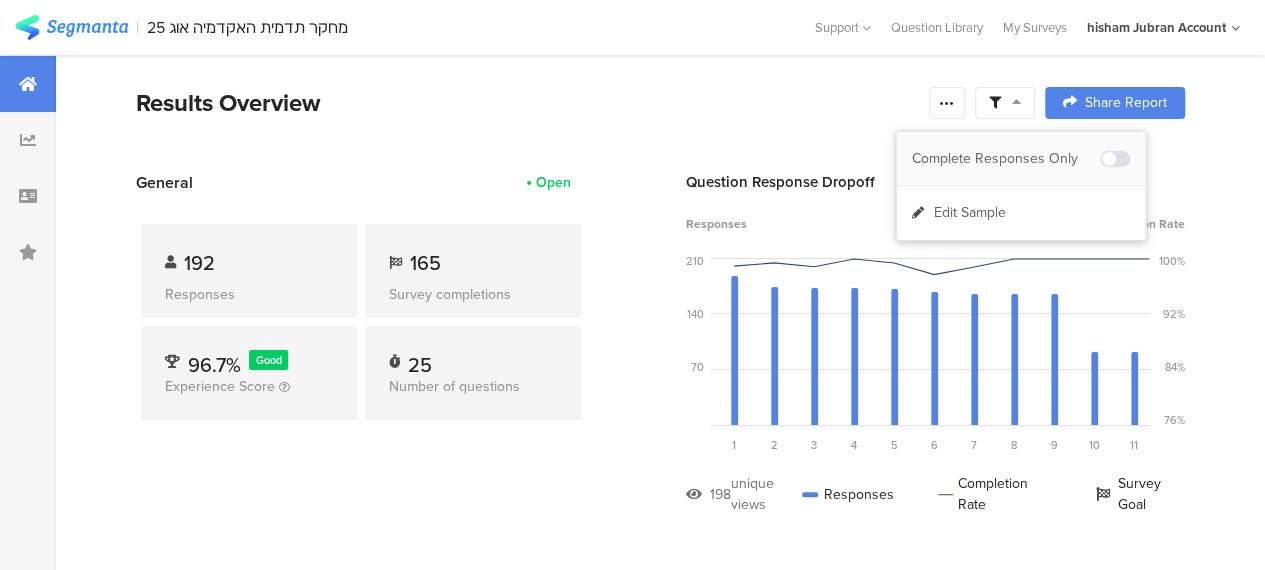 click on "Complete Responses Only" at bounding box center [1006, 159] 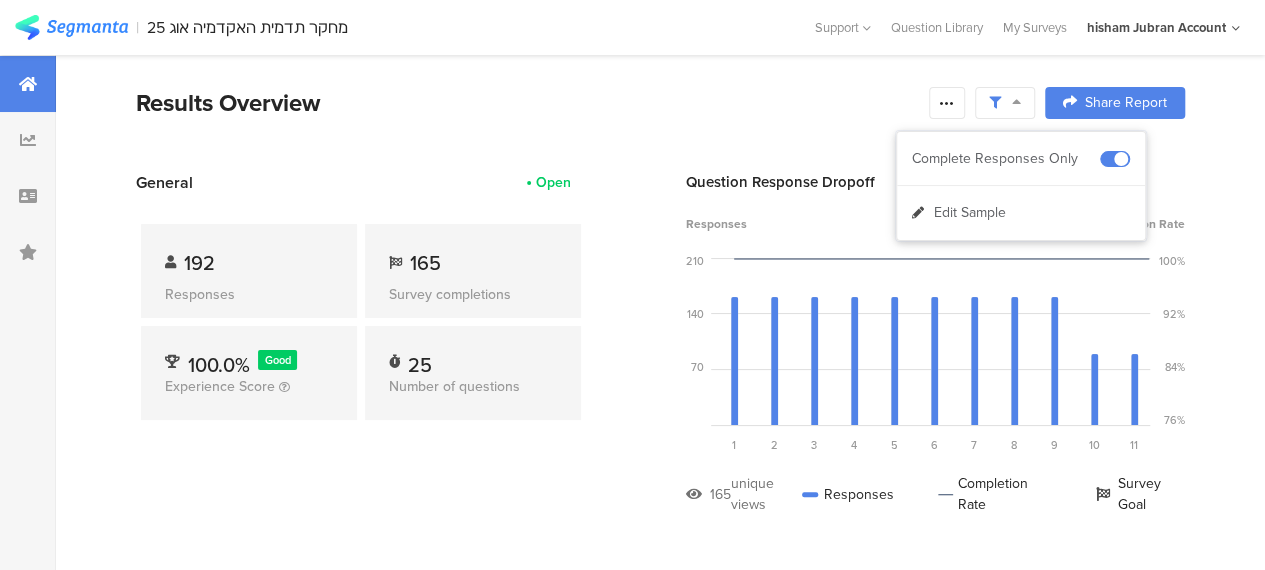click on "General     Open" at bounding box center (361, 182) 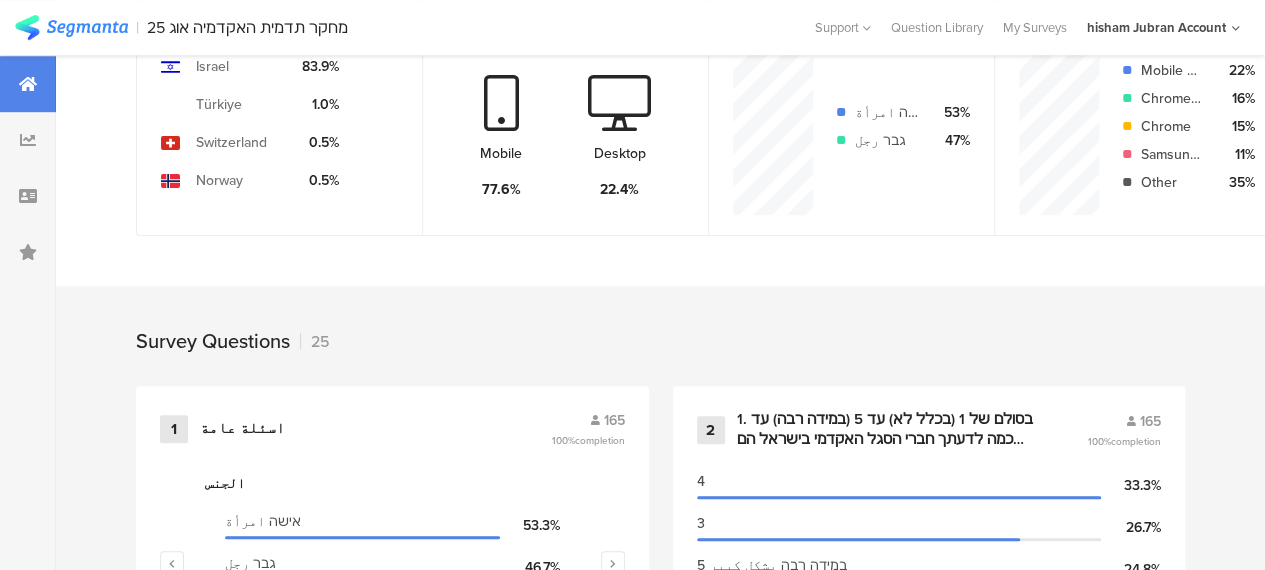 scroll, scrollTop: 800, scrollLeft: 0, axis: vertical 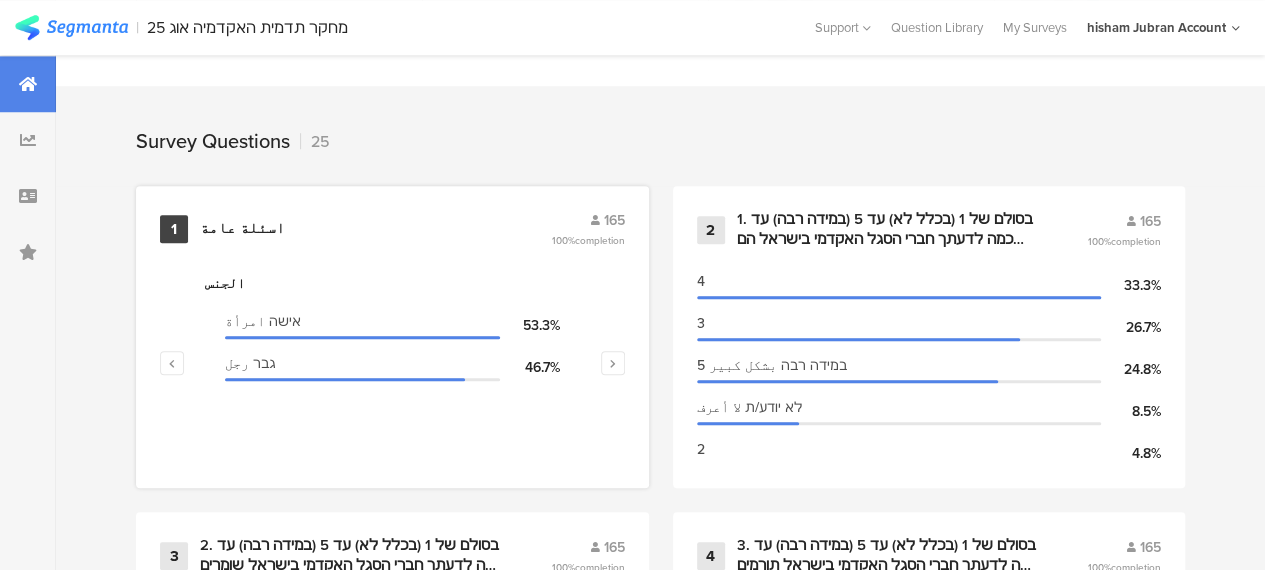 click on "اسئلة عامة" at bounding box center (242, 229) 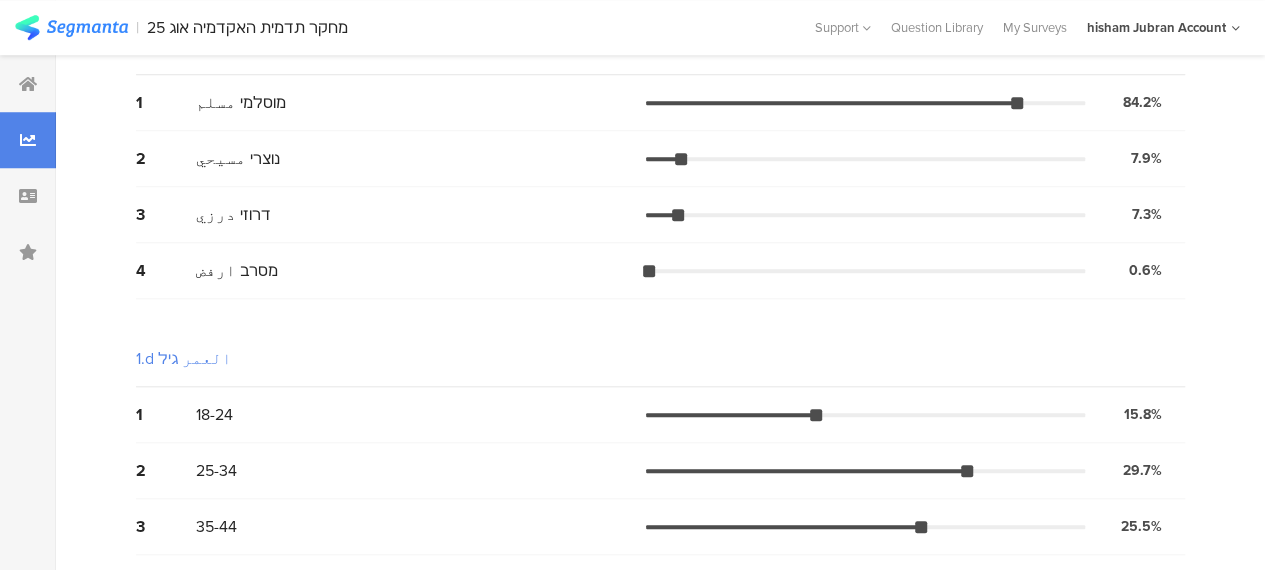 scroll, scrollTop: 0, scrollLeft: 0, axis: both 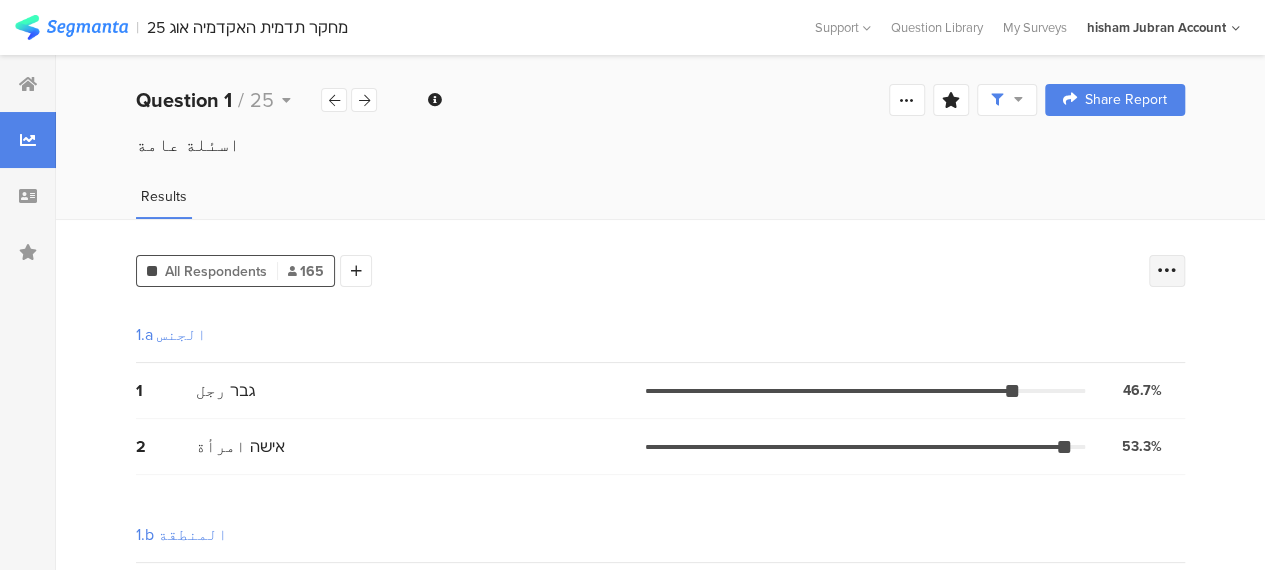 click at bounding box center [1167, 271] 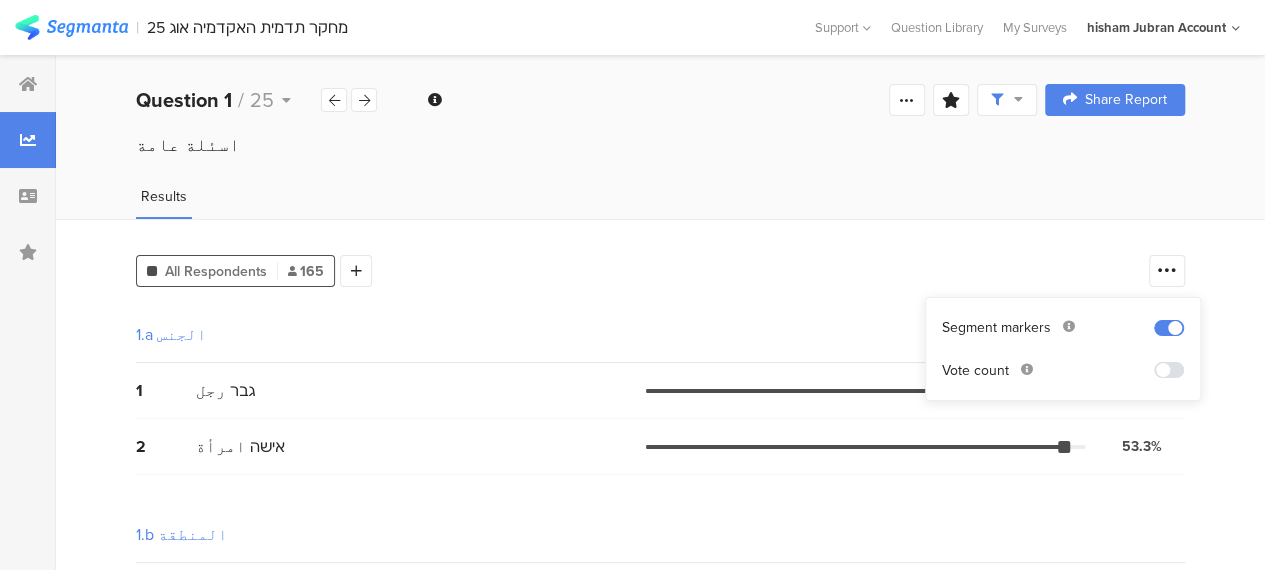 click at bounding box center [1169, 370] 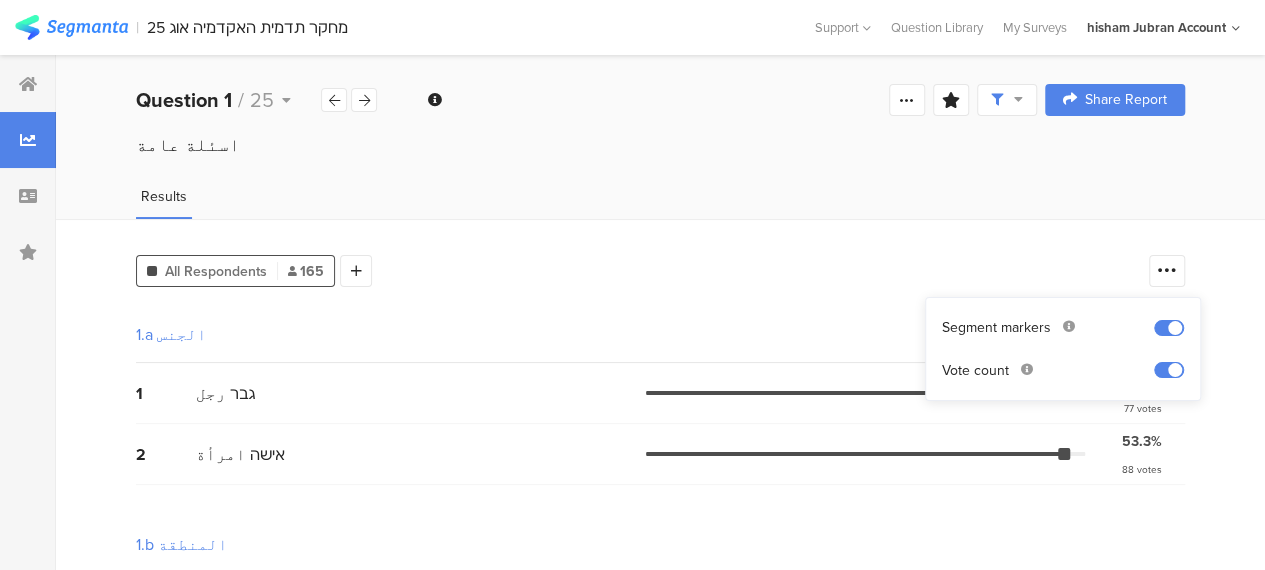 click on "All Respondents       165
Add Segment             1.a الجنس
1     גבר رجل             46.7%   77 votes 2     אישה امرأة             53.3%   88 votes 1.b المنطقة
1     גליל الجليل             53.3%   88 votes 2     משולש المثلث             20.0%   33 votes 3     נגב النقب             12.7%   21 votes 4     ערים מעורבות مدن مختلطة: حيفا عكا الرملة اللد يافا             13.9%   23 votes 1.c الديانة
1     מוסלמי مسلم             84.2%   139 votes 2     נוצרי مسيحي             7.9%   13 votes 3     דרוזי درزي             7.3%   12 votes 4     מסרב ارفض             0.6%   1 vote 1.d العمر גיל
1     18-24             15.8%   26 votes 2     25-34             29.7%   49 votes 3     35-44             25.5%   42 votes 4     45-54             18.8%   31 votes 5     55-64             7.9%   13 votes 6" at bounding box center (660, 918) 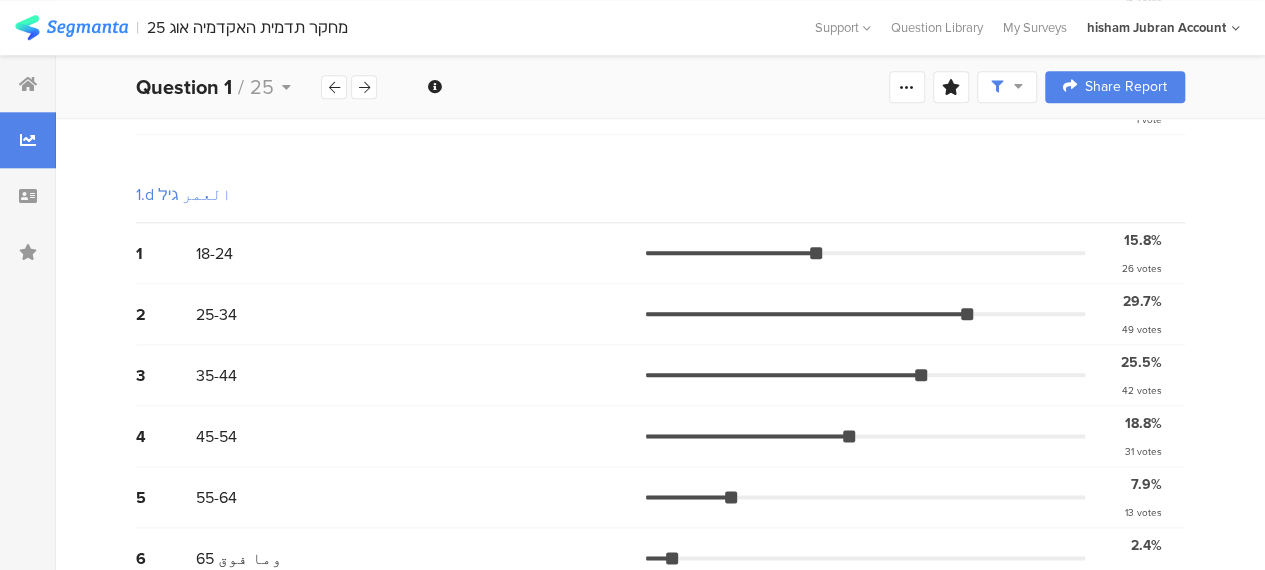 scroll, scrollTop: 1019, scrollLeft: 0, axis: vertical 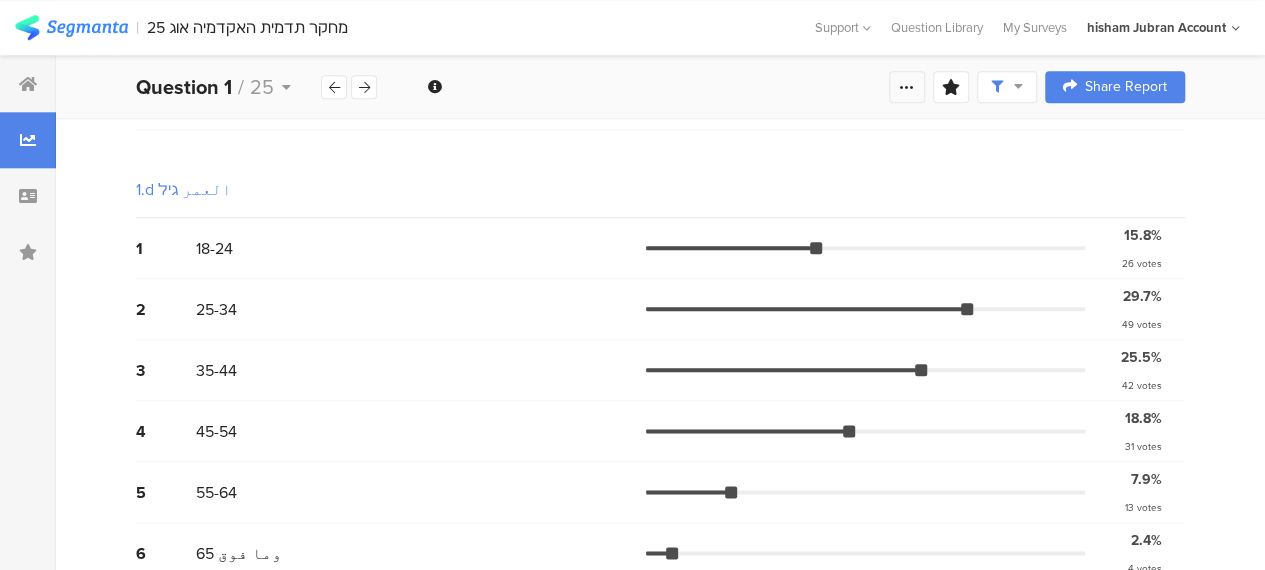 click at bounding box center [907, 87] 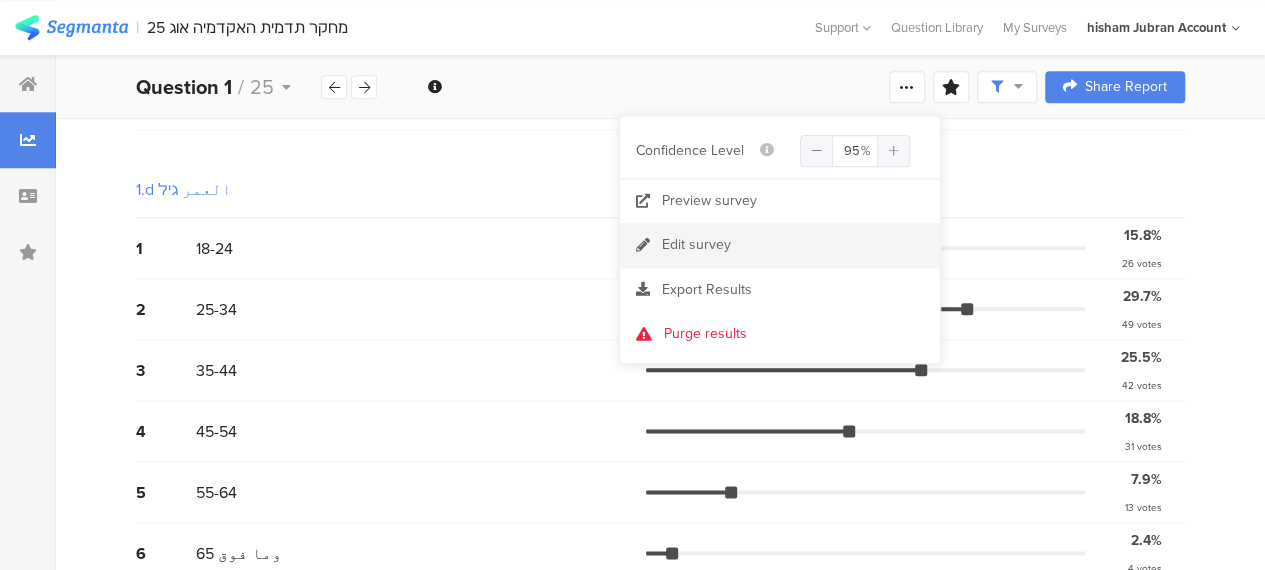click on "Edit survey" at bounding box center (696, 245) 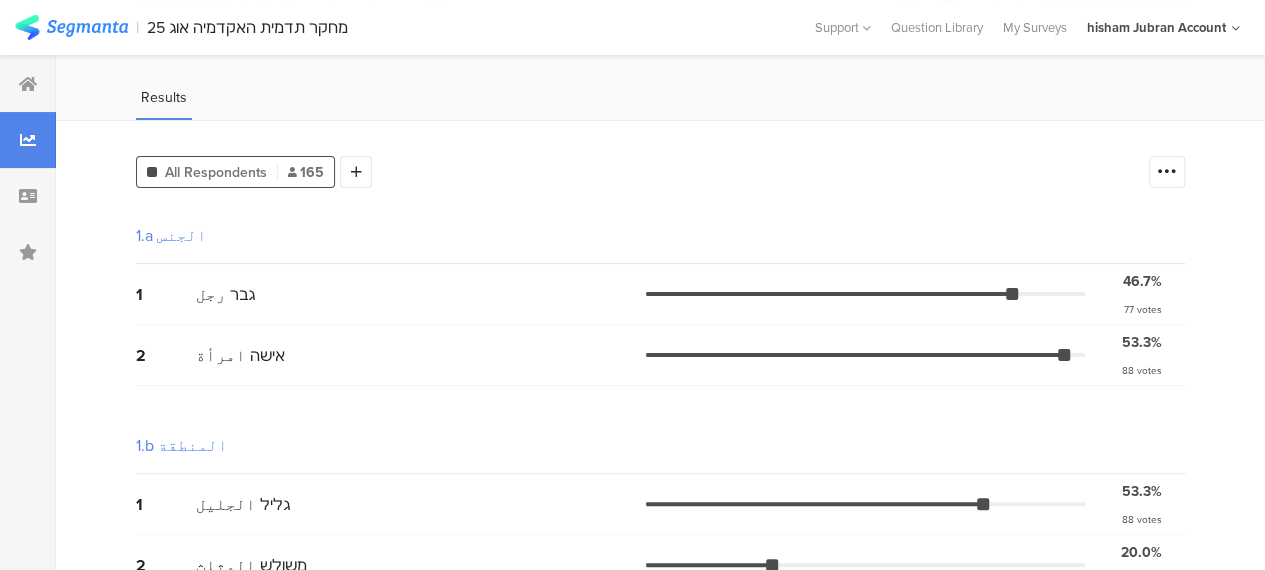 scroll, scrollTop: 0, scrollLeft: 0, axis: both 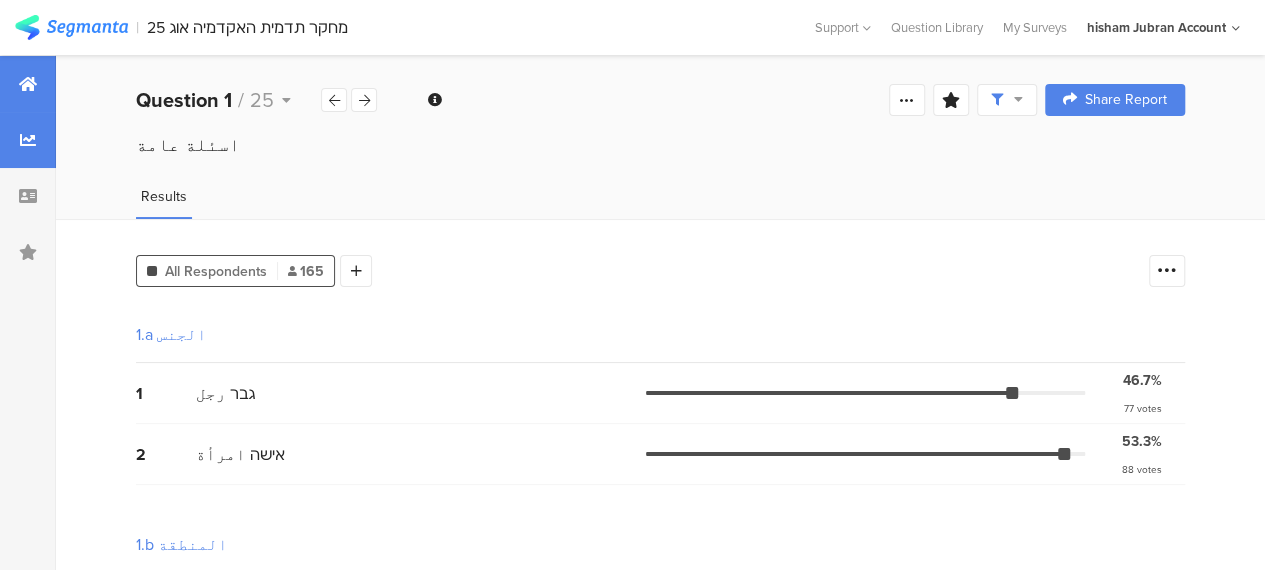 click at bounding box center (28, 84) 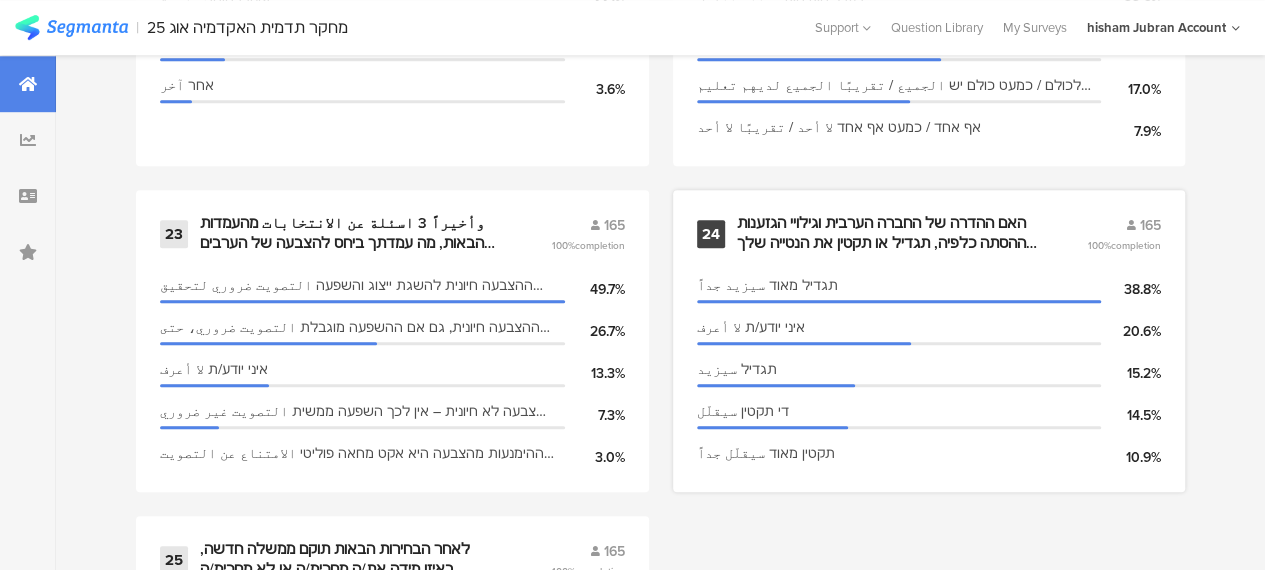 scroll, scrollTop: 4383, scrollLeft: 0, axis: vertical 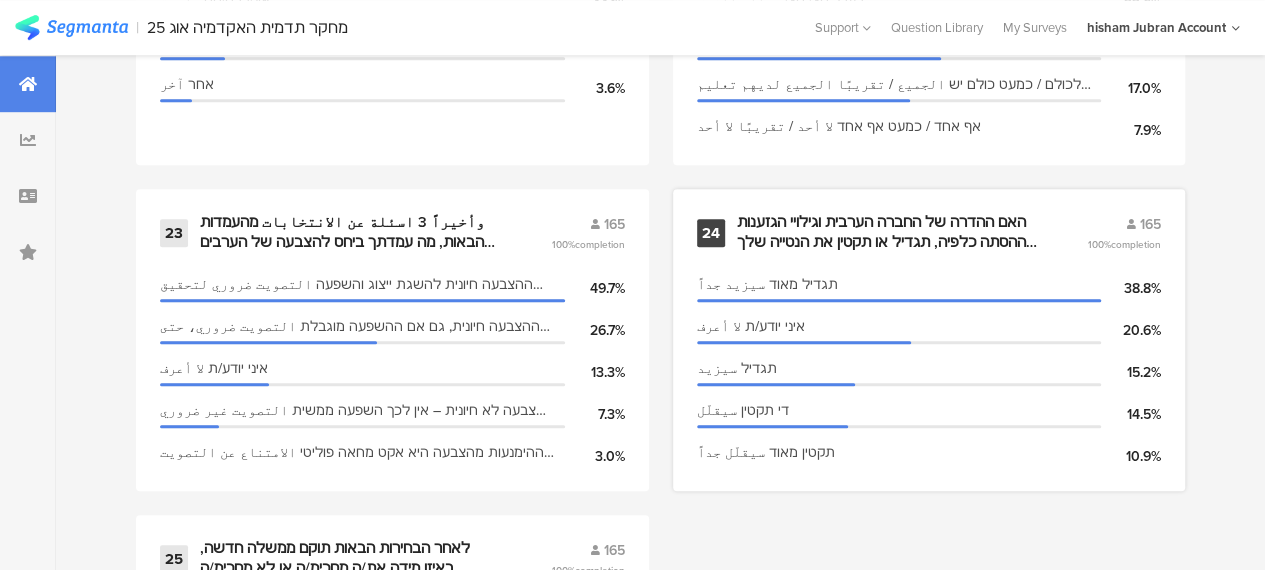 click on "האם ההדרה של החברה הערבית וגילויי הגזענות וההסתה כלפיה, תגדיל או תקטין את הנטייה שלך להצביע בחירות הבאות לכנסת?هل تعتقد أن تهميش المجتمع العربي ومظاهر العنصرية والتحريض ضده سيزيد أم يقلّل من نيّتك للمشاركة في الانتخابات القادمة للكنيست؟" at bounding box center [888, 232] 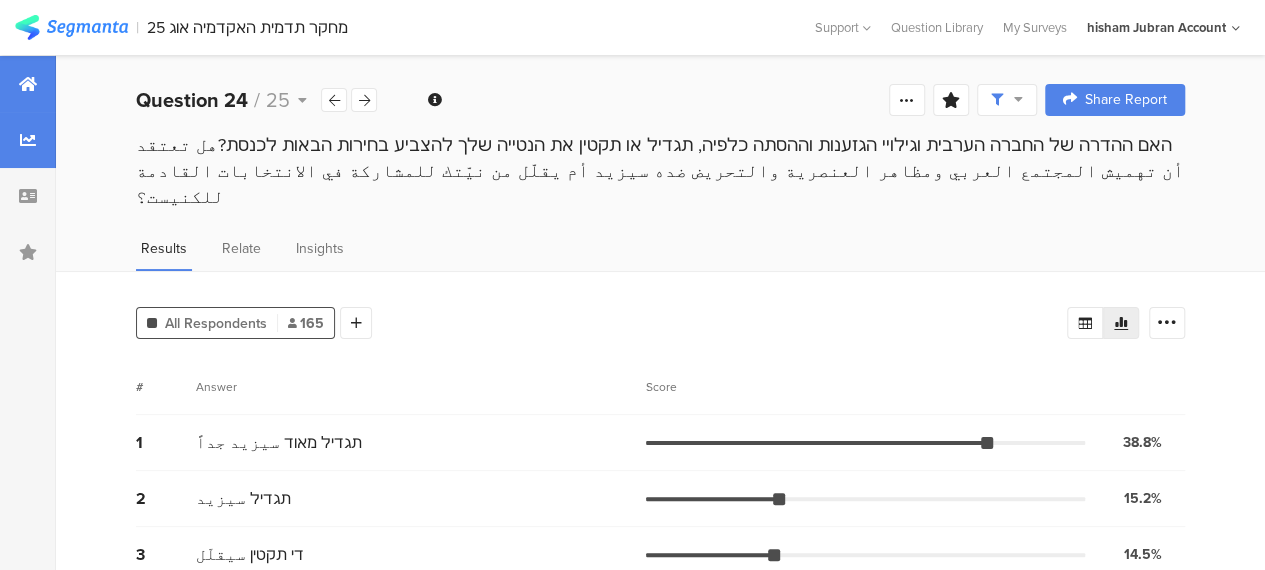 click at bounding box center (28, 84) 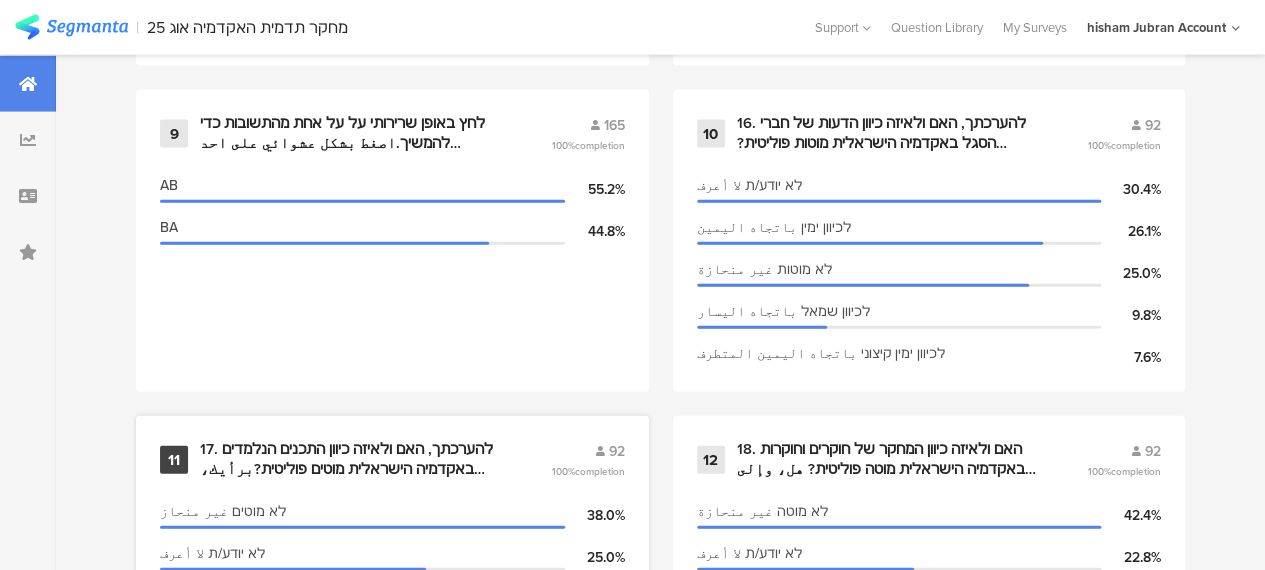 scroll, scrollTop: 2200, scrollLeft: 0, axis: vertical 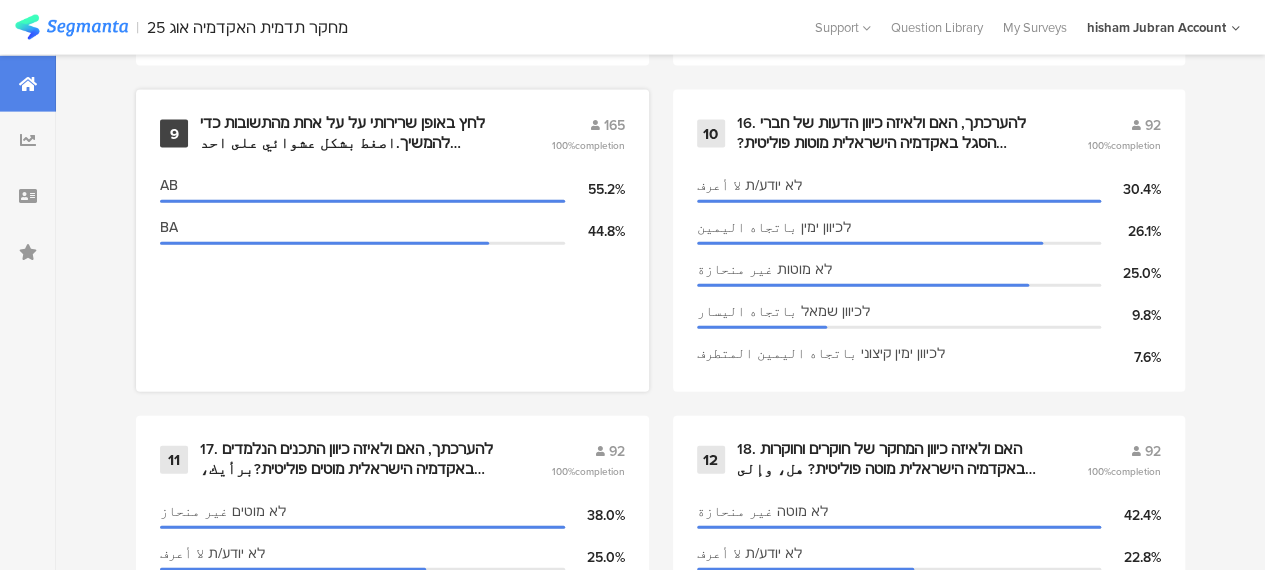 click on "AB
55.2%
BA
44.8%" at bounding box center (392, 268) 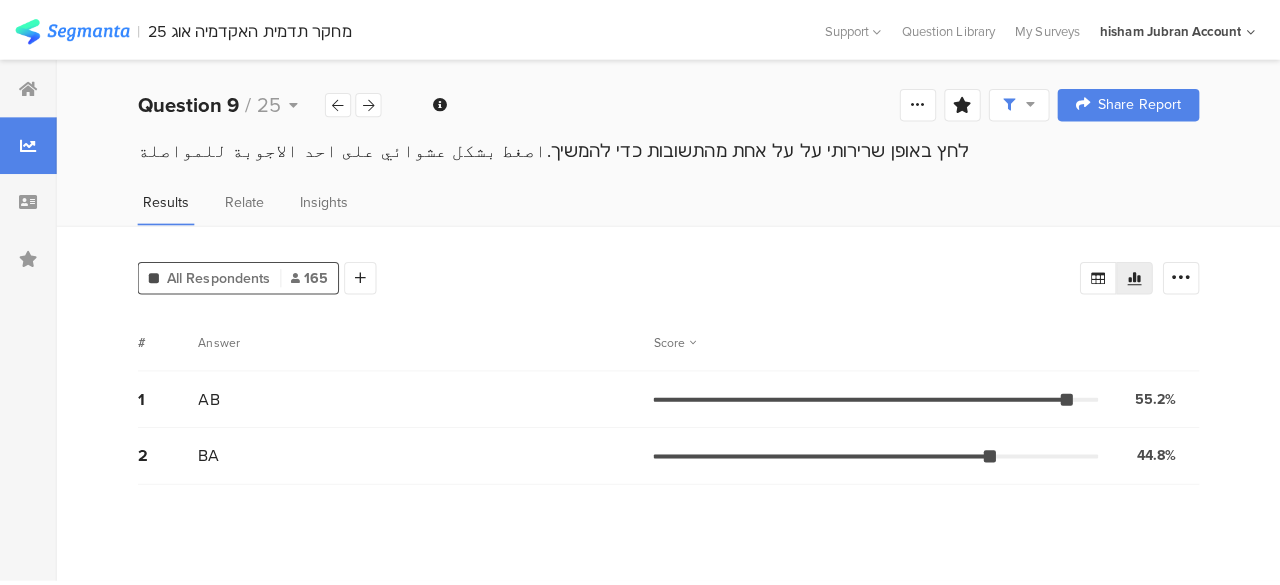 scroll, scrollTop: 0, scrollLeft: 0, axis: both 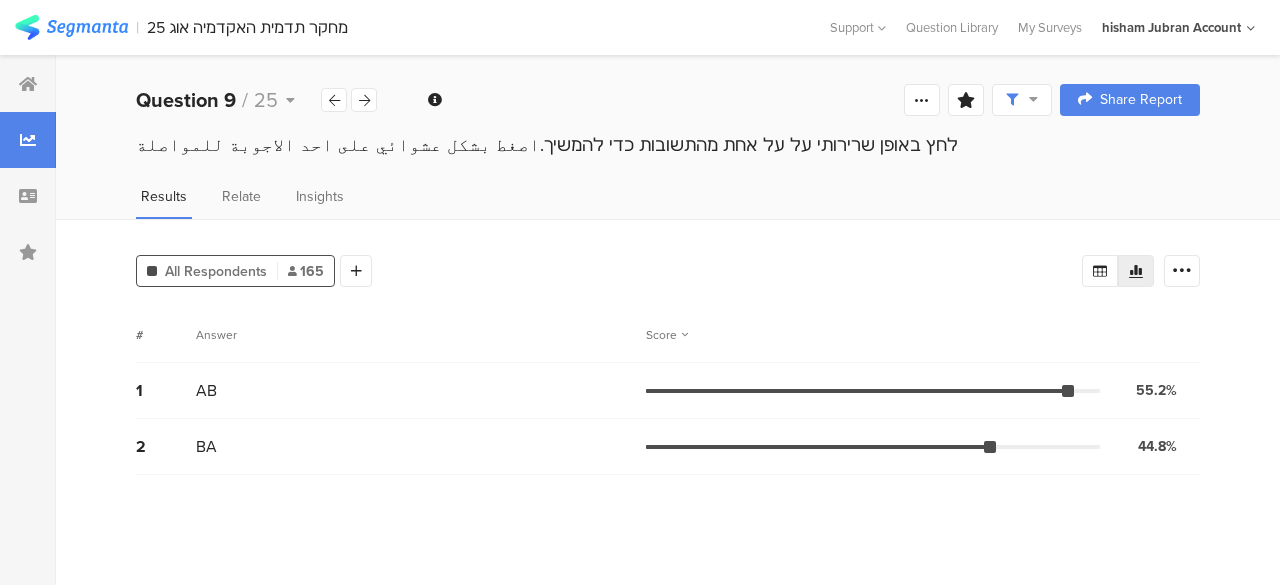 click on "#   Answer   Score   1     AB             55.2%   91 votes 2     BA             44.8%   74 votes" at bounding box center (668, 438) 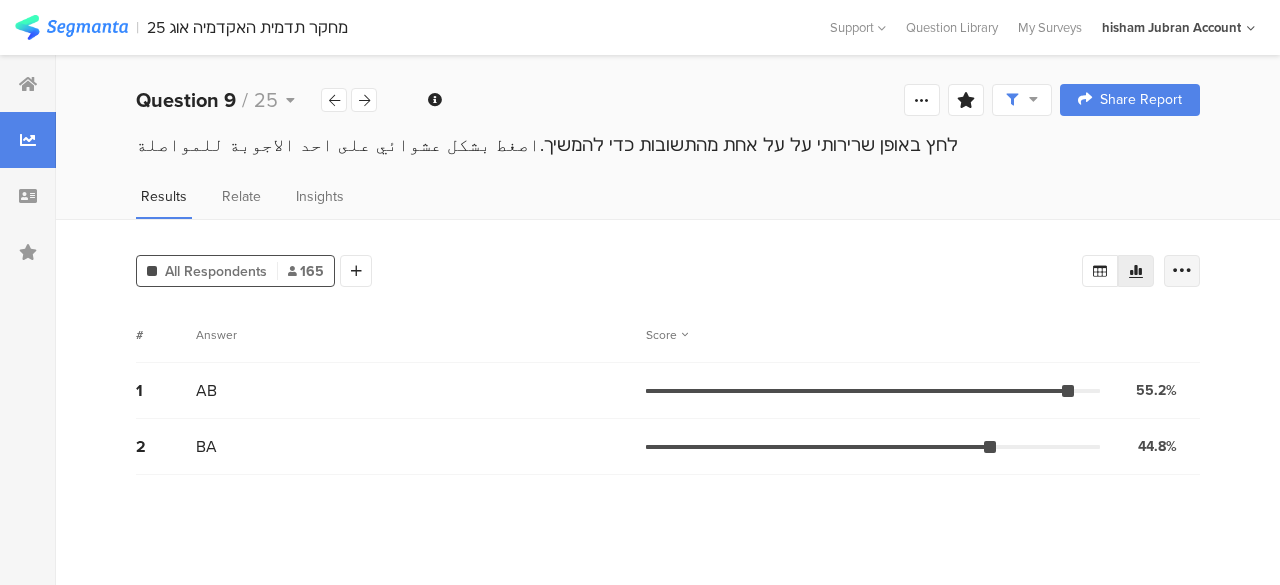 click at bounding box center [1182, 271] 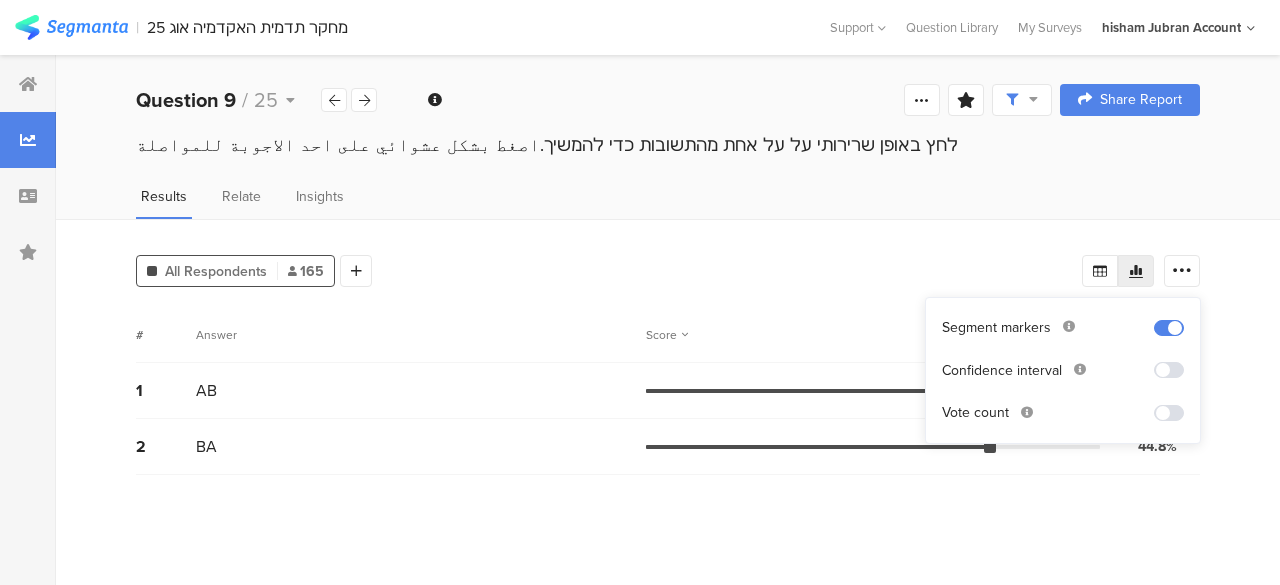 click at bounding box center (1169, 413) 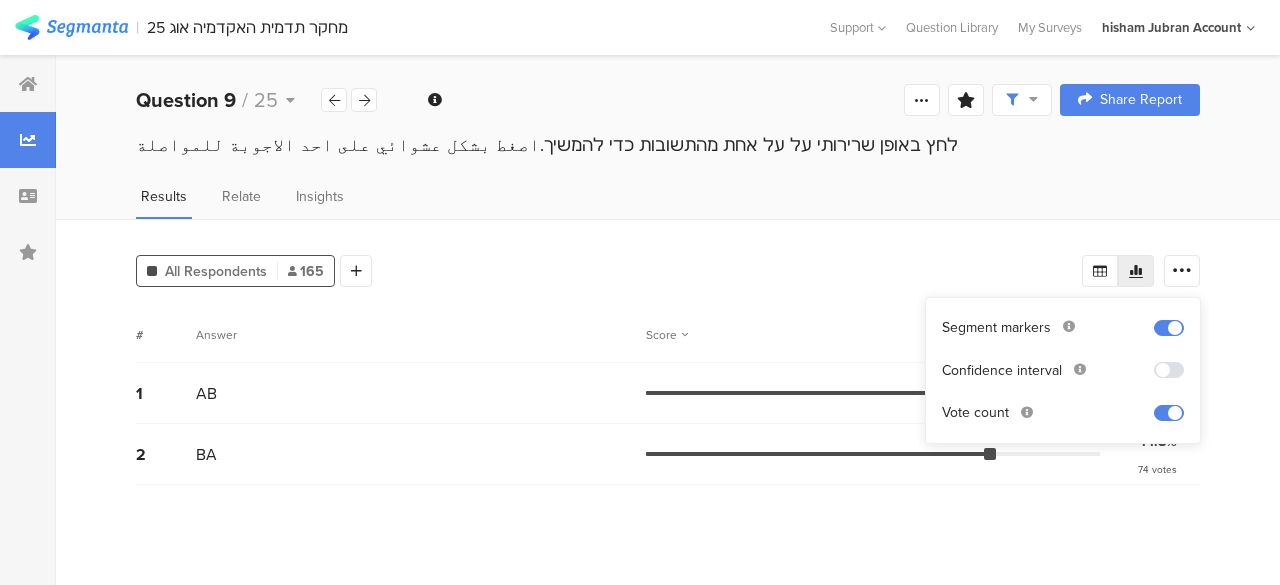 click on "#   Answer   Score   1     AB             55.2%   91 votes 2     BA             44.8%   74 votes" at bounding box center [668, 438] 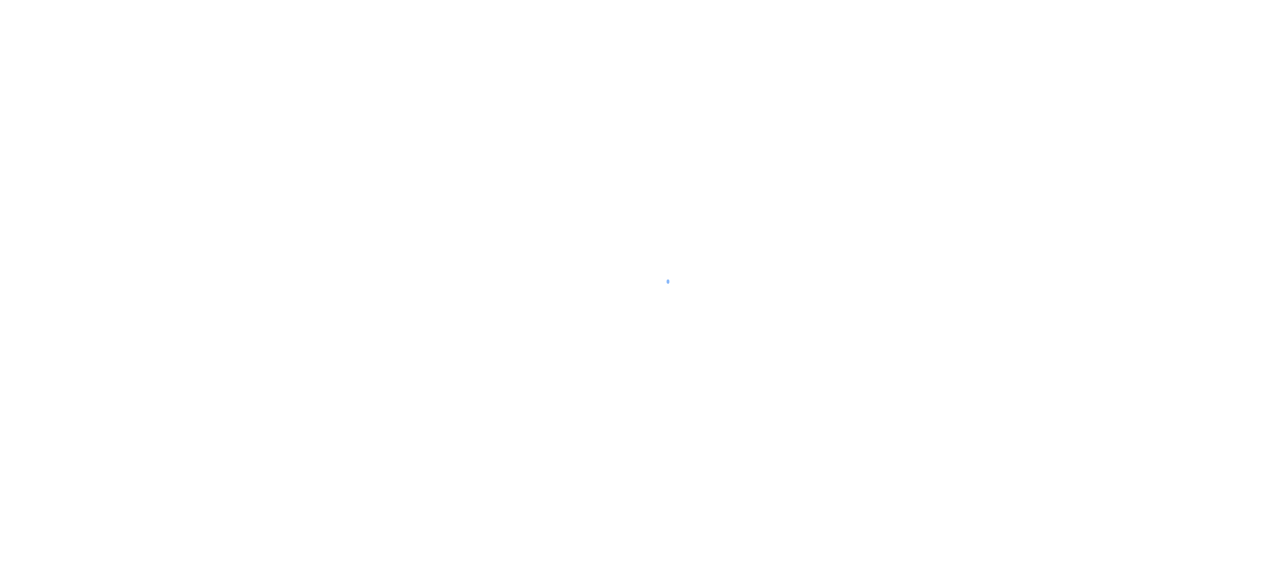 scroll, scrollTop: 0, scrollLeft: 0, axis: both 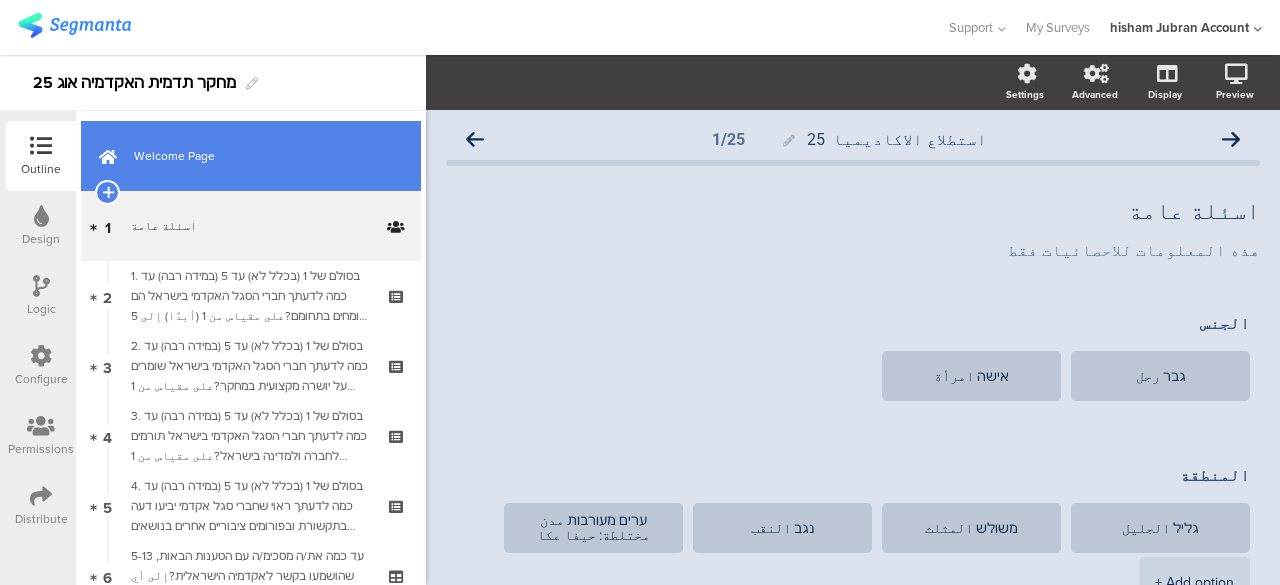 click on "Welcome Page" at bounding box center (251, 156) 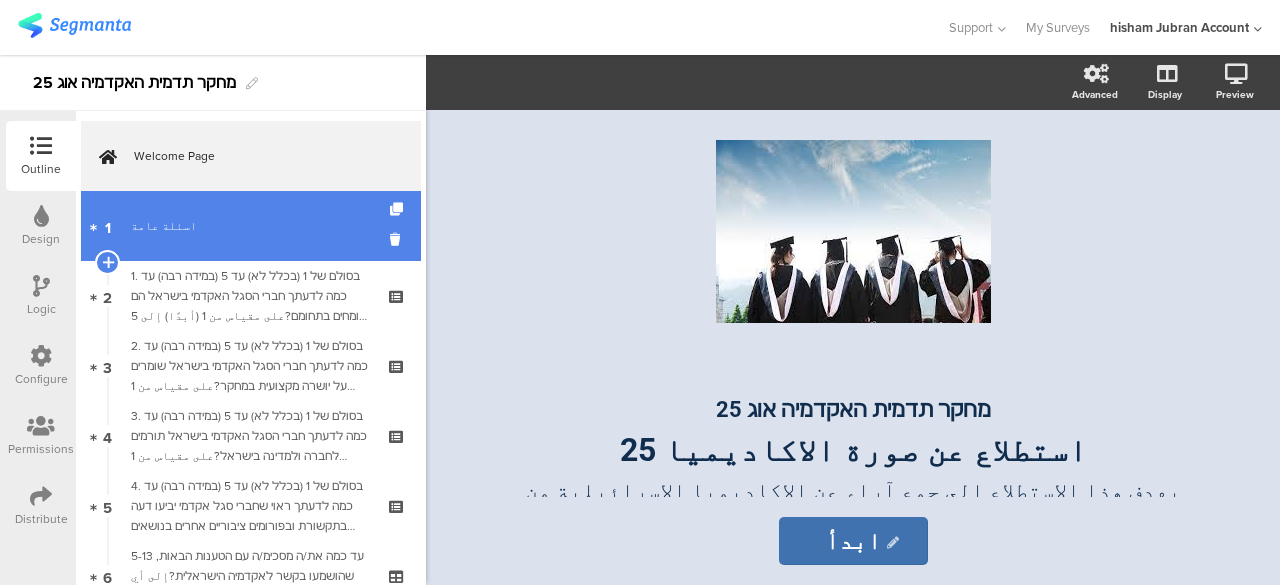 click on "1
اسئلة عامة" at bounding box center (251, 226) 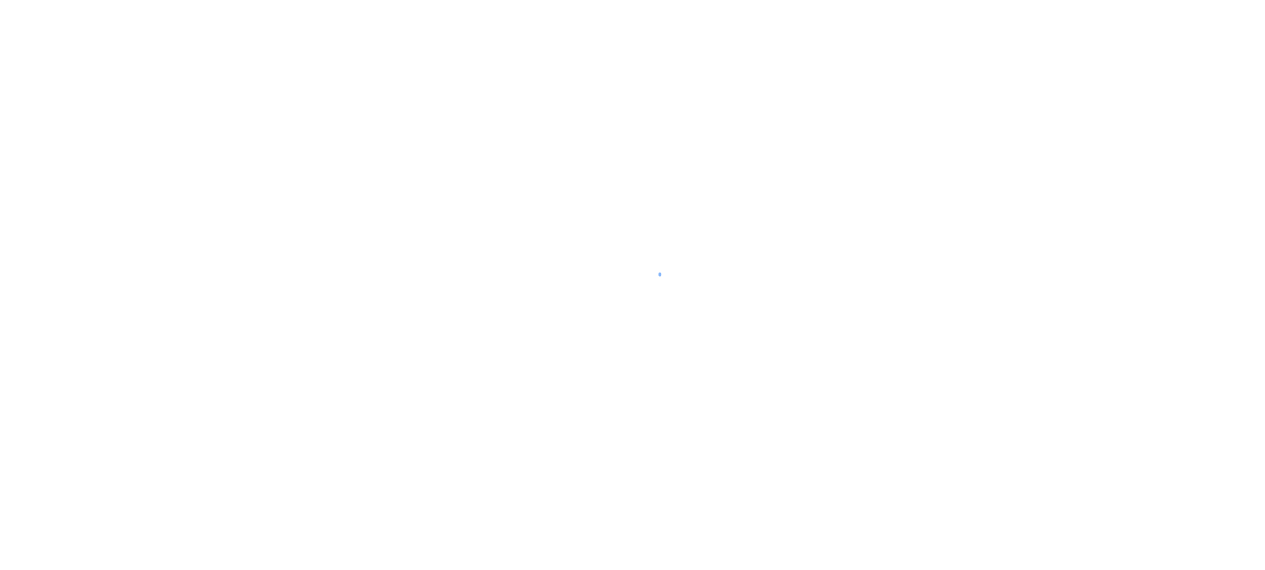 scroll, scrollTop: 0, scrollLeft: 0, axis: both 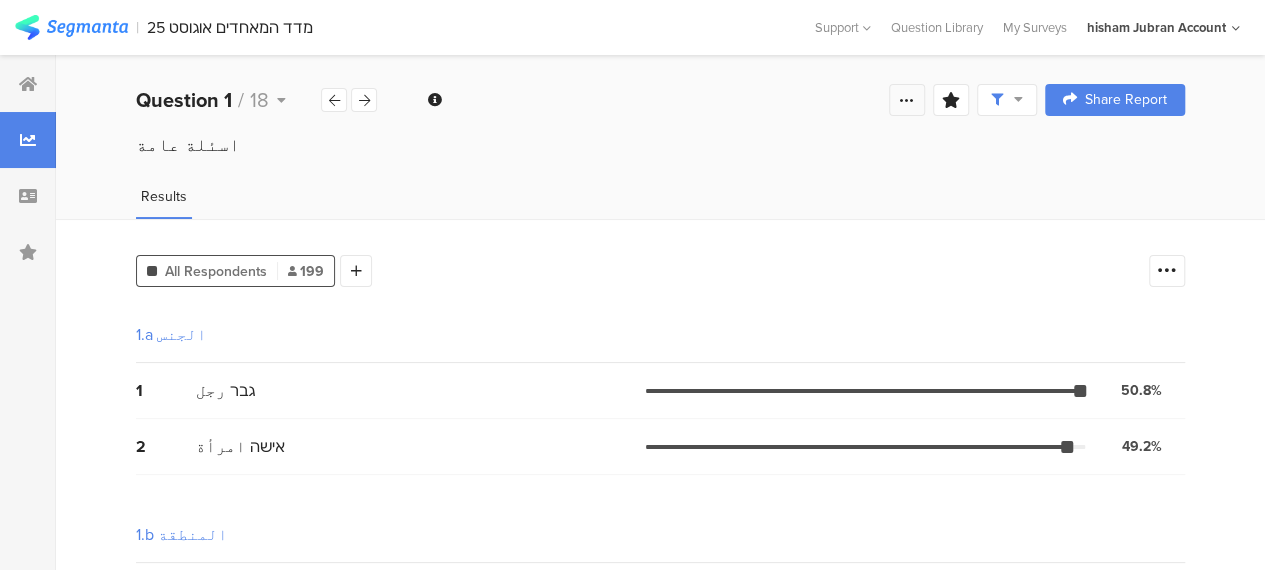 click at bounding box center (907, 100) 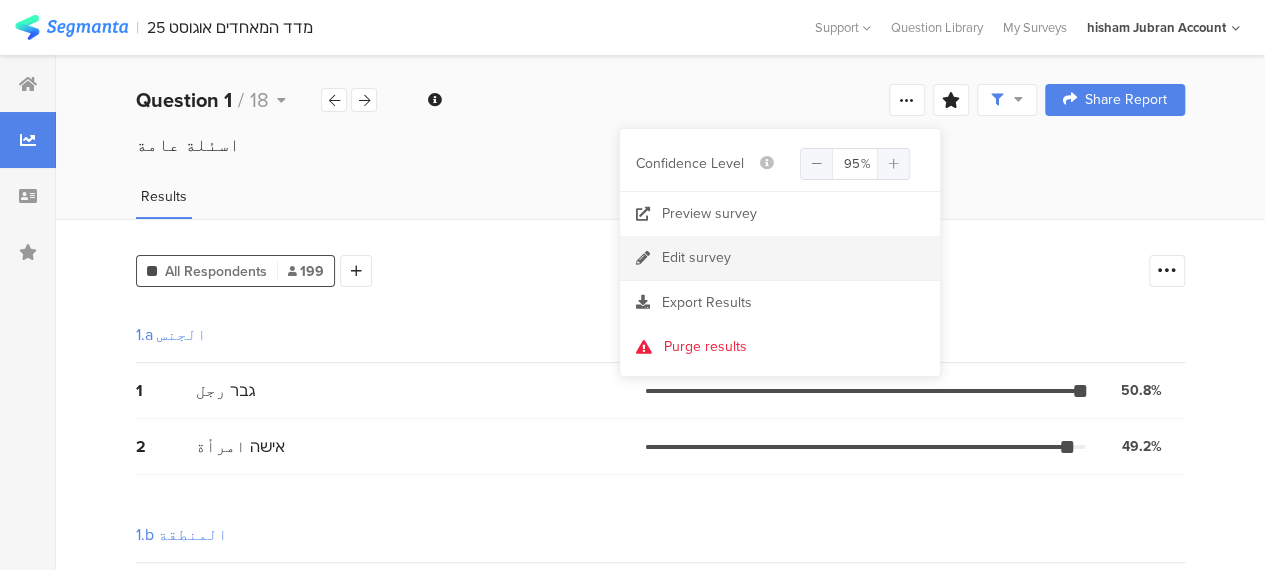 click on "Edit survey" at bounding box center (696, 258) 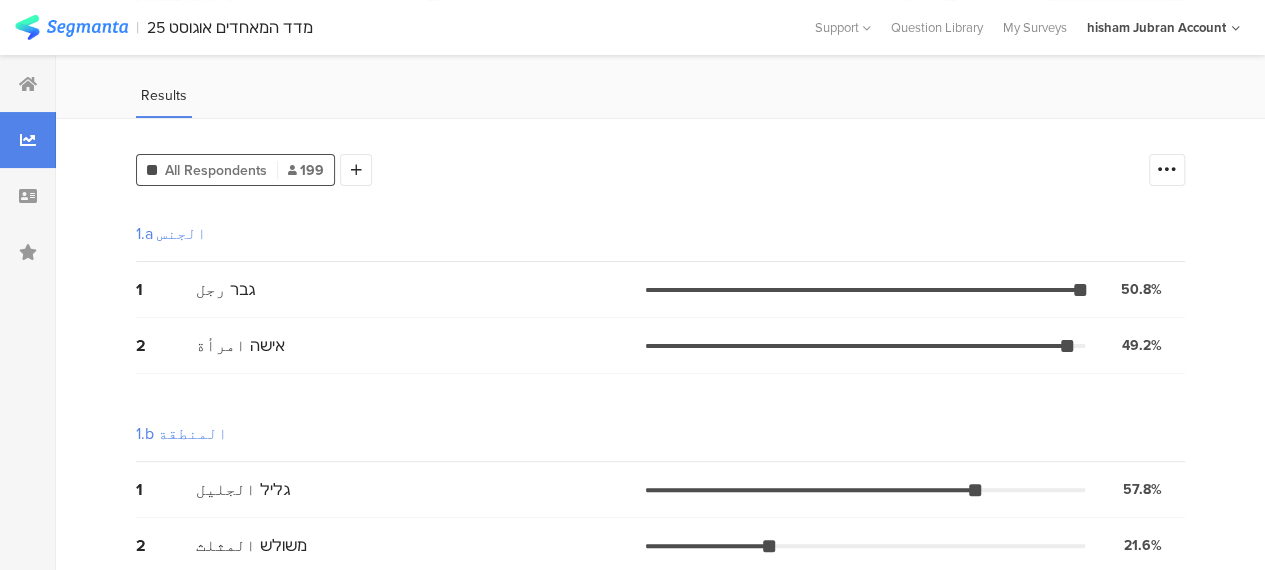 scroll, scrollTop: 0, scrollLeft: 0, axis: both 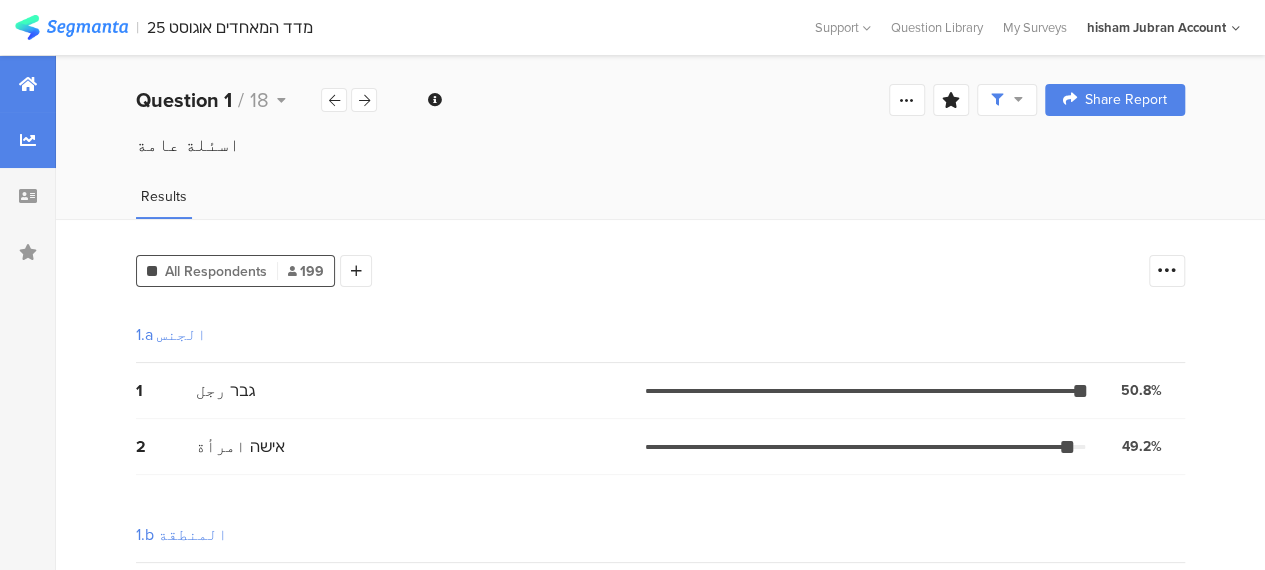 click at bounding box center [28, 84] 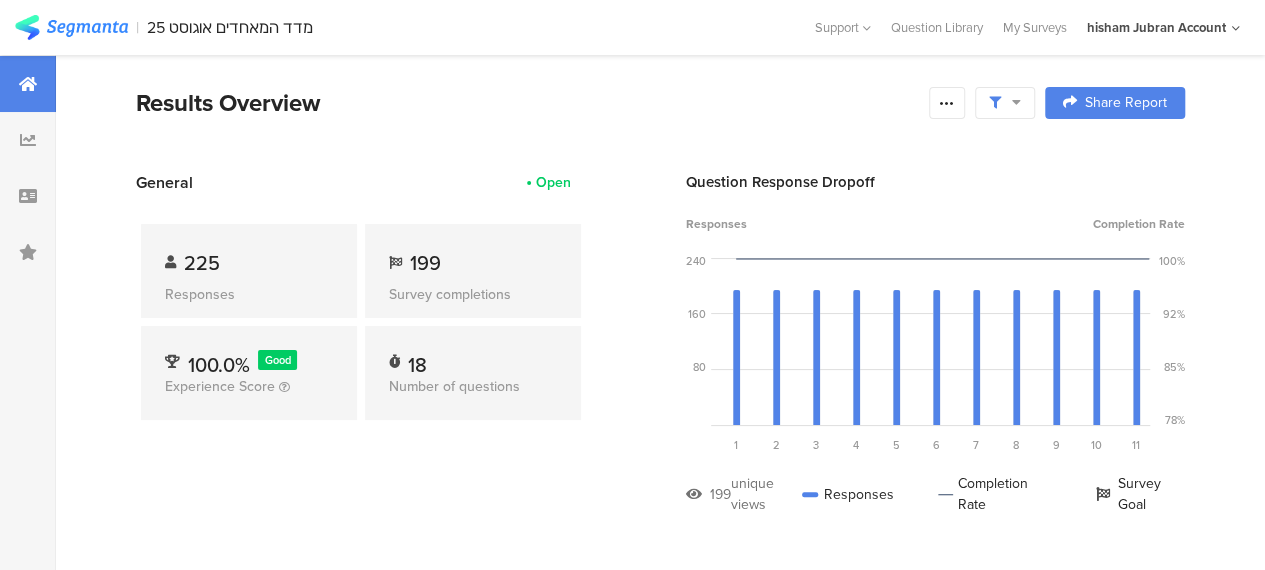 click at bounding box center (1005, 103) 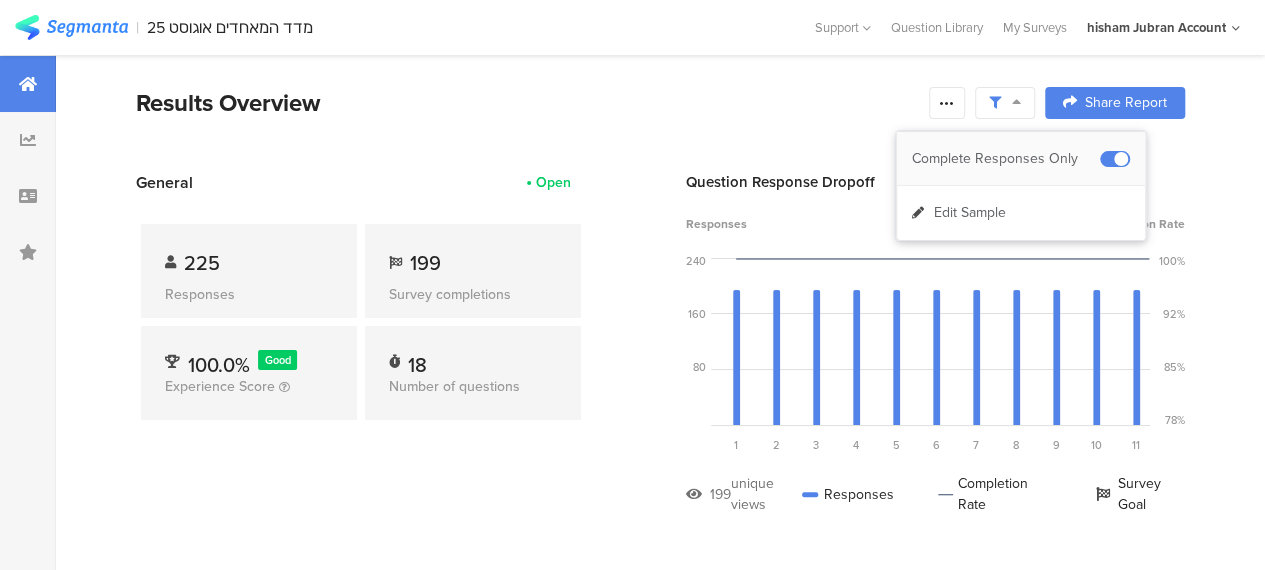 click on "Complete Responses Only" at bounding box center [1006, 159] 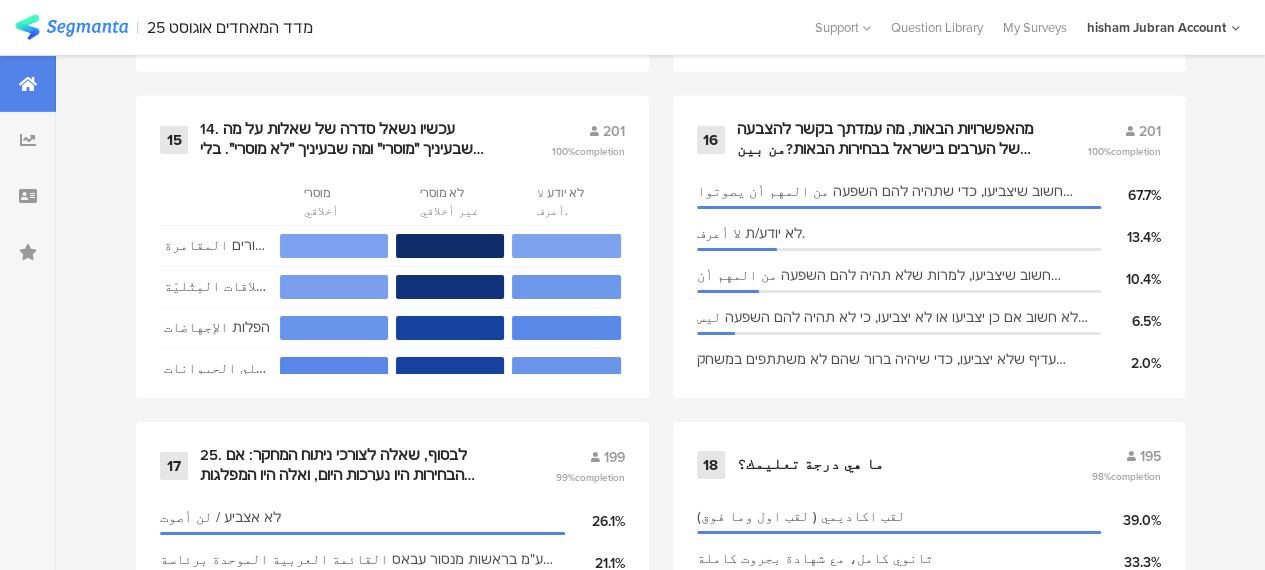 scroll, scrollTop: 3100, scrollLeft: 0, axis: vertical 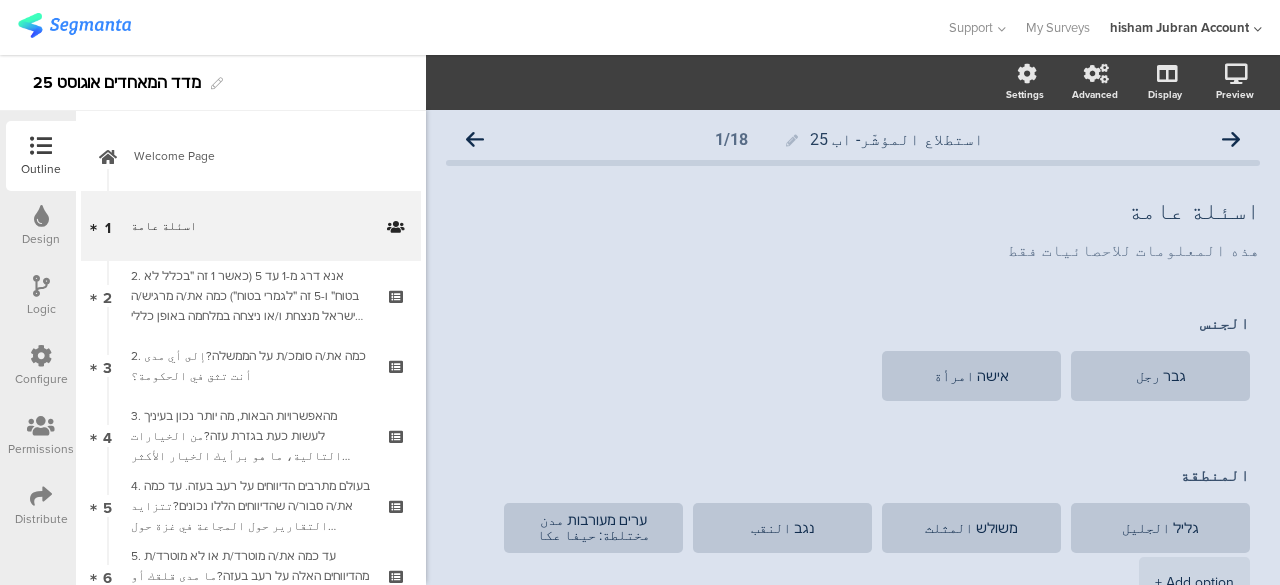 click on "Distribute" at bounding box center (41, 506) 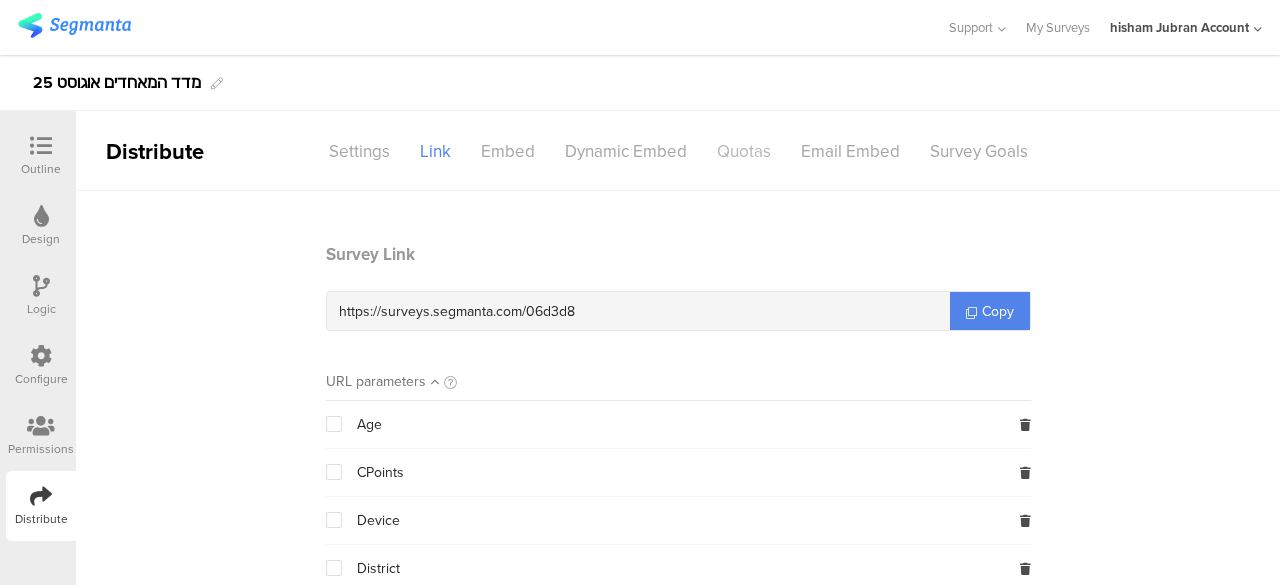 click on "Quotas" at bounding box center (744, 151) 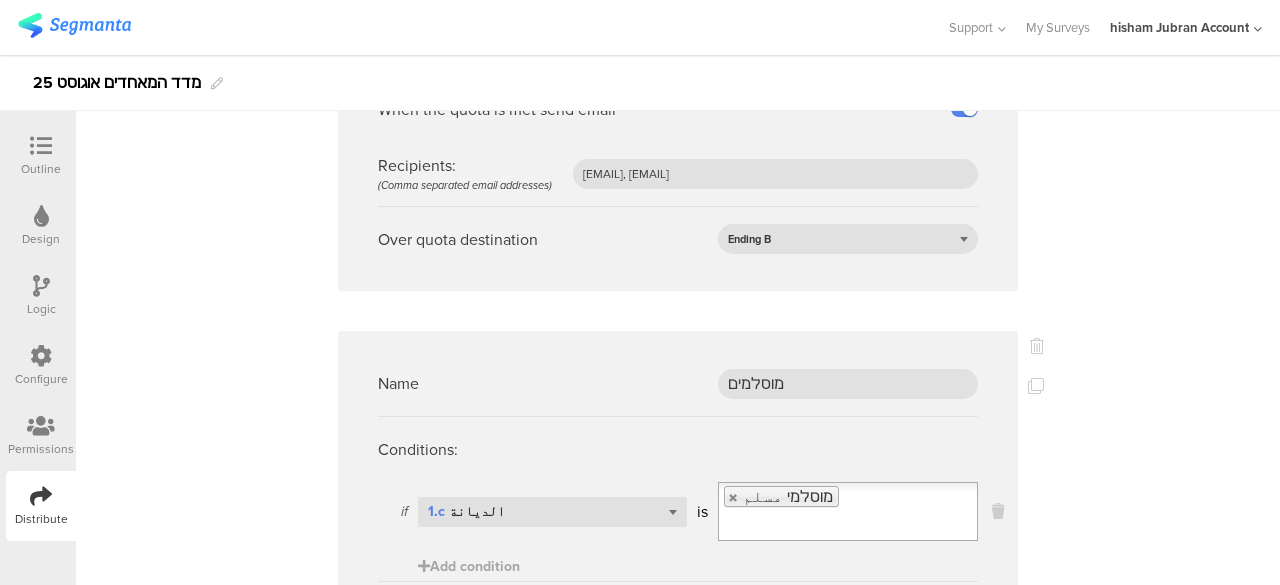 scroll, scrollTop: 3500, scrollLeft: 0, axis: vertical 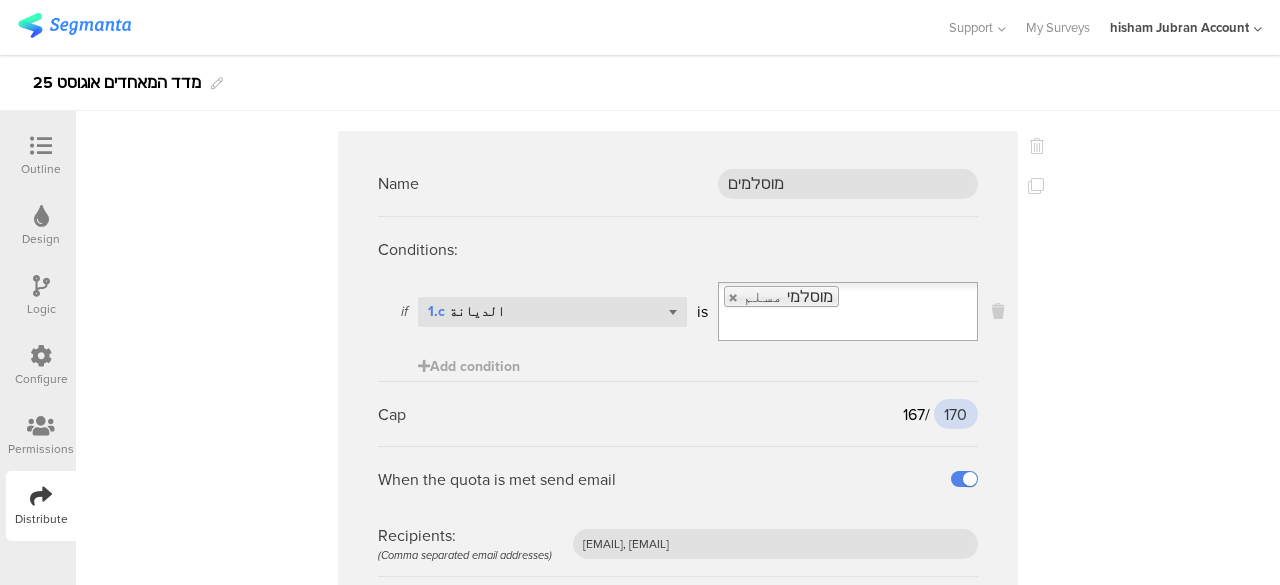 click on "170" at bounding box center (956, 414) 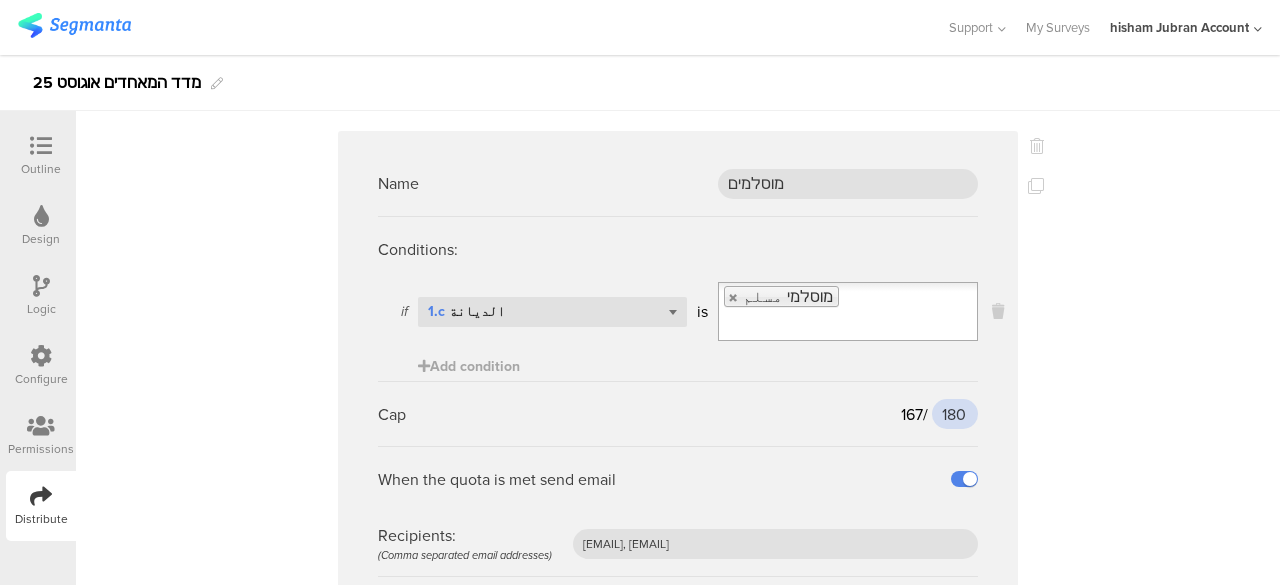 type on "180" 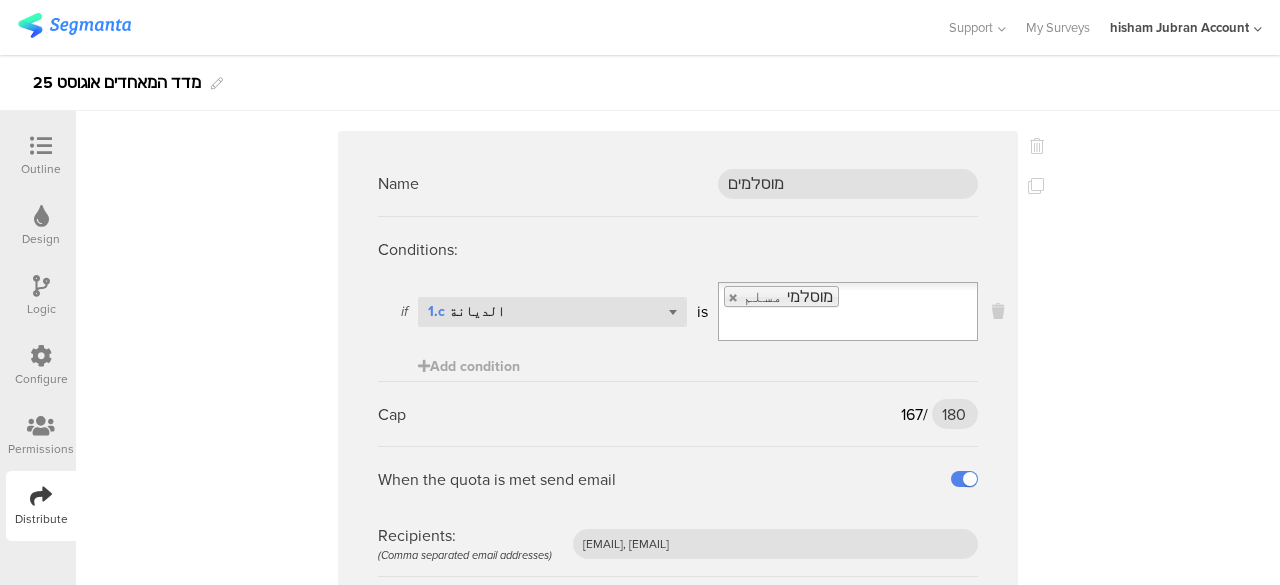 click on "Name
55-64
Conditions:
if
Select question...   1.d العمر גיל
is
55-64
Add condition
Cap
18
/
22
22
When the quota is met send email
Recipients:  (Comma separated email addresses)
[EMAIL], [EMAIL]
Over quota destination
Ending B
Name
משולש
Conditions:
if
Select question...   1.b المنطقة
is
משולש المثلث
Add condition
Cap
43
/
50
50" at bounding box center [678, 1014] 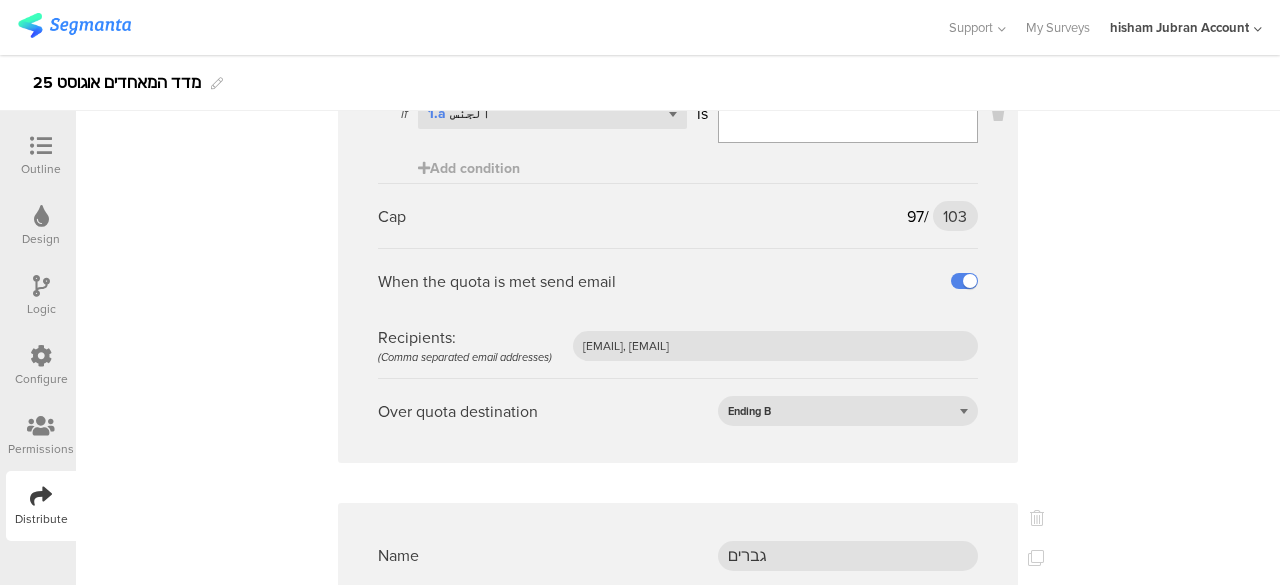 scroll, scrollTop: 5300, scrollLeft: 0, axis: vertical 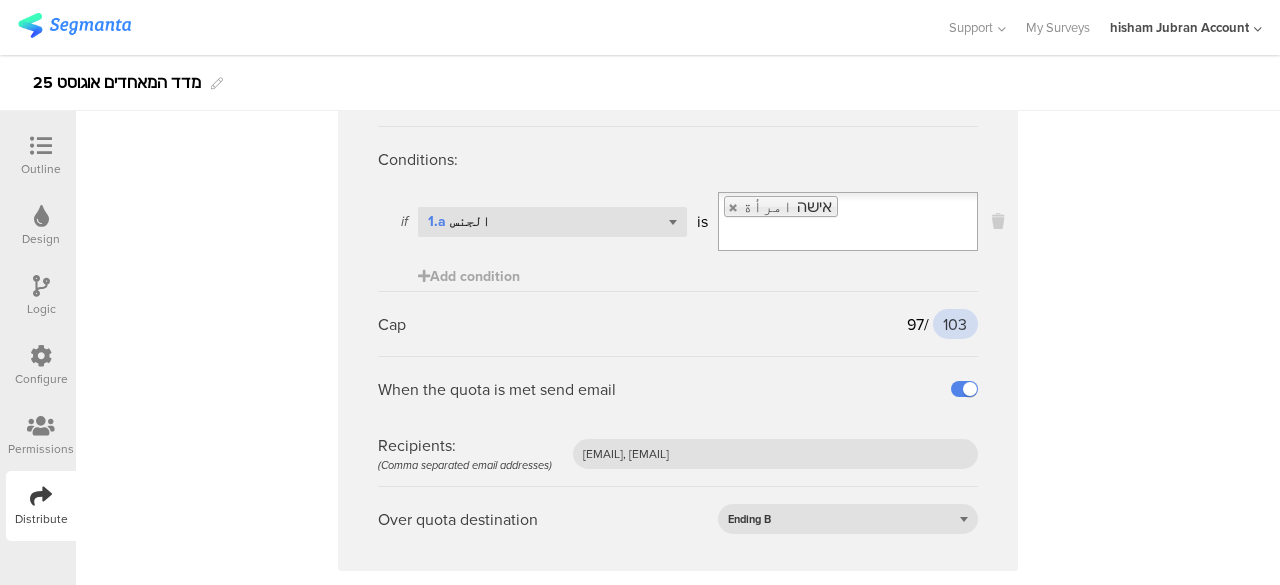 click on "103" at bounding box center [955, 324] 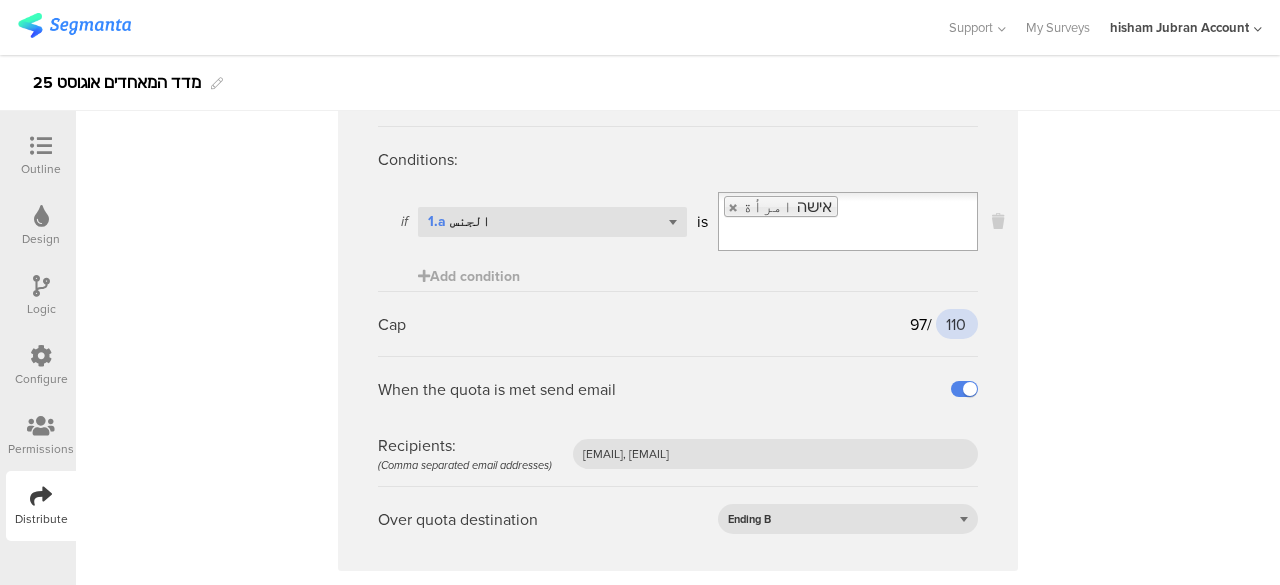 type on "110" 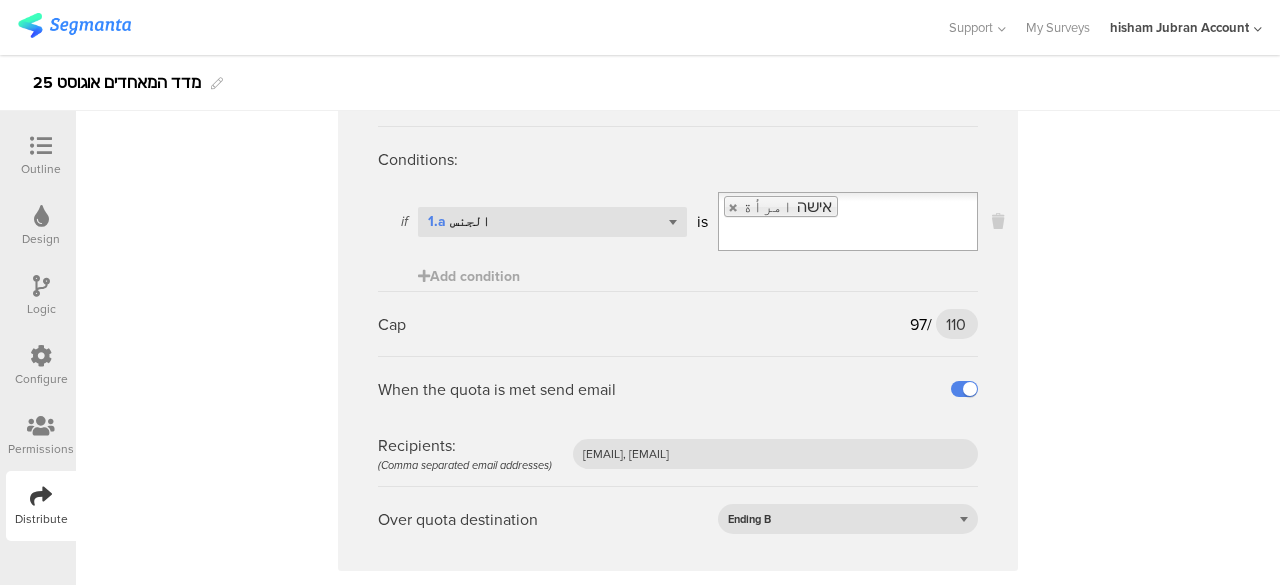 click on "Name
55-64
Conditions:
if
Select question...   1.d العمر גיל
is
55-64
Add condition
Cap
18
/
22
22
When the quota is met send email
Recipients:  (Comma separated email addresses)
[EMAIL], [EMAIL]
Over quota destination
Ending B
Name
משולש
Conditions:
if
Select question...   1.b المنطقة
is
משולש المثلث
Add condition
Cap
43
/
50
50" at bounding box center (678, -786) 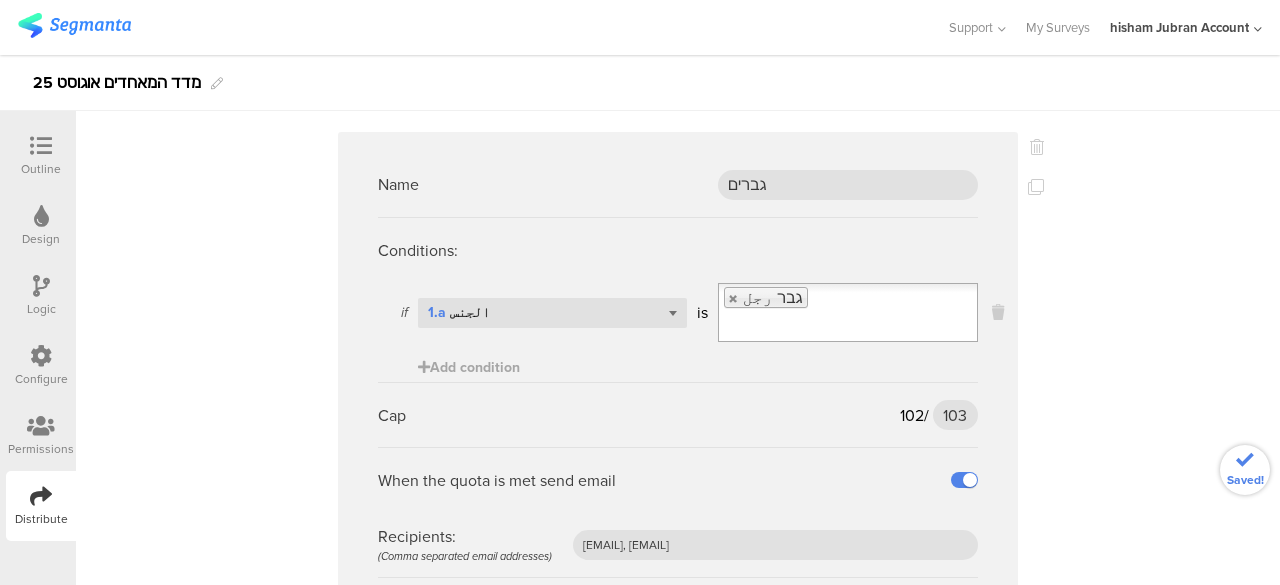 scroll, scrollTop: 5800, scrollLeft: 0, axis: vertical 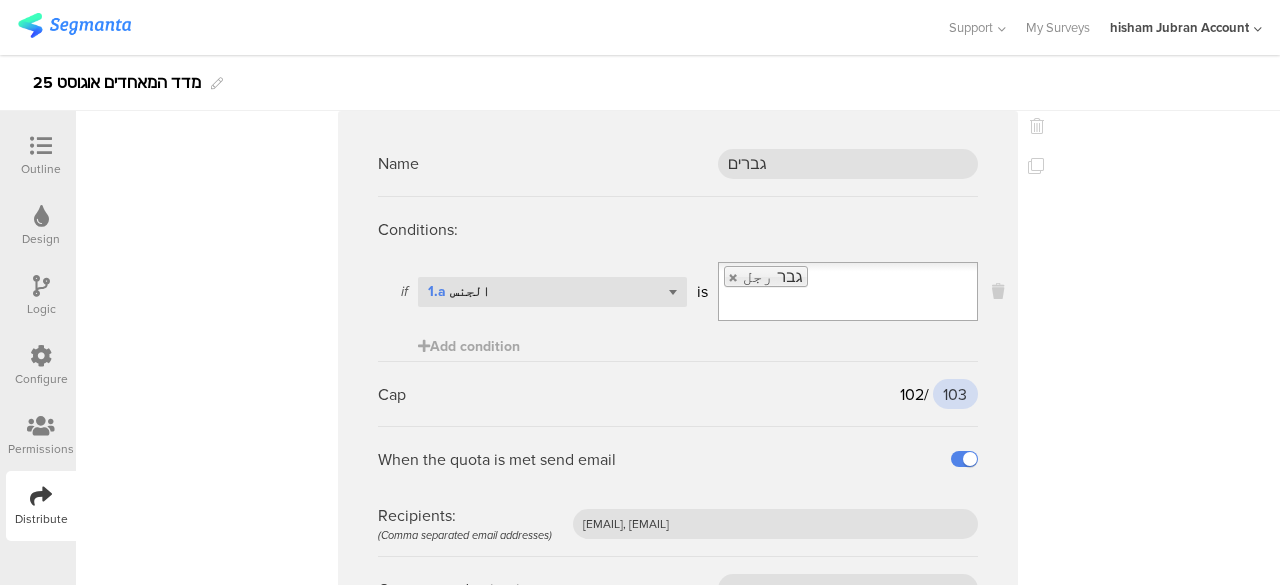 click on "103" at bounding box center (955, 394) 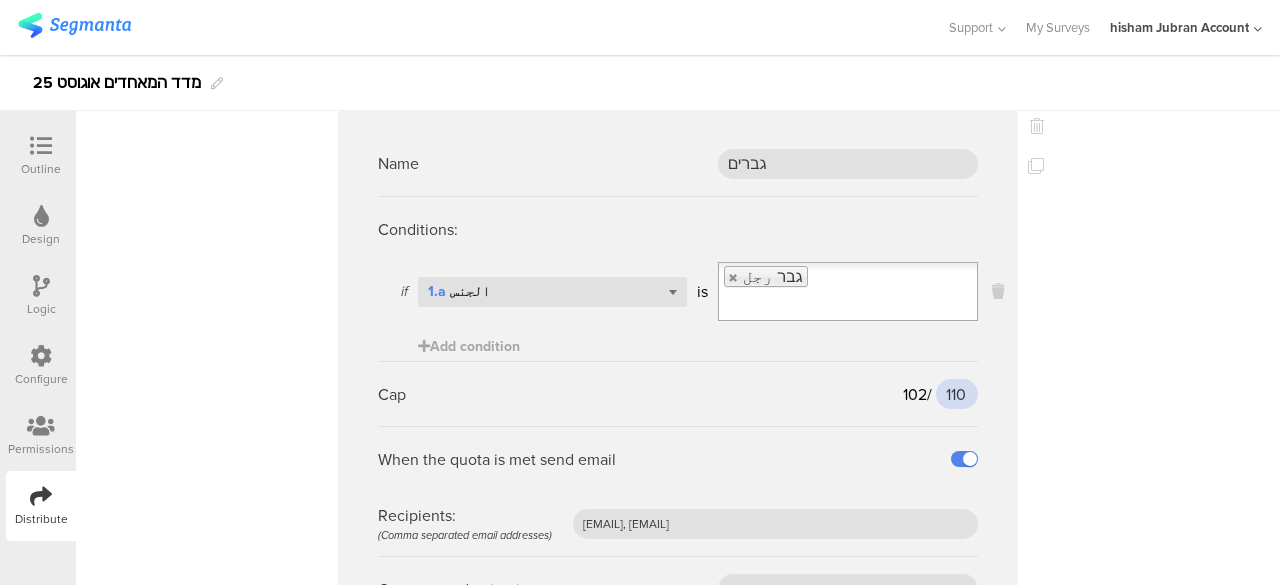 type on "110" 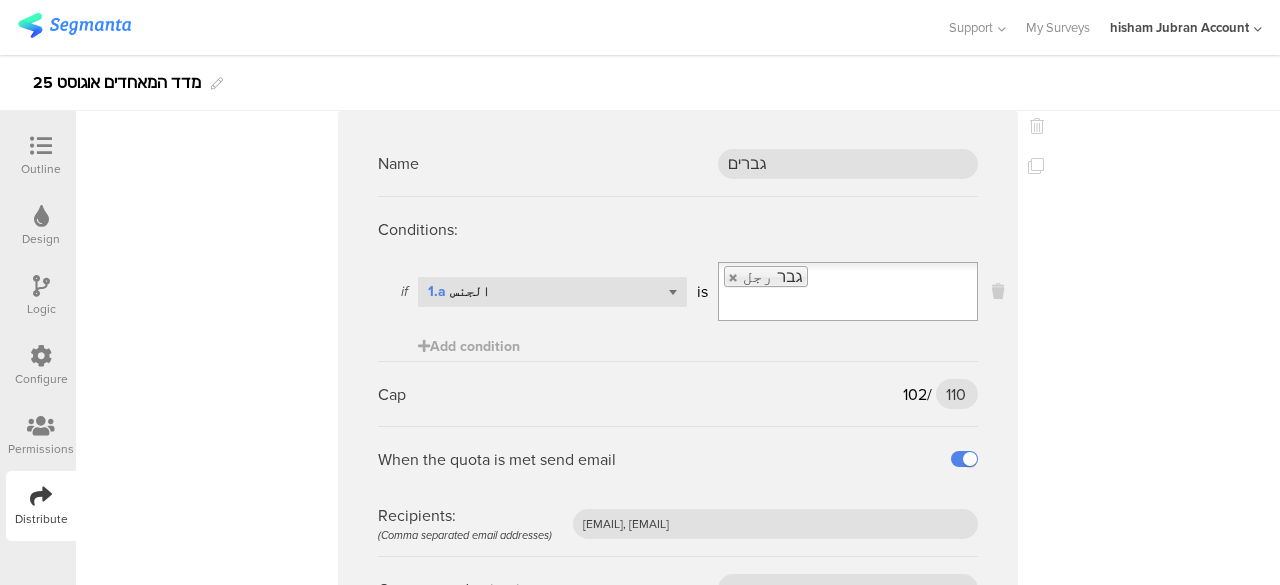 click on "Name
55-64
Conditions:
if
Select question...   1.d العمر גיל
is
55-64
Add condition
Cap
18
/
22
22
When the quota is met send email
Recipients:  (Comma separated email addresses)
afkar2005@gmail.com, alwanresearches@gmail.com
Over quota destination
Ending B
Name
משולש
Conditions:
if
Select question...   1.b المنطقة
is
משולש المثلث
Add condition
Cap
43
/
50
50" at bounding box center [678, -1286] 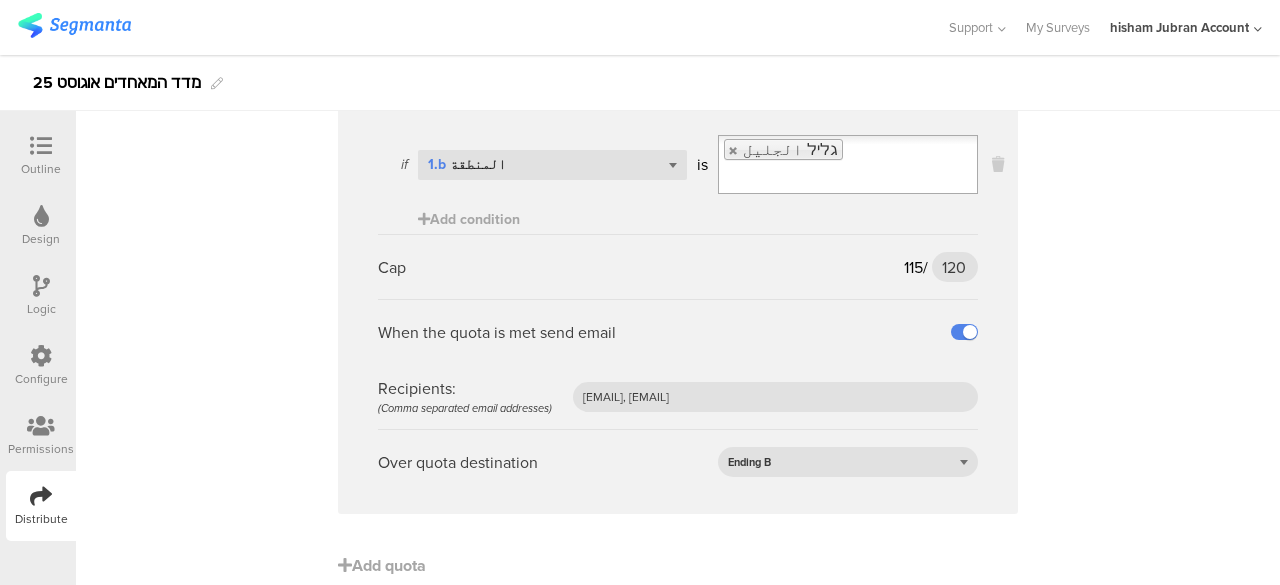 scroll, scrollTop: 8236, scrollLeft: 0, axis: vertical 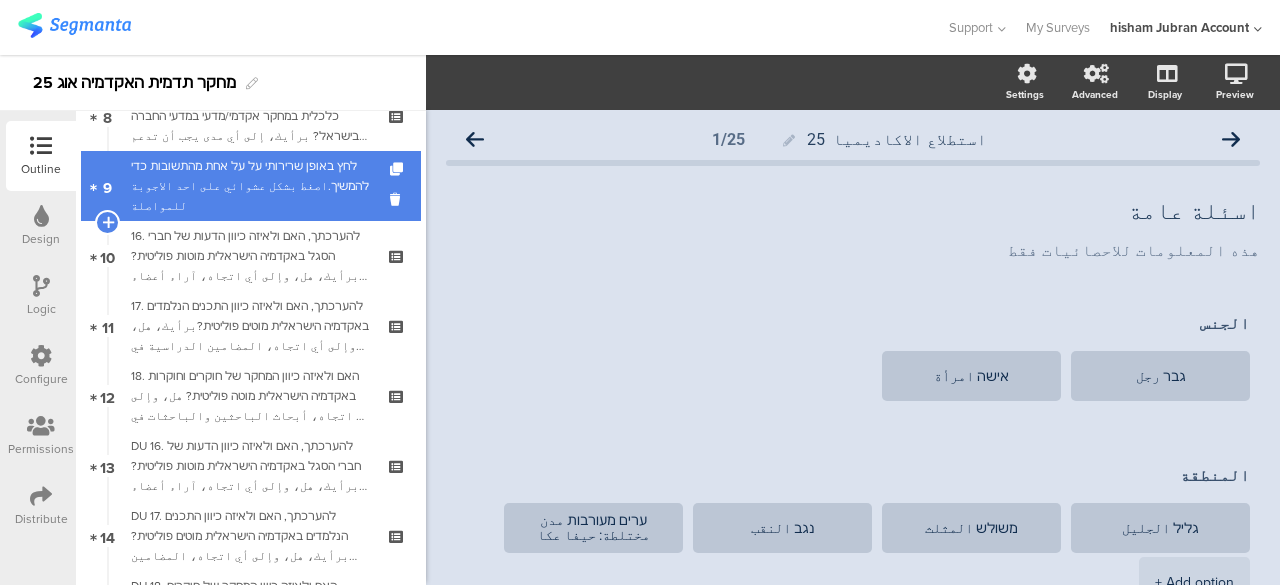 click on "לחץ באופן שרירותי על על אחת מהתשובות כדי להמשיך.اصغط بشكل عشوائي على احد الاجوبة للمواصلة" at bounding box center [250, 186] 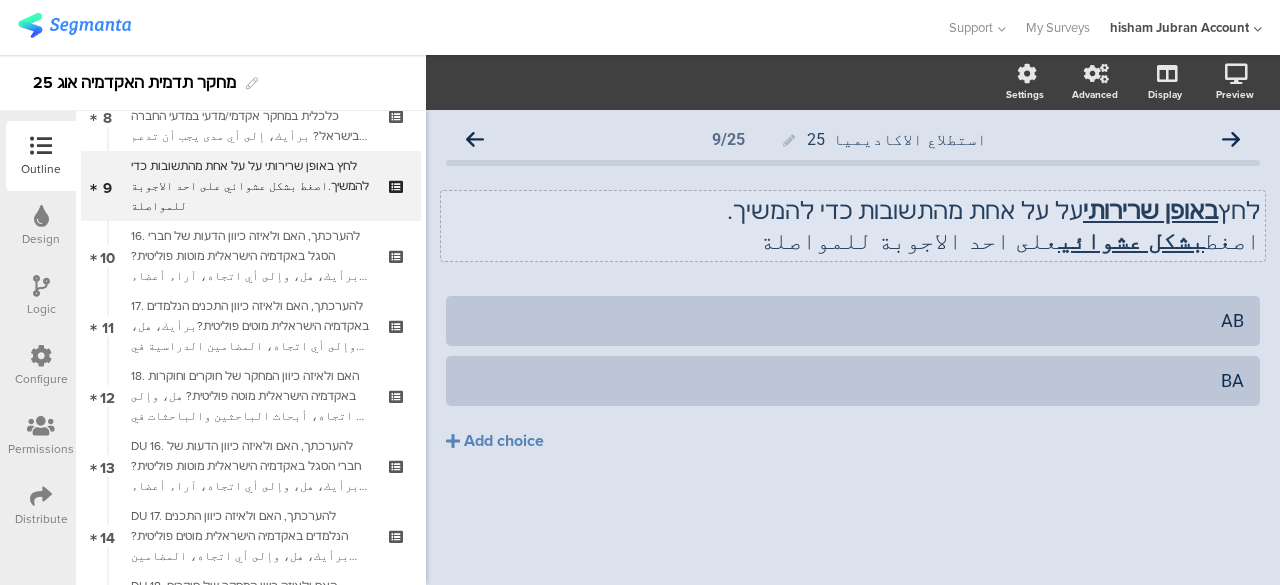 click on "לחץ  באופן שרירותי  על על אחת מהתשובות כדי להמשיך." 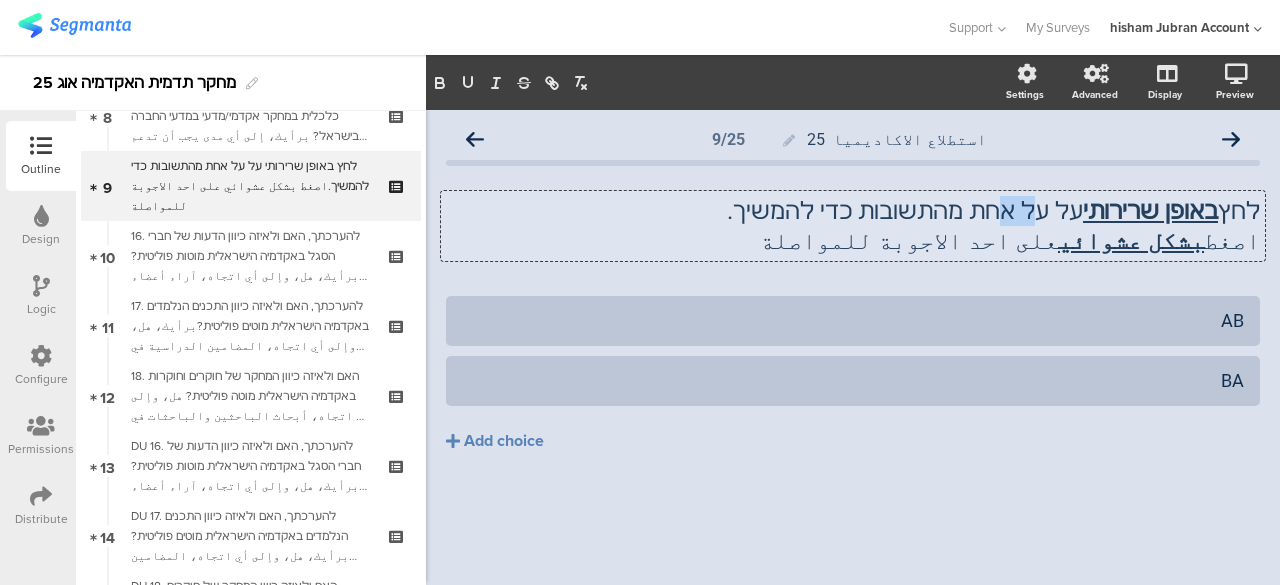 click on "לחץ  באופן שרירותי  על על אחת מהתשובות כדי להמשיך." 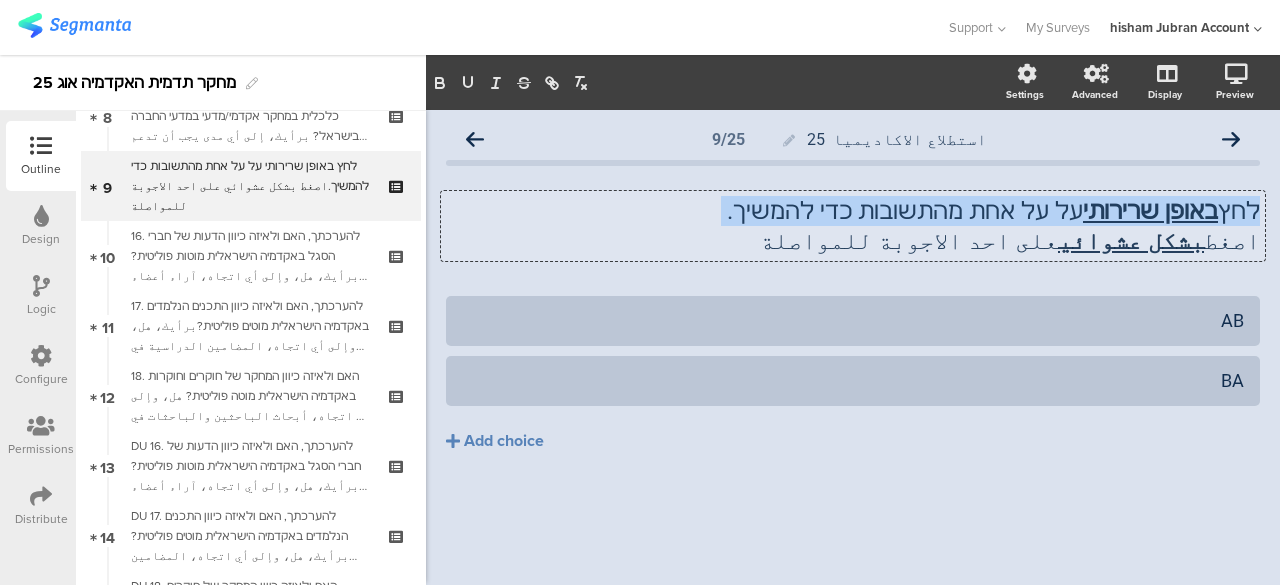 click on "לחץ  באופן שרירותי  על על אחת מהתשובות כדי להמשיך." 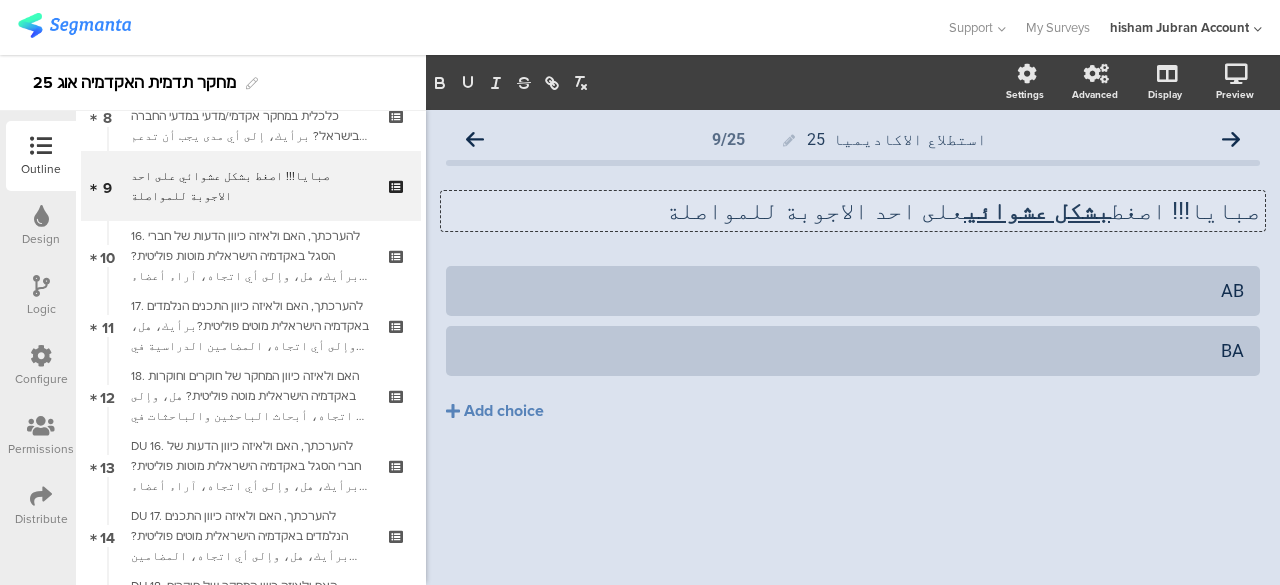 drag, startPoint x: 1136, startPoint y: 213, endPoint x: 1026, endPoint y: 220, distance: 110.2225 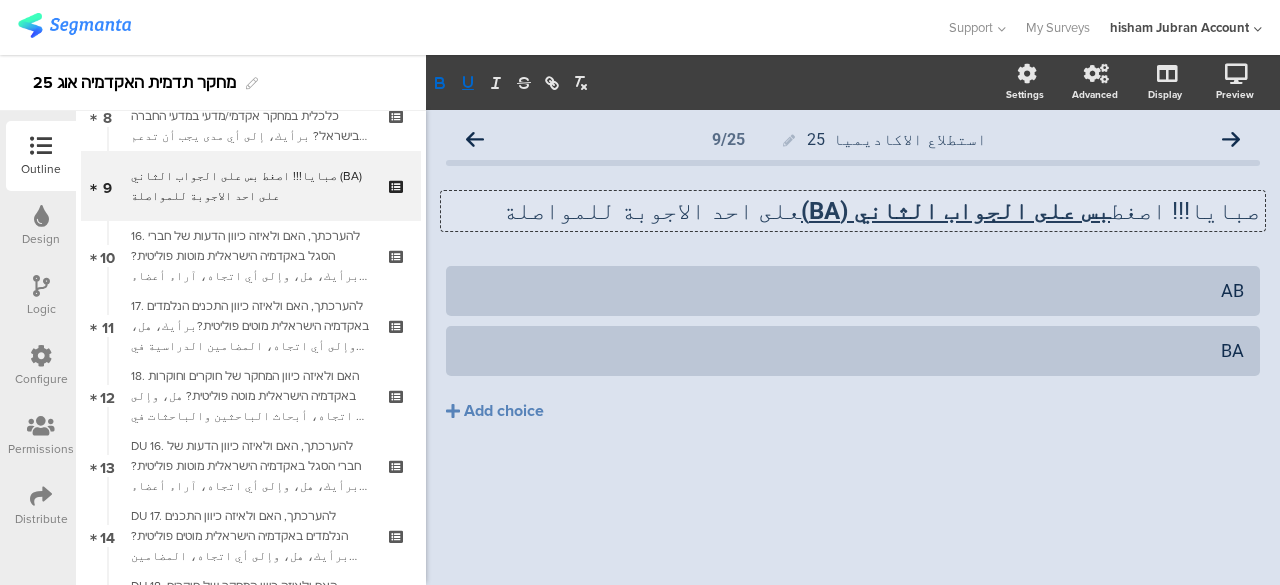 click on "صبايا!!! اصغط" 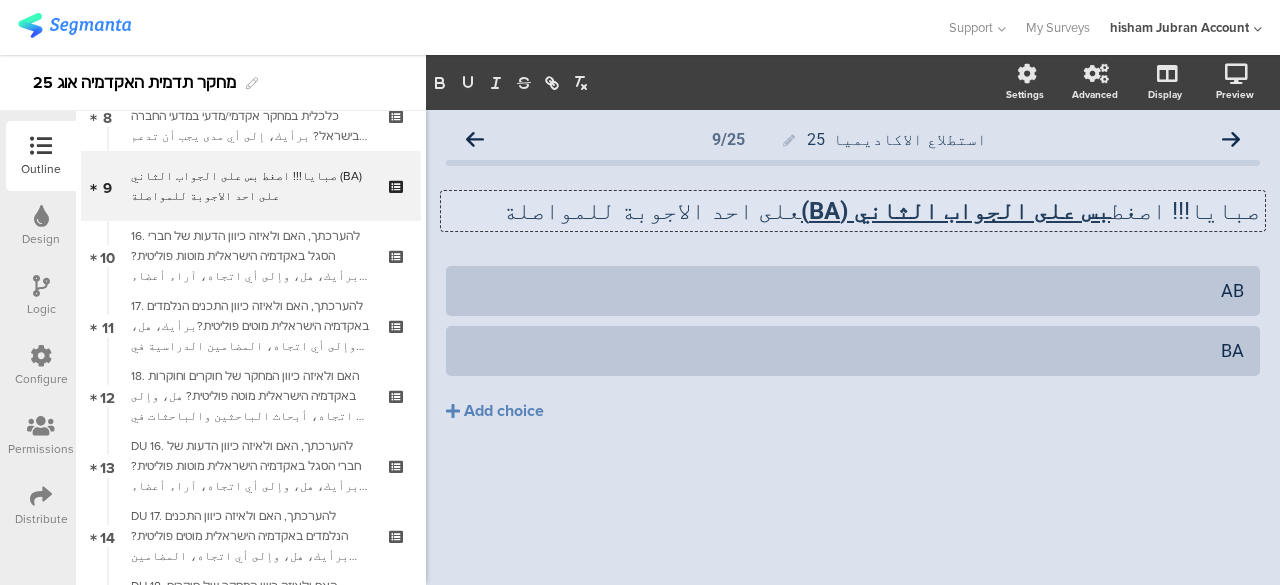 drag, startPoint x: 891, startPoint y: 213, endPoint x: 649, endPoint y: 227, distance: 242.40462 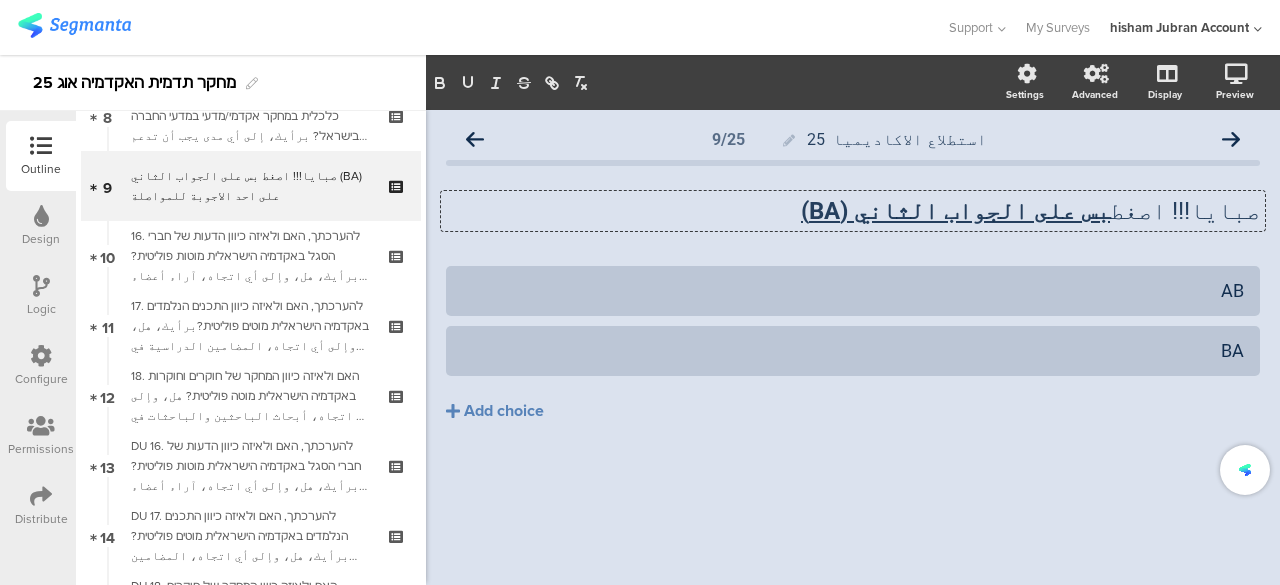 click on "استطلاع الاكاديميا  25
9/25
صبايا!!! اصغط   بس على الجواب الثاني (BA)
صبايا!!! اصغط   بس على الجواب الثاني (BA)
صبايا!!! اصغط   بس على الجواب الثاني (BA)
AB" 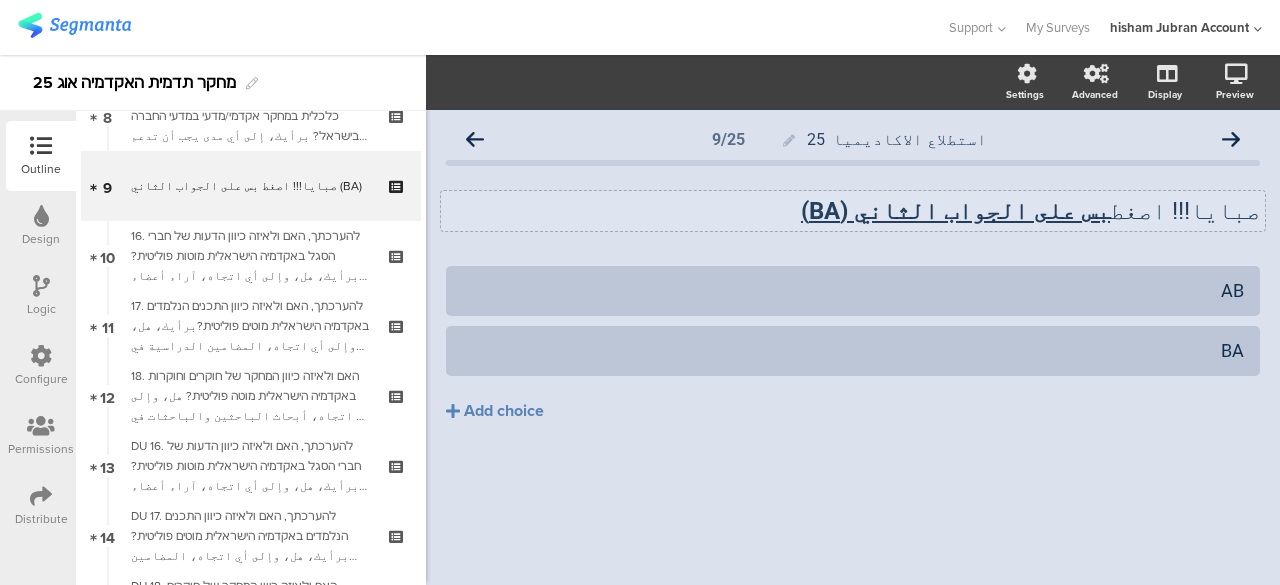 click on "صبايا!!! اصغط   بس على الجواب الثاني (BA)
صبايا!!! اصغط   بس على الجواب الثاني (BA)" 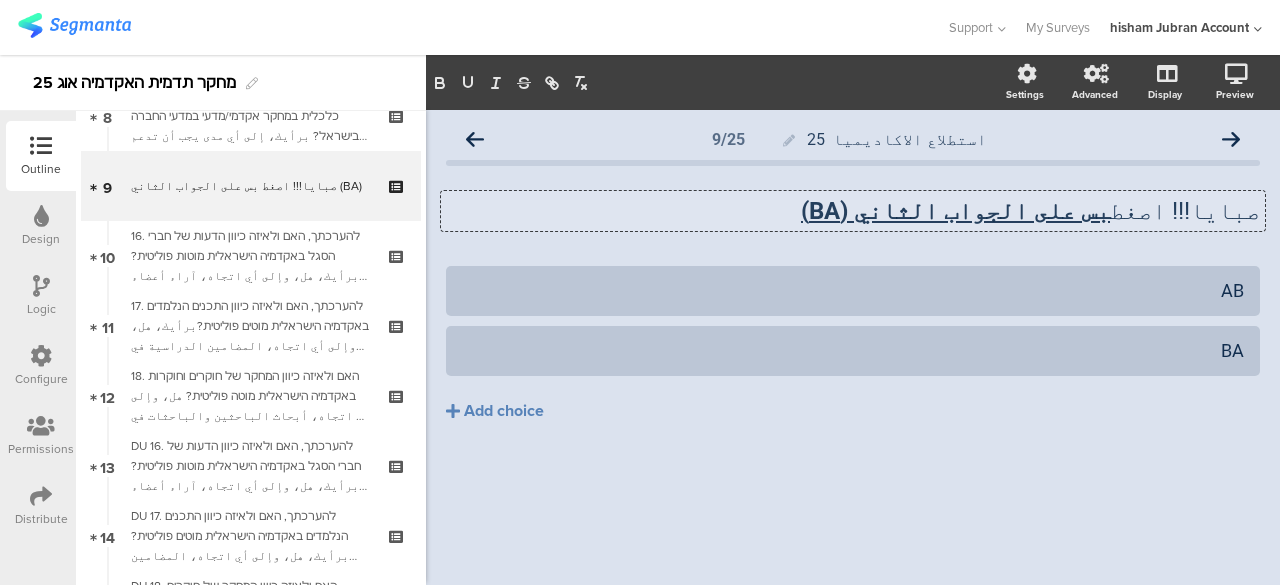 type 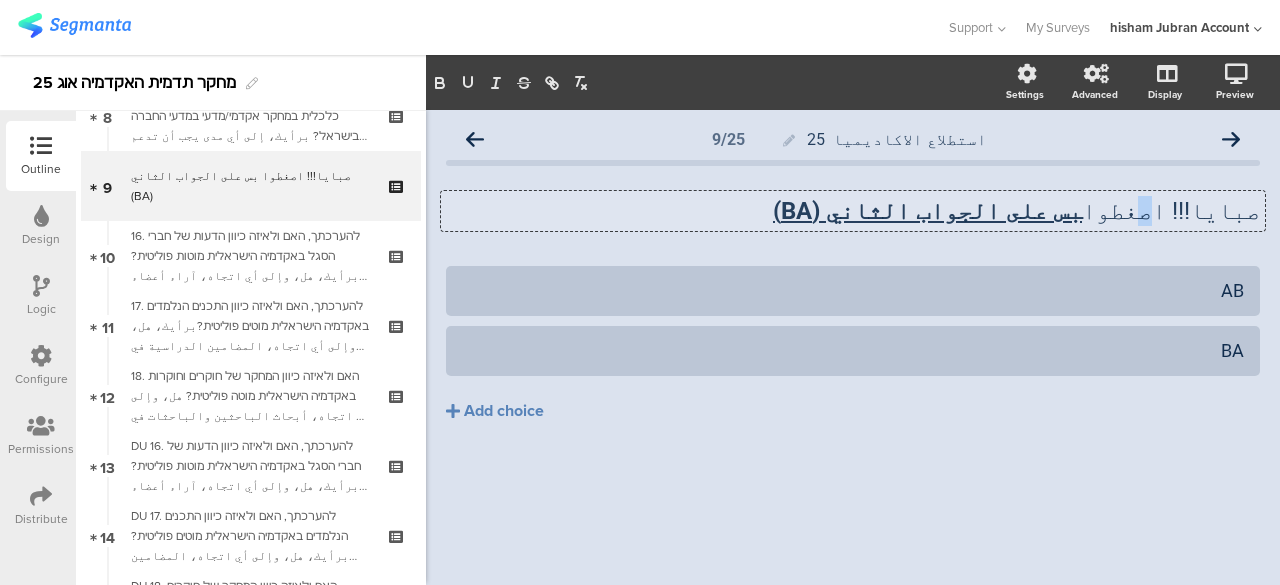 drag, startPoint x: 1174, startPoint y: 213, endPoint x: 1183, endPoint y: 218, distance: 10.29563 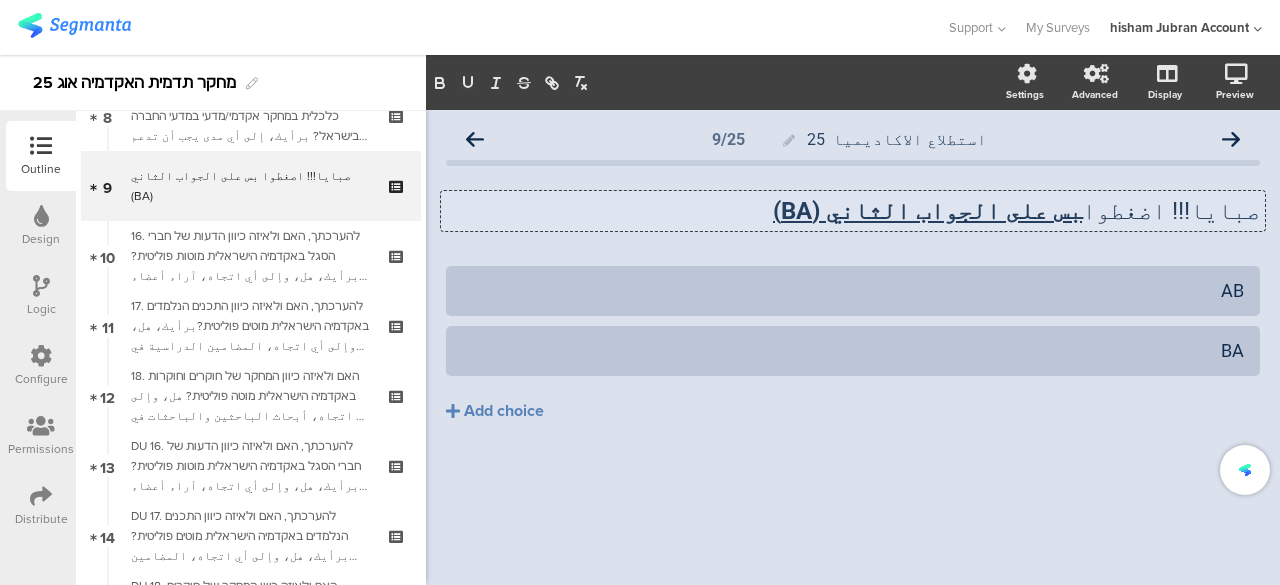 click on "صبايا!!! اضغطوا   بس على الجواب الثاني (BA)" 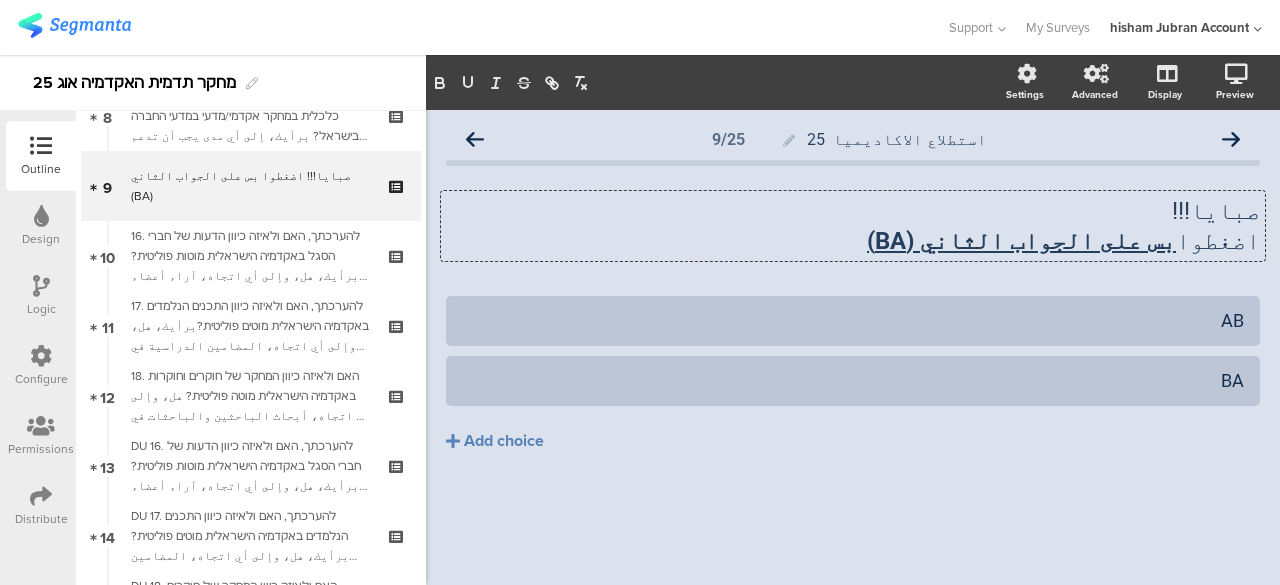 click on "AB
BA
Add choice" 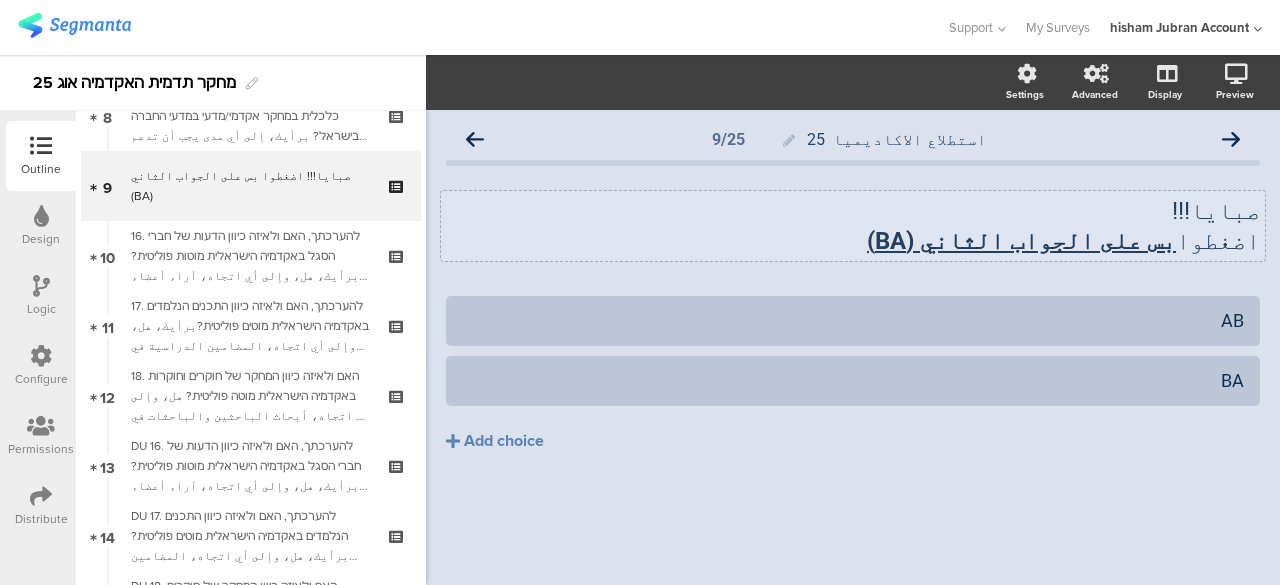 click on "صبايا!!!  اضغطوا   بس على الجواب الثاني (BA)
صبايا!!!  اضغطوا   بس على الجواب الثاني (BA)" 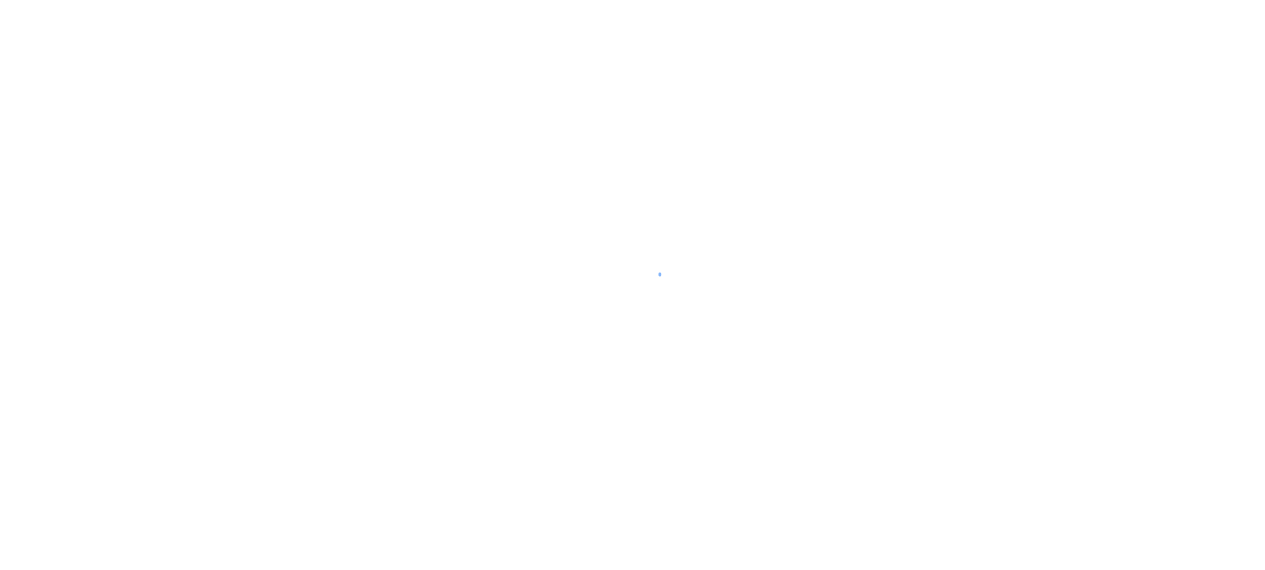 scroll, scrollTop: 0, scrollLeft: 0, axis: both 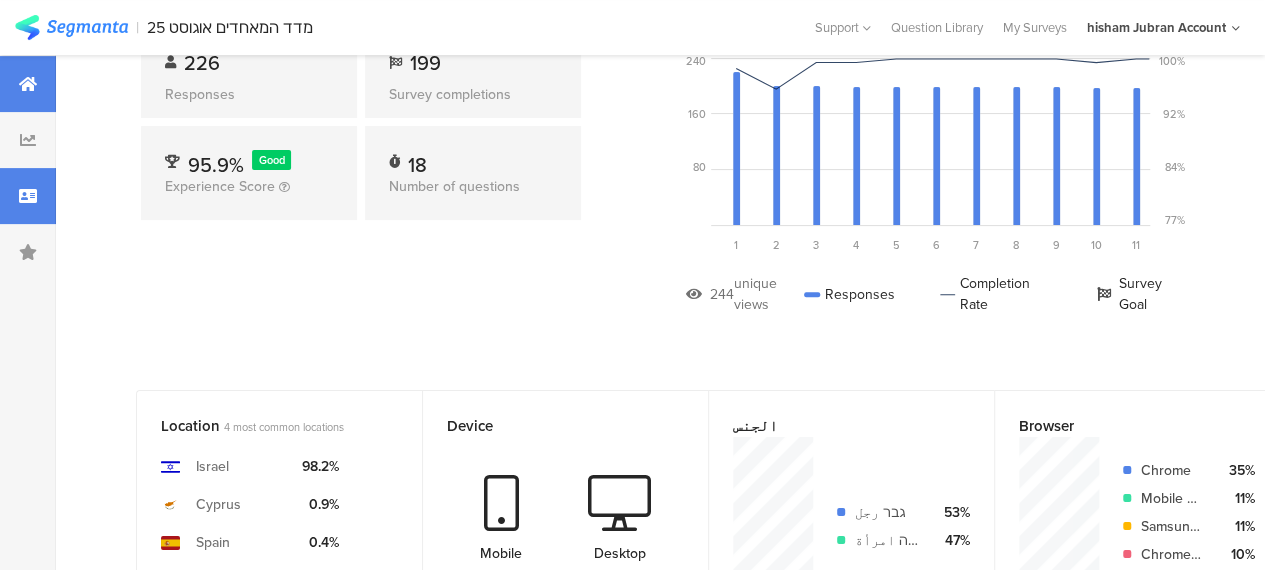click at bounding box center [28, 196] 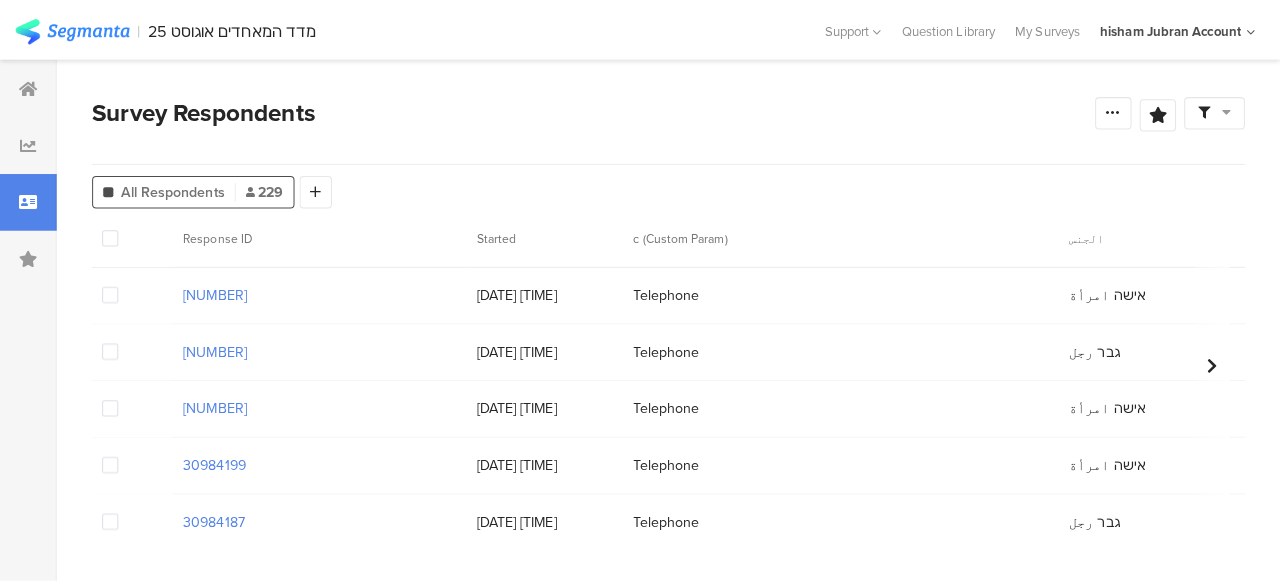 scroll, scrollTop: 0, scrollLeft: 0, axis: both 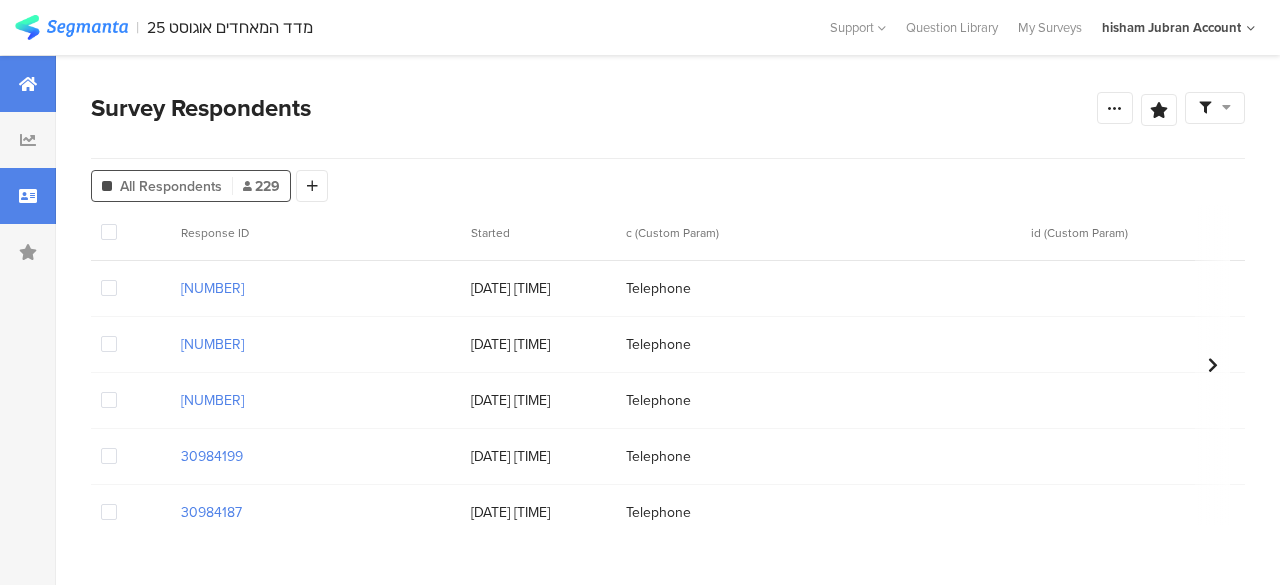 click at bounding box center (28, 84) 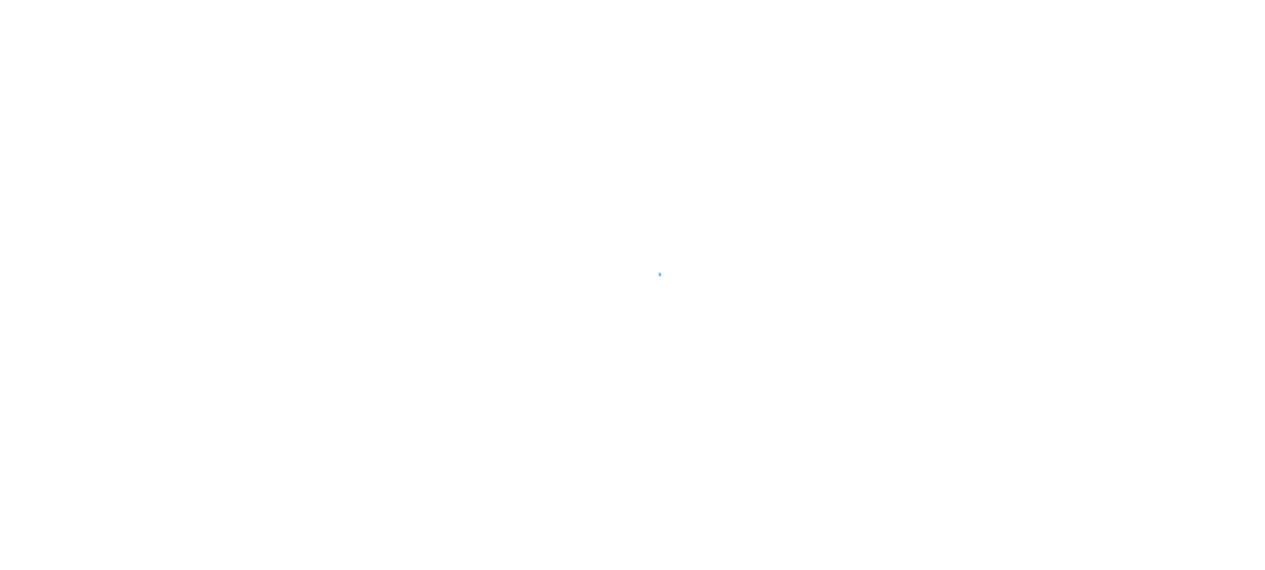 scroll, scrollTop: 0, scrollLeft: 0, axis: both 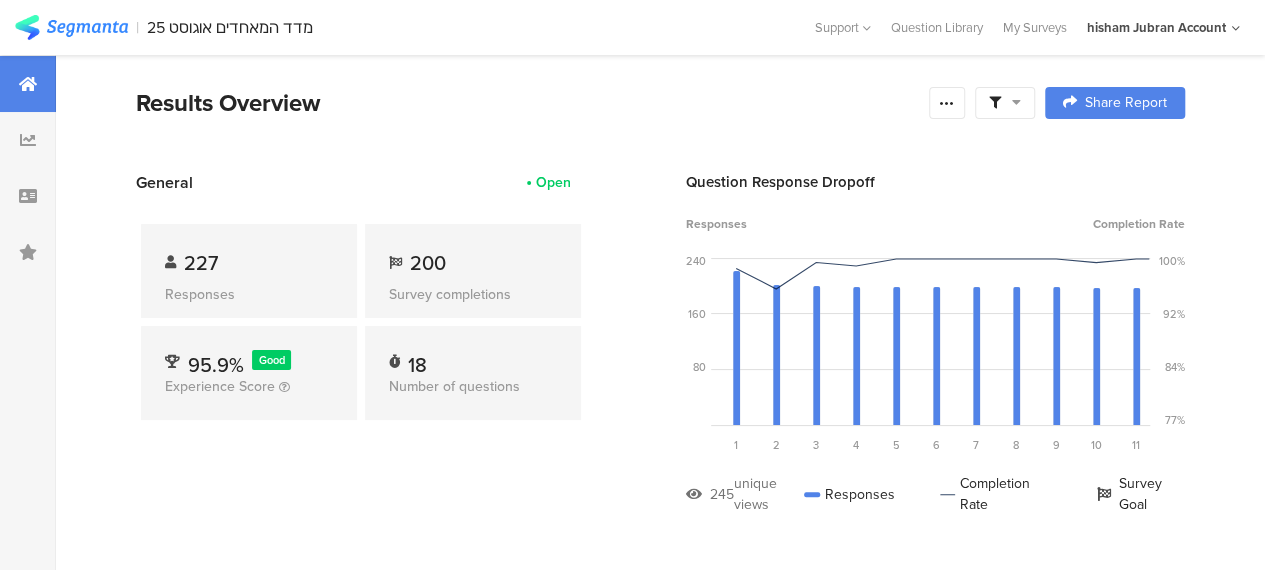 click at bounding box center [1016, 102] 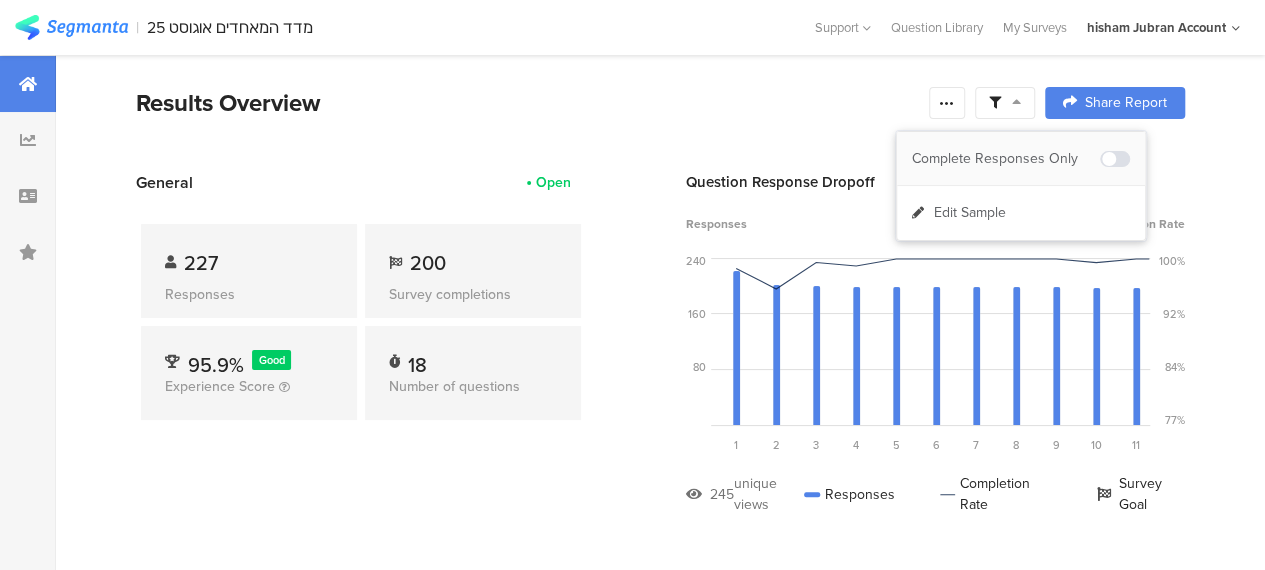 click on "Complete Responses Only" at bounding box center (1006, 159) 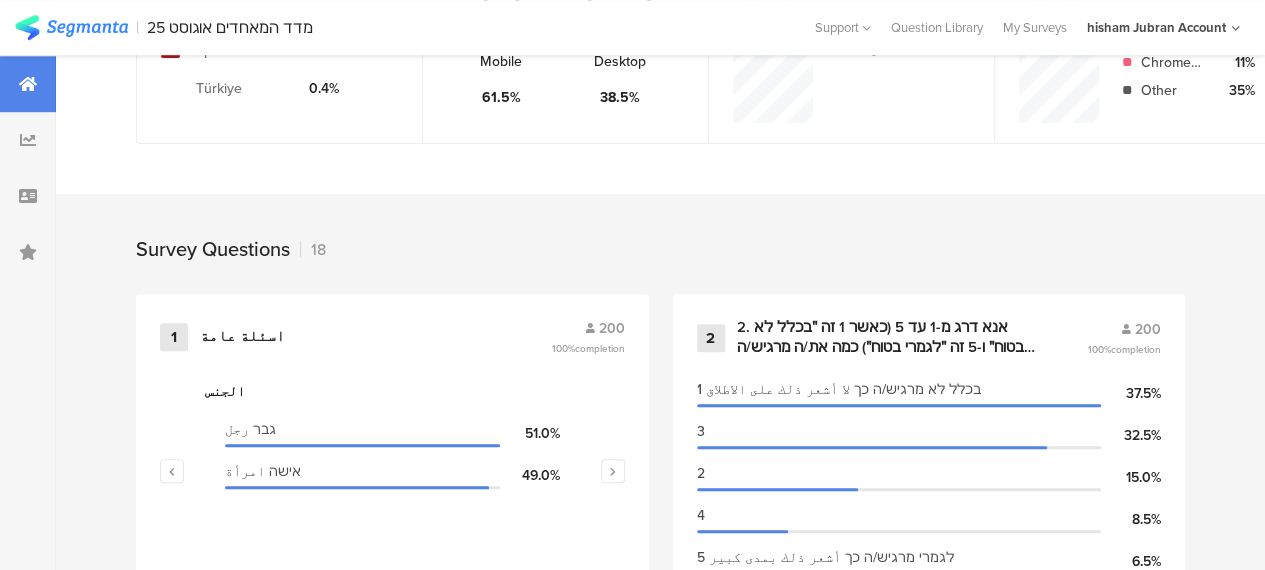 scroll, scrollTop: 800, scrollLeft: 0, axis: vertical 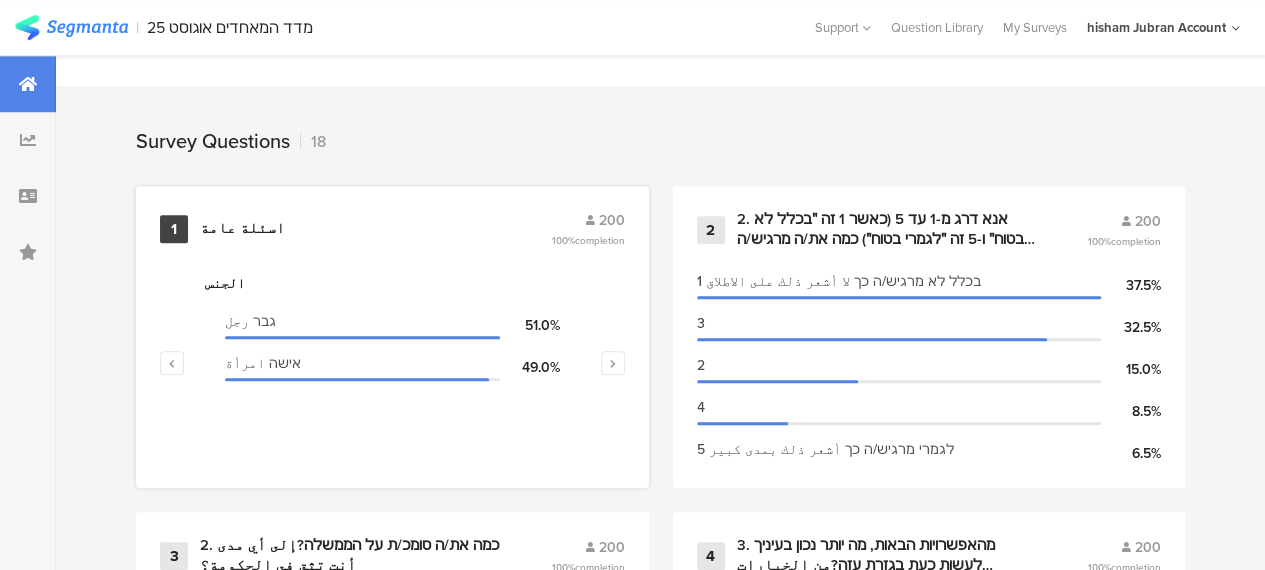 click on "اسئلة عامة" at bounding box center (242, 229) 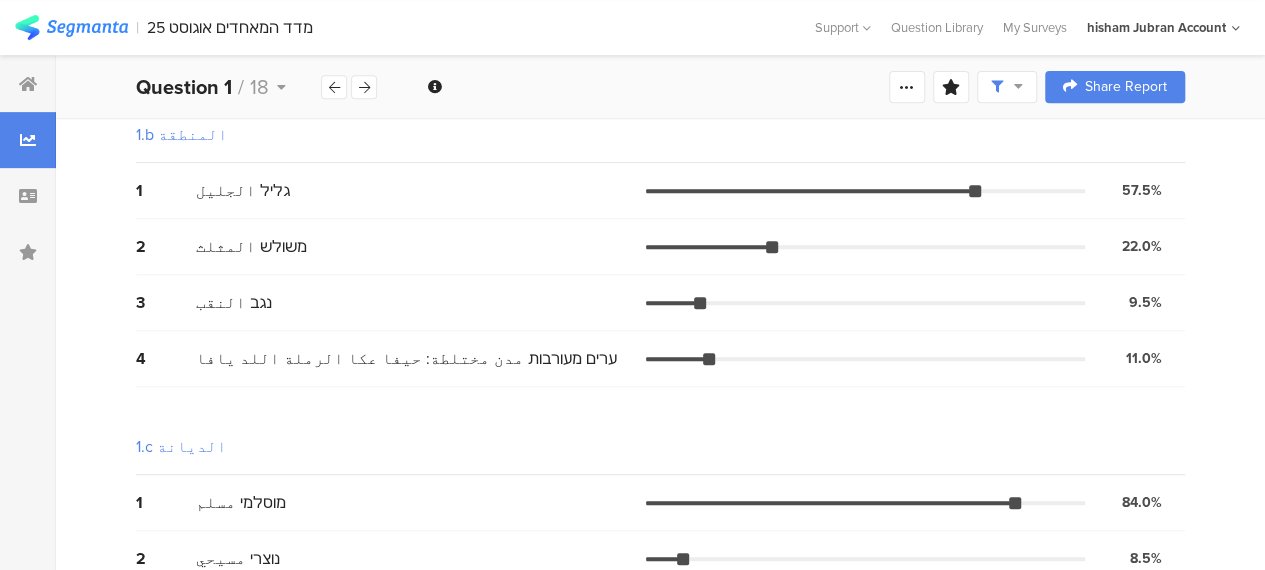 scroll, scrollTop: 0, scrollLeft: 0, axis: both 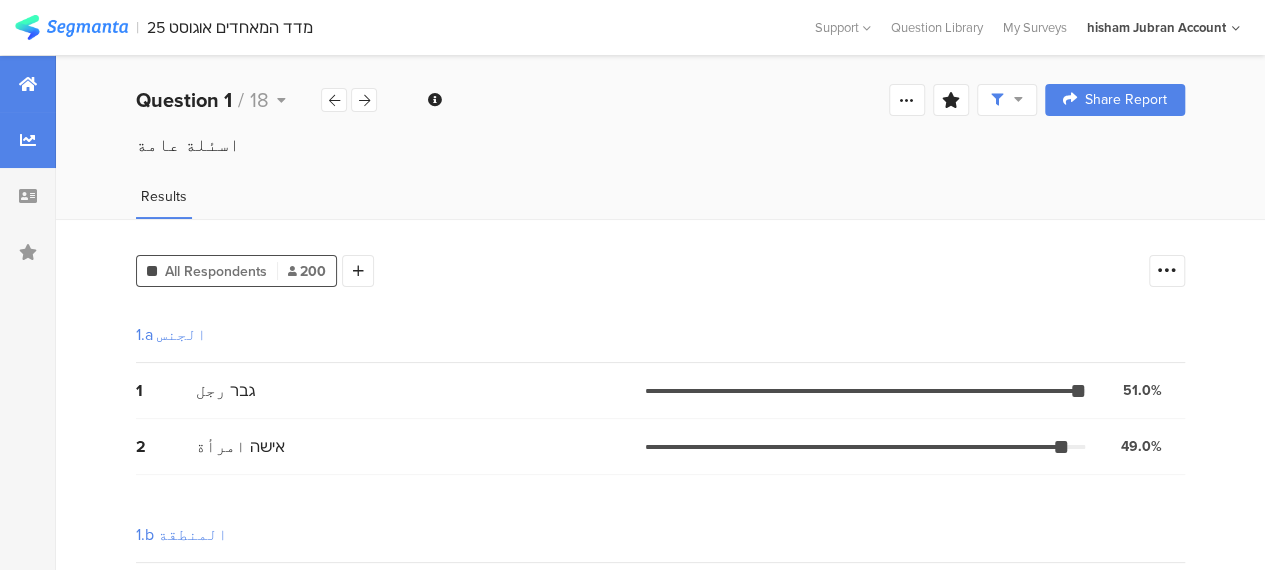 click at bounding box center (28, 84) 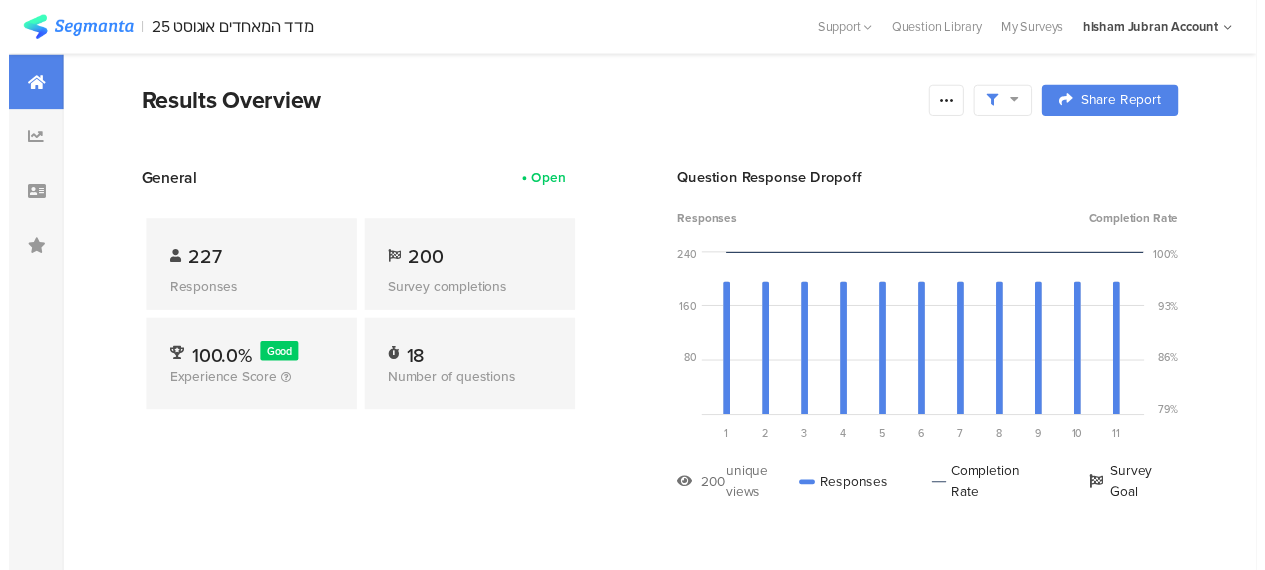 scroll, scrollTop: 0, scrollLeft: 0, axis: both 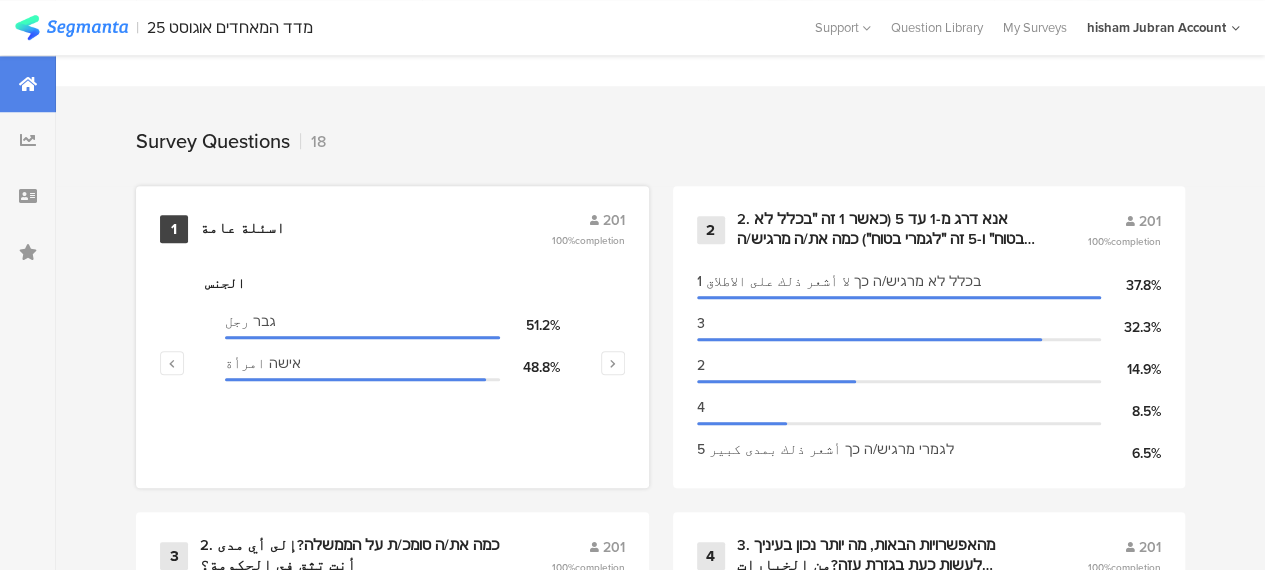 click on "اسئلة عامة" at bounding box center [242, 229] 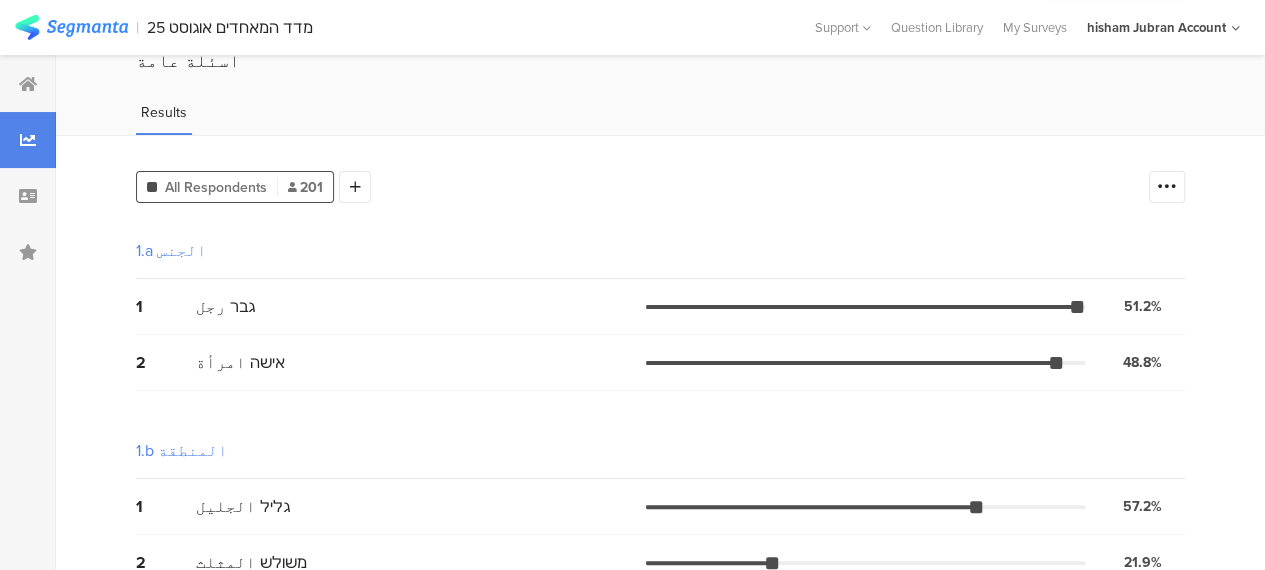 scroll, scrollTop: 0, scrollLeft: 0, axis: both 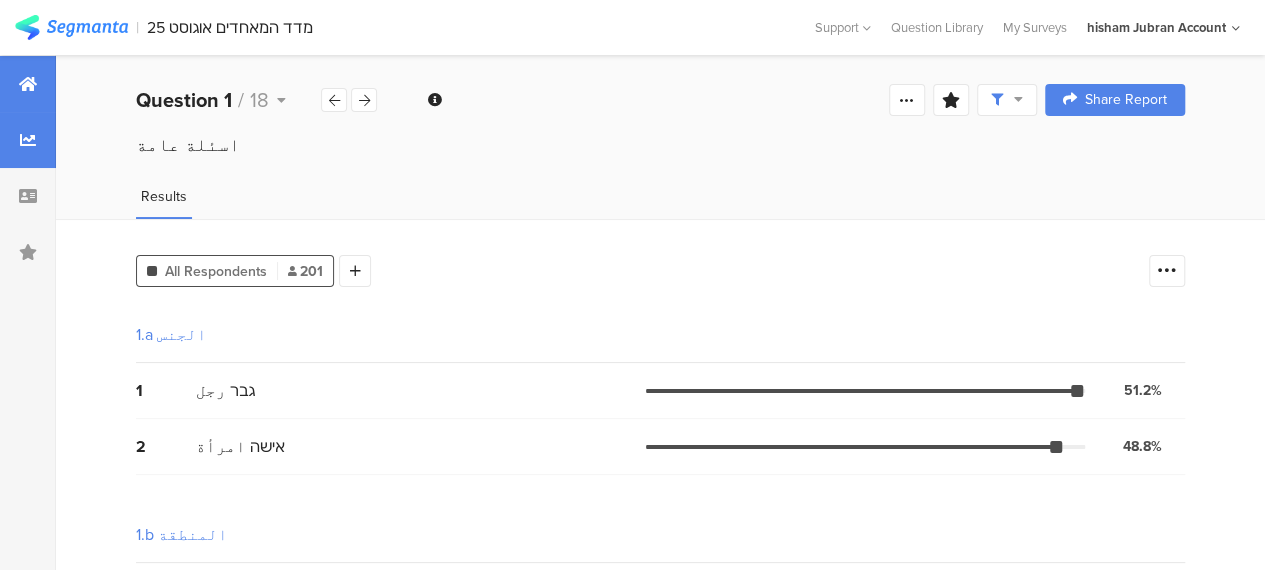 click at bounding box center (28, 84) 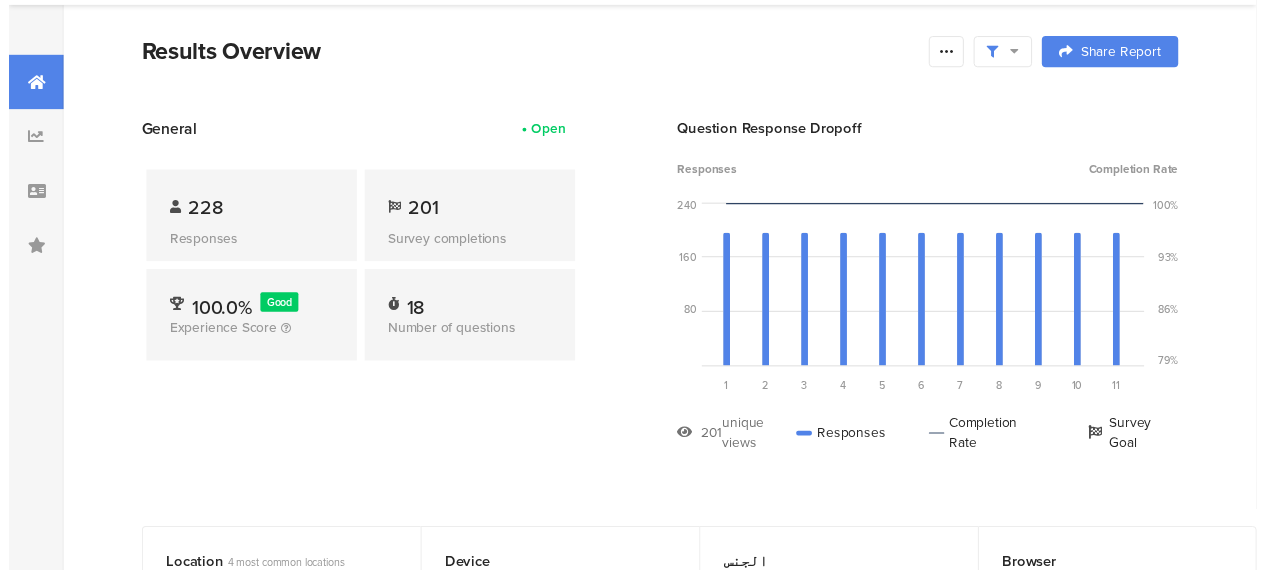 scroll, scrollTop: 0, scrollLeft: 0, axis: both 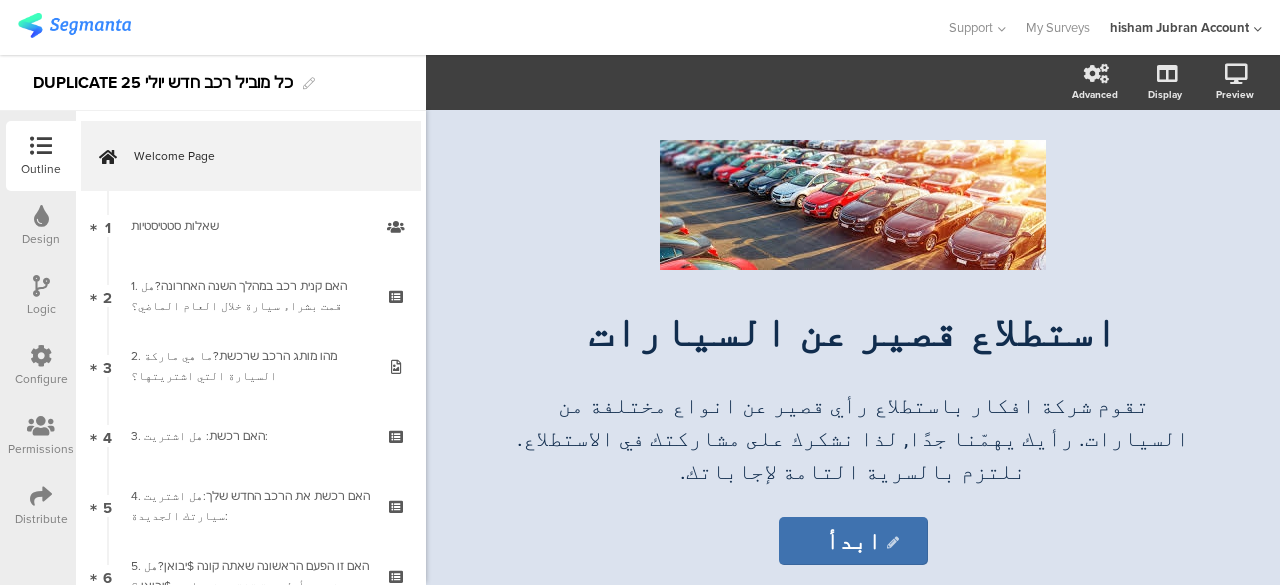 click at bounding box center [41, 286] 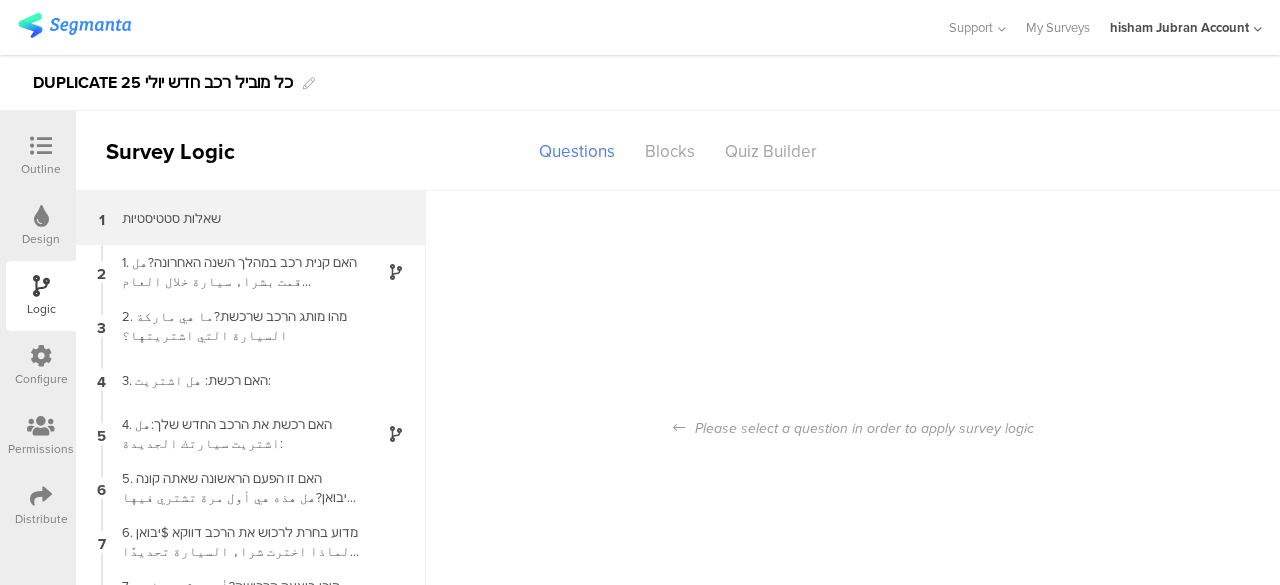 click on "1
שאלות סטטיסטיות" at bounding box center (251, 218) 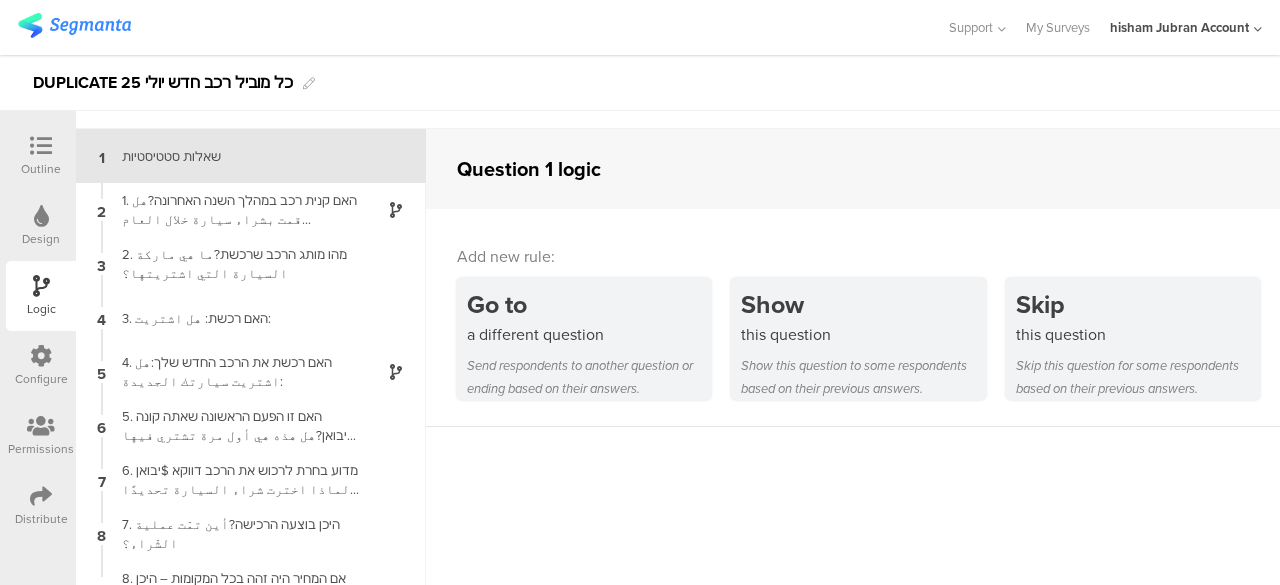 scroll, scrollTop: 80, scrollLeft: 0, axis: vertical 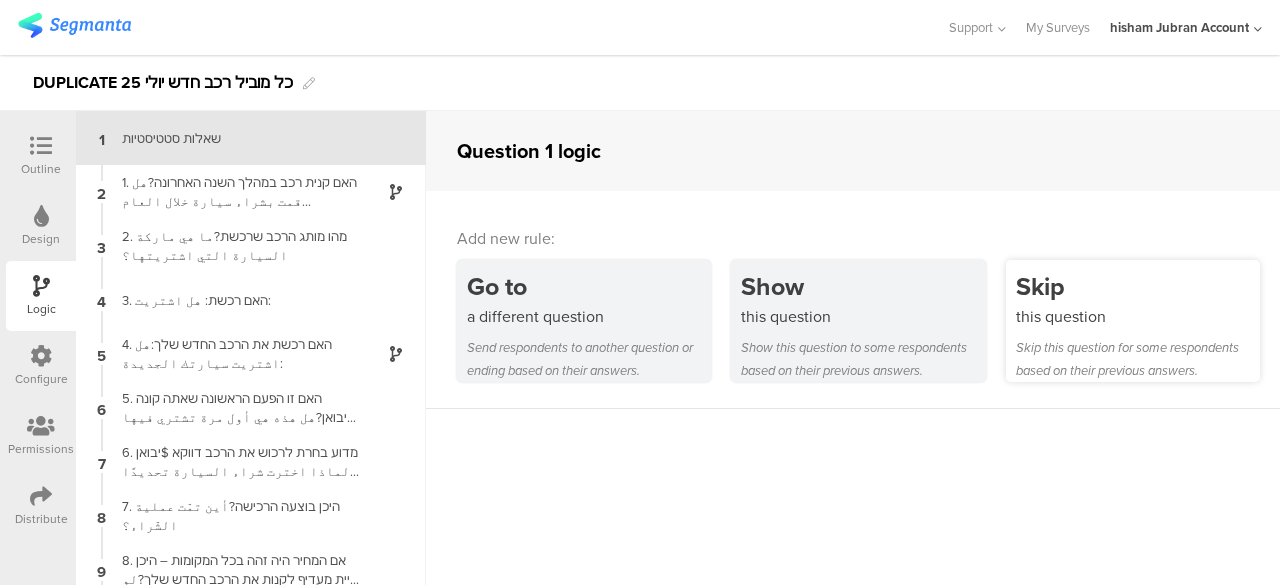 click on "Skip
this question
Skip this question for some respondents based on their previous answers." at bounding box center (1133, 321) 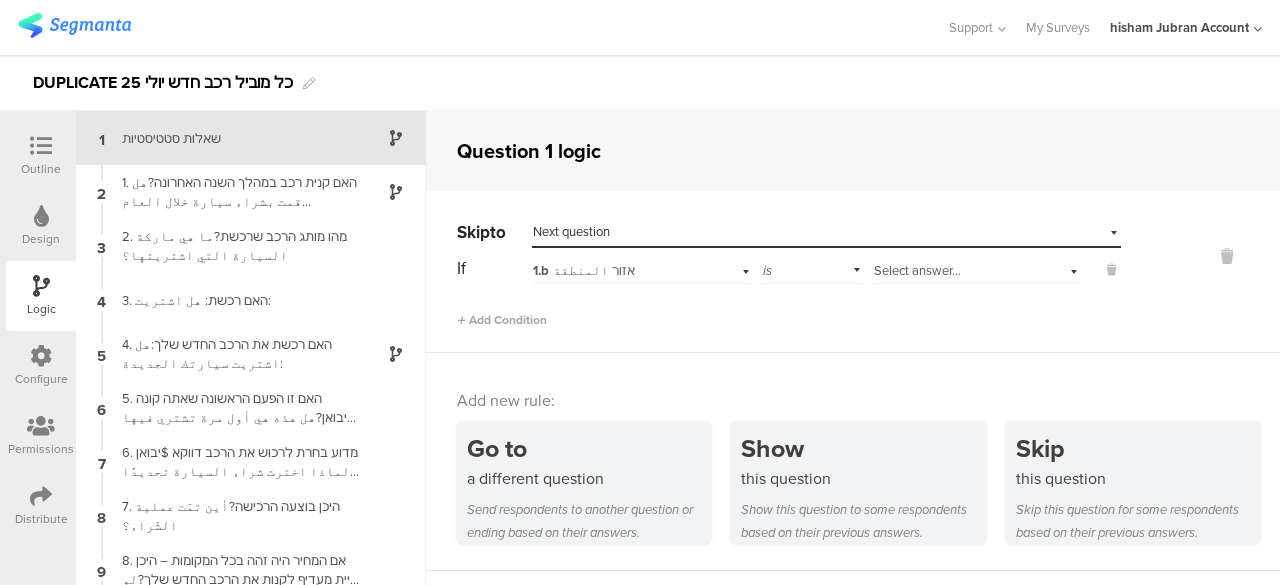 click on "Next question" at bounding box center (571, 231) 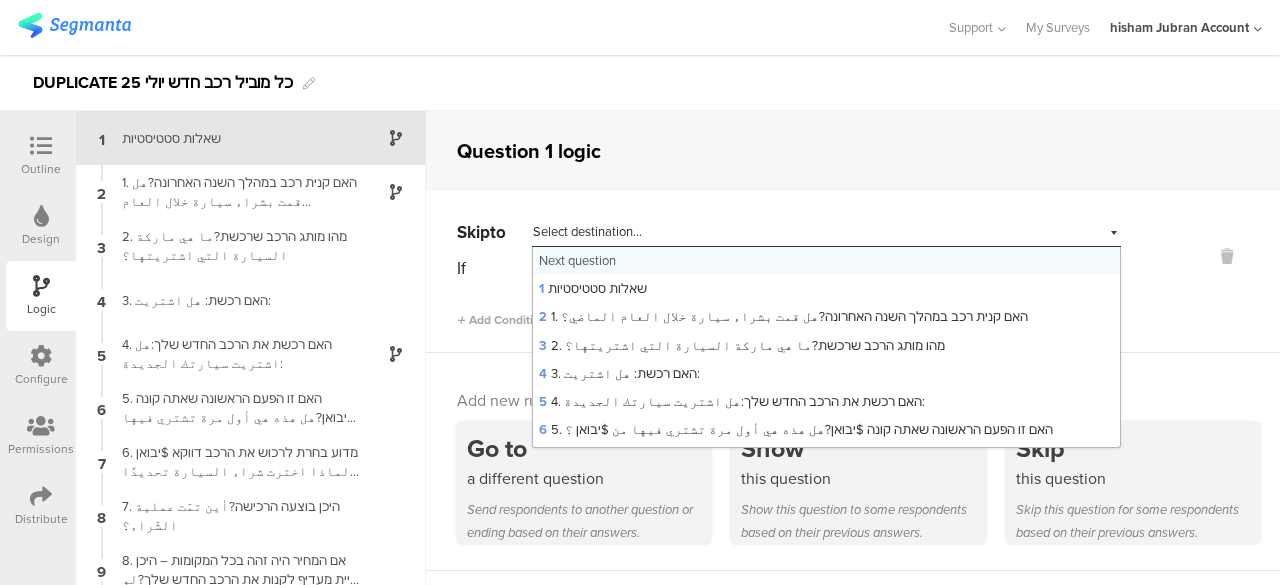 click on "Select destination..." at bounding box center [587, 231] 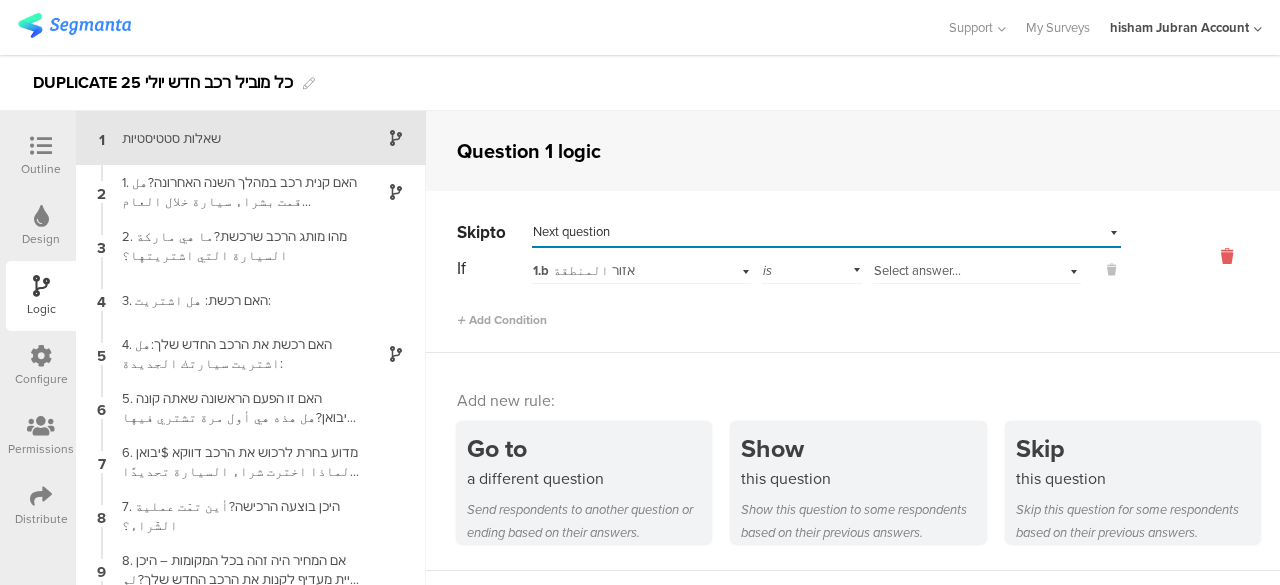 click at bounding box center (1227, 256) 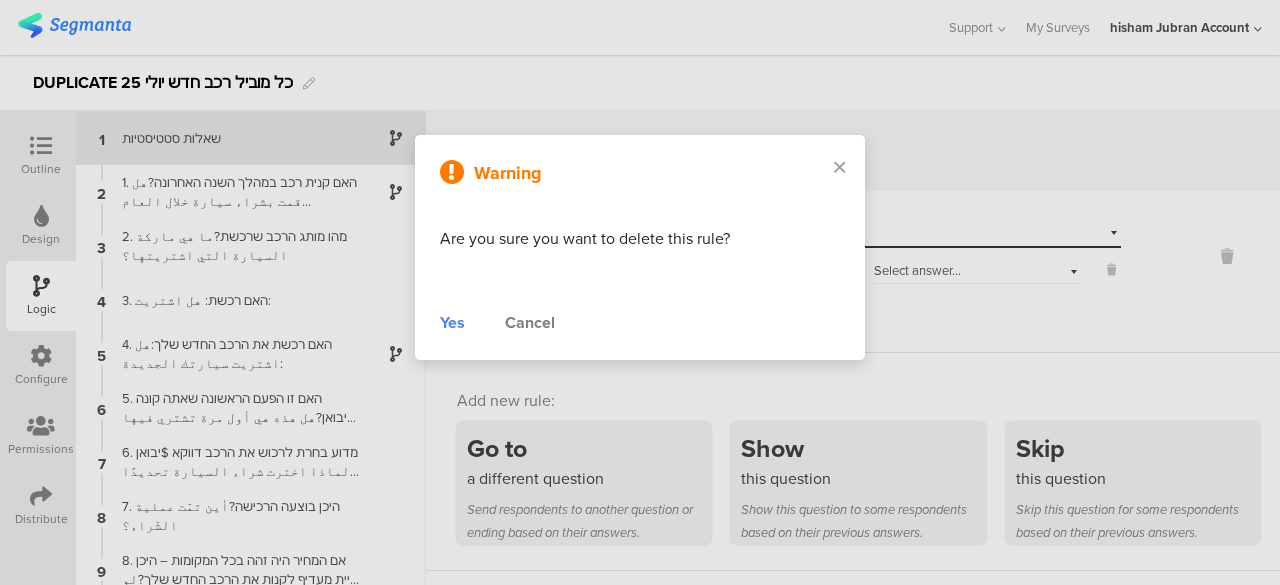 click on "Yes" at bounding box center (452, 323) 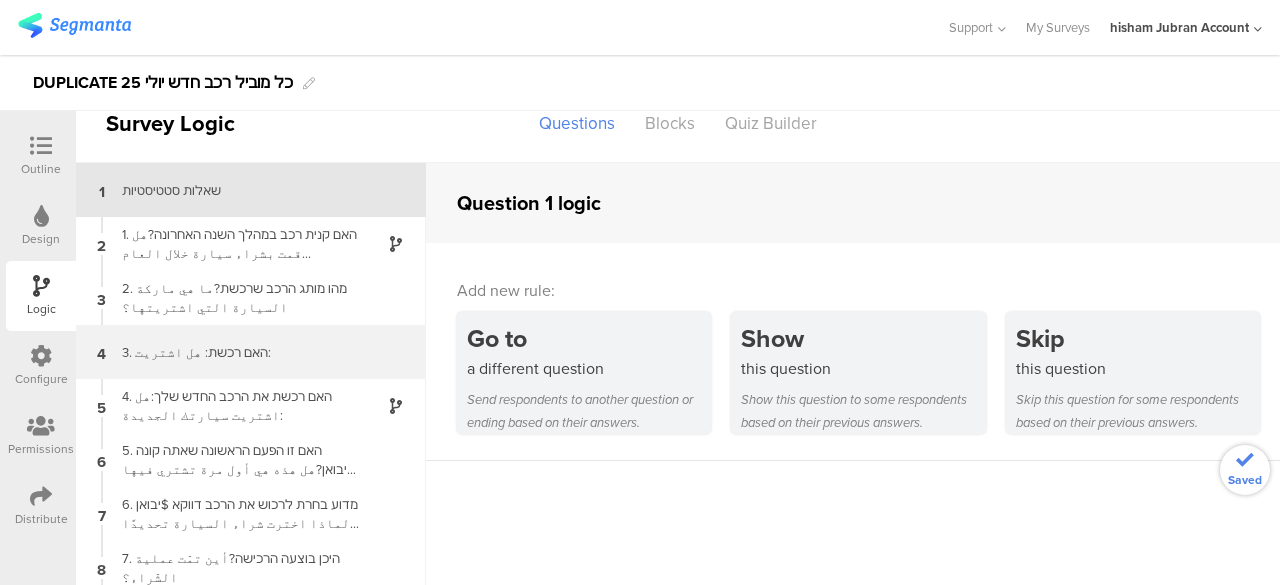 scroll, scrollTop: 0, scrollLeft: 0, axis: both 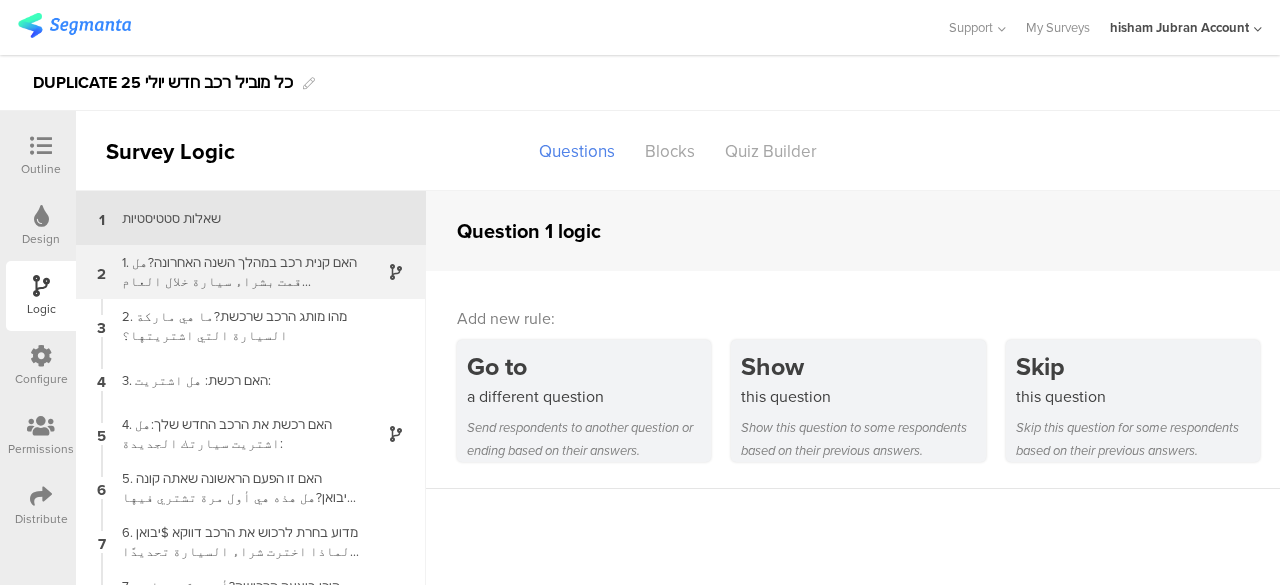click on "1.	האם קנית רכב במהלך השנה האחרונה?هل قمت بشراء سيارة خلال العام الماضي؟" at bounding box center [235, 272] 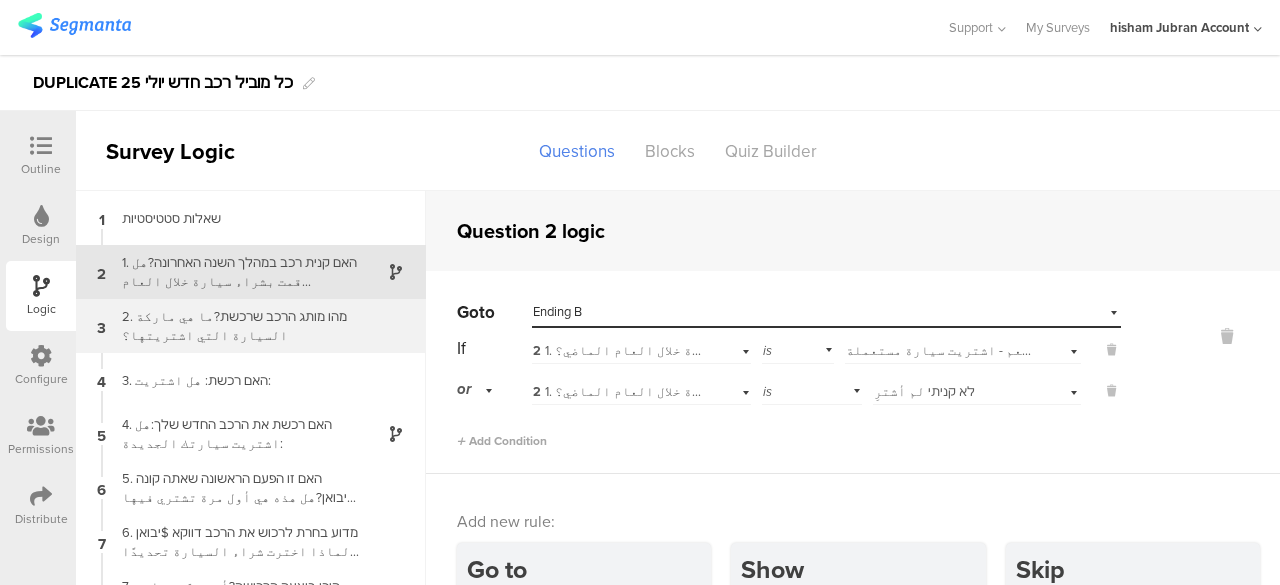 click on "2.	מהו מותג הרכב שרכשת?ما هي ماركة السيارة التي اشتريتها؟" at bounding box center [235, 326] 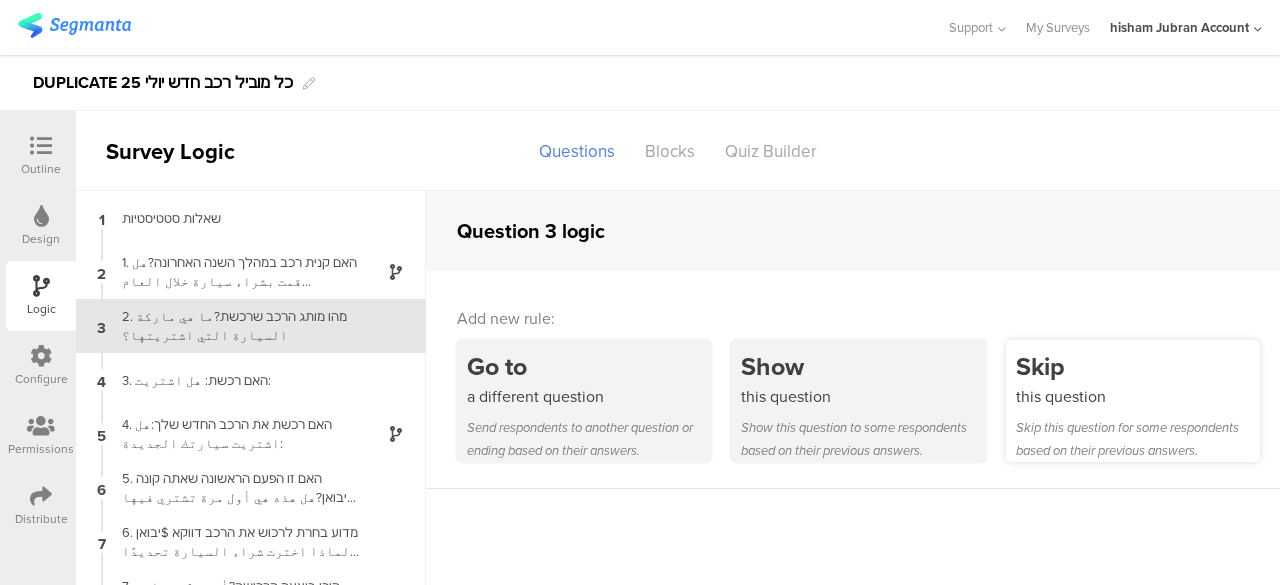 click on "this question" at bounding box center [1138, 396] 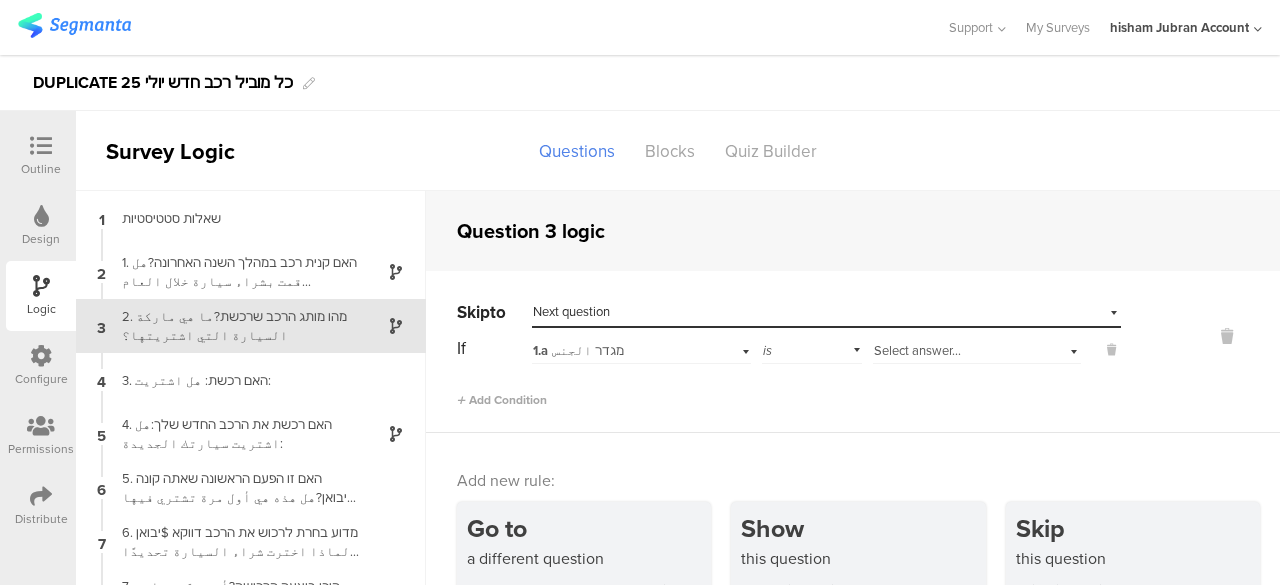 click on "Next question" at bounding box center (571, 311) 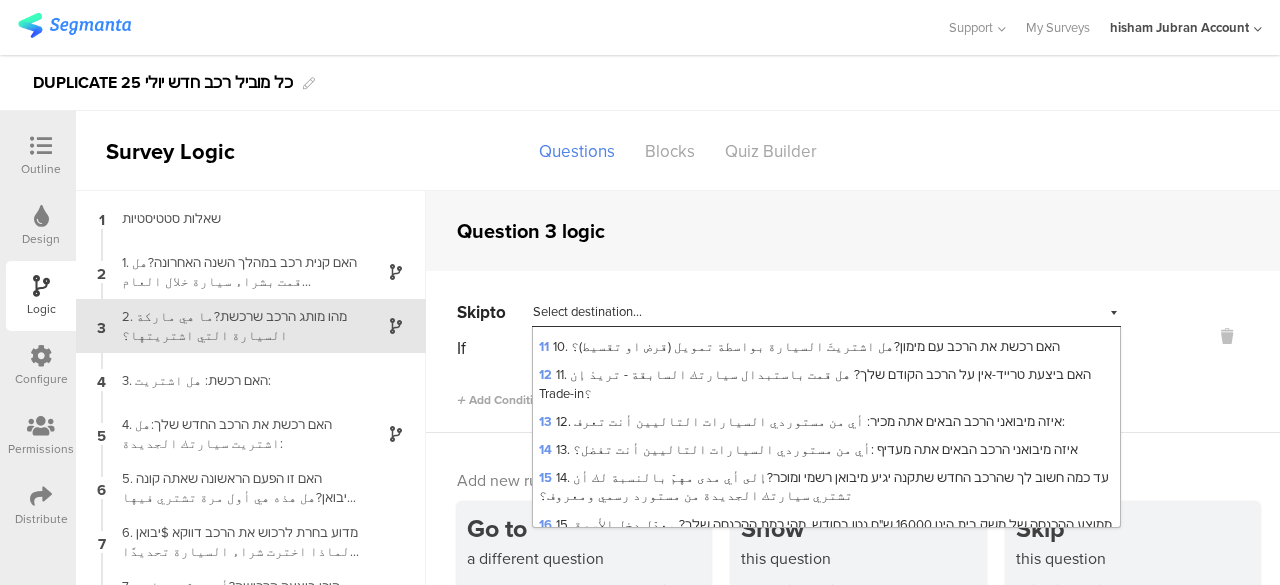 scroll, scrollTop: 458, scrollLeft: 0, axis: vertical 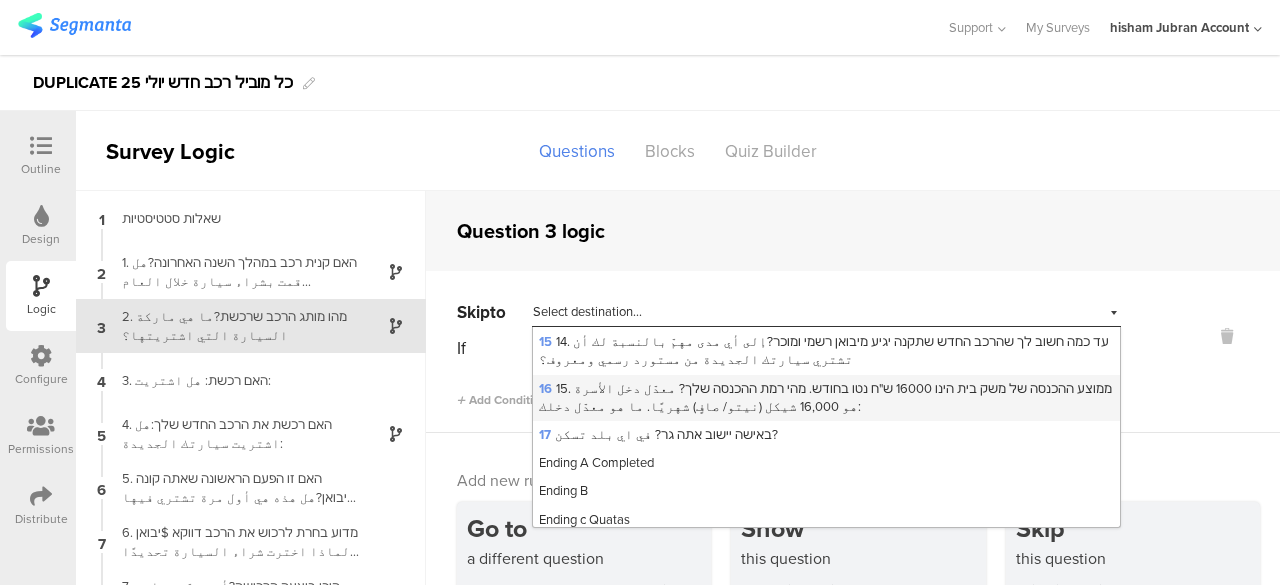 click on "16  15.	ממוצע ההכנסה של משק בית הינו 16000 ש"ח נטו בחודש. מהי רמת ההכנסה שלך? معدّل دخل الأسرة هو 16,000 شيكل (نيتو/ صافٍ) شهريًا. ما هو معدّل دخلك:" at bounding box center (825, 397) 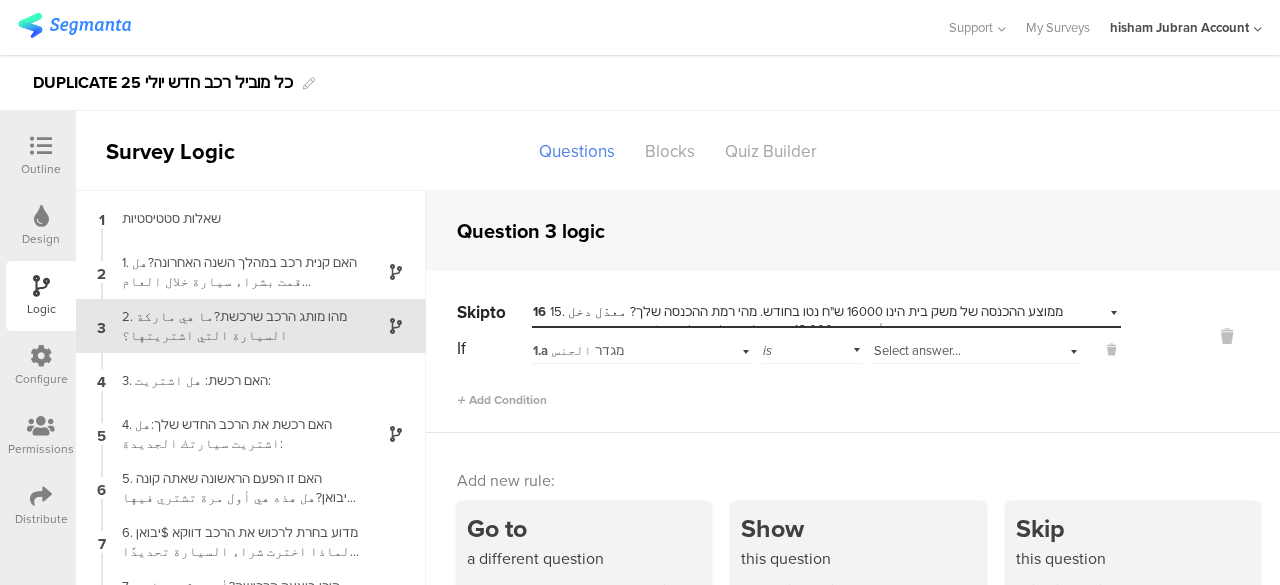 click on "1.a  מגדר الجنس" at bounding box center (641, 348) 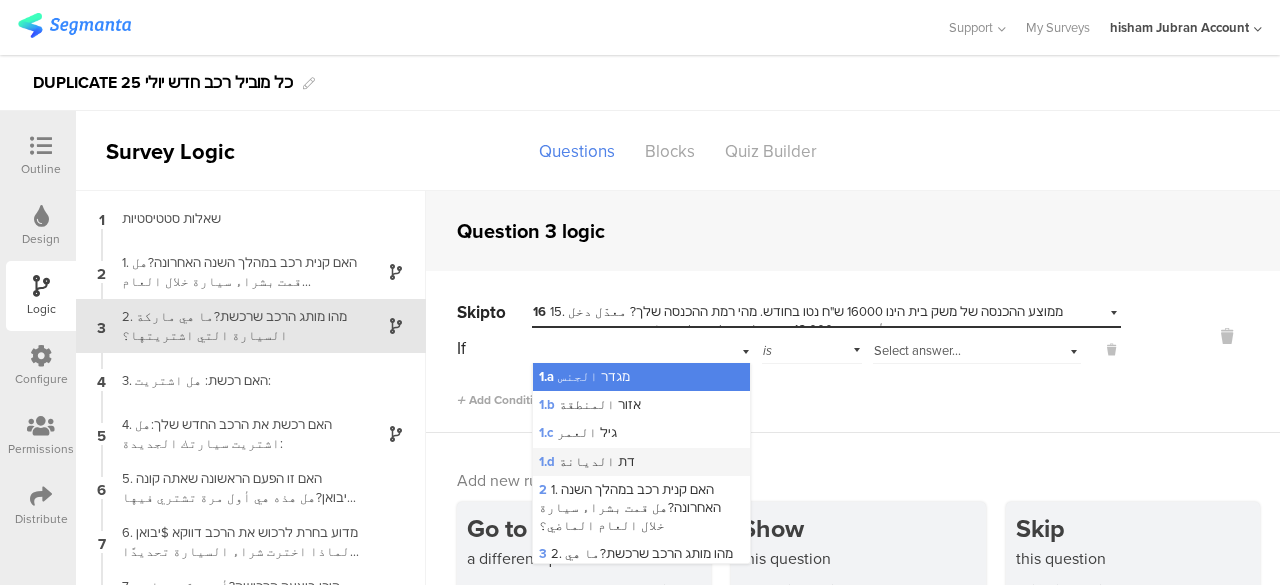 click on "1.d  דת الديانة" at bounding box center (641, 462) 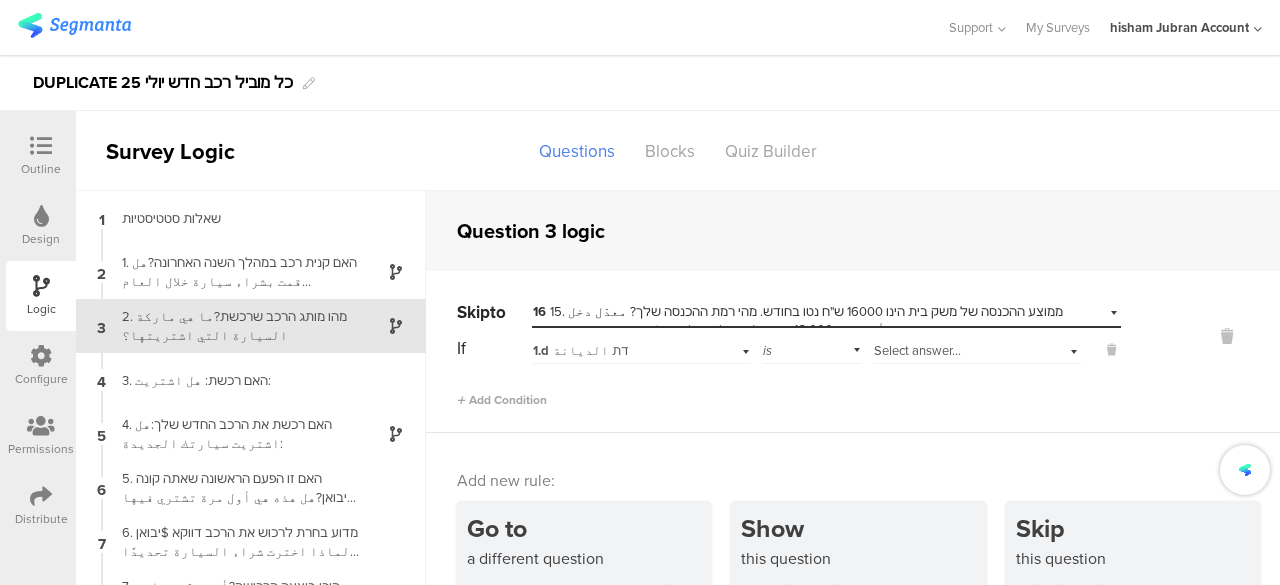 click on "Select answer..." at bounding box center (917, 350) 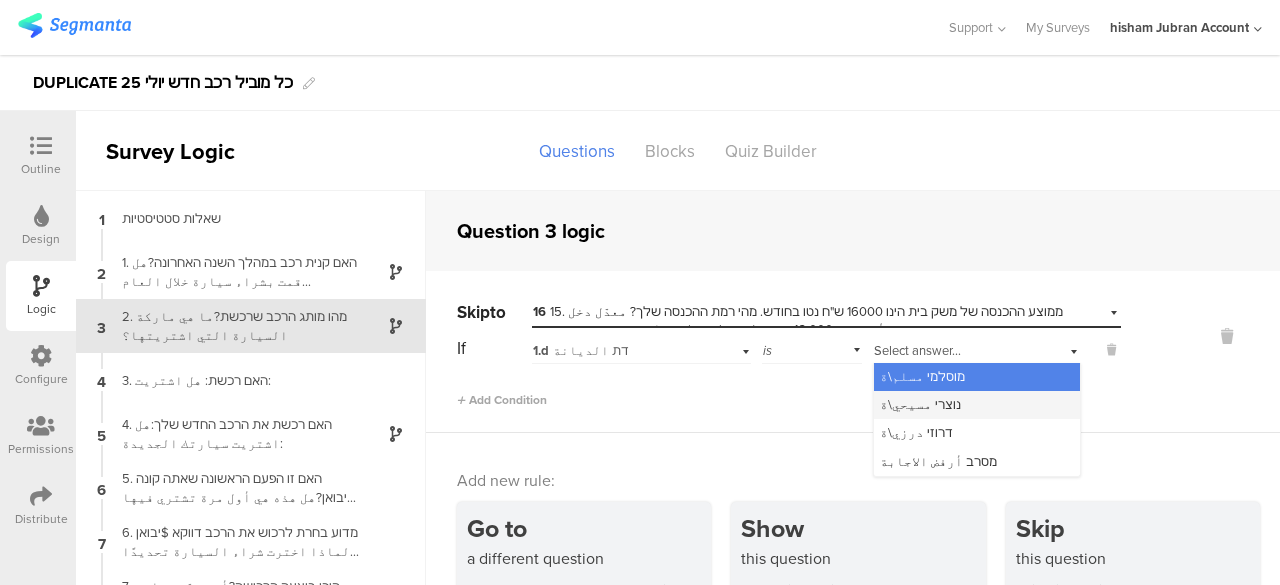 click on "נוצרי مسيحي\ة" at bounding box center [920, 404] 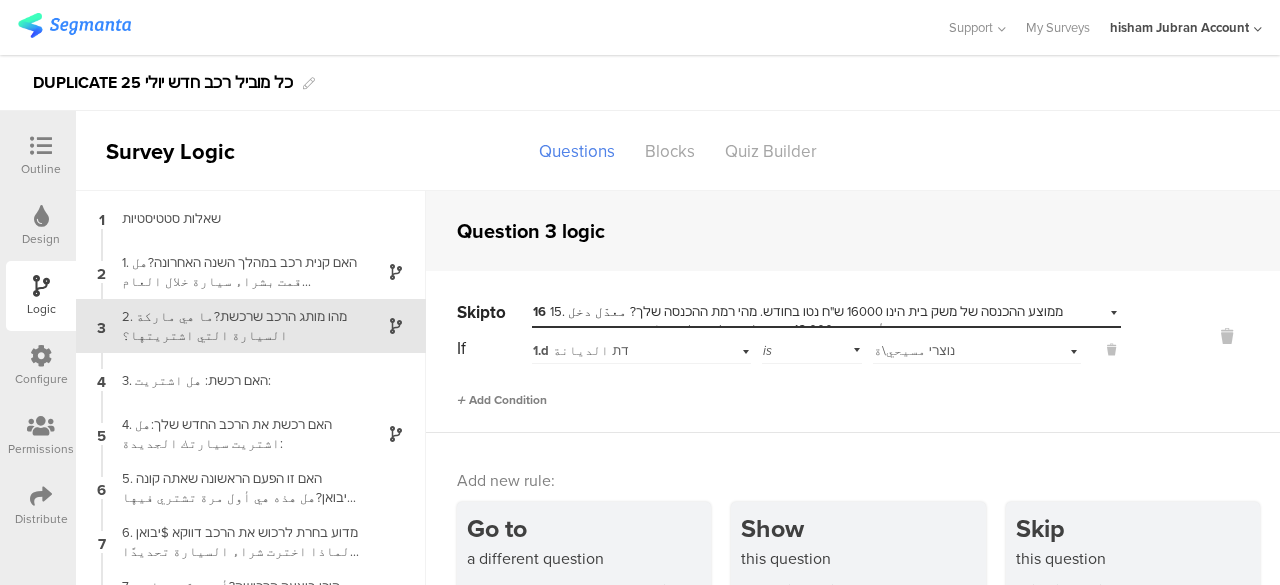 click on "Add Condition" at bounding box center [502, 400] 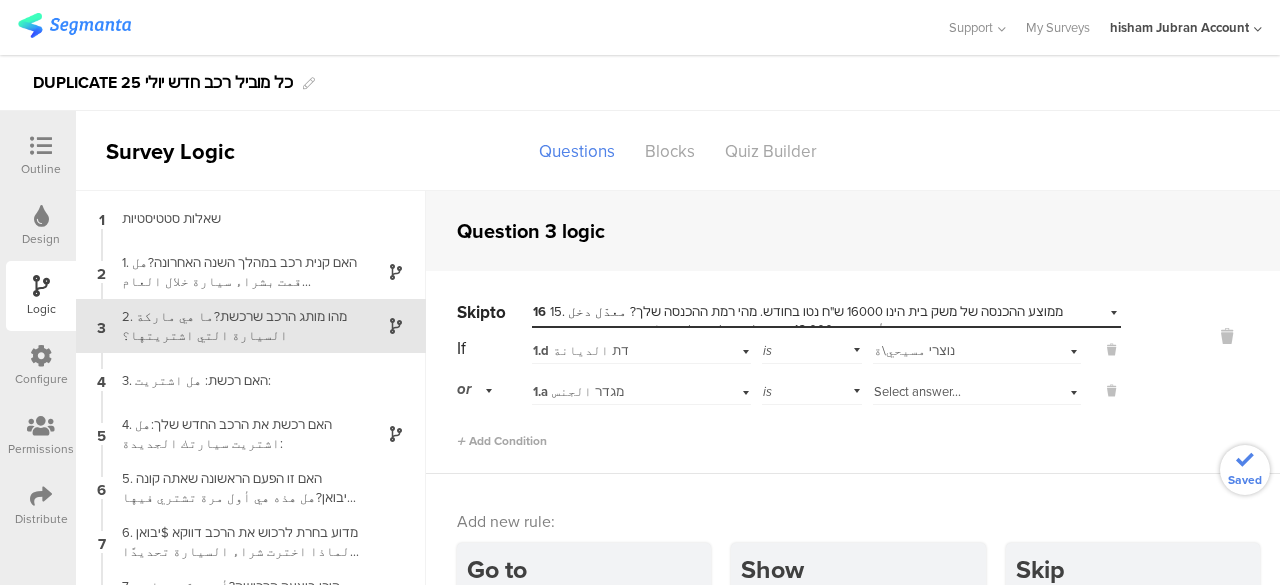 click on "1.a  מגדר الجنس" at bounding box center [619, 392] 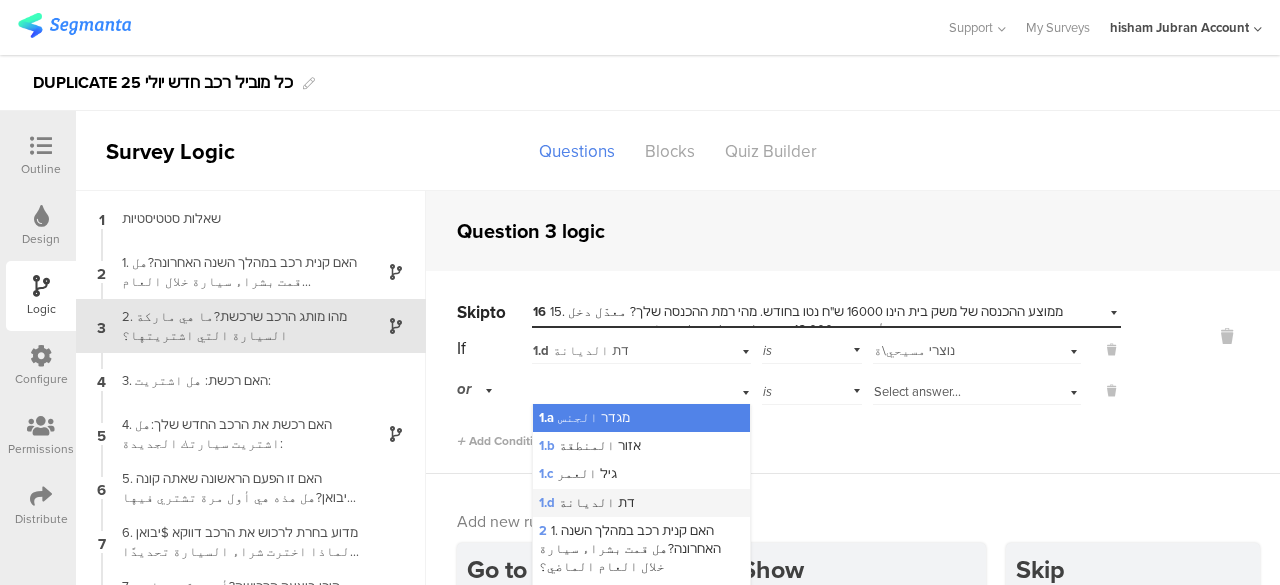 click on "1.d  דת الديانة" at bounding box center [641, 503] 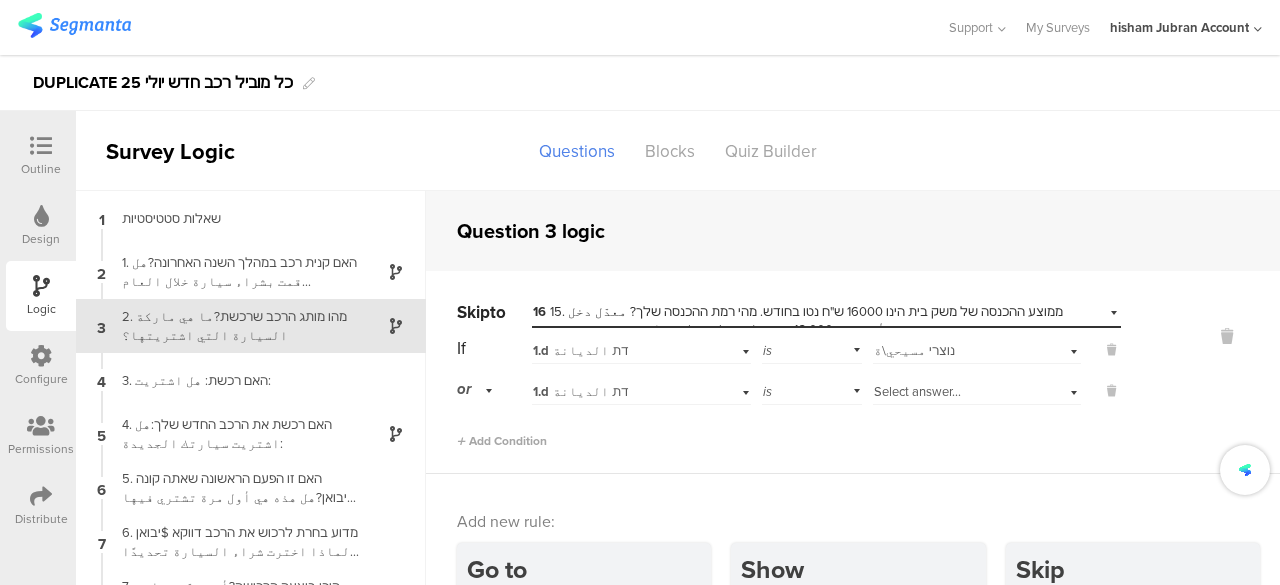click on "Select answer..." at bounding box center [917, 391] 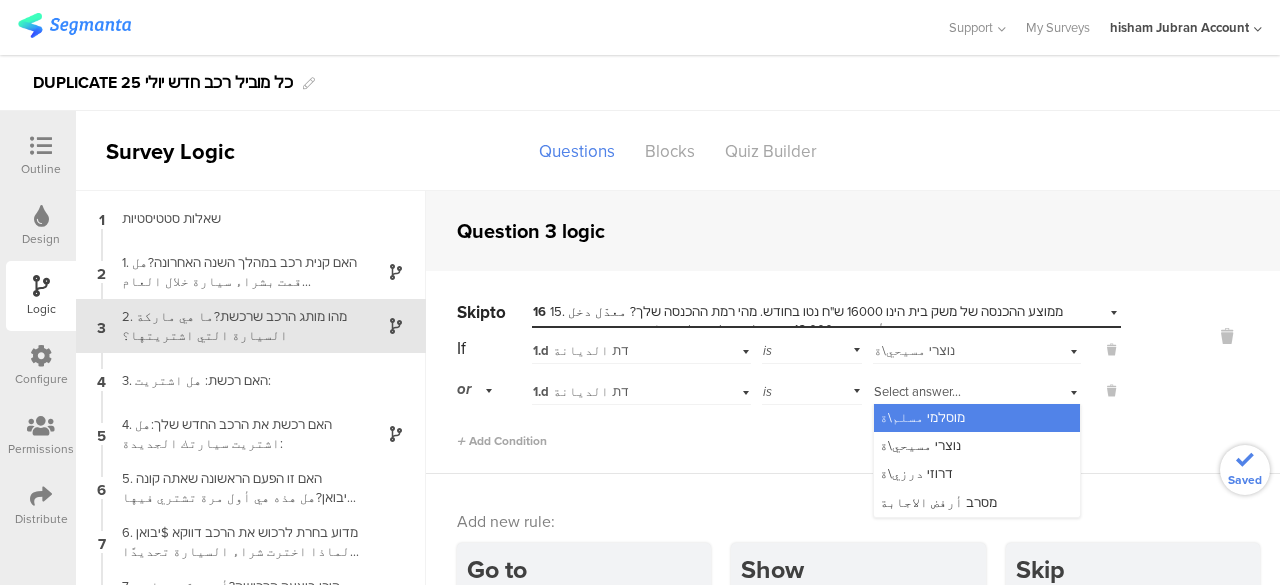 click on "מוסלמי مسلم\ة" at bounding box center [922, 417] 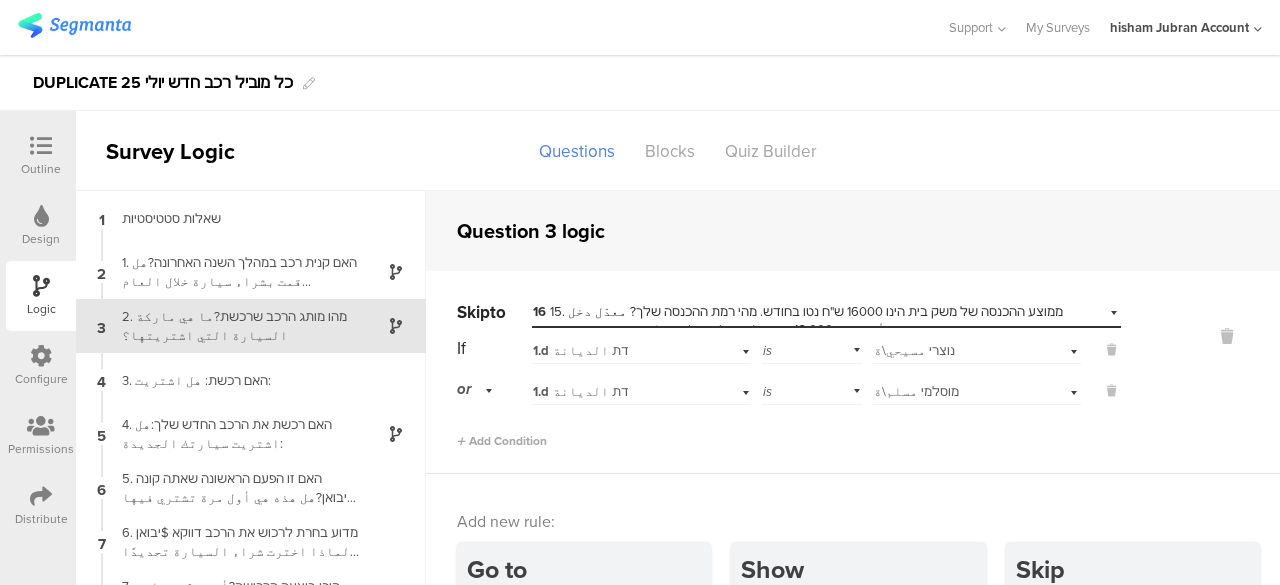 click on "Add Condition" at bounding box center (789, 432) 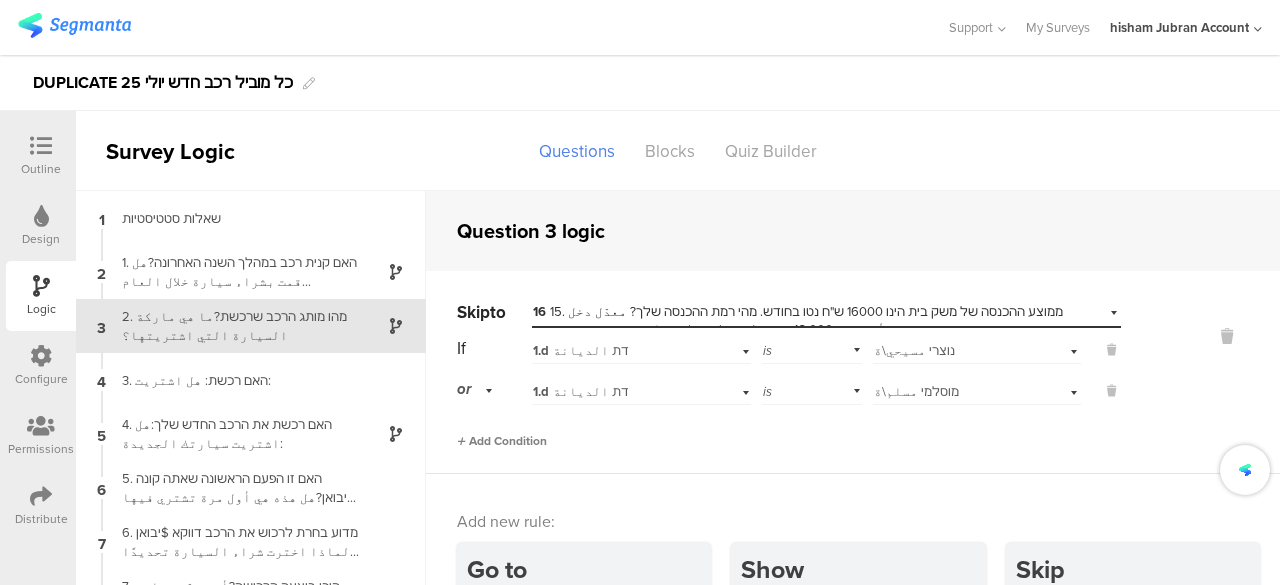 click on "Add Condition" at bounding box center (502, 441) 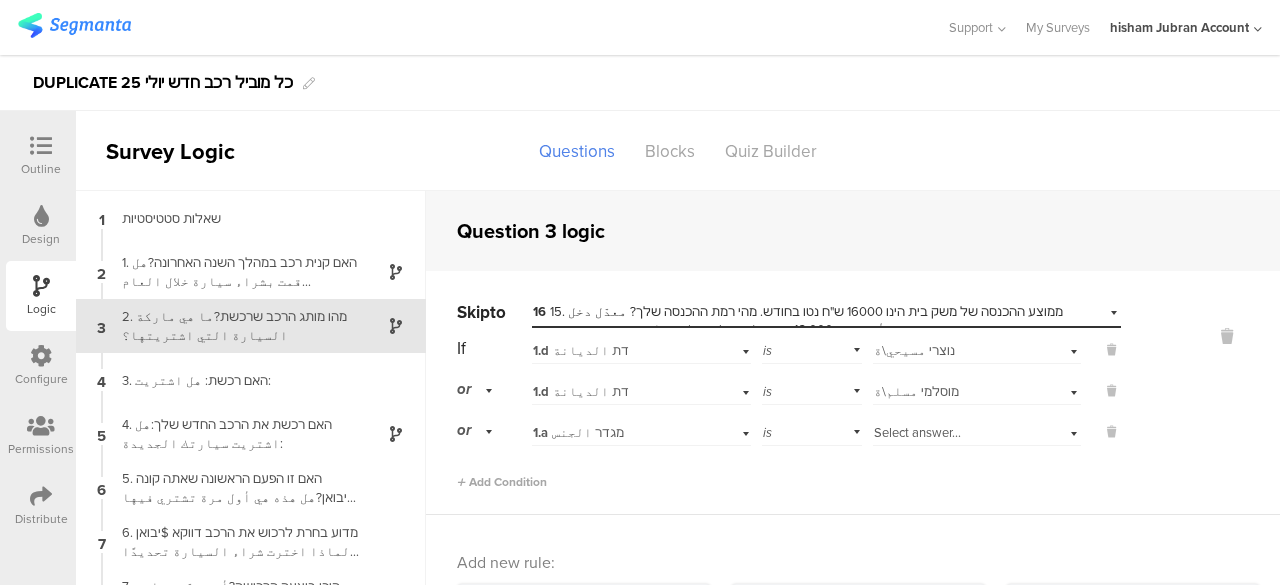 click on "1.a  מגדר الجنس" at bounding box center [578, 432] 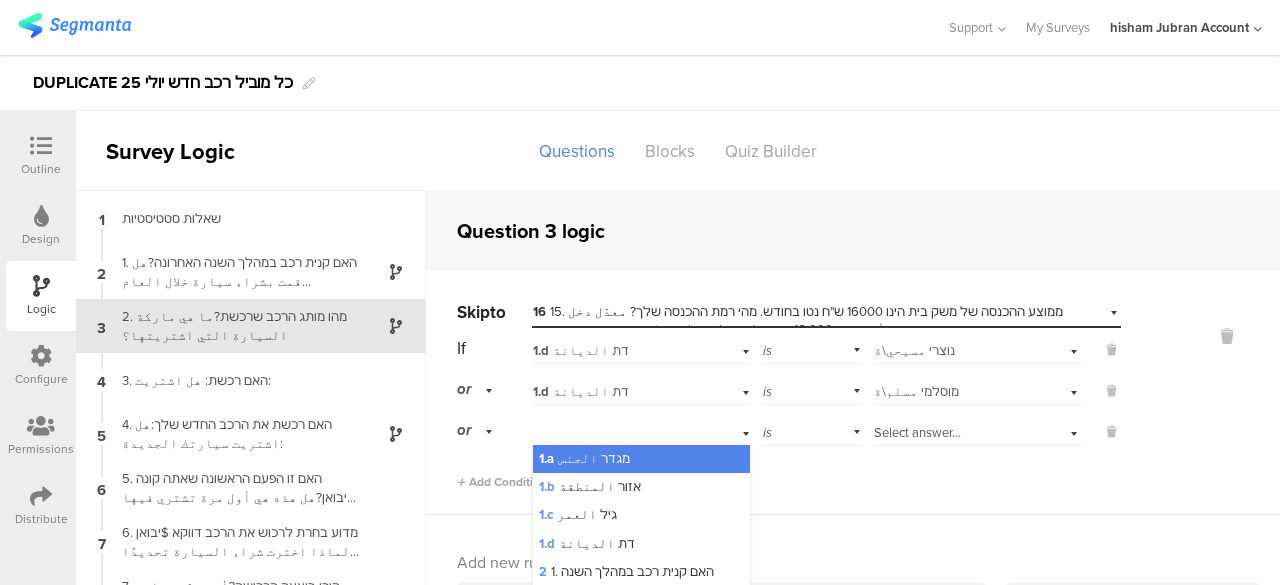 click on "Add Condition" at bounding box center (789, 473) 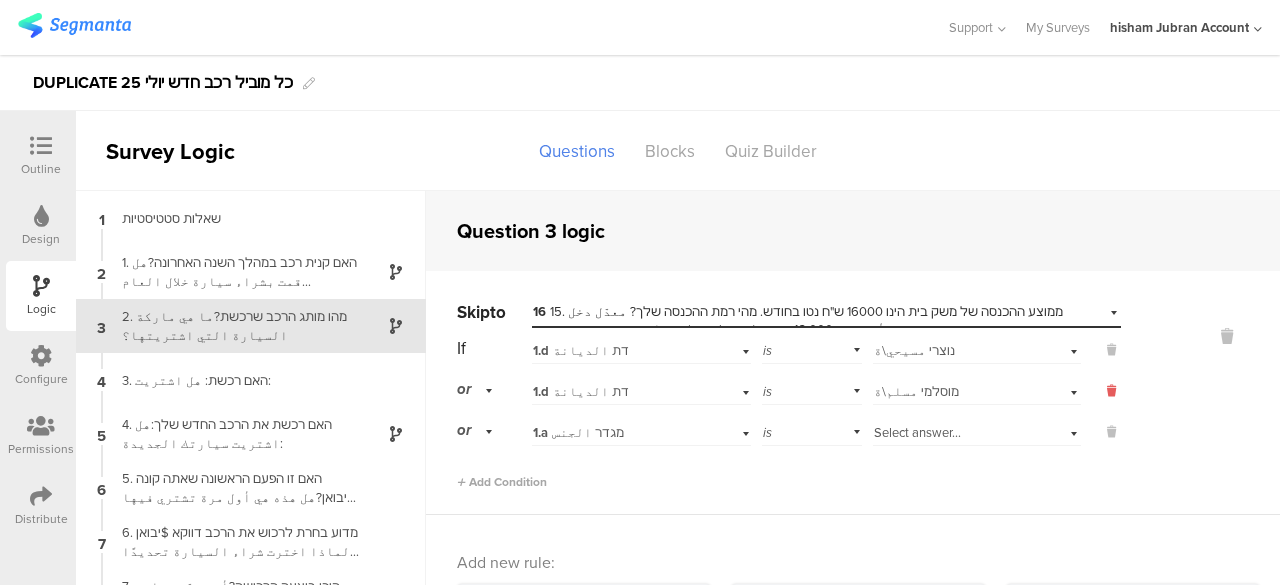 click at bounding box center (1111, 391) 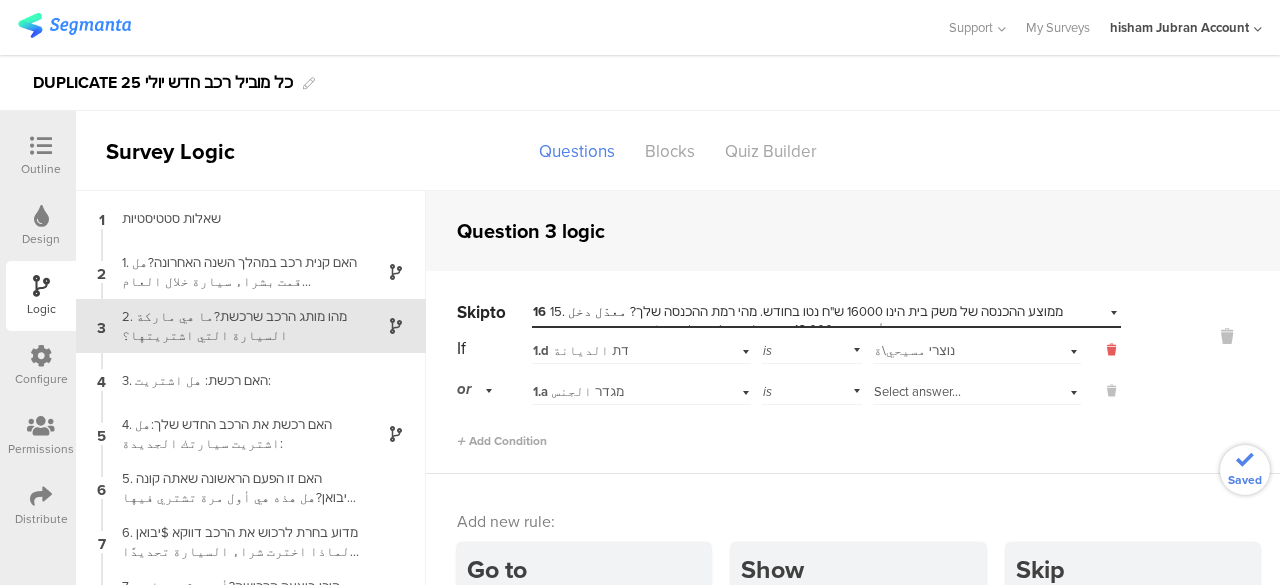 click at bounding box center (1111, 350) 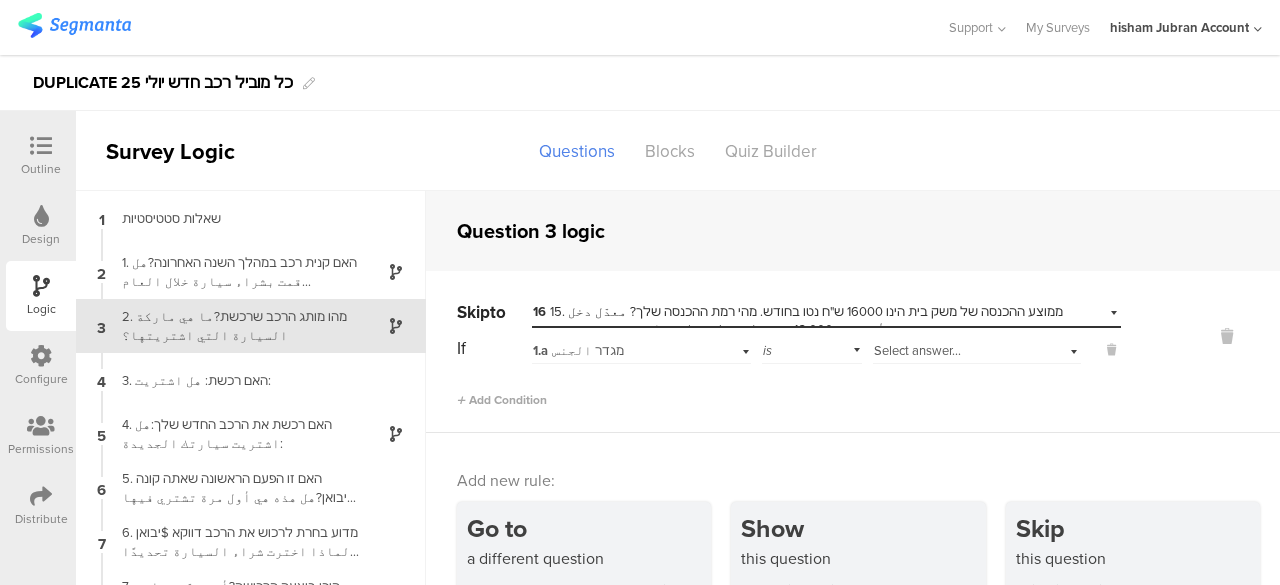 click on "Select answer..." at bounding box center [917, 350] 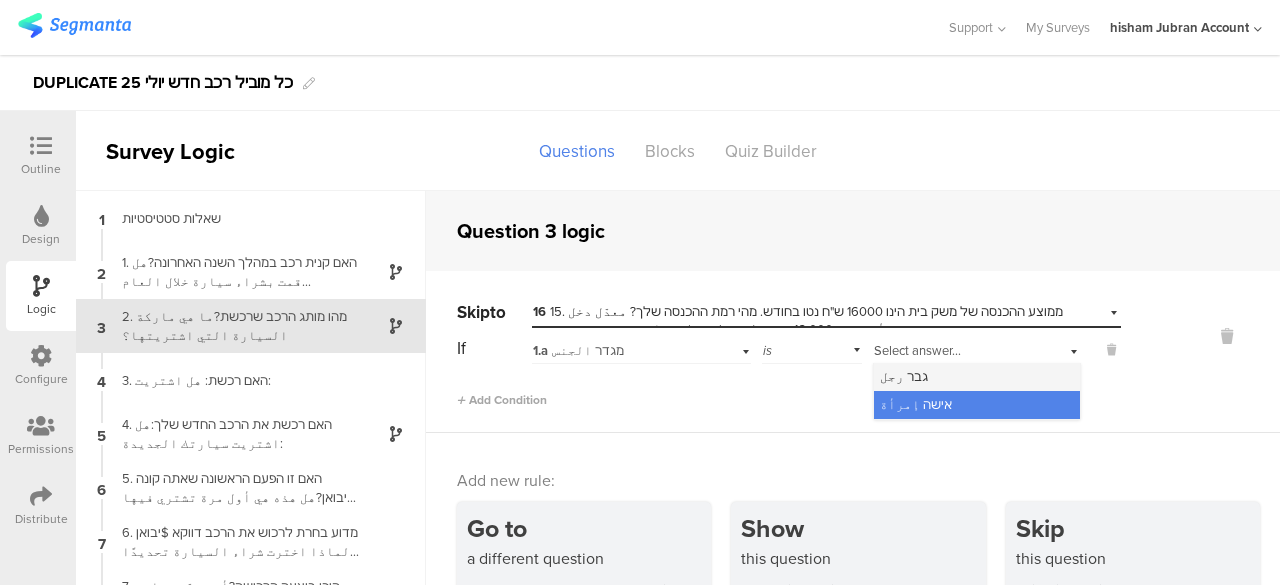 click on "גבר رجل" at bounding box center (977, 377) 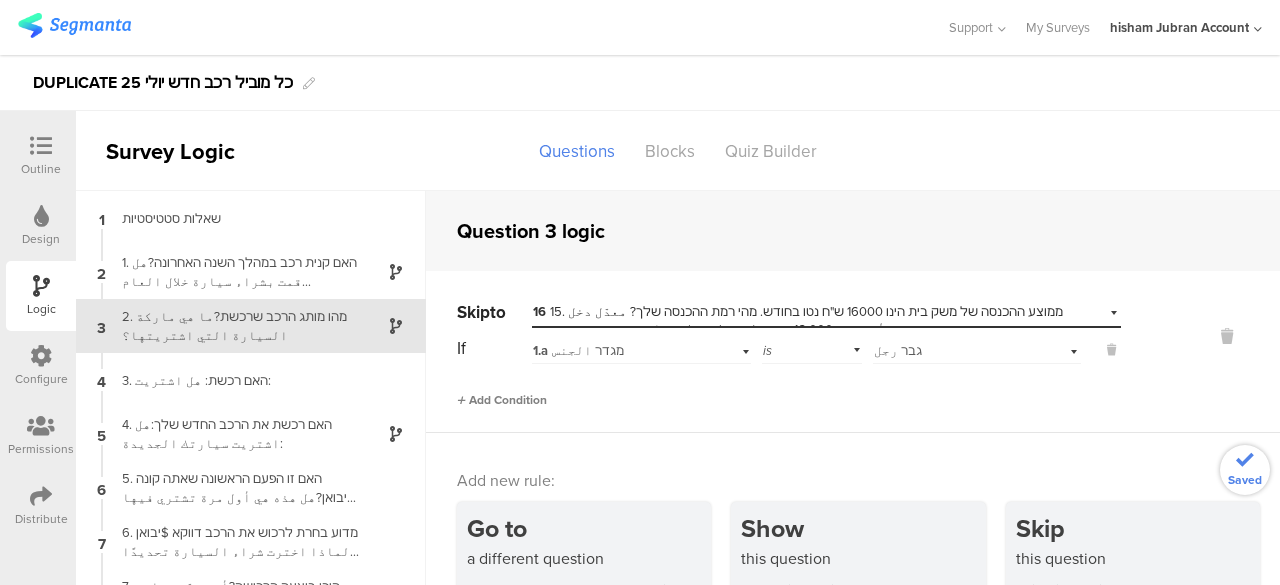 click on "Add Condition" at bounding box center (502, 400) 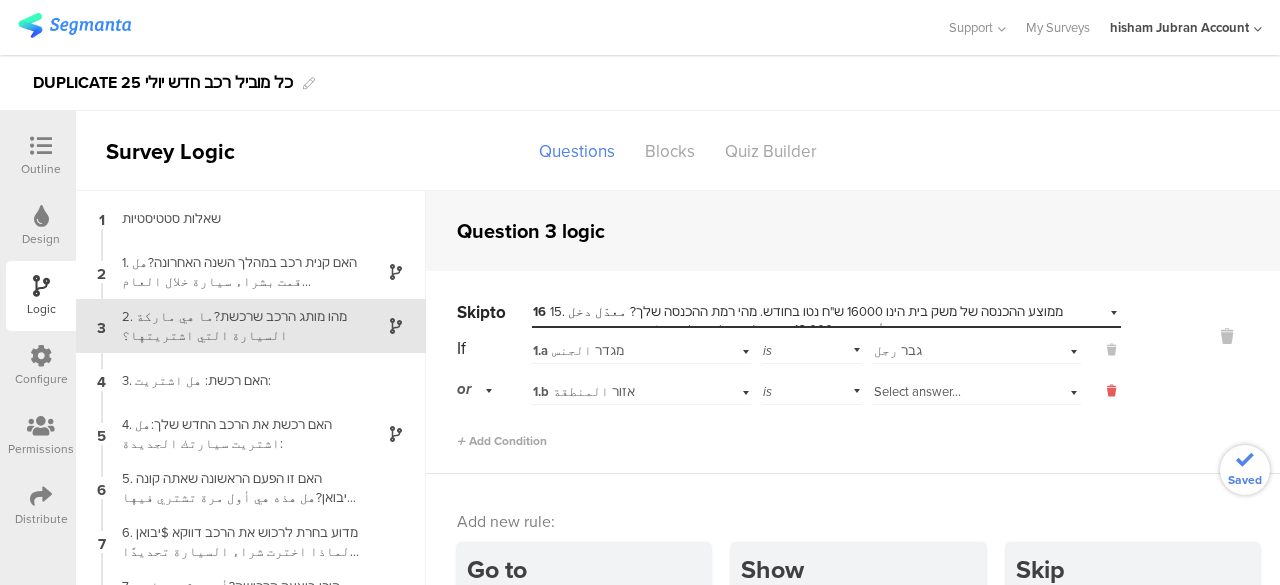click at bounding box center (1111, 391) 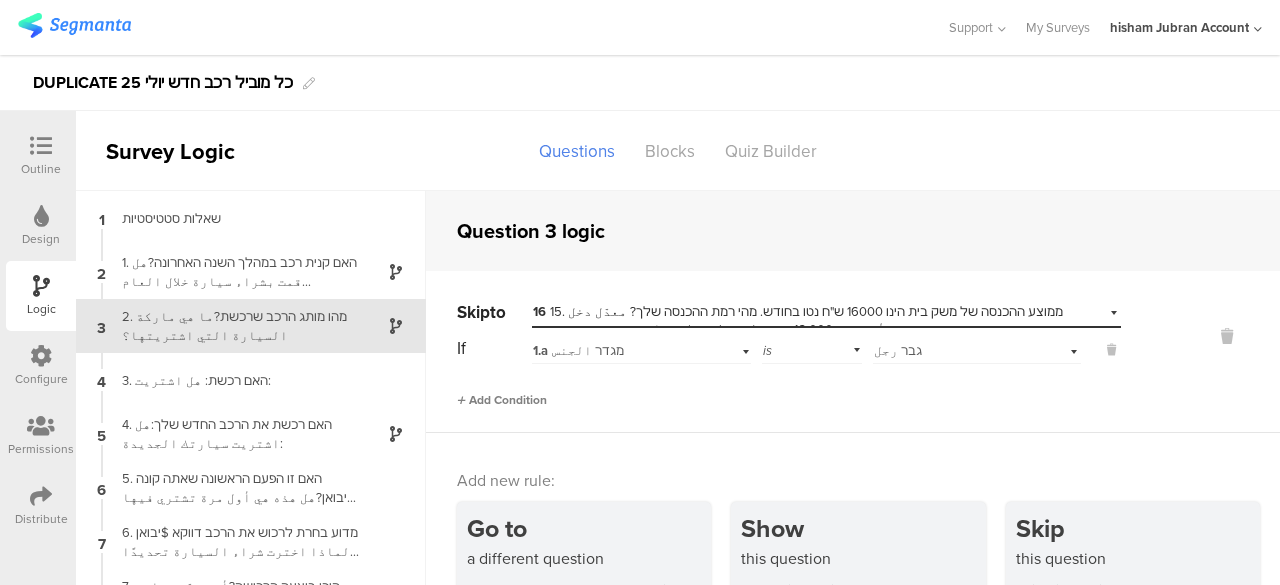 click on "Add Condition" at bounding box center (502, 400) 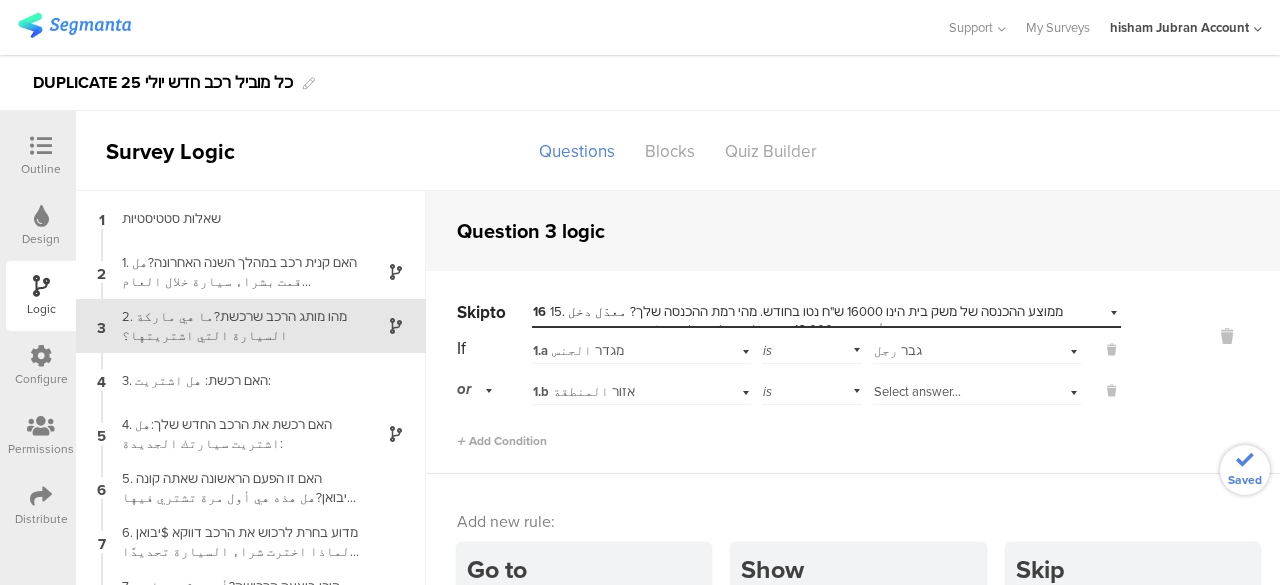 click on "Select answer..." at bounding box center [917, 391] 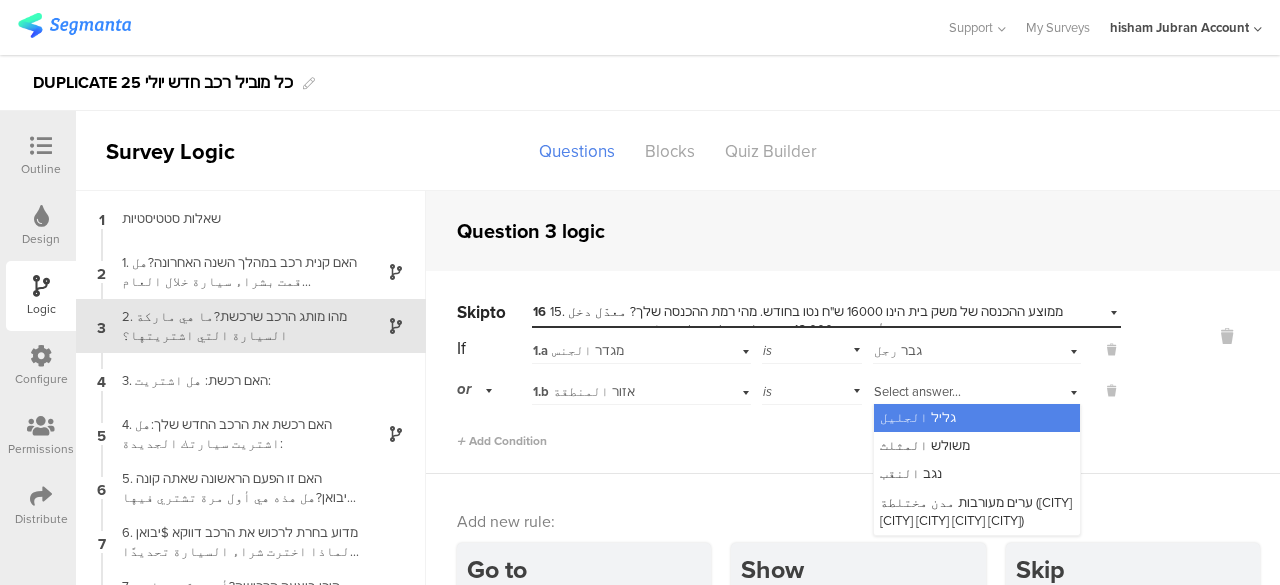 click on "Add Condition" at bounding box center [789, 432] 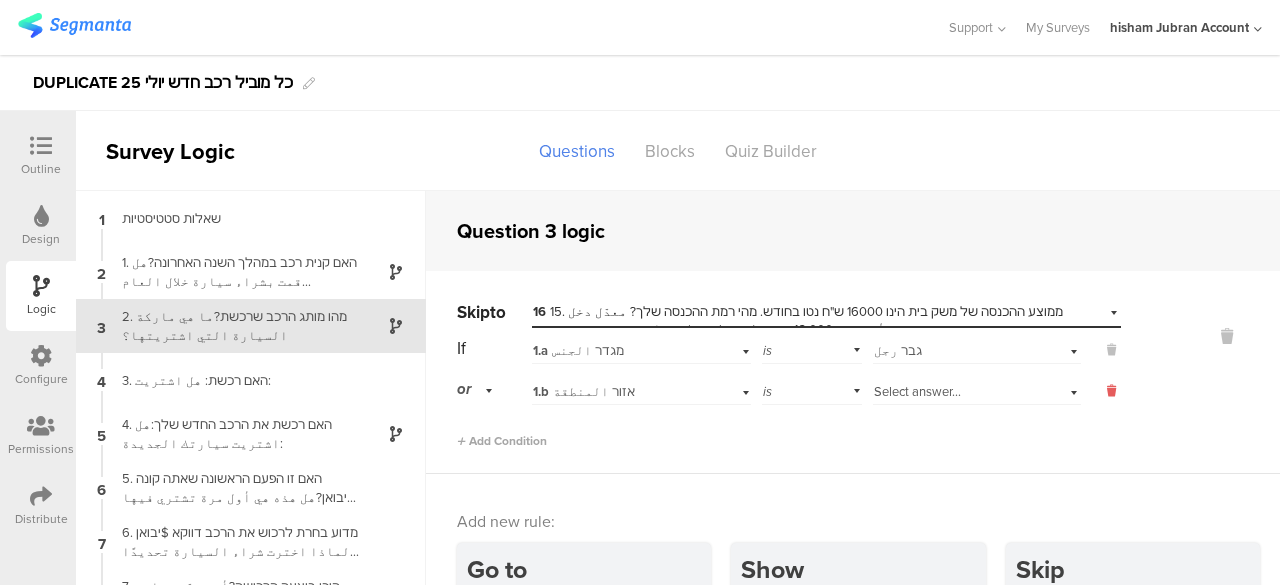 click at bounding box center (1111, 391) 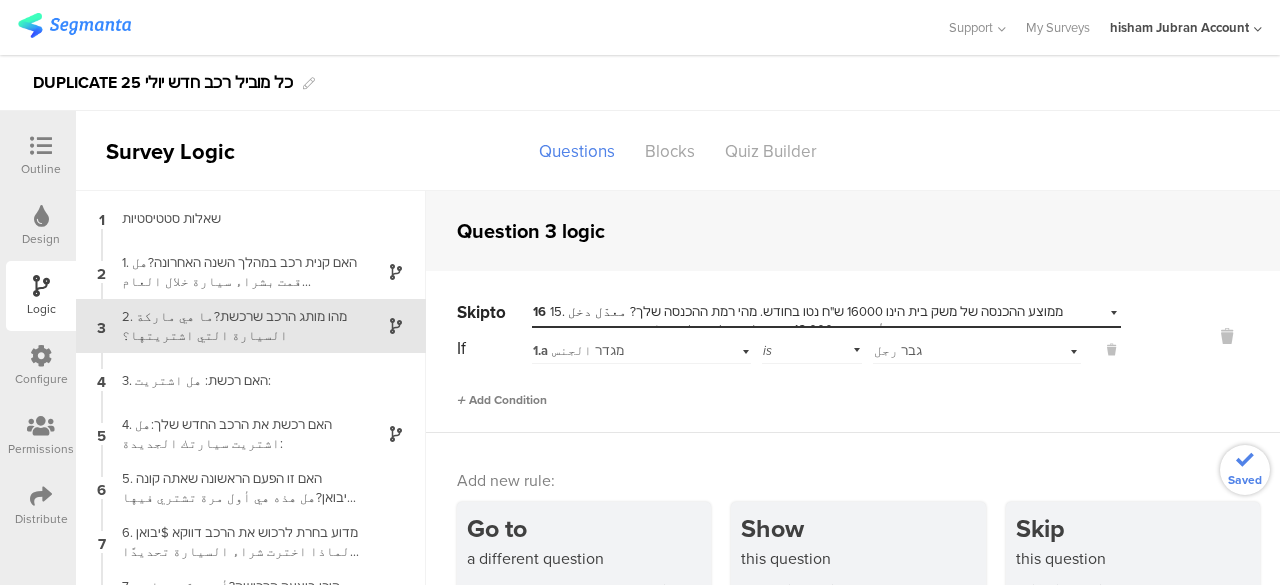 click on "Add Condition" at bounding box center (502, 400) 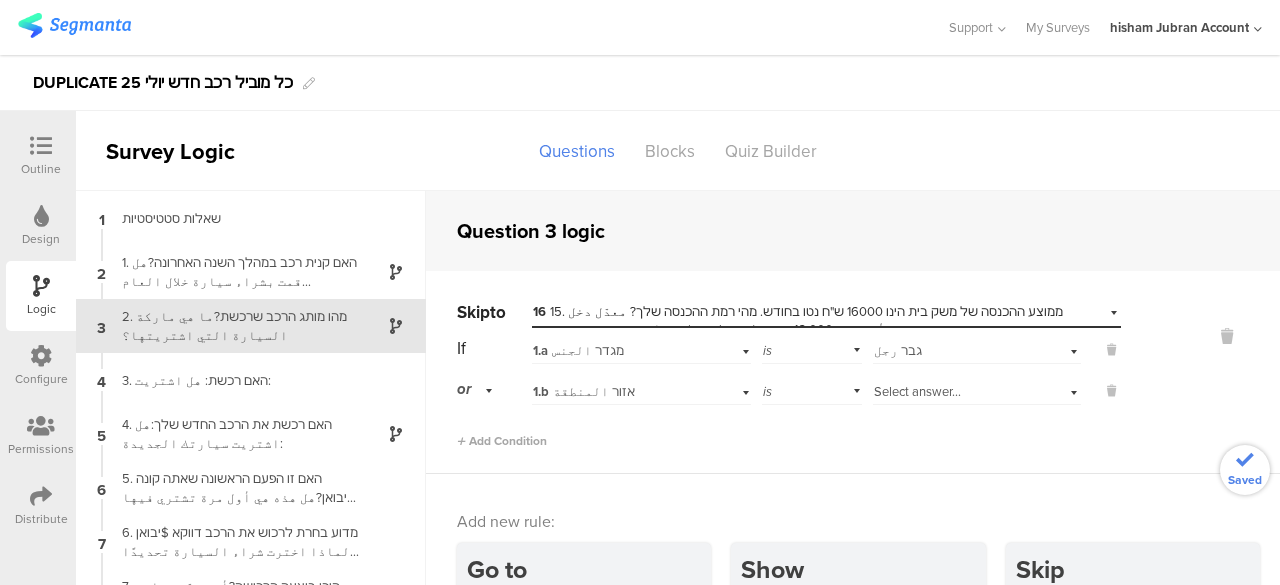 click on "1.b  אזור المنطقة" at bounding box center [584, 391] 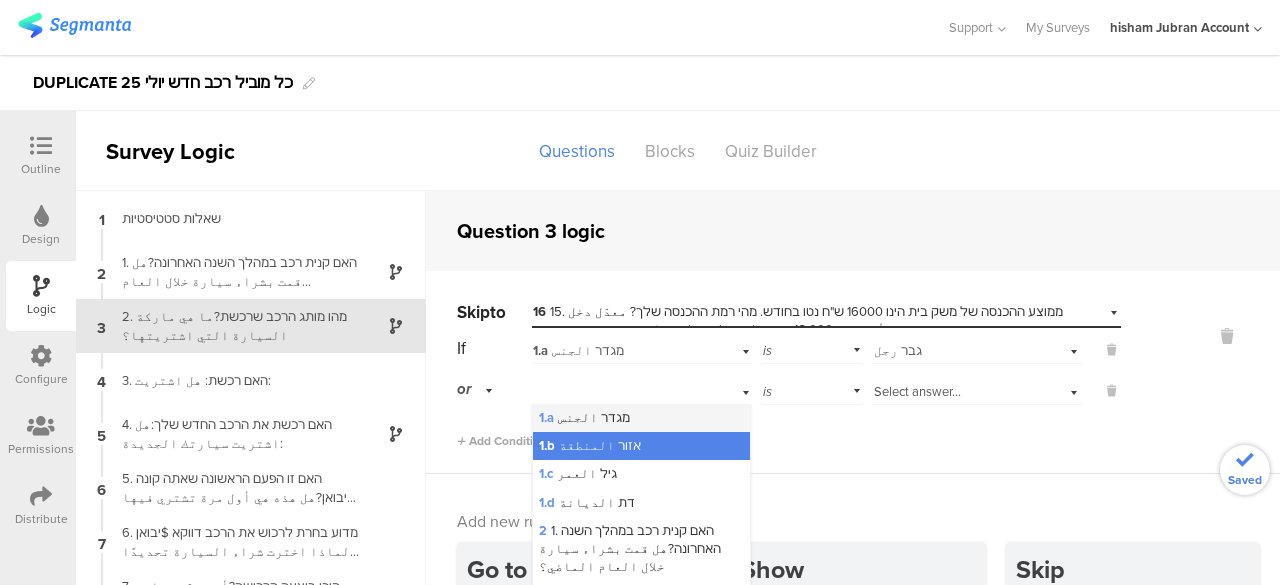 click on "1.a  מגדר الجنس" at bounding box center (584, 417) 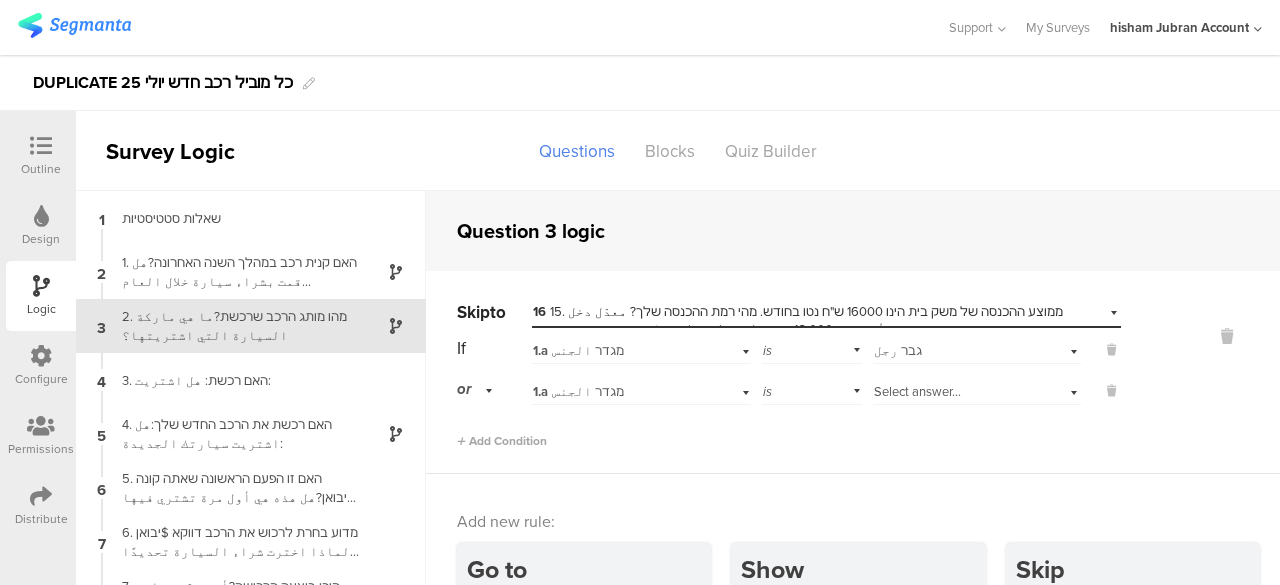 click on "Select answer..." at bounding box center [917, 391] 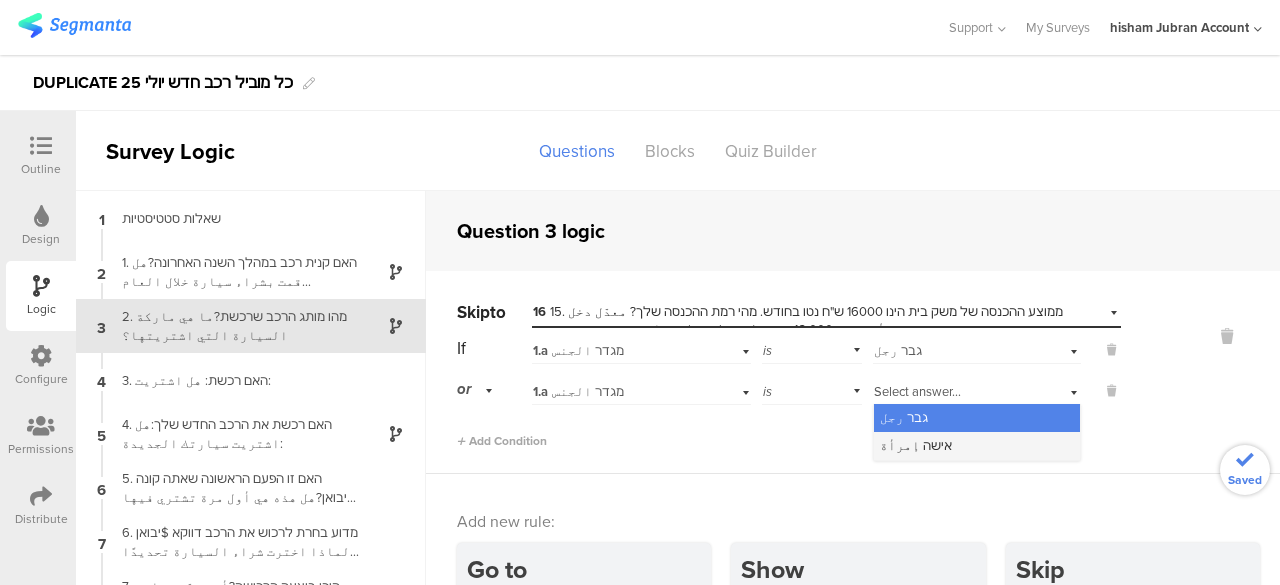 click on "אישה إمرأة" at bounding box center [916, 445] 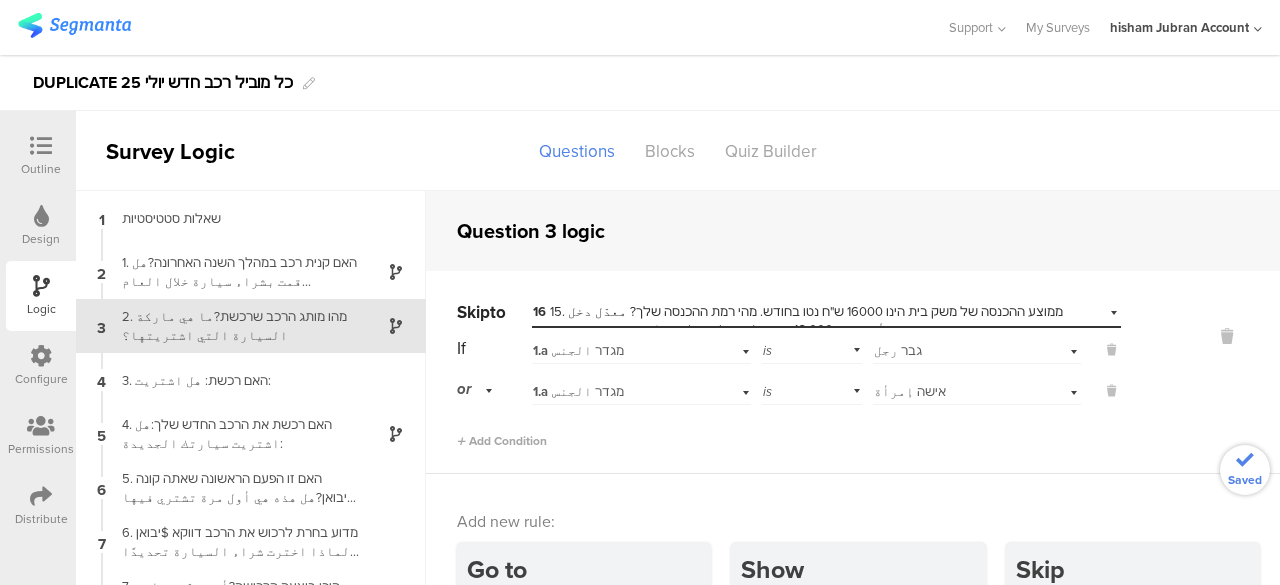 click on "Skip  to Select destination...   16  15.	ממוצע ההכנסה של משק בית הינו 16000 ש"ח נטו בחודש. מהי רמת ההכנסה שלך? معدّل دخل الأسرة هو 16,000 شيكل (نيتو/ صافٍ) شهريًا. ما هو معدّل دخلك:
If   1.a  מגדר الجنس
is Select answer...   גבר رجل
or   1.a  מגדר الجنس
is Select answer...   אישה إمرأة" at bounding box center (853, 372) 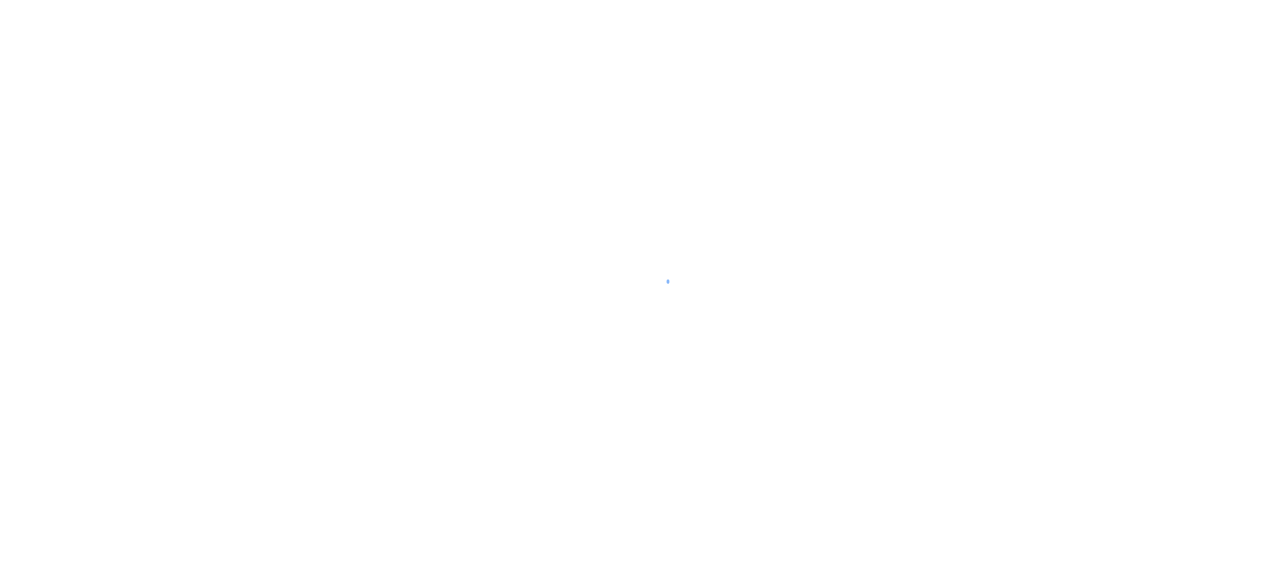 scroll, scrollTop: 0, scrollLeft: 0, axis: both 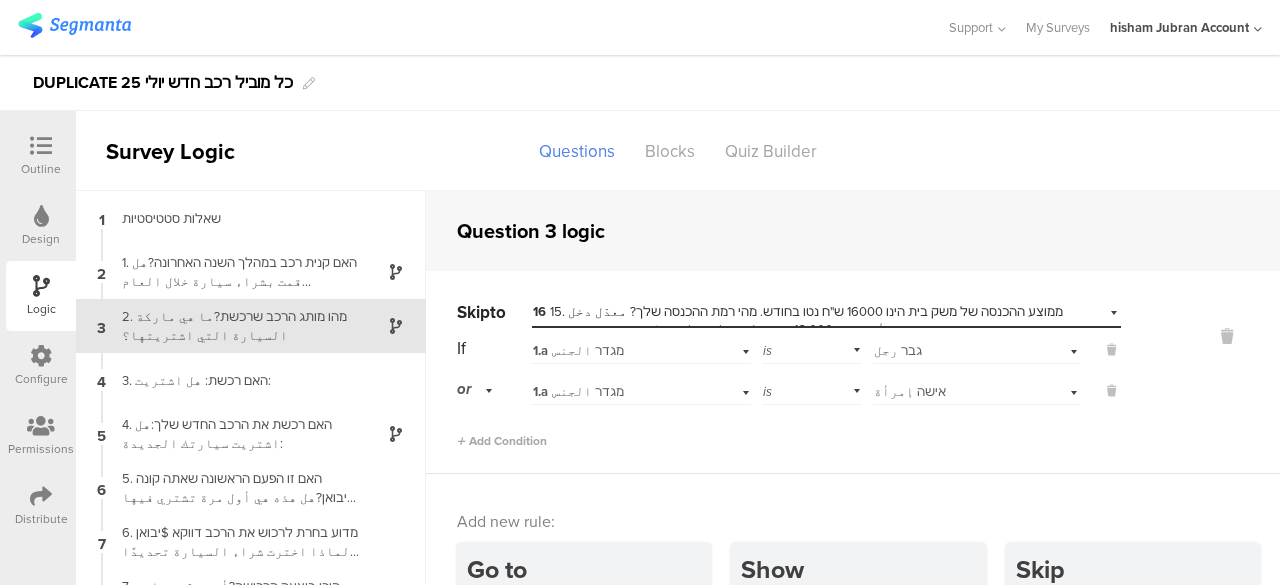click at bounding box center (41, 147) 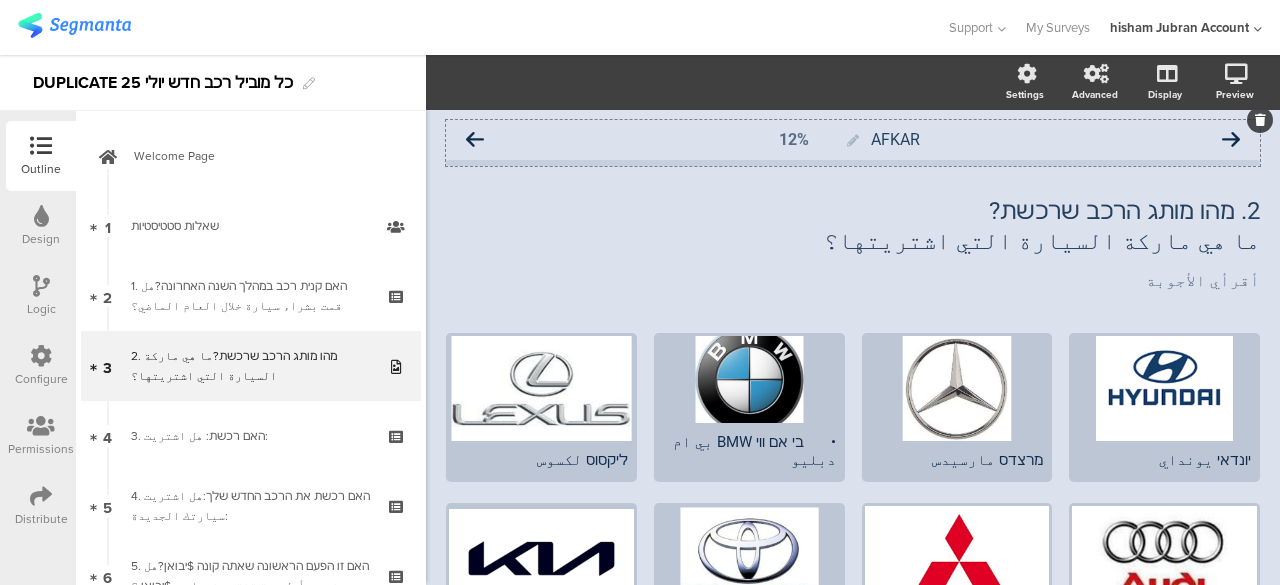 scroll, scrollTop: 18, scrollLeft: 0, axis: vertical 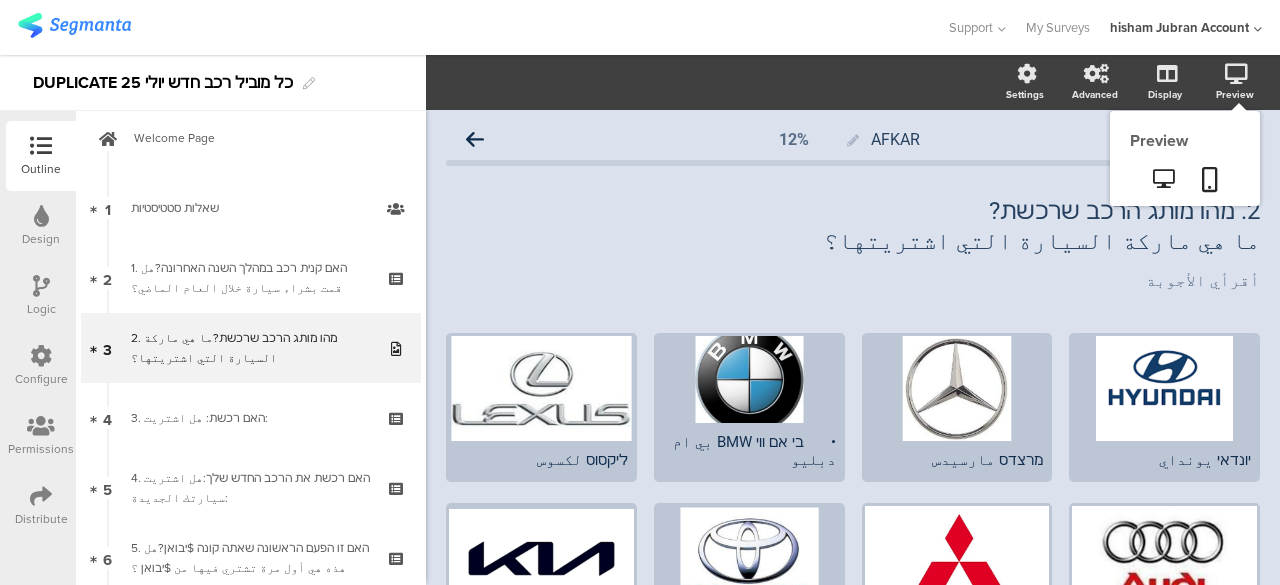 click 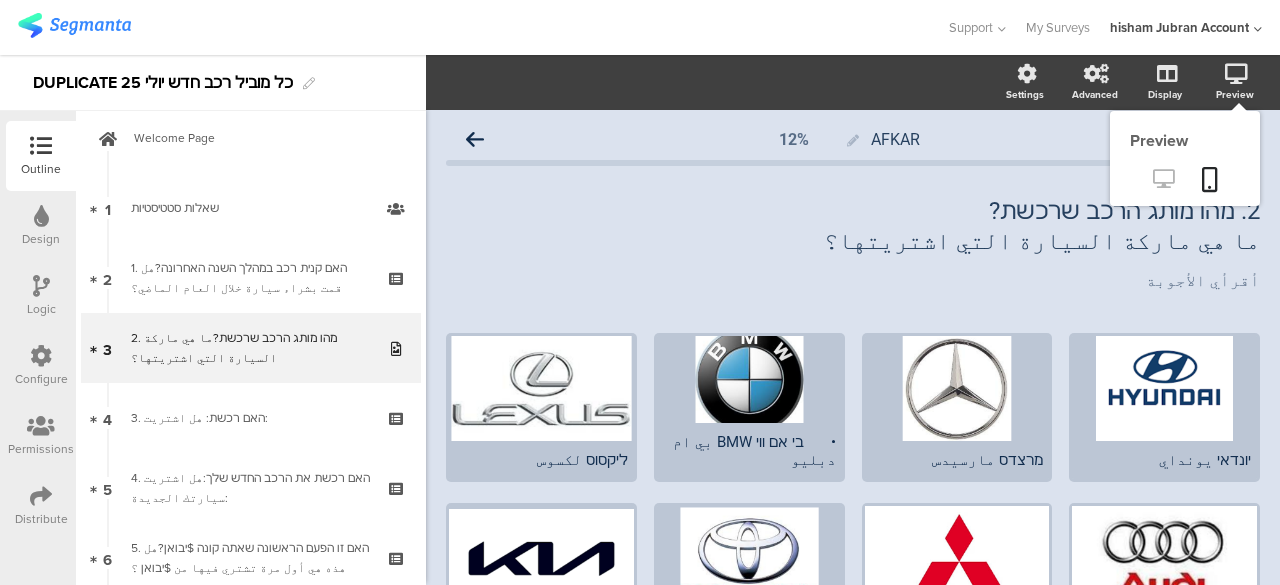 click 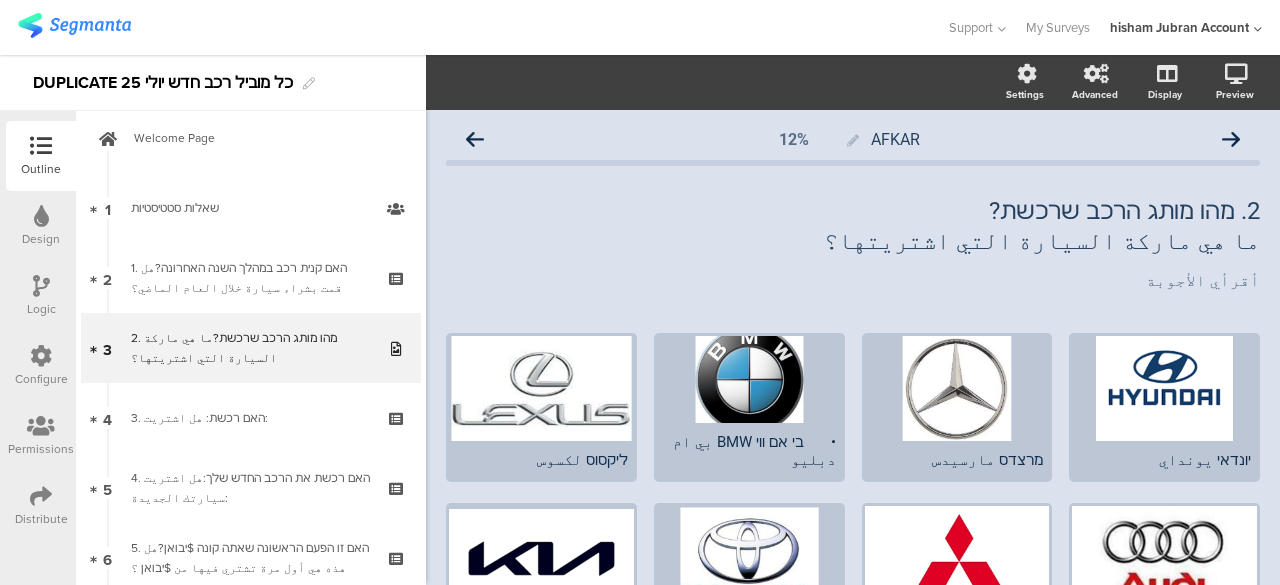 click at bounding box center [41, 286] 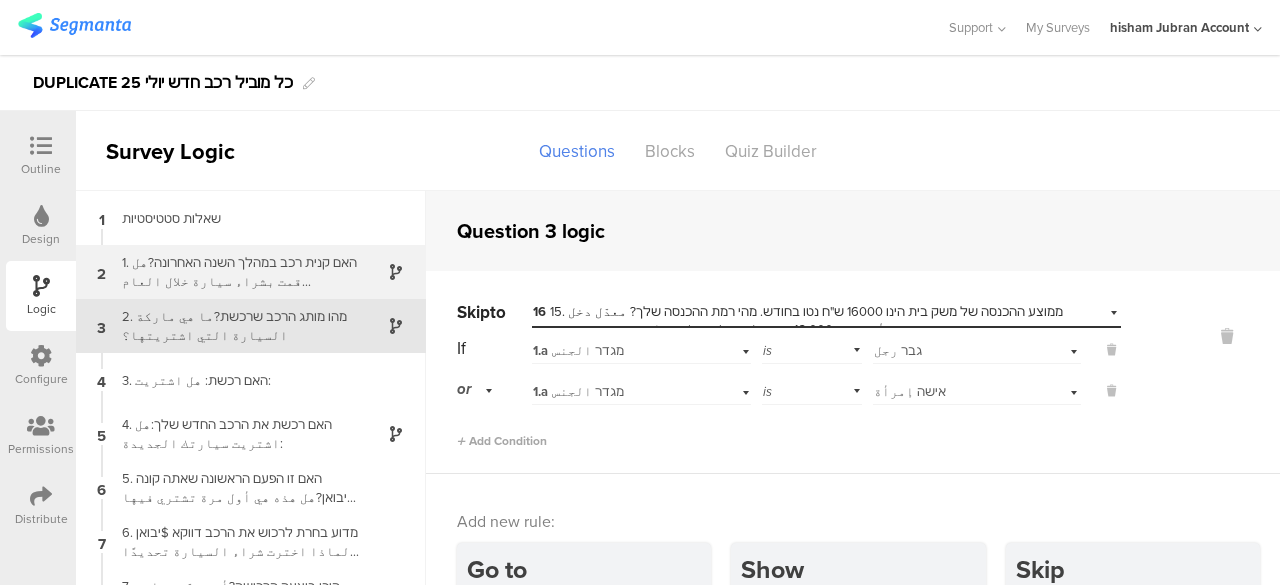 click on "1.	האם קנית רכב במהלך השנה האחרונה?هل قمت بشراء سيارة خلال العام الماضي؟" at bounding box center (235, 272) 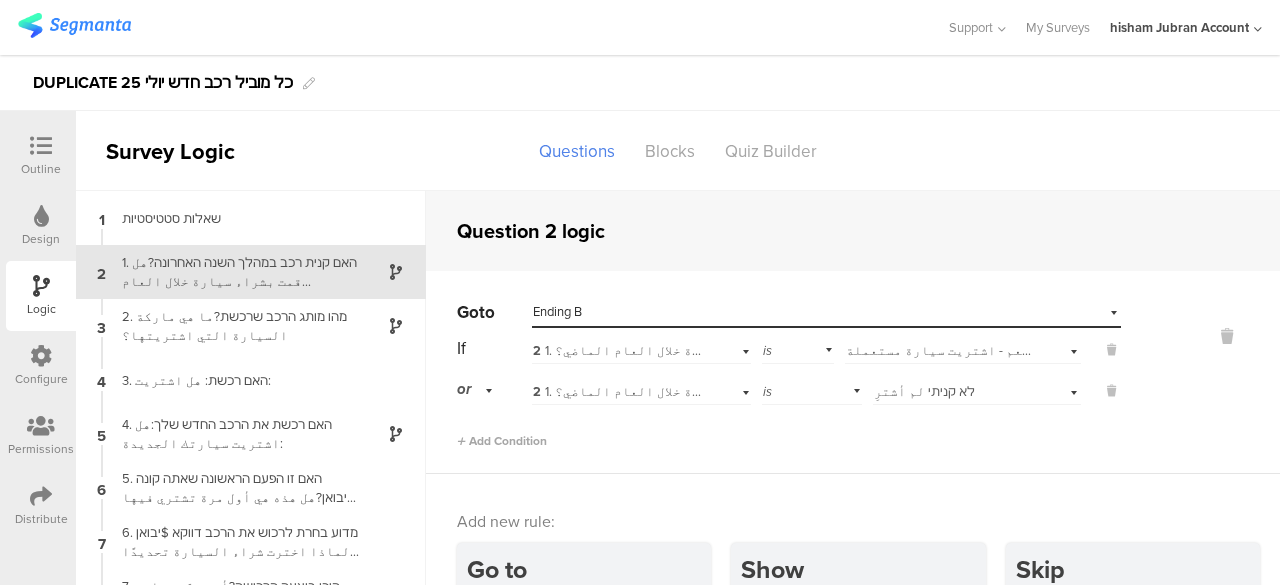 click on "Ending B" at bounding box center [557, 311] 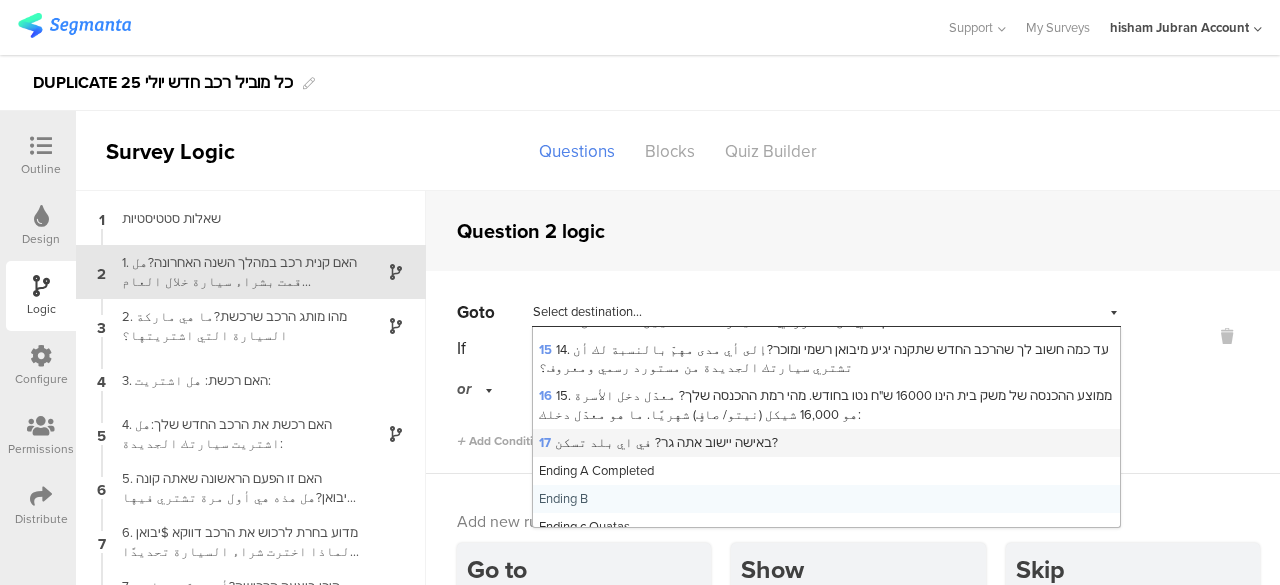 scroll, scrollTop: 429, scrollLeft: 0, axis: vertical 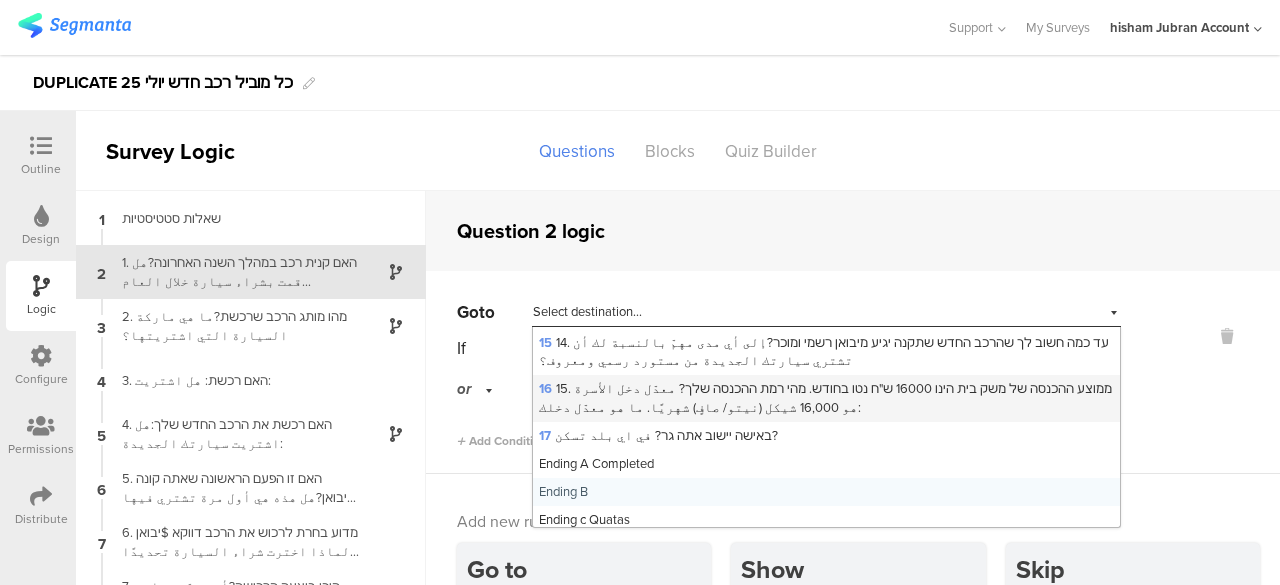 click on "16  15.	ממוצע ההכנסה של משק בית הינו 16000 ש"ח נטו בחודש. מהי רמת ההכנסה שלך? معدّل دخل الأسرة هو 16,000 شيكل (نيتو/ صافٍ) شهريًا. ما هو معدّل دخلك:" at bounding box center (825, 397) 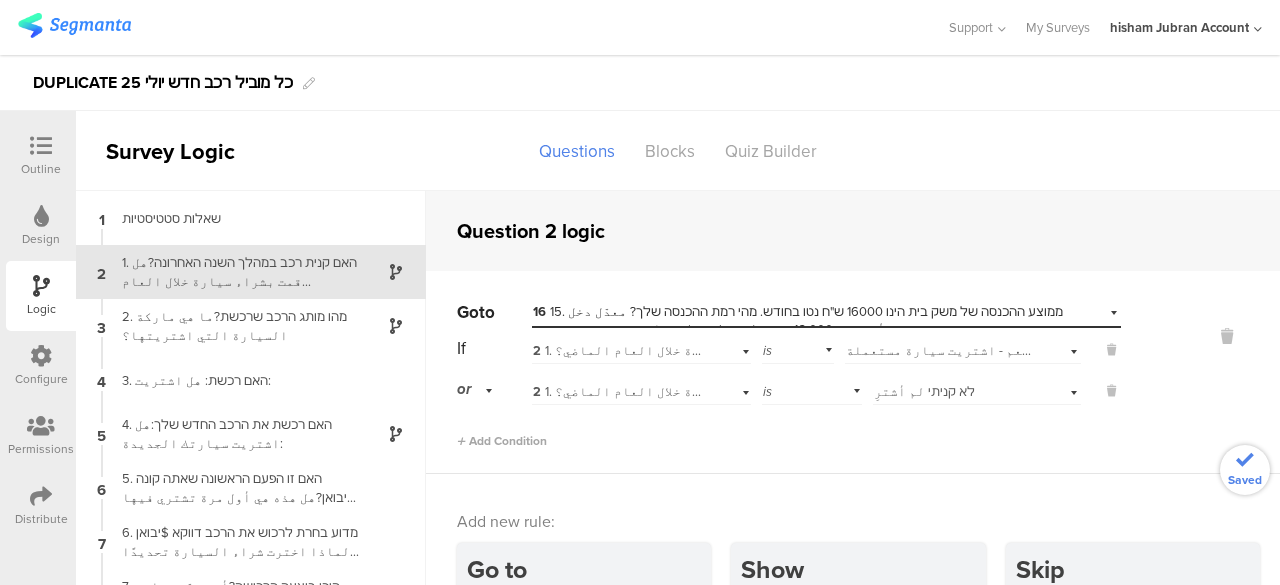 click on "2  1.	האם קנית רכב במהלך השנה האחרונה?هل قمت بشراء سيارة خلال العام الماضي؟" at bounding box center [777, 350] 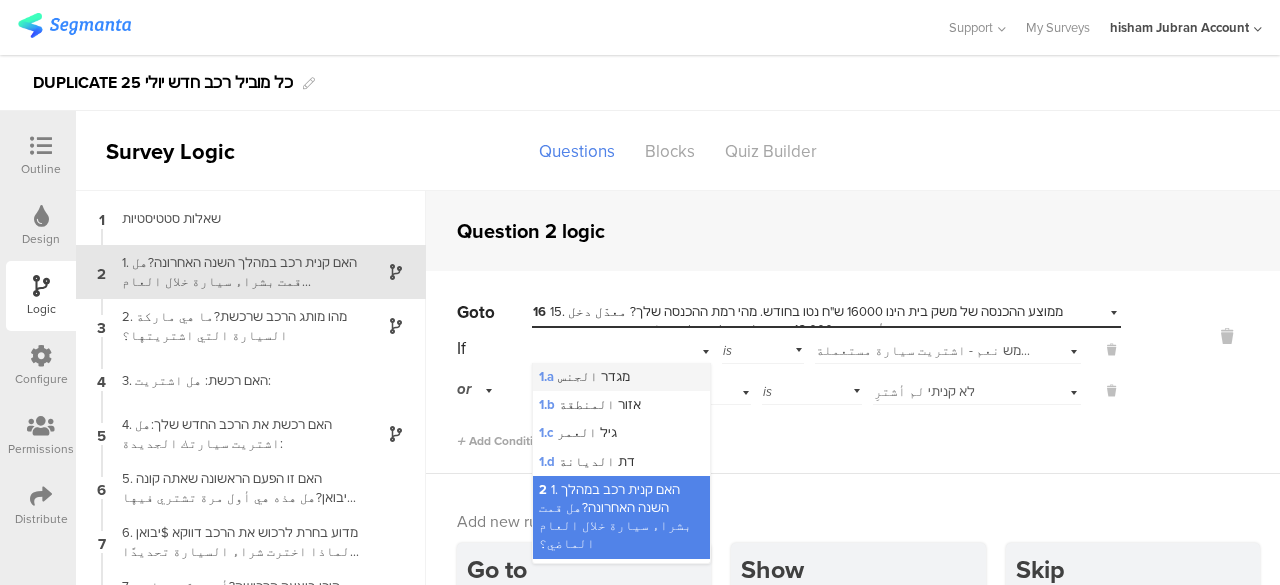 click on "1.a  מגדר الجنس" at bounding box center (584, 376) 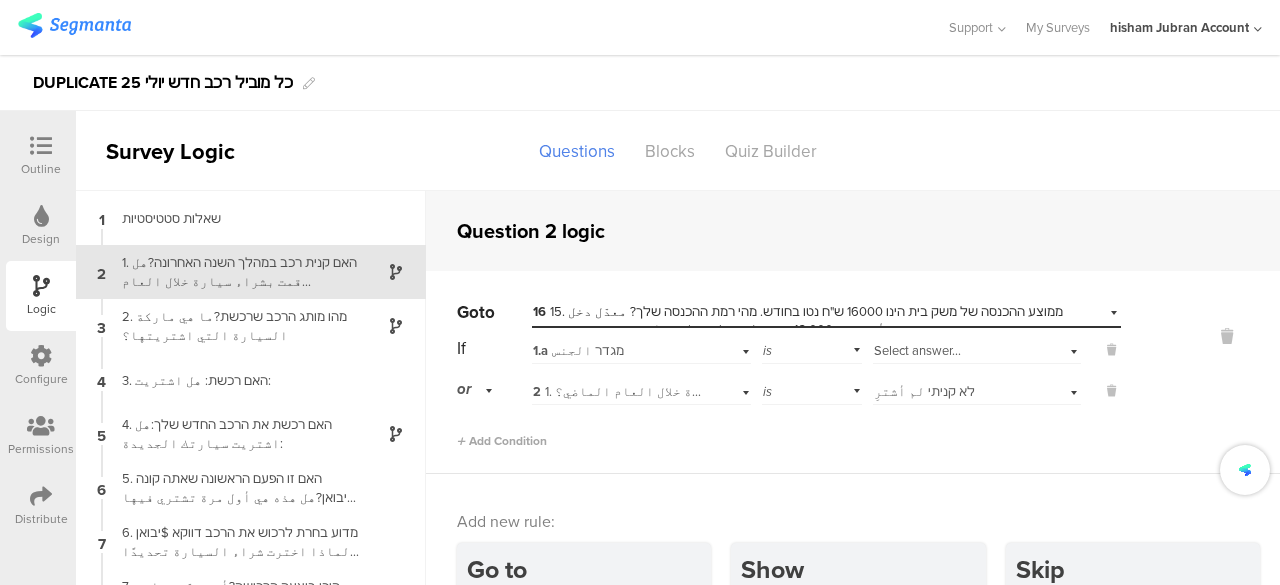 click on "If   1.a  מגדר الجنس
is Select answer..." at bounding box center (789, 348) 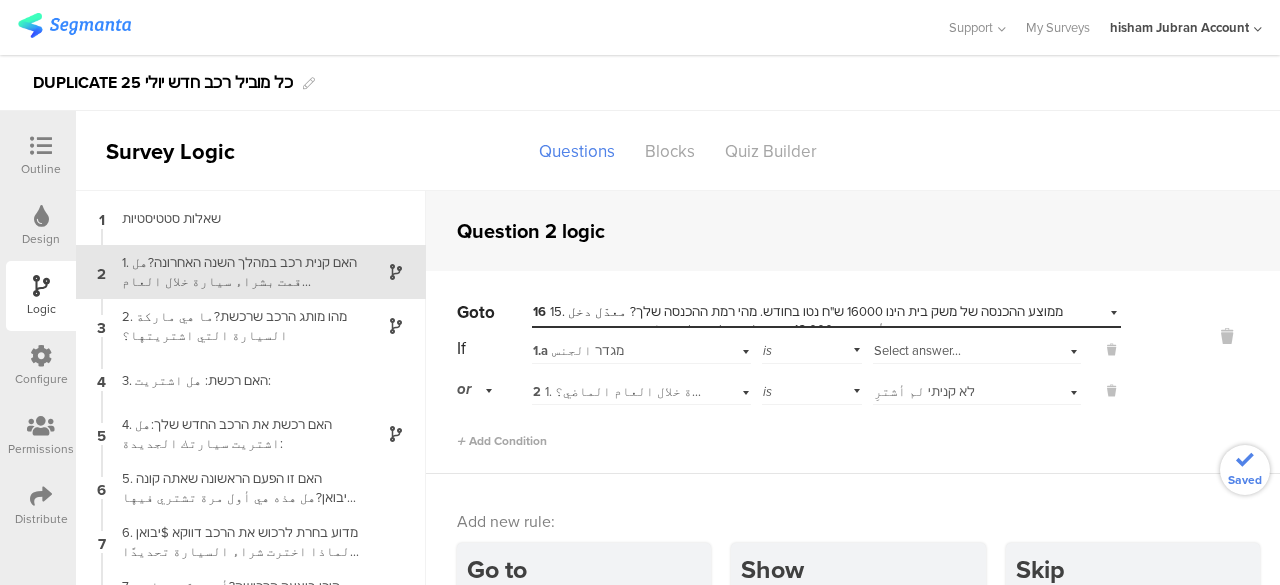 click on "Select answer..." at bounding box center (917, 350) 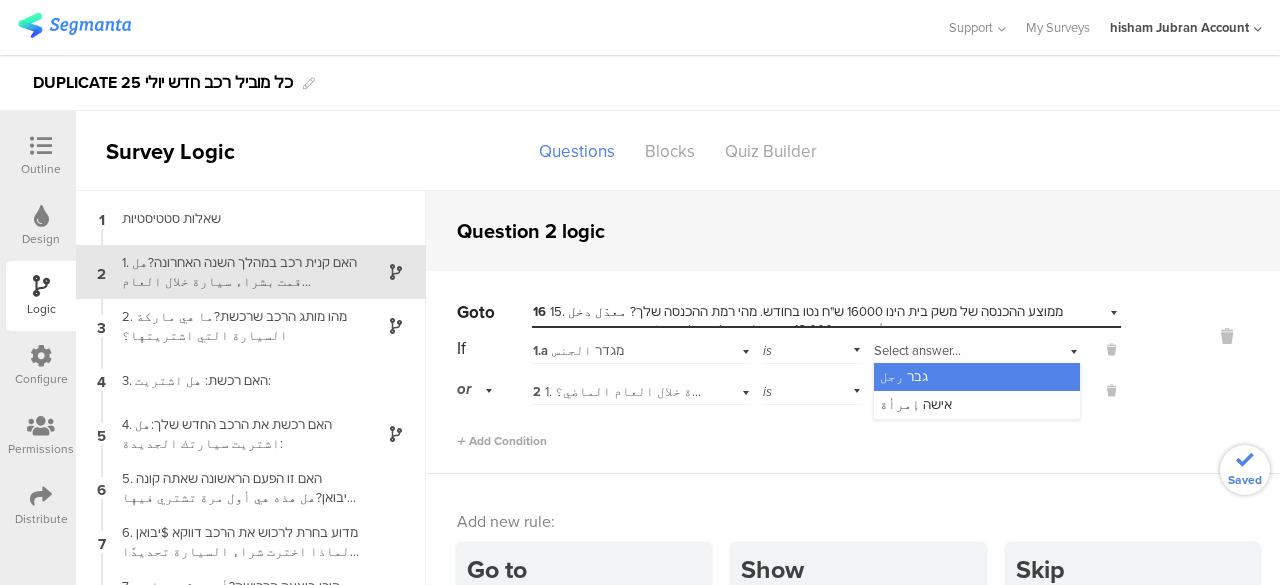 click on "גבר رجل" at bounding box center (904, 376) 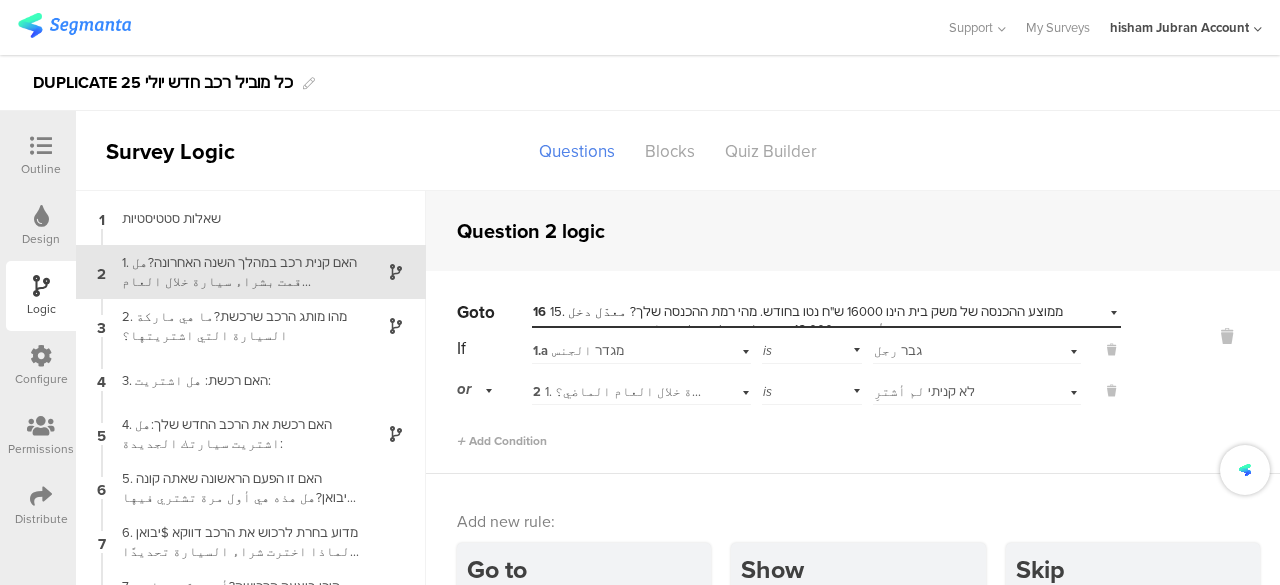 click on "2  1.	האם קנית רכב במהלך השנה האחרונה?هل قمت بشراء سيارة خلال العام الماضي؟" at bounding box center [777, 391] 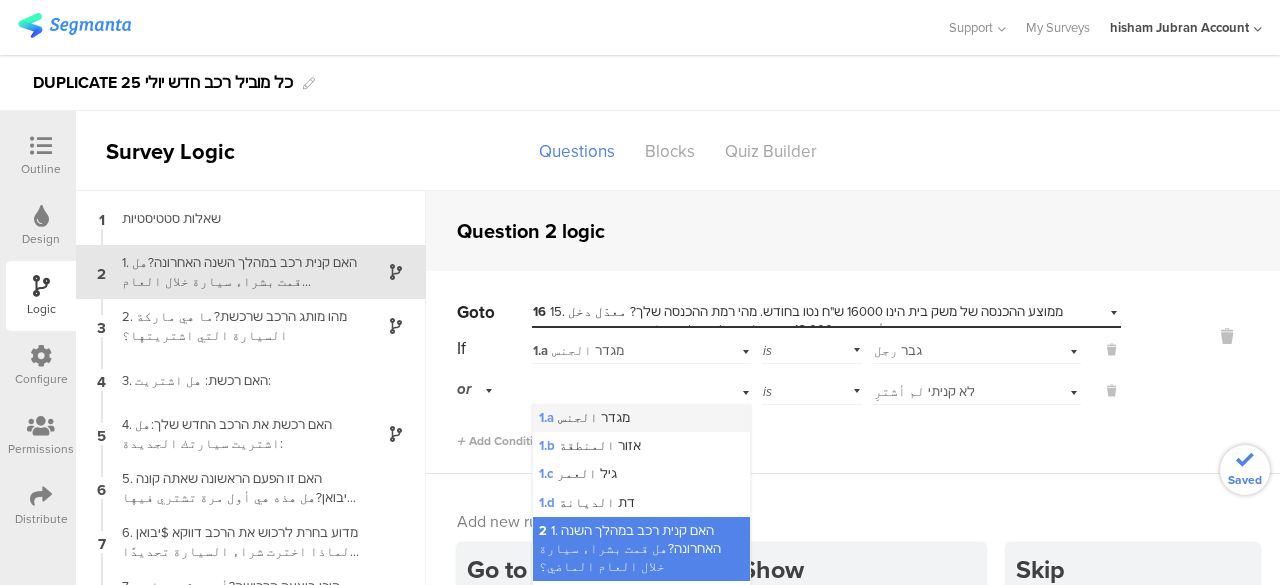 click on "1.a  מגדר الجنس" at bounding box center [584, 417] 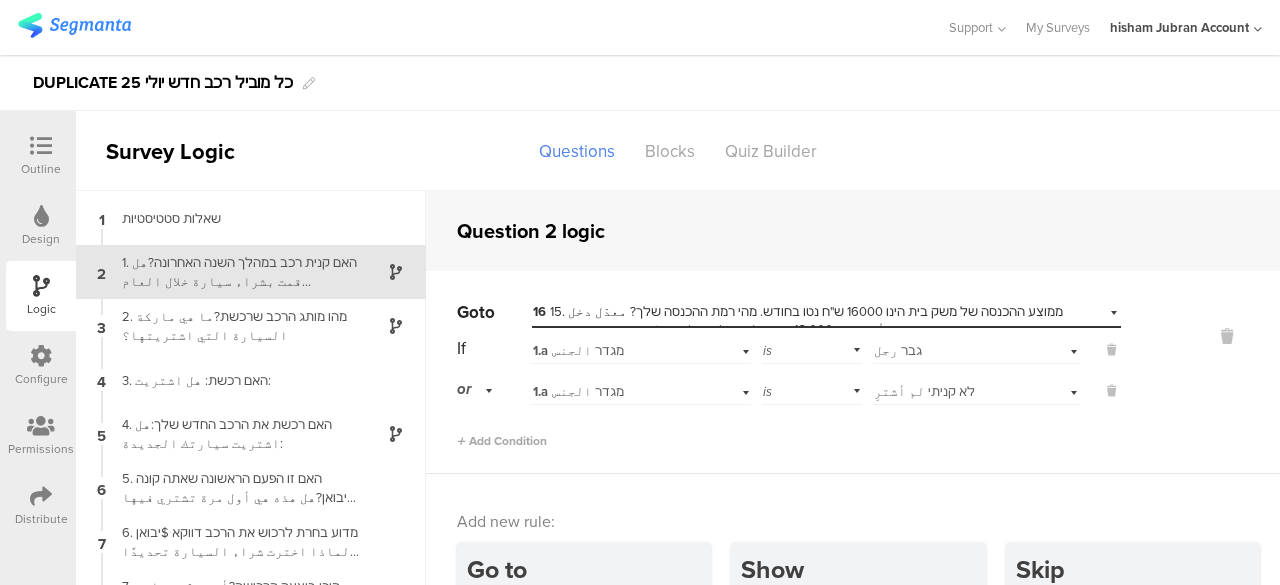 click on "לא קניתי  لم أشترِ" at bounding box center (924, 391) 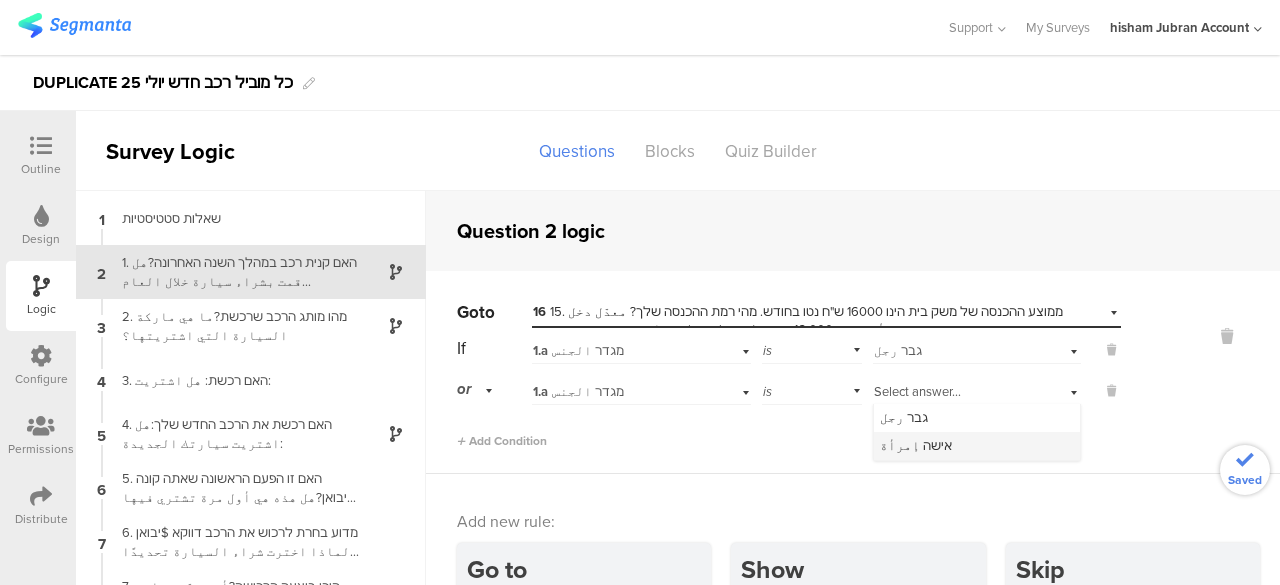 click on "אישה إمرأة" at bounding box center [916, 445] 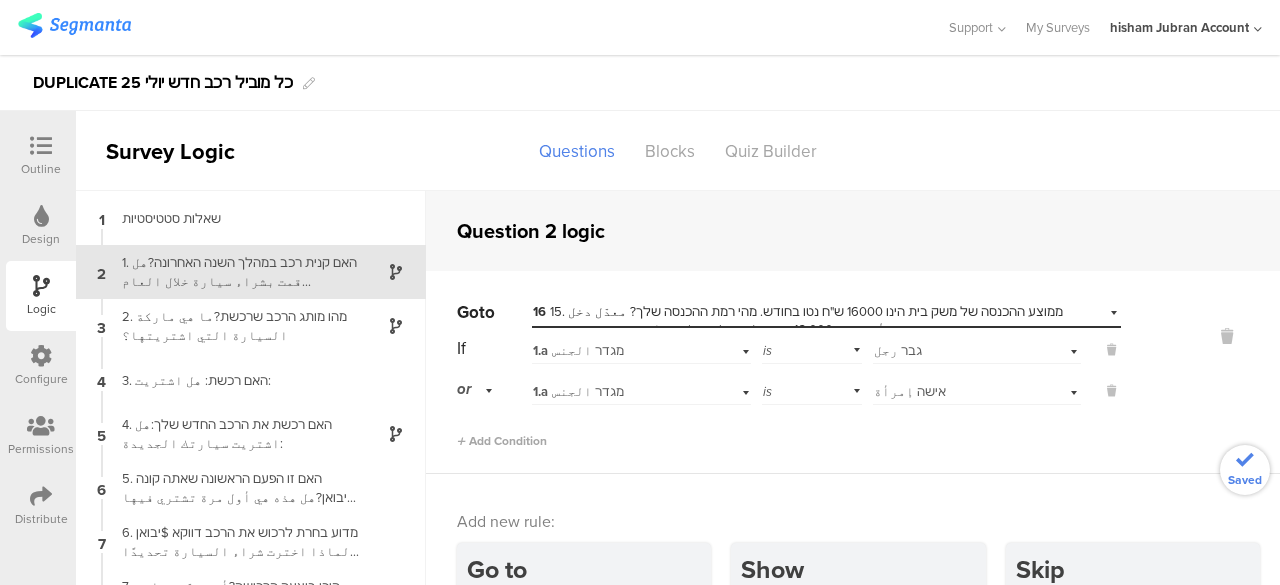 click on "Go  to Select destination...   16  15.	ממוצע ההכנסה של משק בית הינו 16000 ש"ח נטו בחודש. מהי רמת ההכנסה שלך? معدّل دخل الأسرة هو 16,000 شيكل (نيتو/ صافٍ) شهريًا. ما هو معدّل دخلك:
If   1.a  מגדר الجنس
is Select answer...   גבר رجل
or   1.a  מגדר الجنس
is Select answer...   אישה إمرأة" at bounding box center [853, 372] 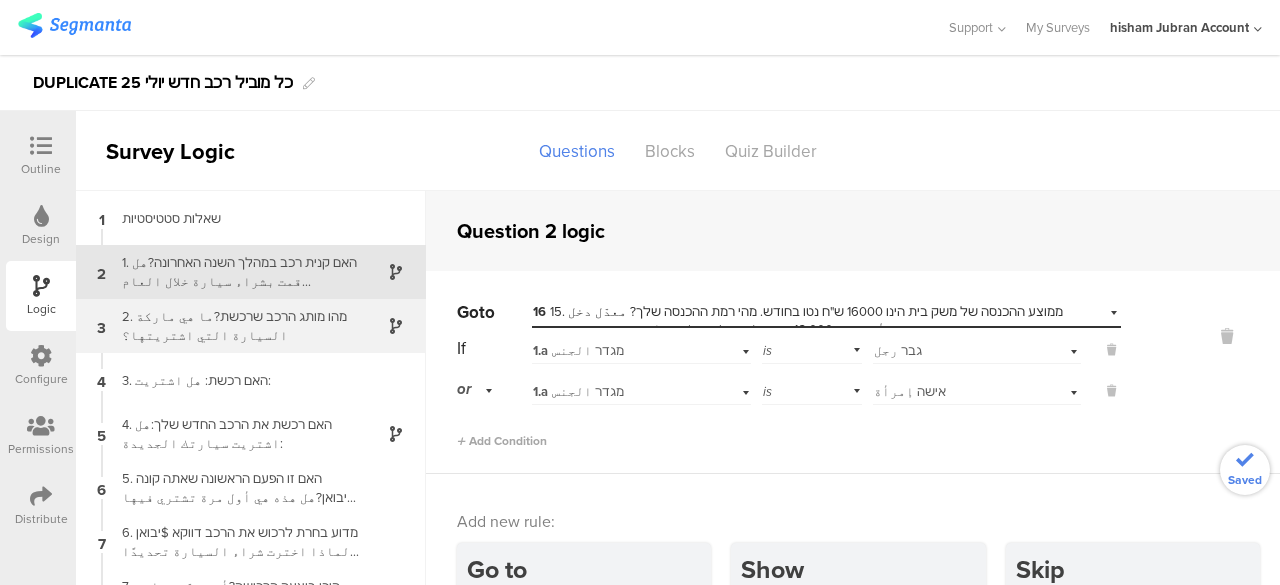 click on "2.	מהו מותג הרכב שרכשת?ما هي ماركة السيارة التي اشتريتها؟" at bounding box center [235, 326] 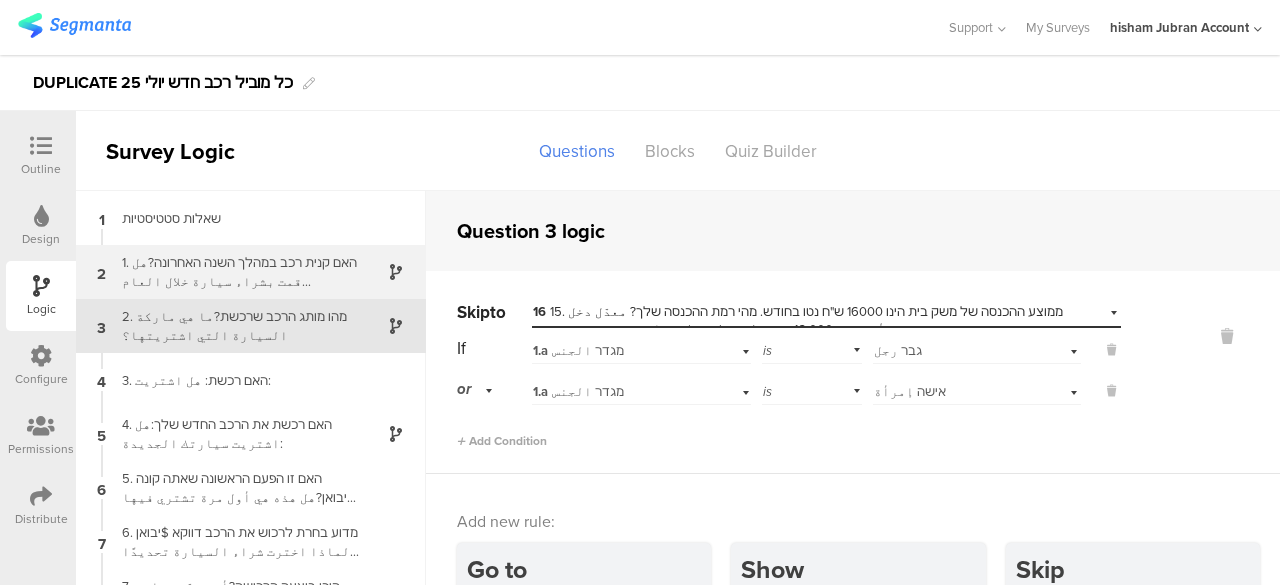 click on "1.	האם קנית רכב במהלך השנה האחרונה?هل قمت بشراء سيارة خلال العام الماضي؟" at bounding box center (235, 272) 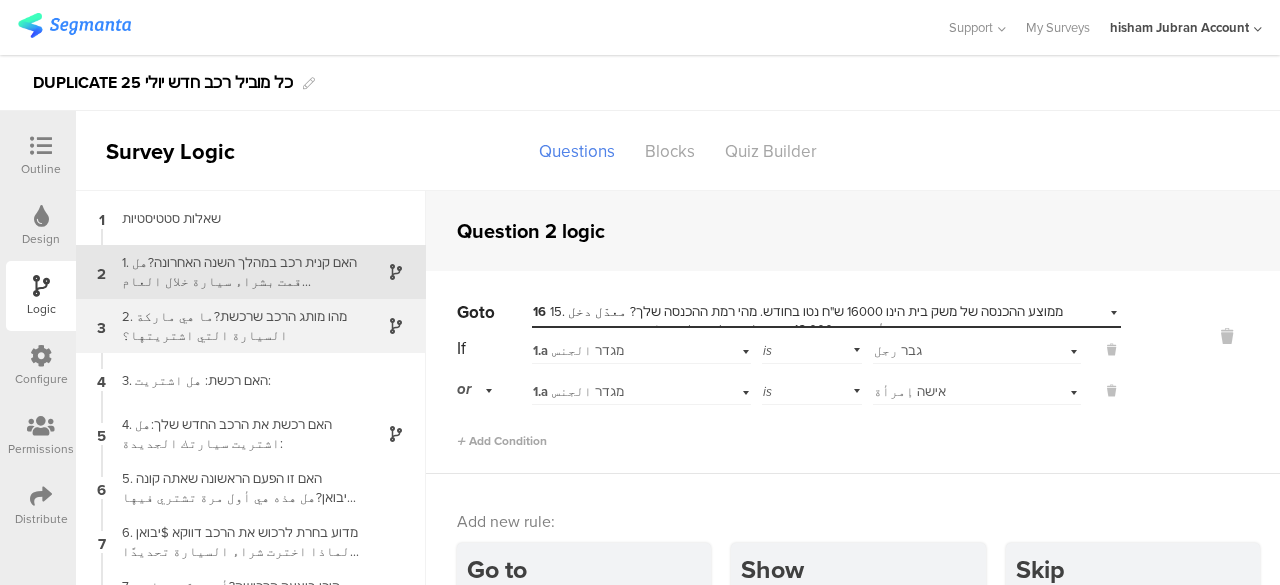 click on "2.	מהו מותג הרכב שרכשת?ما هي ماركة السيارة التي اشتريتها؟" at bounding box center (235, 326) 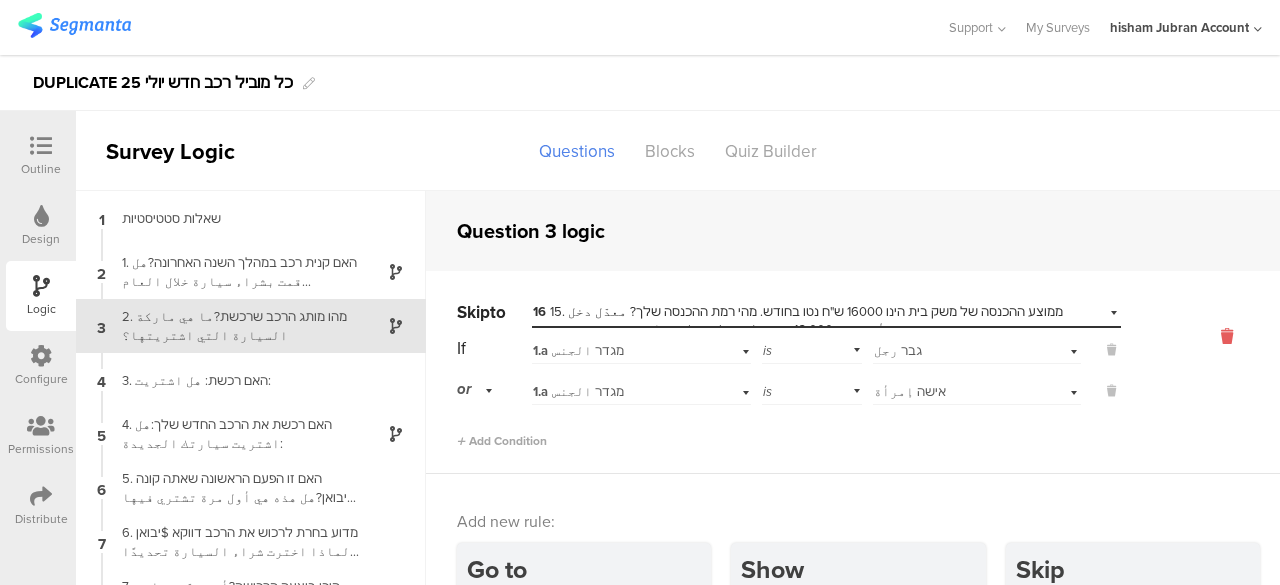 click at bounding box center (1227, 336) 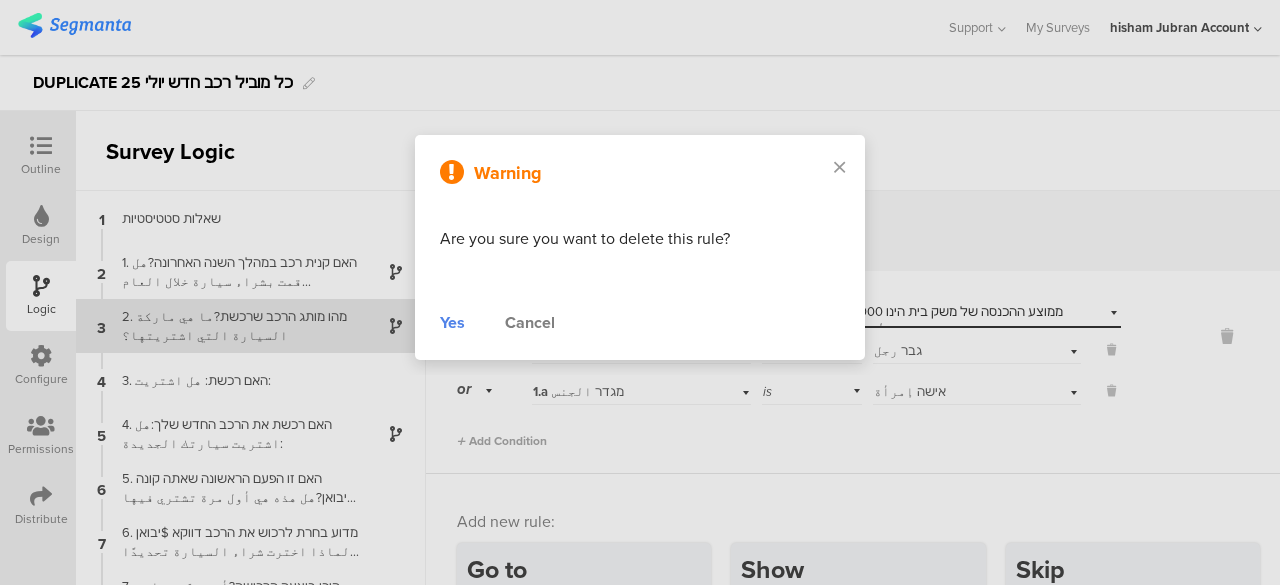 click on "Yes" at bounding box center (452, 323) 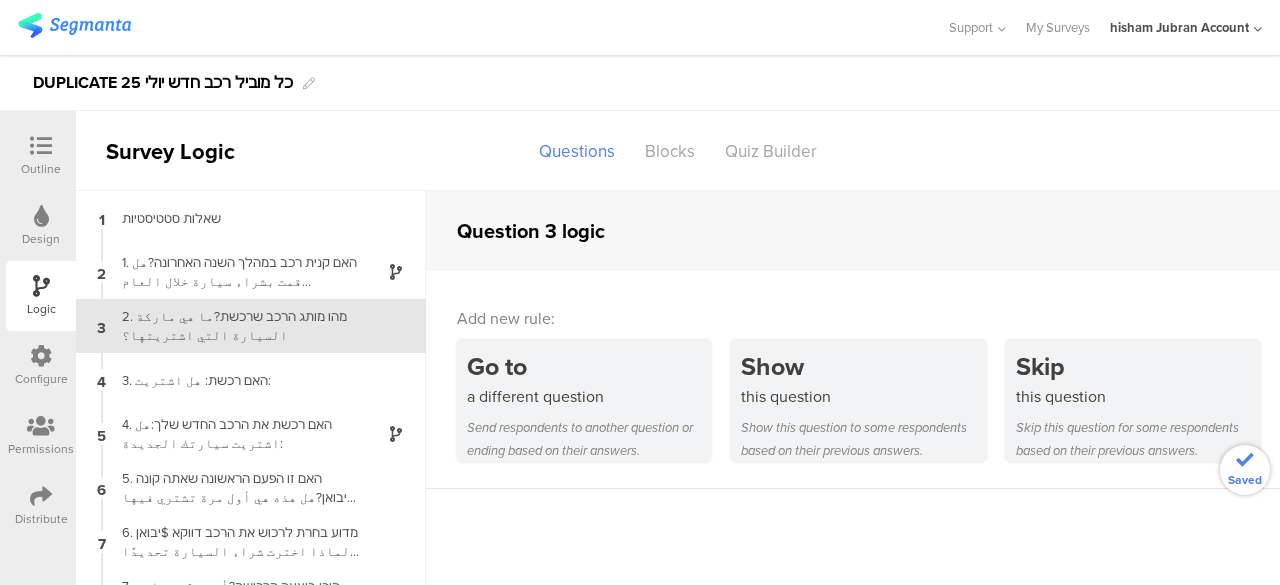 click on "2.	מהו מותג הרכב שרכשת?ما هي ماركة السيارة التي اشتريتها؟" at bounding box center [235, 326] 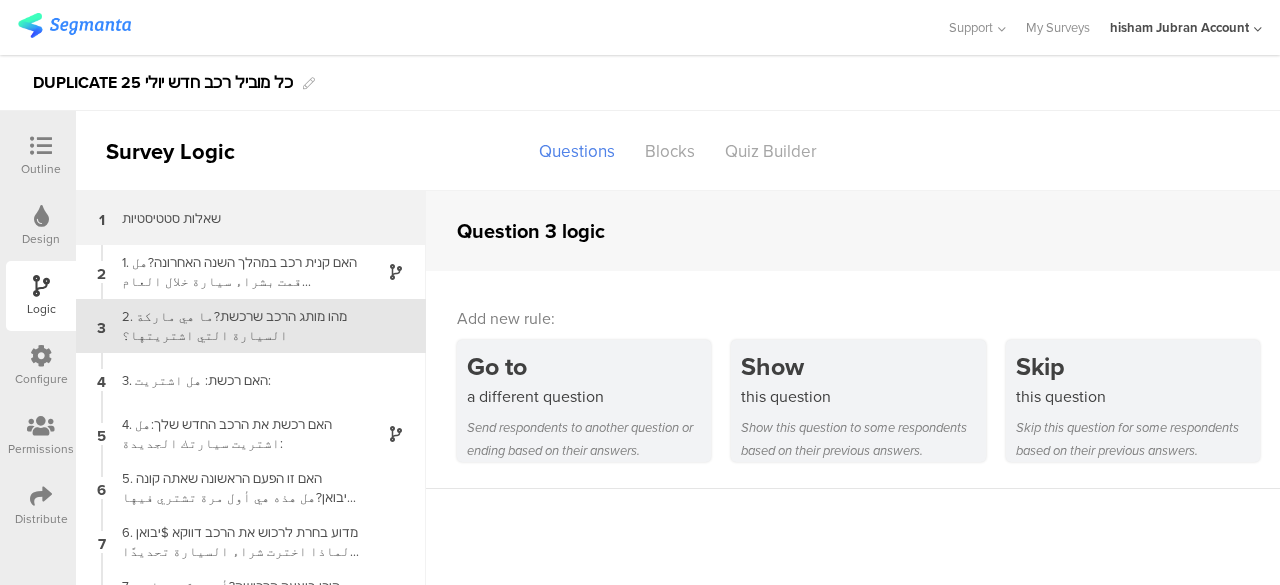 click on "שאלות סטטיסטיות" at bounding box center [235, 218] 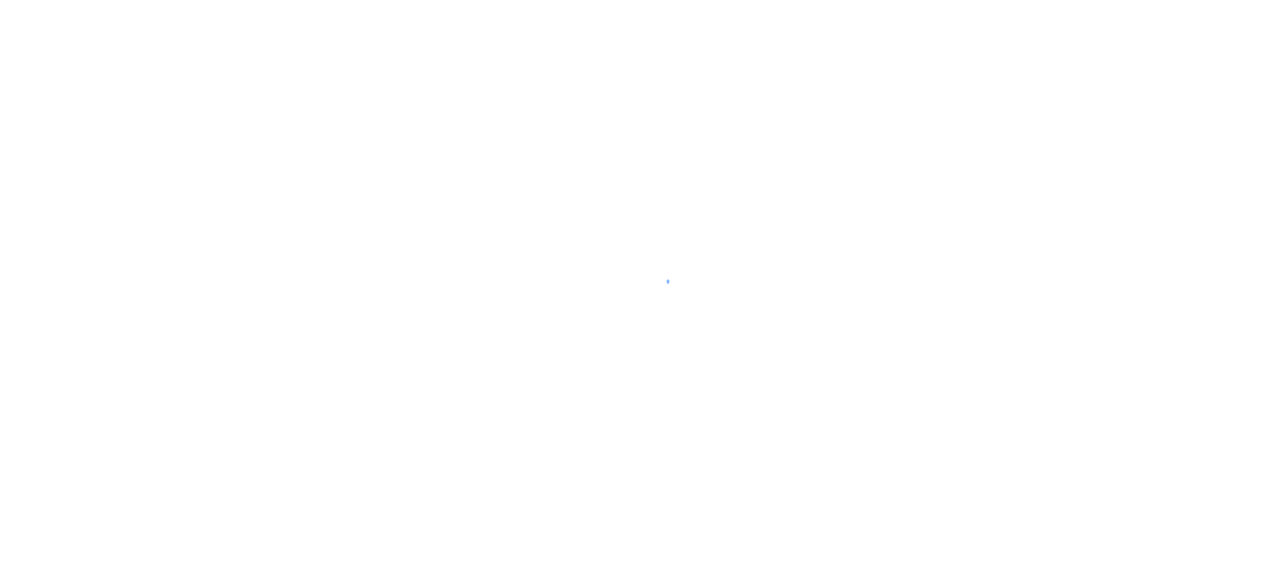 scroll, scrollTop: 0, scrollLeft: 0, axis: both 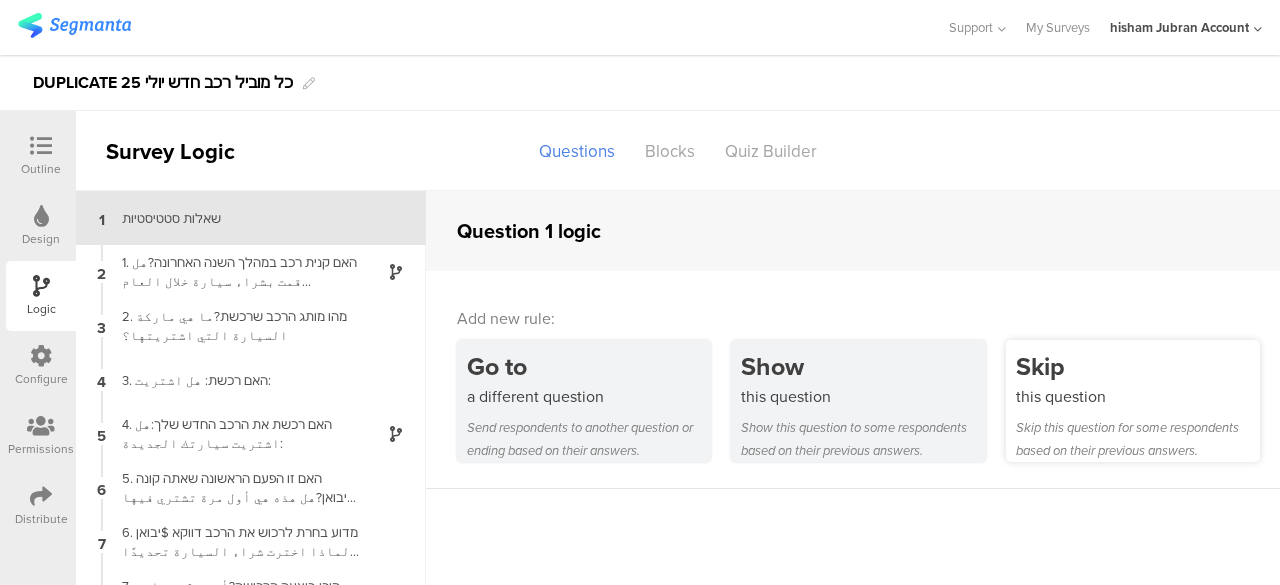 click on "this question" at bounding box center (1138, 396) 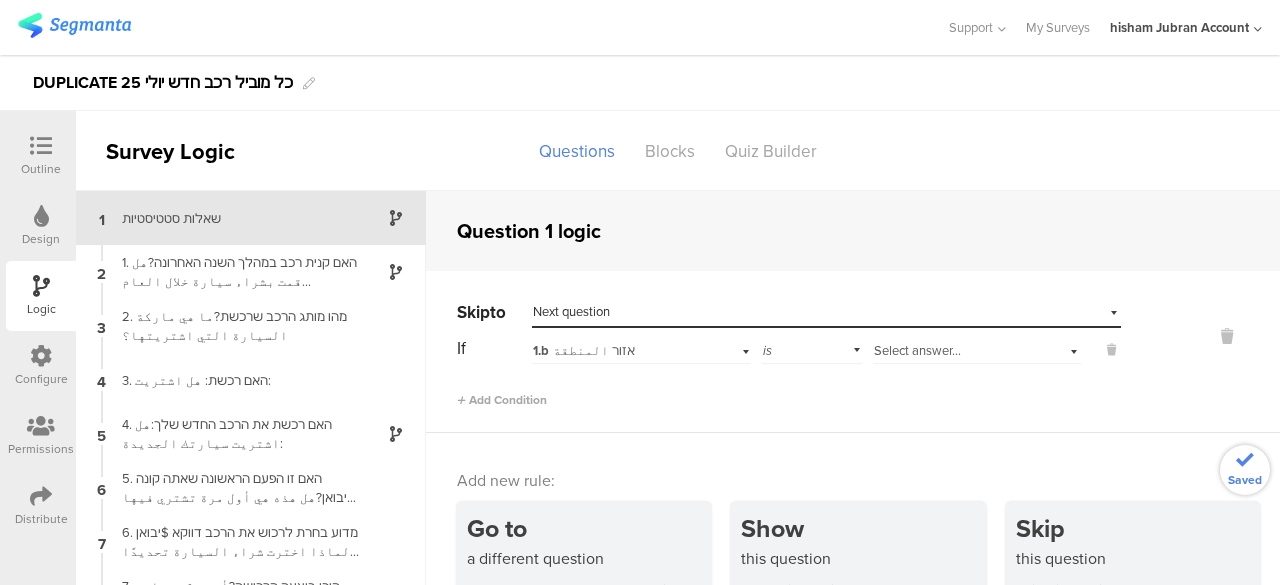 click on "Next question" at bounding box center (571, 311) 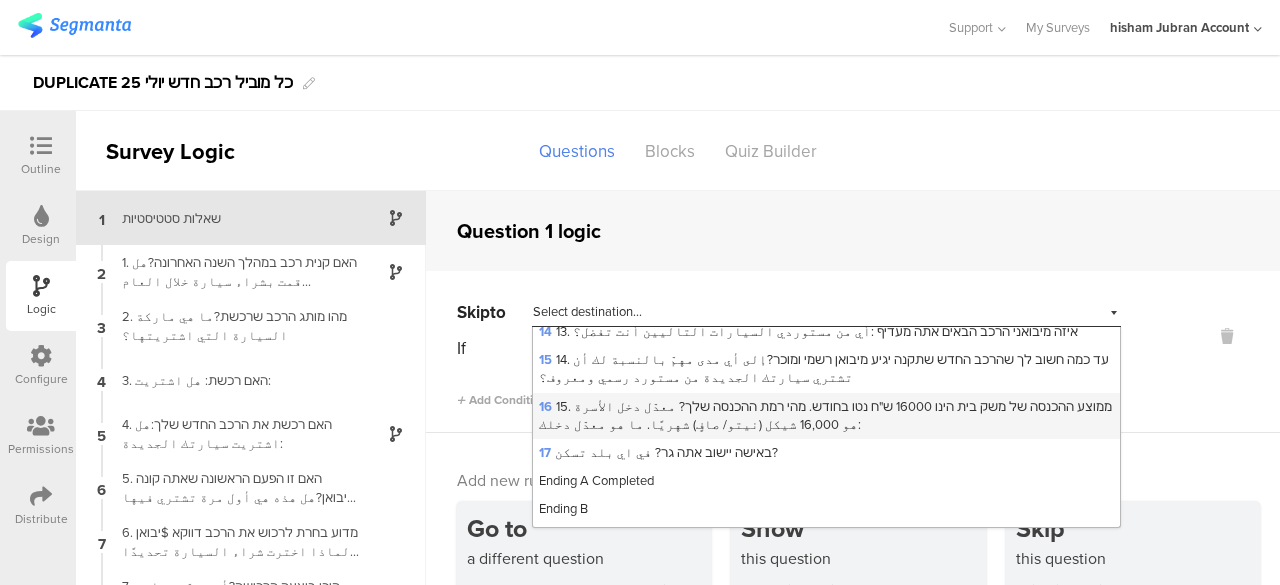 scroll, scrollTop: 458, scrollLeft: 0, axis: vertical 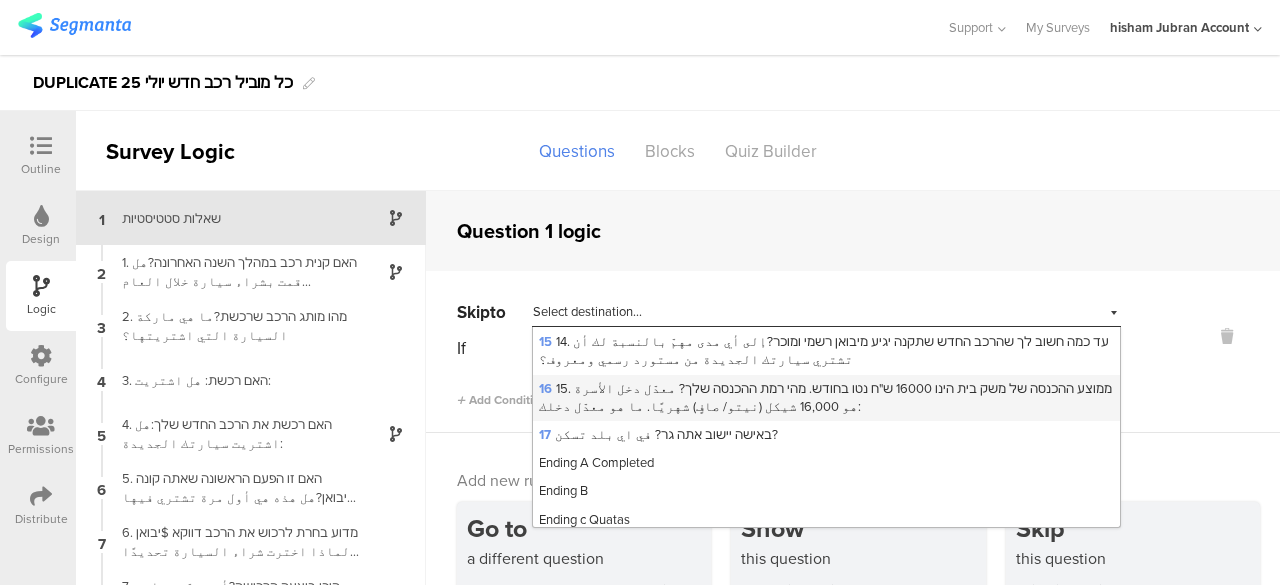 click on "16  15.	ממוצע ההכנסה של משק בית הינו 16000 ש"ח נטו בחודש. מהי רמת ההכנסה שלך? معدّل دخل الأسرة هو 16,000 شيكل (نيتو/ صافٍ) شهريًا. ما هو معدّل دخلك:" at bounding box center (825, 397) 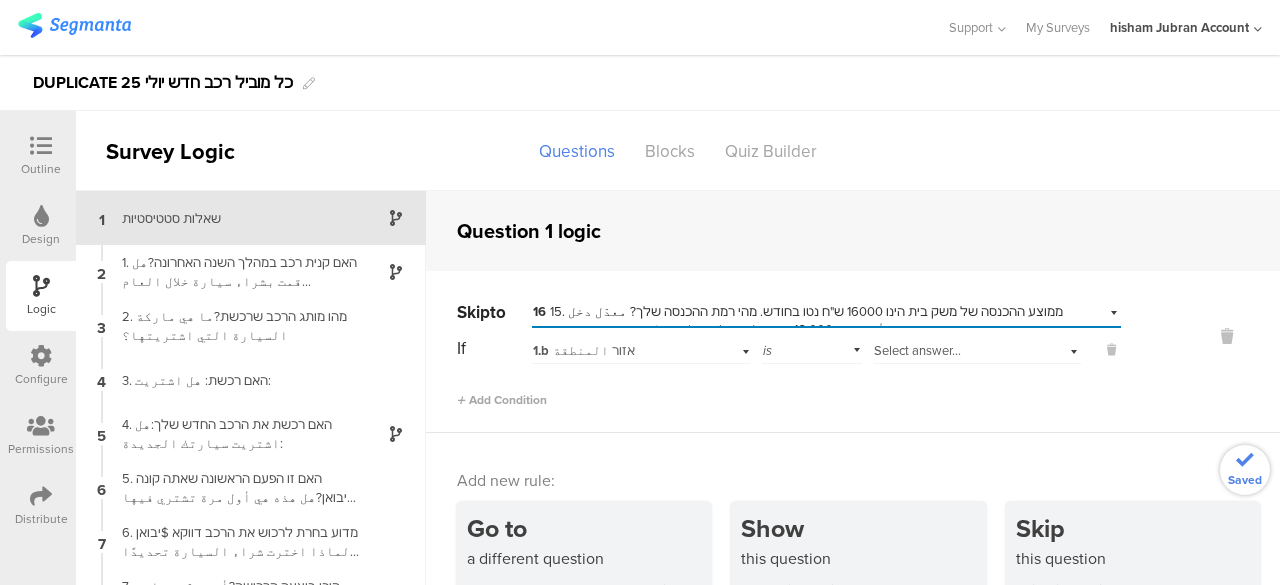 click on "1.b  אזור المنطقة" at bounding box center [619, 351] 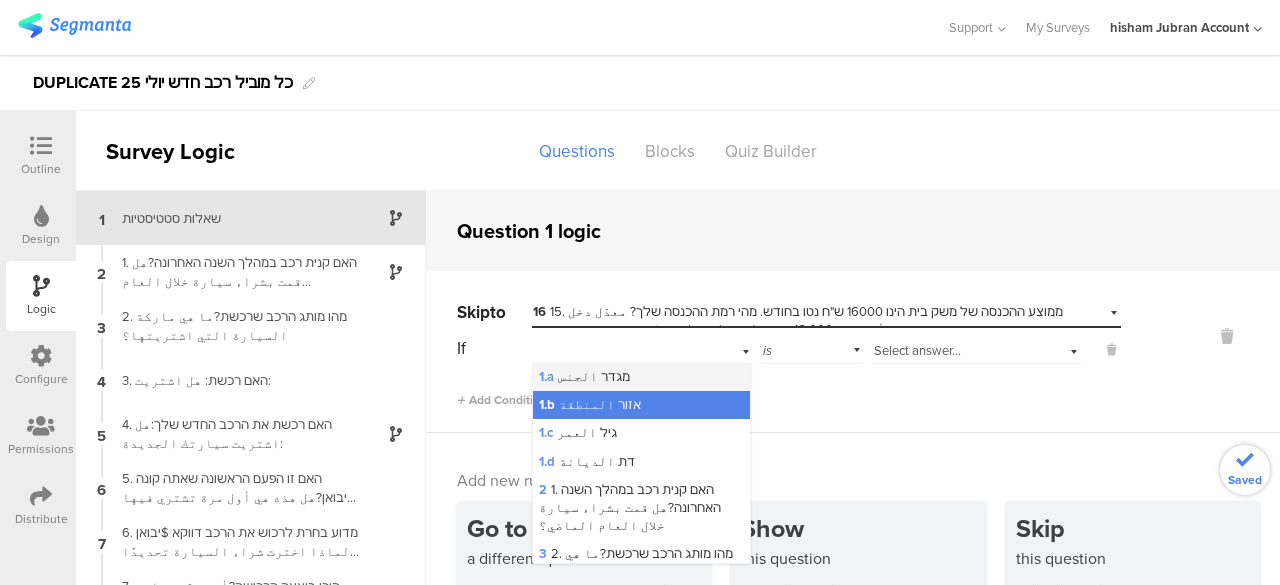 click on "1.a  מגדר الجنس" at bounding box center [584, 376] 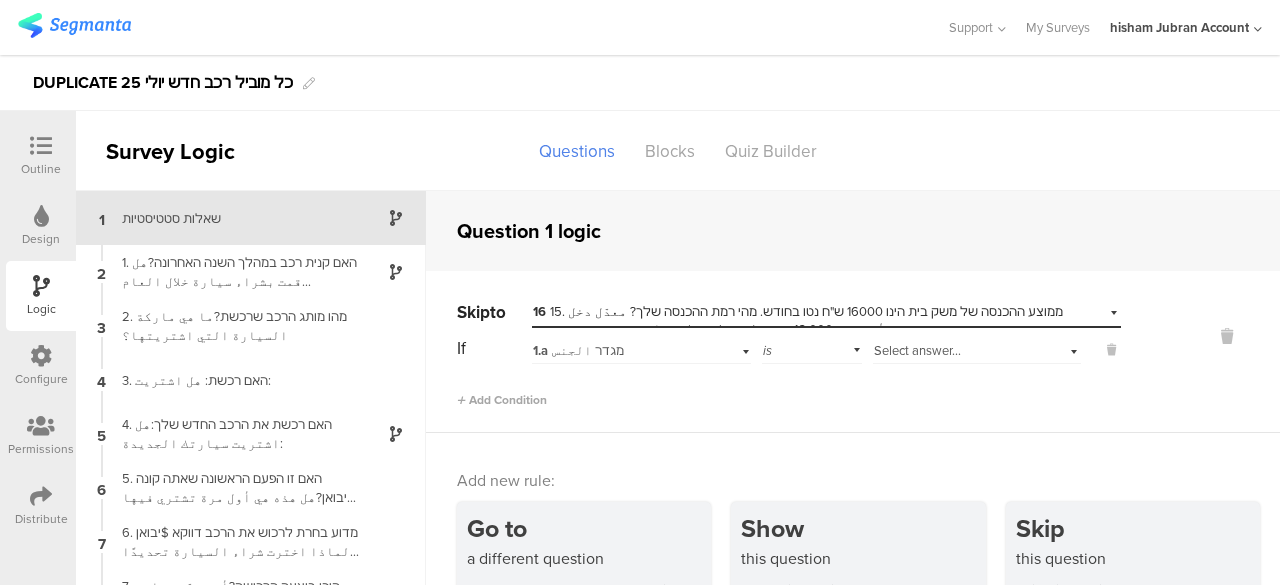 click on "Select answer..." at bounding box center (917, 350) 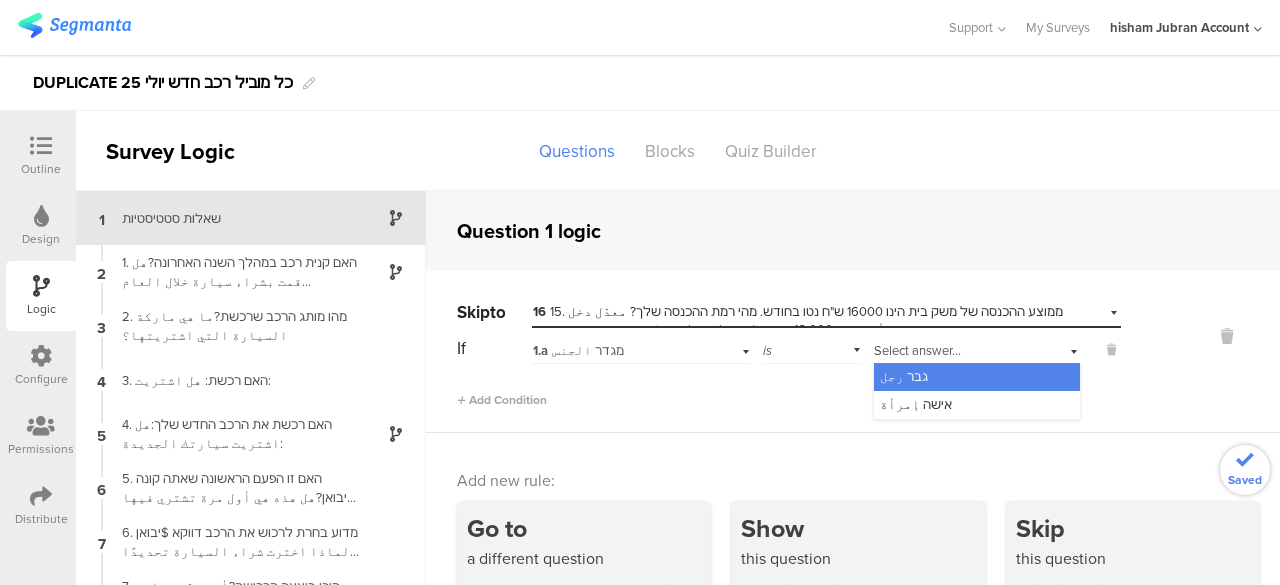 click on "גבר رجل" at bounding box center [904, 376] 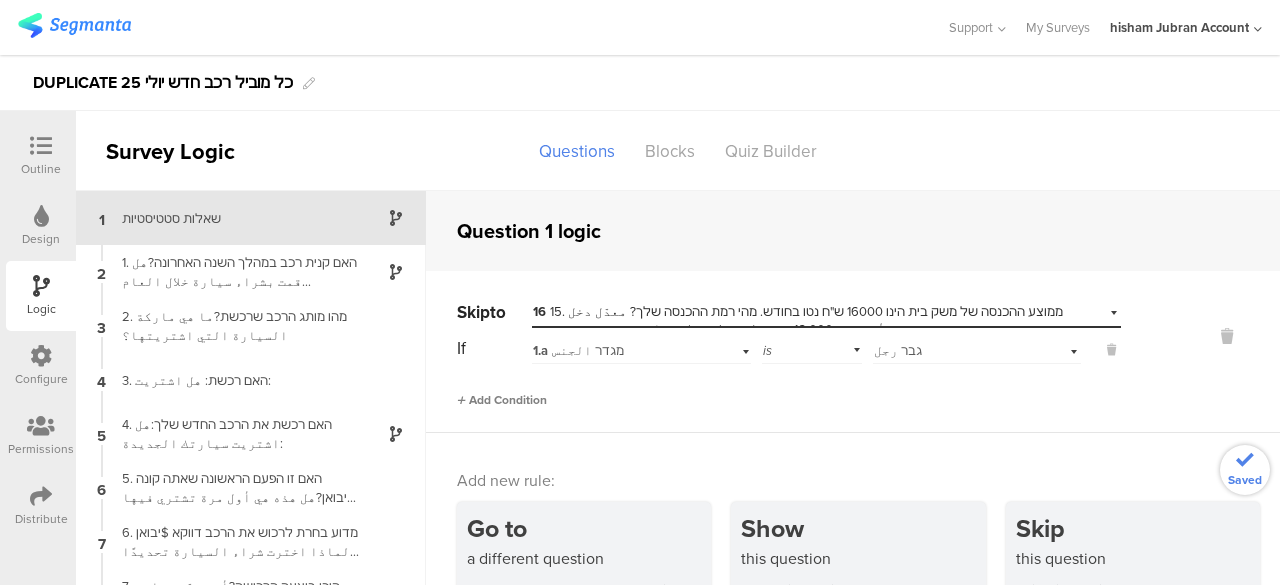 click on "Add Condition" at bounding box center (502, 400) 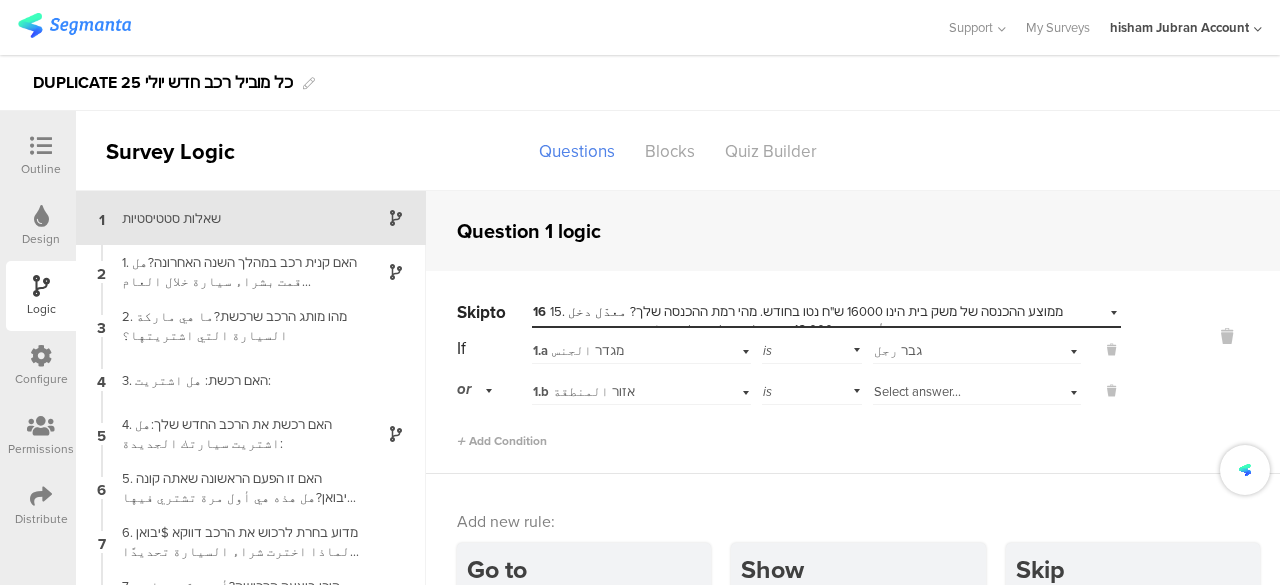 click on "1.b  אזור المنطقة" at bounding box center (584, 391) 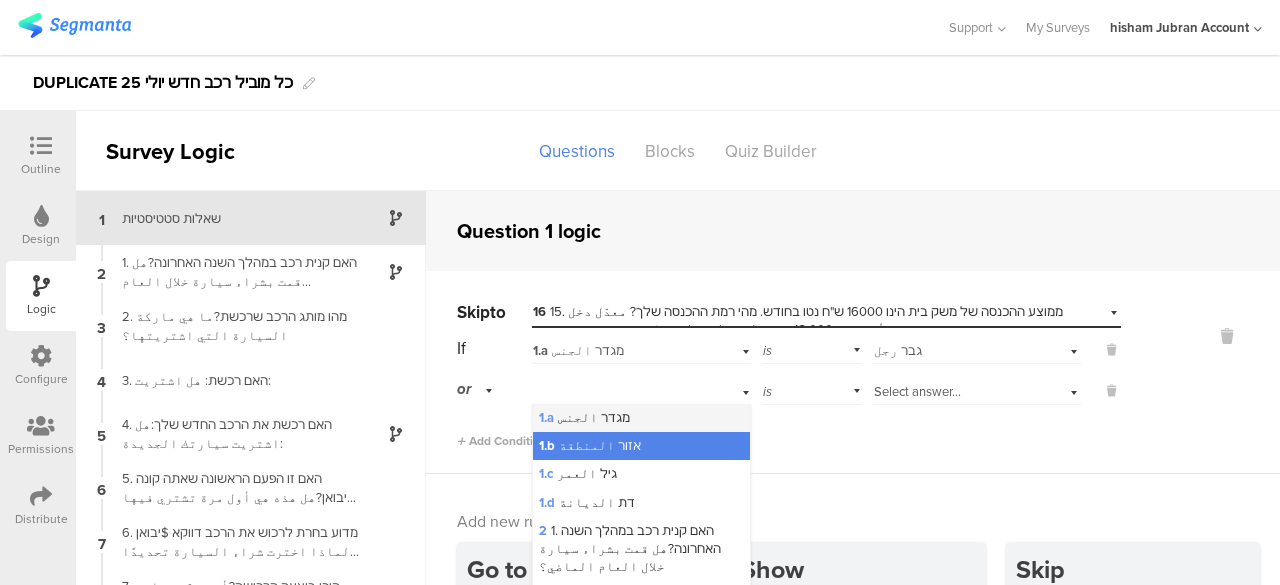 click on "1.a  מגדר الجنس" at bounding box center (641, 418) 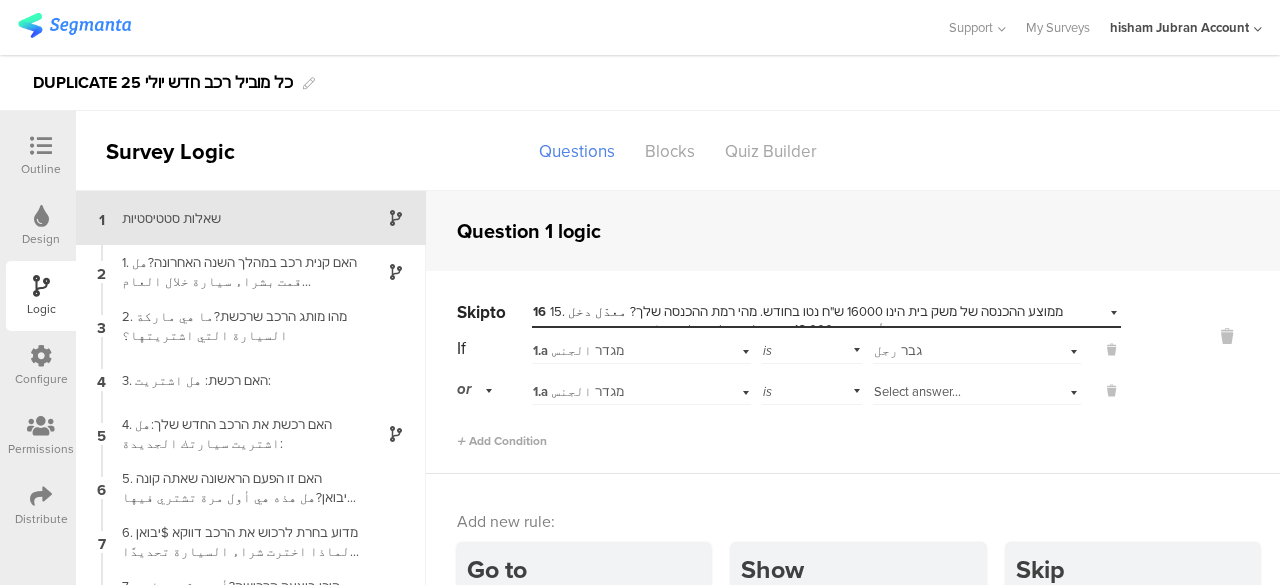 click on "Select answer..." at bounding box center (917, 391) 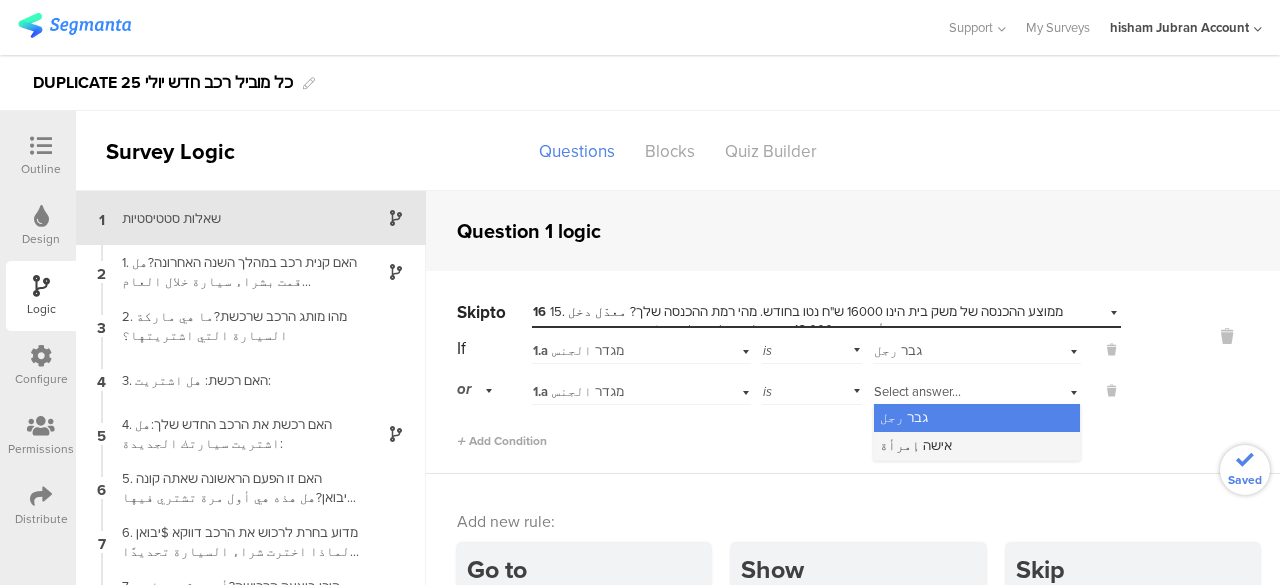 click on "אישה إمرأة" at bounding box center (977, 446) 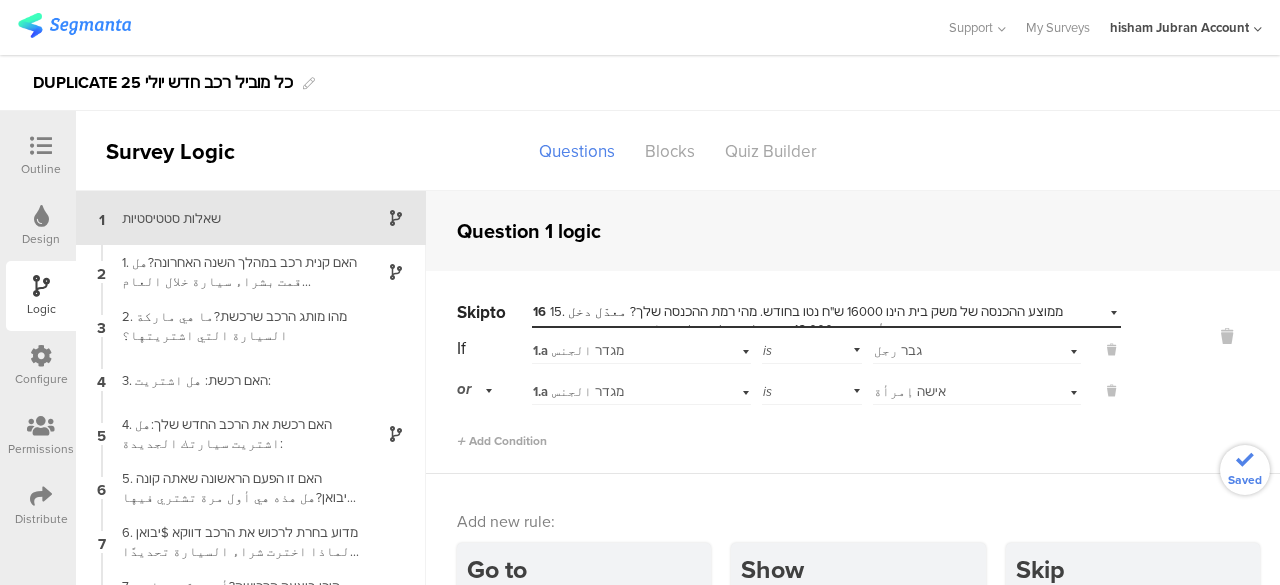 click on "Skip  to Select destination...   16  15.	ממוצע ההכנסה של משק בית הינו 16000 ש"ח נטו בחודש. מהי רמת ההכנסה שלך? معدّل دخل الأسرة هو 16,000 شيكل (نيتو/ صافٍ) شهريًا. ما هو معدّل دخلك:
If   1.a  מגדר الجنس
is Select answer...   גבר رجل
or   1.a  מגדר الجنس
is Select answer...   אישה إمرأة" at bounding box center [853, 372] 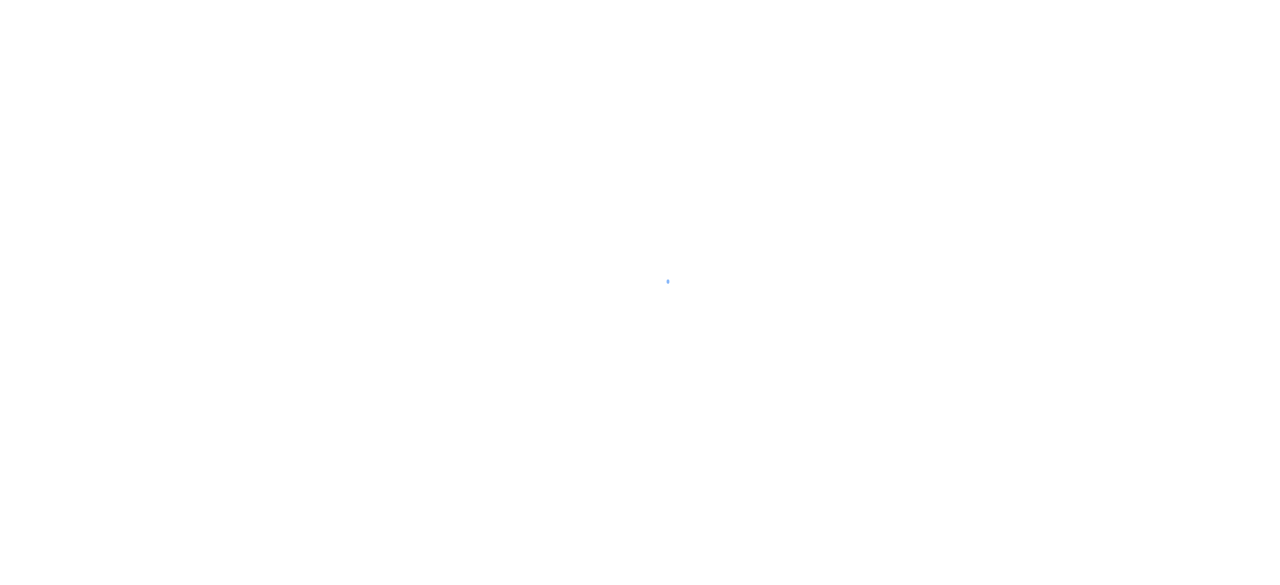 scroll, scrollTop: 0, scrollLeft: 0, axis: both 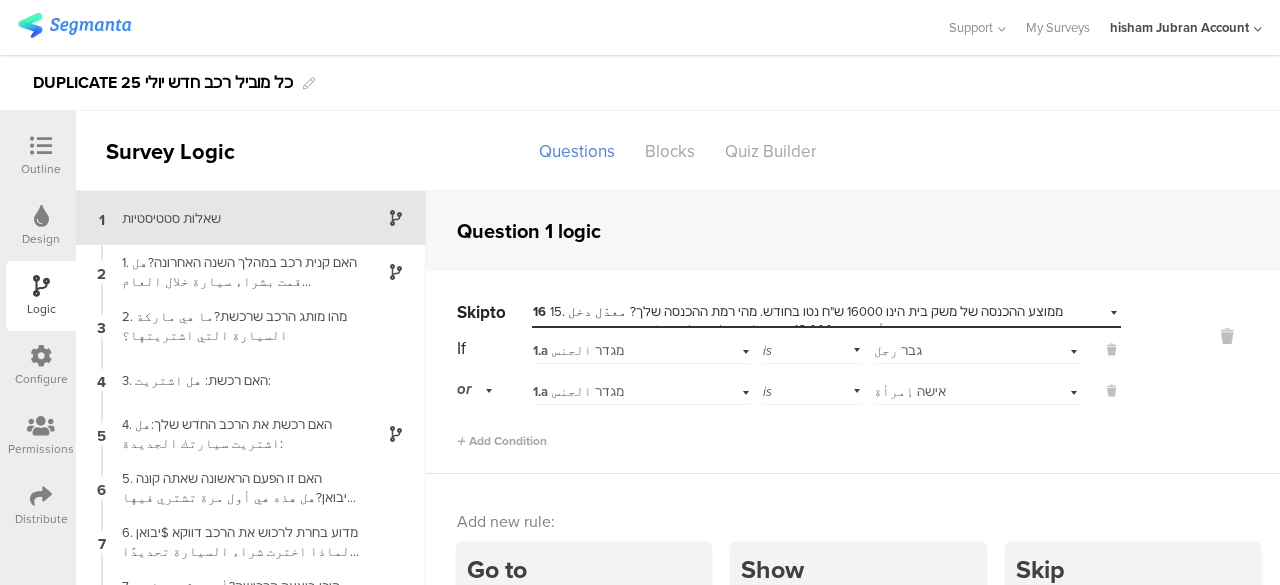 click at bounding box center (41, 146) 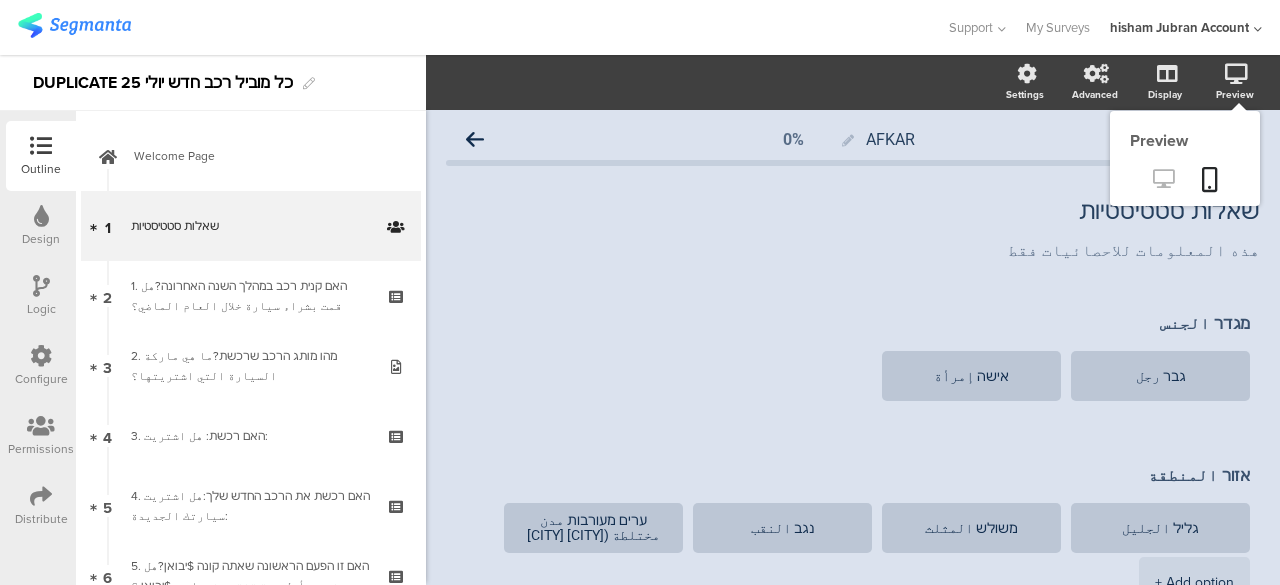 click 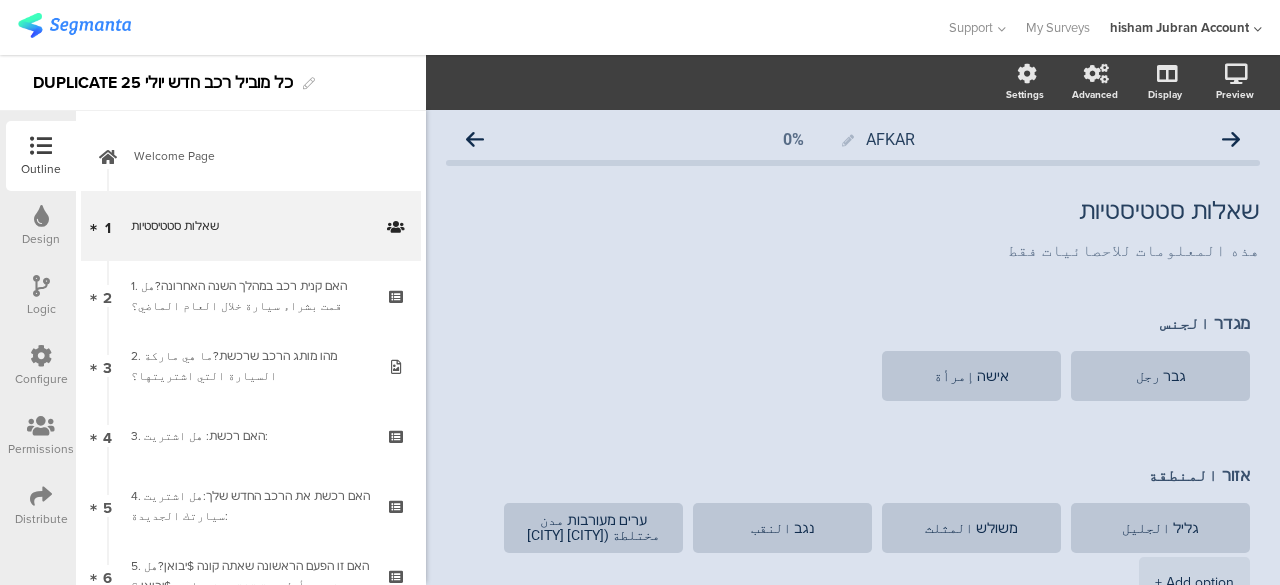click at bounding box center (41, 286) 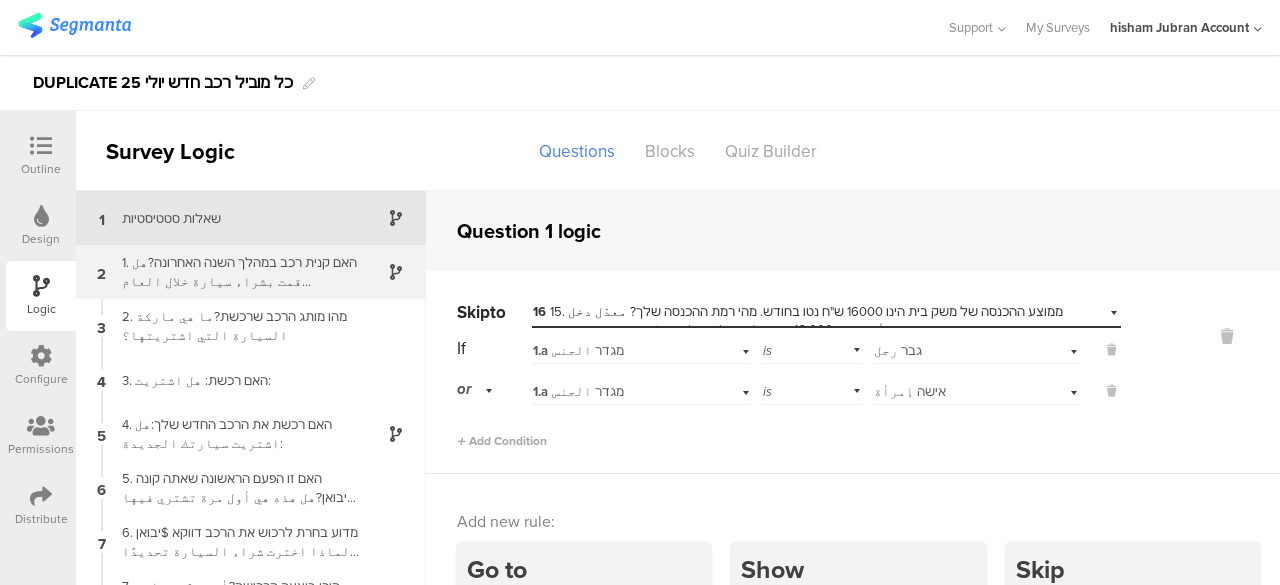 click on "1.	האם קנית רכב במהלך השנה האחרונה?هل قمت بشراء سيارة خلال العام الماضي؟" at bounding box center (235, 272) 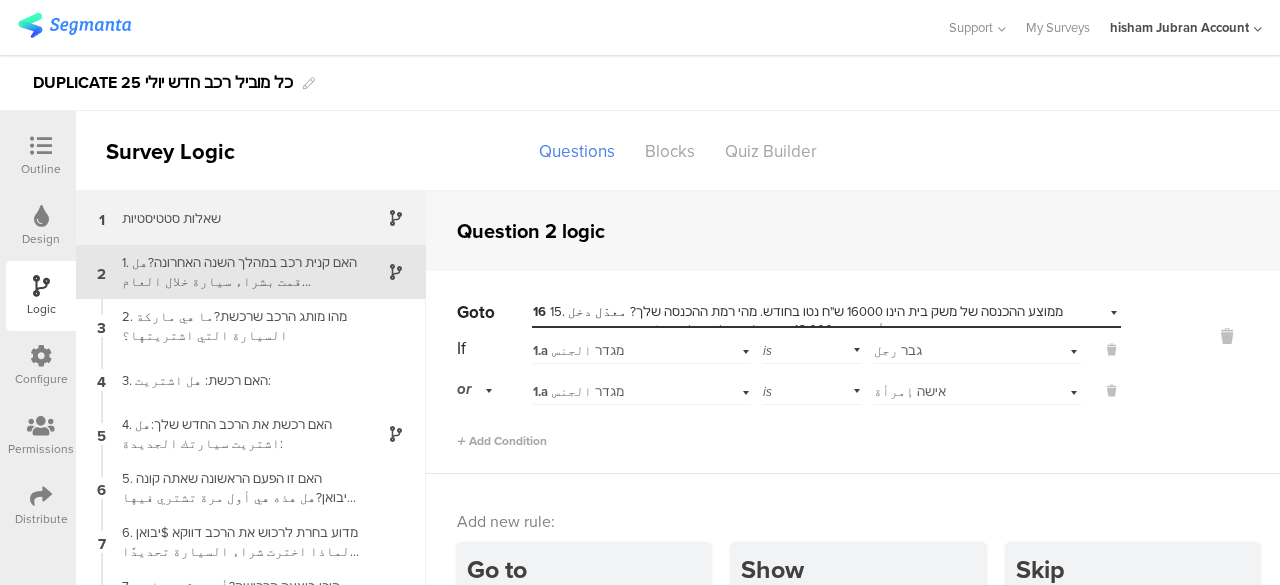 click on "שאלות סטטיסטיות" at bounding box center [235, 218] 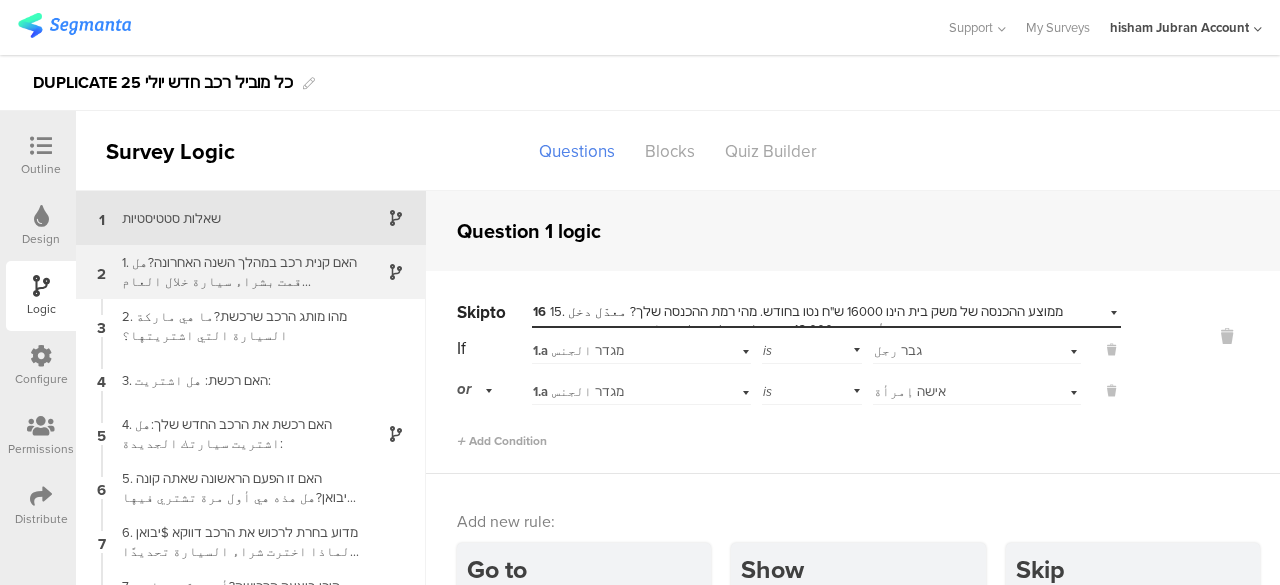 click on "1.	האם קנית רכב במהלך השנה האחרונה?هل قمت بشراء سيارة خلال العام الماضي؟" at bounding box center [235, 272] 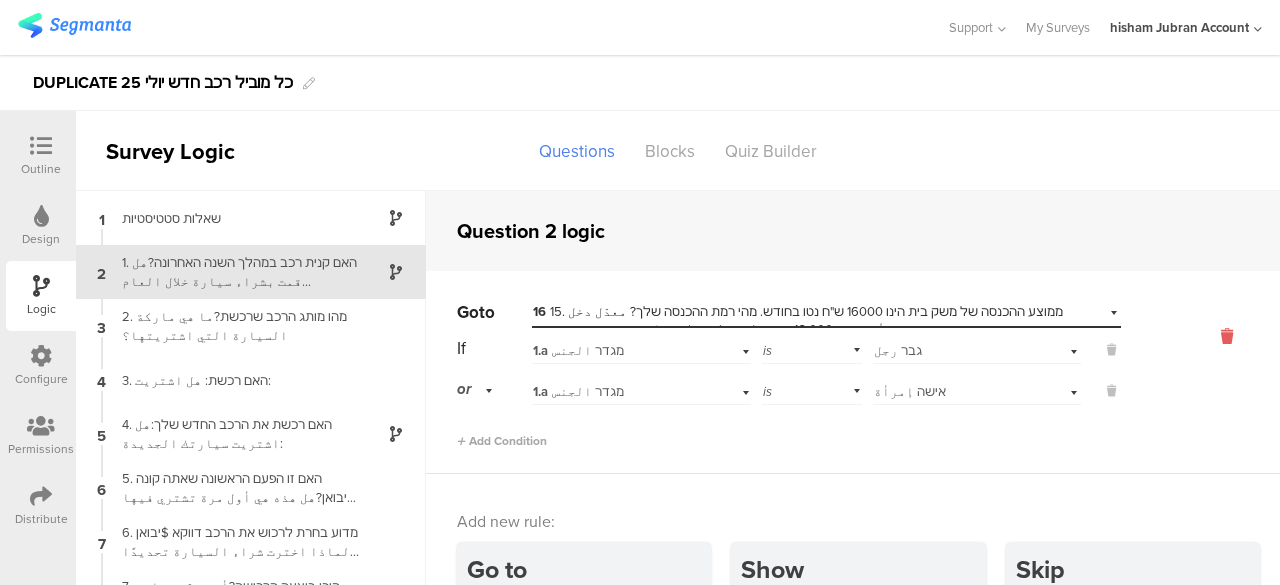 click at bounding box center [1227, 336] 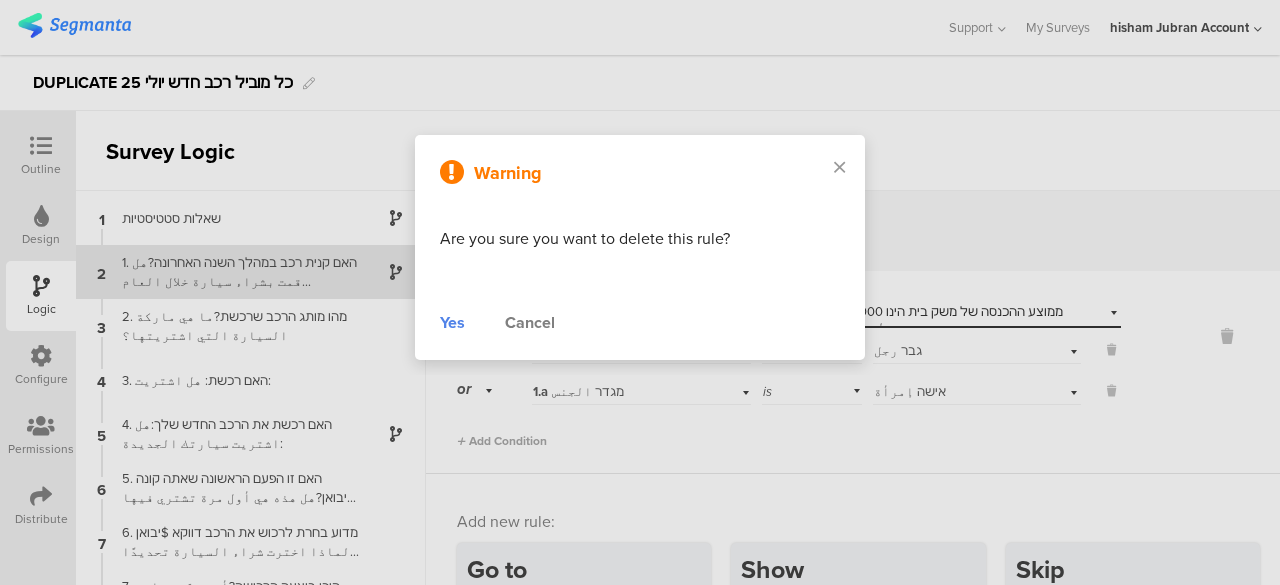 click on "Yes" at bounding box center [452, 323] 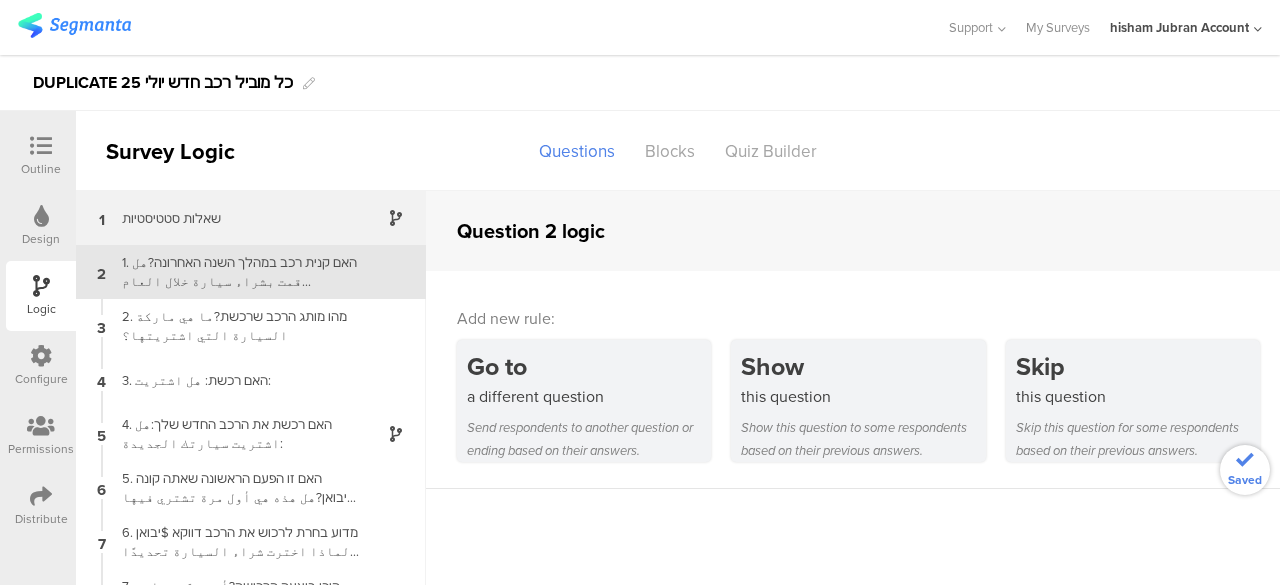 click on "שאלות סטטיסטיות" at bounding box center (235, 218) 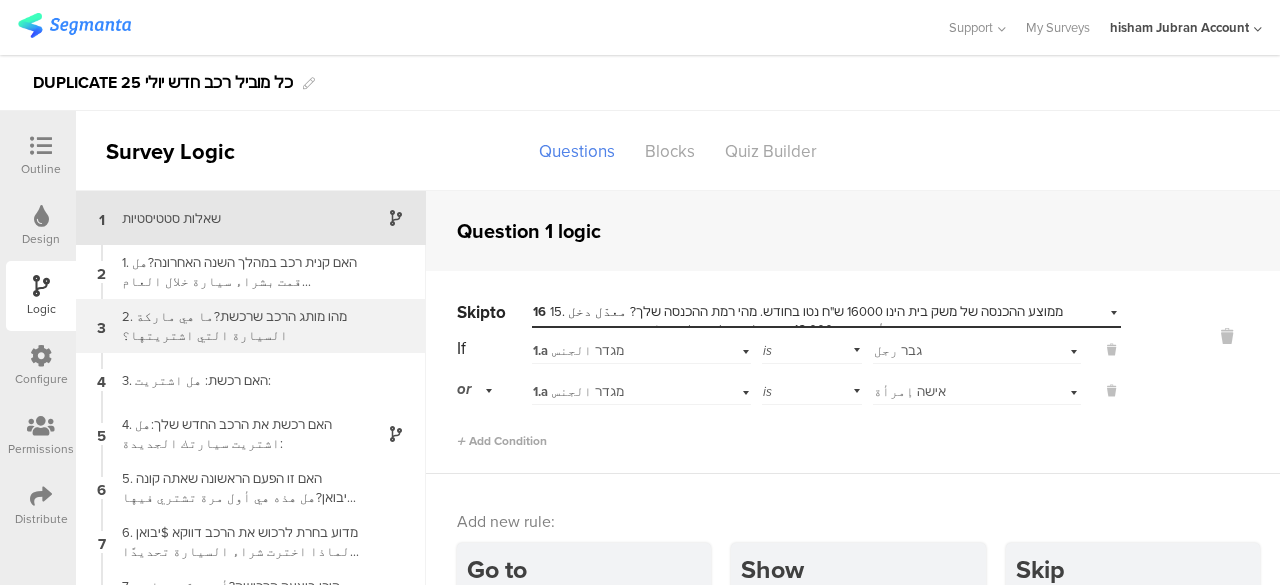 click on "2.	מהו מותג הרכב שרכשת?ما هي ماركة السيارة التي اشتريتها؟" at bounding box center (235, 326) 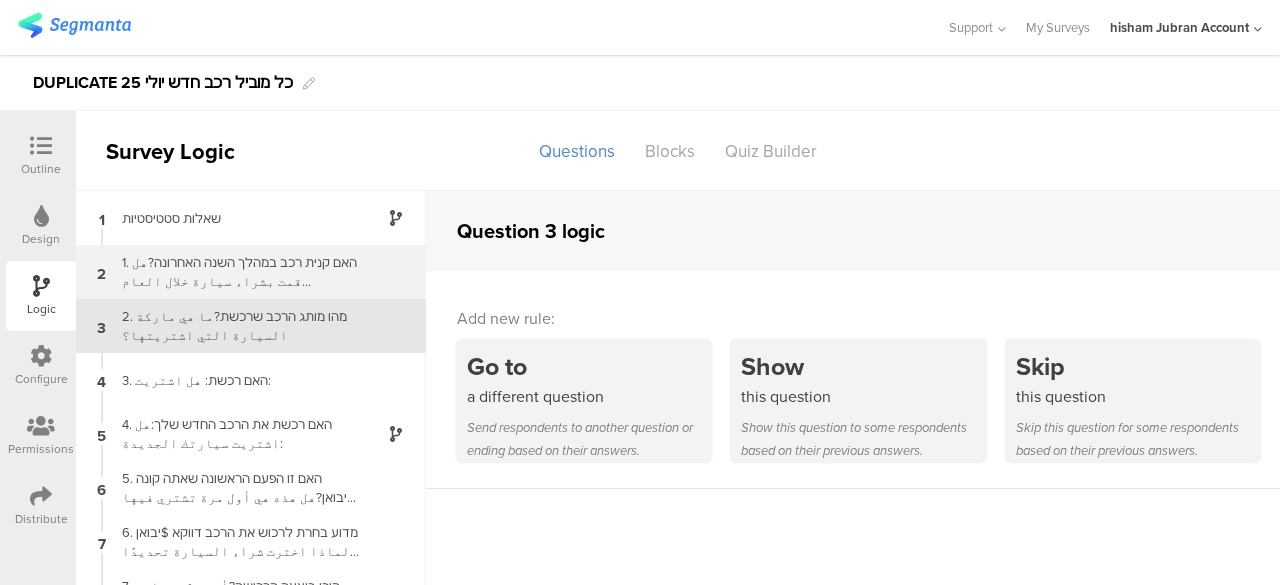 click on "1.	האם קנית רכב במהלך השנה האחרונה?هل قمت بشراء سيارة خلال العام الماضي؟" at bounding box center (235, 272) 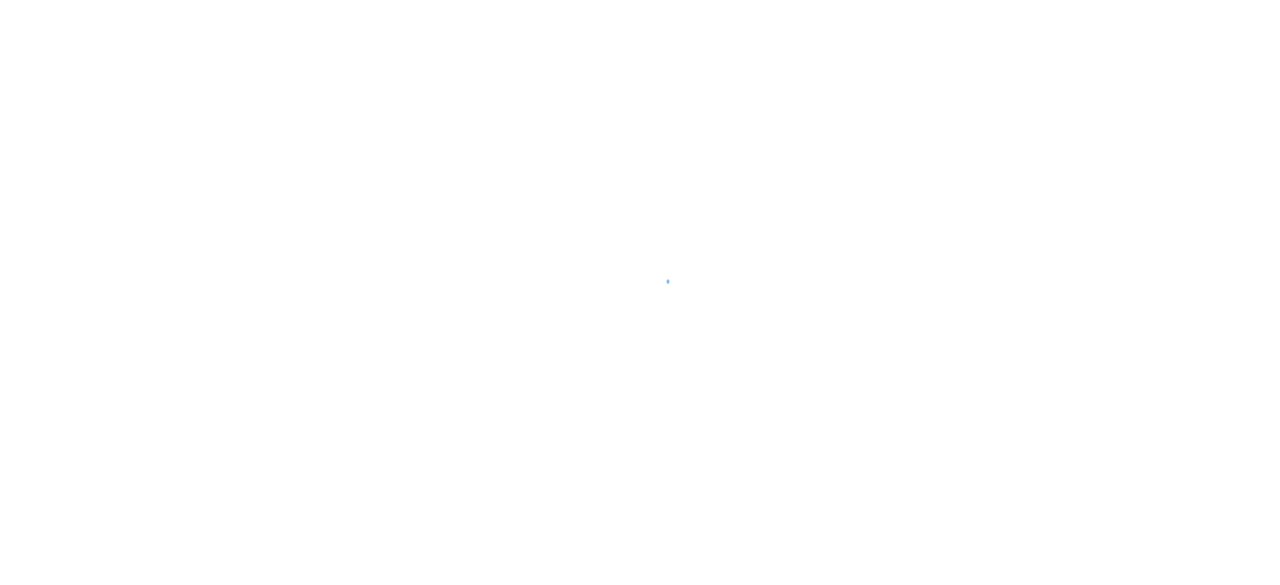 scroll, scrollTop: 0, scrollLeft: 0, axis: both 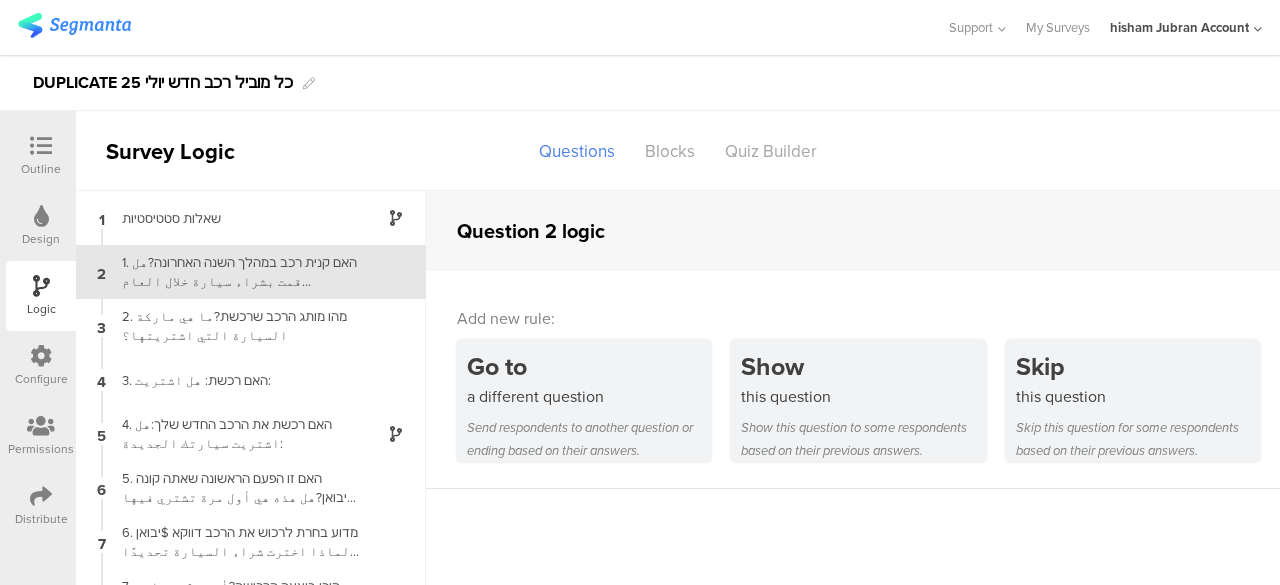 click on "Outline" at bounding box center [41, 156] 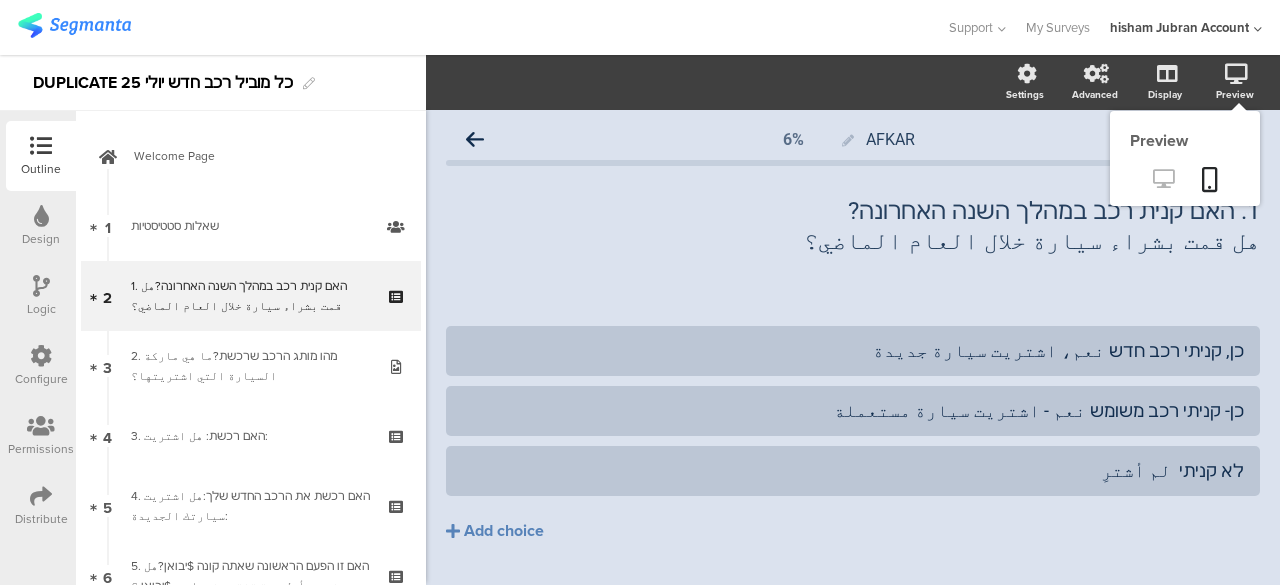 click 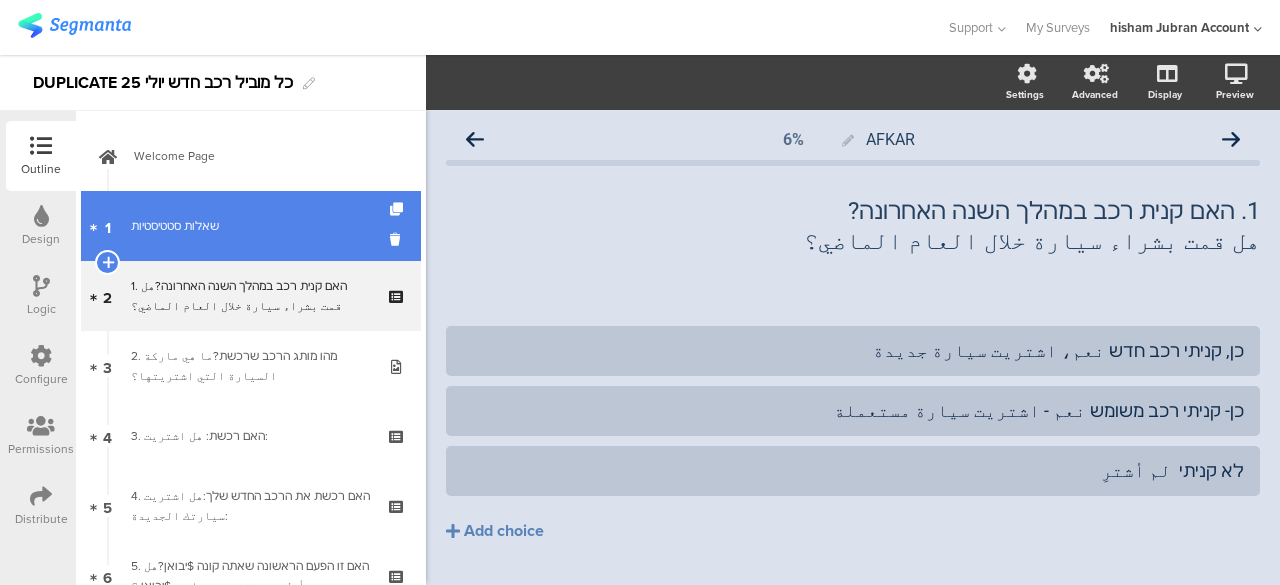 click on "שאלות סטטיסטיות" at bounding box center [250, 226] 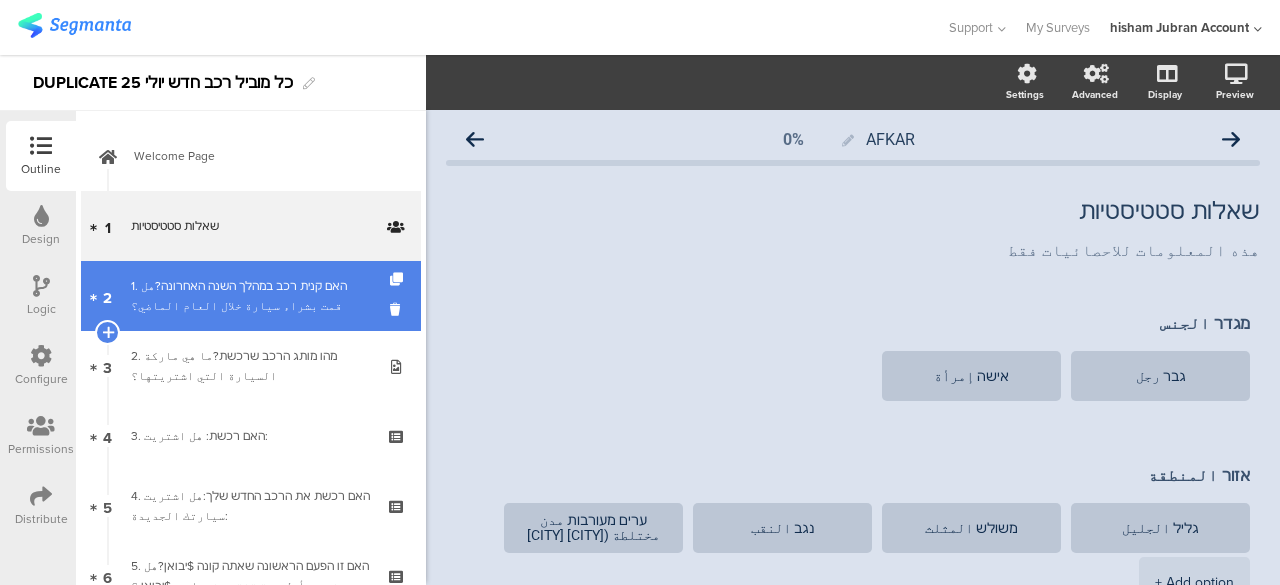 click on "1.	האם קנית רכב במהלך השנה האחרונה?هل قمت بشراء سيارة خلال العام الماضي؟" at bounding box center [250, 296] 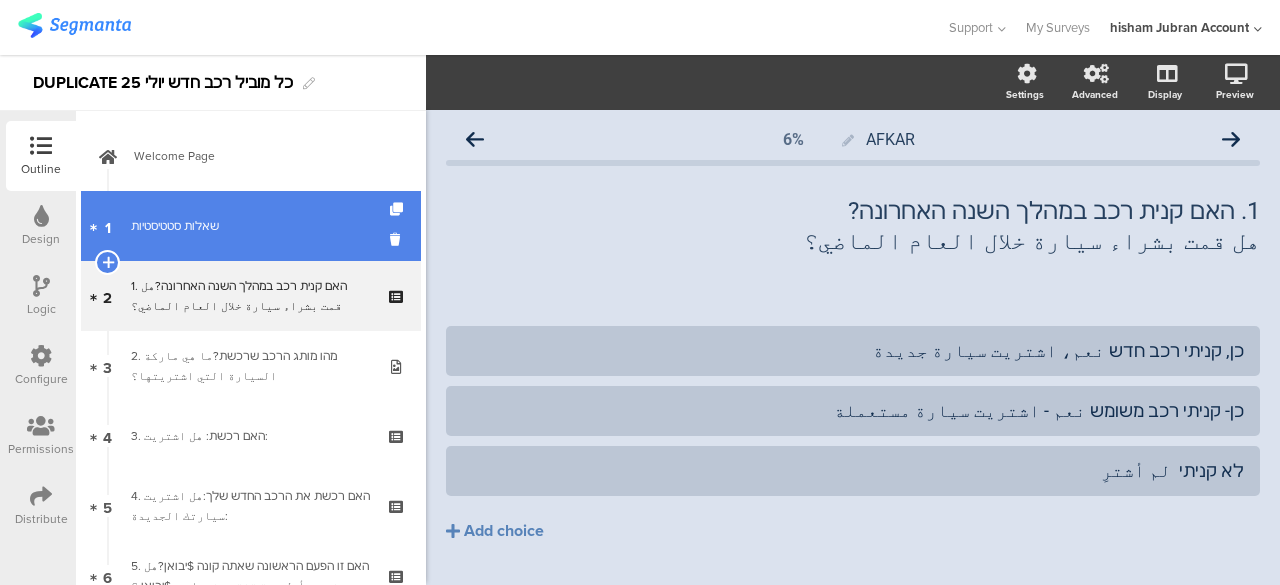click on "שאלות סטטיסטיות" at bounding box center (250, 226) 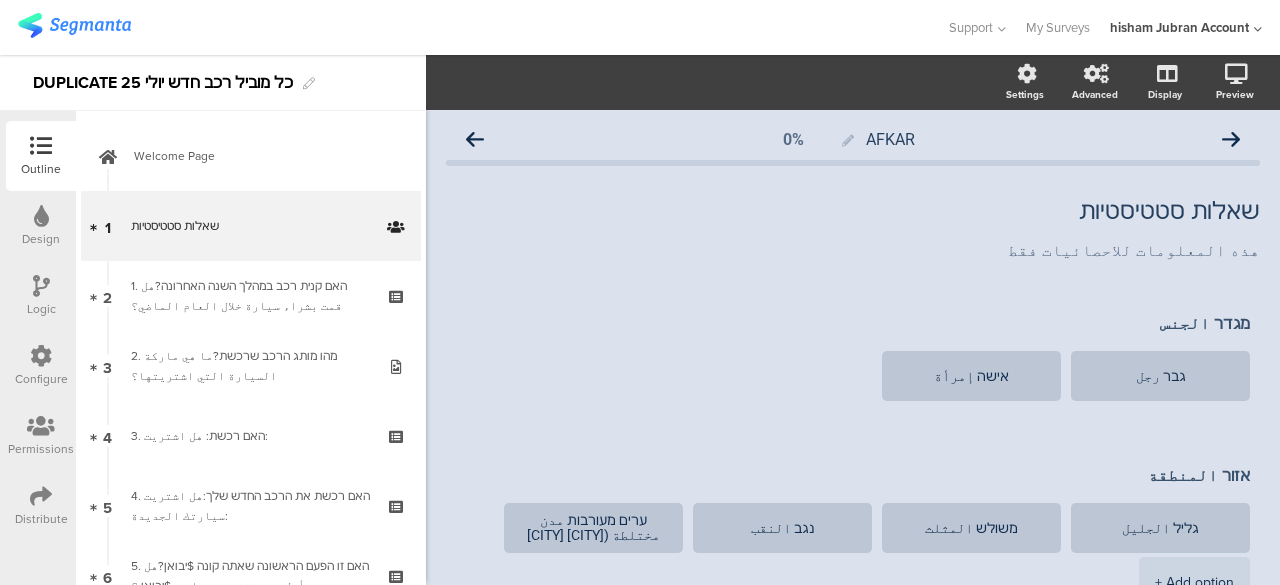 click at bounding box center [41, 286] 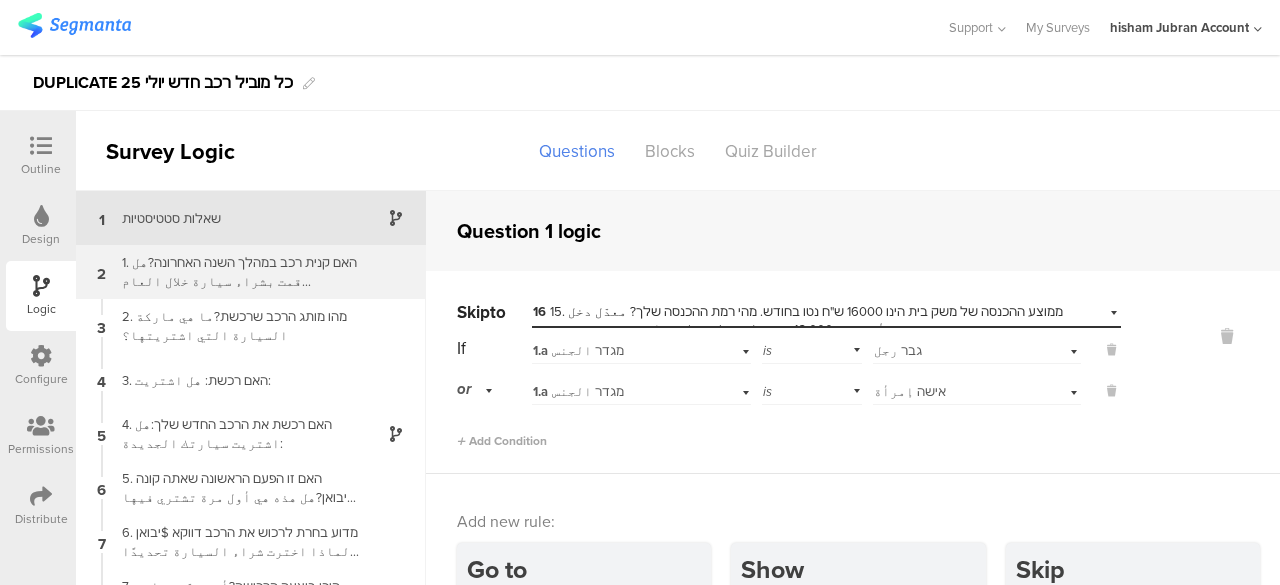 click on "1.	האם קנית רכב במהלך השנה האחרונה?هل قمت بشراء سيارة خلال العام الماضي؟" at bounding box center (235, 272) 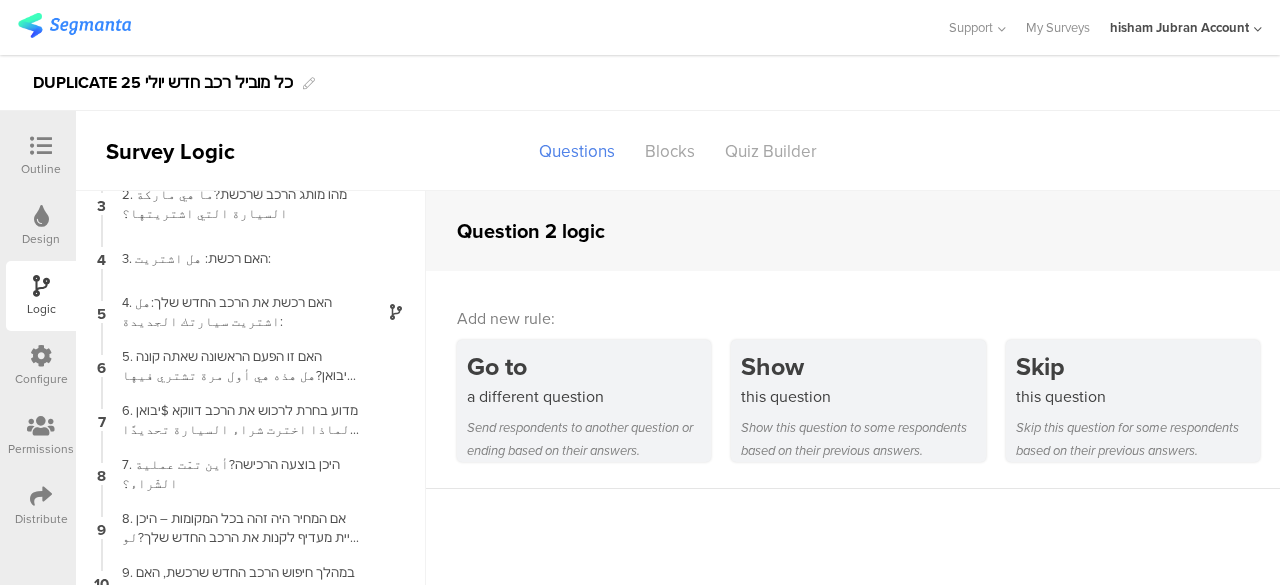 scroll, scrollTop: 0, scrollLeft: 0, axis: both 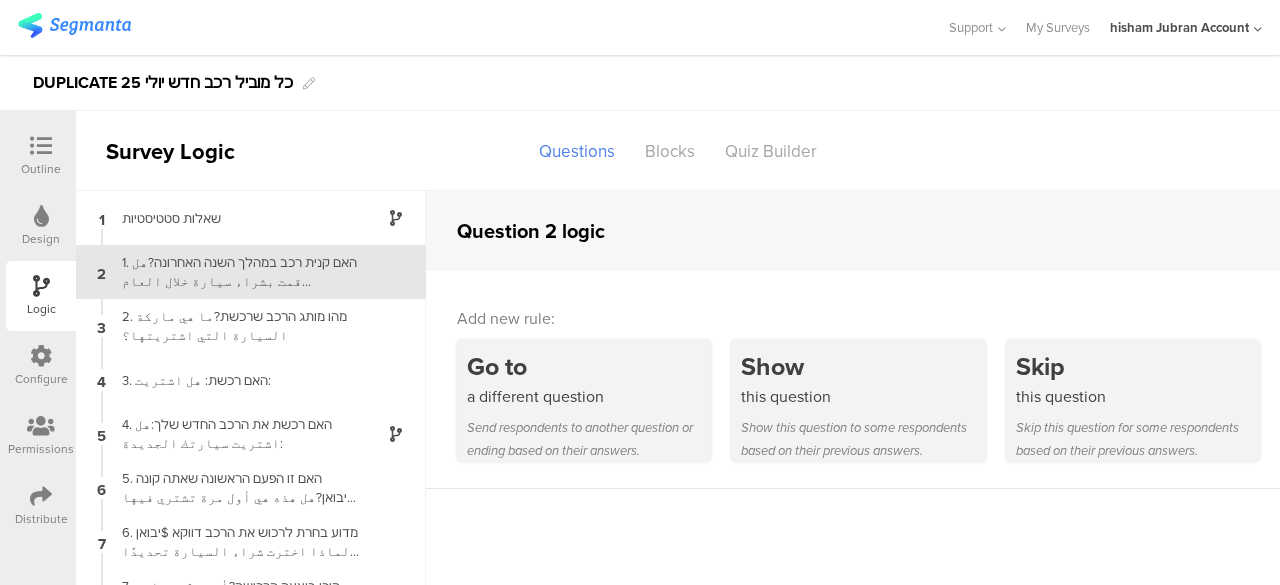 click on "1.	האם קנית רכב במהלך השנה האחרונה?هل قمت بشراء سيارة خلال العام الماضي؟" at bounding box center (235, 272) 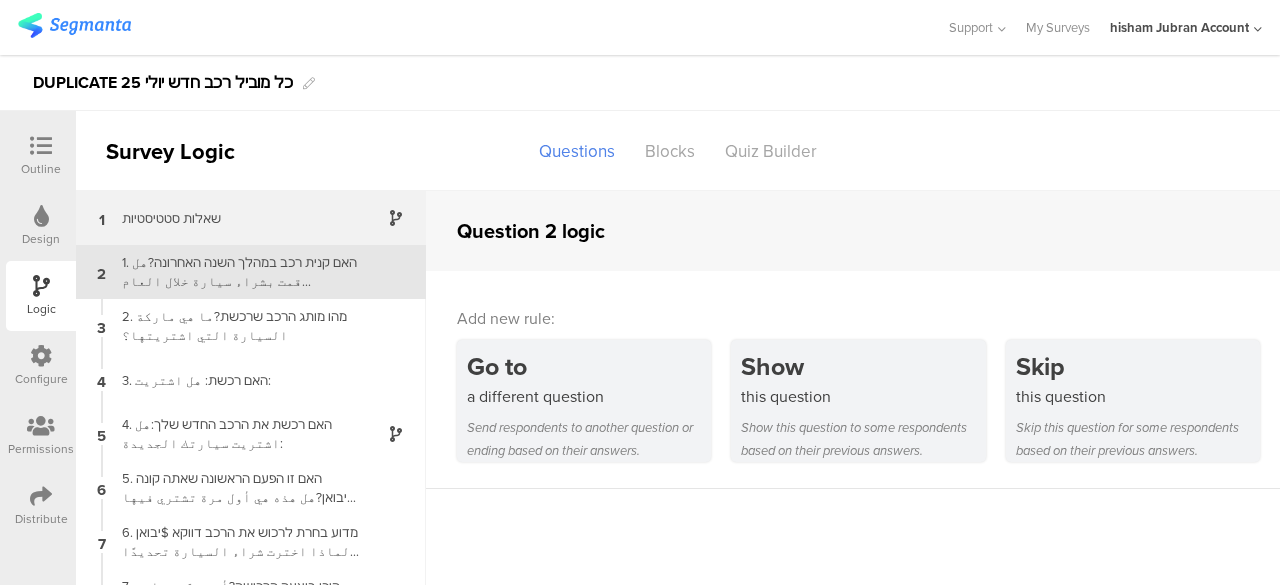 click on "שאלות סטטיסטיות" at bounding box center [235, 218] 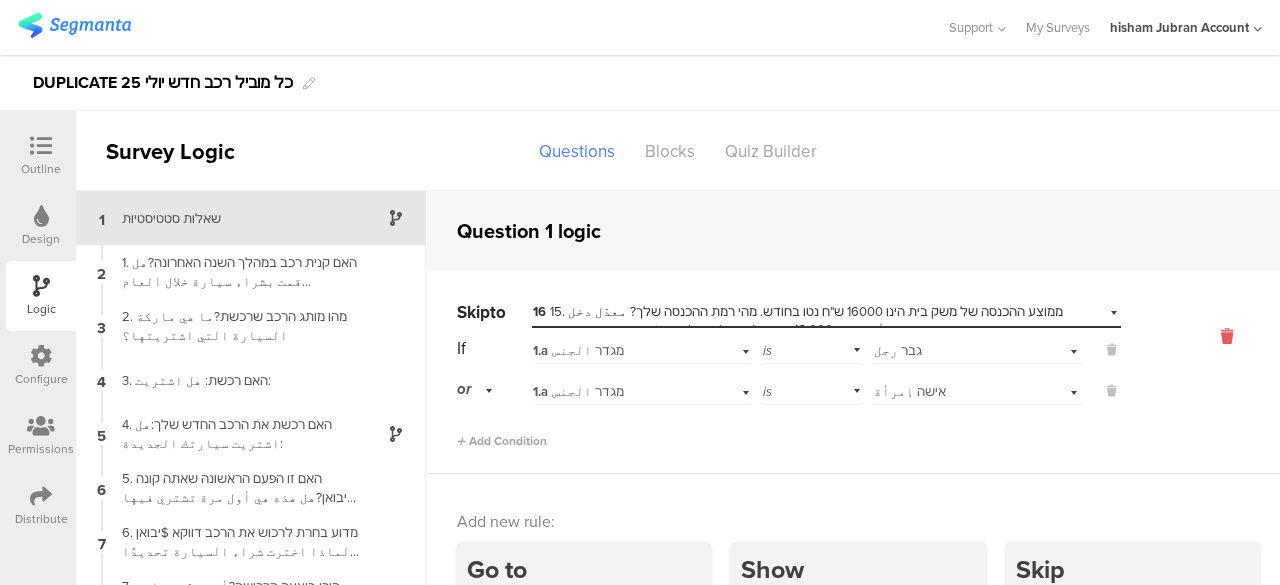 click at bounding box center (1227, 336) 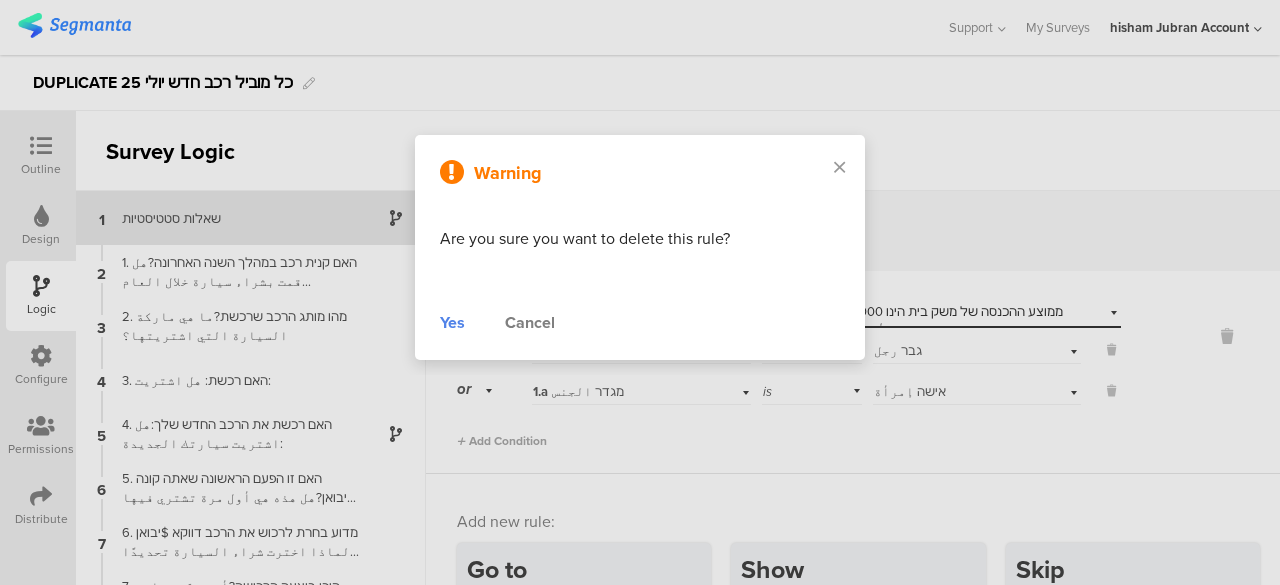 click on "Yes" at bounding box center [452, 323] 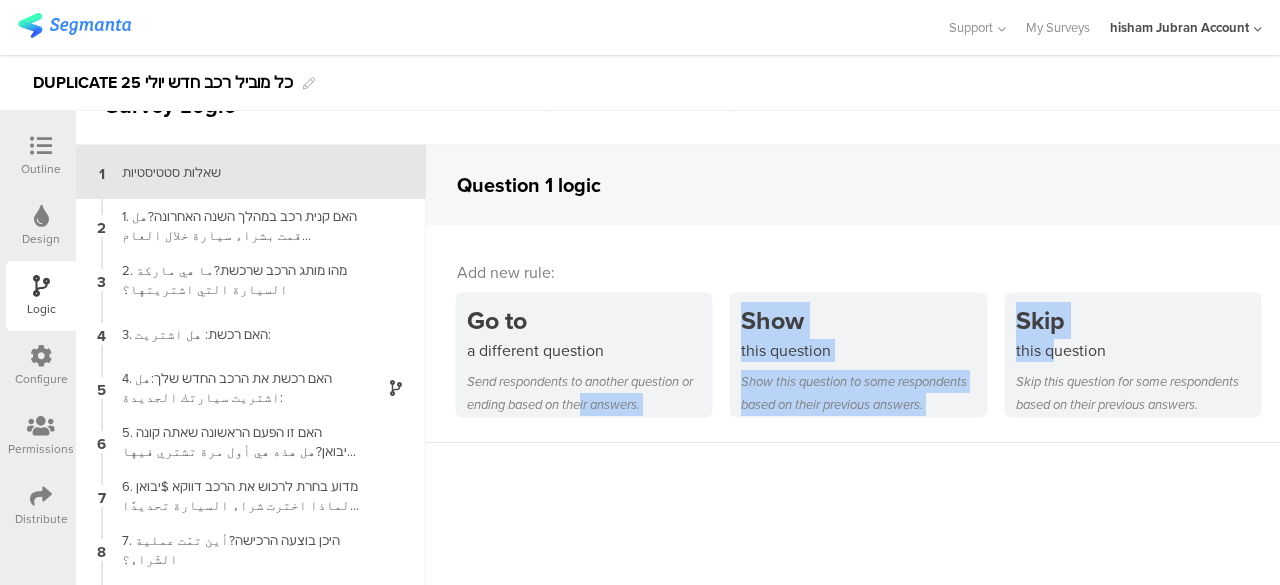 drag, startPoint x: 1042, startPoint y: 391, endPoint x: 582, endPoint y: 578, distance: 496.55716 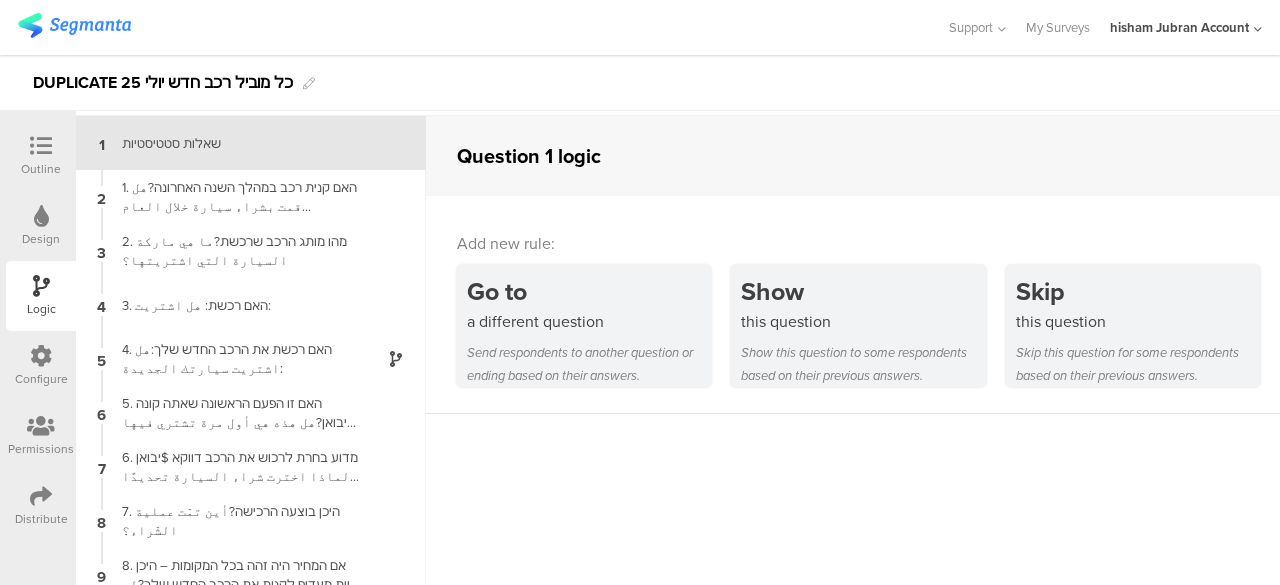 click on "Question 1 logic
Add new rule:
Go to
a different question
Send respondents to another question or ending based on their answers.
Show
this question
Show this question to some respondents based on their previous answers.
Skip
this question
Skip this question for some respondents based on their previous answers.
Please select a question in order to apply survey logic" at bounding box center (853, 353) 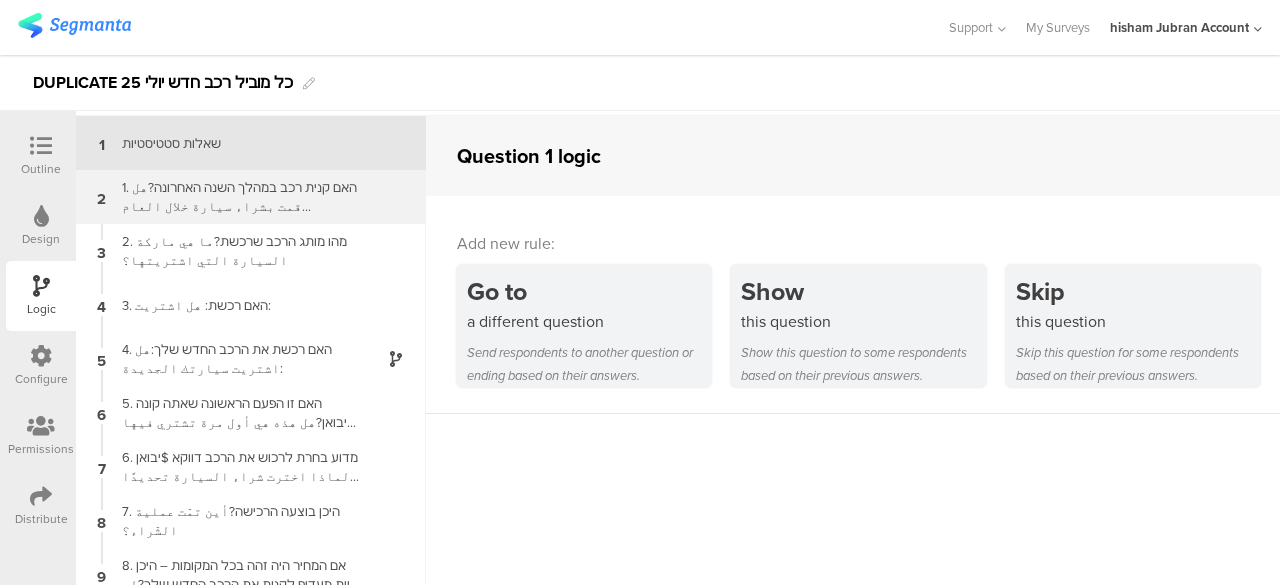 click on "1.	האם קנית רכב במהלך השנה האחרונה?هل قمت بشراء سيارة خلال العام الماضي؟" at bounding box center [235, 197] 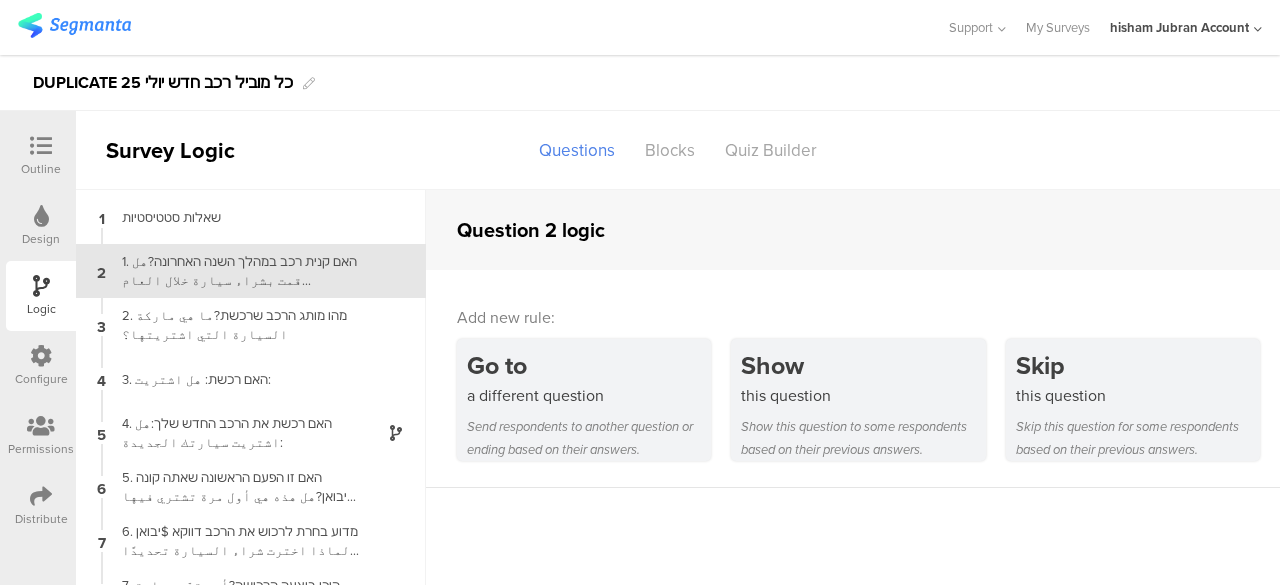 scroll, scrollTop: 0, scrollLeft: 0, axis: both 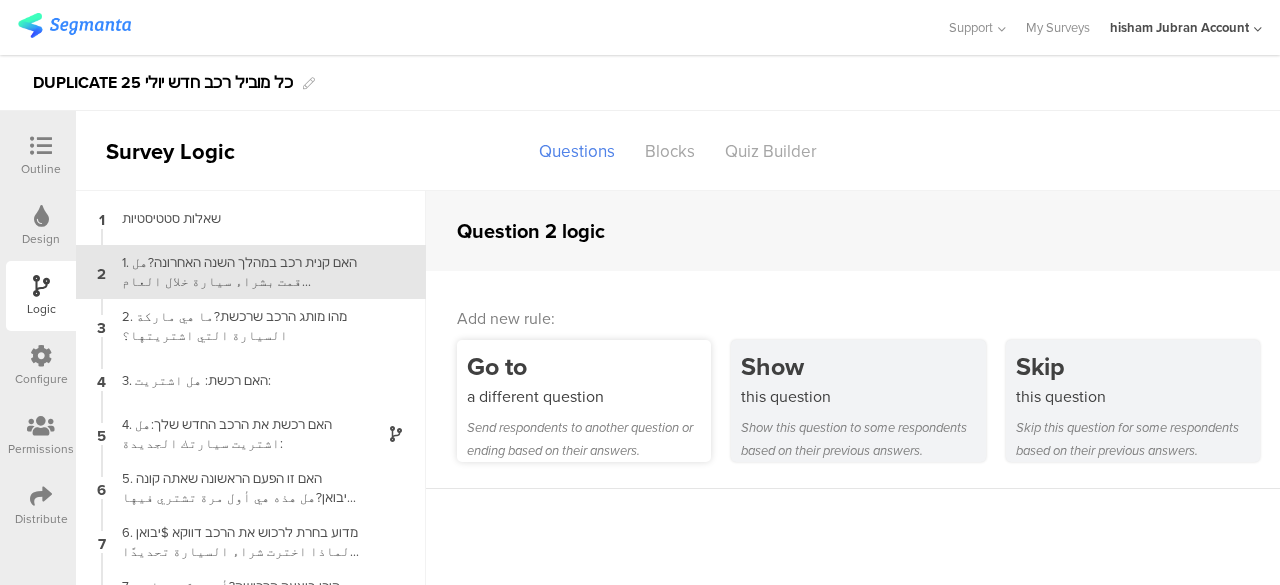 click on "Send respondents to another question or ending based on their answers." at bounding box center [589, 439] 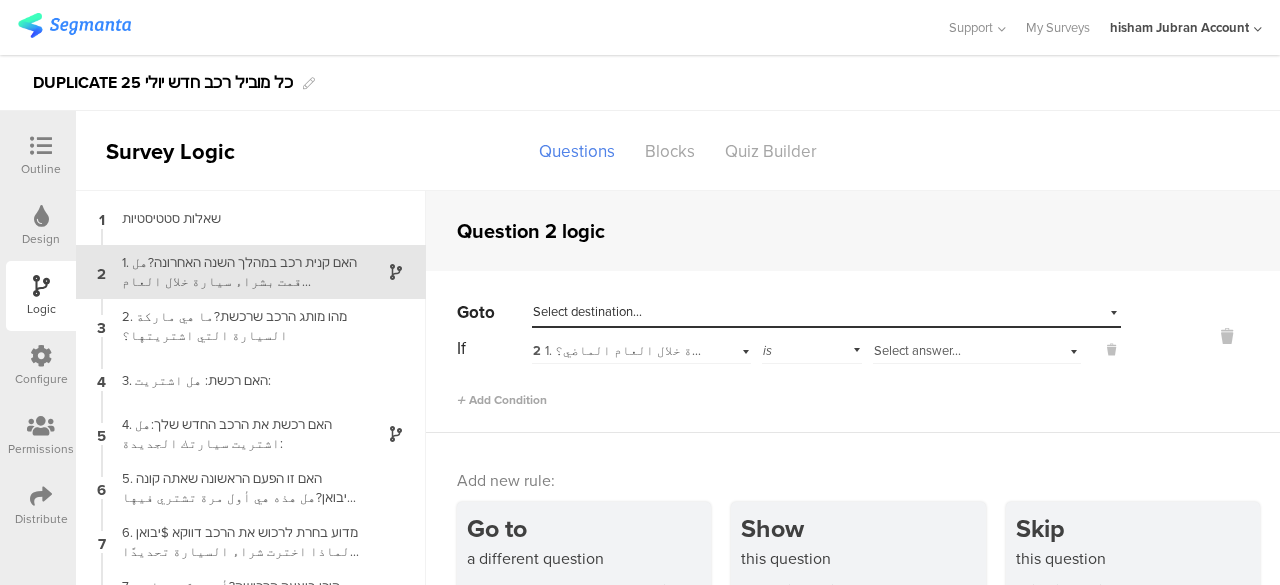 click on "Select destination..." at bounding box center [587, 311] 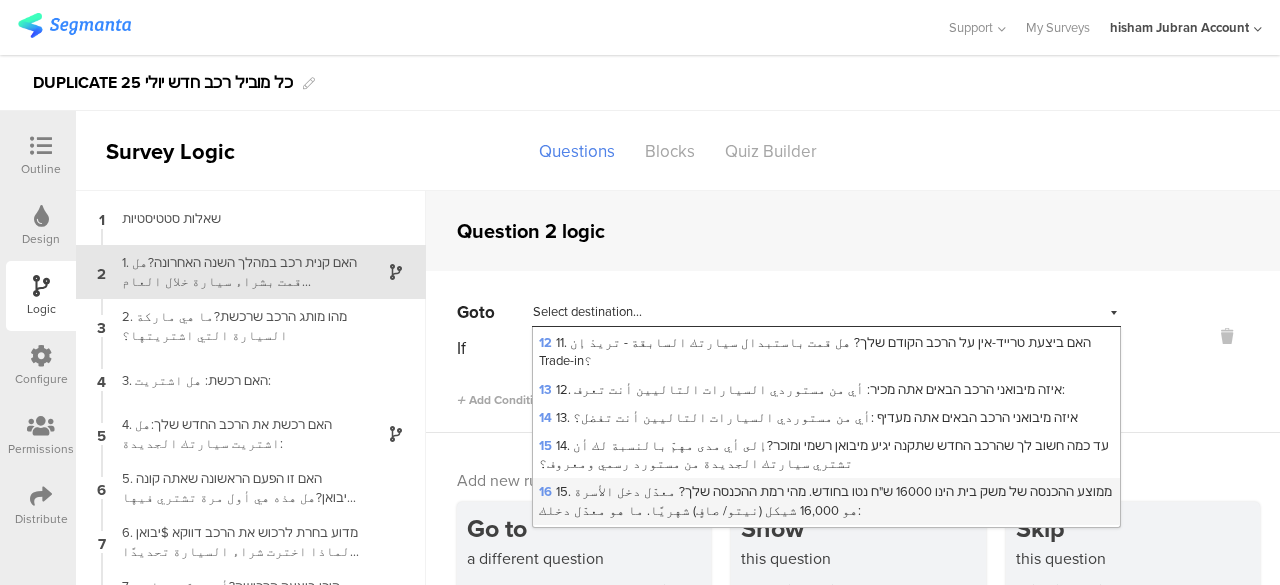 scroll, scrollTop: 400, scrollLeft: 0, axis: vertical 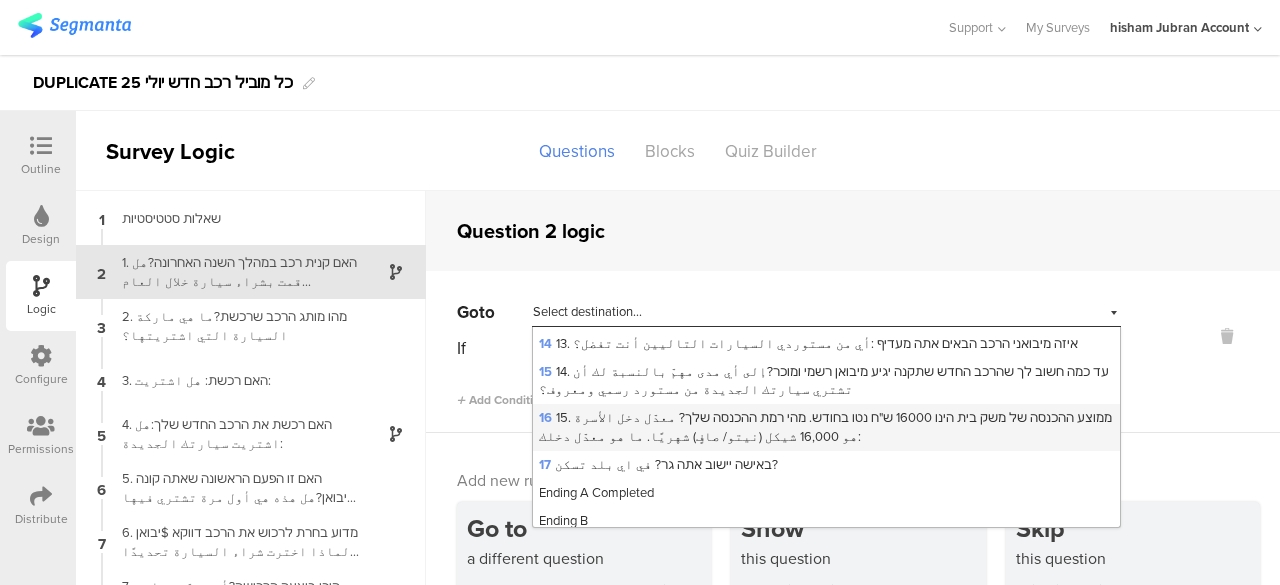 click on "16  15.	ממוצע ההכנסה של משק בית הינו 16000 ש"ח נטו בחודש. מהי רמת ההכנסה שלך? معدّل دخل الأسرة هو 16,000 شيكل (نيتو/ صافٍ) شهريًا. ما هو معدّل دخلك:" at bounding box center [825, 426] 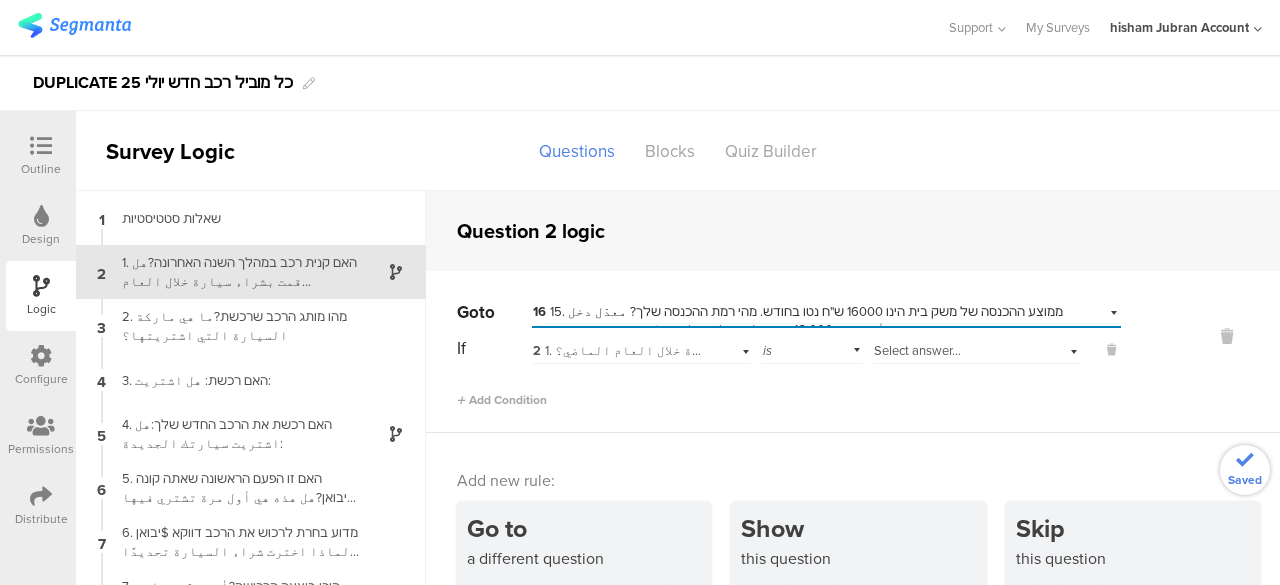 click on "2  1.	האם קנית רכב במהלך השנה האחרונה?هل قمت بشراء سيارة خلال العام الماضي؟" at bounding box center (777, 350) 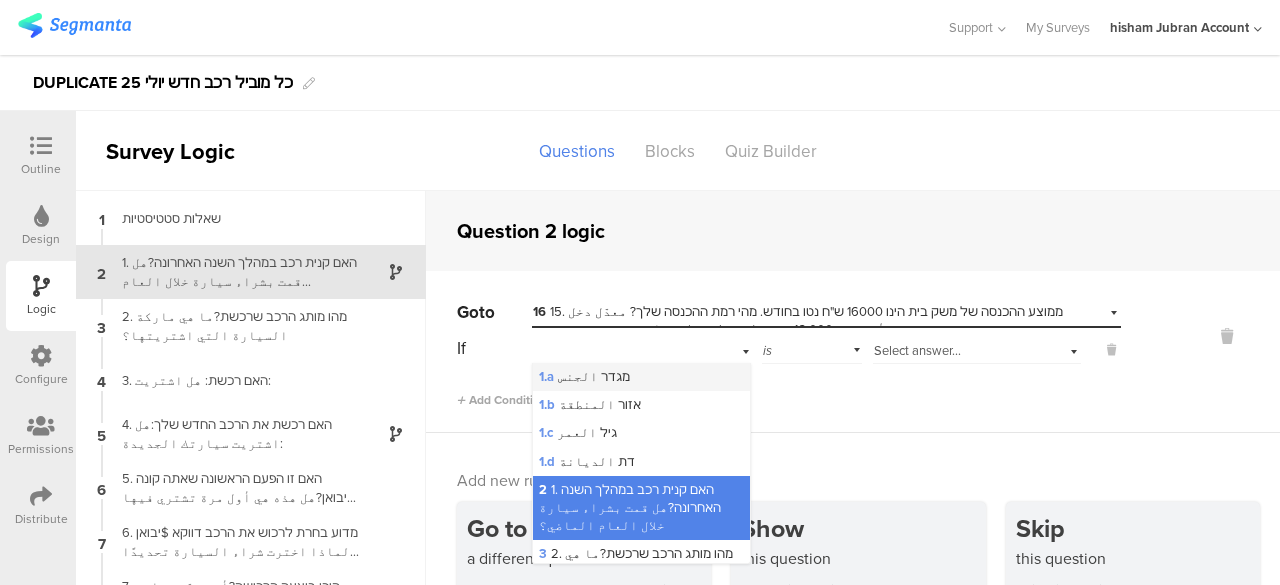 click on "1.a  מגדר الجنس" at bounding box center [584, 376] 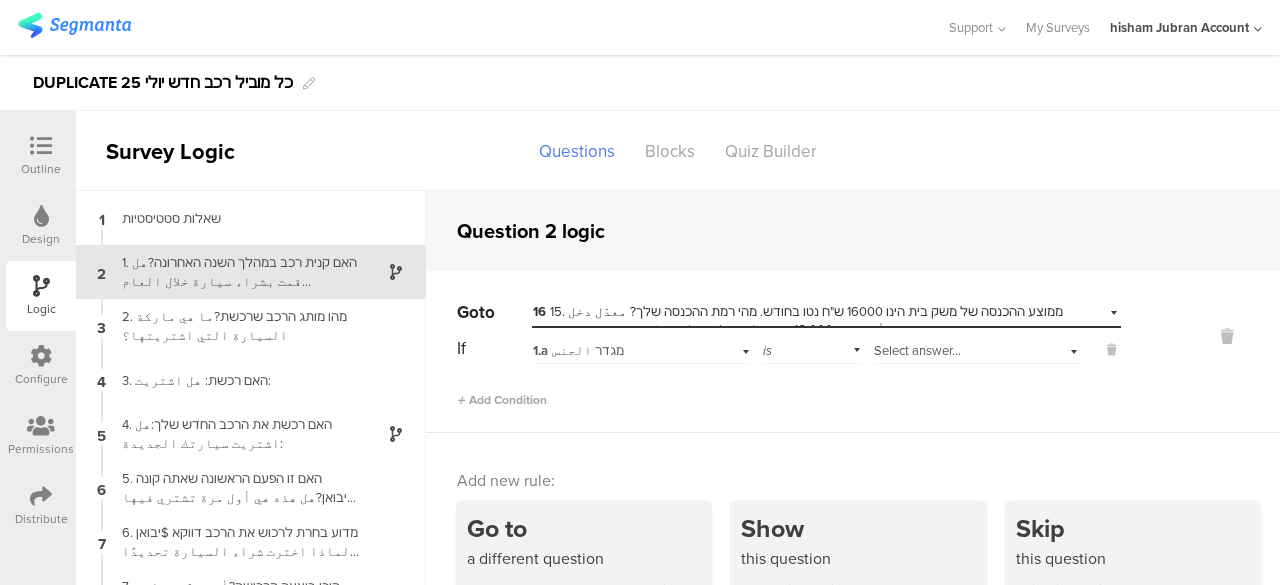 click on "Select answer..." at bounding box center (917, 350) 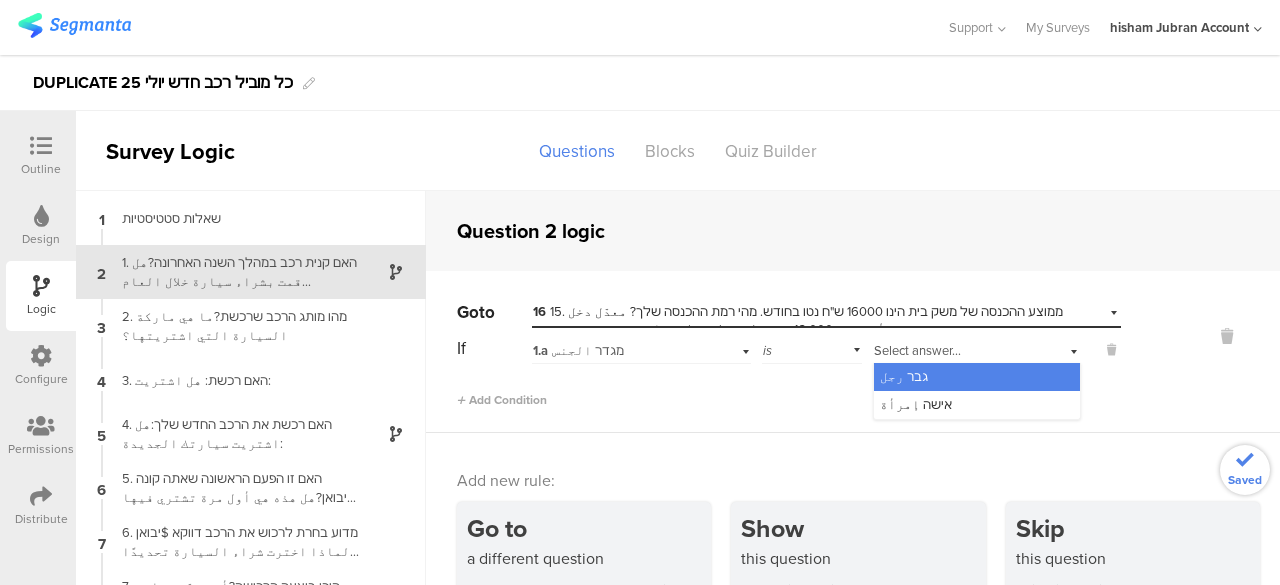 click on "גבר رجل" at bounding box center [904, 376] 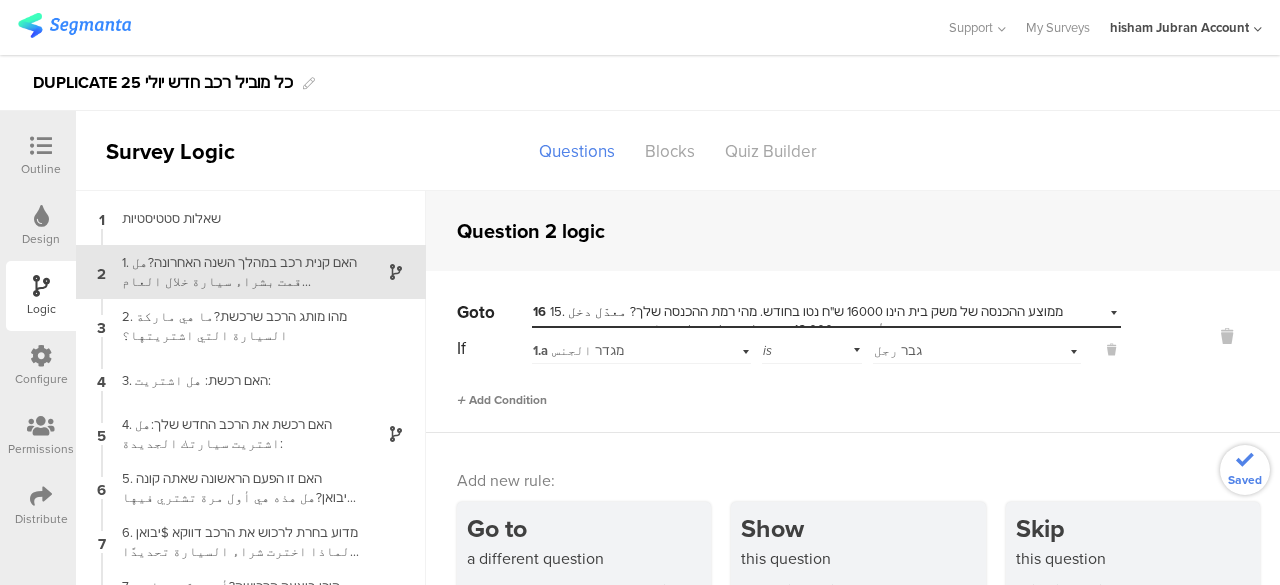 click on "Add Condition" at bounding box center (502, 400) 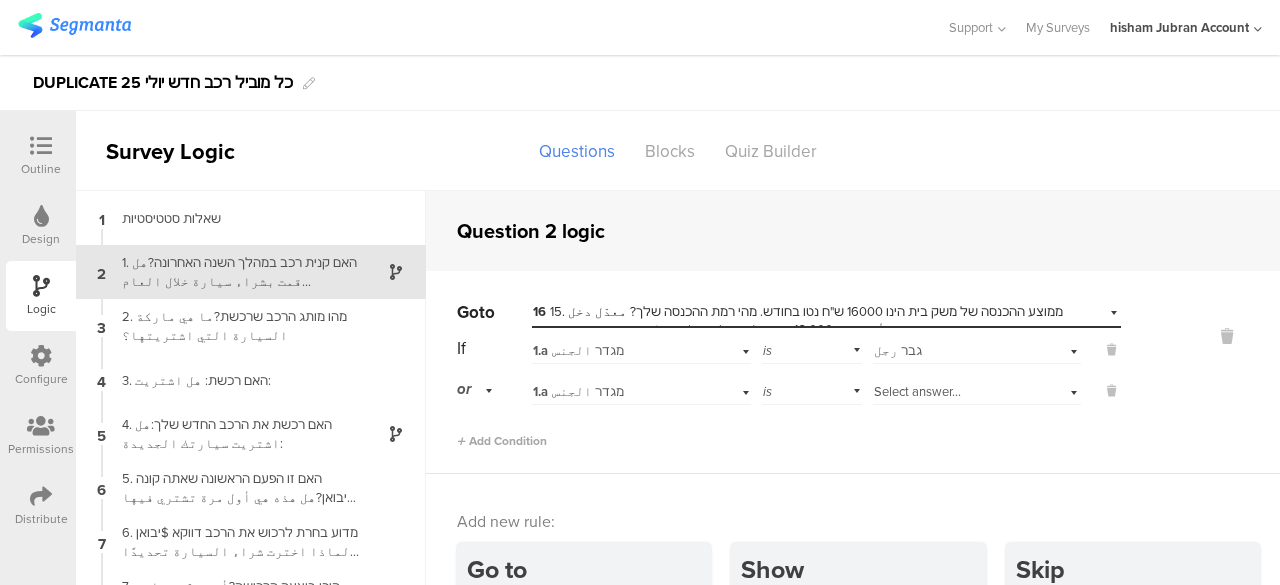 click on "Select answer..." at bounding box center [917, 391] 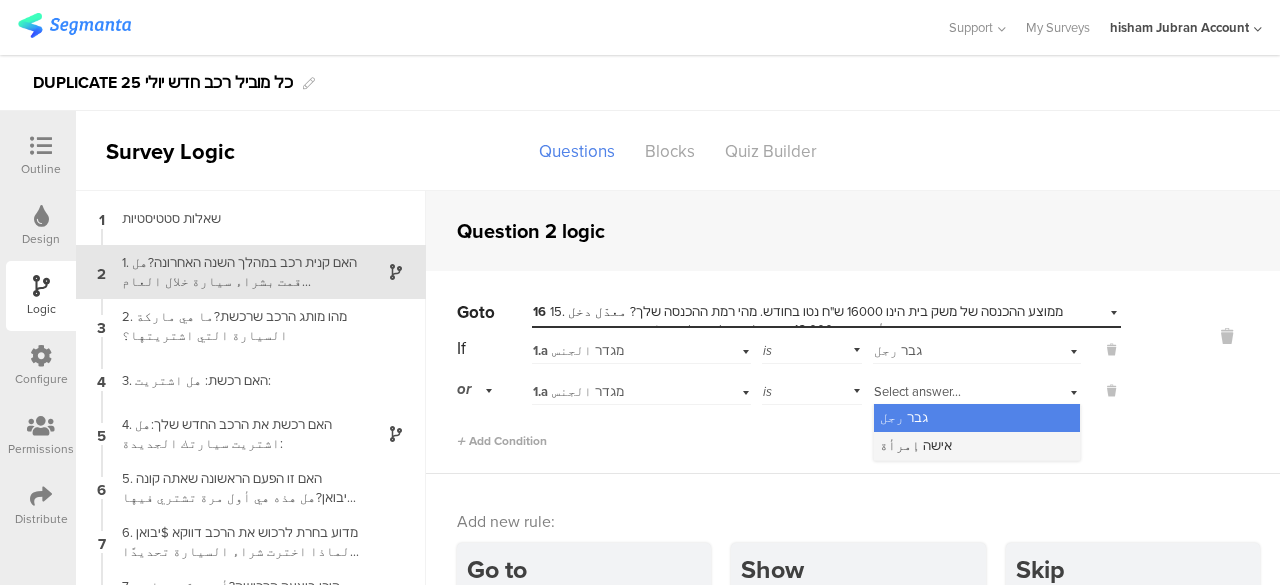 click on "אישה إمرأة" at bounding box center (916, 445) 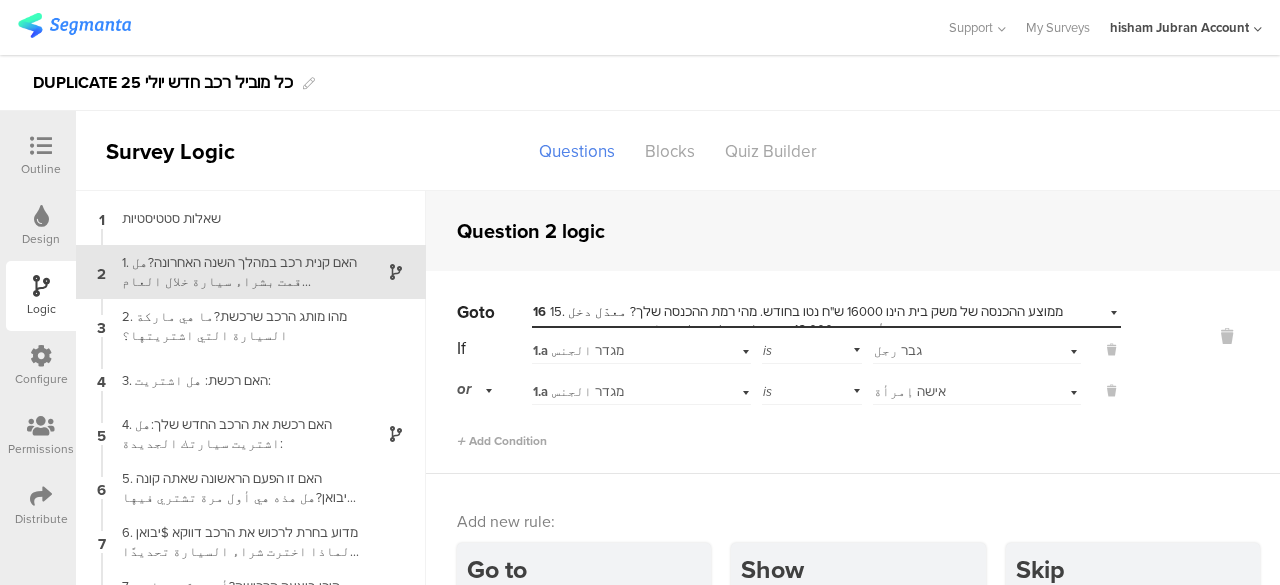 click on "Go  to Select destination...   16  15.	ממוצע ההכנסה של משק בית הינו 16000 ש"ח נטו בחודש. מהי רמת ההכנסה שלך? معدّل دخل الأسرة هو 16,000 شيكل (نيتو/ صافٍ) شهريًا. ما هو معدّل دخلك:
If   1.a  מגדר الجنس
is Select answer...   גבר رجل
or   1.a  מגדר الجنس
is Select answer...   אישה إمرأة" at bounding box center [853, 372] 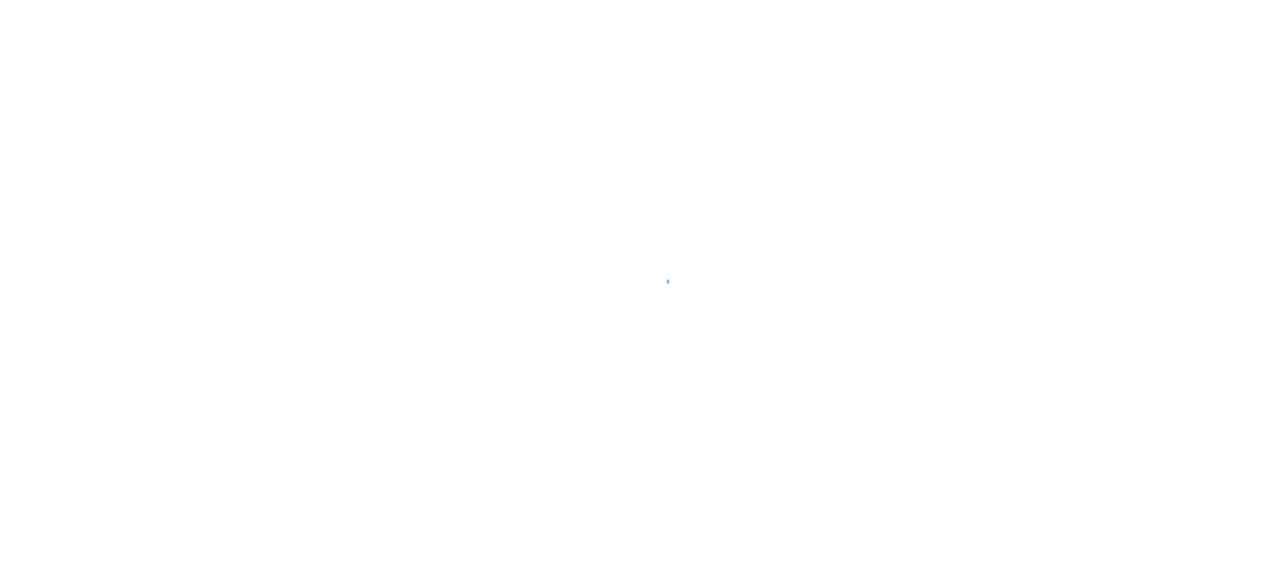 scroll, scrollTop: 0, scrollLeft: 0, axis: both 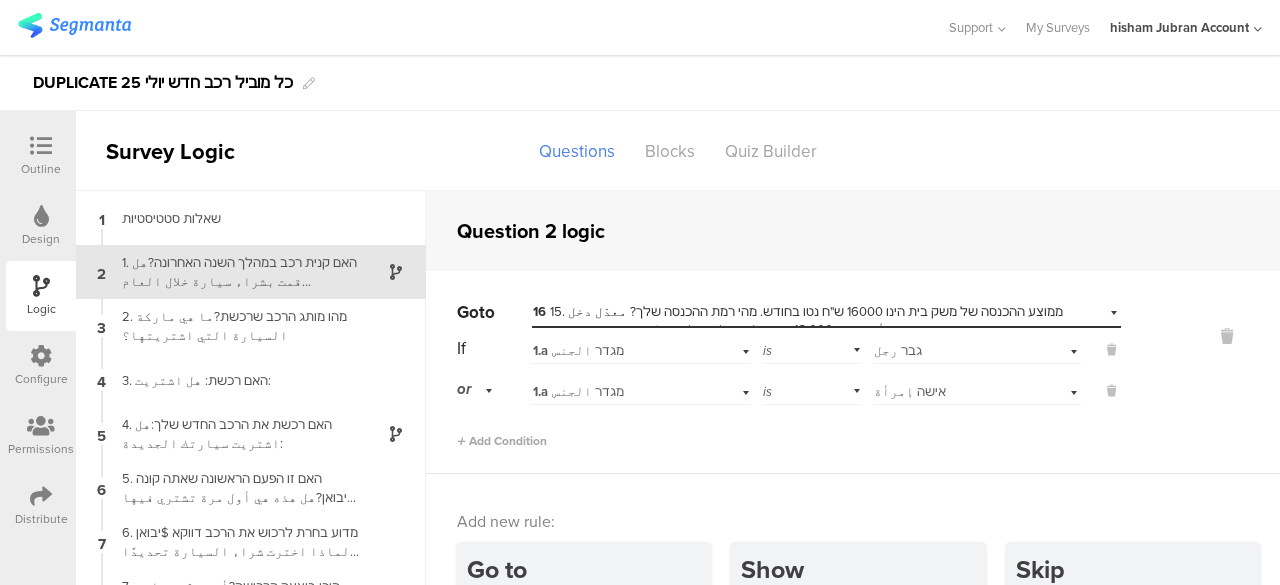 click at bounding box center [41, 146] 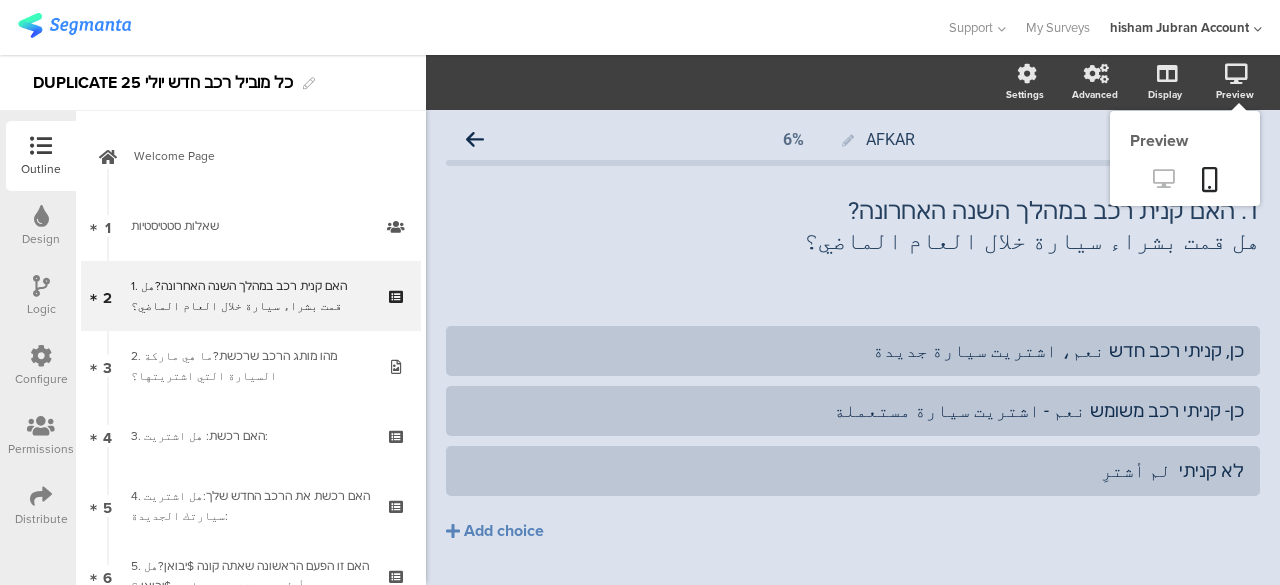 click 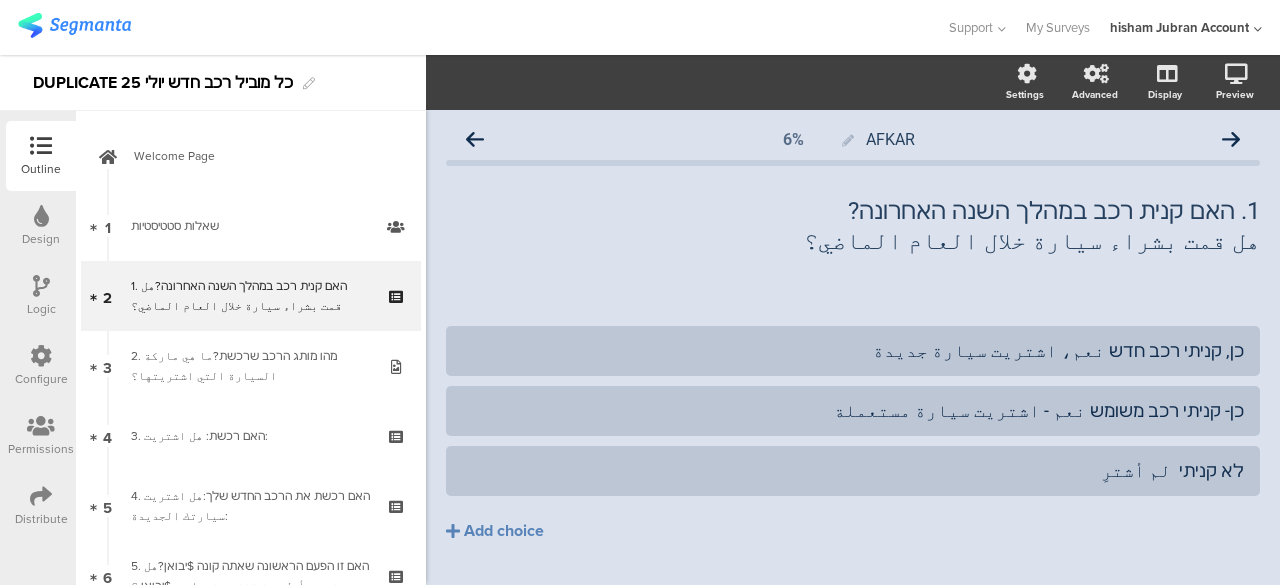 click at bounding box center (41, 286) 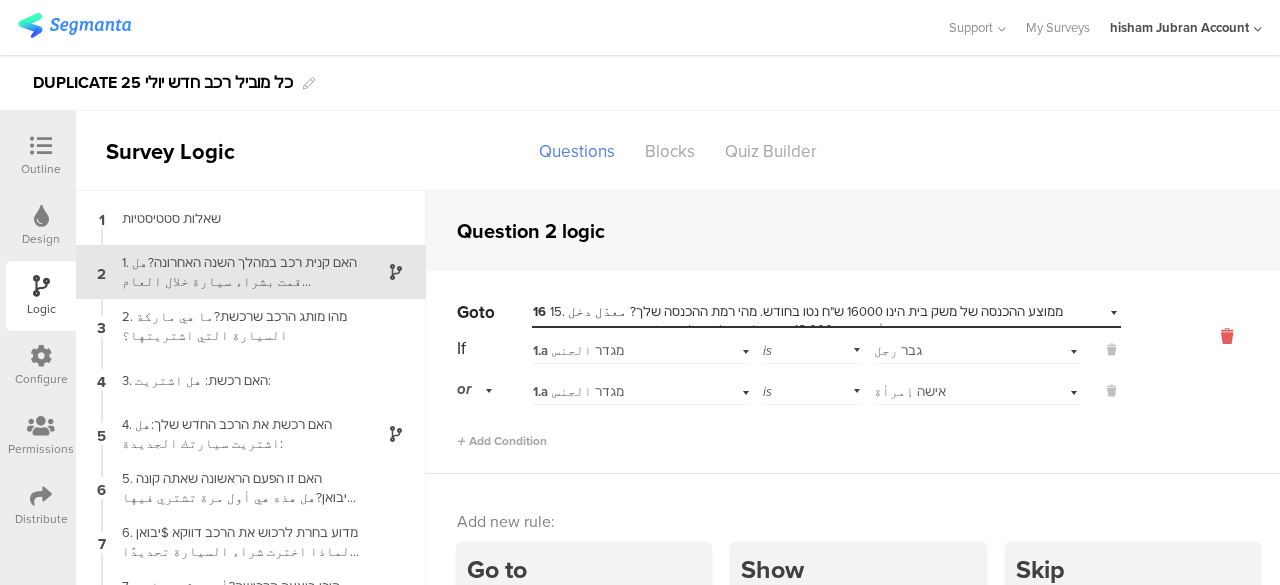 click at bounding box center (1227, 336) 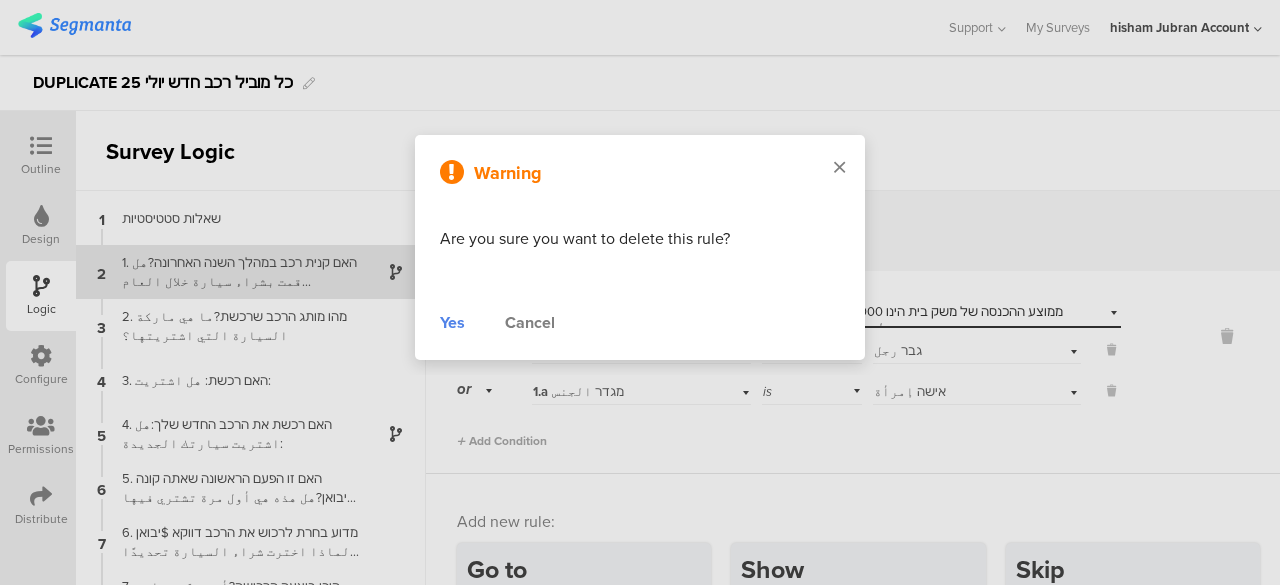 click at bounding box center (839, 167) 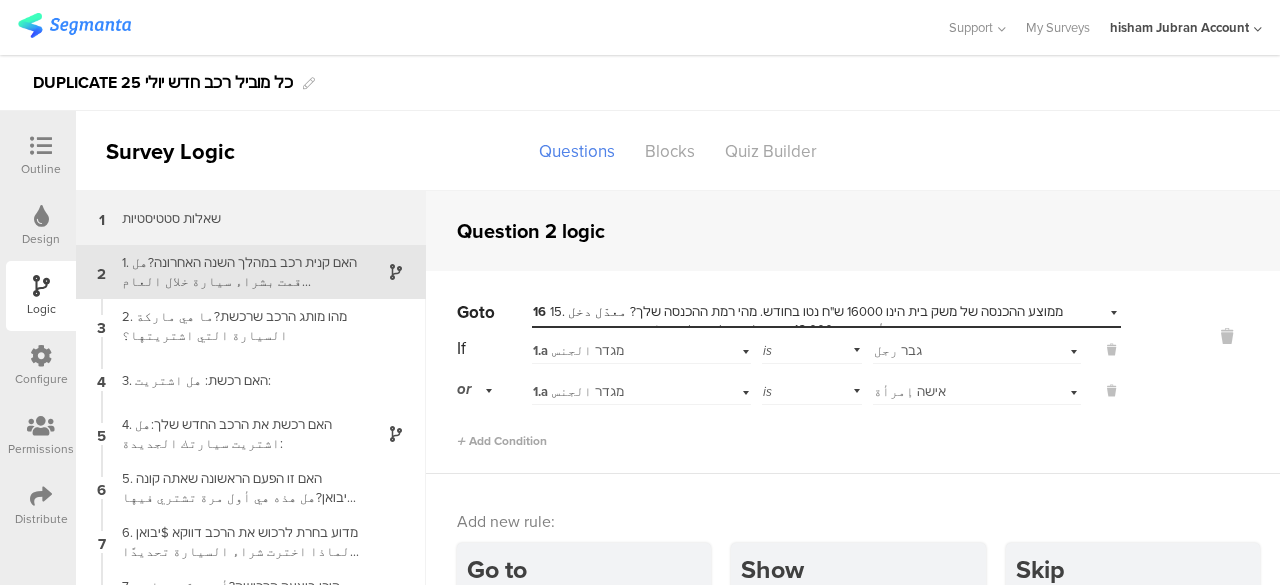 click on "שאלות סטטיסטיות" at bounding box center [235, 218] 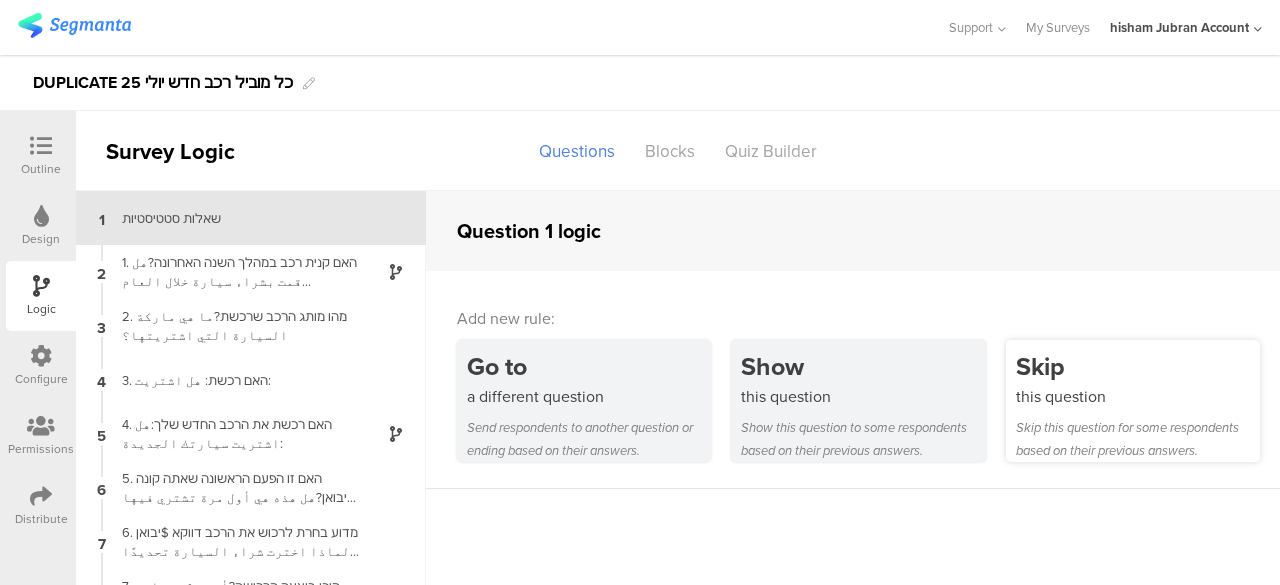 click on "this question" at bounding box center (1138, 396) 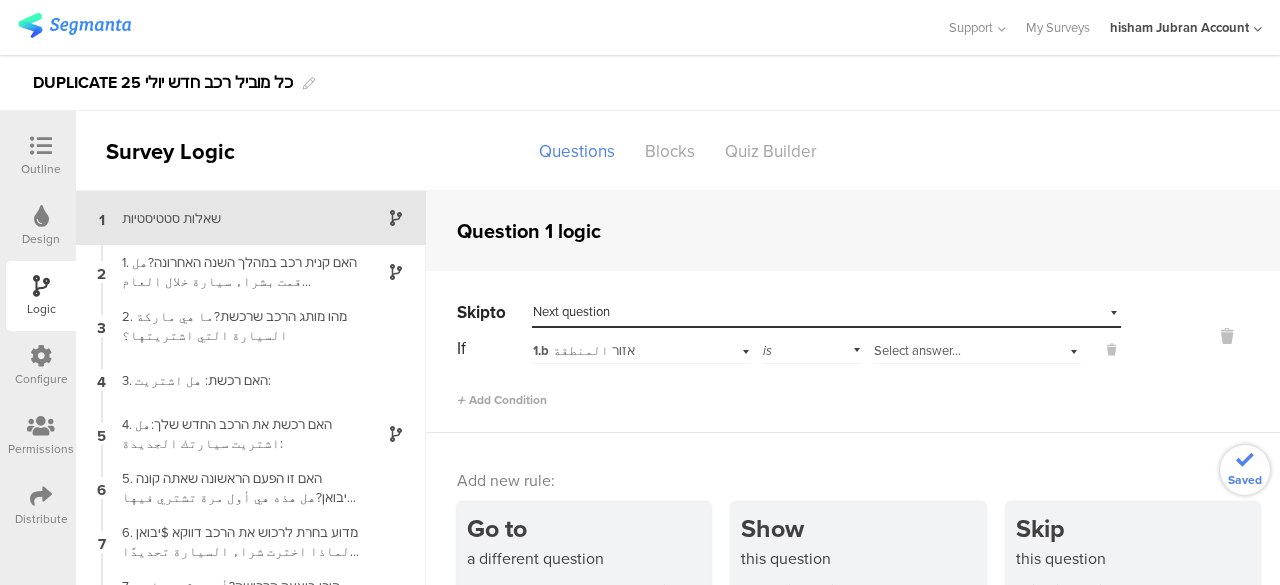 click on "Next question" at bounding box center (571, 311) 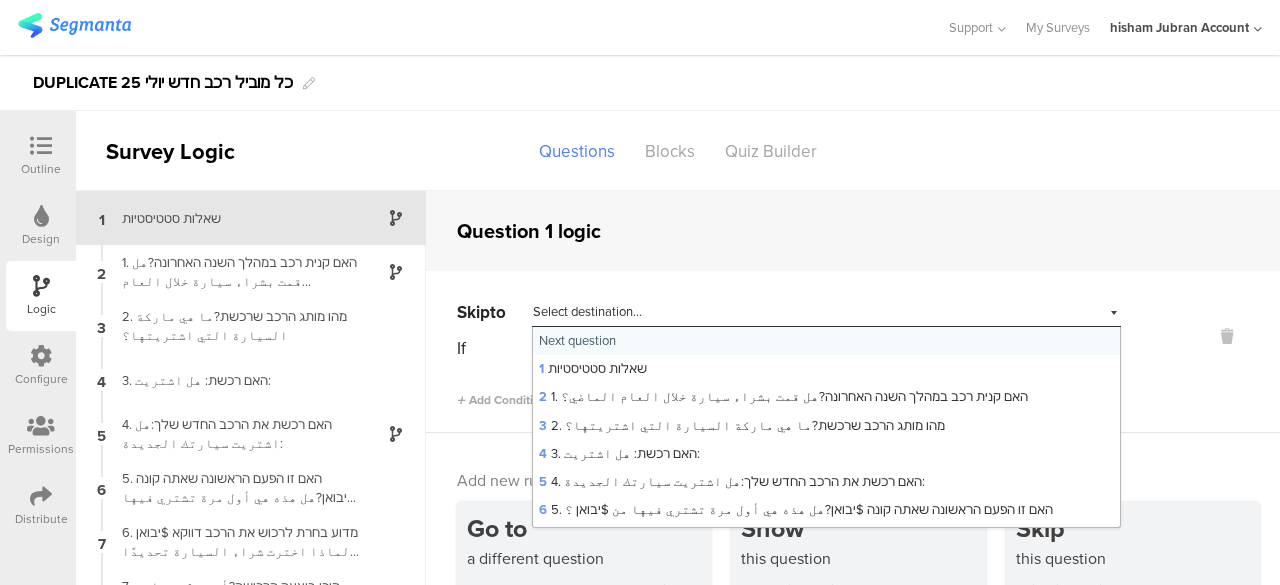 click on "Skip  to Select destination...   Next question
Next question
1  שאלות סטטיסטיות
2  1.	האם קנית רכב במהלך השנה האחרונה?هل قمت بشراء سيارة خلال العام الماضي؟
3  2.	מהו מותג הרכב שרכשת?ما هي ماركة السيارة التي اشتريتها؟
4  3.	האם רכשת: هل اشتريت:
5  4.	האם רכשת את הרכב החדש שלך:هل اشتريت سيارتك الجديدة:
6  5.	האם זו הפעם הראשונה שאתה קונה $יבואן?هل هذه هي أول مرة تشتري فيها من $יבואן ؟
7  6.	מדוע בחרת לרכוש את הרכב דווקא $יבואן ?لماذا اخترت شراء السيارة تحديدًا $יבואן ?
8  9" at bounding box center (853, 352) 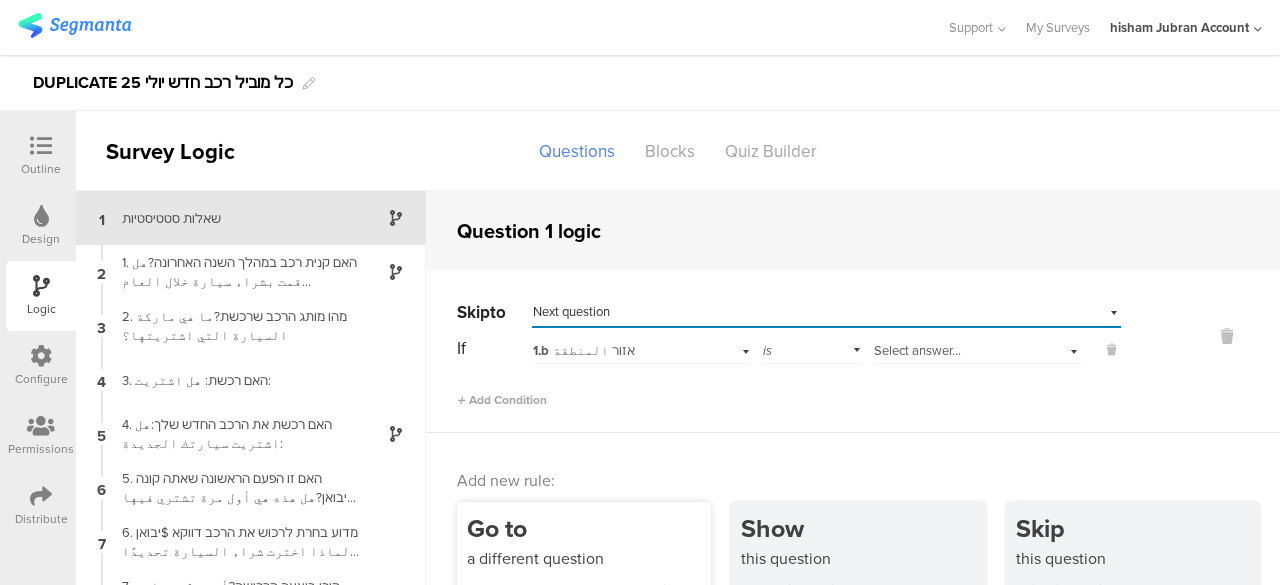 click on "Go to" at bounding box center (589, 528) 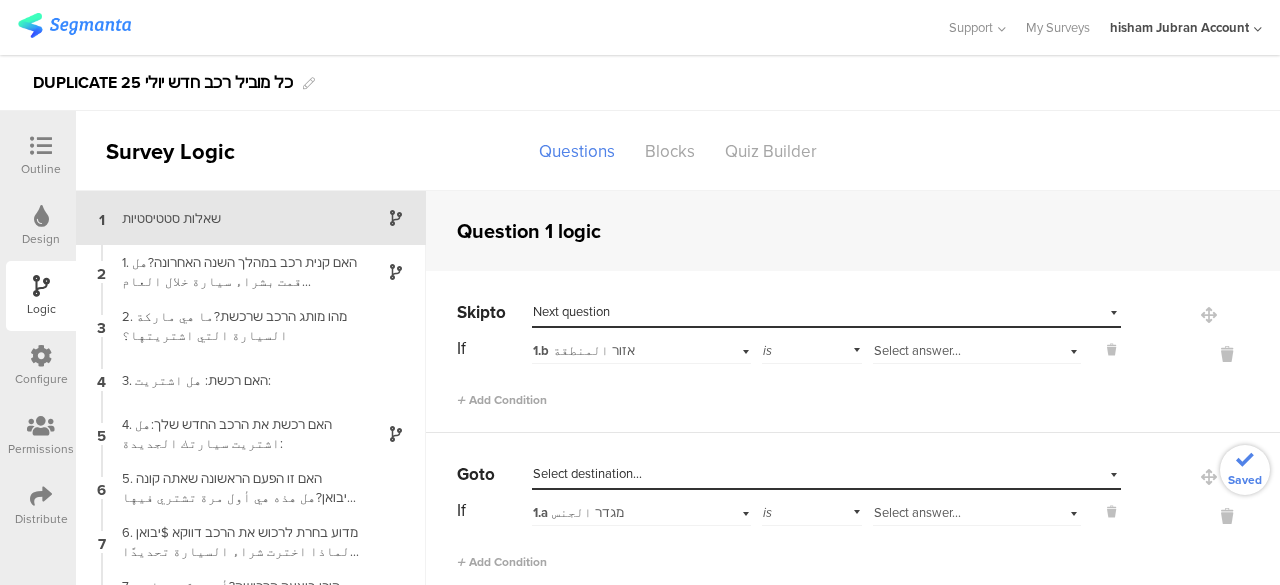 click on "Next question" at bounding box center [571, 311] 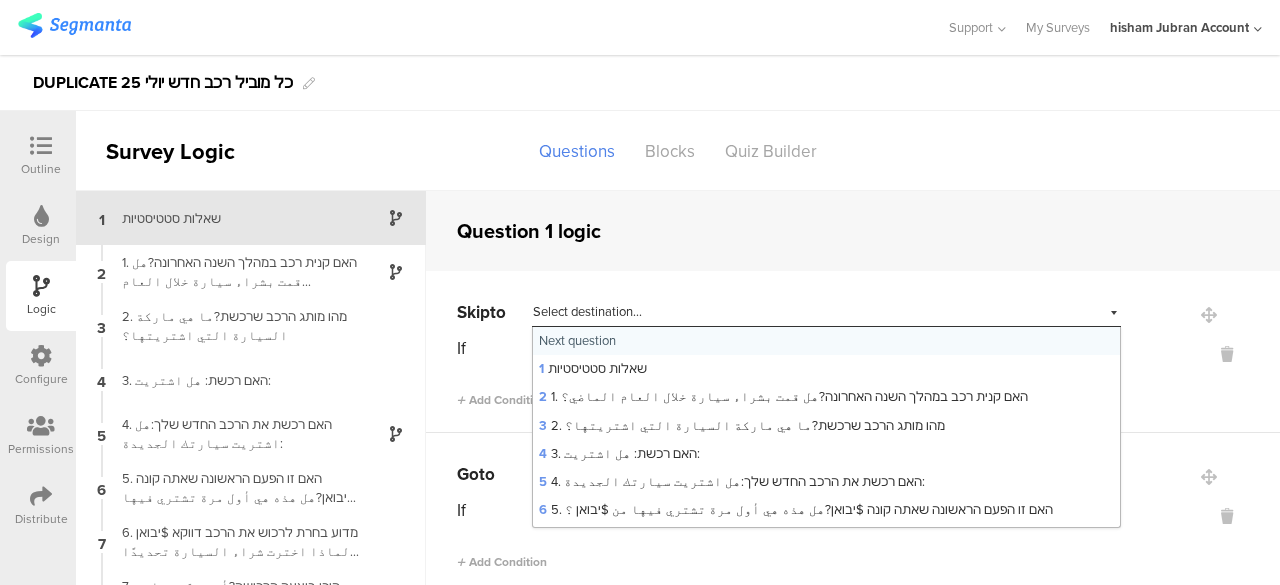 click on "Question 1 logic" at bounding box center [853, 231] 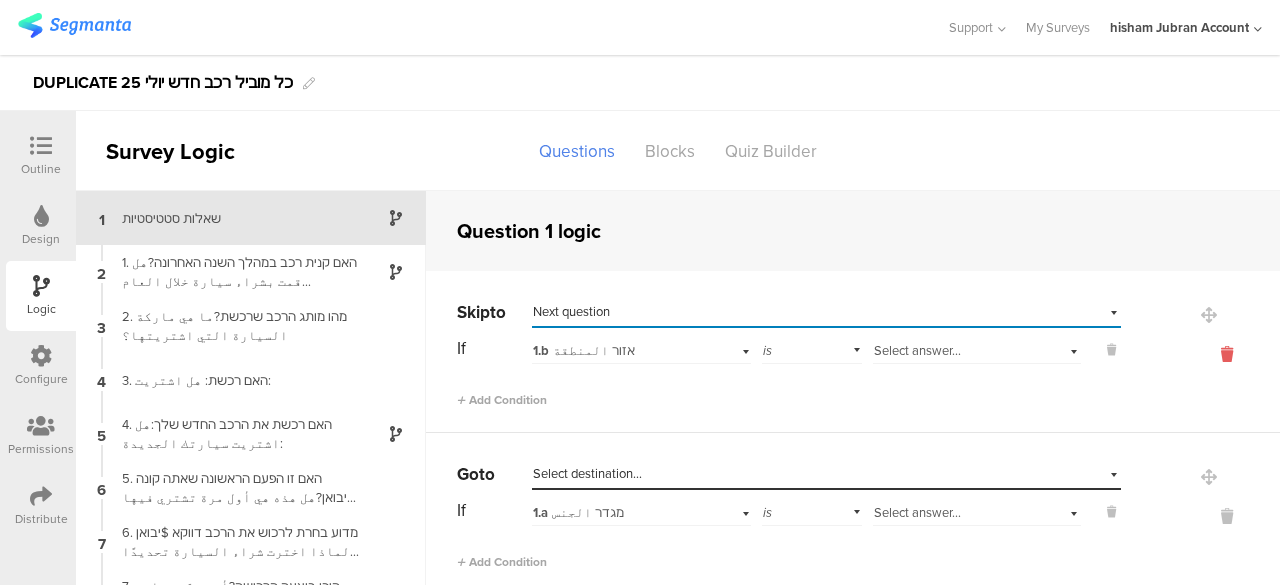 click at bounding box center [1227, 354] 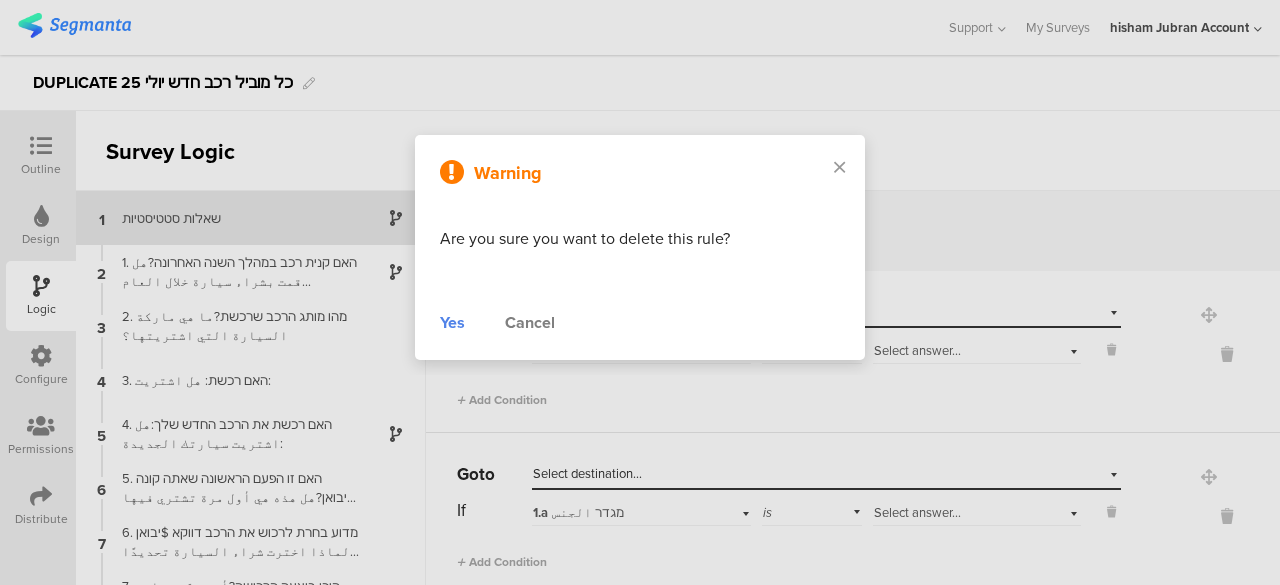 click on "Yes" at bounding box center [452, 323] 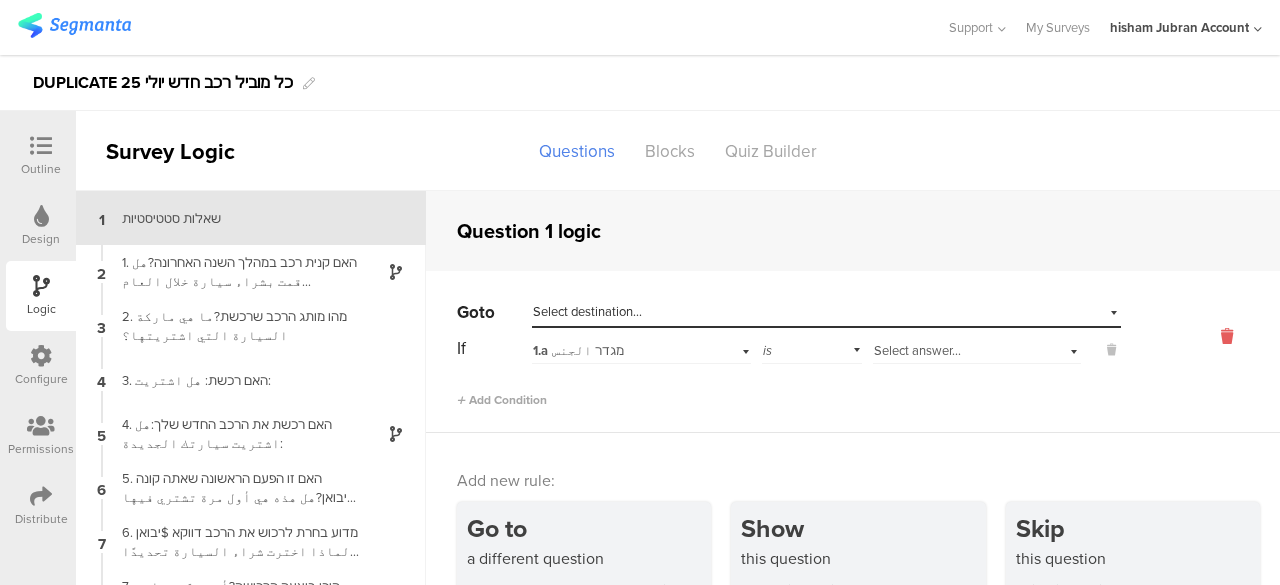 click at bounding box center (1227, 336) 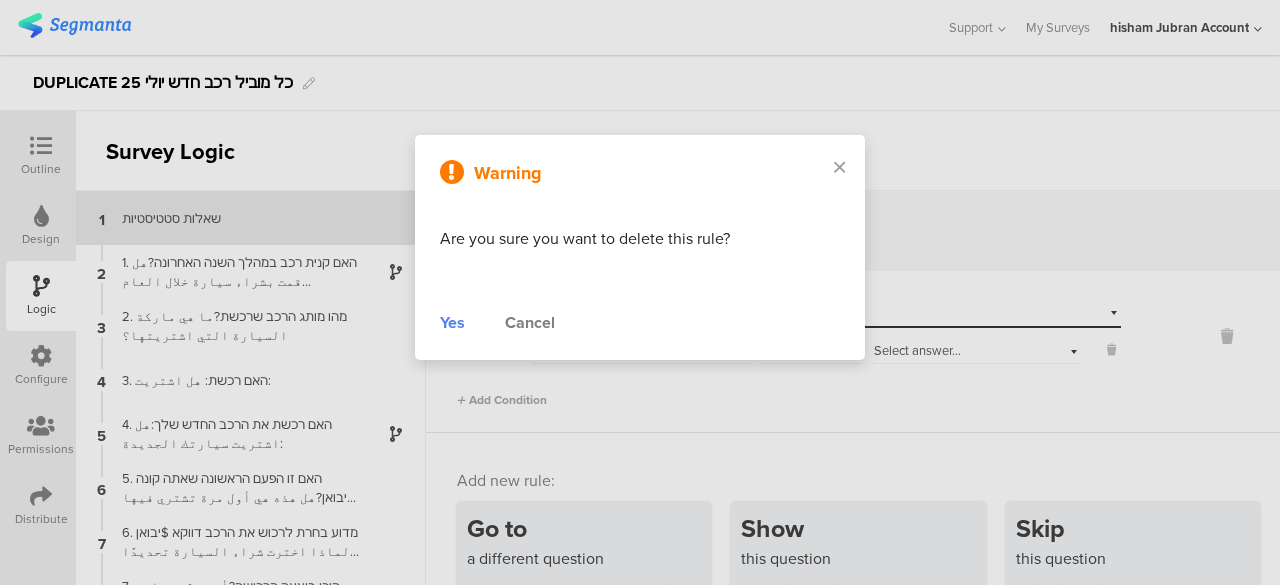 click on "Yes" at bounding box center (452, 323) 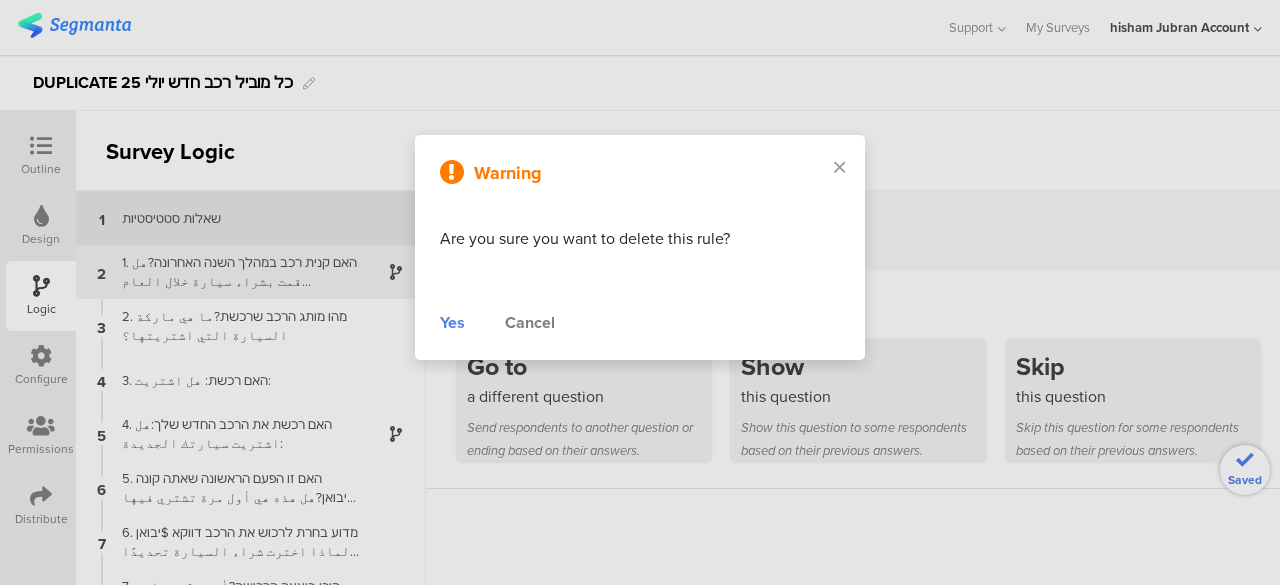click on "1.	האם קנית רכב במהלך השנה האחרונה?هل قمت بشراء سيارة خلال العام الماضي؟" at bounding box center [235, 272] 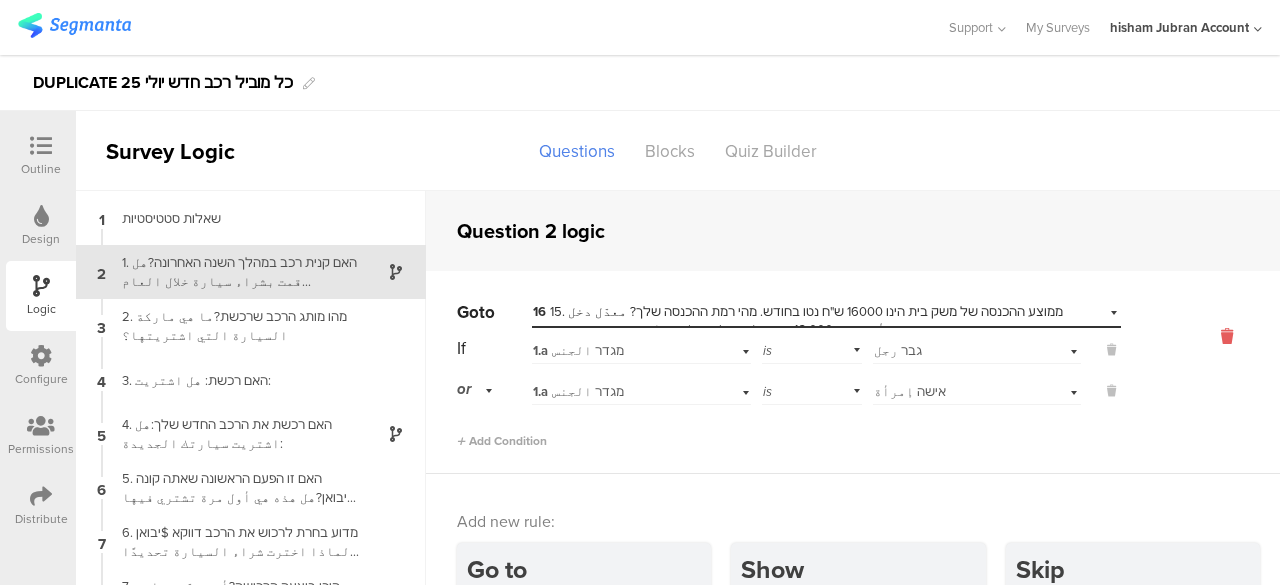 click at bounding box center [1227, 336] 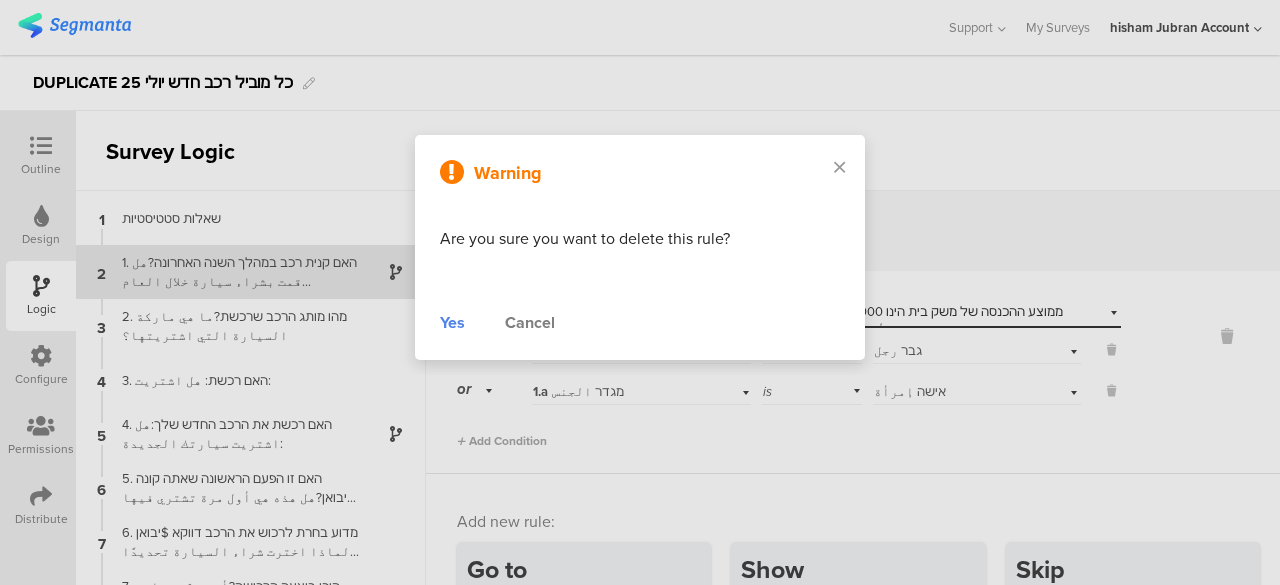 click on "Yes" at bounding box center [452, 323] 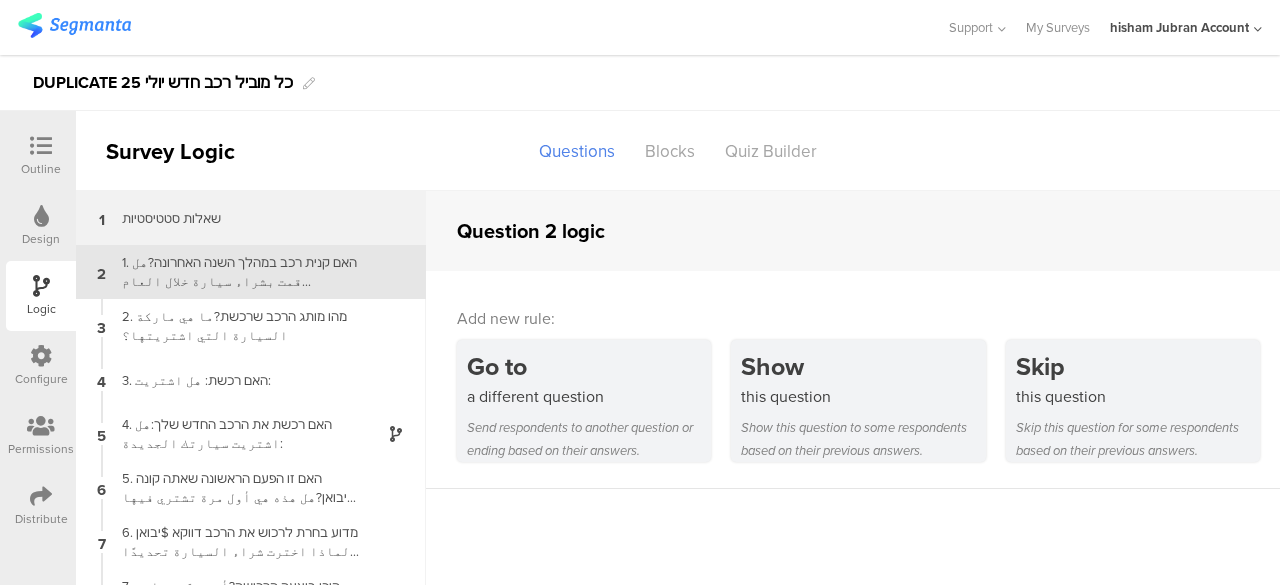 click on "שאלות סטטיסטיות" at bounding box center [235, 218] 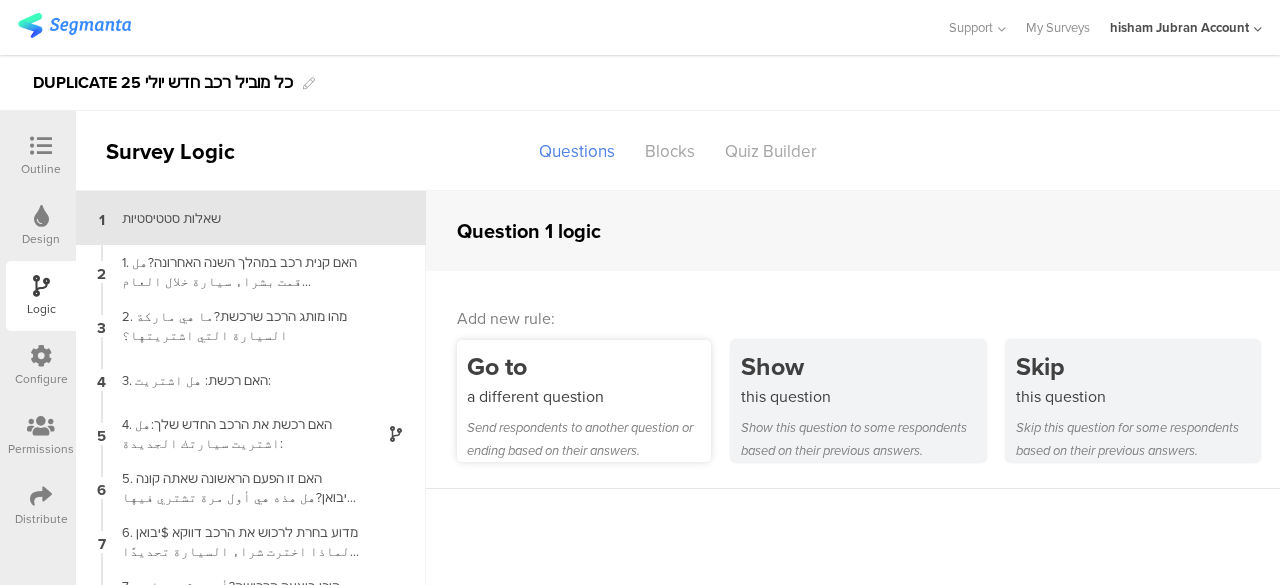 click on "a different question" at bounding box center (589, 396) 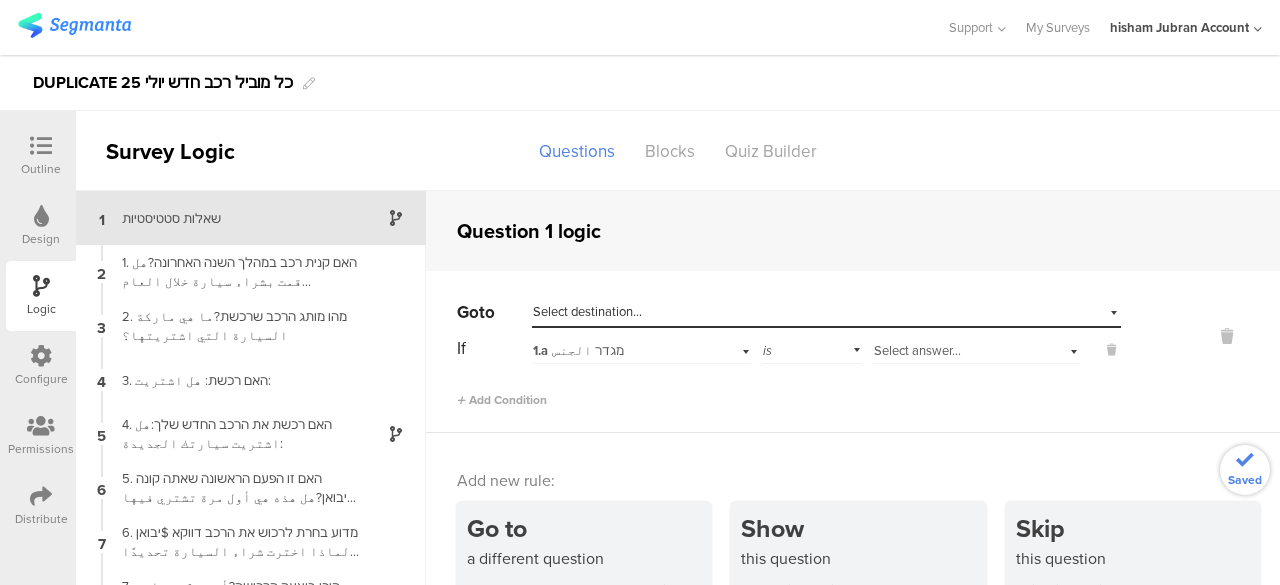 click on "Select destination..." at bounding box center (734, 312) 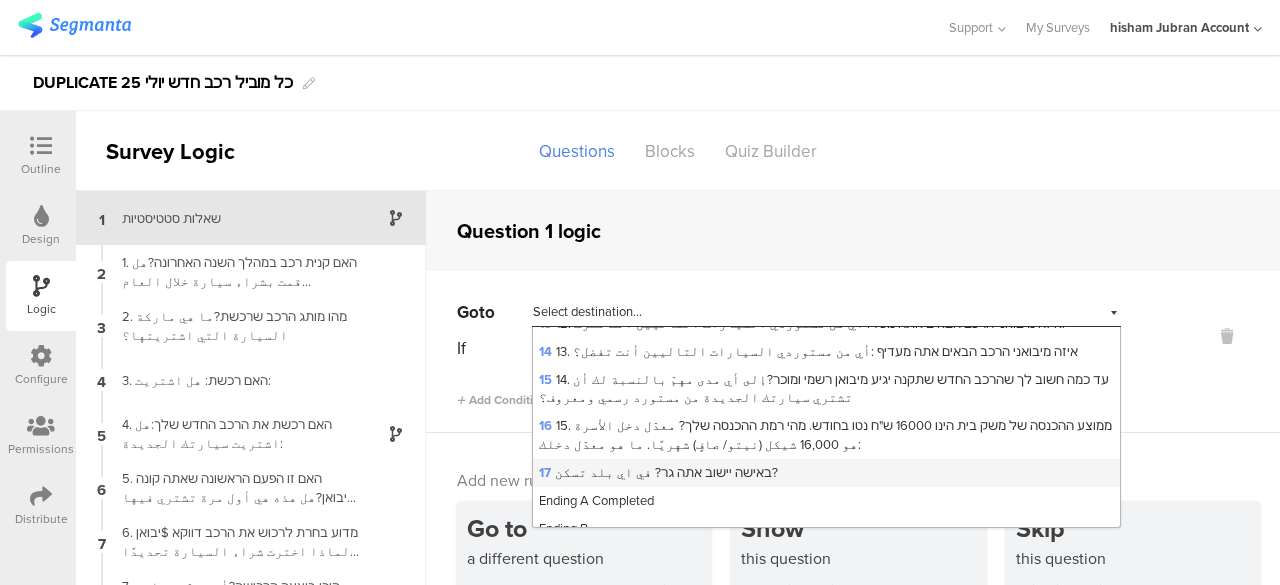 scroll, scrollTop: 429, scrollLeft: 0, axis: vertical 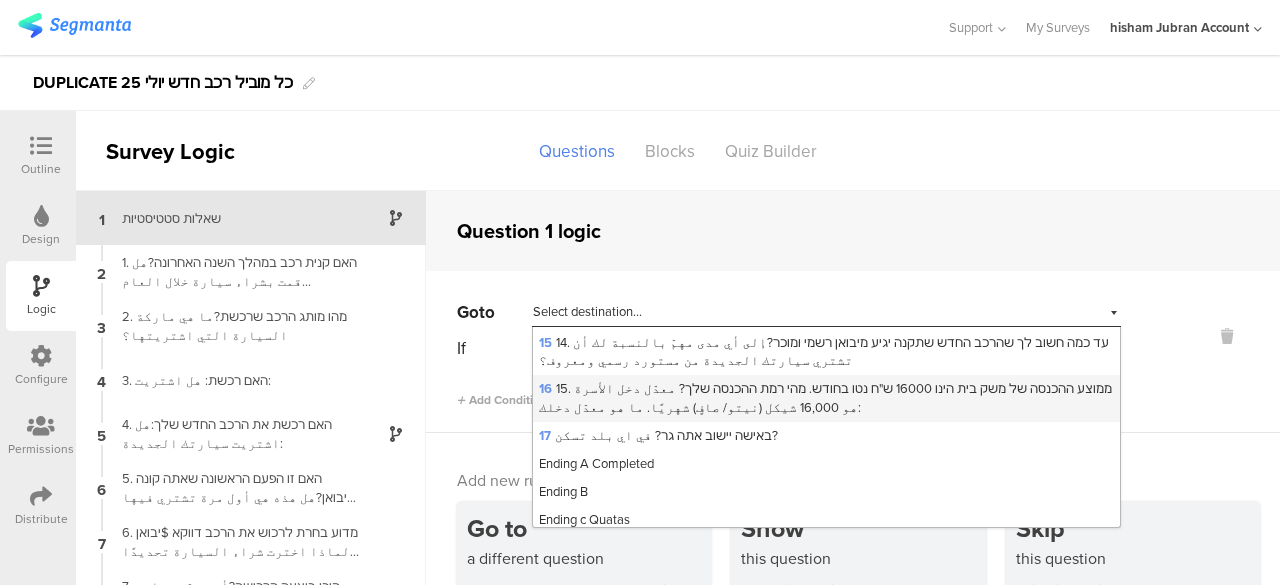 click on "16  15.	ממוצע ההכנסה של משק בית הינו 16000 ש"ח נטו בחודש. מהי רמת ההכנסה שלך? معدّل دخل الأسرة هو 16,000 شيكل (نيتو/ صافٍ) شهريًا. ما هو معدّل دخلك:" at bounding box center (825, 397) 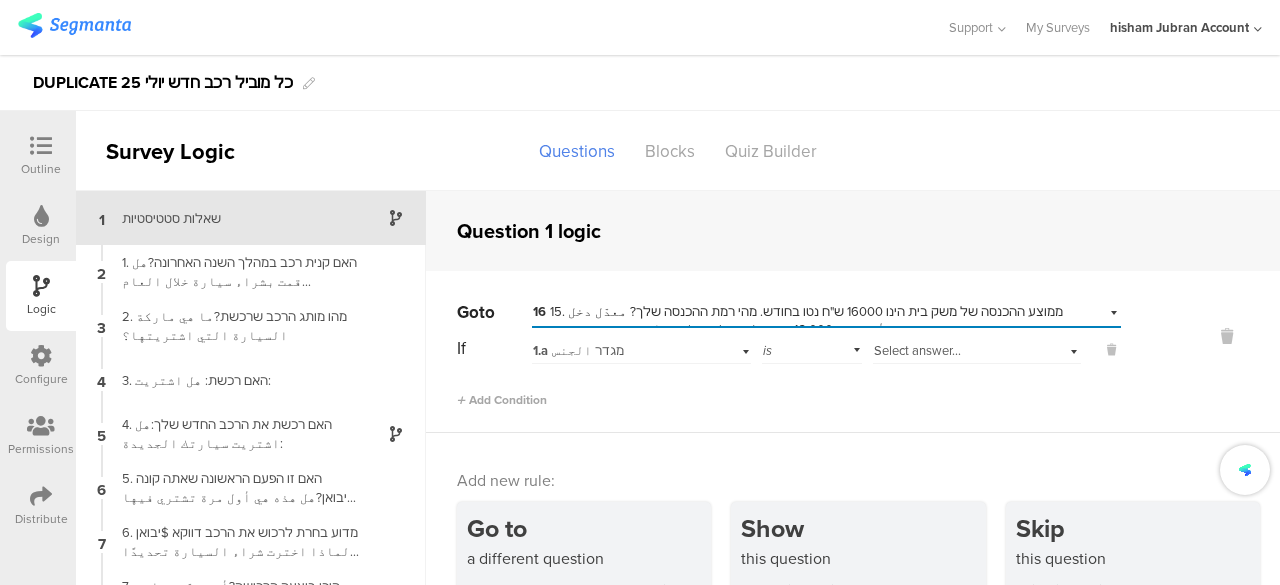 click on "Select answer..." at bounding box center [917, 350] 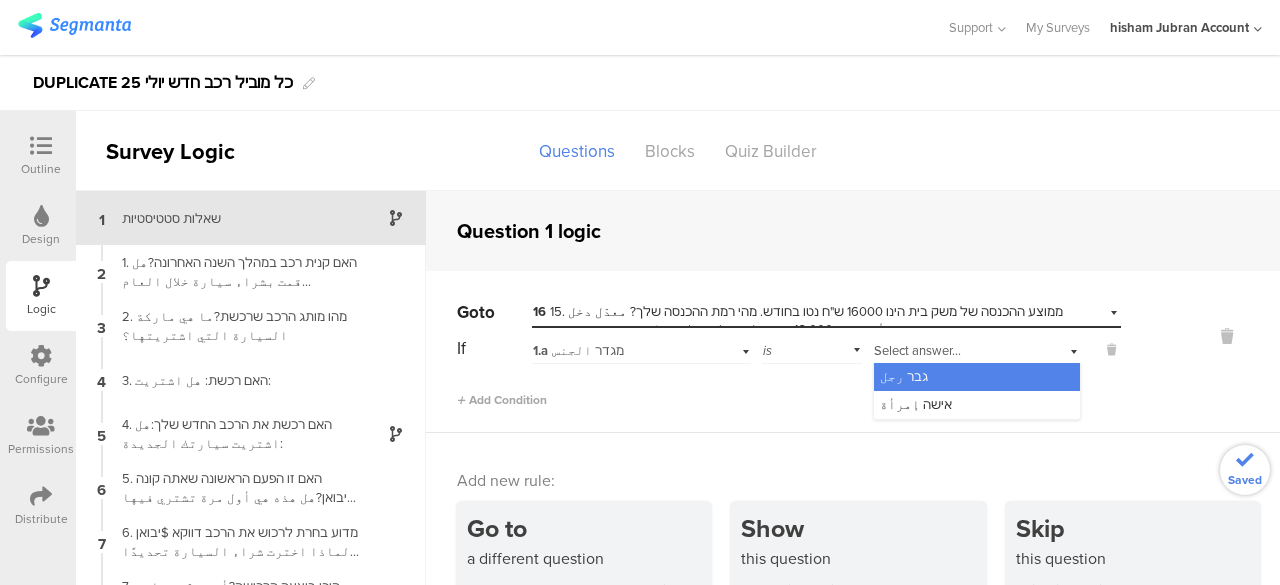 click on "גבר رجل" at bounding box center [977, 377] 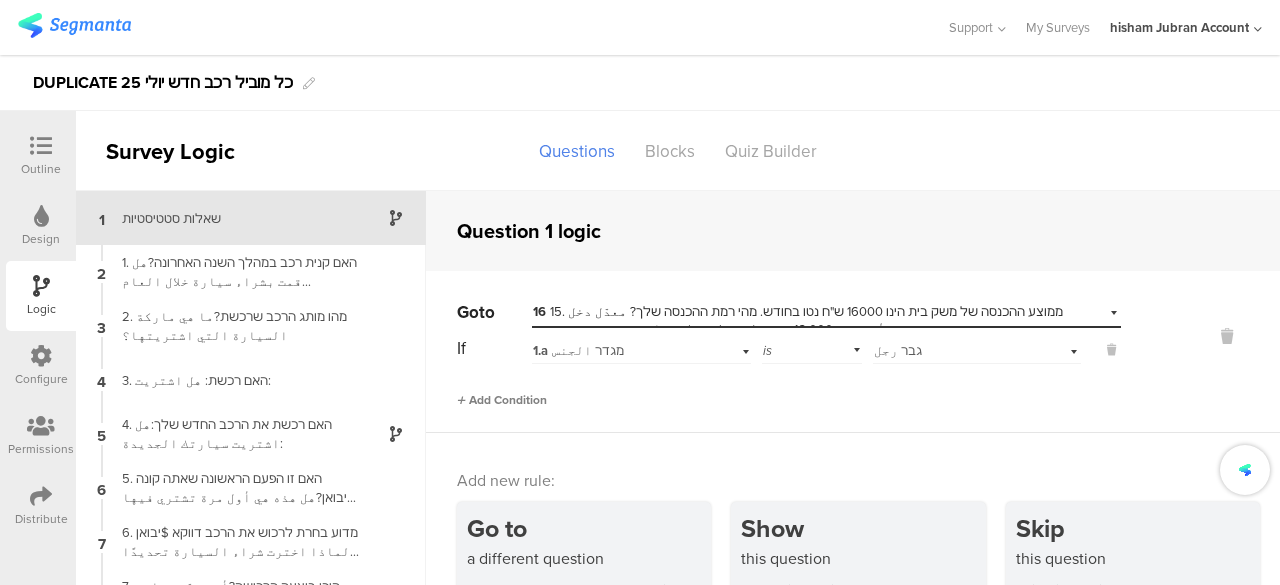 click on "Add Condition" at bounding box center (502, 400) 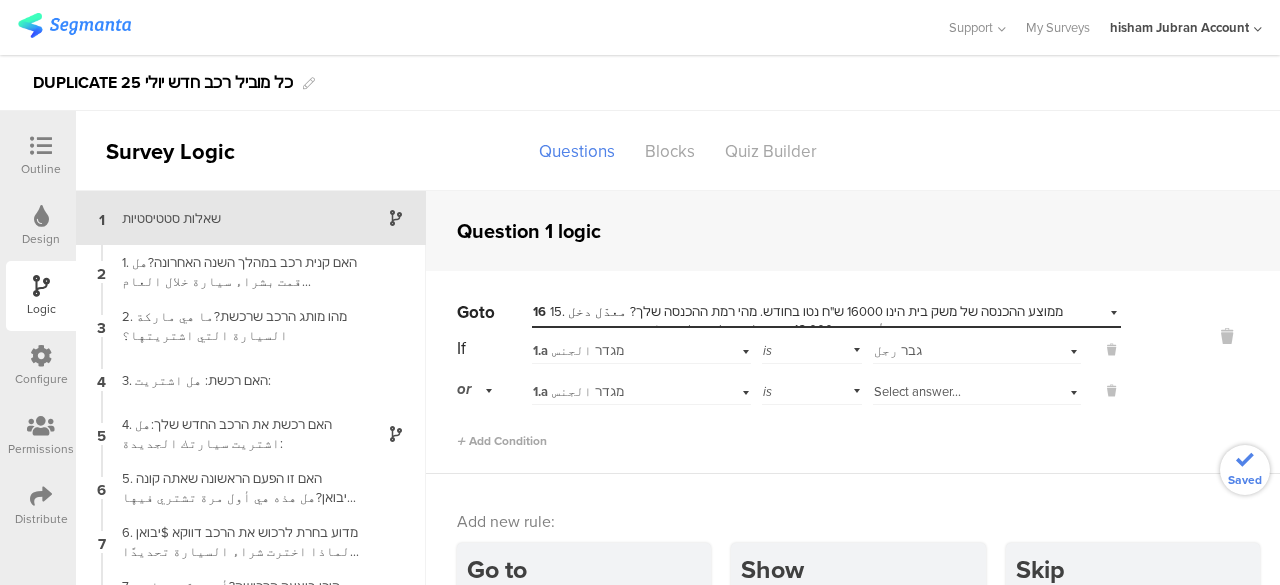 click on "Select answer..." at bounding box center [917, 391] 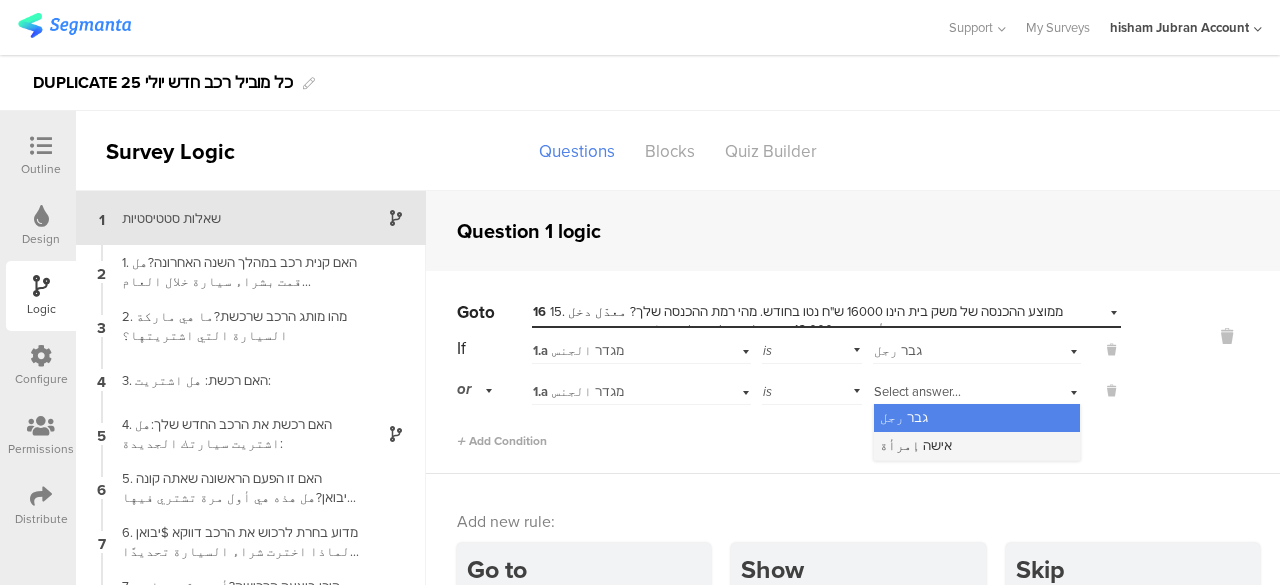 click on "אישה إمرأة" at bounding box center (977, 446) 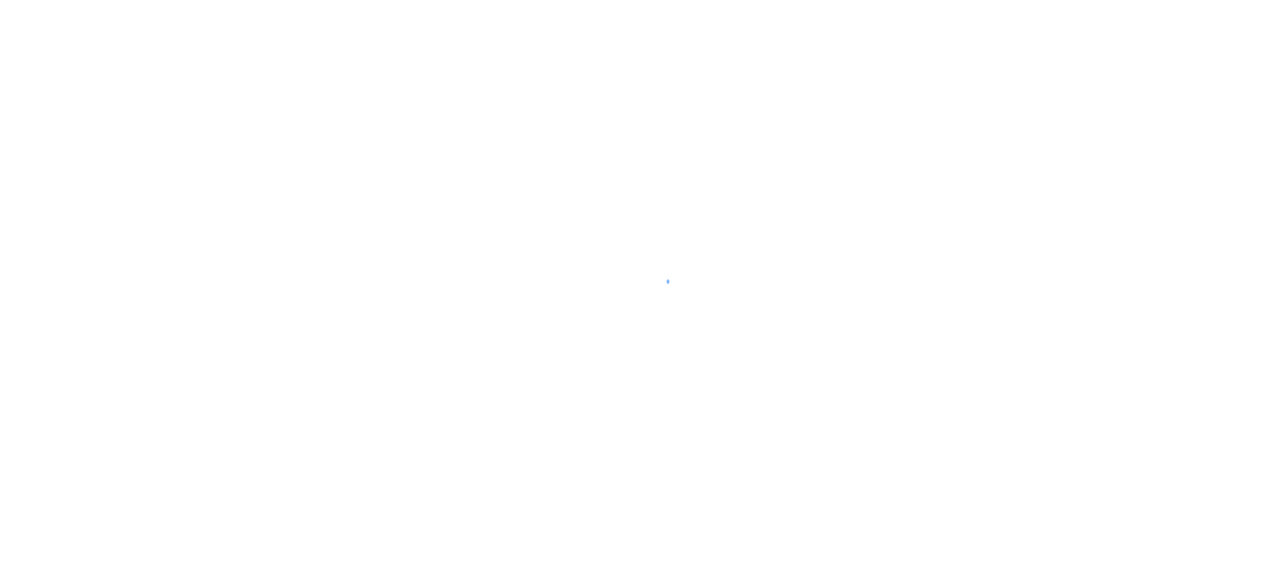 scroll, scrollTop: 0, scrollLeft: 0, axis: both 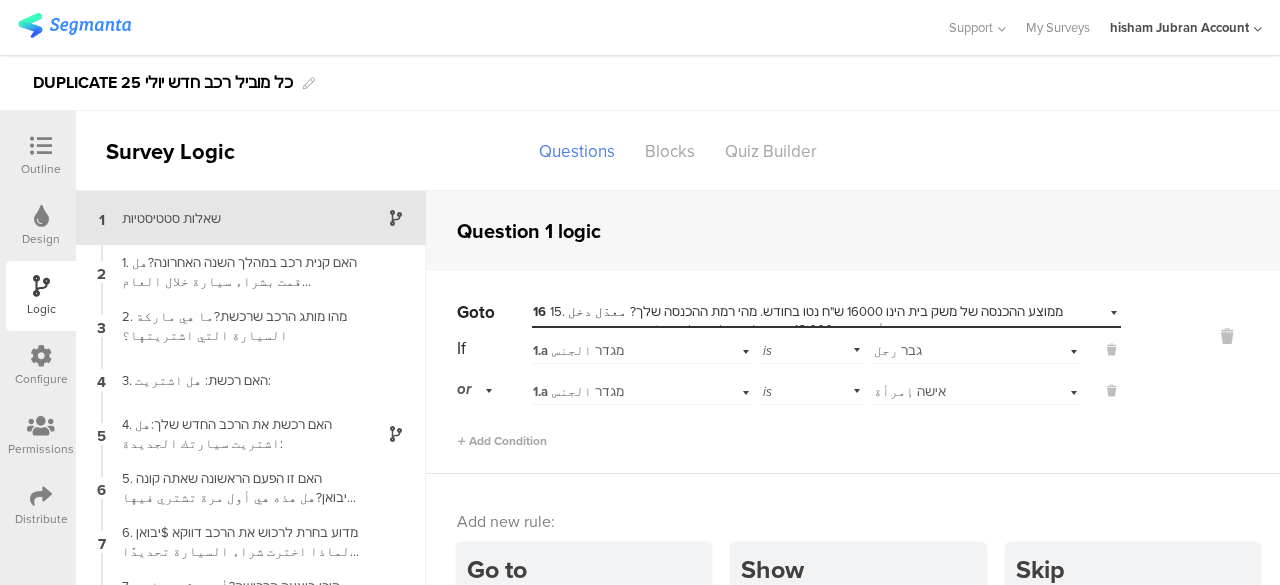 click at bounding box center (41, 146) 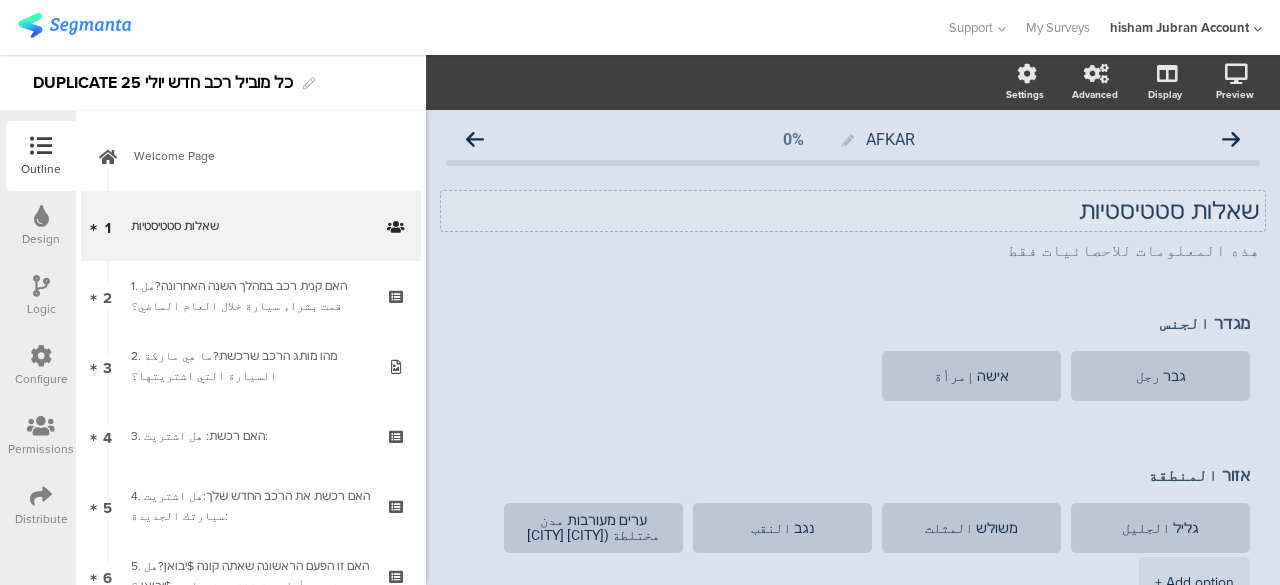 click on "שאלות סטטיסטיות" 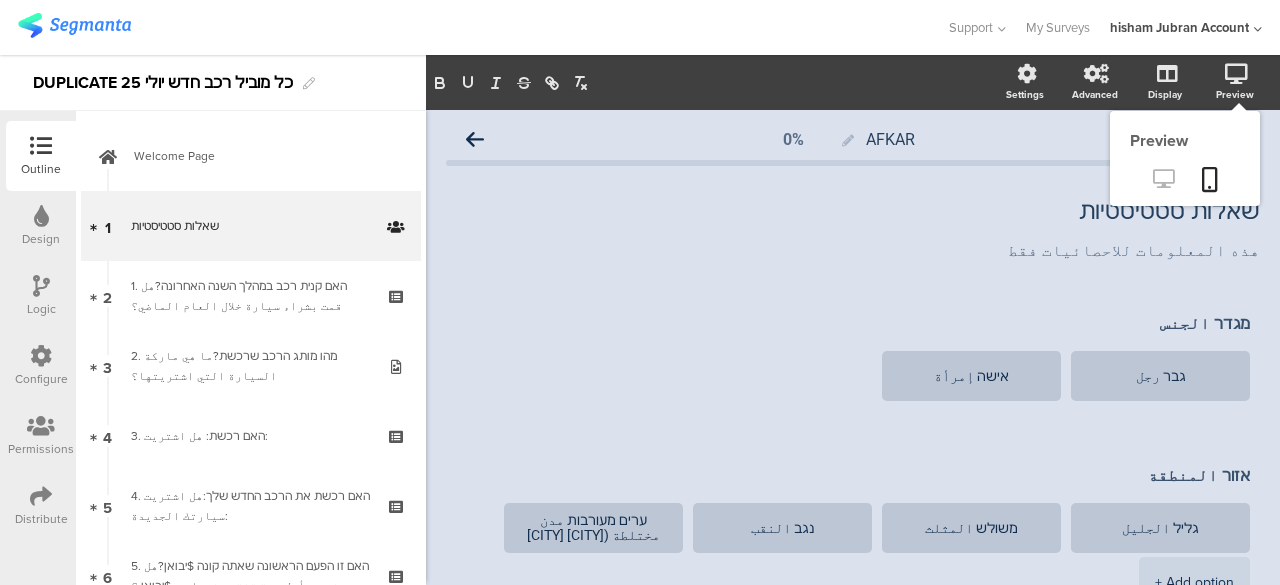 click 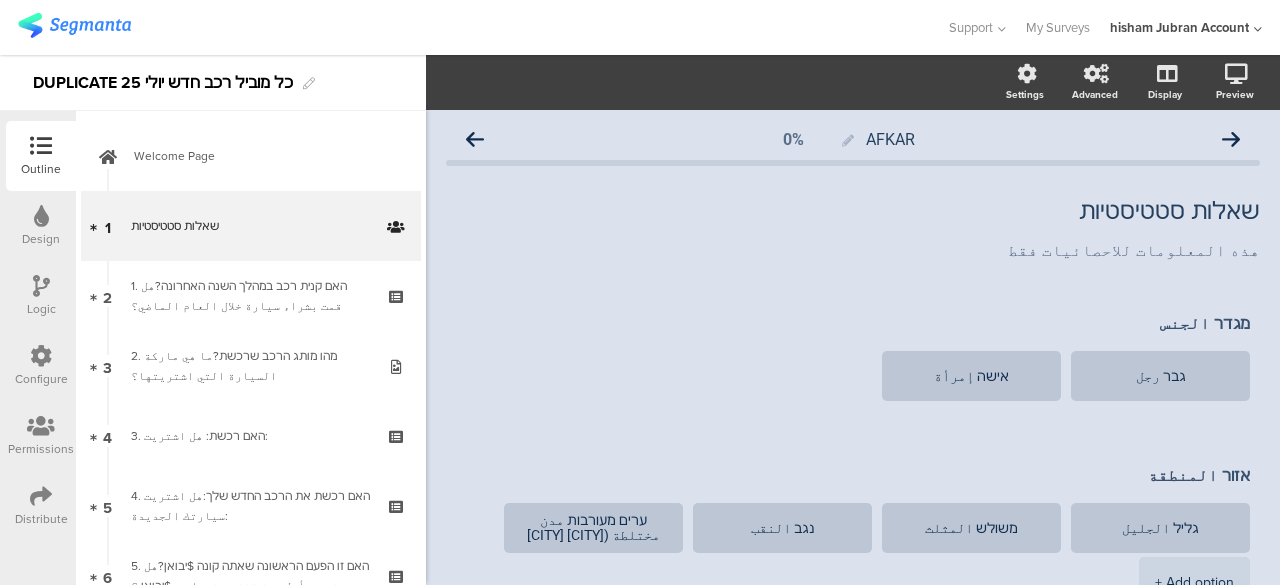 click on "Logic" at bounding box center (41, 296) 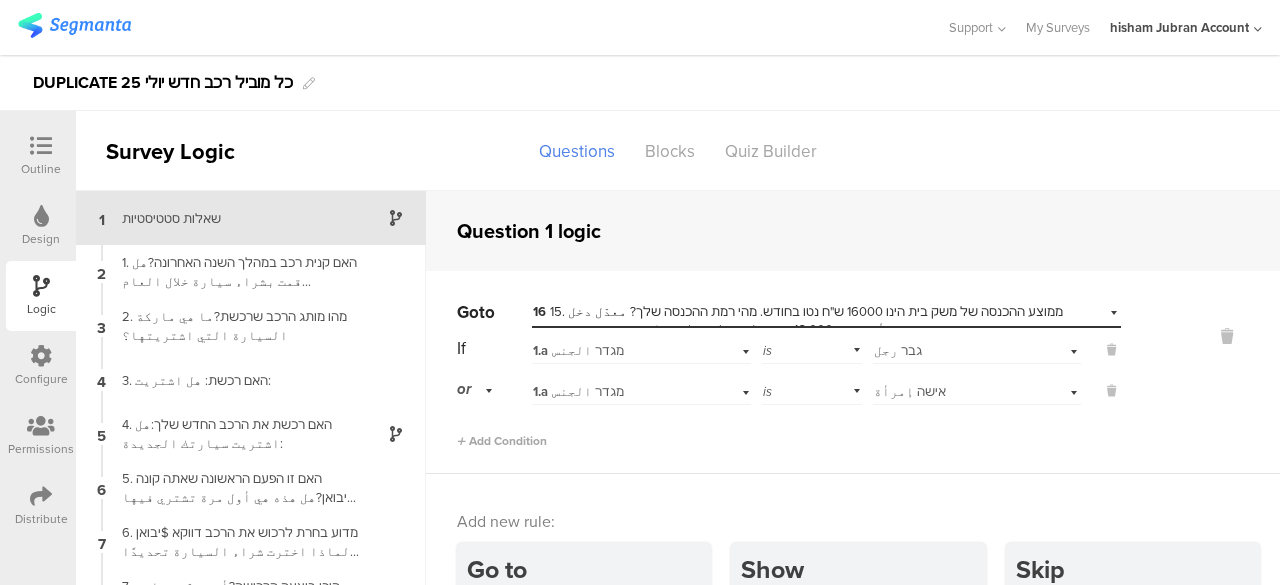 click on "שאלות סטטיסטיות" at bounding box center [235, 218] 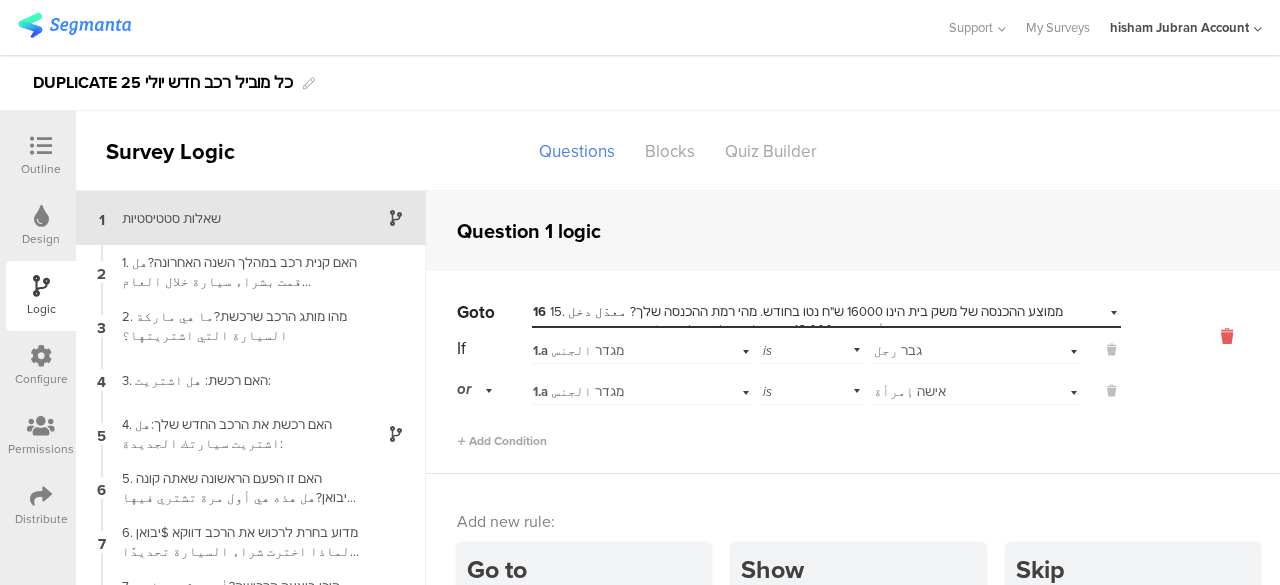 click at bounding box center (1227, 336) 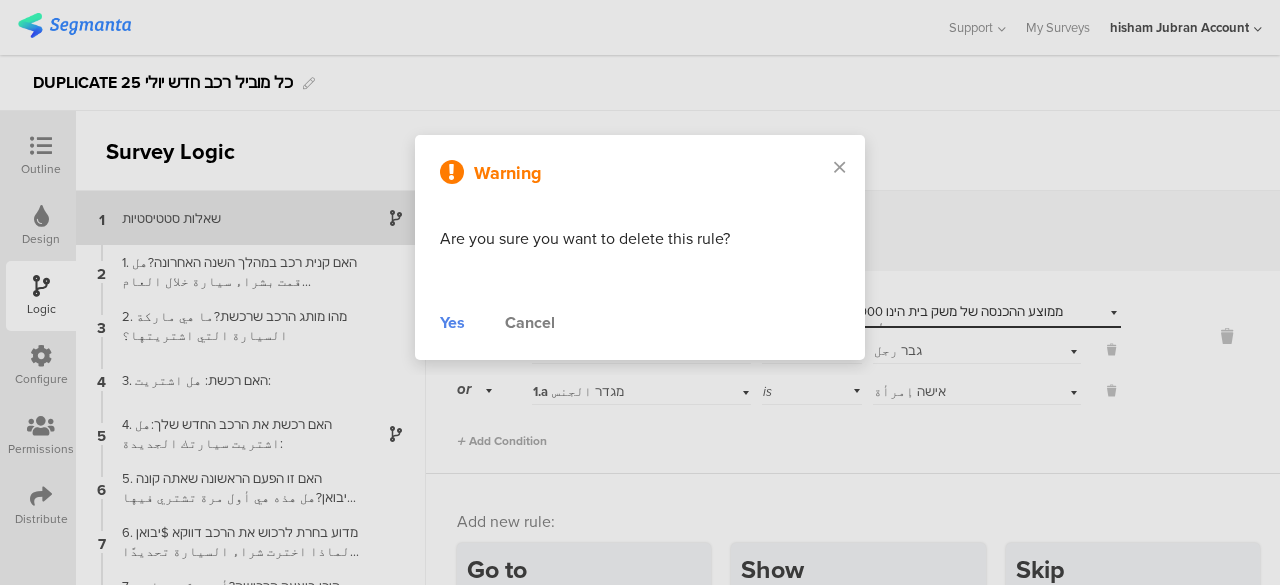 click on "Yes" at bounding box center (452, 323) 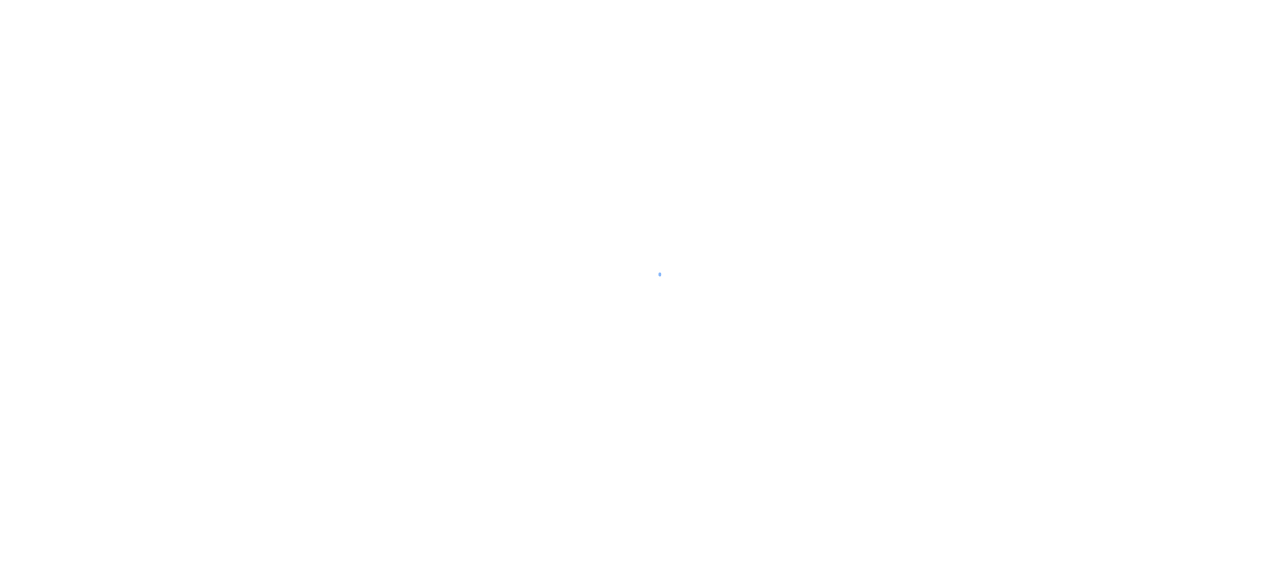 scroll, scrollTop: 0, scrollLeft: 0, axis: both 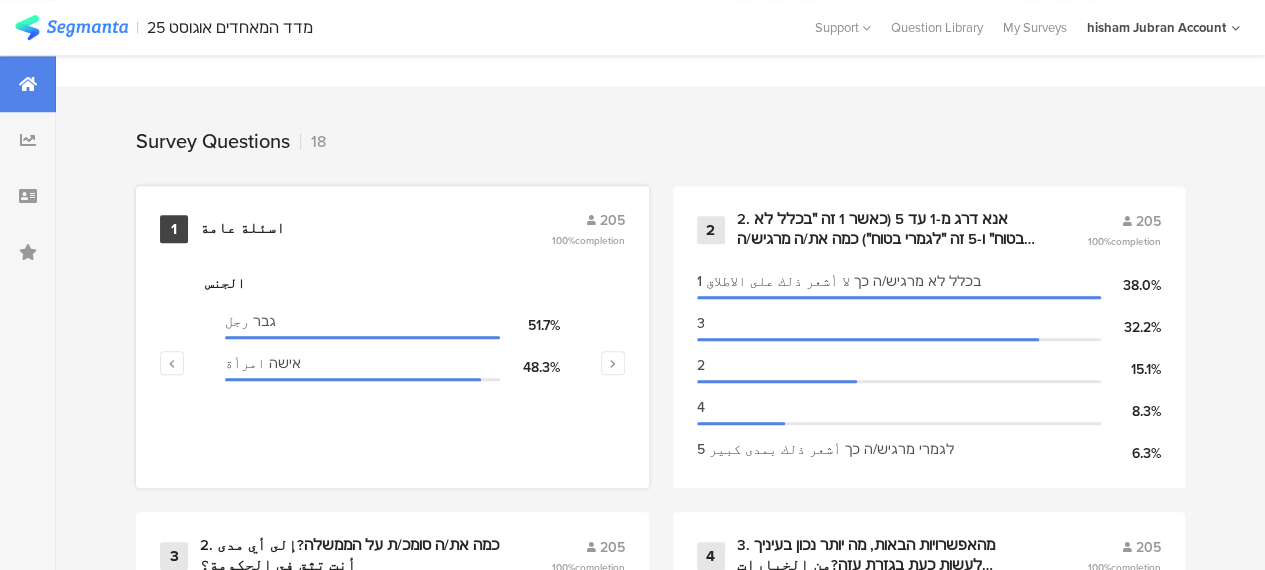click on "اسئلة عامة" at bounding box center [242, 229] 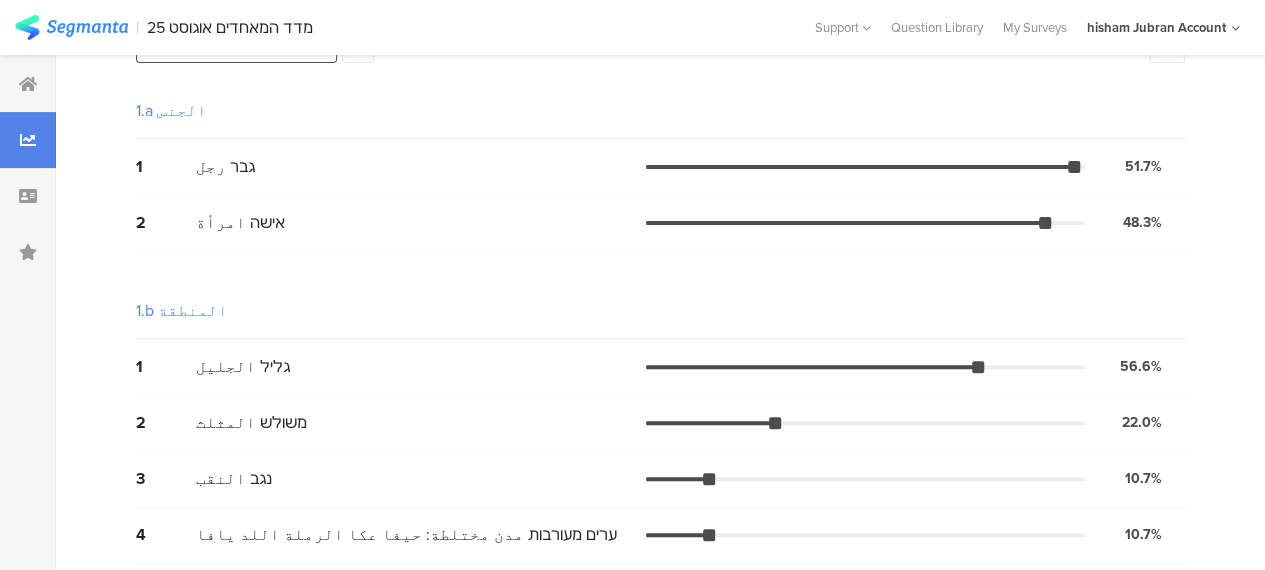 scroll, scrollTop: 0, scrollLeft: 0, axis: both 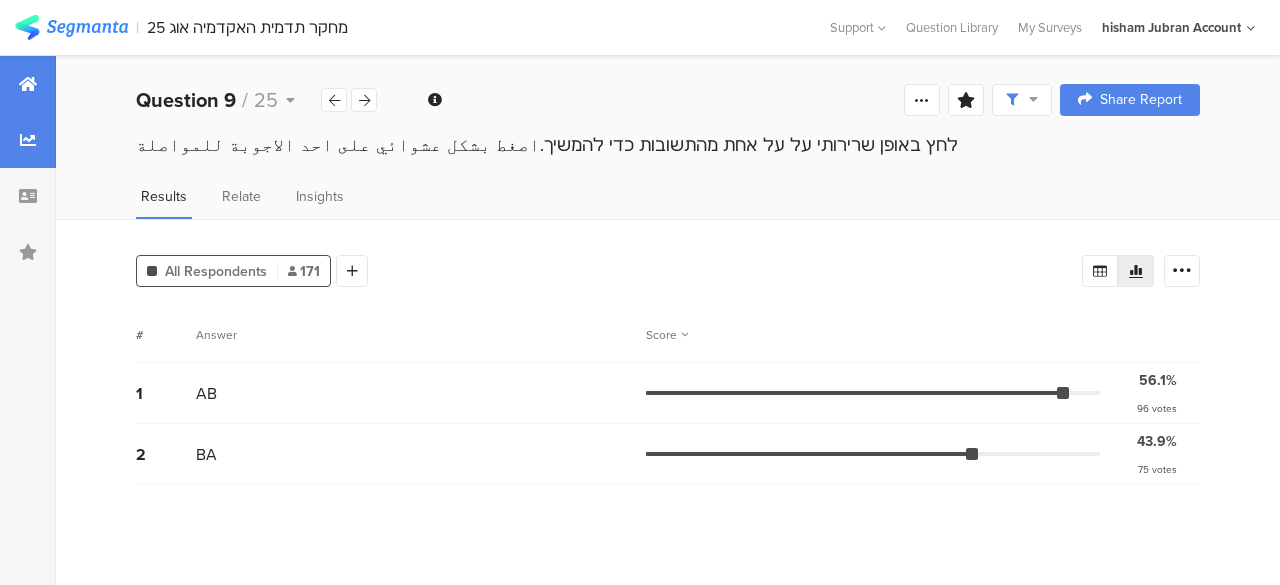 click at bounding box center (28, 84) 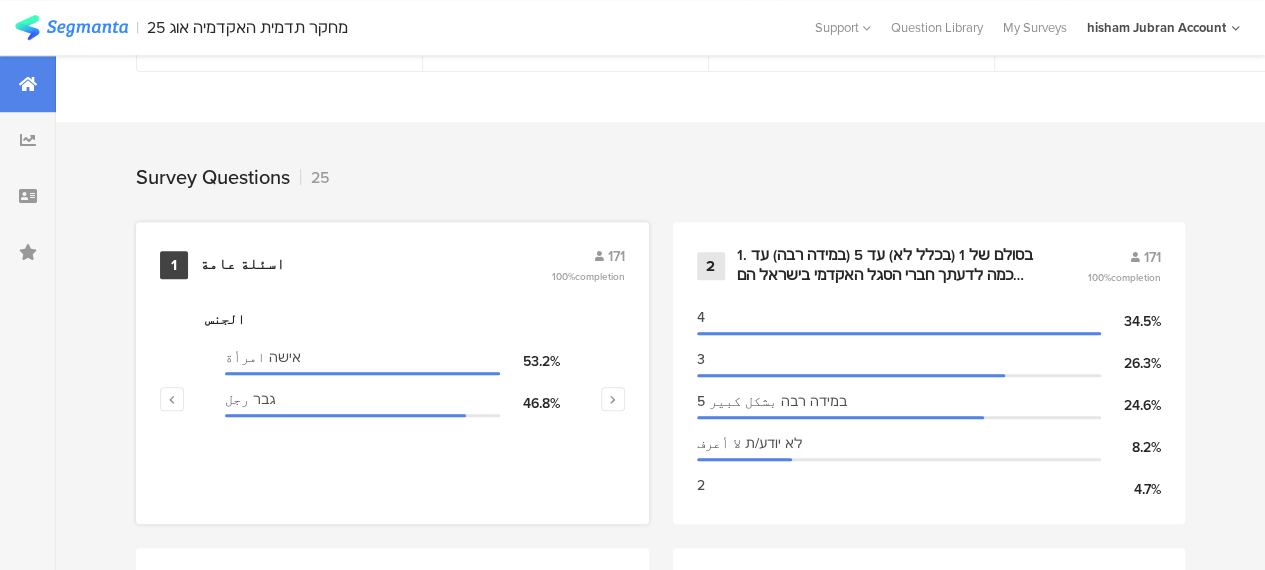 scroll, scrollTop: 800, scrollLeft: 0, axis: vertical 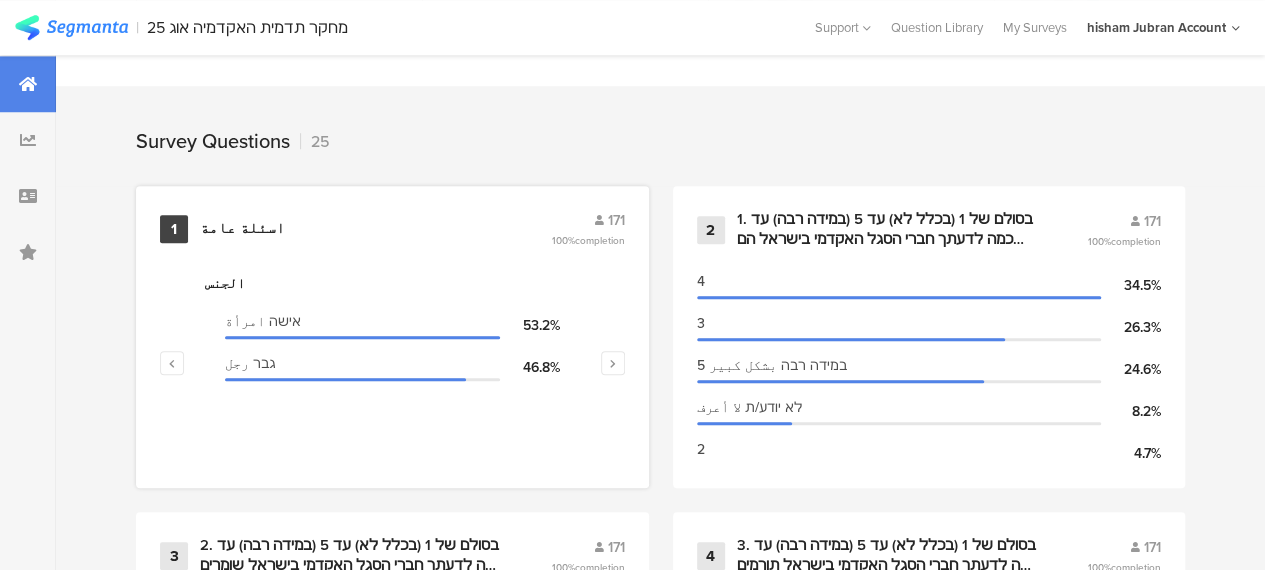 click on "اسئلة عامة" at bounding box center [242, 229] 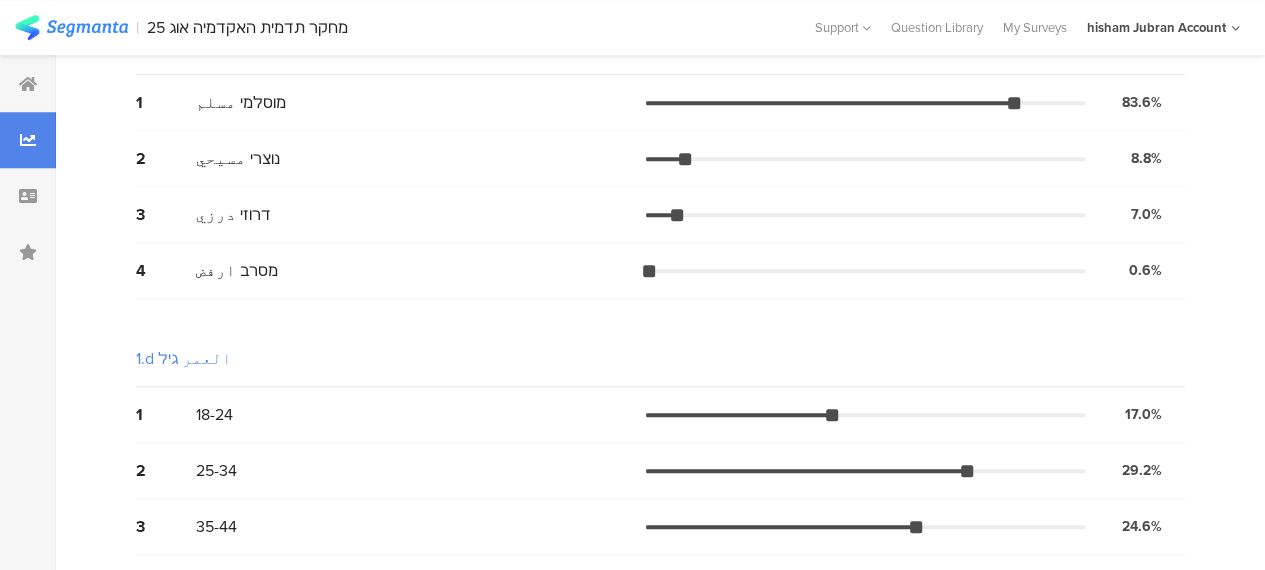 scroll, scrollTop: 0, scrollLeft: 0, axis: both 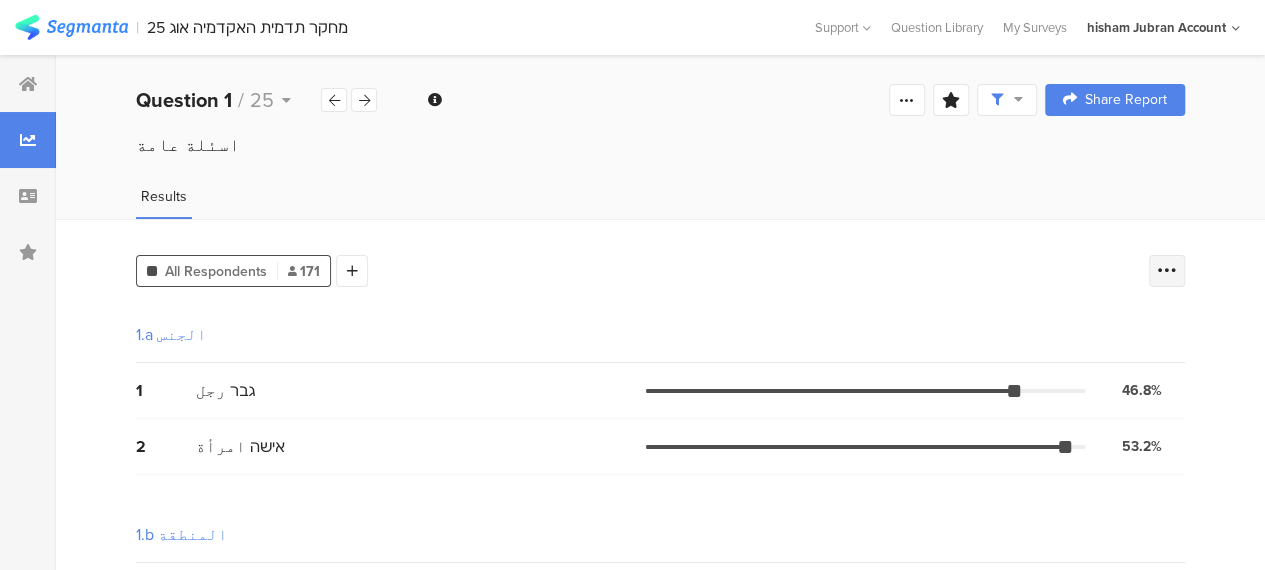 click at bounding box center [1167, 271] 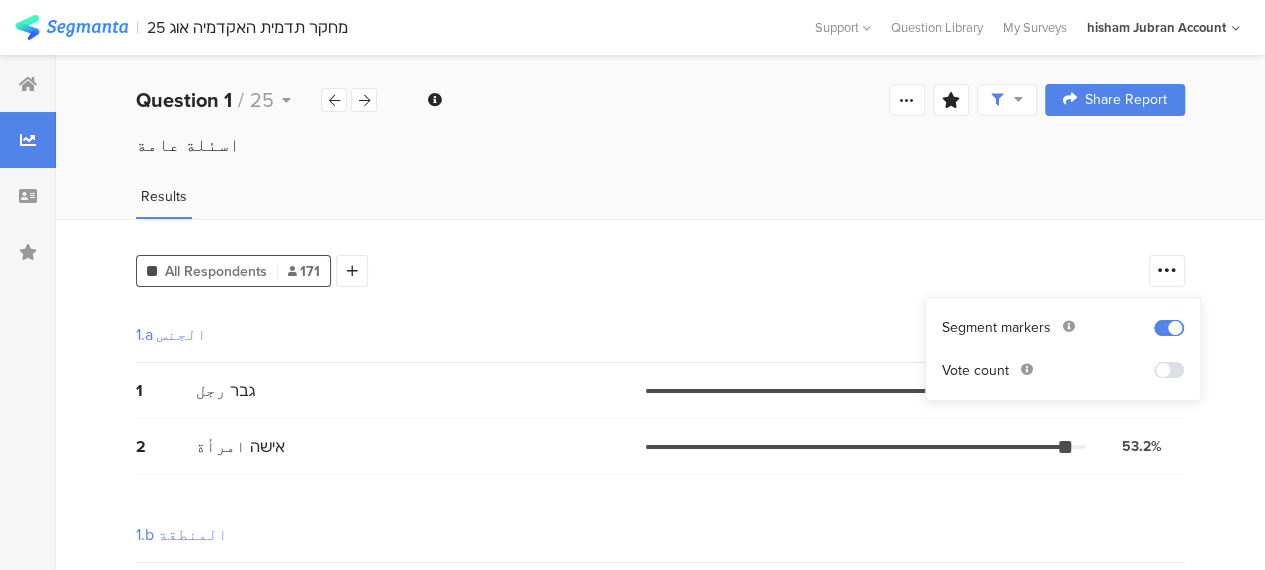 click at bounding box center [1169, 370] 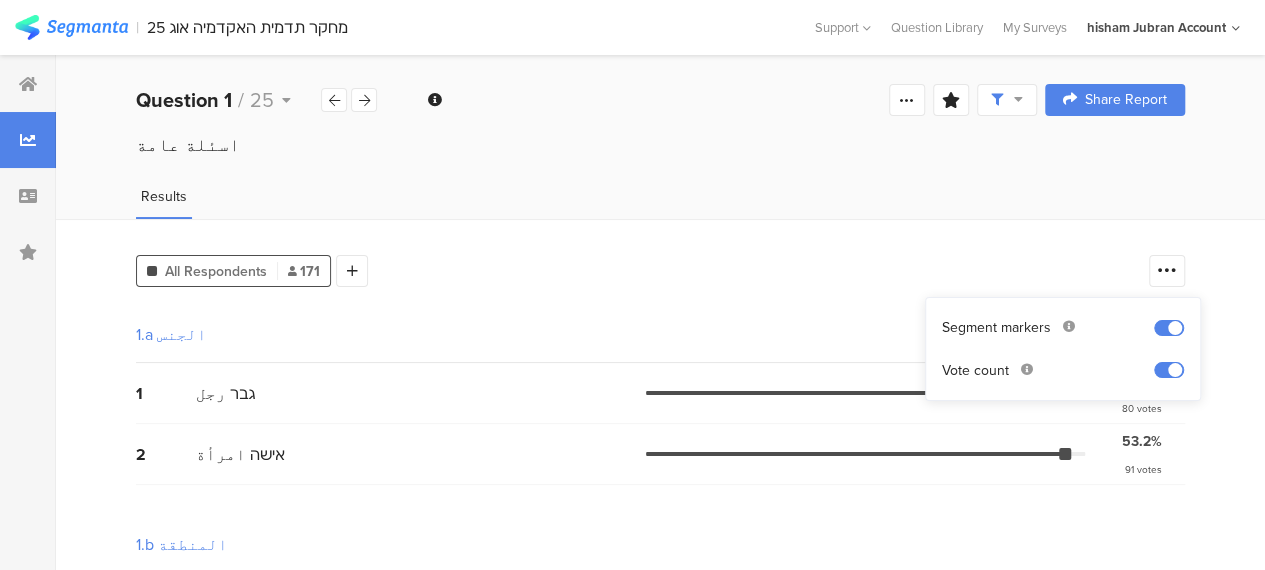 click on "1.a الجنس" at bounding box center [660, 335] 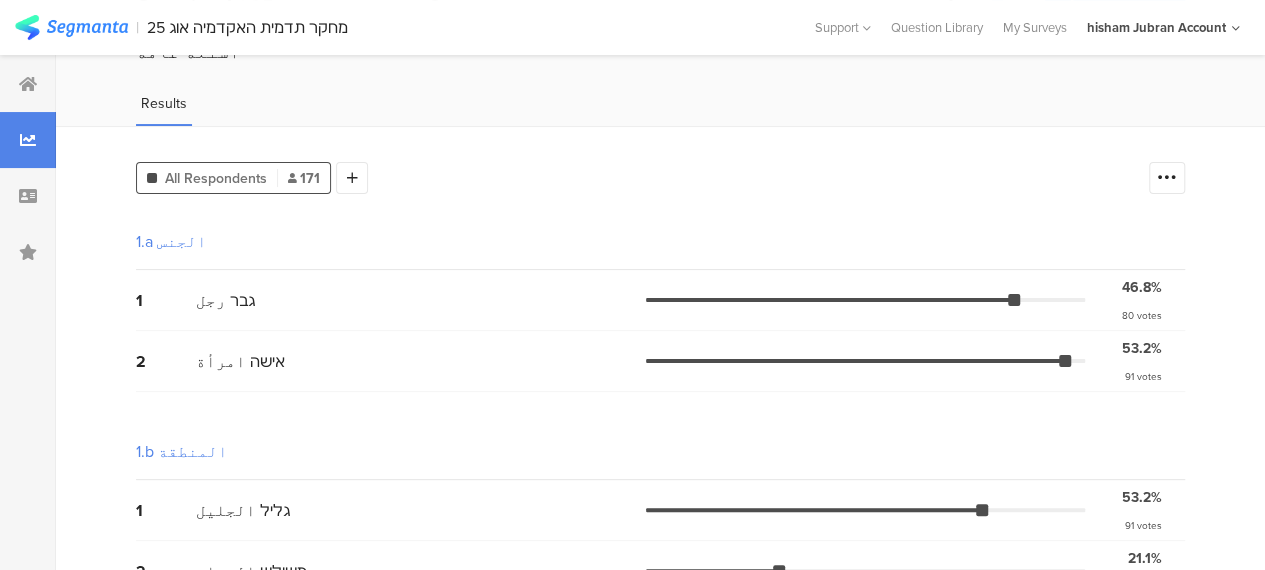 scroll, scrollTop: 0, scrollLeft: 0, axis: both 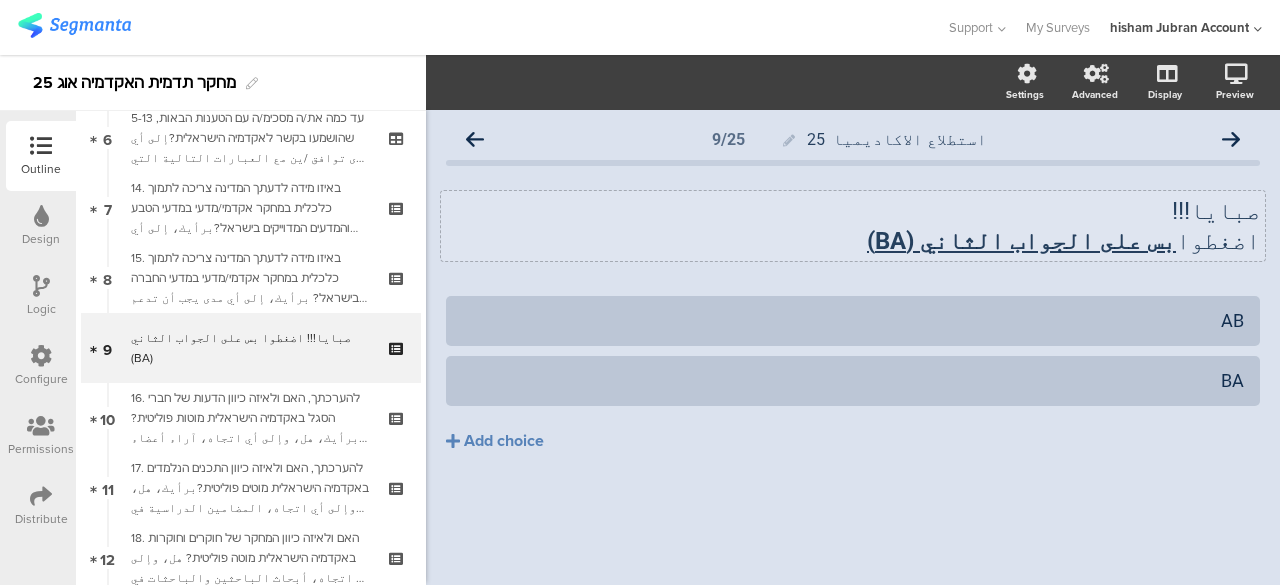click on "صبايا!!!" 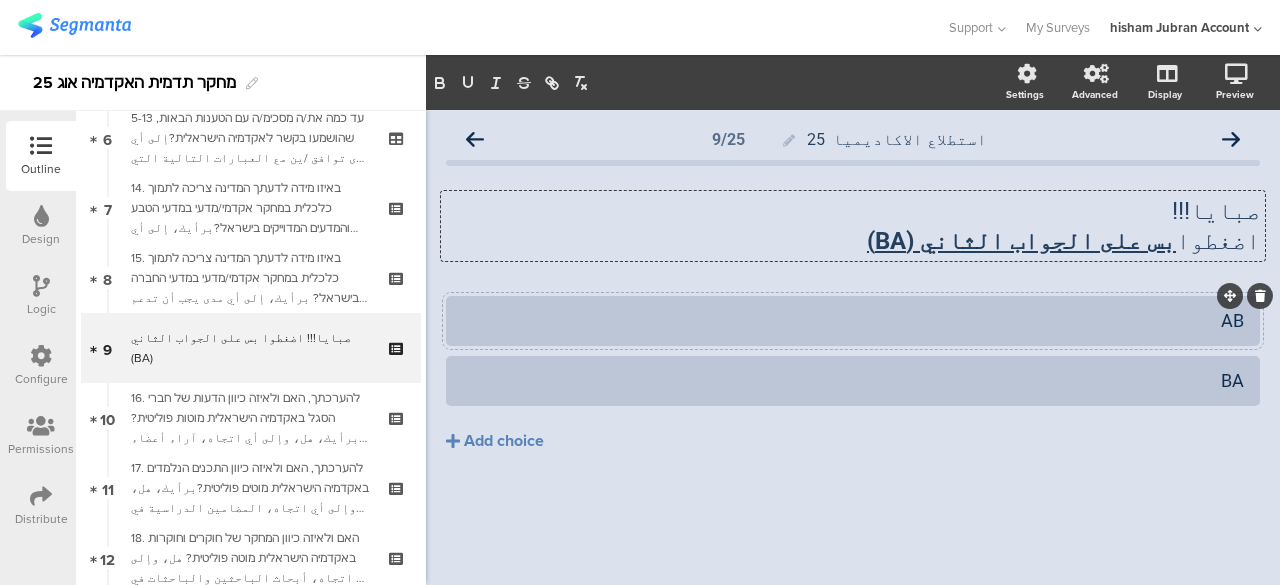 click 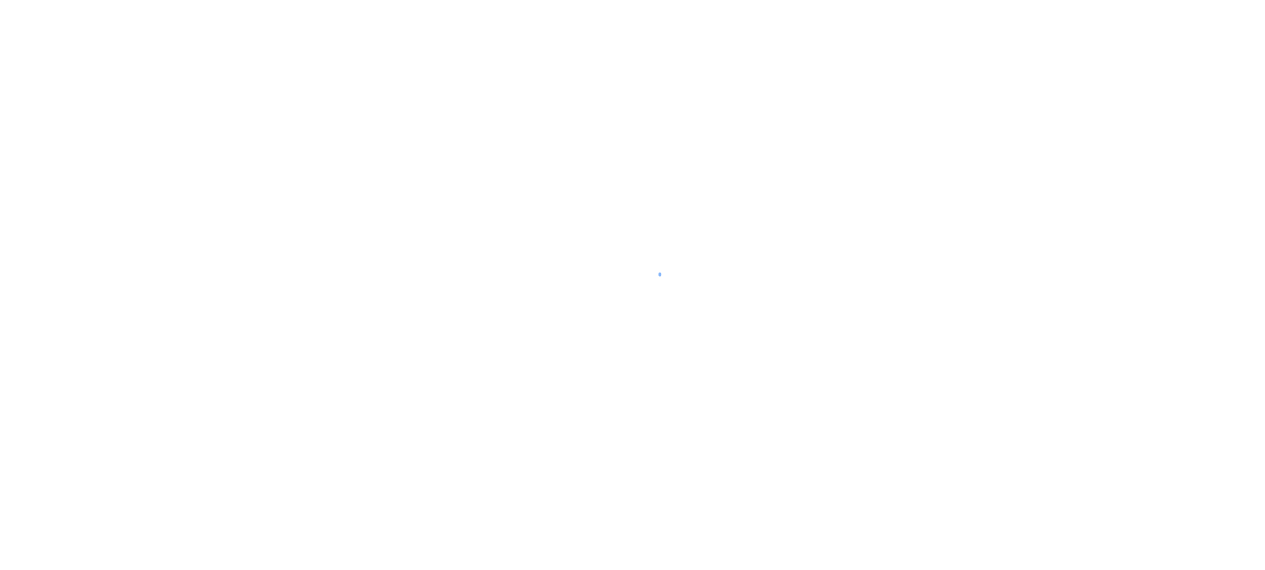 scroll, scrollTop: 0, scrollLeft: 0, axis: both 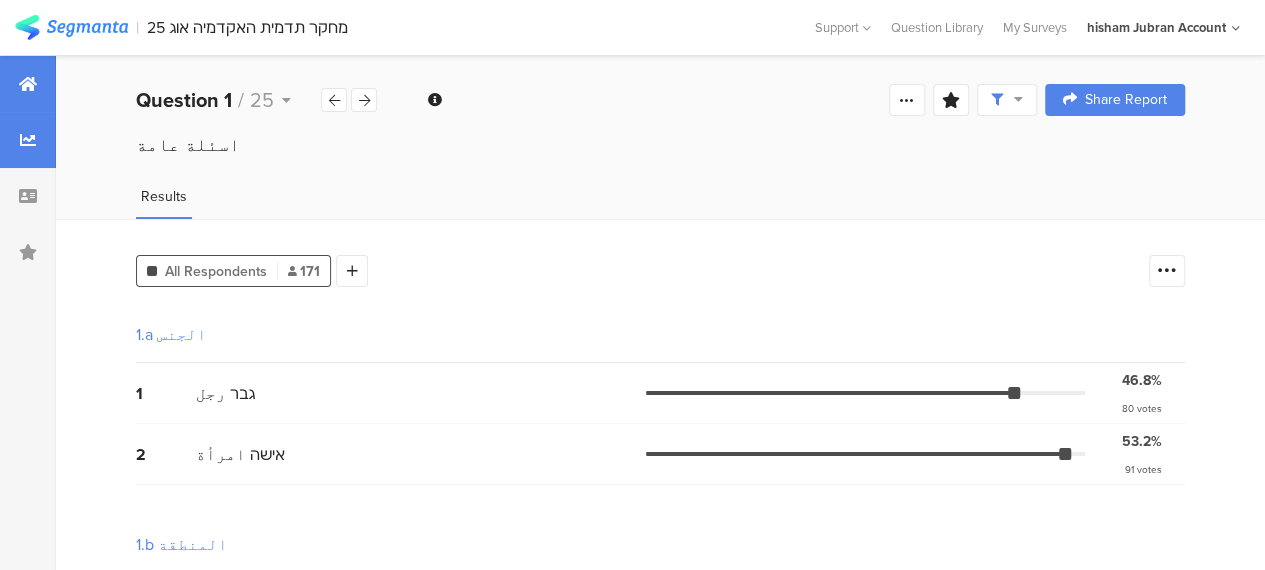 click at bounding box center [28, 84] 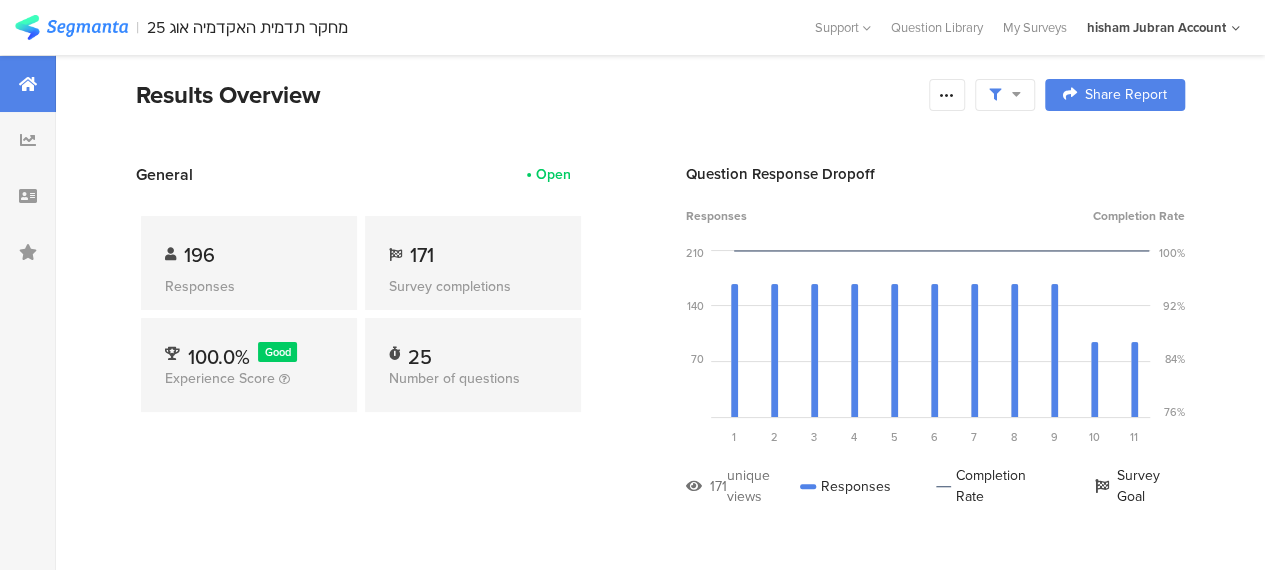 scroll, scrollTop: 0, scrollLeft: 0, axis: both 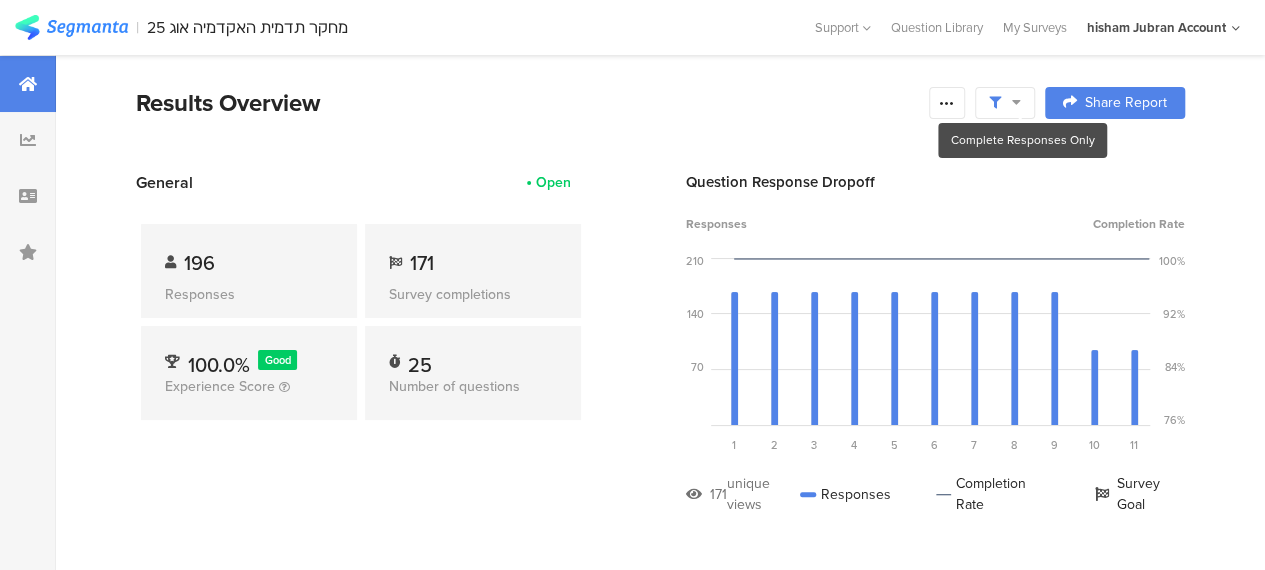click at bounding box center [1016, 102] 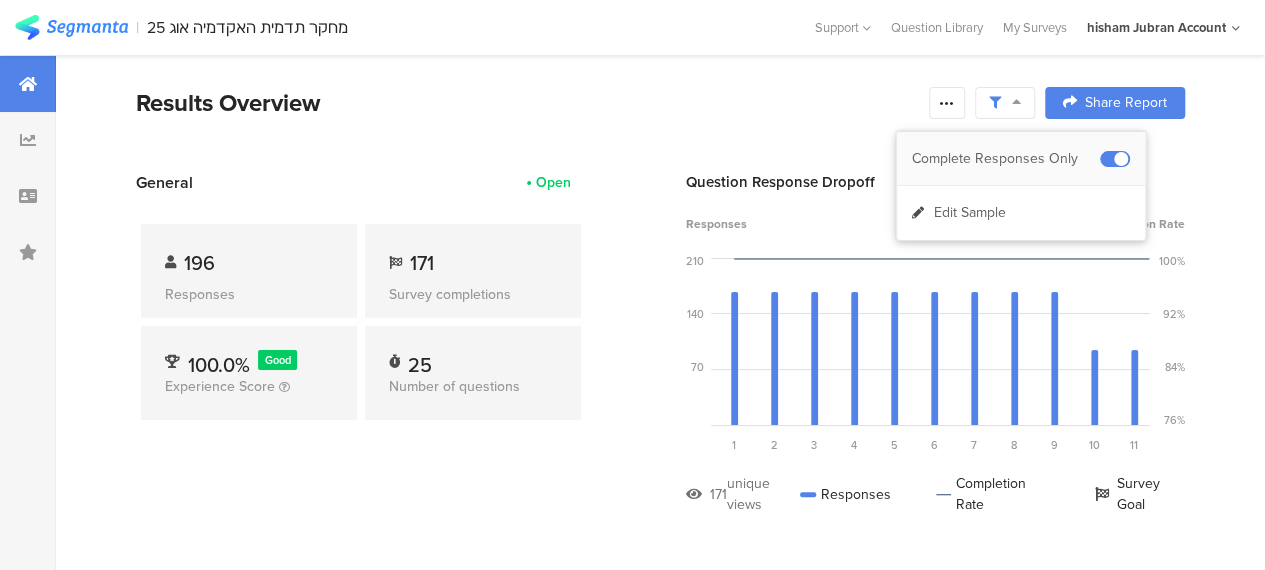 click on "Complete Responses Only" at bounding box center (1006, 159) 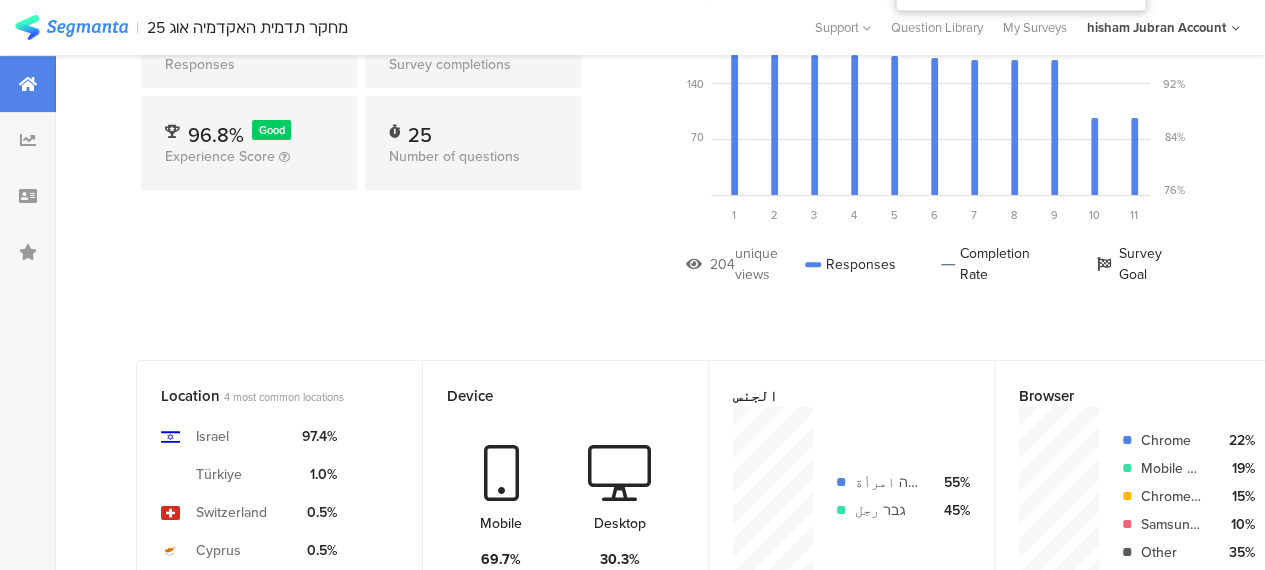 scroll, scrollTop: 200, scrollLeft: 0, axis: vertical 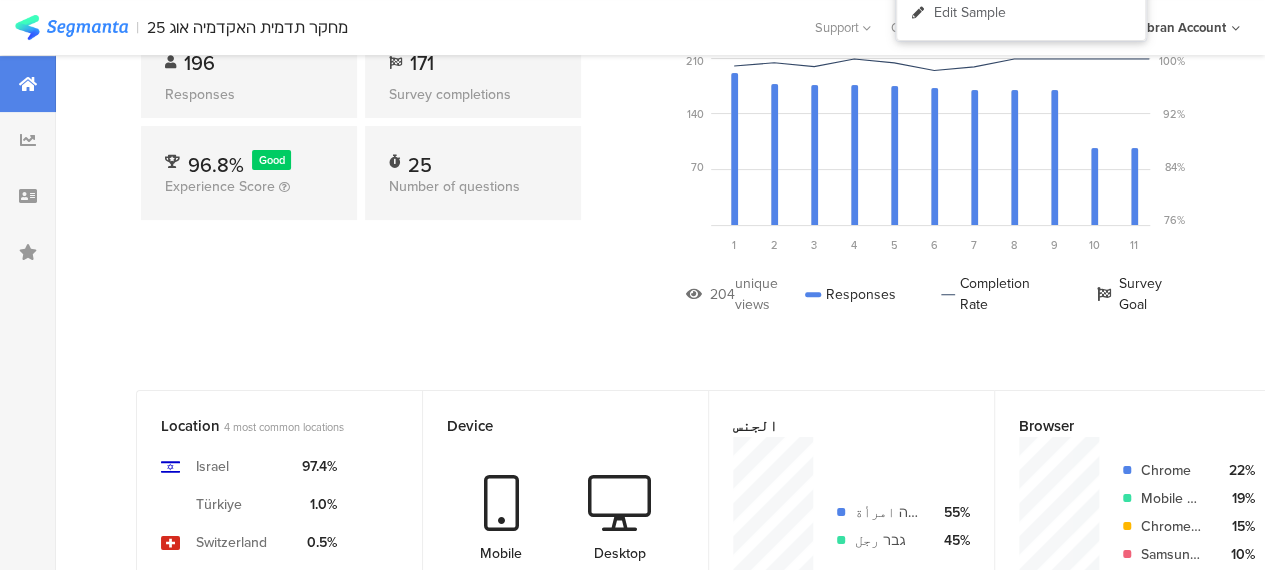 click on "General     Open     196   Responses     171   Survey completions     96.8%   Good   Experience Score
25
Number of questions" at bounding box center (361, 158) 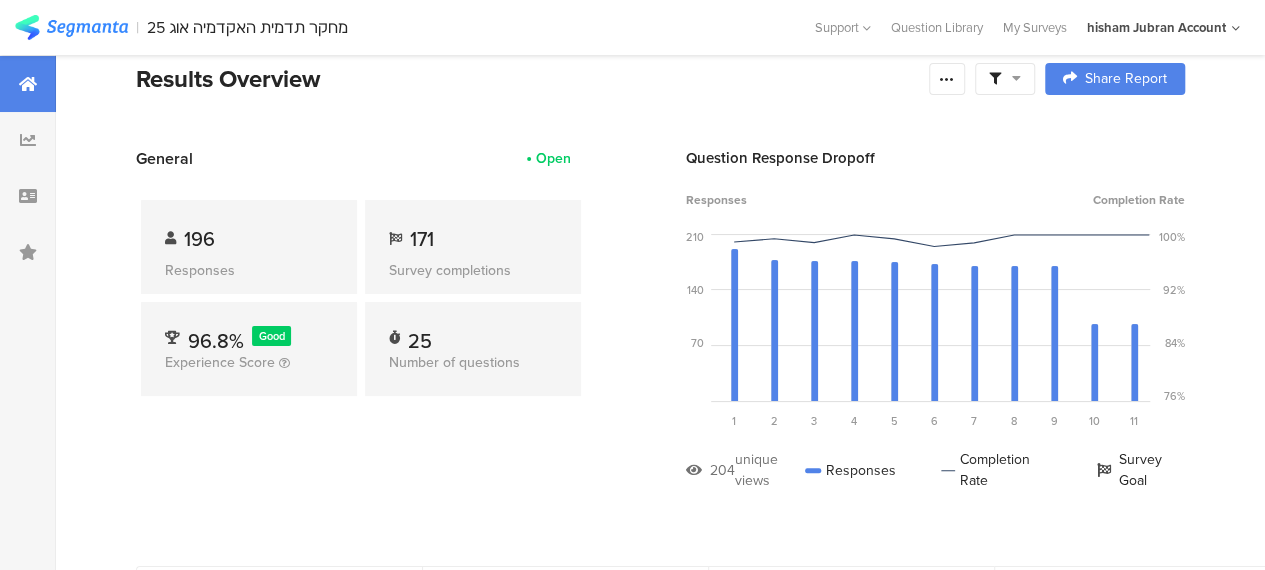 scroll, scrollTop: 0, scrollLeft: 0, axis: both 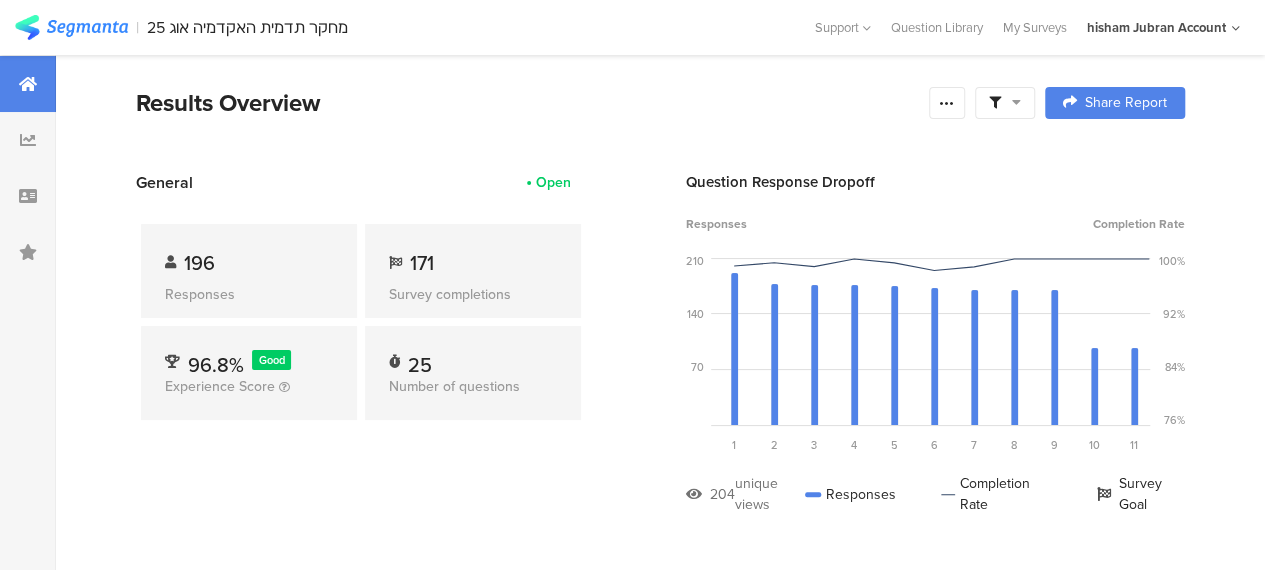 click at bounding box center (1005, 103) 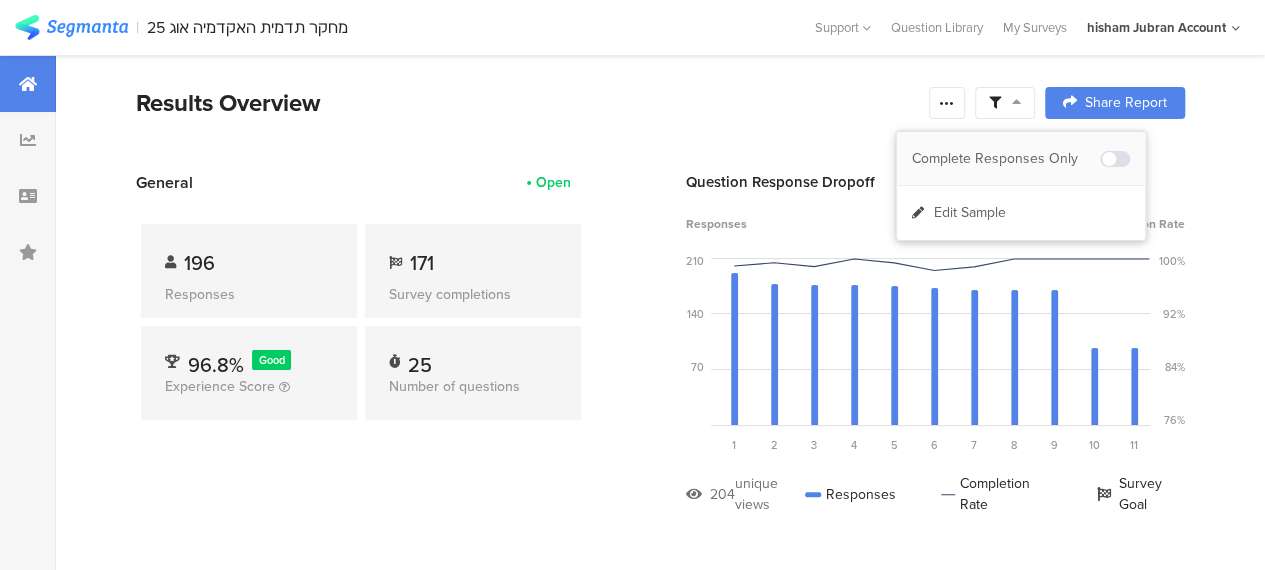 click on "Complete Responses Only" at bounding box center (1006, 159) 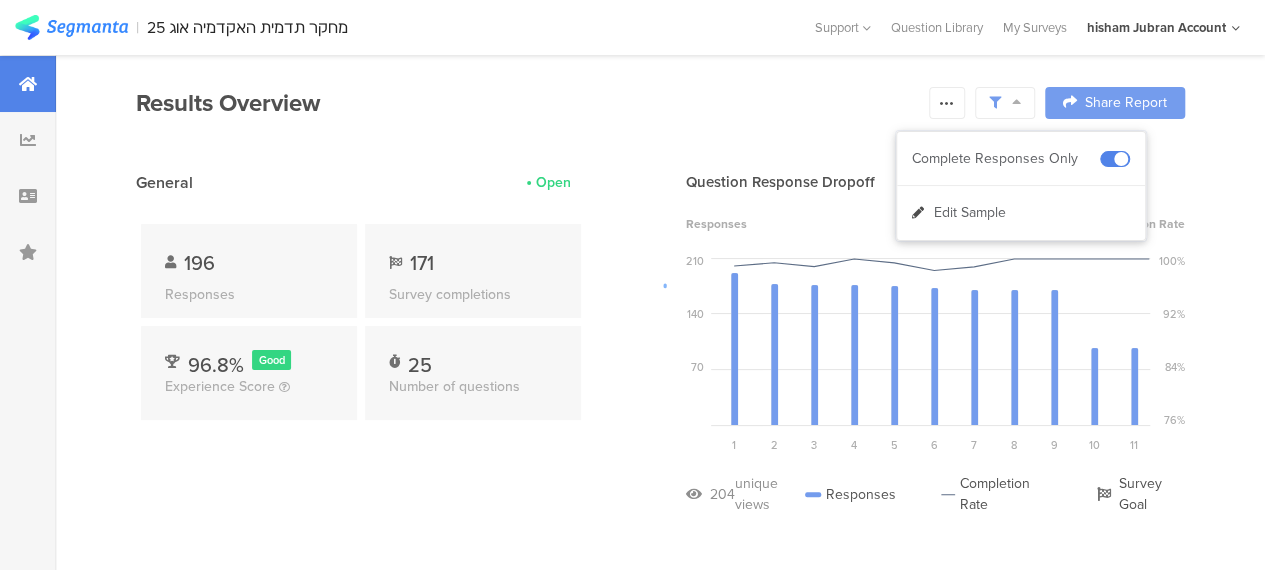 click at bounding box center (632, 285) 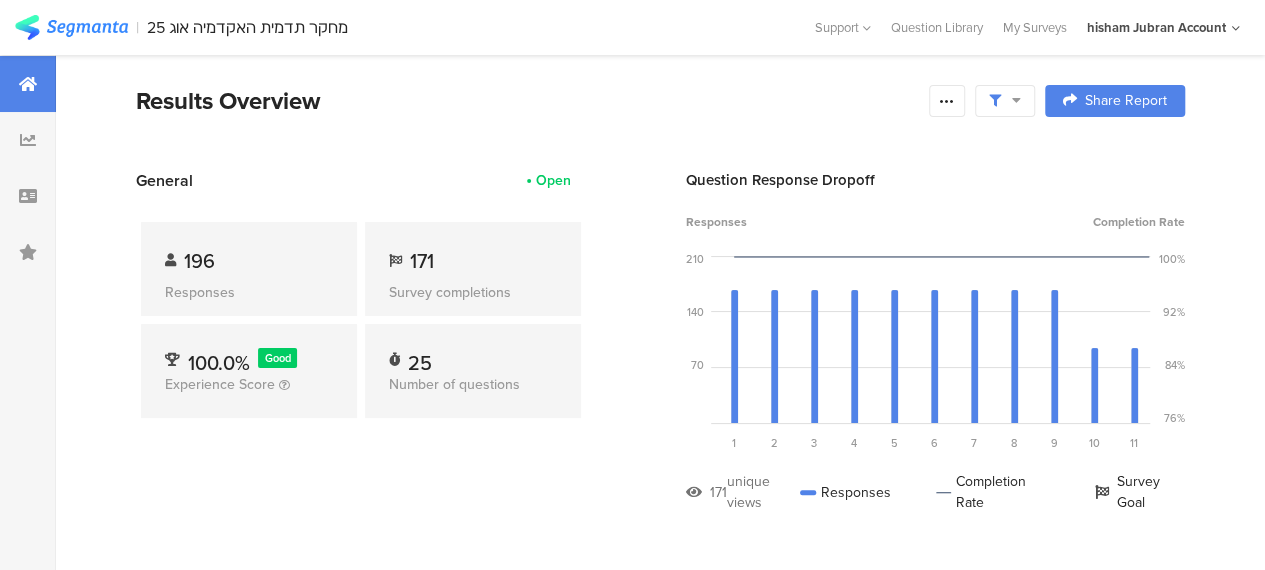 scroll, scrollTop: 0, scrollLeft: 0, axis: both 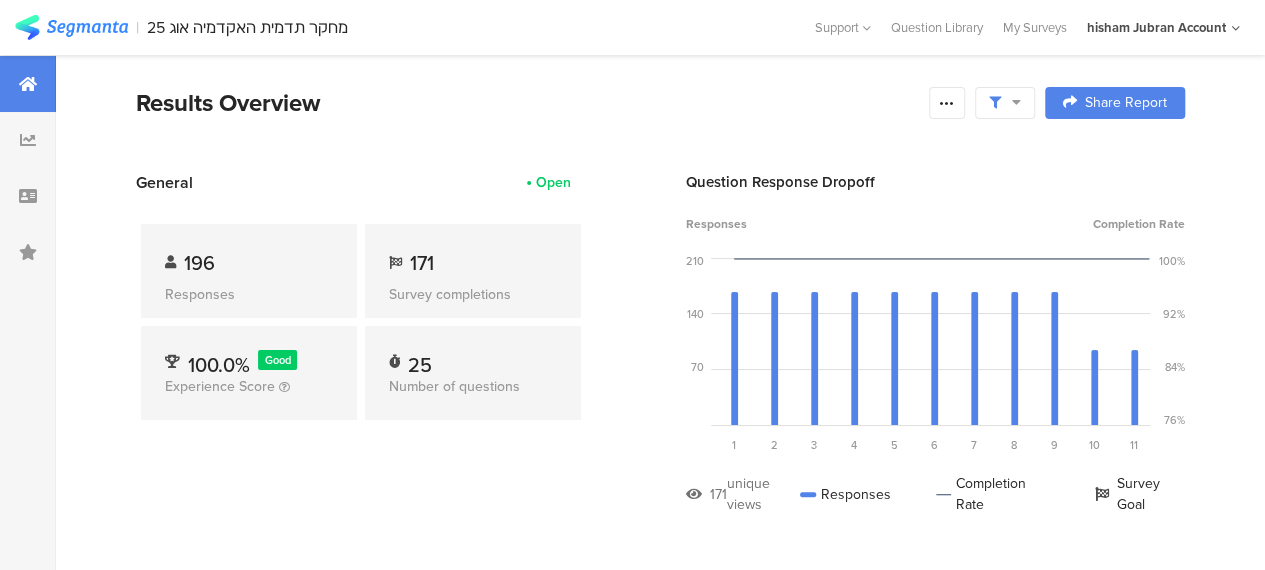 click on "Results Overview" at bounding box center [527, 103] 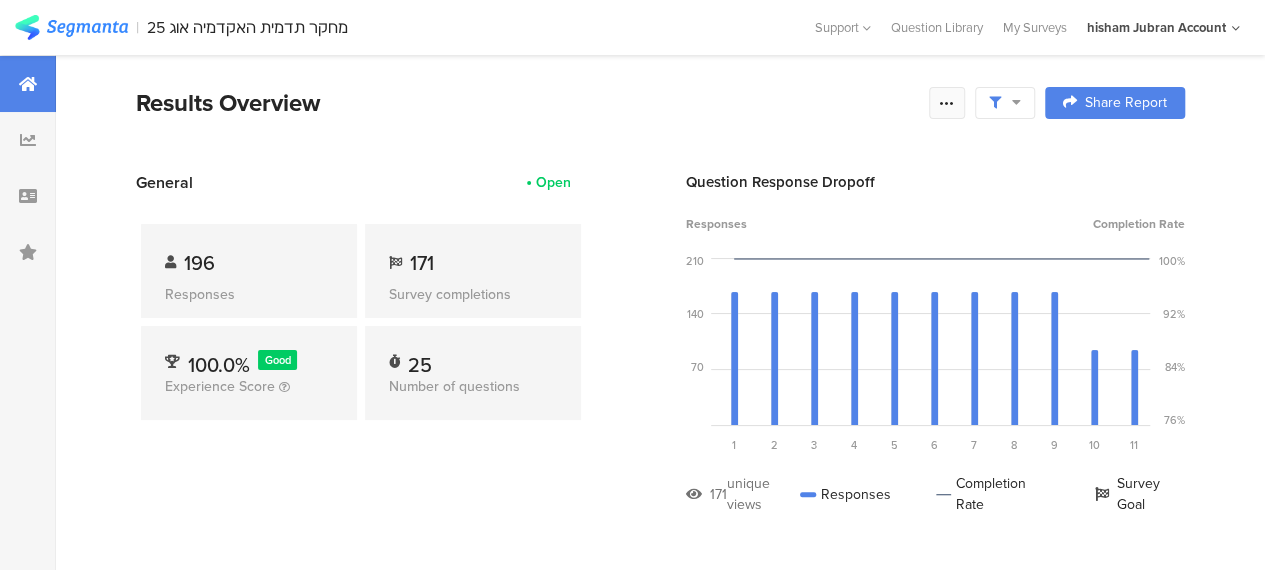 click at bounding box center (947, 103) 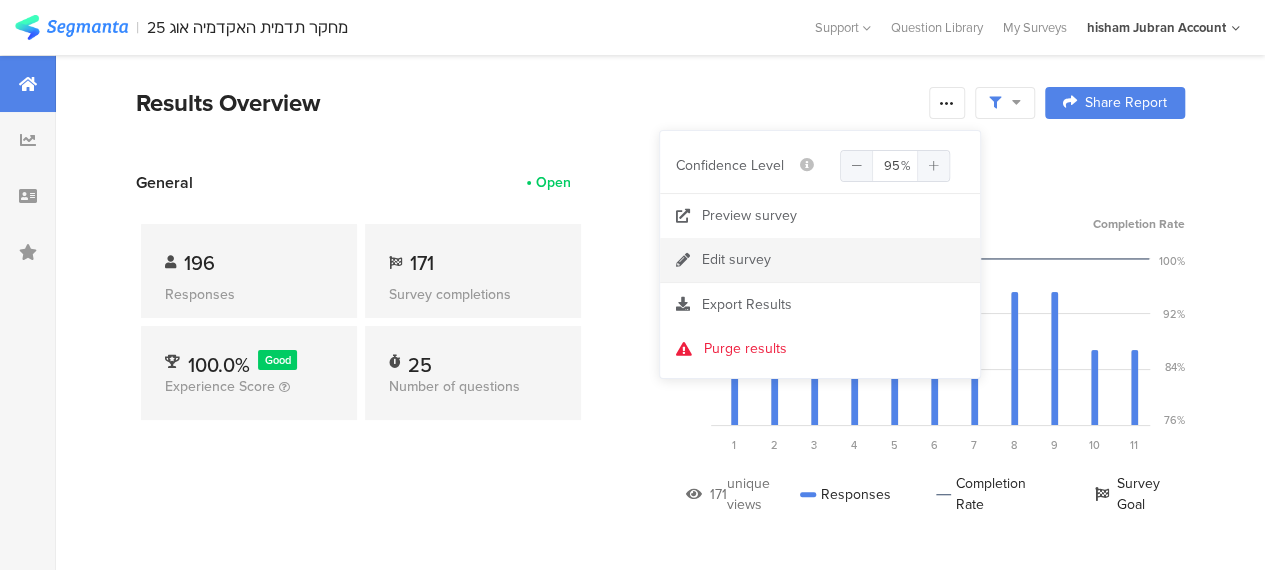 click on "Edit survey" at bounding box center (736, 260) 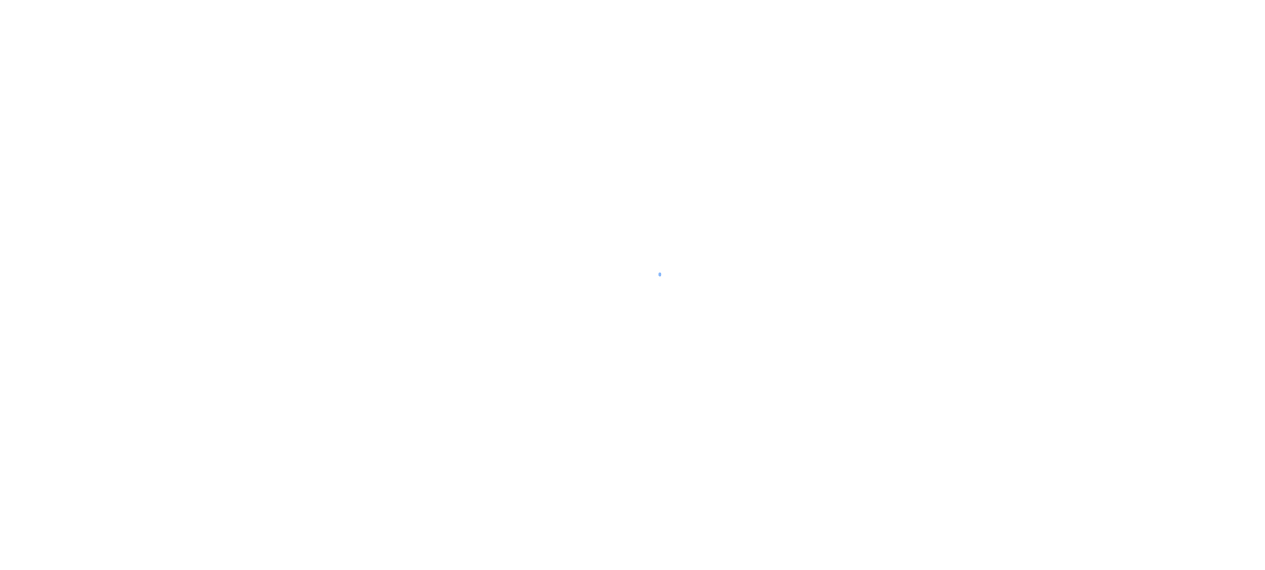 scroll, scrollTop: 0, scrollLeft: 0, axis: both 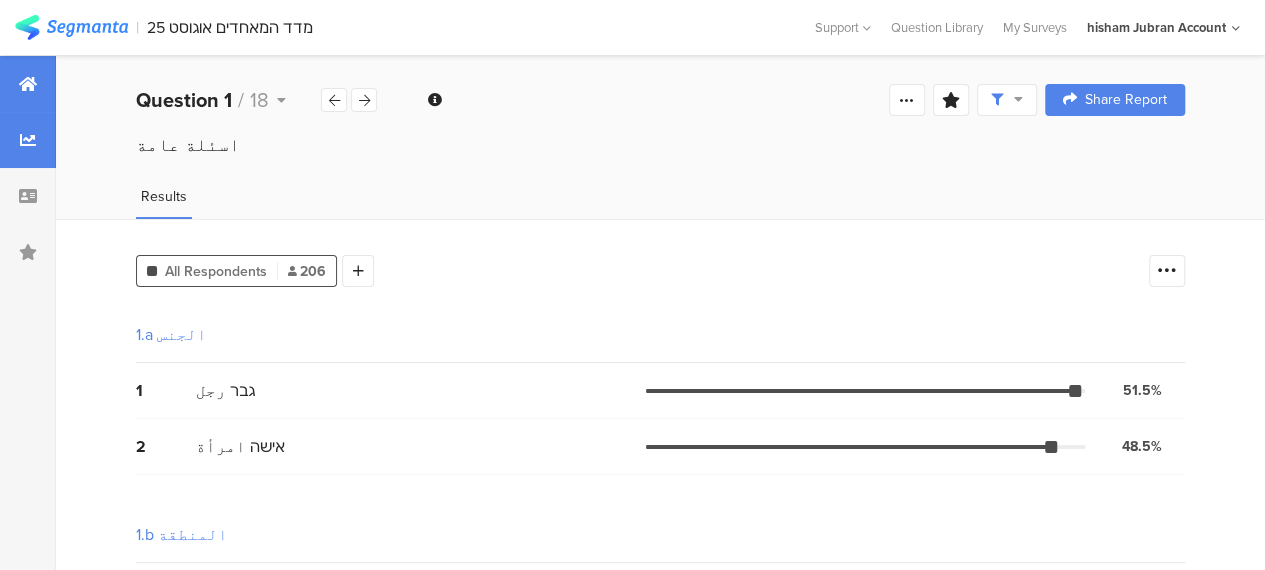 click at bounding box center (28, 84) 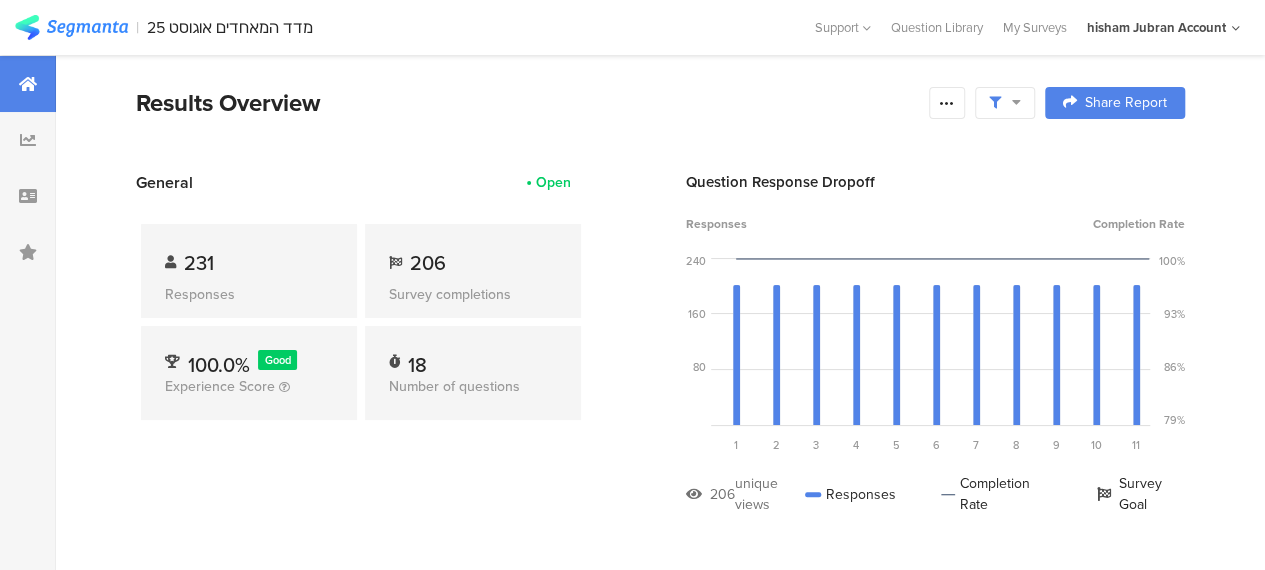 click on "Results Overview" at bounding box center [527, 103] 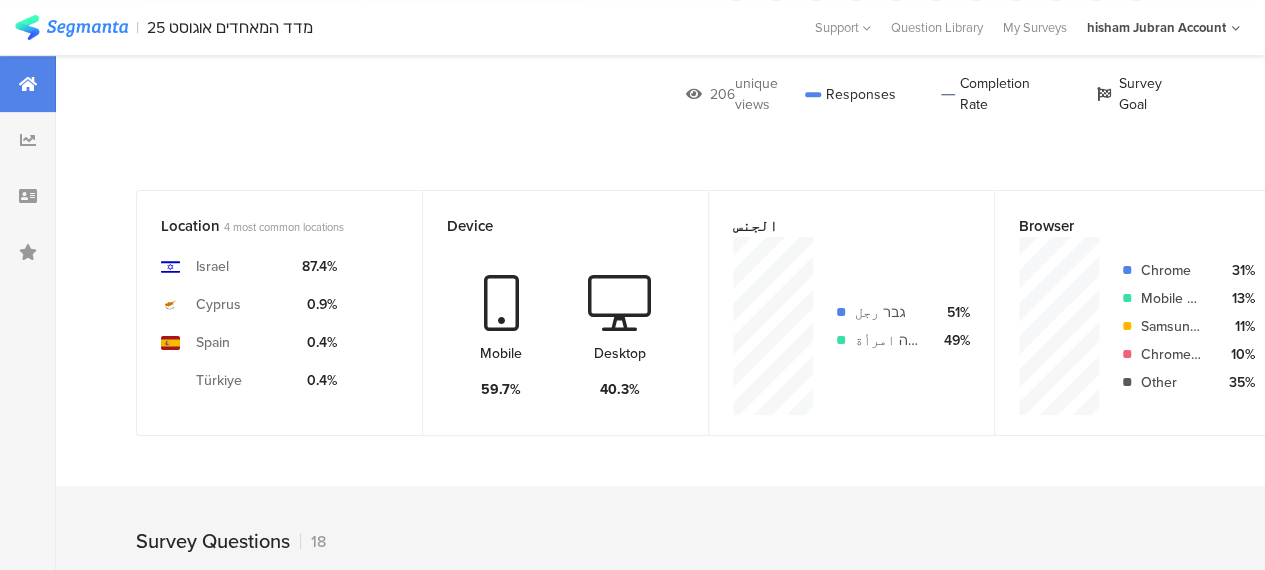 scroll, scrollTop: 0, scrollLeft: 0, axis: both 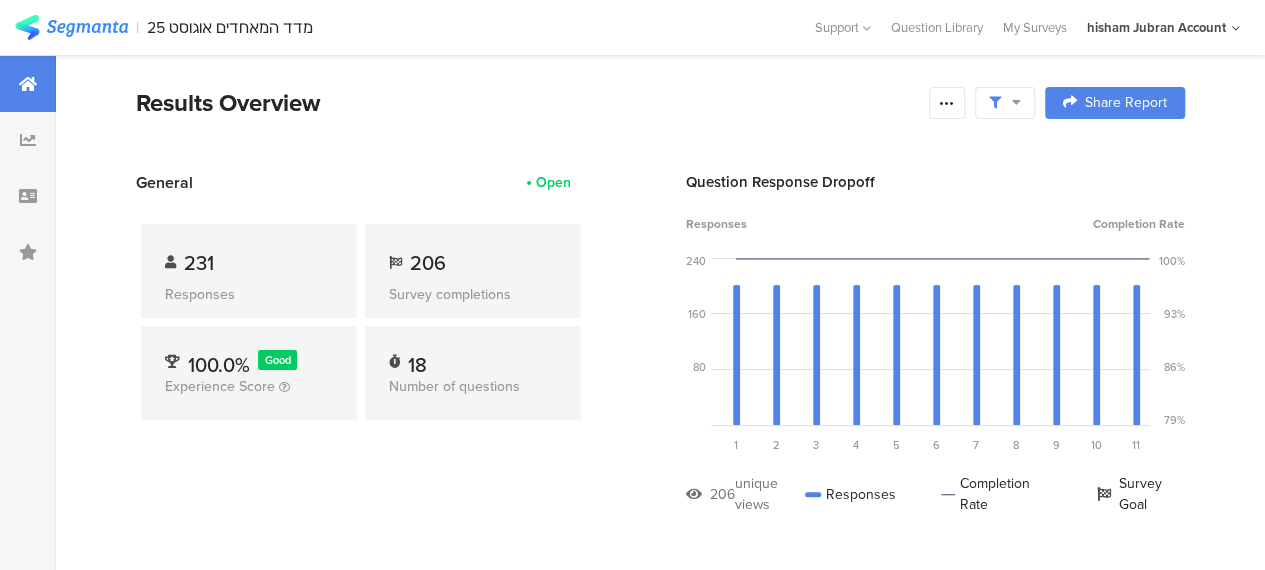 click on "Results Overview" at bounding box center (527, 103) 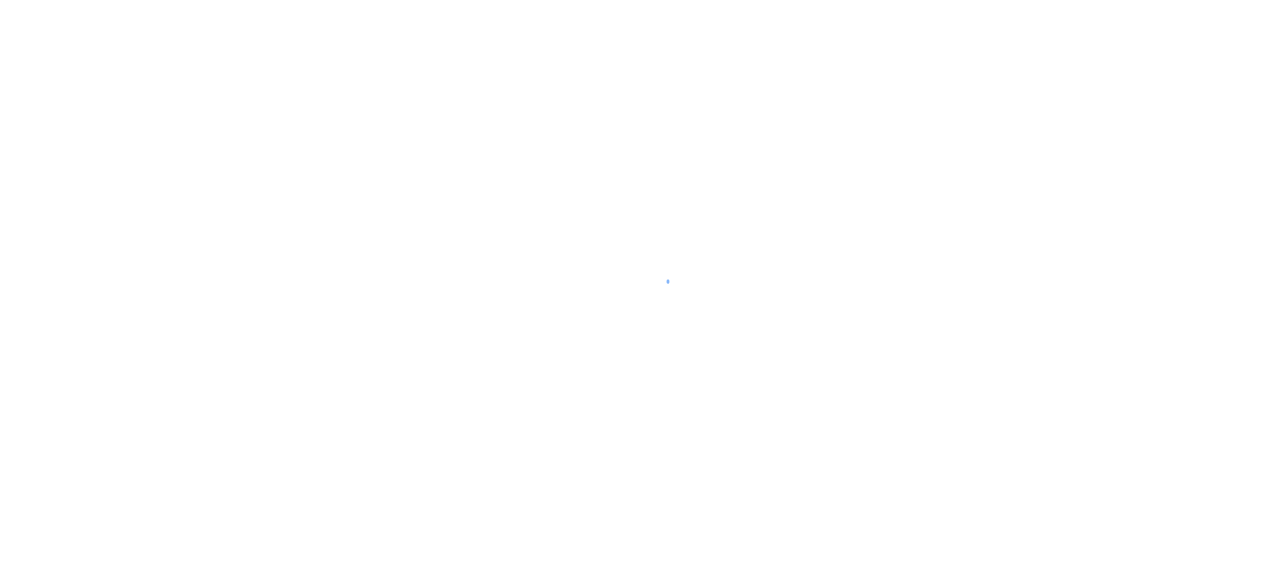 scroll, scrollTop: 0, scrollLeft: 0, axis: both 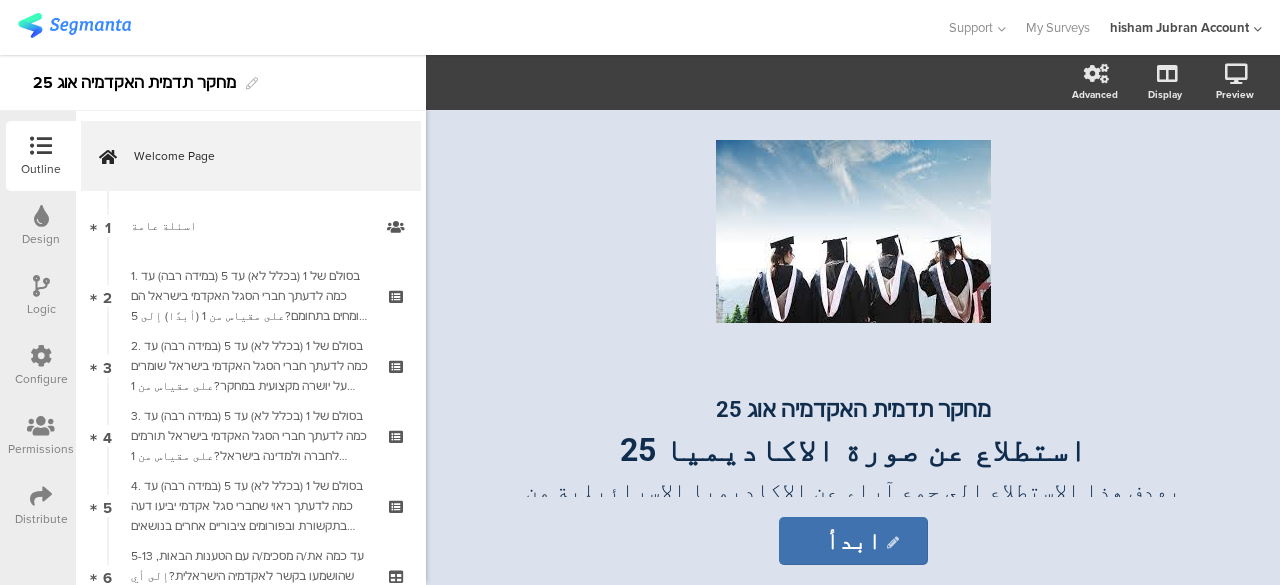 click at bounding box center (41, 496) 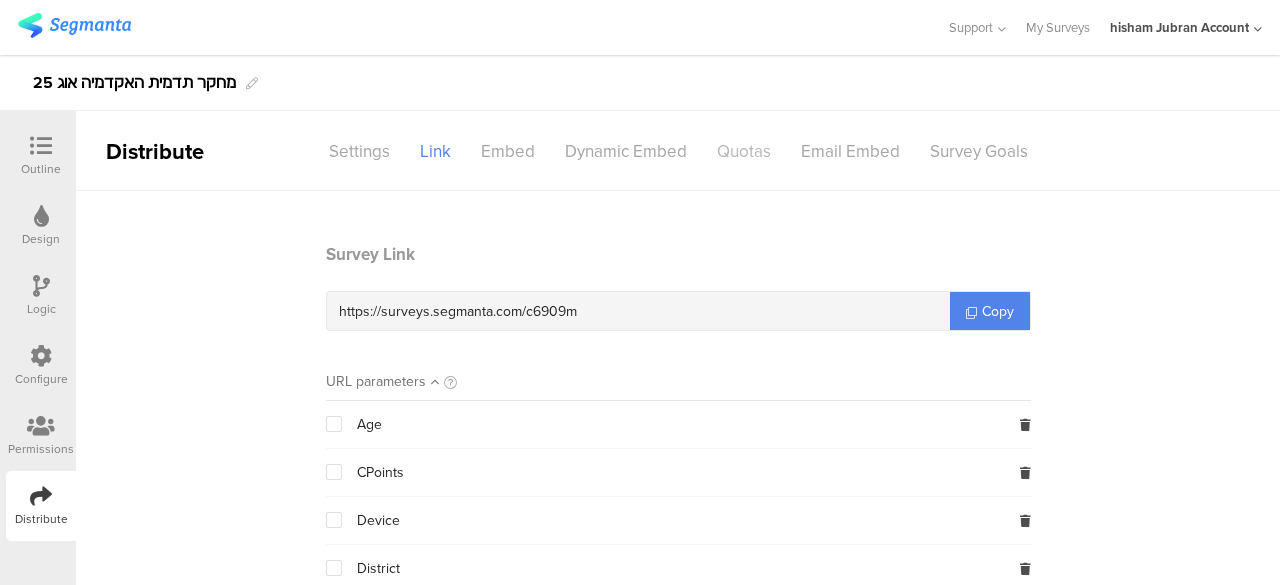 click on "Quotas" at bounding box center (744, 151) 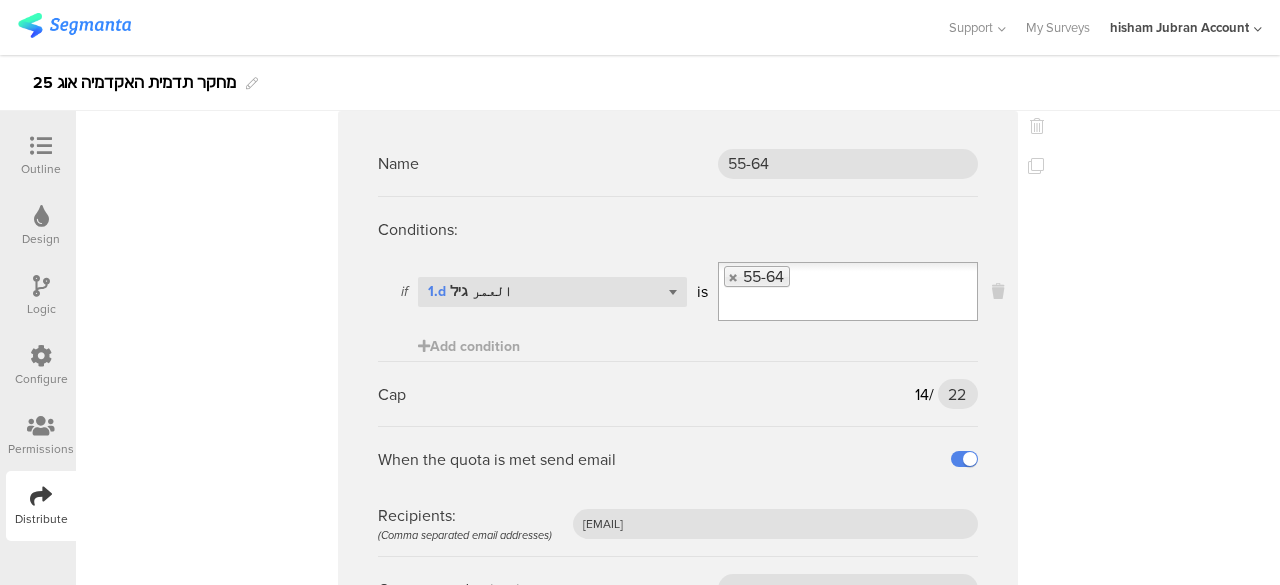 scroll, scrollTop: 200, scrollLeft: 0, axis: vertical 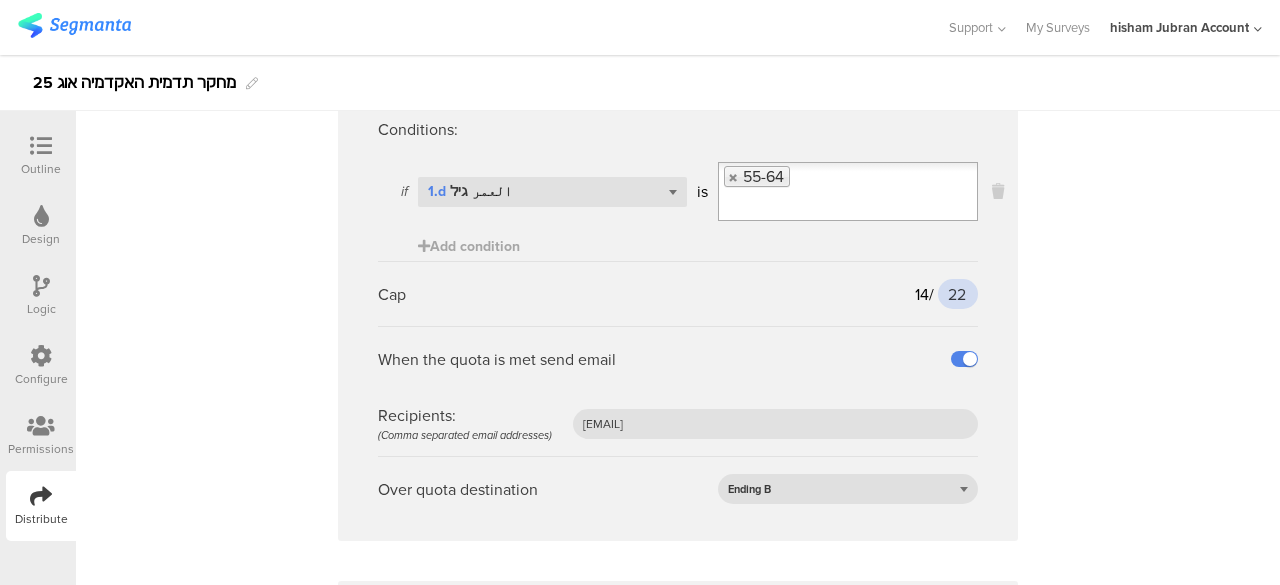 click on "22" at bounding box center (958, 294) 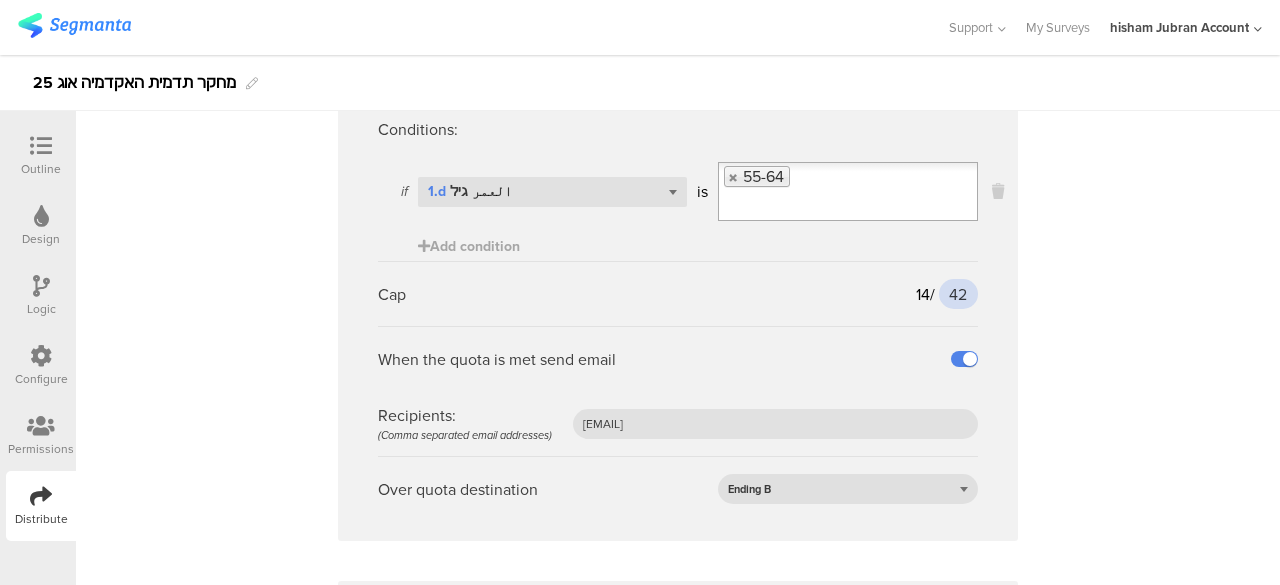 type on "42" 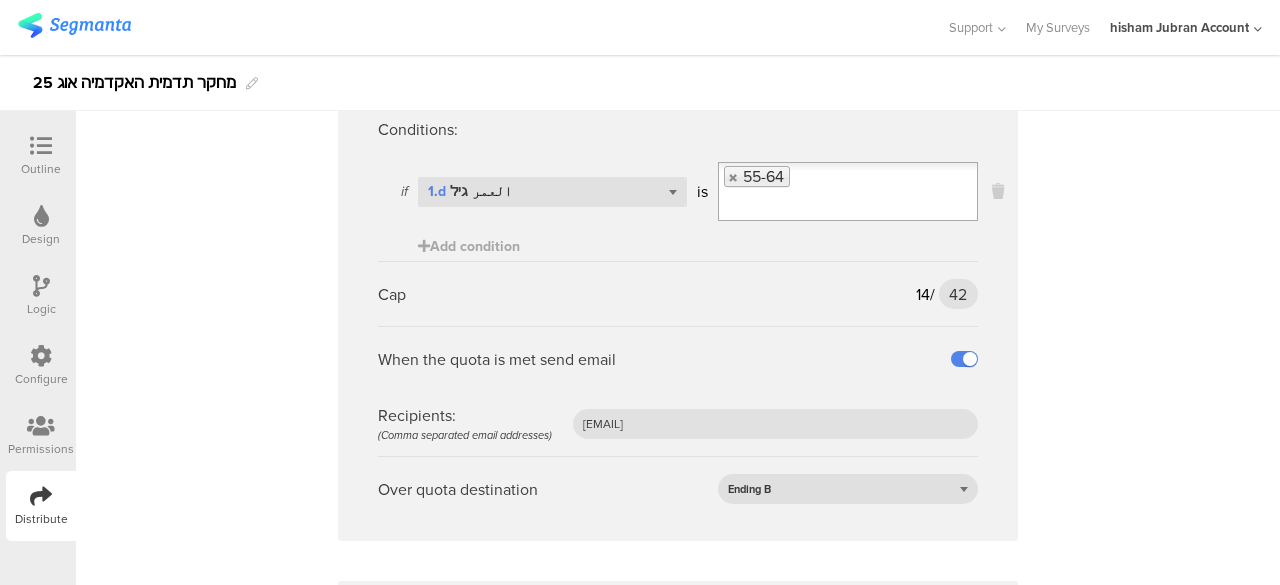 click on "Name
55-64
Conditions:
if
Select question...   1.d العمر גיל
is
55-64
Add condition
Cap
14
/
42
42
When the quota is met send email
Recipients:  (Comma separated email addresses)
afkar2005@gmail.com
Over quota destination
Ending B" at bounding box center [678, 276] 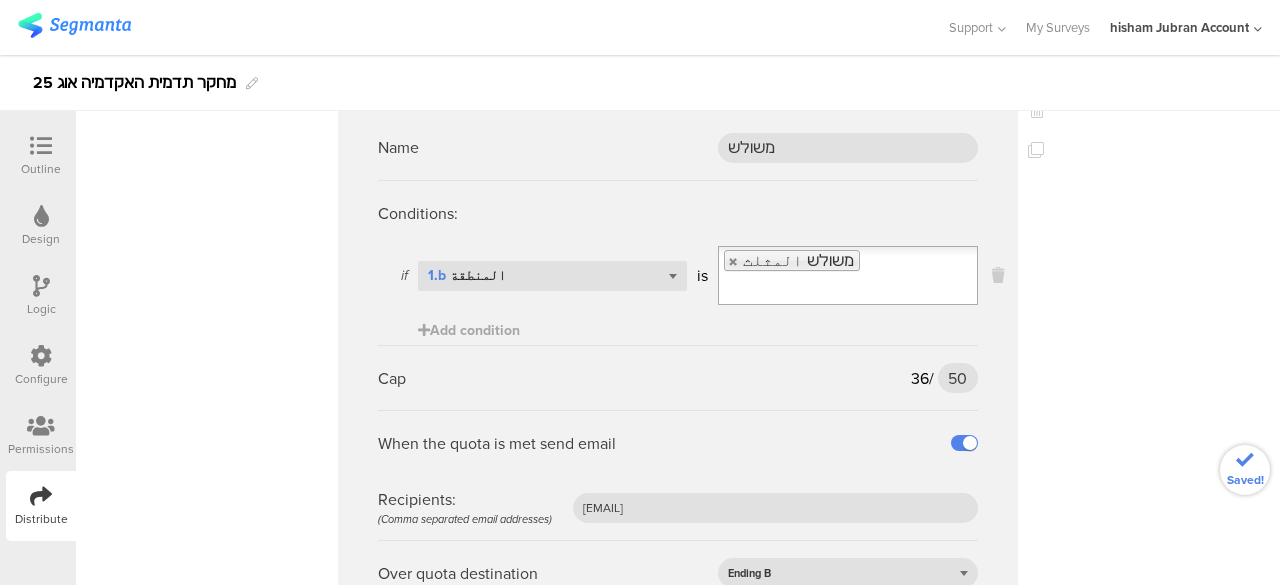 scroll, scrollTop: 700, scrollLeft: 0, axis: vertical 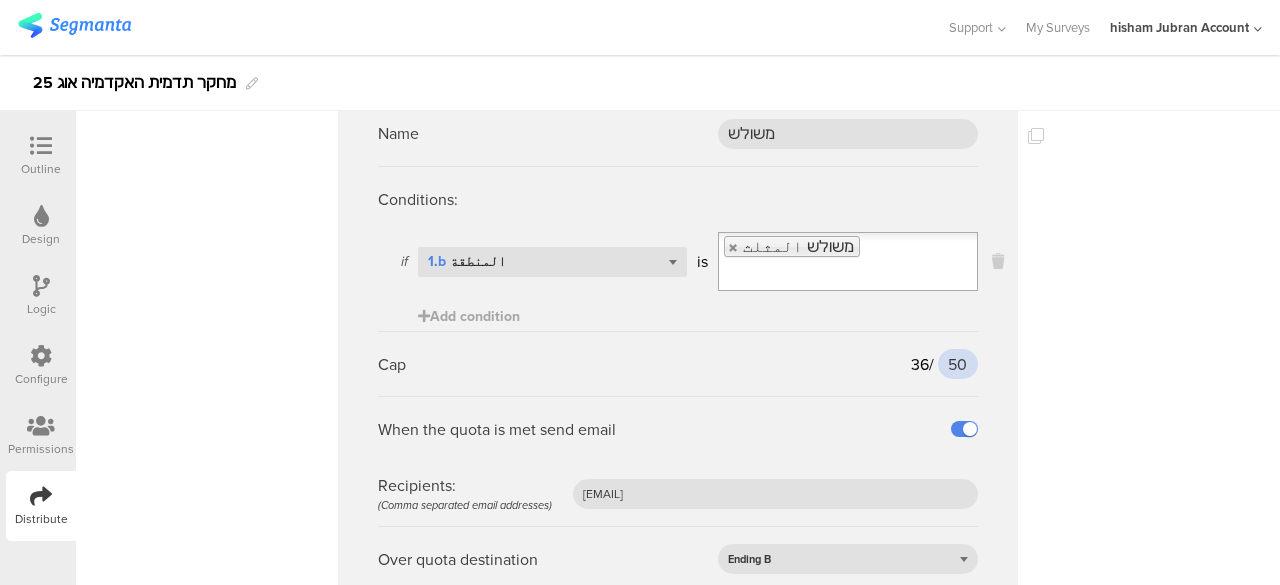 click on "50" at bounding box center [958, 364] 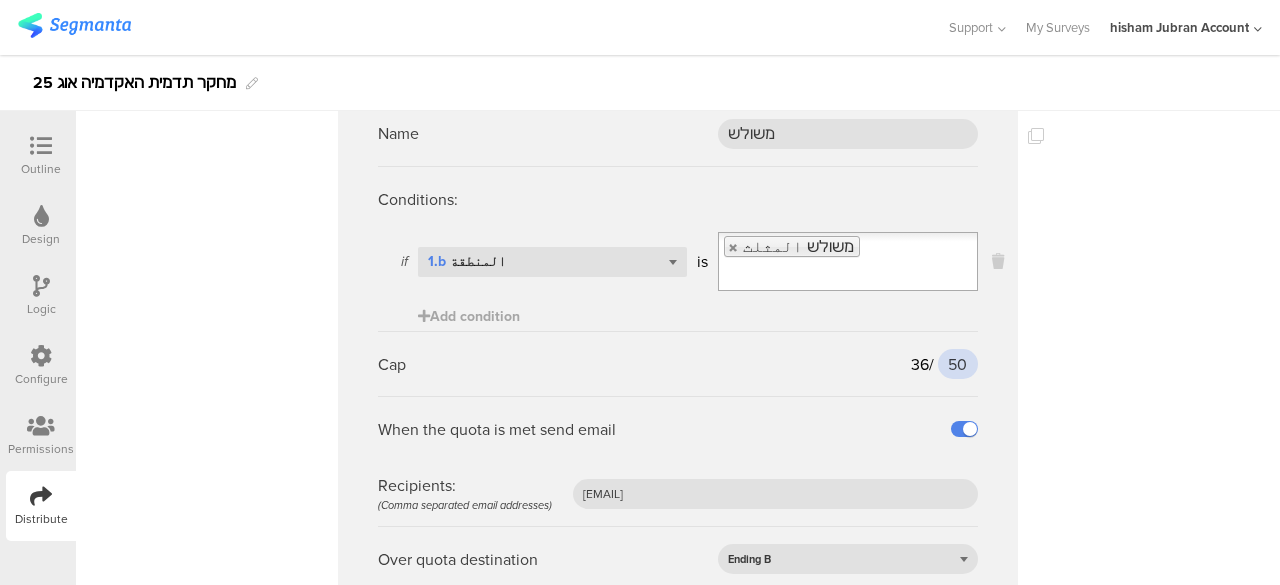 click on "50" at bounding box center (958, 364) 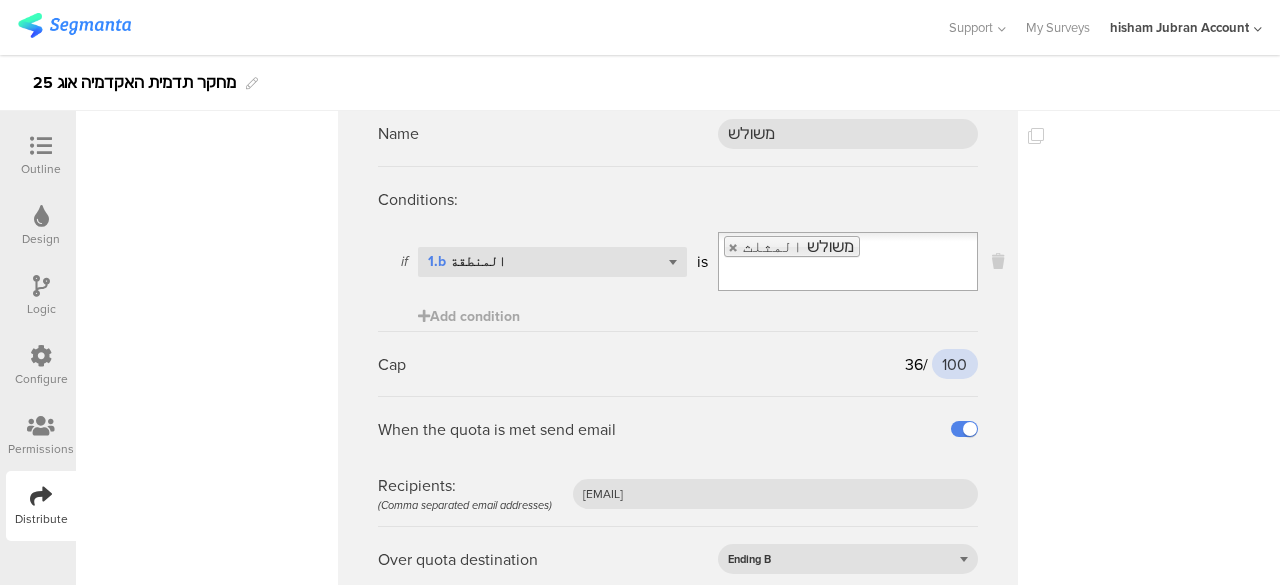 type on "100" 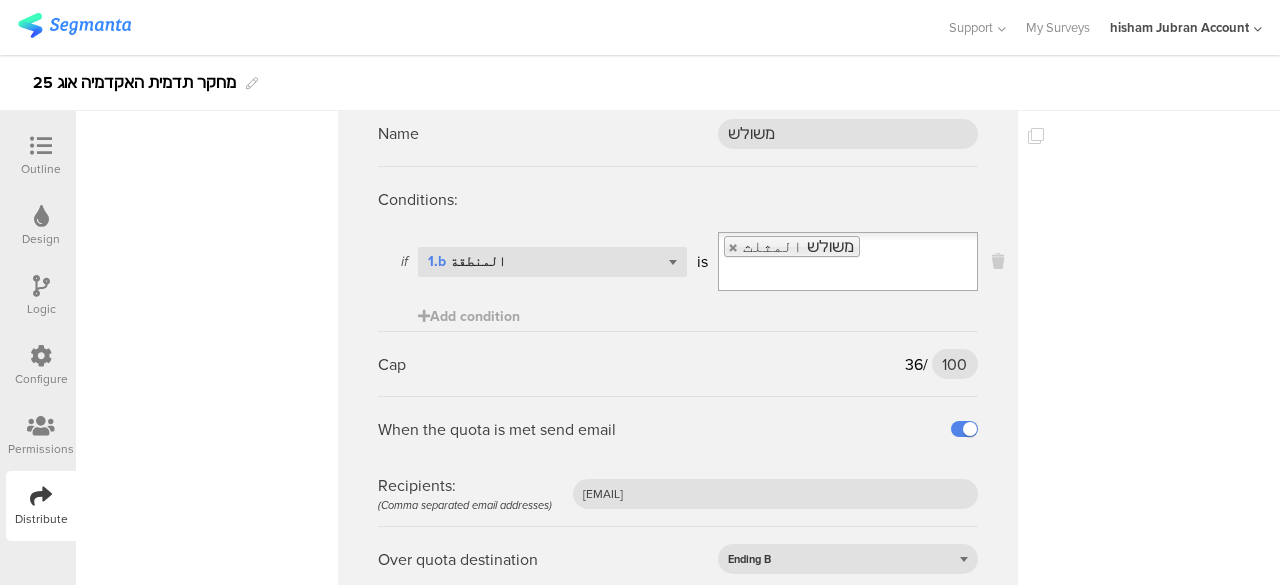 click on "Name
משולש
Conditions:
if
Select question...   1.b المنطقة
is
משולש المثلث
Add condition
Cap
36
/
100
100
When the quota is met send email
Recipients:  (Comma separated email addresses)
afkar2005@gmail.com
Over quota destination
Ending B" at bounding box center (678, 346) 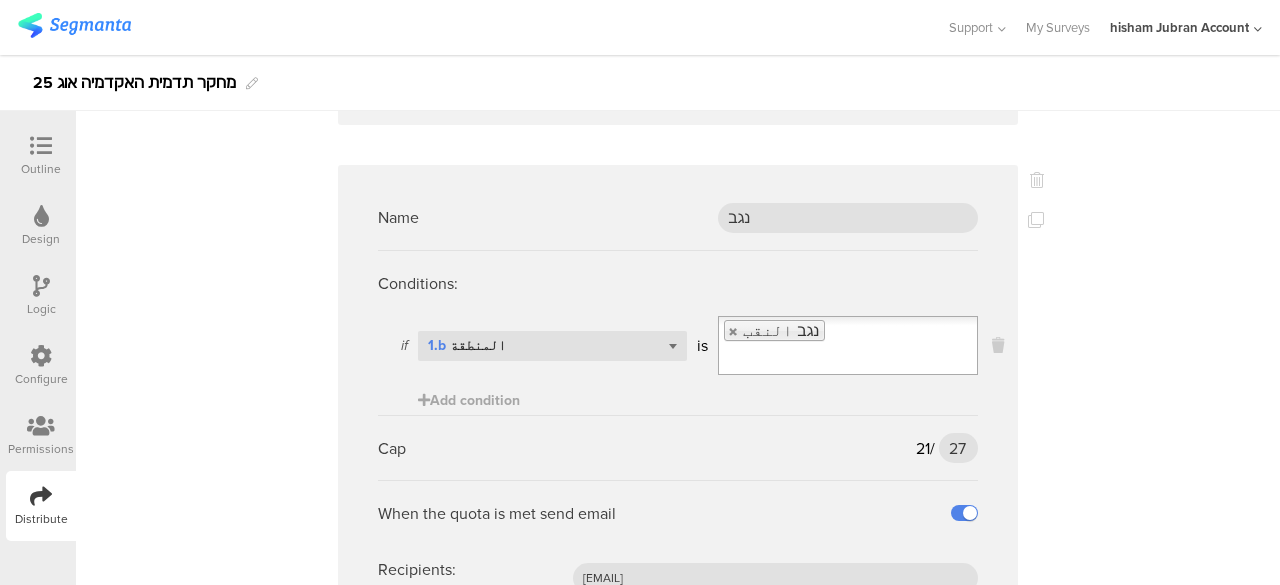 scroll, scrollTop: 1200, scrollLeft: 0, axis: vertical 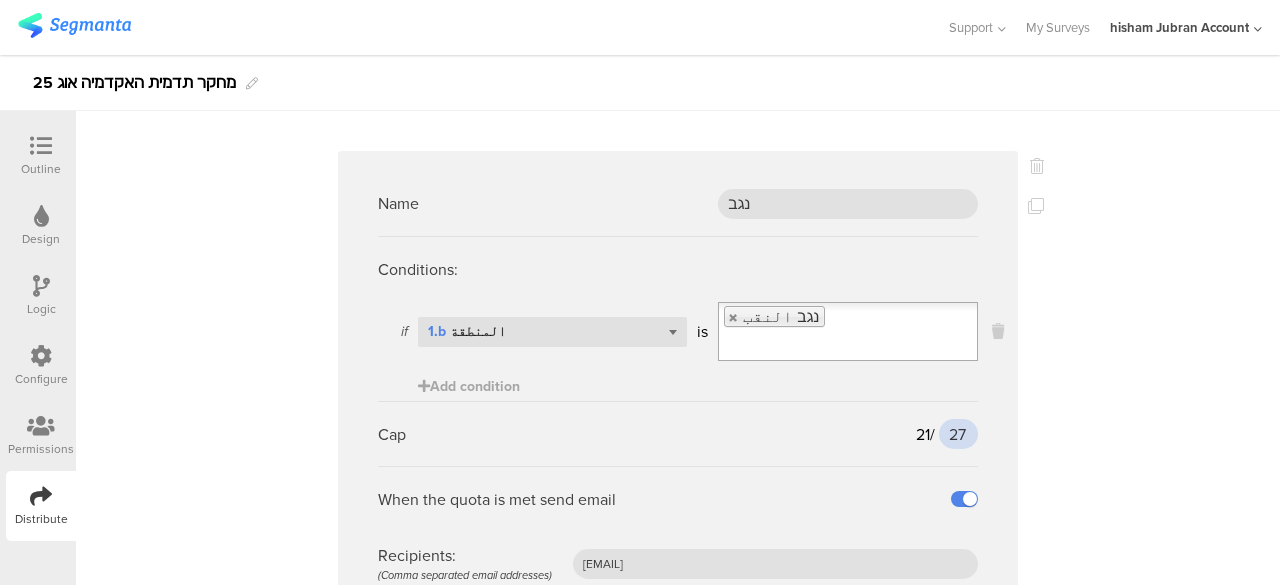 click on "27" at bounding box center (958, 434) 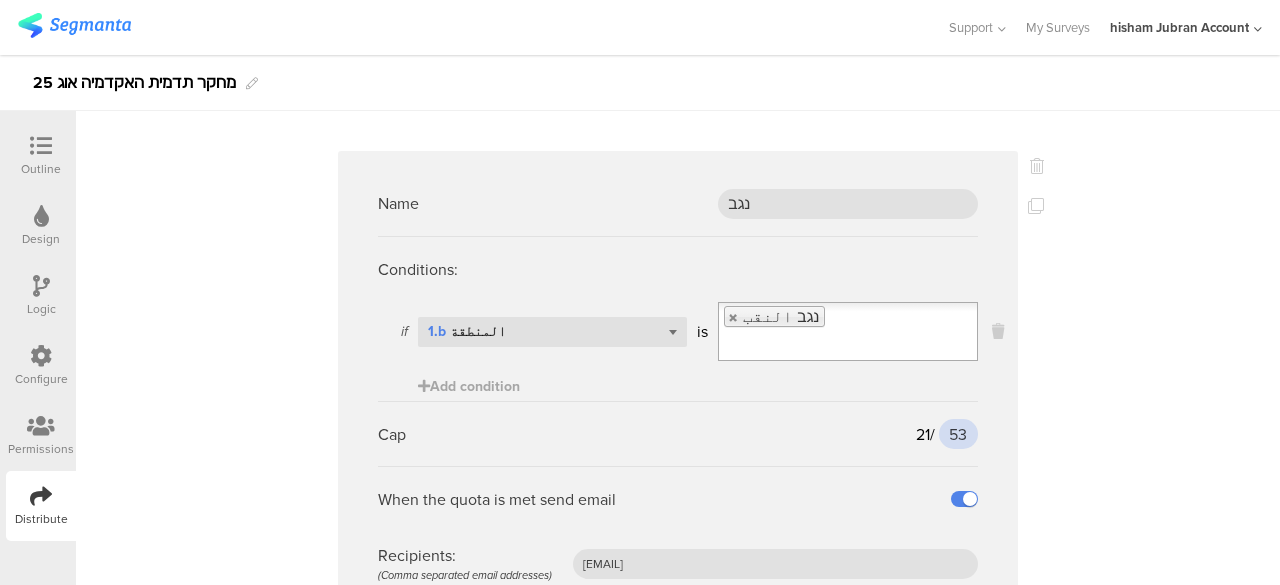 type on "53" 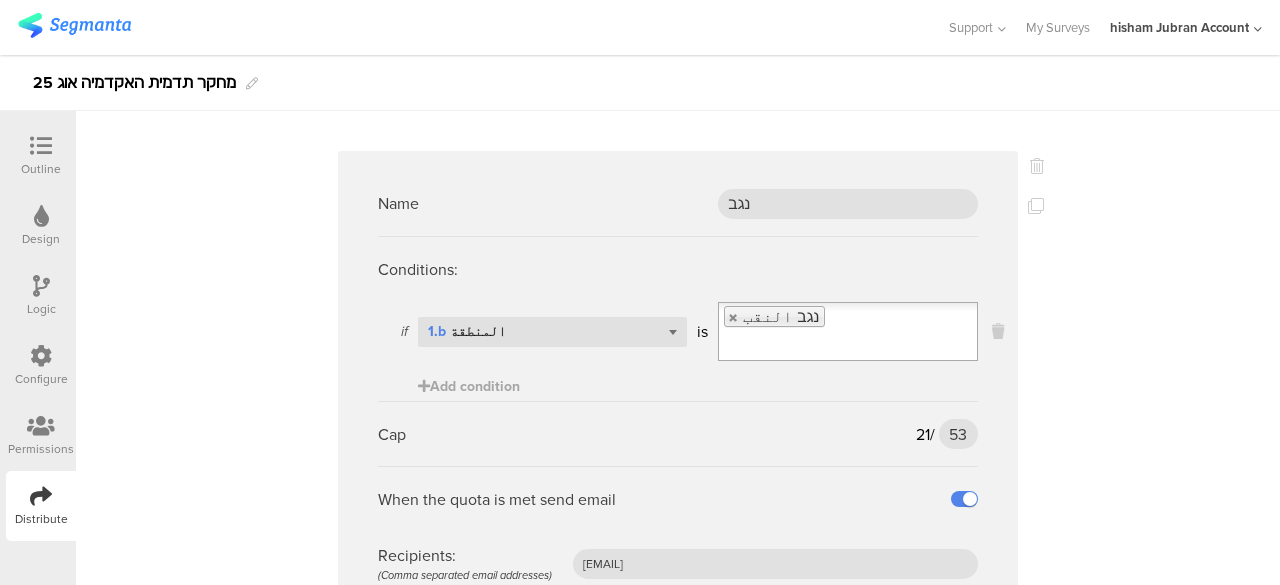 click on "Name
55-64
Conditions:
if
Select question...   1.d العمر גיל
is
55-64
Add condition
Cap
14
/
42
42
When the quota is met send email
Recipients:  (Comma separated email addresses)
afkar2005@gmail.com
Over quota destination
Ending B
Name
משולש
Conditions:
if
Select question...   1.b المنطقة
is
משולש المثلث
Add condition
Cap
36
/
100
100" at bounding box center [678, 3314] 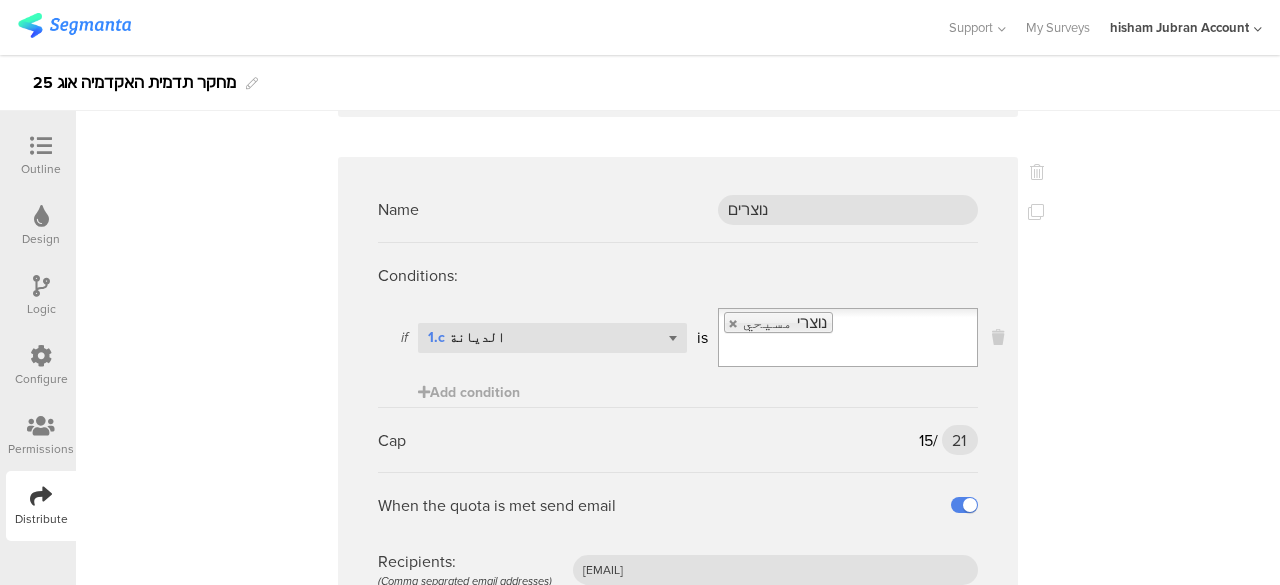 scroll, scrollTop: 1800, scrollLeft: 0, axis: vertical 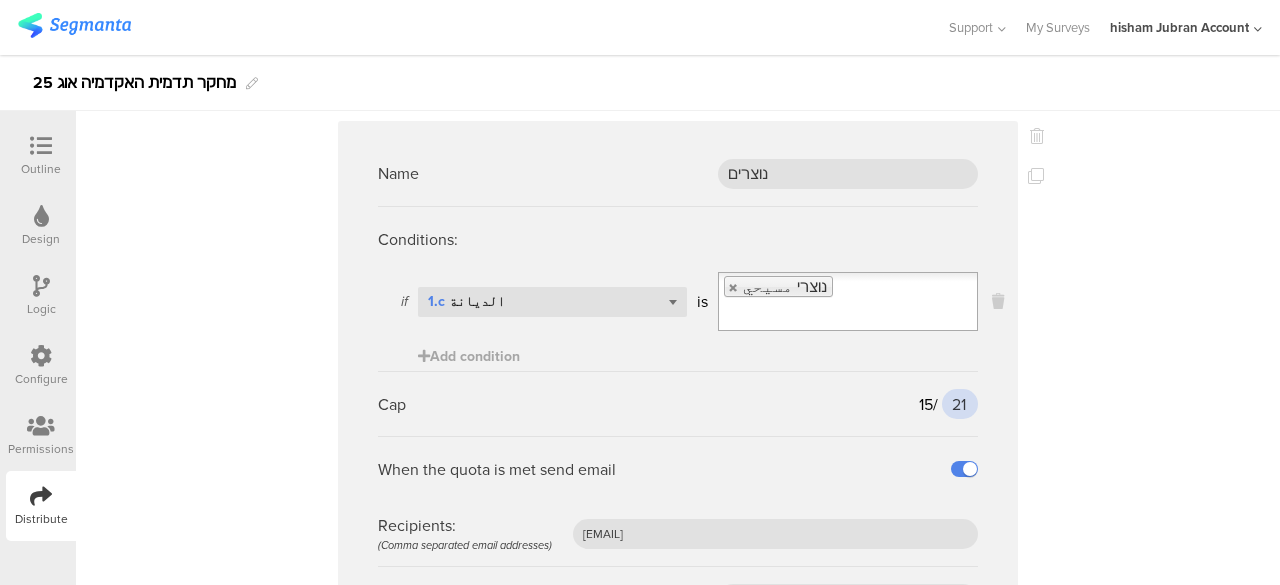 click on "21" at bounding box center [960, 404] 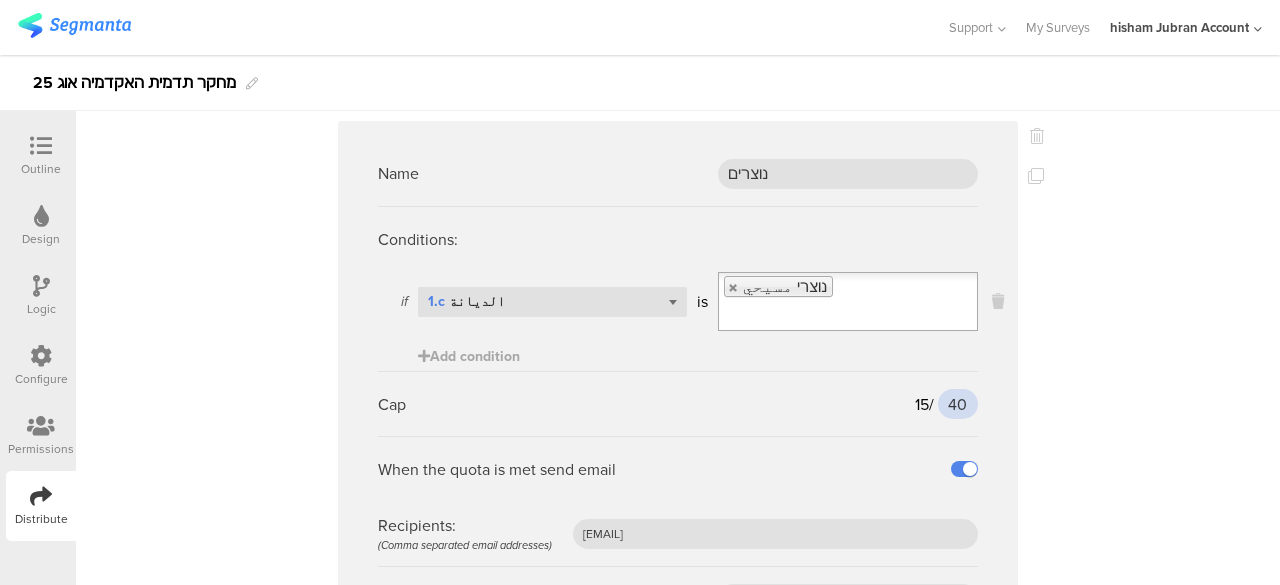 type on "40" 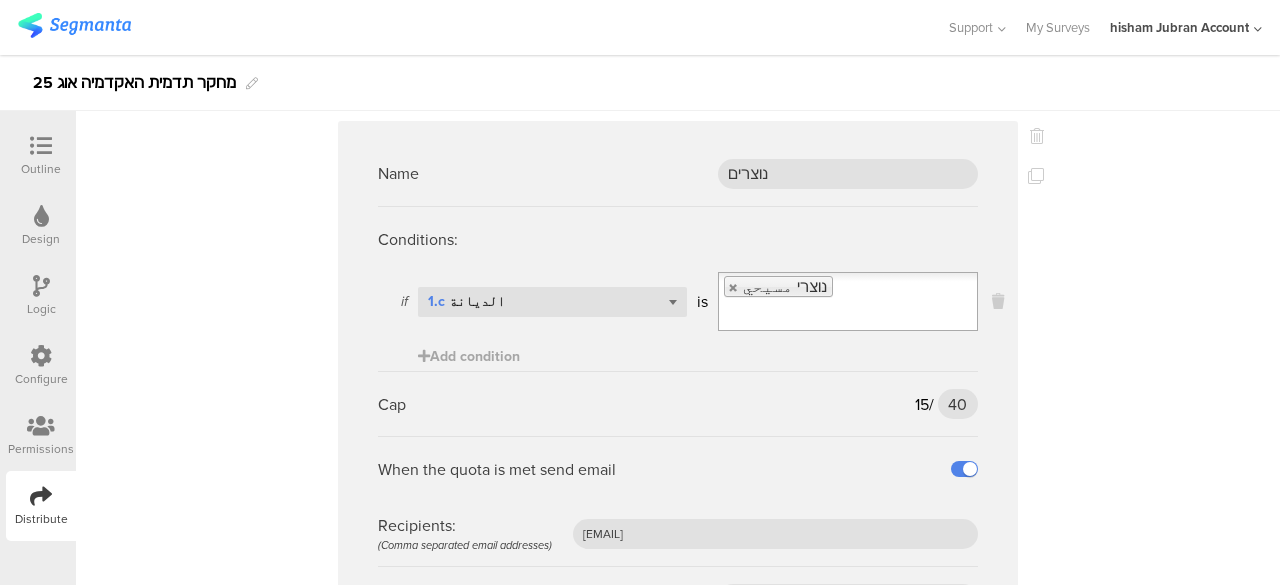click on "Cap
15
/
40
40" at bounding box center [678, 403] 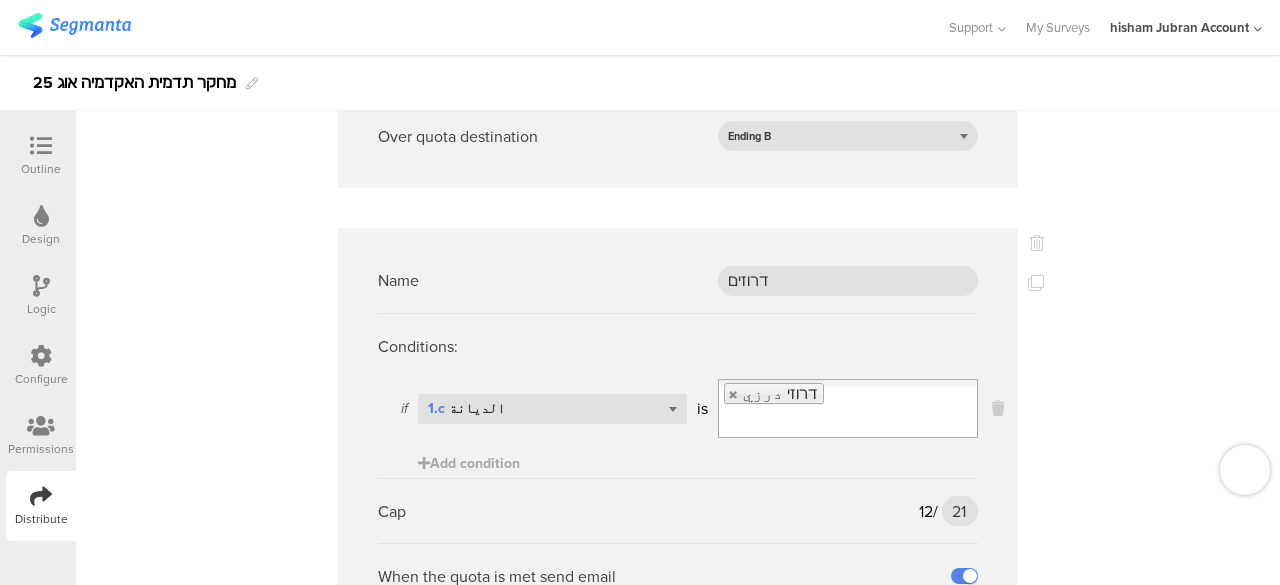 scroll, scrollTop: 2300, scrollLeft: 0, axis: vertical 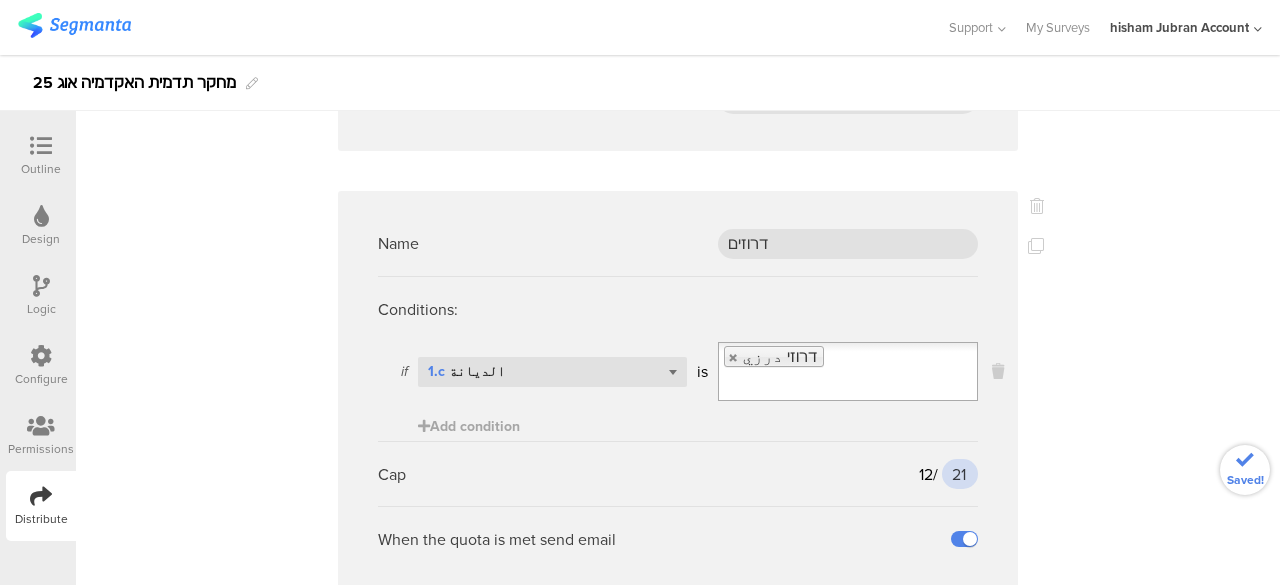 click on "21" at bounding box center [960, 474] 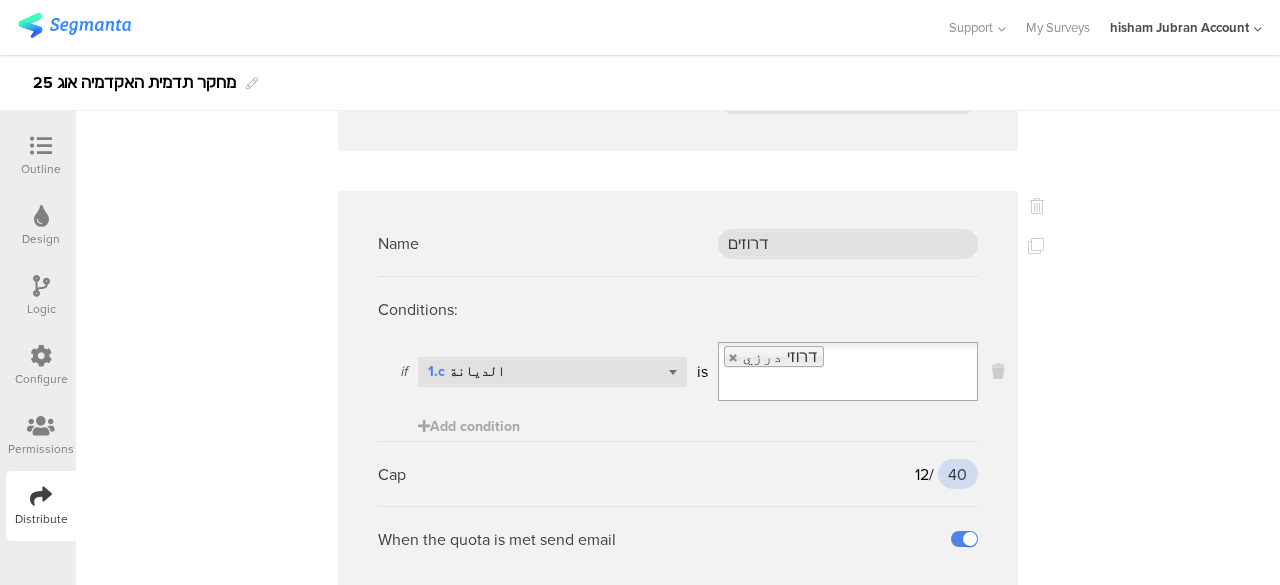 type on "40" 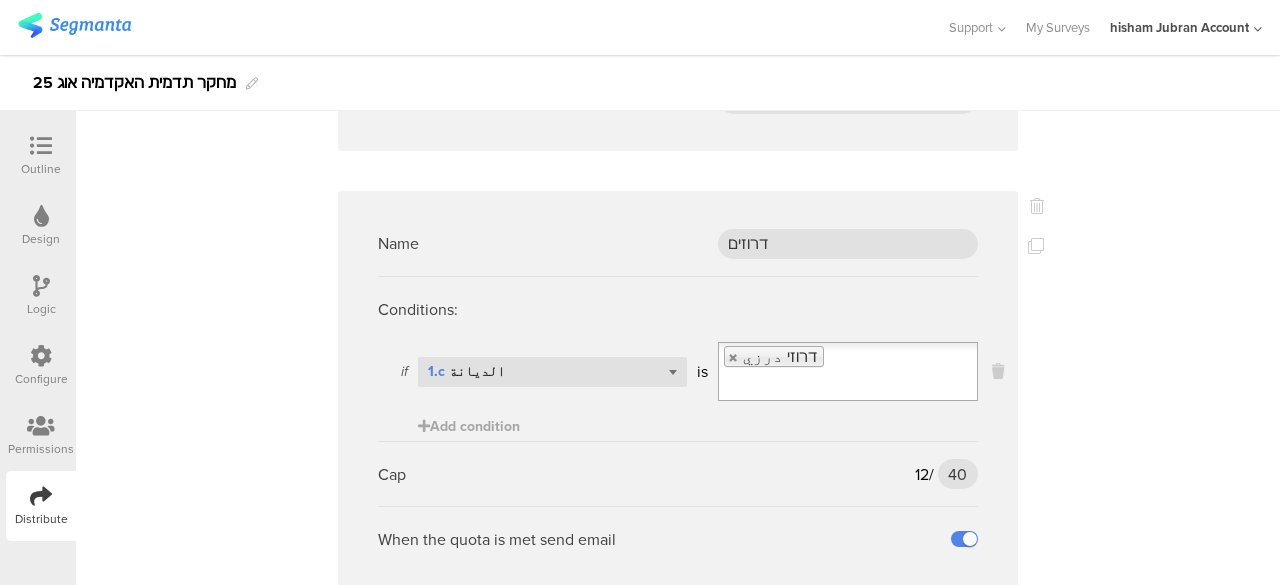 click on "Name
55-64
Conditions:
if
Select question...   1.d العمر גיל
is
55-64
Add condition
Cap
14
/
42
42
When the quota is met send email
Recipients:  (Comma separated email addresses)
afkar2005@gmail.com
Over quota destination
Ending B
Name
משולש
Conditions:
if
Select question...   1.b المنطقة
is
משולש المثلث
Add condition
Cap
36
/
100
100" at bounding box center [678, 2214] 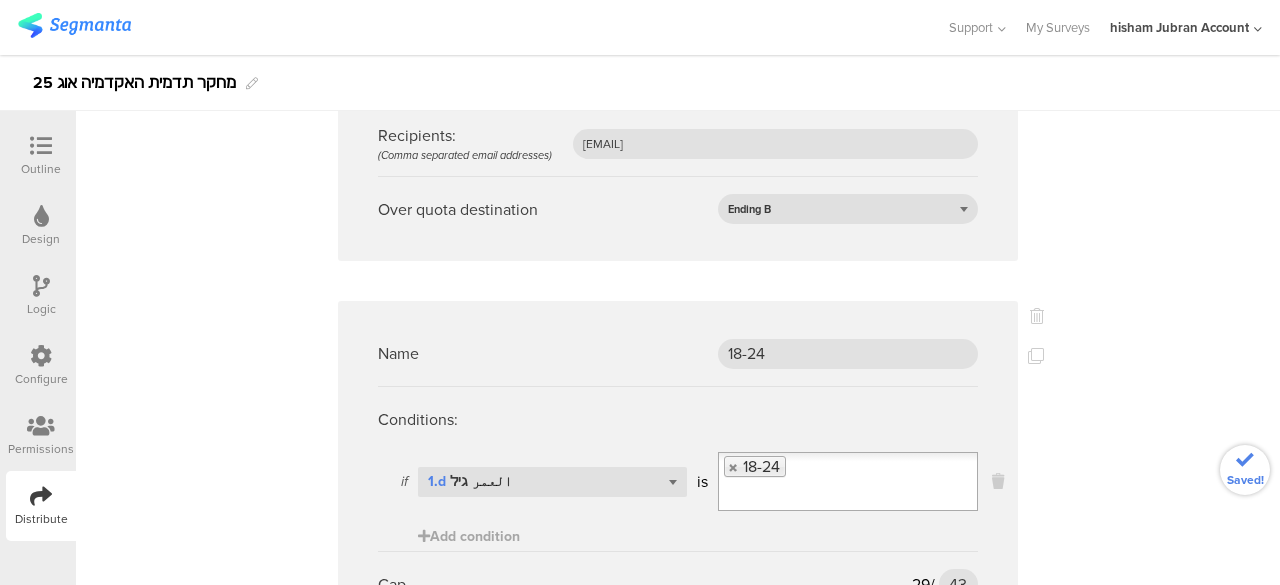 scroll, scrollTop: 2900, scrollLeft: 0, axis: vertical 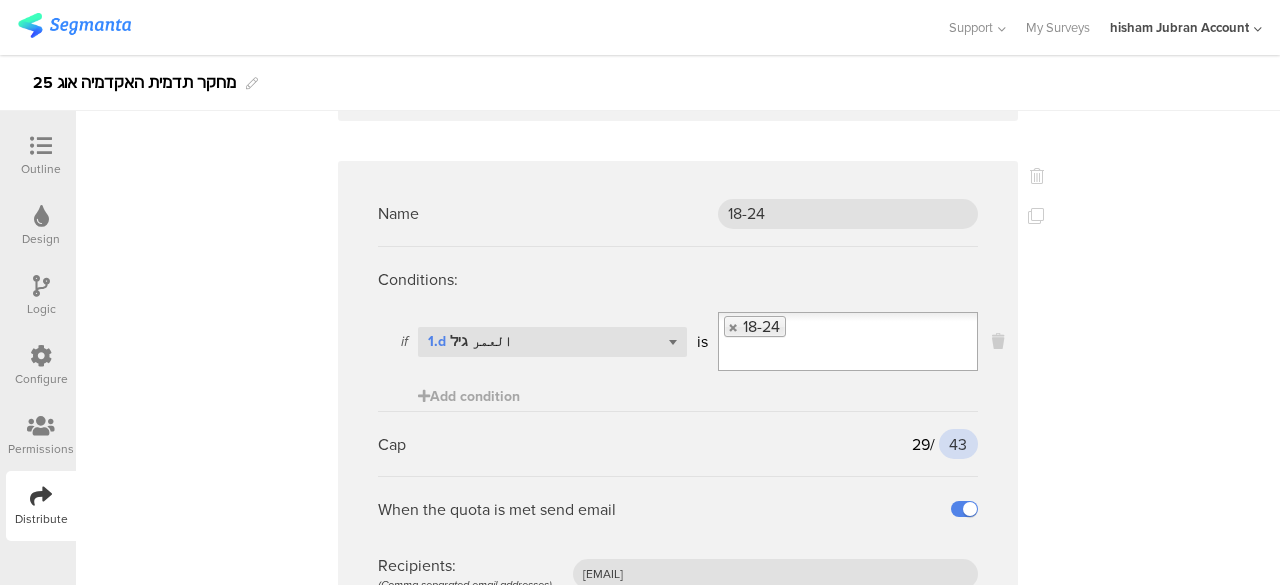 click on "43" at bounding box center (958, 444) 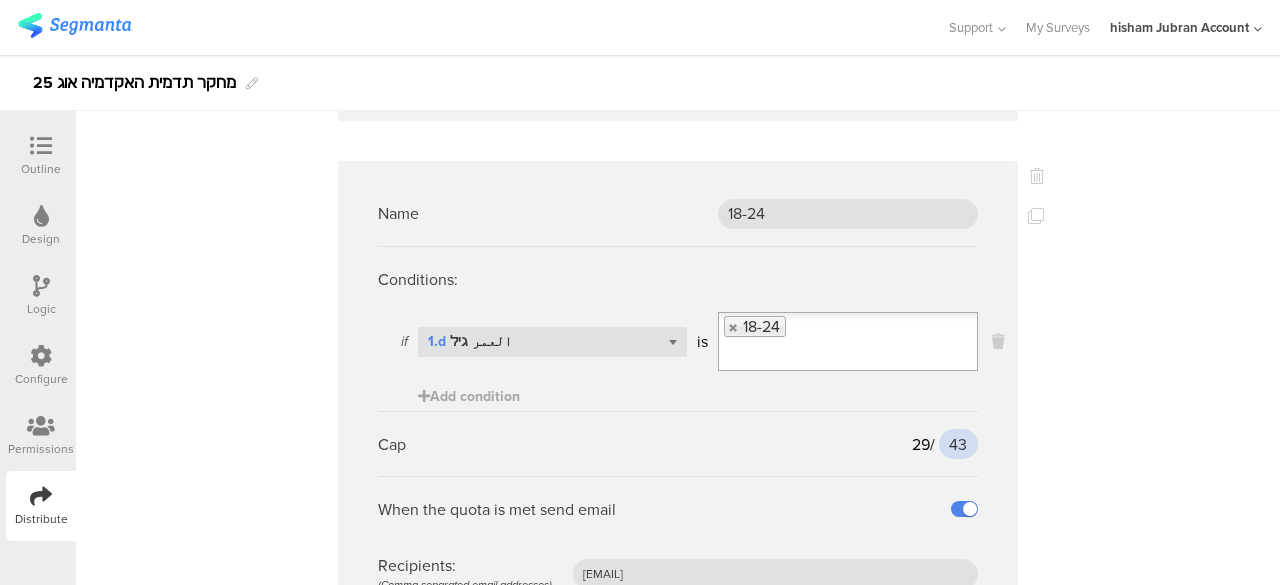 type on "8" 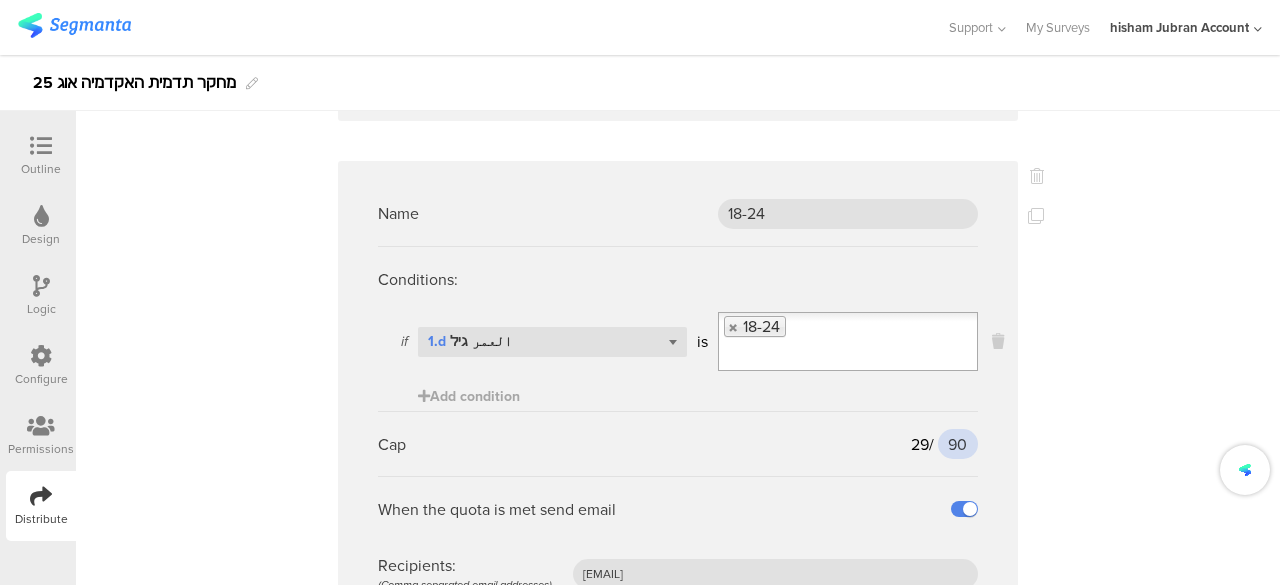 type on "90" 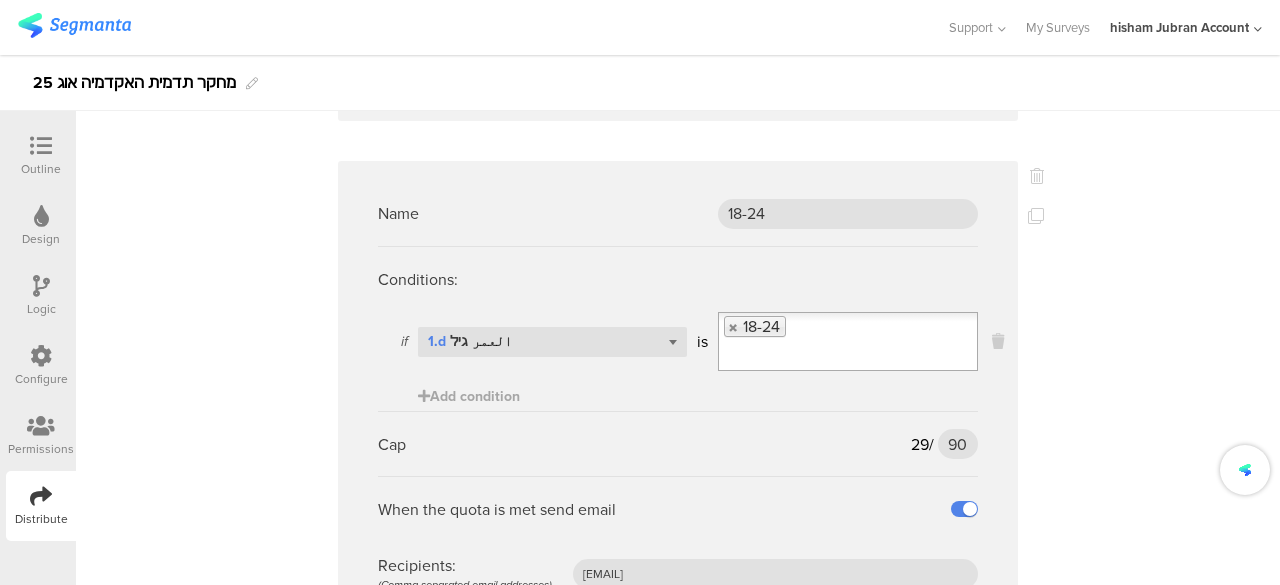 click on "Name
18-24
Conditions:
if
Select question...   1.d العمر גיל
is
18-24
Add condition
Cap
29
/
90
90
When the quota is met send email
Recipients:  (Comma separated email addresses)
afkar2005@gmail.com
Over quota destination
Ending B" at bounding box center [678, 426] 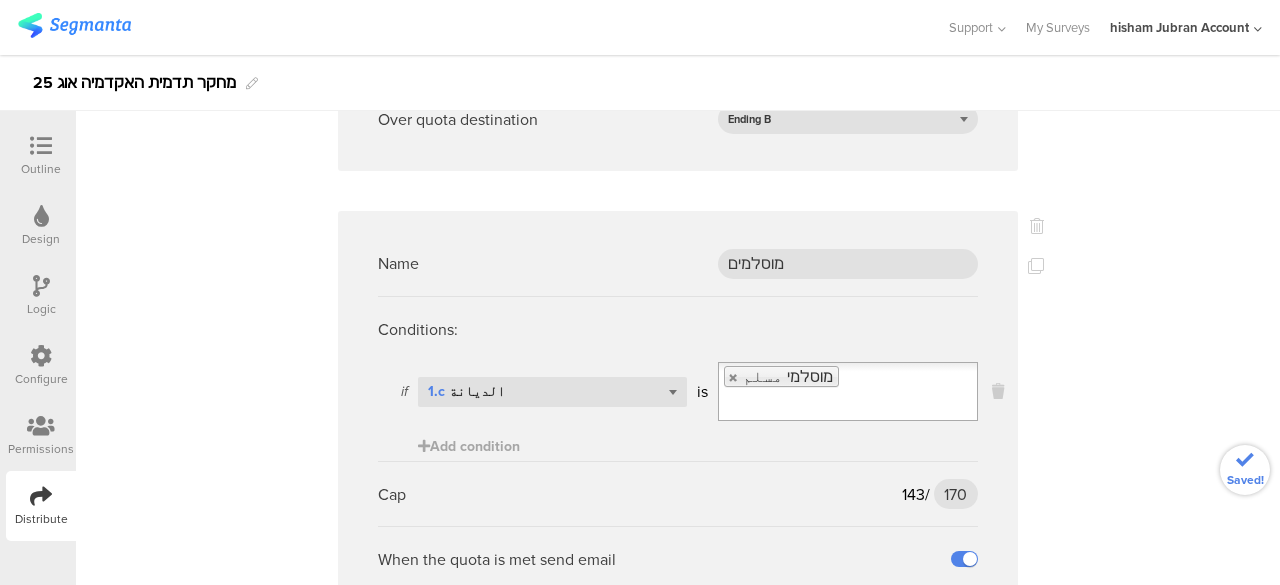 scroll, scrollTop: 3500, scrollLeft: 0, axis: vertical 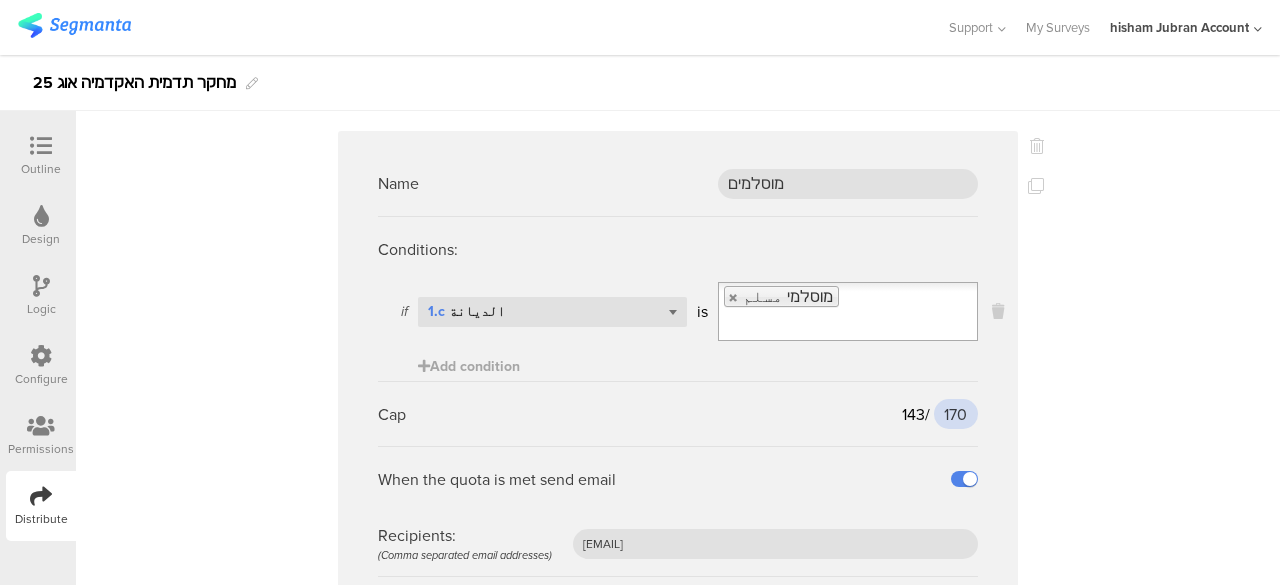 click on "170" at bounding box center (956, 414) 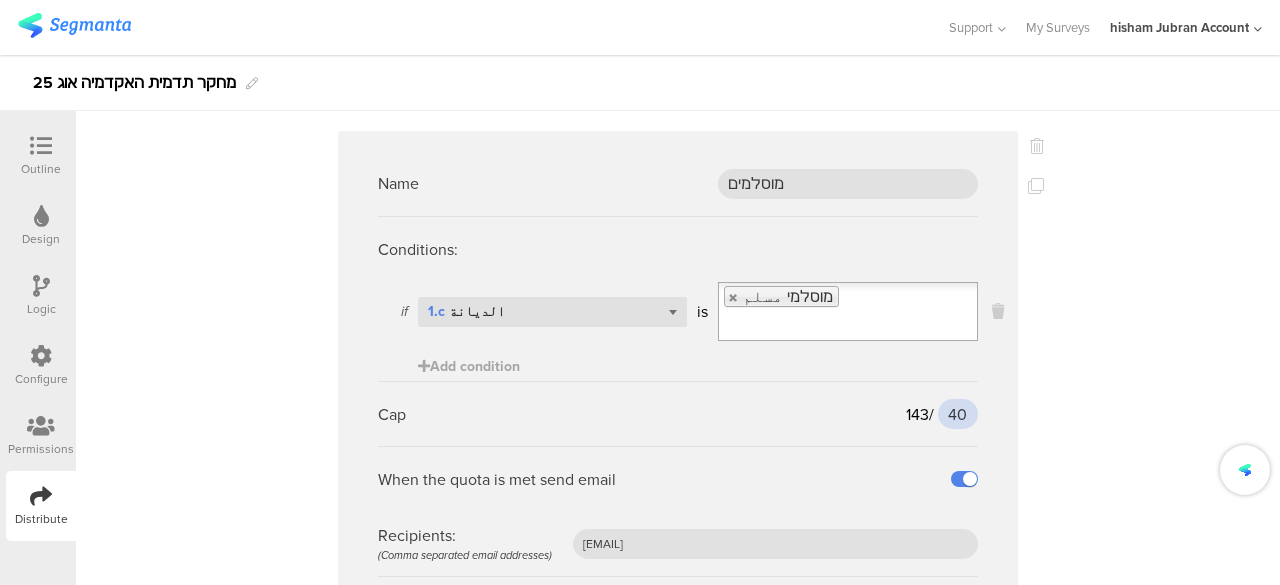 click on "40" at bounding box center [958, 414] 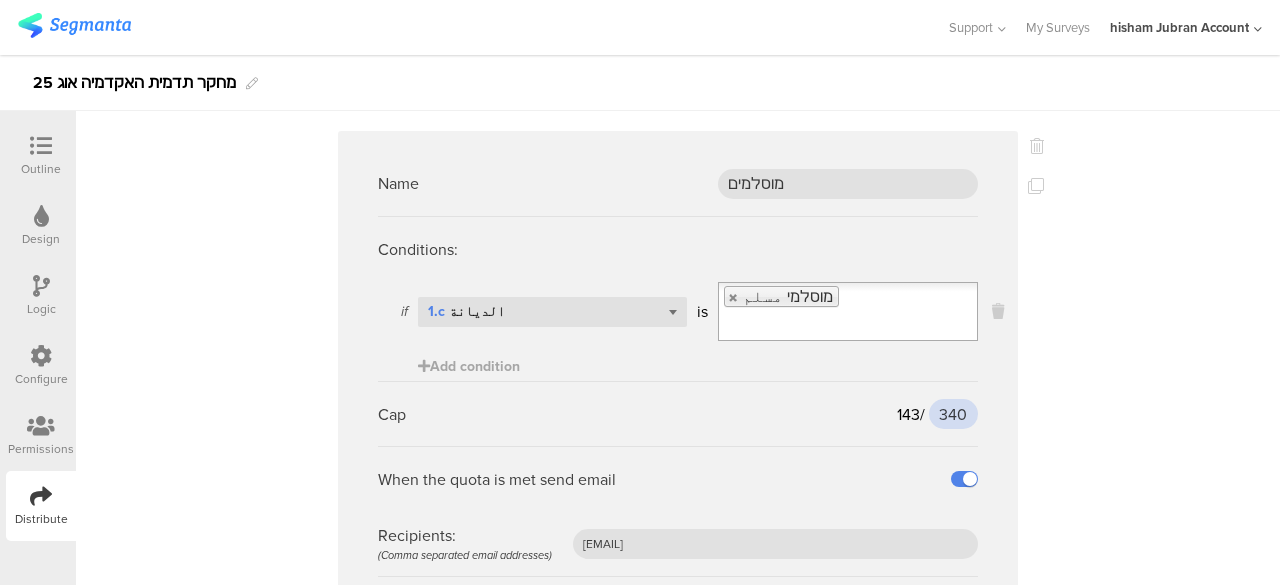 type on "340" 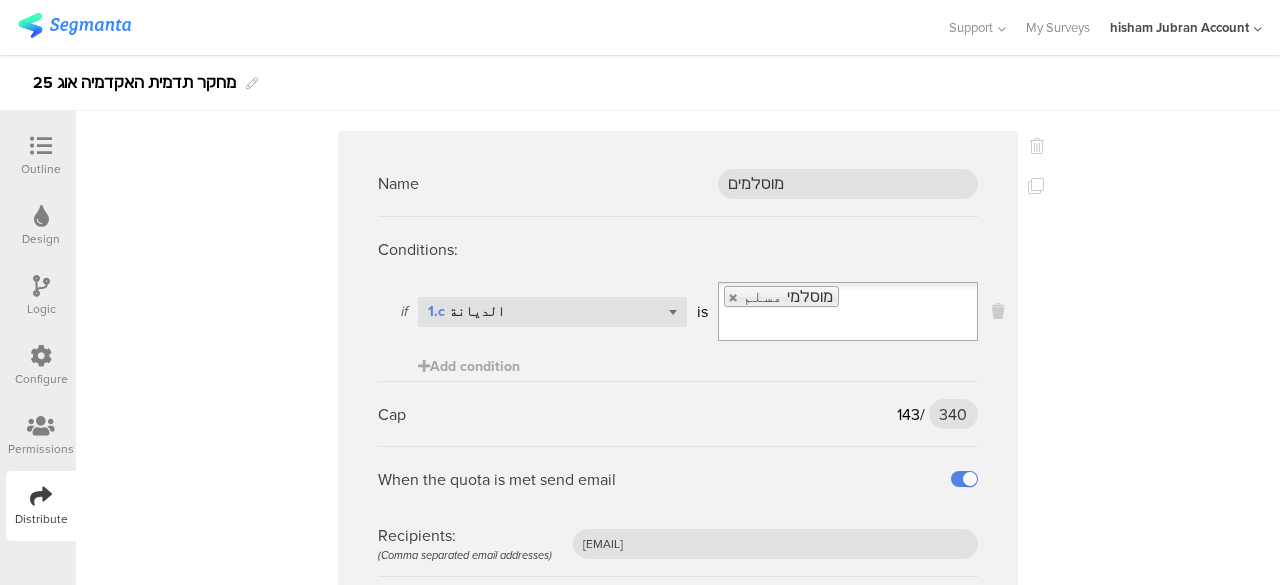 click on "Name
מוסלמים
Conditions:
if
Select question...   1.c الديانة
is
מוסלמי مسلم
Add condition
Cap
143
/
340
340
When the quota is met send email
Recipients:  (Comma separated email addresses)
afkar2005@gmail.com
Over quota destination
Ending B" at bounding box center [678, 396] 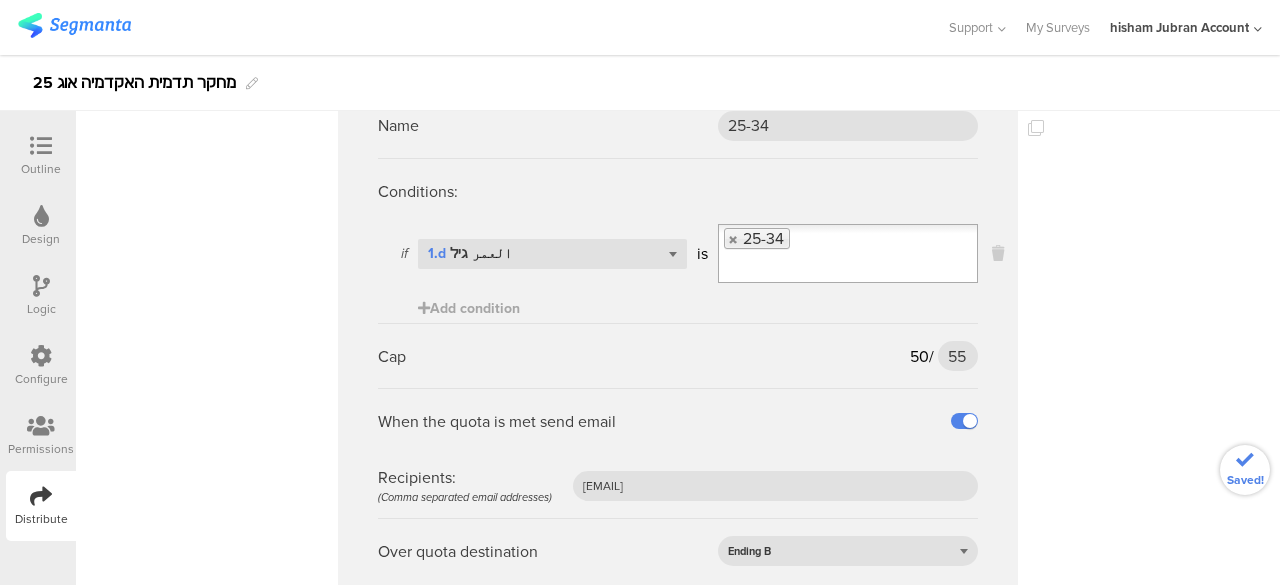 scroll, scrollTop: 4200, scrollLeft: 0, axis: vertical 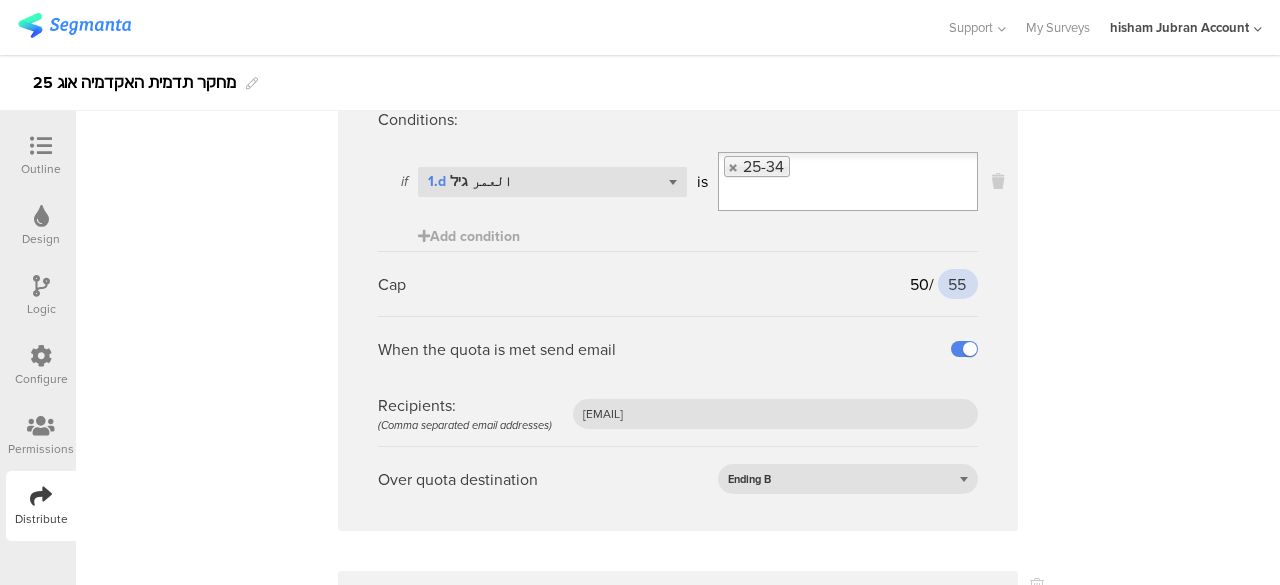 click on "55" at bounding box center (958, 284) 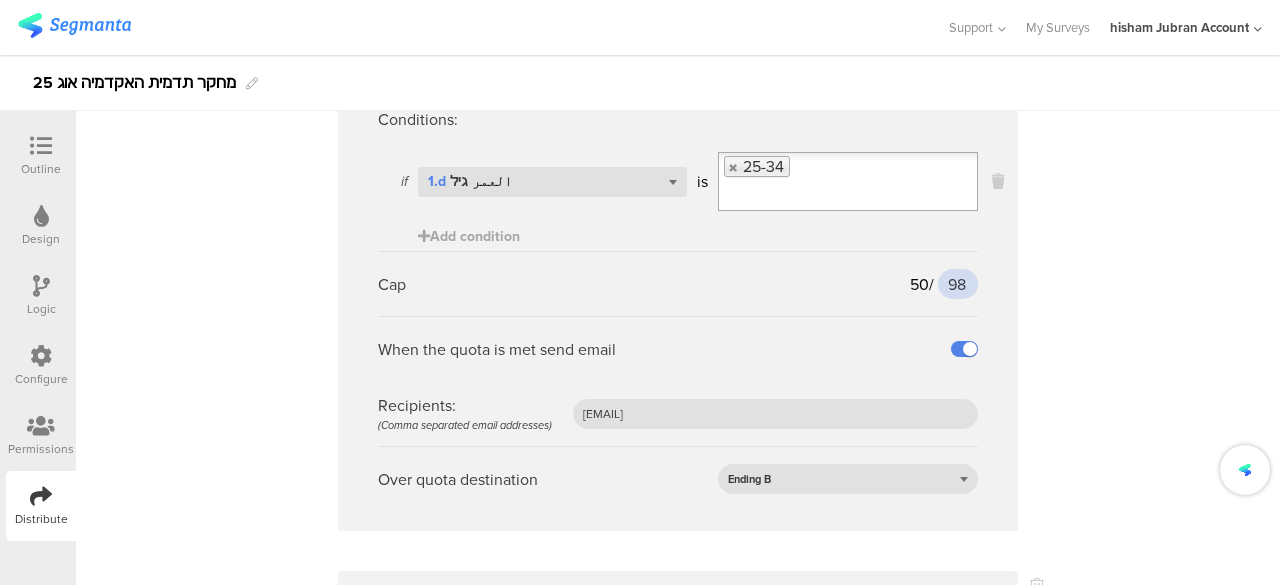 type on "98" 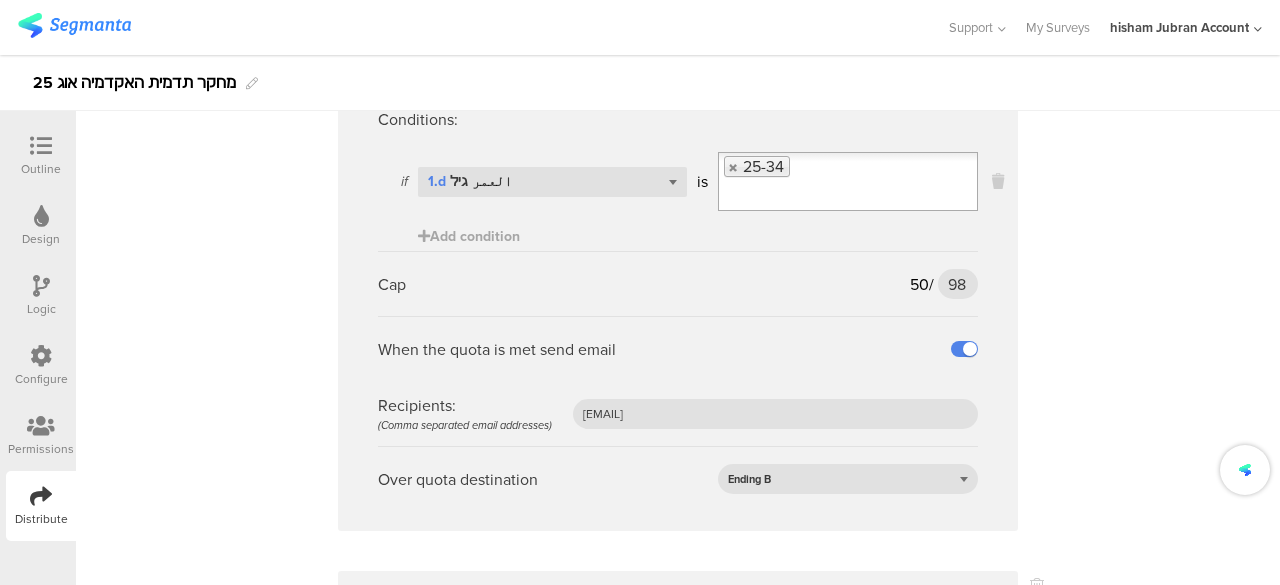 click on "Name
25-34
Conditions:
if
Select question...   1.d العمر גיל
is
25-34
Add condition
Cap
50
/
98
98
When the quota is met send email
Recipients:  (Comma separated email addresses)
afkar2005@gmail.com
Over quota destination
Ending B" at bounding box center [678, 266] 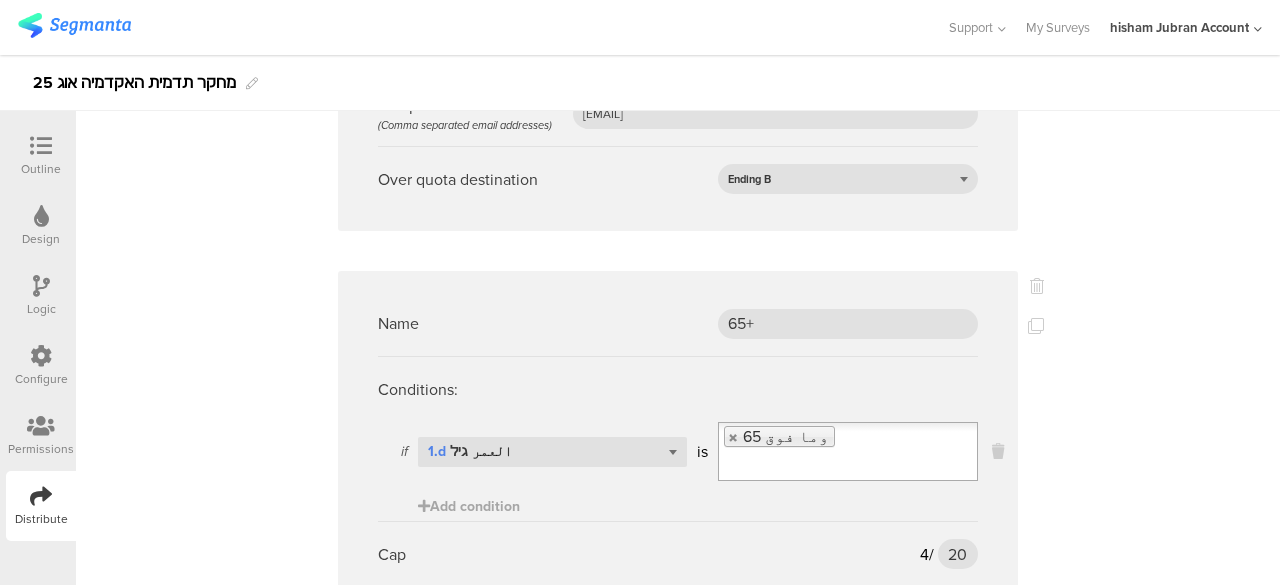 scroll, scrollTop: 4600, scrollLeft: 0, axis: vertical 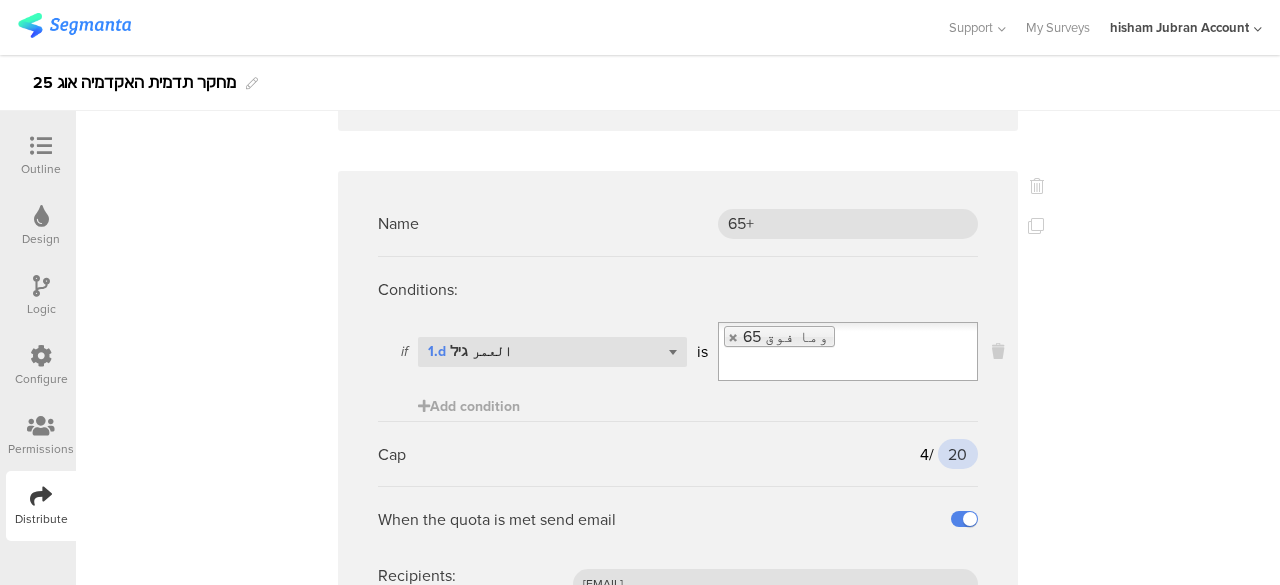 click on "20" at bounding box center [958, 454] 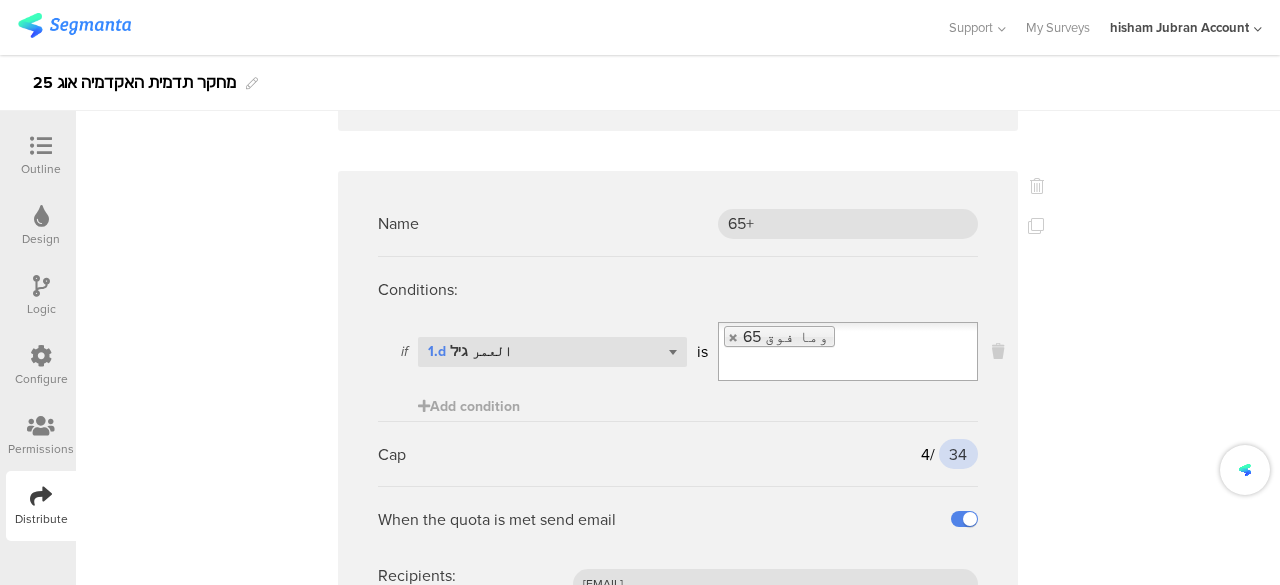 type on "34" 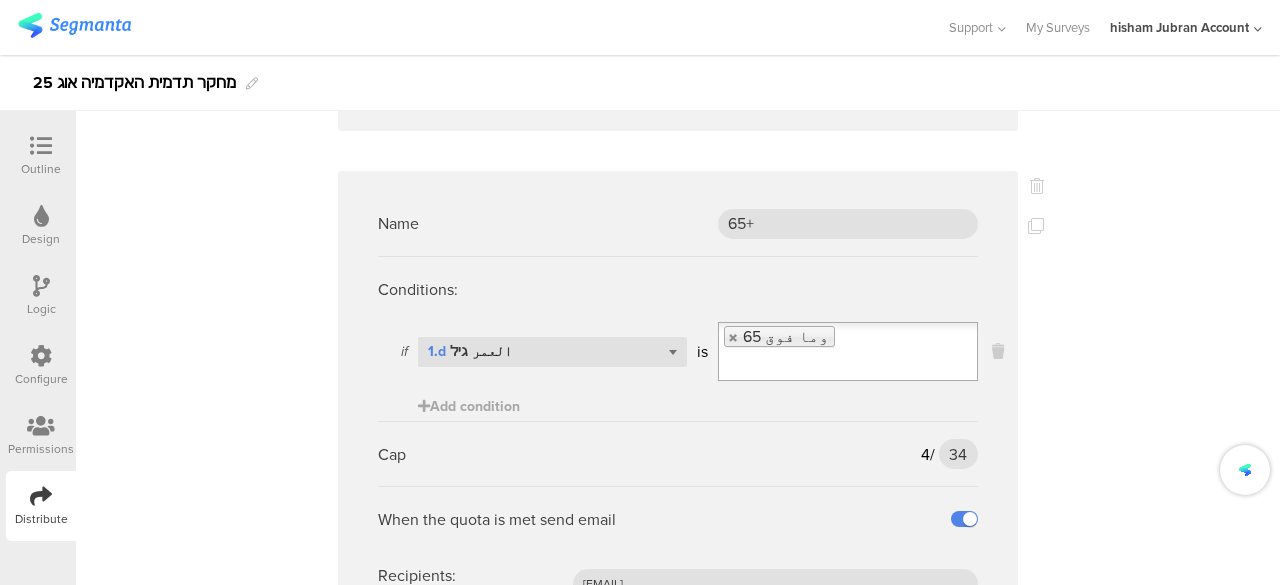 click on "Name
65+
Conditions:
if
Select question...   1.d العمر גיל
is
65 وما فوق
Add condition
Cap
4
/
34
34
When the quota is met send email
Recipients:  (Comma separated email addresses)
afkar2005@gmail.com
Over quota destination
Ending B" at bounding box center [678, 436] 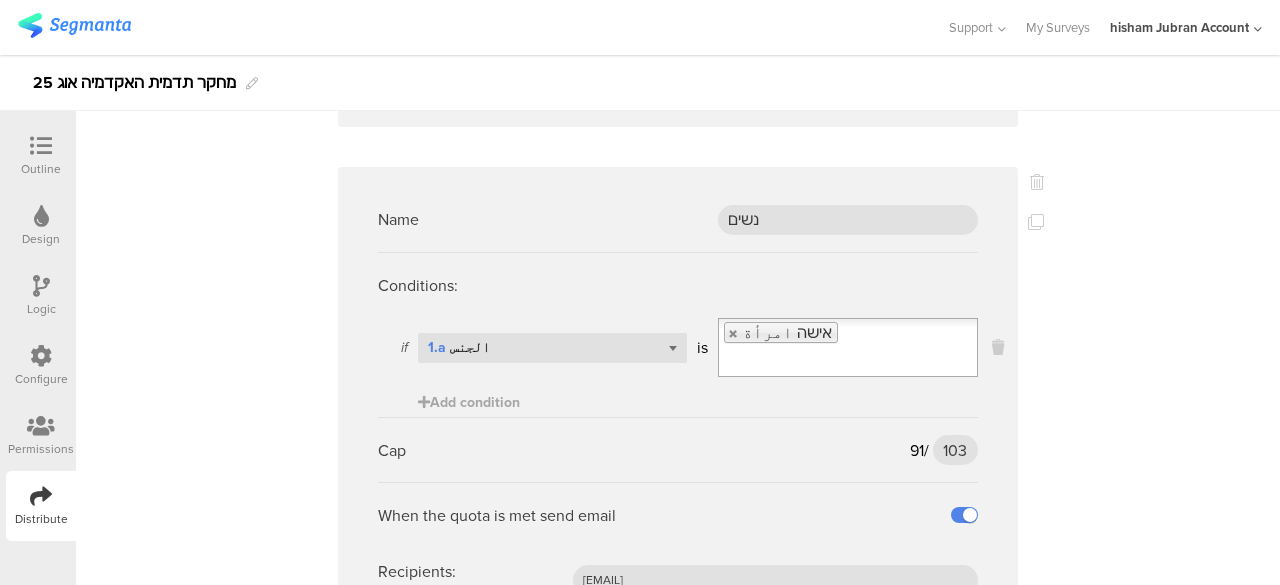 scroll, scrollTop: 5200, scrollLeft: 0, axis: vertical 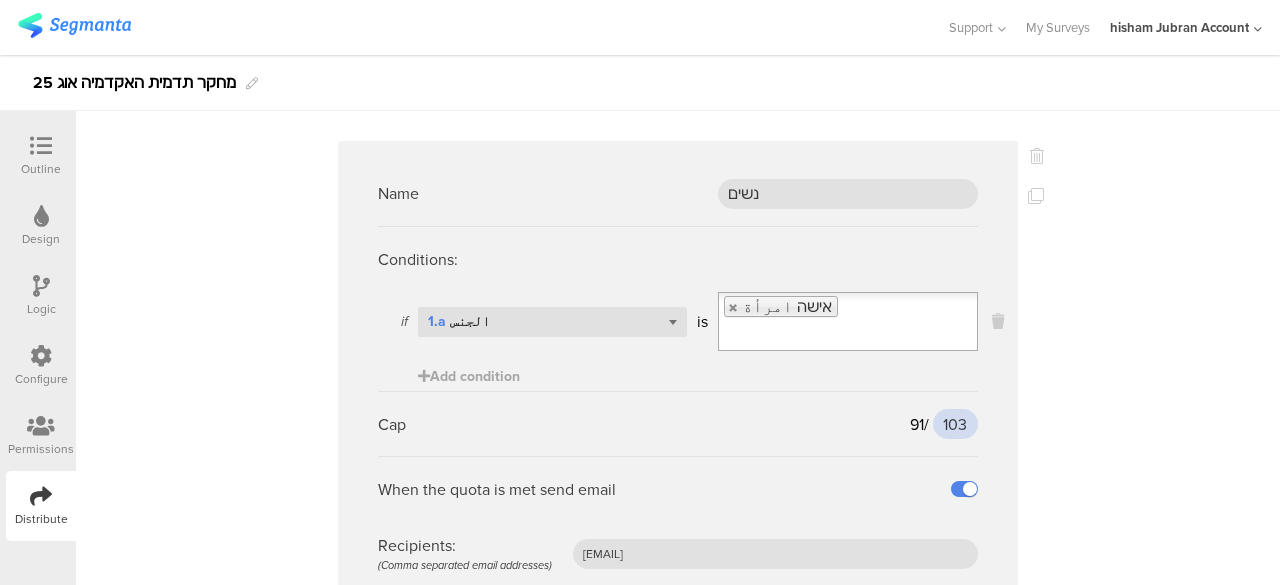 click on "103" at bounding box center (955, 424) 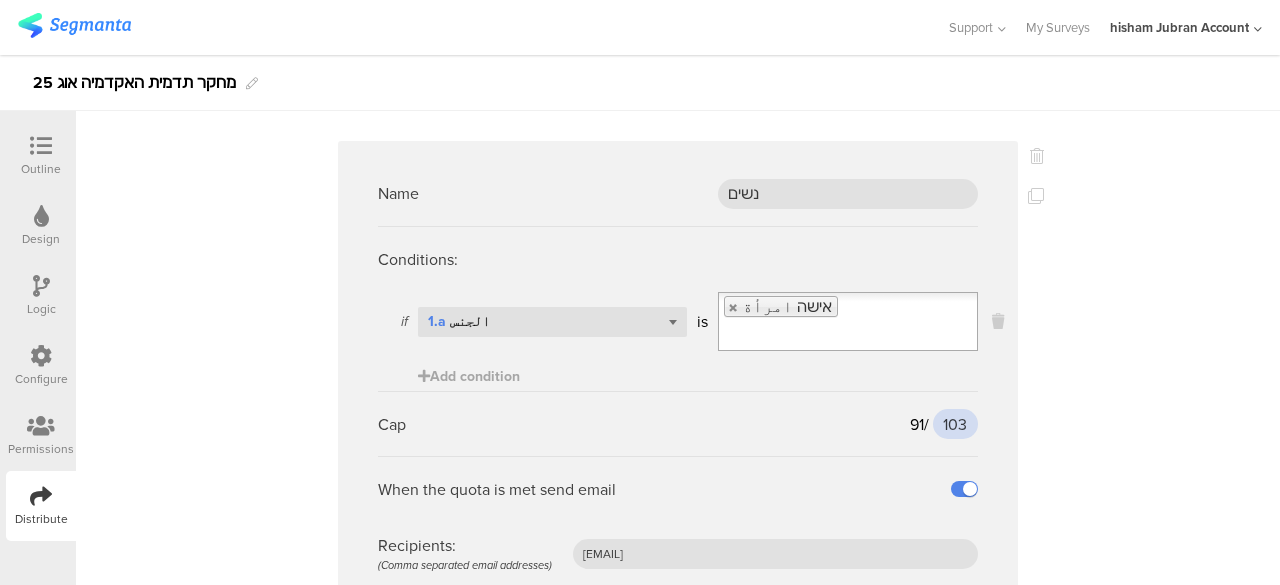 click on "103" at bounding box center (955, 424) 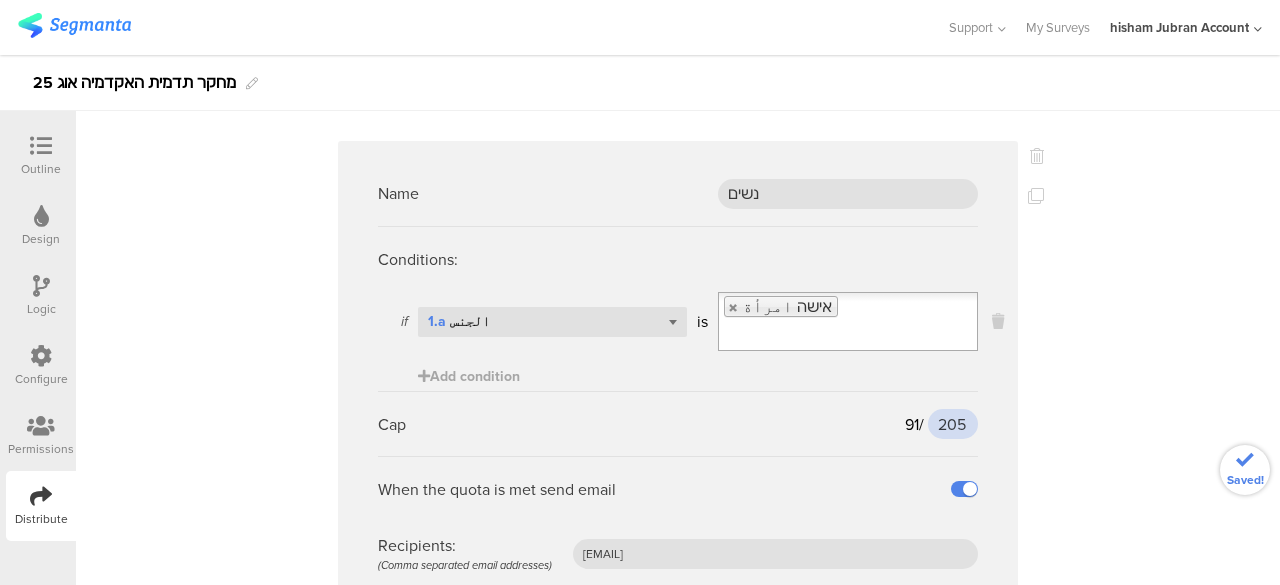 type on "205" 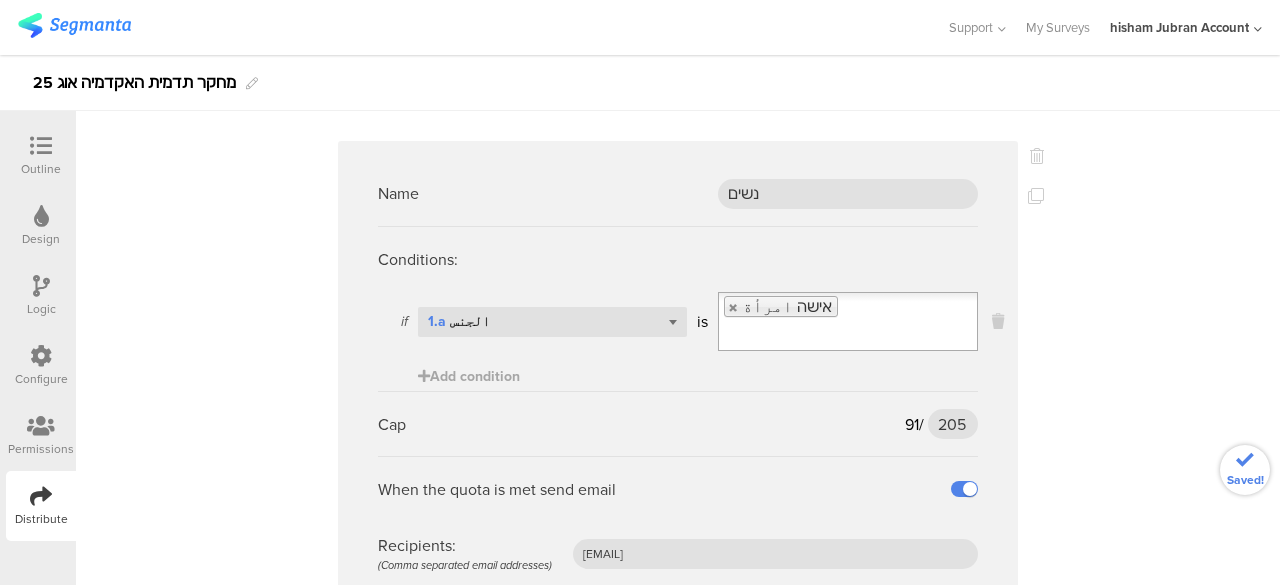 click on "Name
נשים
Conditions:
if
Select question...   1.a الجنس
is
אישה امرأة
Add condition
Cap
91
/
205
205
When the quota is met send email
Recipients:  (Comma separated email addresses)
afkar2005@gmail.com
Over quota destination
Ending B" at bounding box center [678, 406] 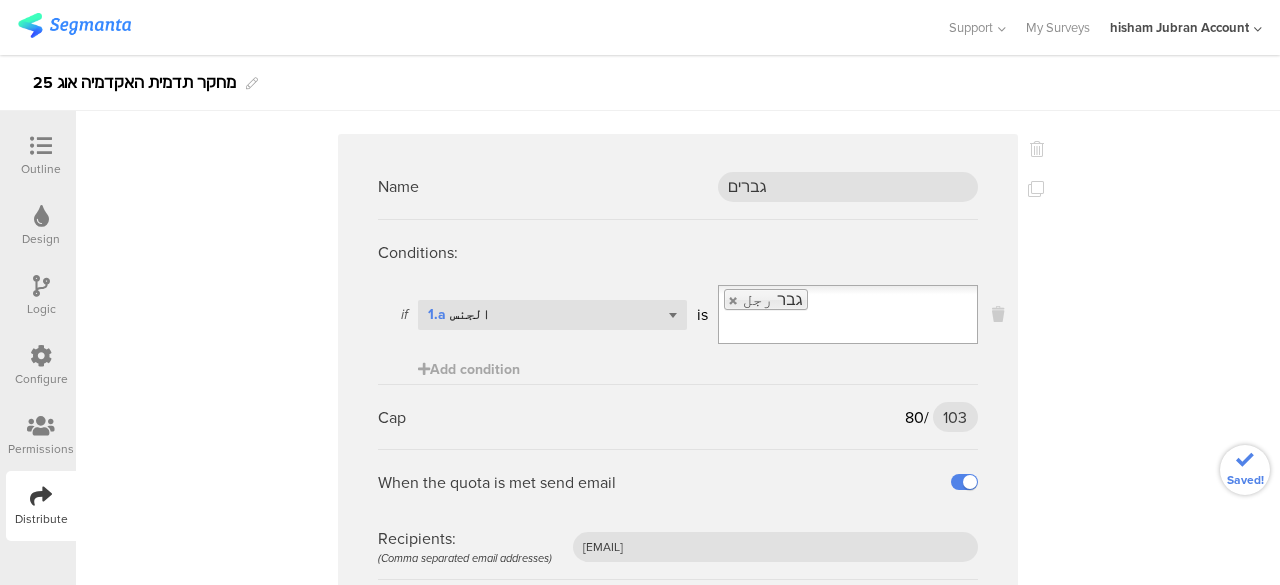 scroll, scrollTop: 5800, scrollLeft: 0, axis: vertical 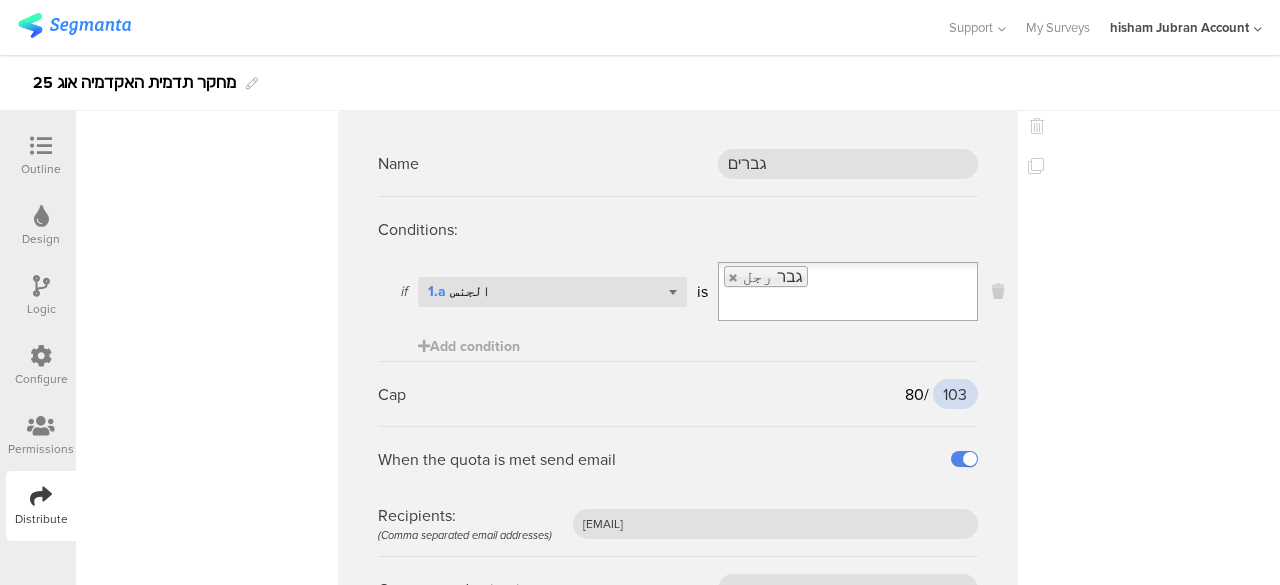 click on "103" at bounding box center [955, 394] 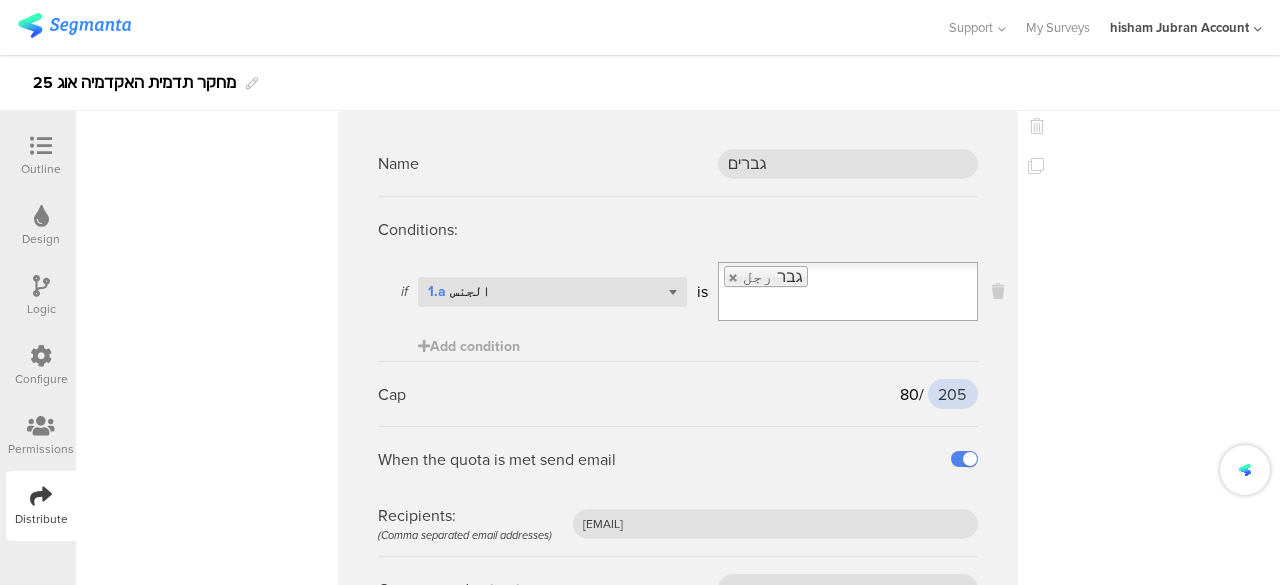 type on "205" 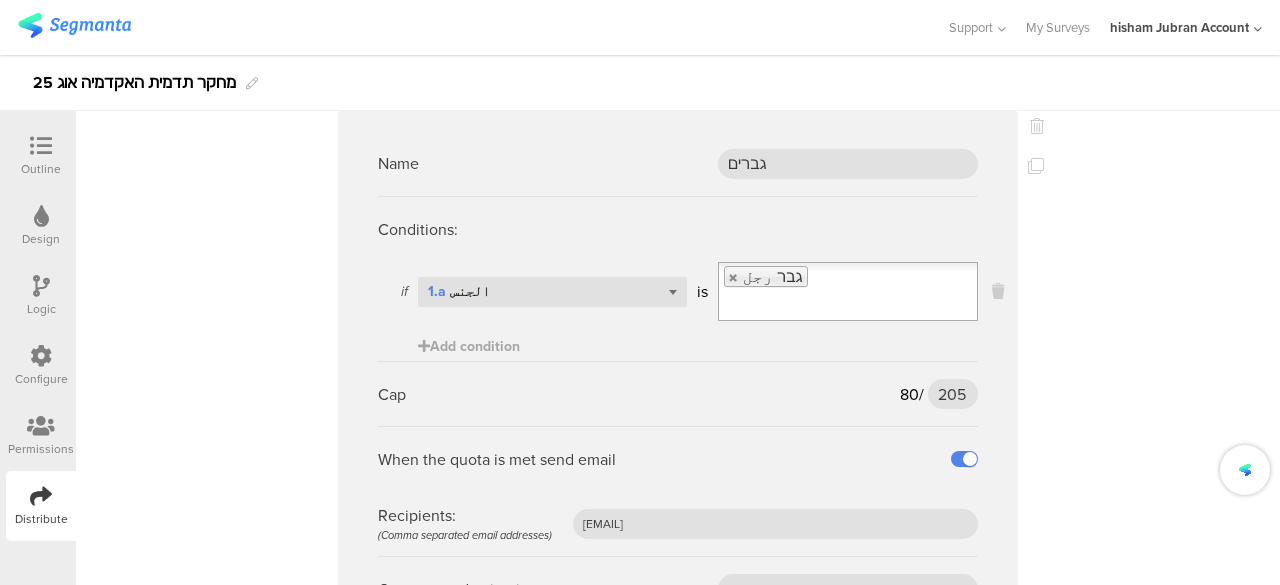click on "Name
גברים
Conditions:
if
Select question...   1.a الجنس
is
גבר رجل
Add condition
Cap
80
/
205
205
When the quota is met send email
Recipients:  (Comma separated email addresses)
afkar2005@gmail.com
Over quota destination
Ending B" at bounding box center (678, 376) 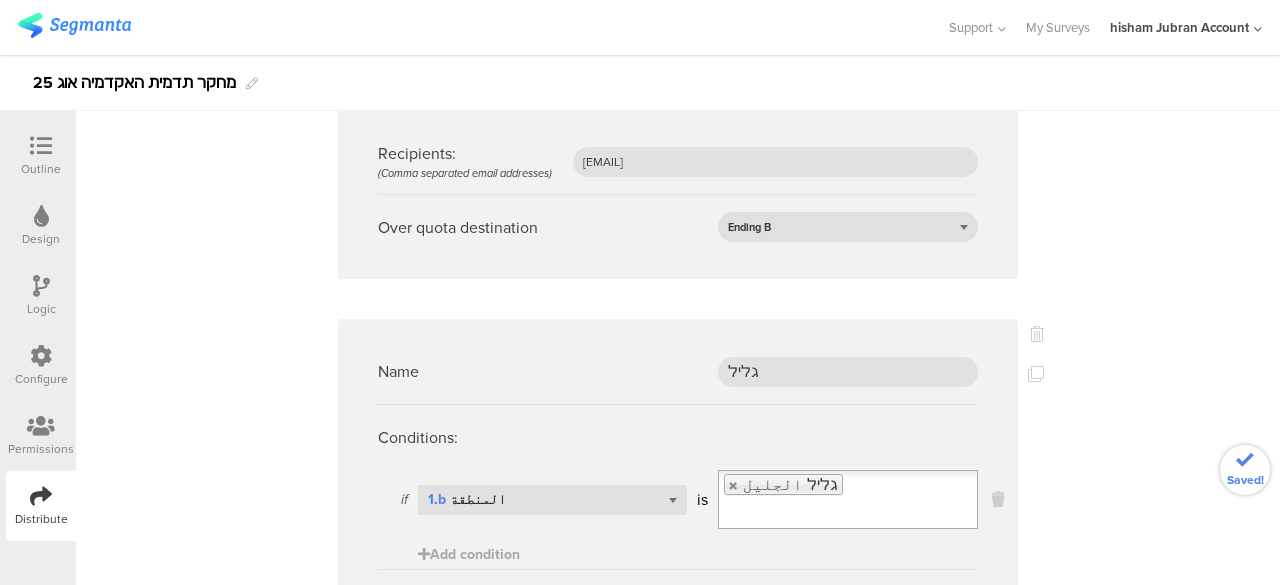 scroll, scrollTop: 6300, scrollLeft: 0, axis: vertical 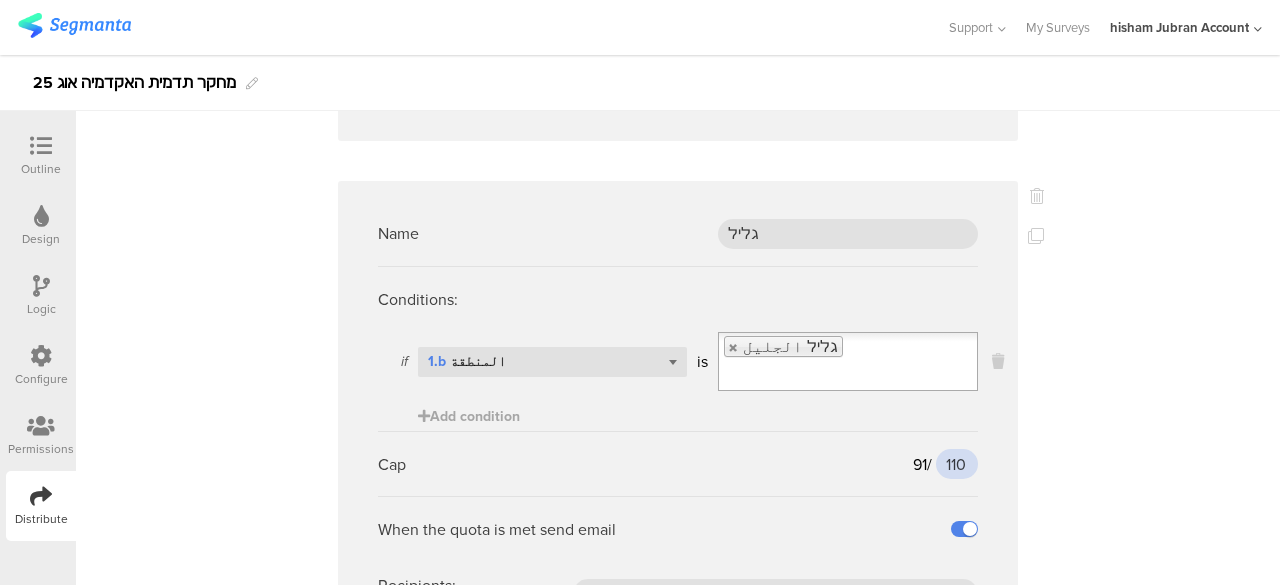 click on "110" at bounding box center [957, 464] 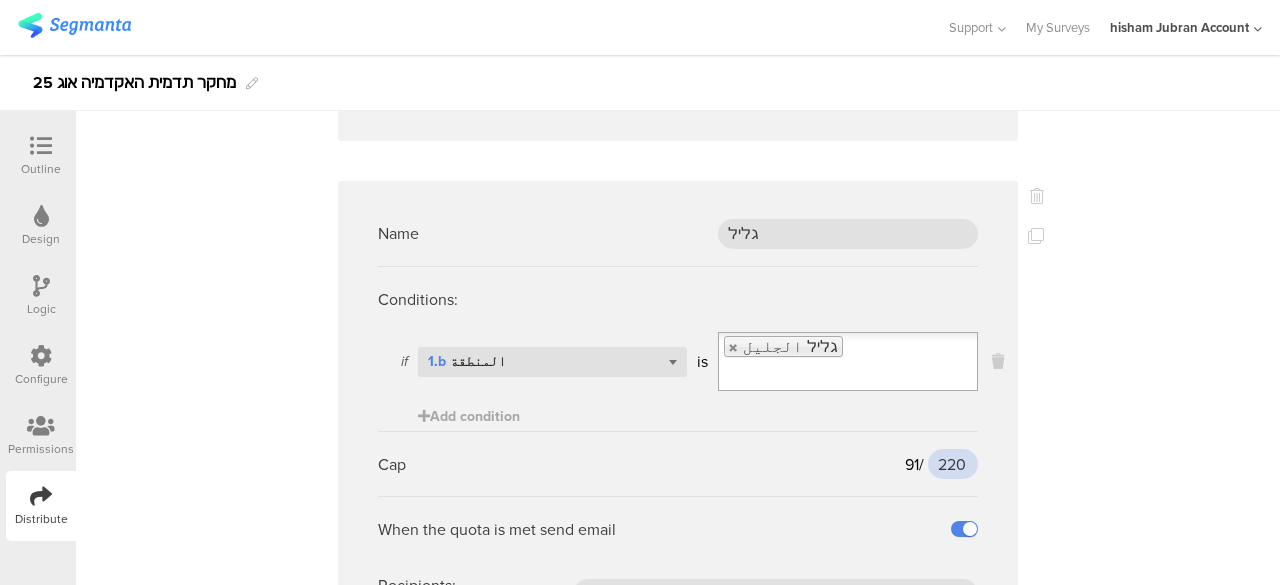 type on "220" 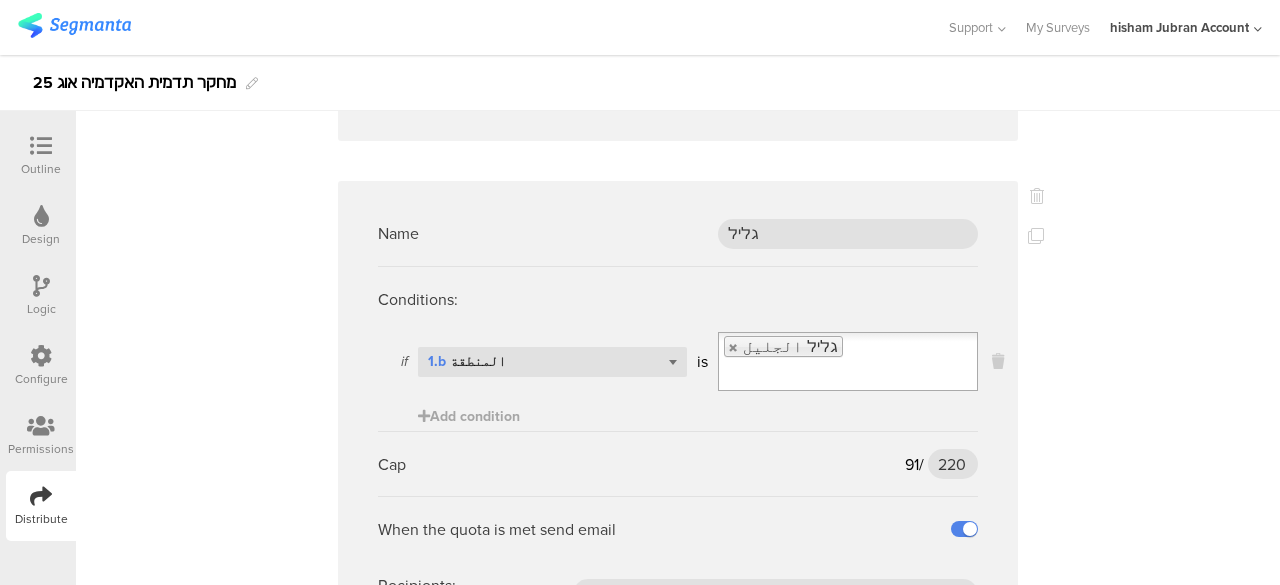 click on "Name
55-64
Conditions:
if
Select question...   1.d العمر גיל
is
55-64
Add condition
Cap
14
/
42
42
When the quota is met send email
Recipients:  (Comma separated email addresses)
afkar2005@gmail.com
Over quota destination
Ending B
Name
משולש
Conditions:
if
Select question...   1.b المنطقة
is
משולש المثلث
Add condition
Cap
36
/
100
100" at bounding box center (678, -1786) 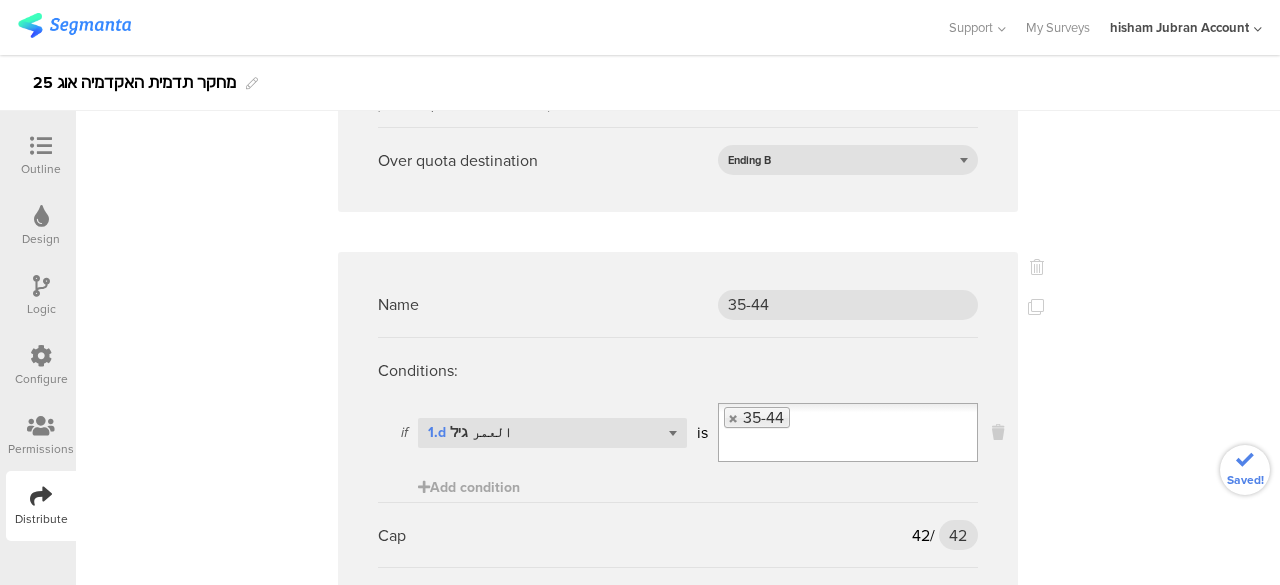scroll, scrollTop: 6900, scrollLeft: 0, axis: vertical 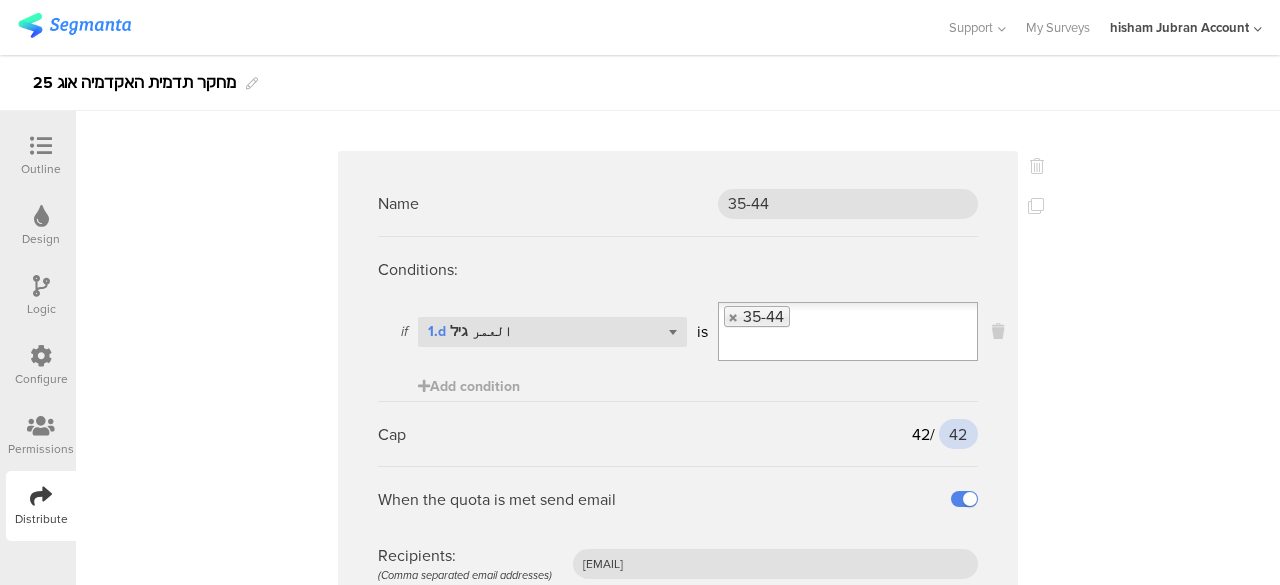 click on "42" at bounding box center [958, 434] 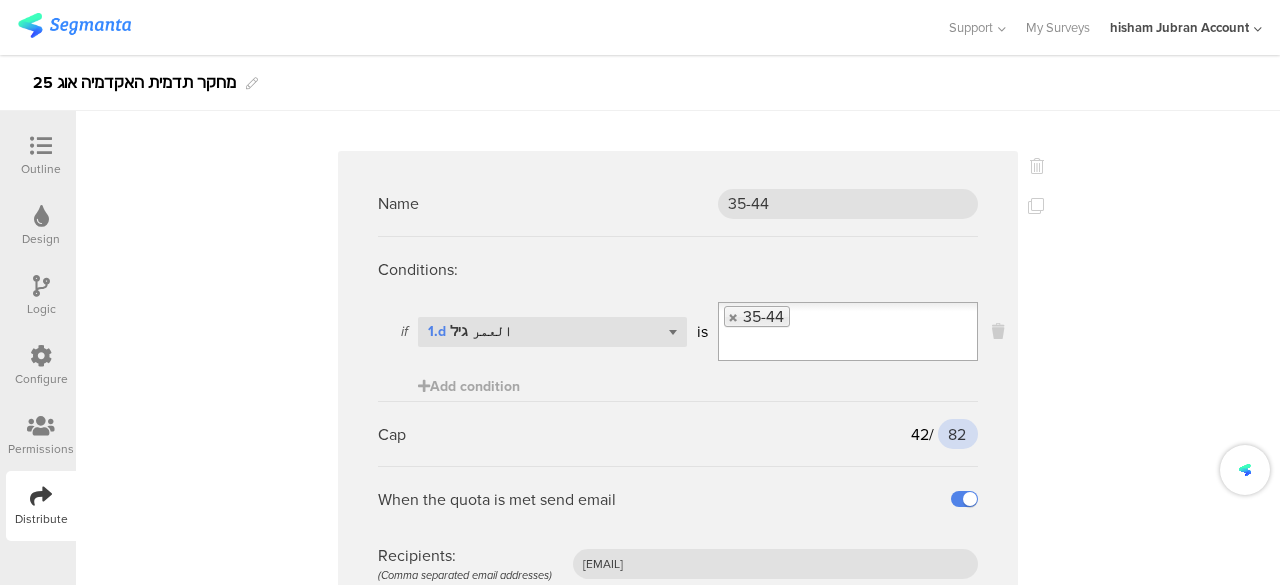 type on "82" 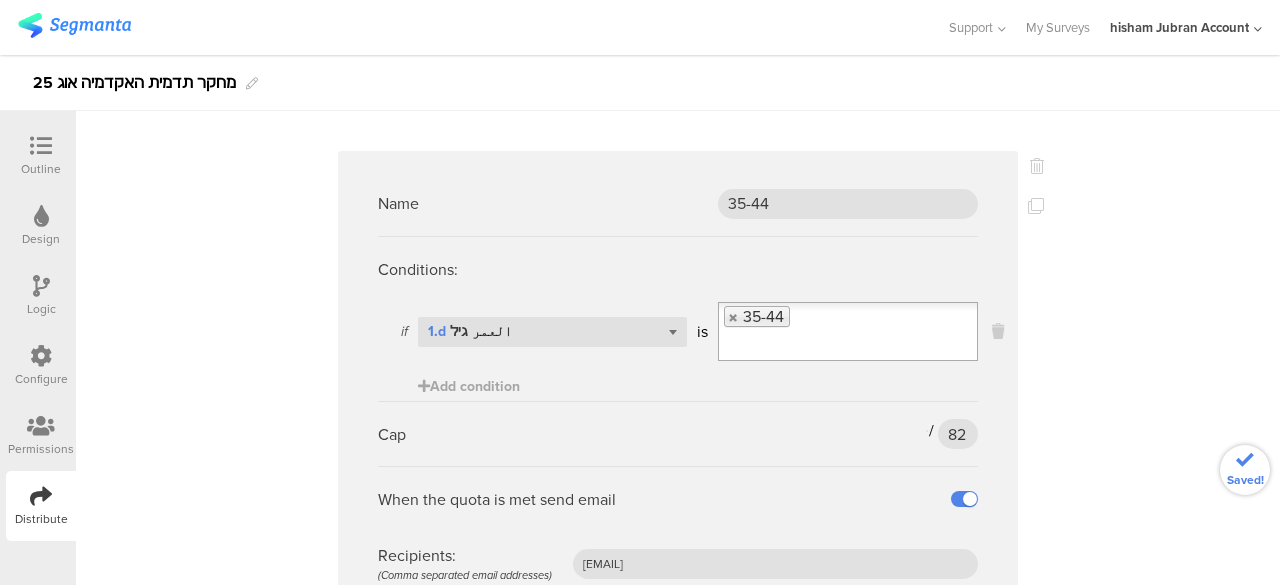 click on "Name
35-44
Conditions:
if
Select question...   1.d العمر גיל
is
35-44
Add condition
Cap
42
/
82
82
When the quota is met send email
Recipients:  (Comma separated email addresses)
afkar2005@gmail.com
Over quota destination
Ending B" at bounding box center (678, 416) 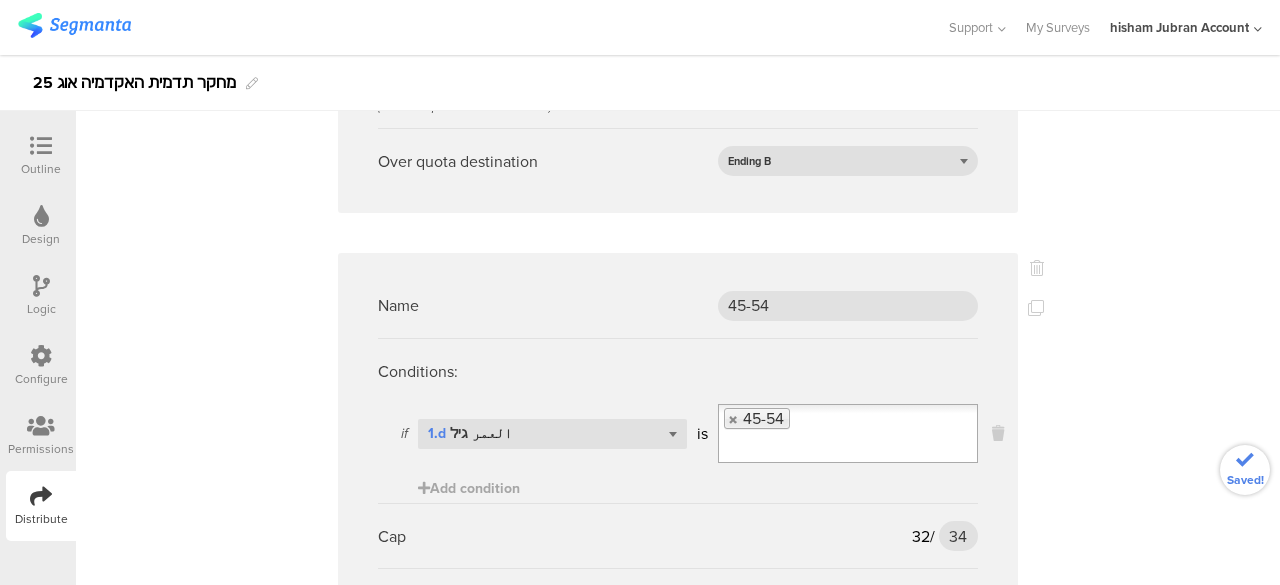 scroll, scrollTop: 7400, scrollLeft: 0, axis: vertical 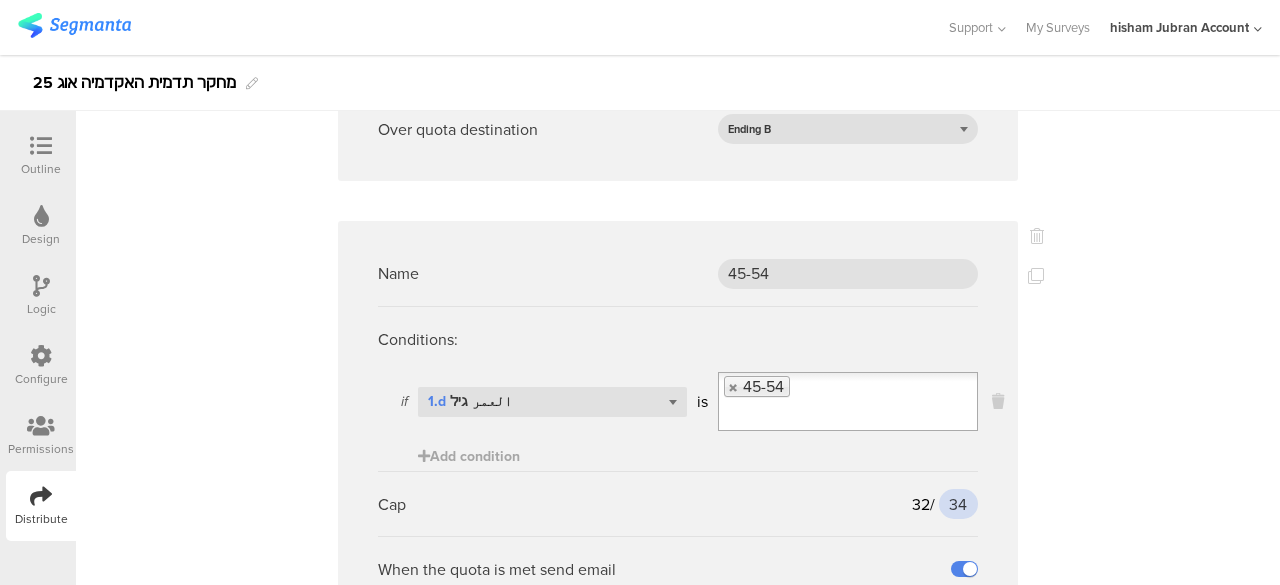 click on "34" at bounding box center [958, 504] 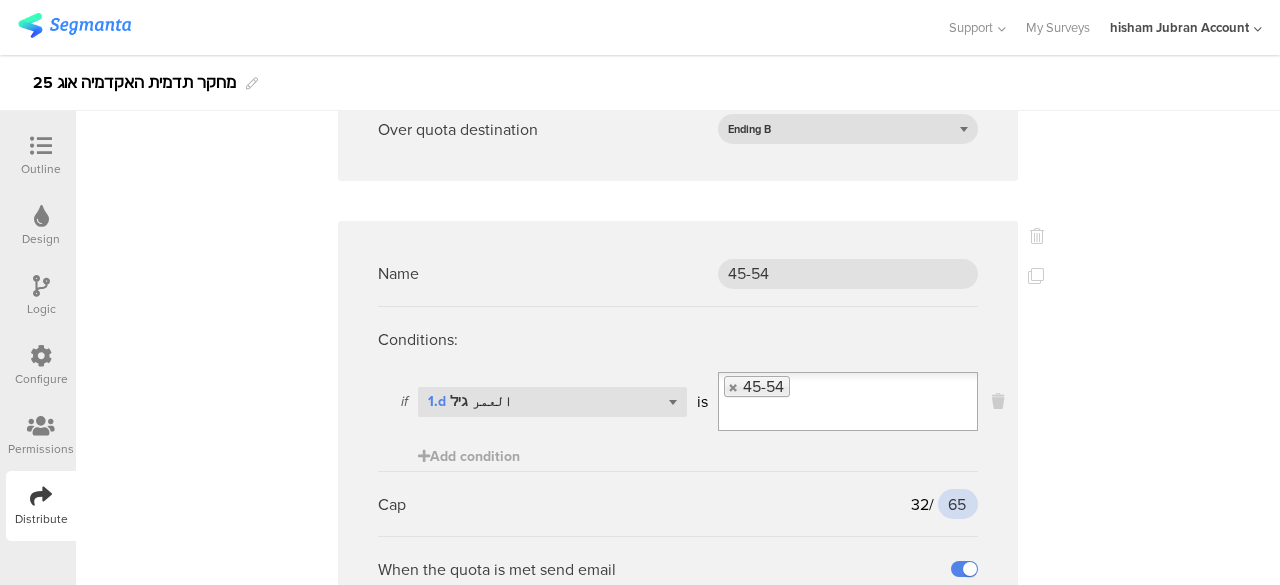 type on "65" 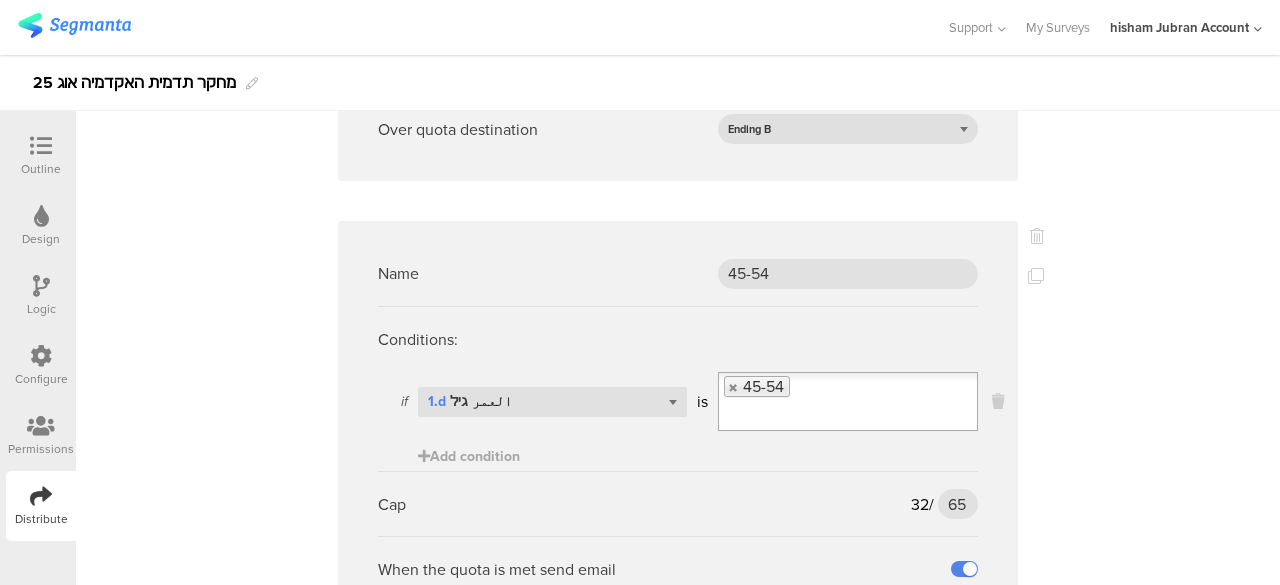 click on "Name
45-54
Conditions:
if
Select question...   1.d العمر גיל
is
45-54
Add condition
Cap
32
/
65
65
When the quota is met send email
Recipients:  (Comma separated email addresses)
afkar2005@gmail.com
Over quota destination
Ending B" at bounding box center (678, 486) 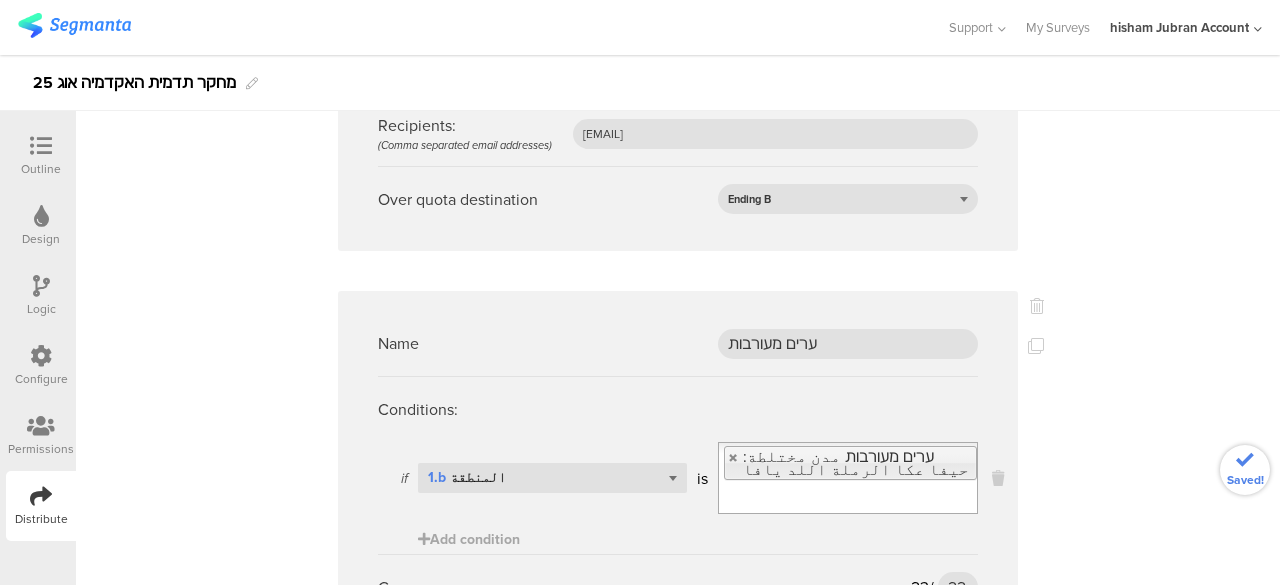 scroll, scrollTop: 8000, scrollLeft: 0, axis: vertical 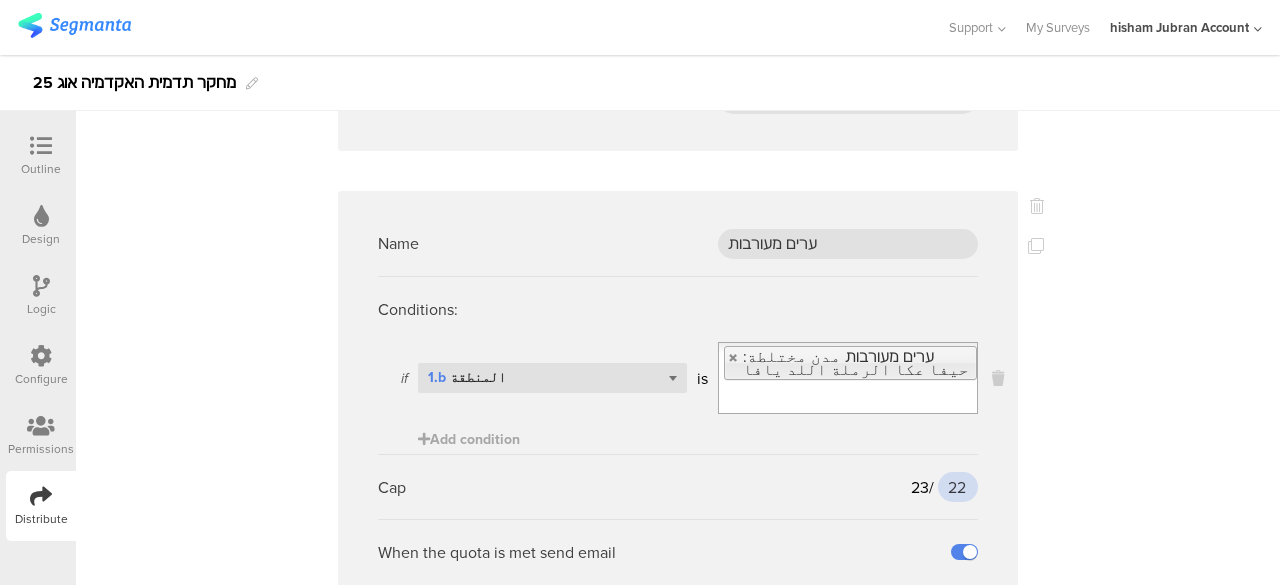 click on "22" at bounding box center (958, 487) 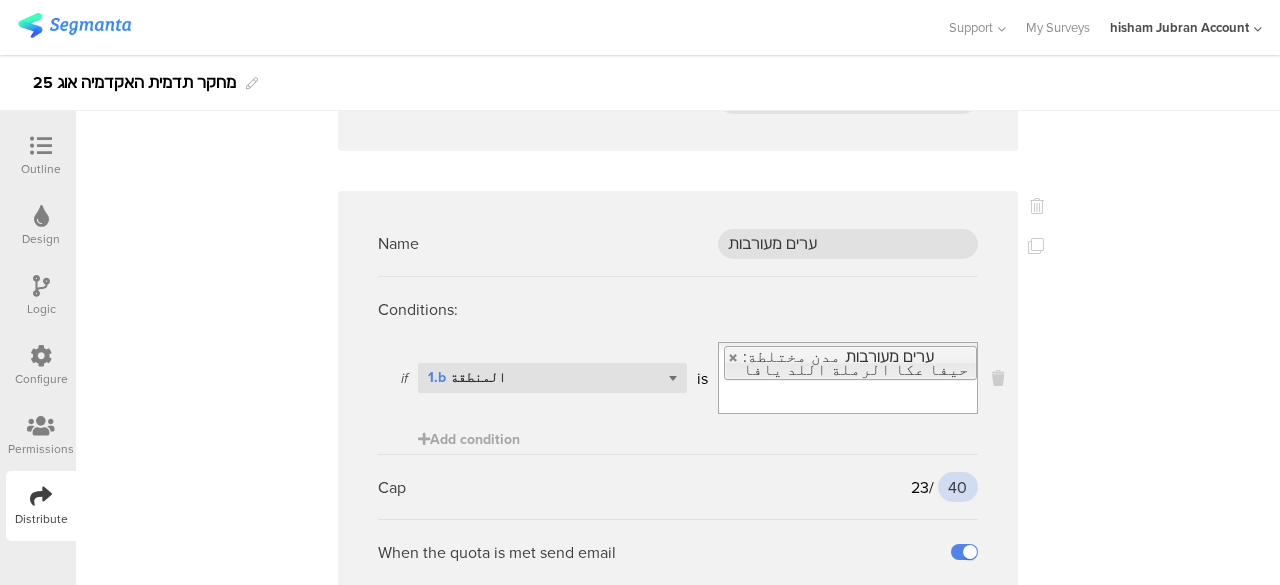 type on "40" 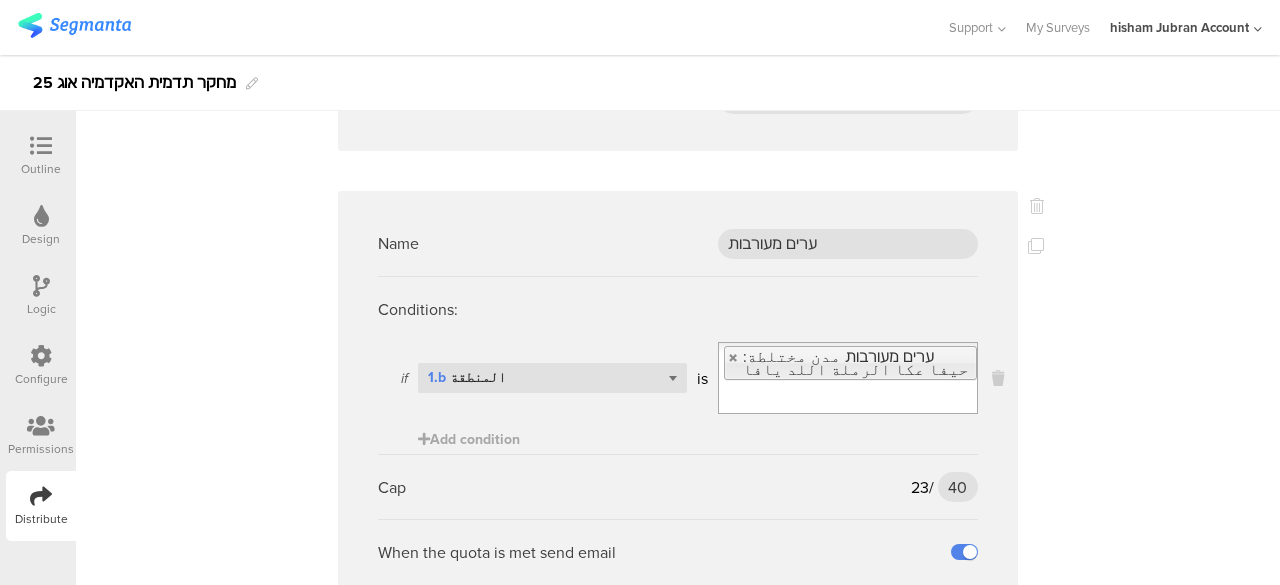 click on "Name
ערים מעורבות
Conditions:
if
Select question...   1.b المنطقة
is
ערים מעורבות مدن مختلطة: حيفا عكا الرملة اللد يافا
Add condition
Cap
23
/
40
40
When the quota is met send email
Recipients:  (Comma separated email addresses)
afkar2005@gmail.com
Over quota destination
Ending B" at bounding box center (678, 462) 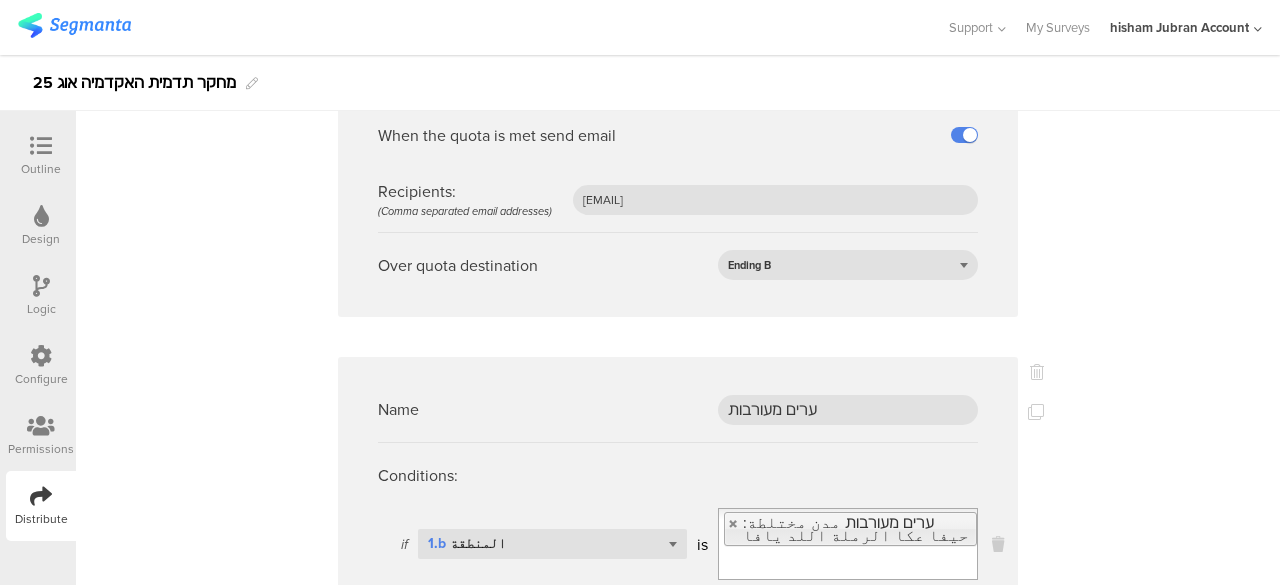 scroll, scrollTop: 7737, scrollLeft: 0, axis: vertical 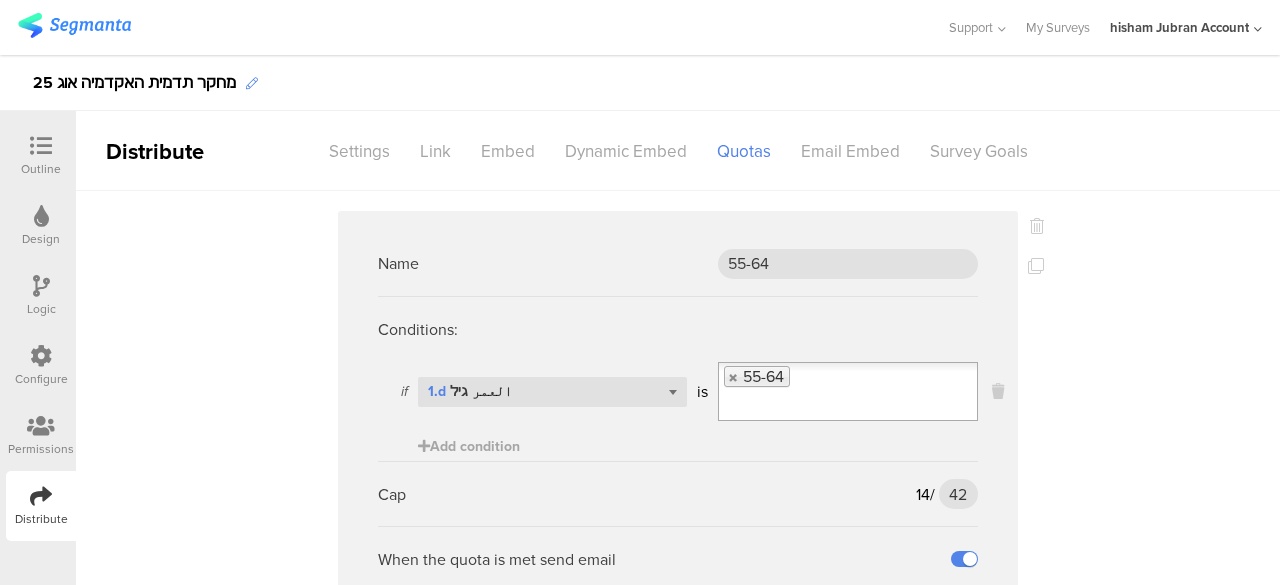 click at bounding box center [252, 84] 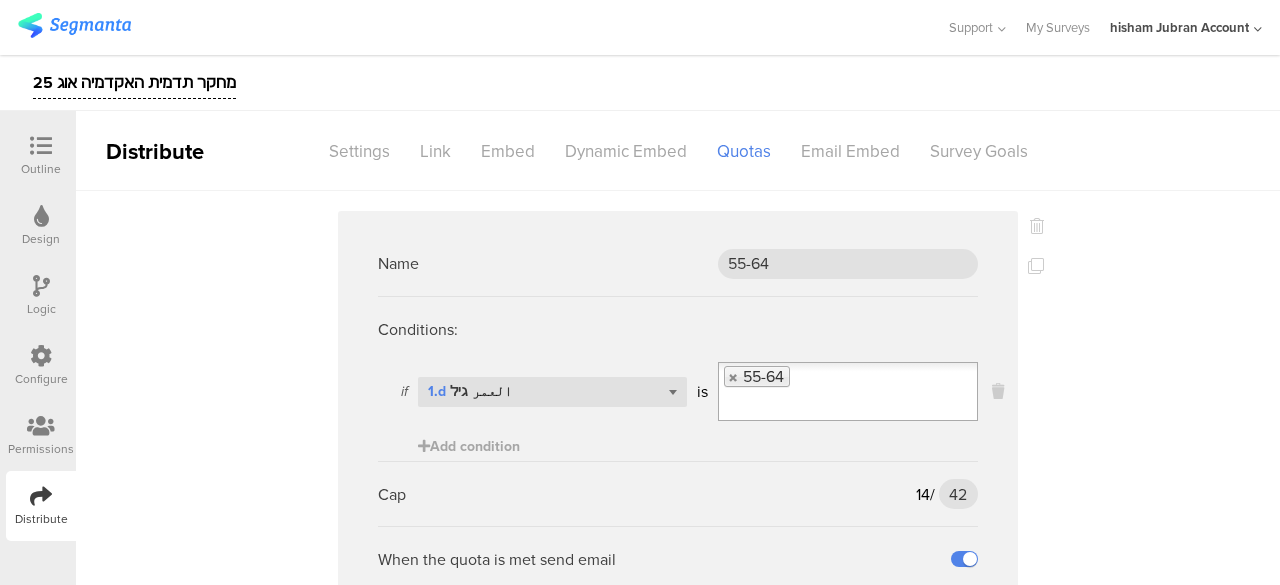 click on "מחקר תדמית האקדמיה אוג 25" at bounding box center [134, 83] 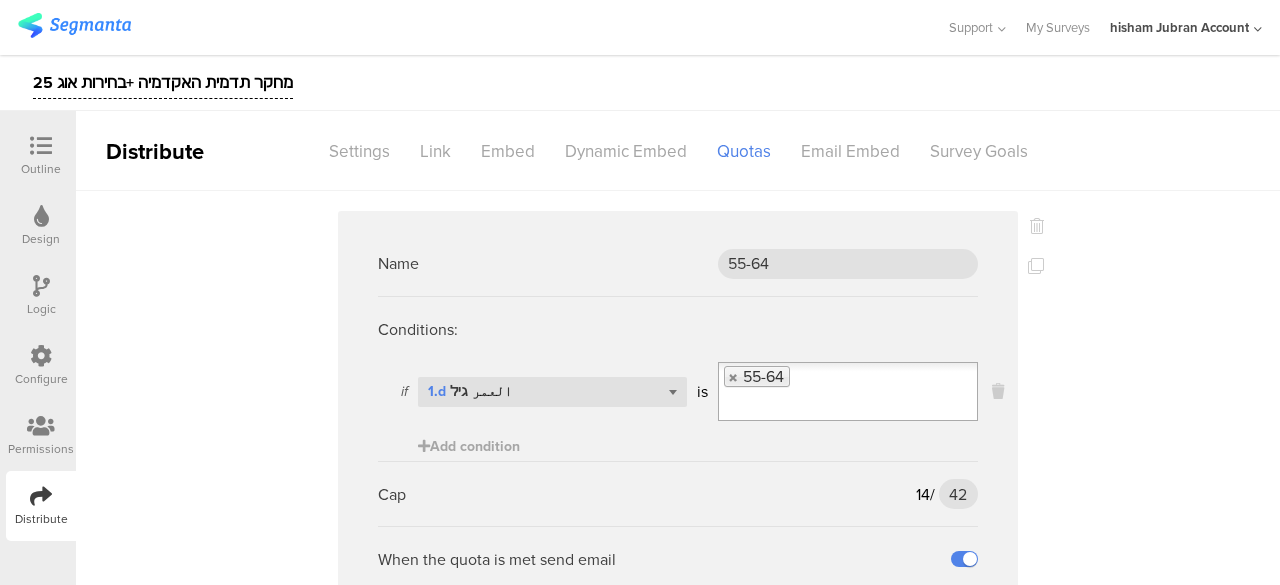 click on "מחקר תדמית האקדמיה +בחירות אוג 25" at bounding box center [640, 83] 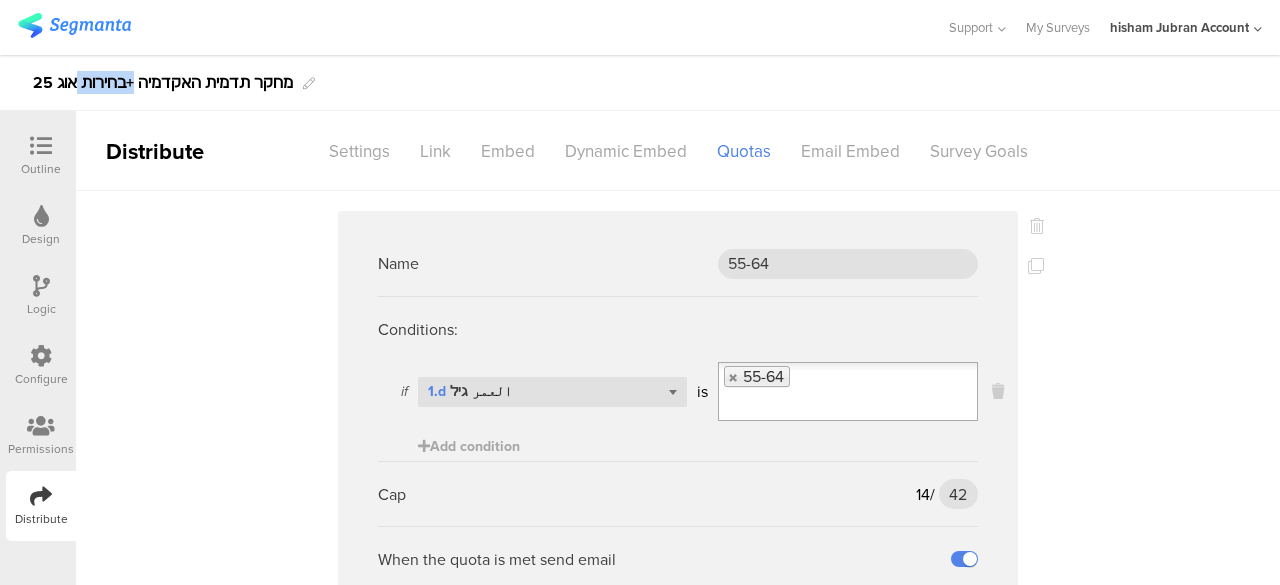 drag, startPoint x: 136, startPoint y: 85, endPoint x: 78, endPoint y: 85, distance: 58 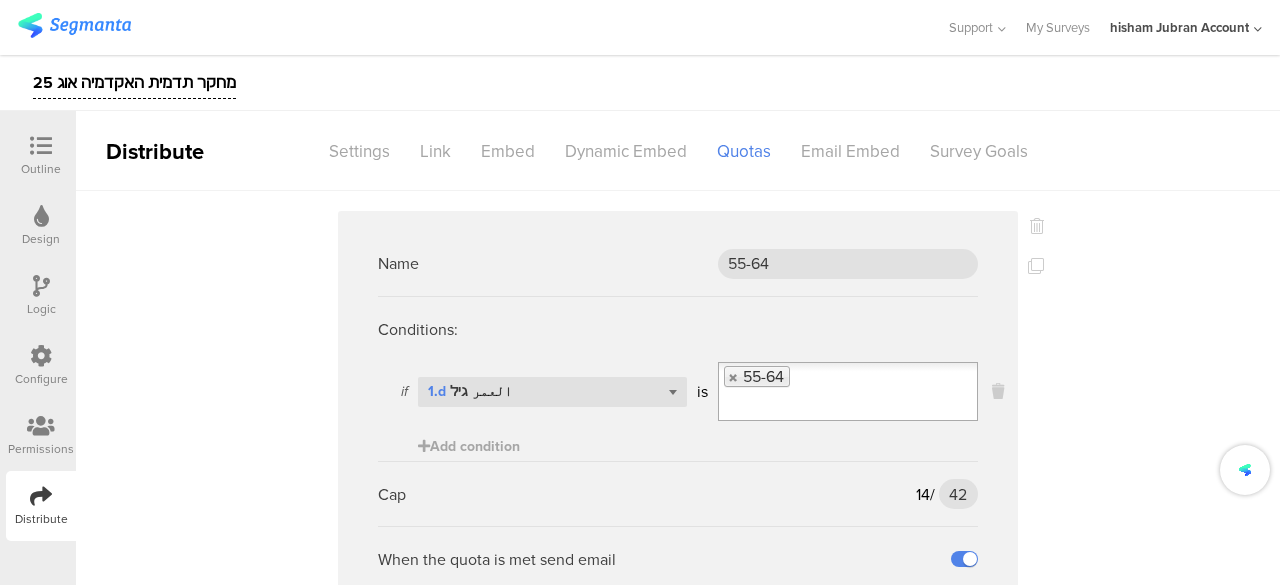 click on "מחקר תדמית האקדמיה אוג 25" at bounding box center [640, 83] 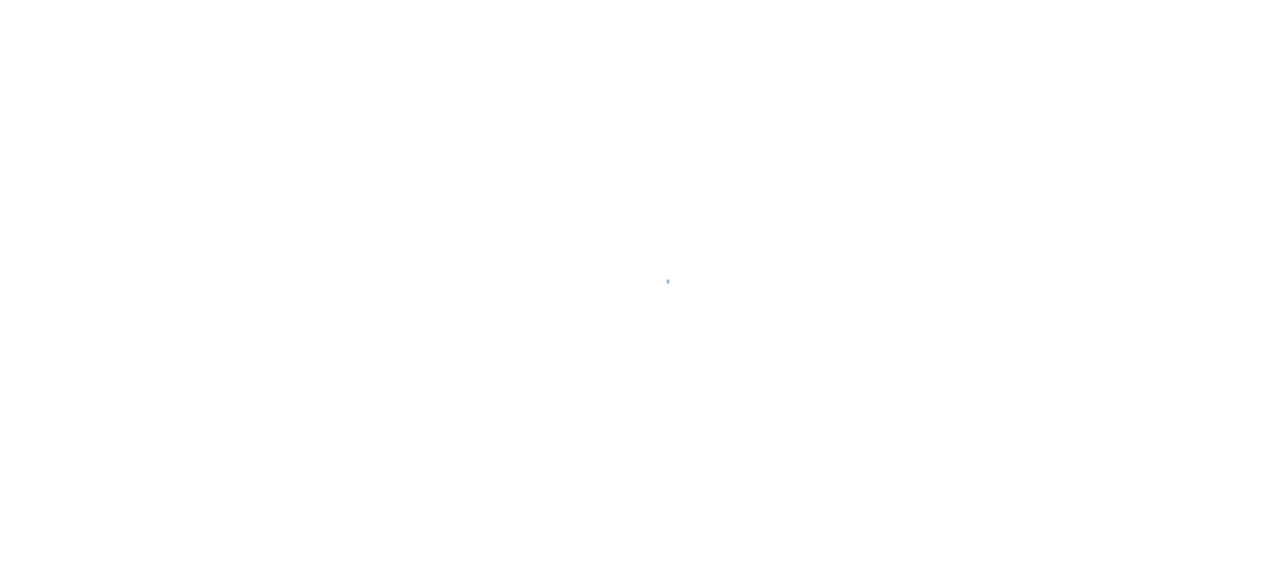 scroll, scrollTop: 0, scrollLeft: 0, axis: both 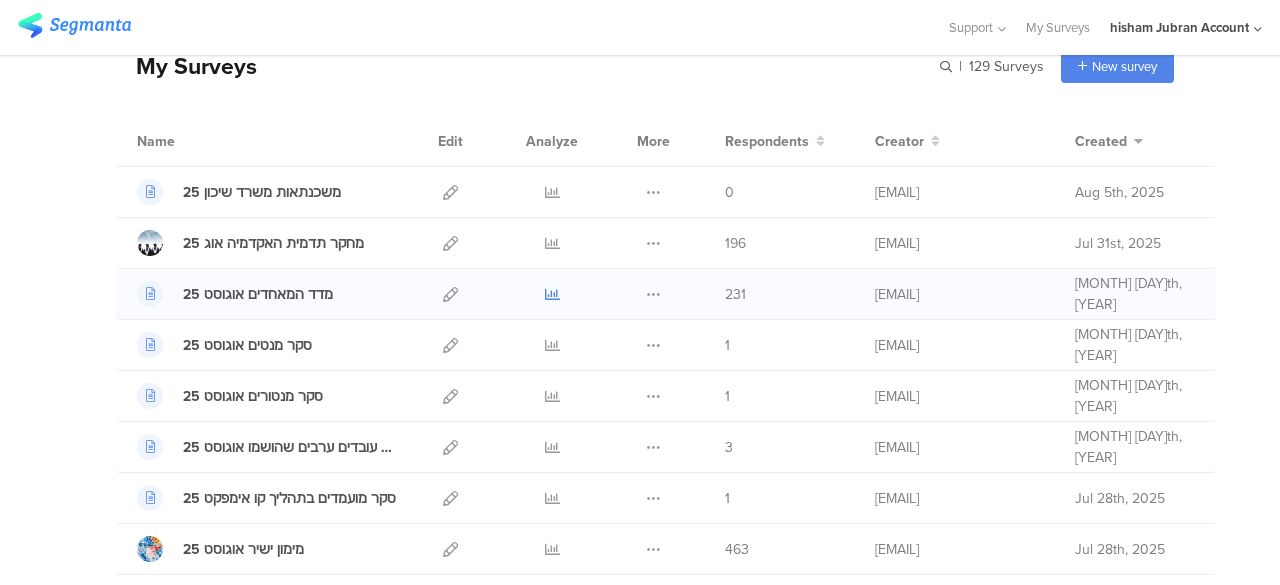 click at bounding box center (552, 294) 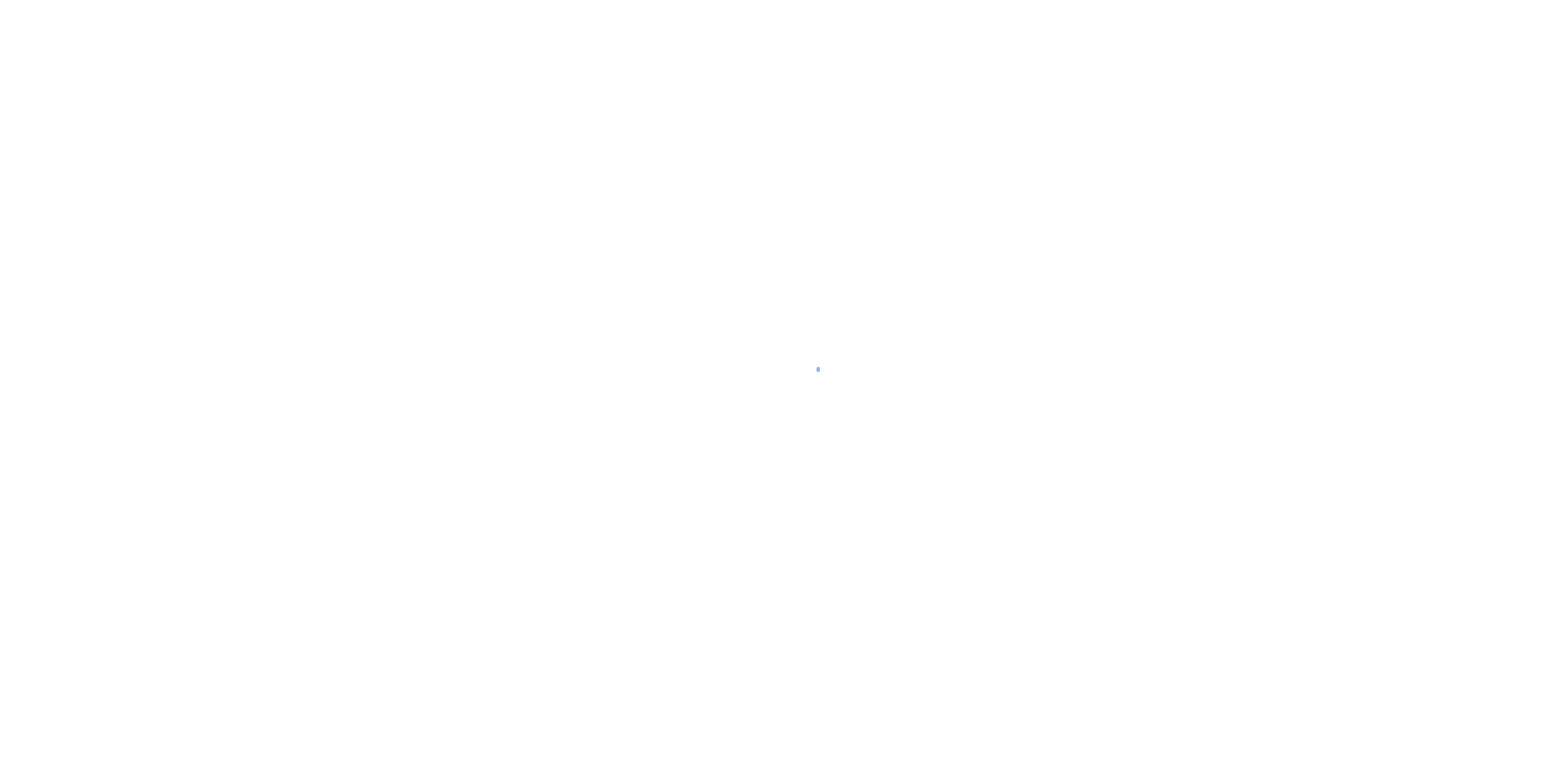 scroll, scrollTop: 0, scrollLeft: 0, axis: both 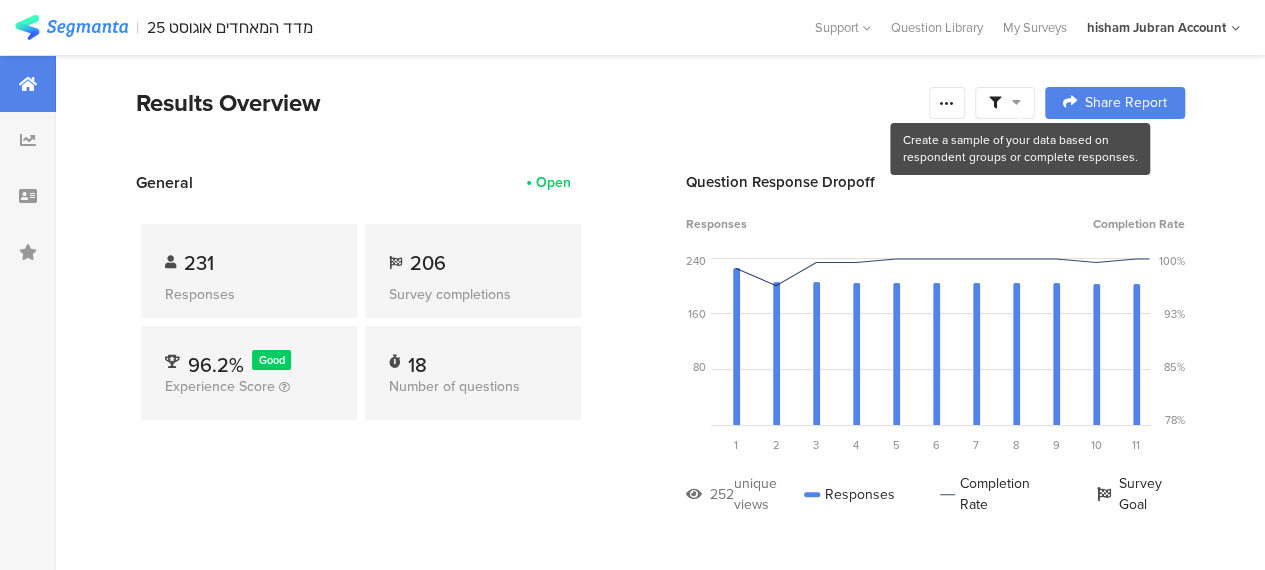 click at bounding box center [1016, 102] 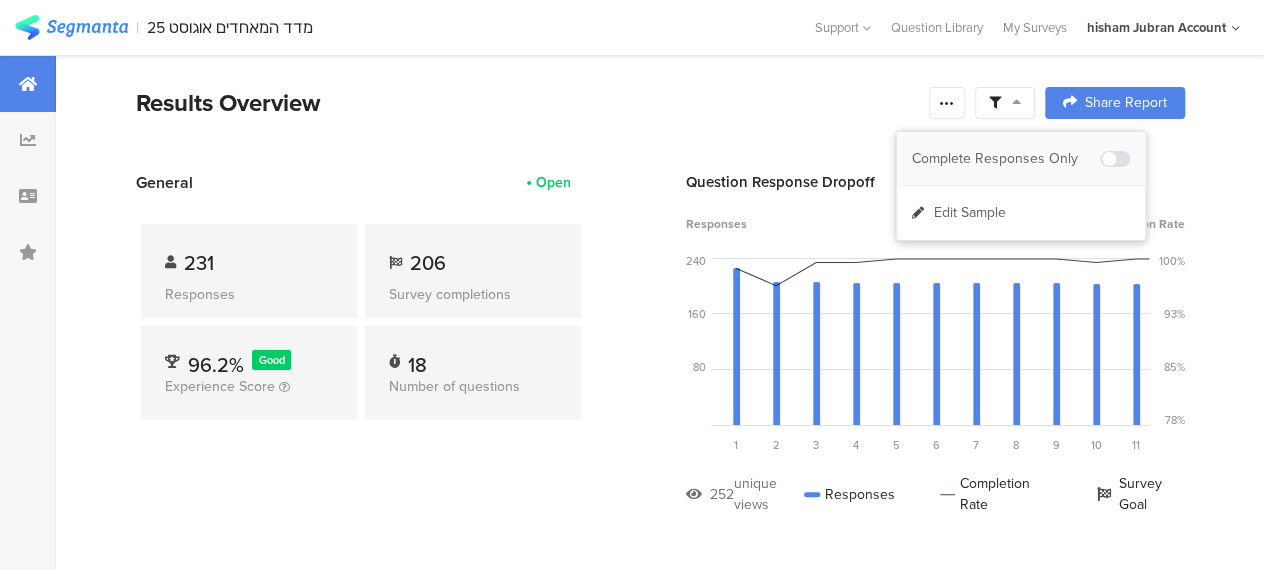click on "Complete Responses Only" at bounding box center [1006, 159] 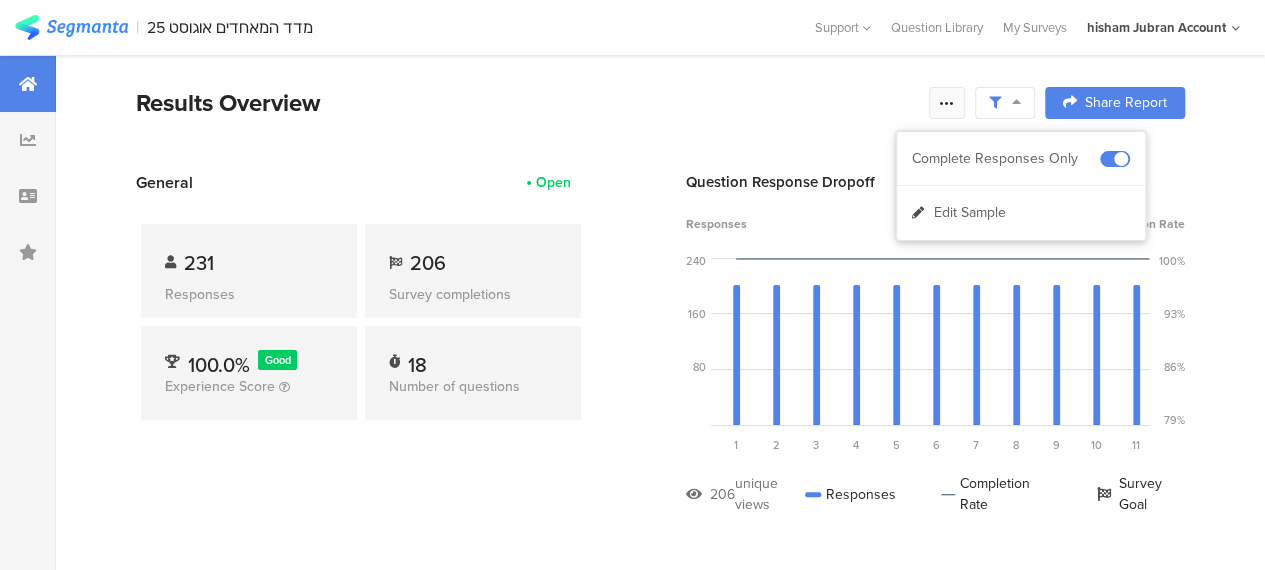 click at bounding box center [947, 103] 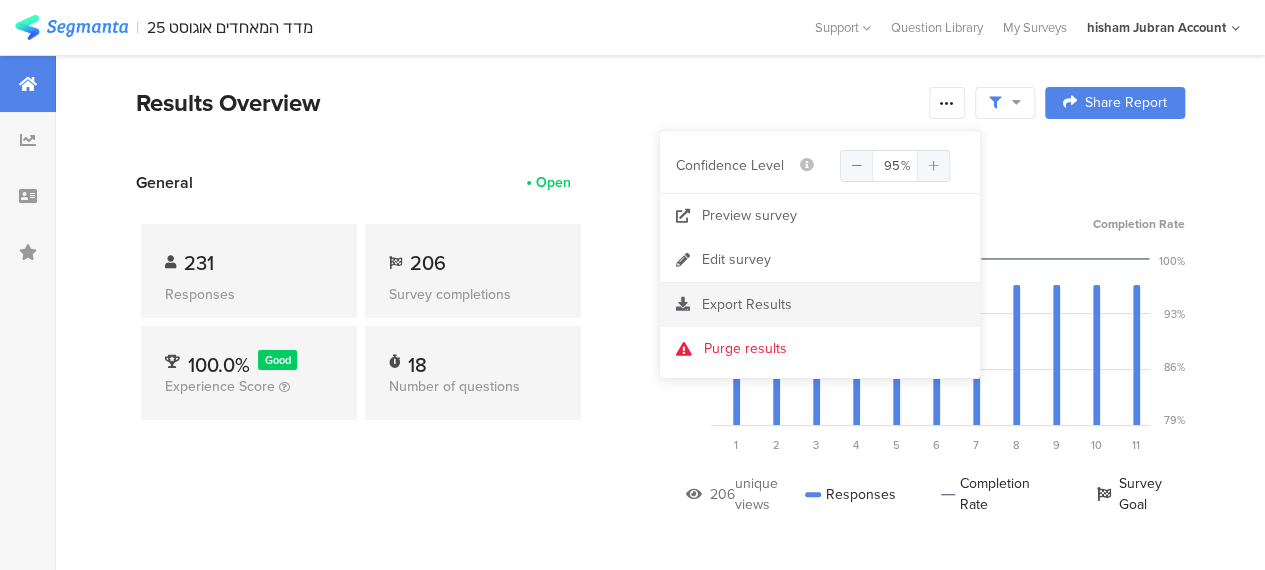 click on "Export Results" at bounding box center [747, 304] 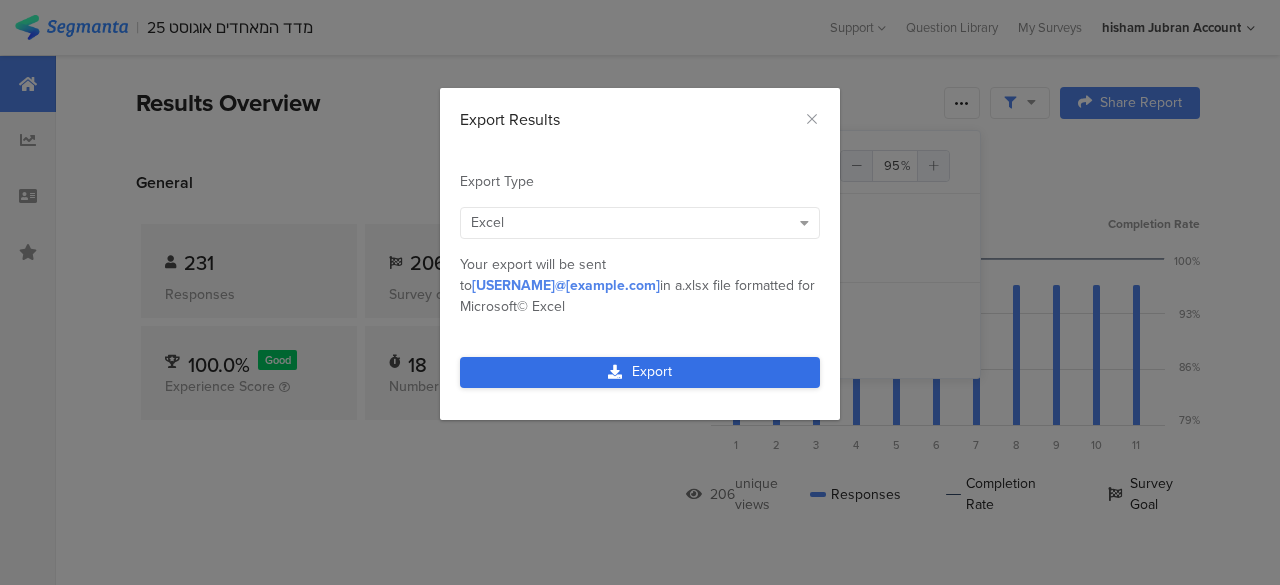 click on "Export" at bounding box center (640, 372) 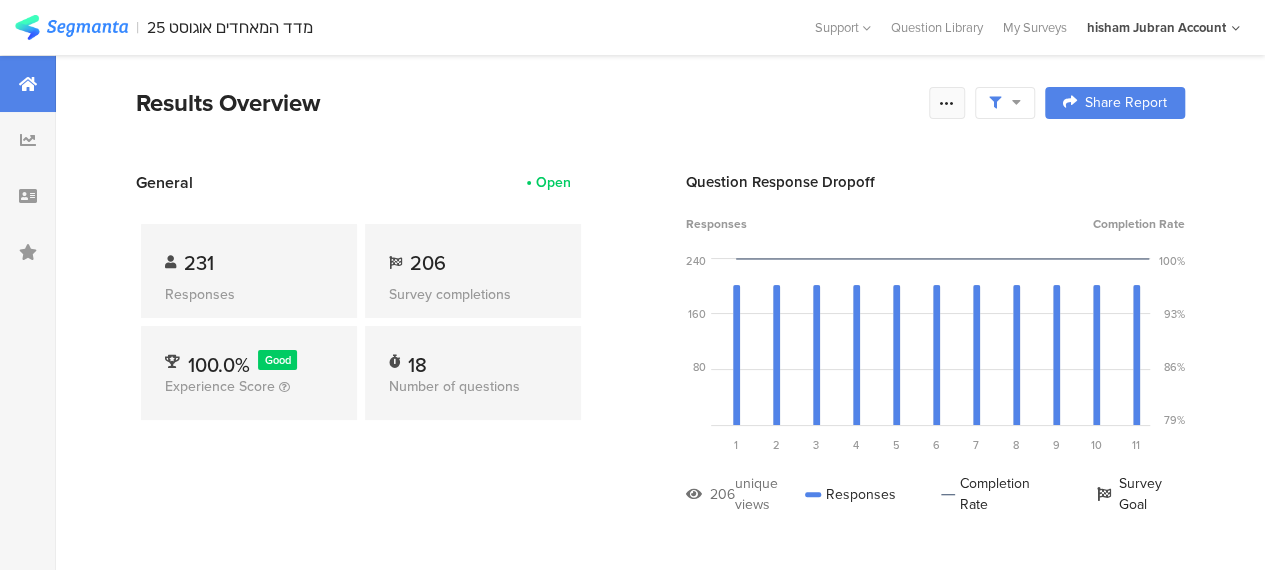 click at bounding box center (947, 103) 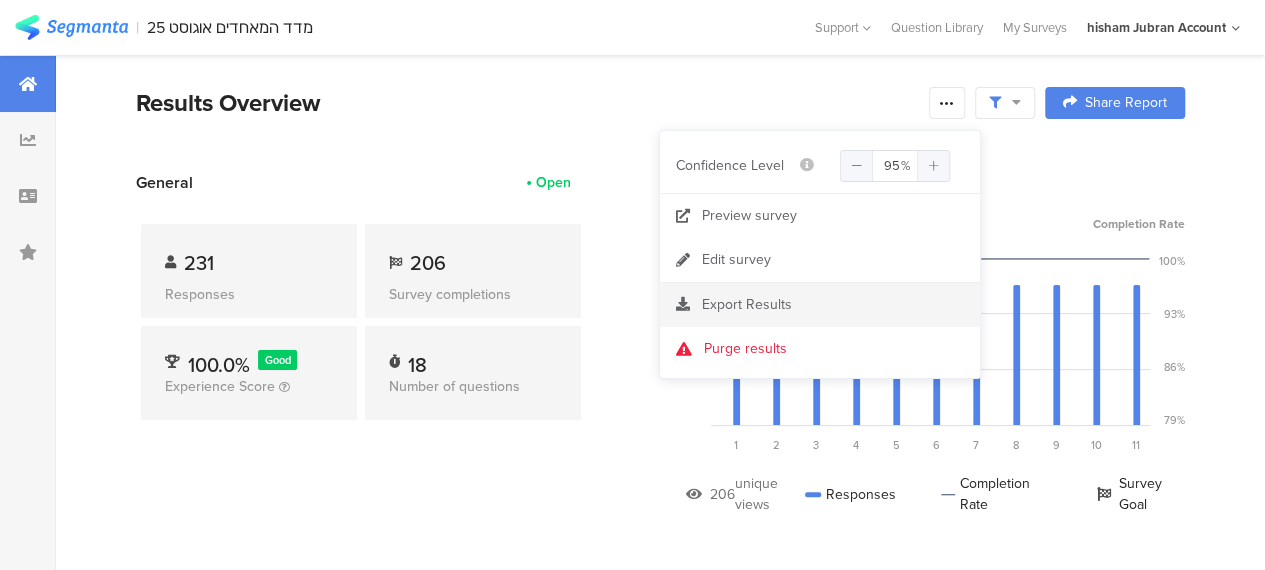click on "Export Results" at bounding box center [747, 304] 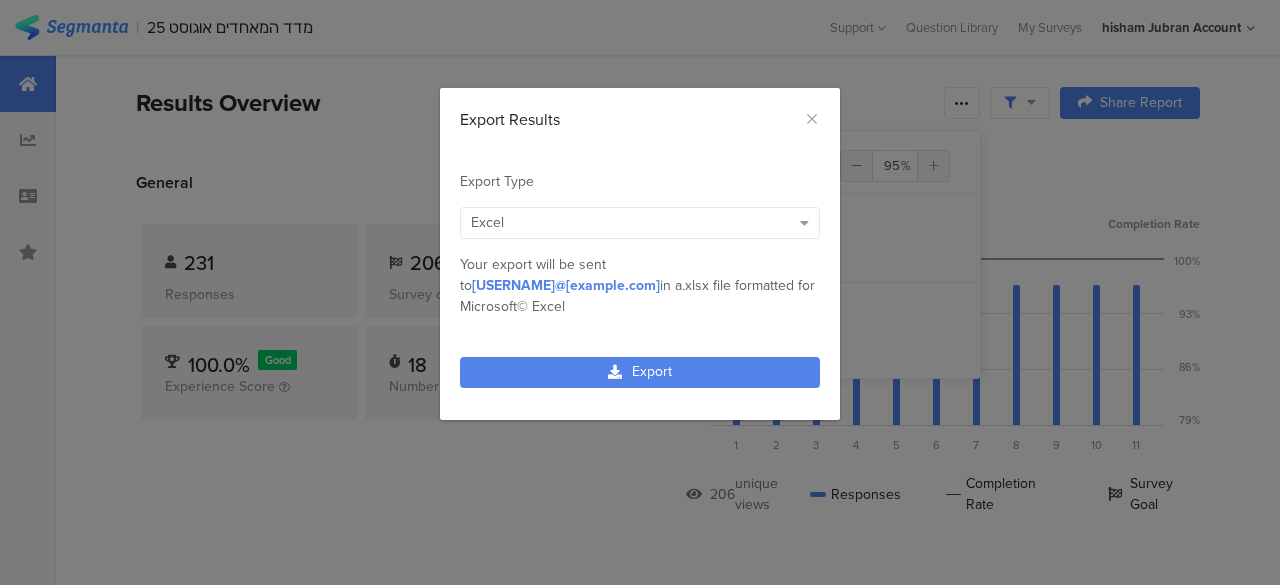 click on "Excel" at bounding box center [630, 222] 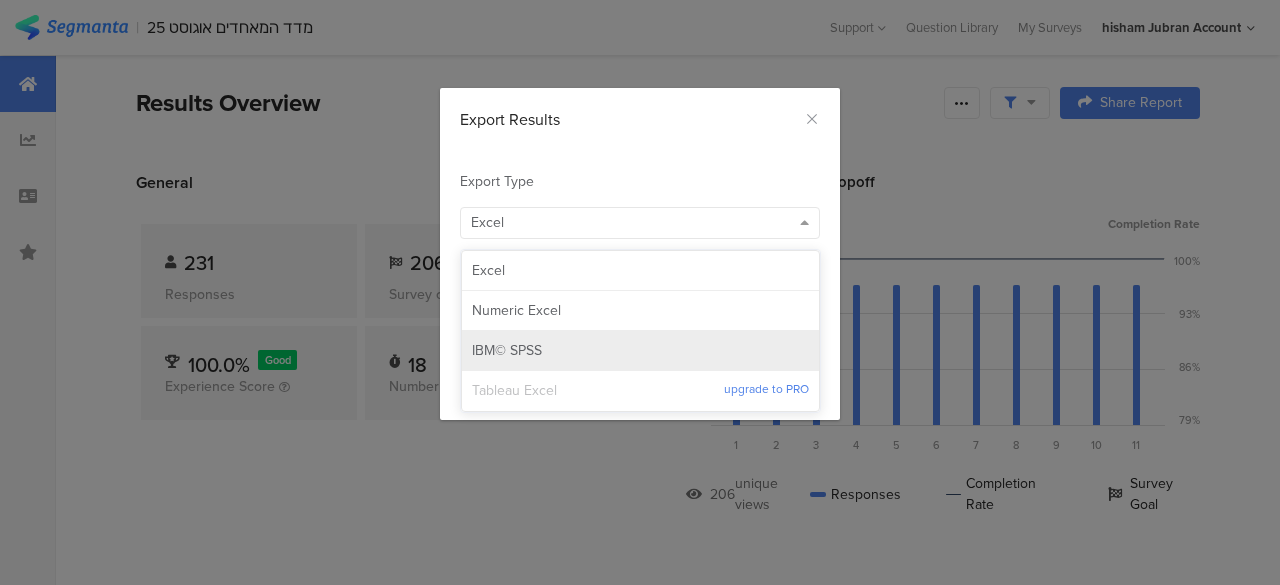 click on "IBM© SPSS" at bounding box center [507, 351] 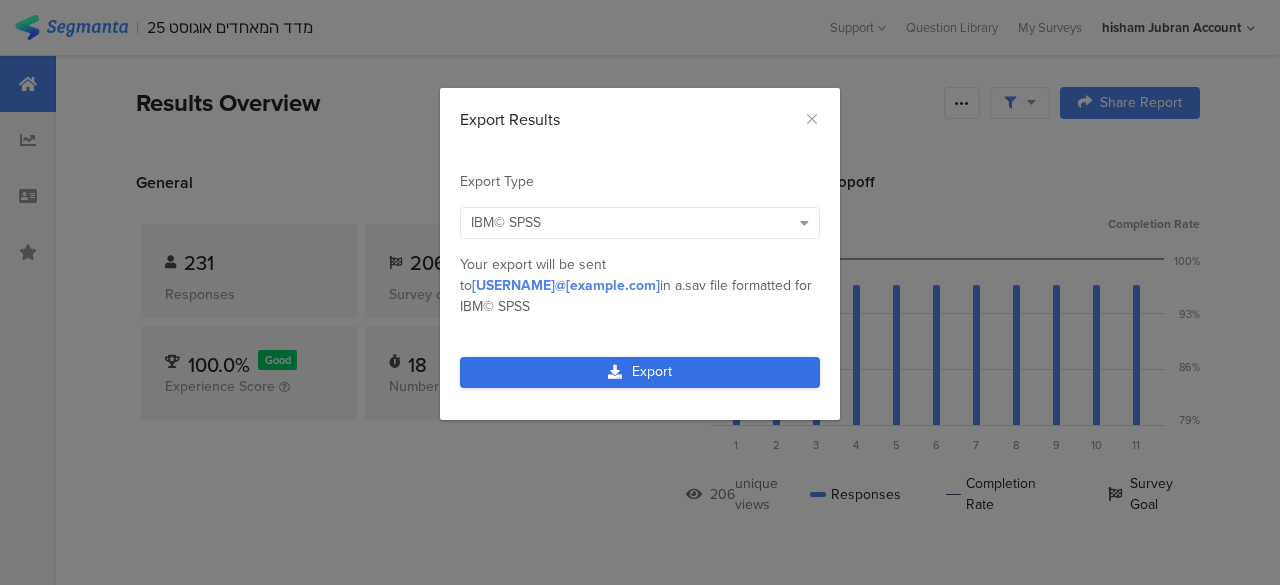 click on "Export" at bounding box center [640, 372] 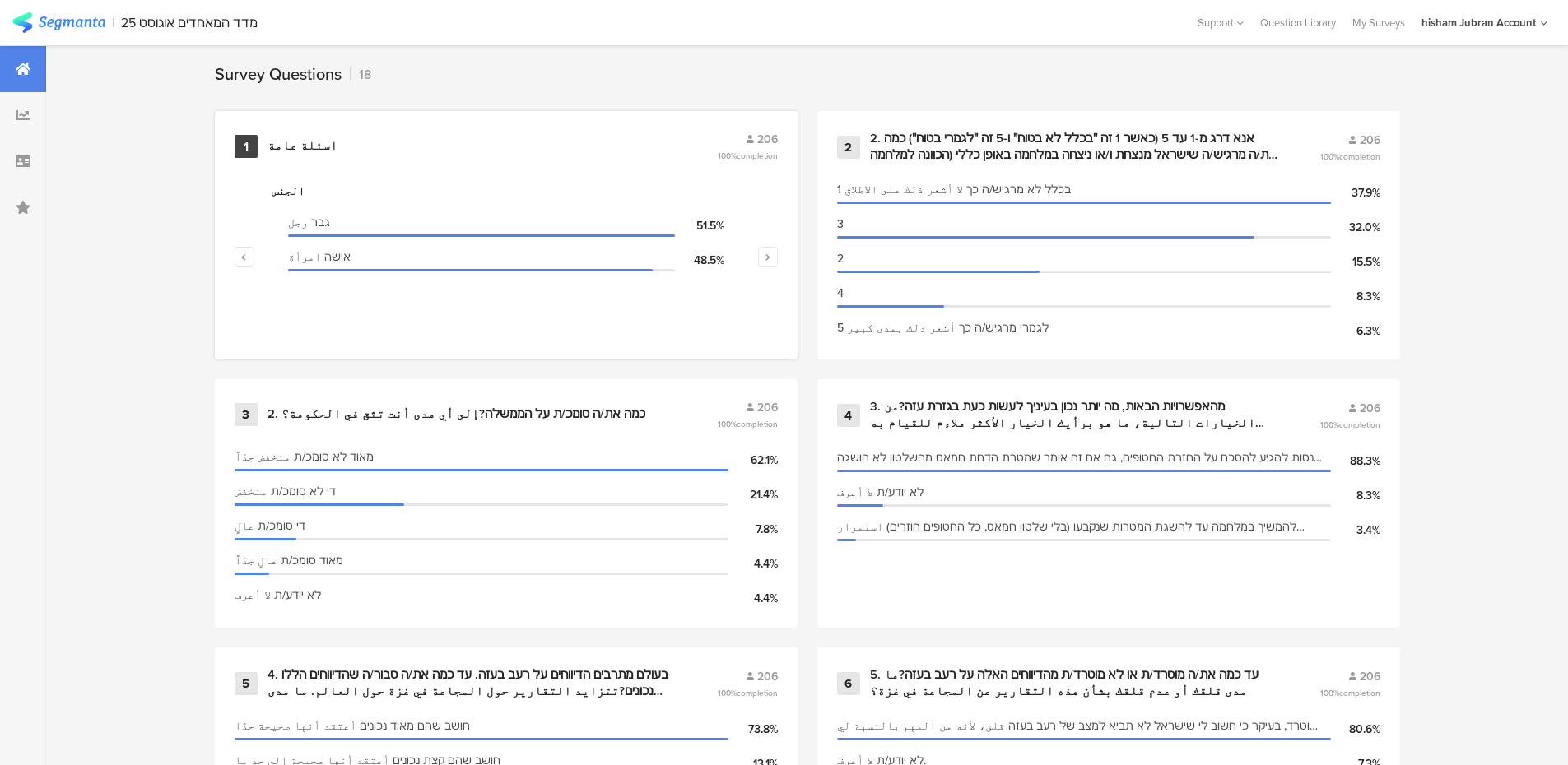 scroll, scrollTop: 658, scrollLeft: 0, axis: vertical 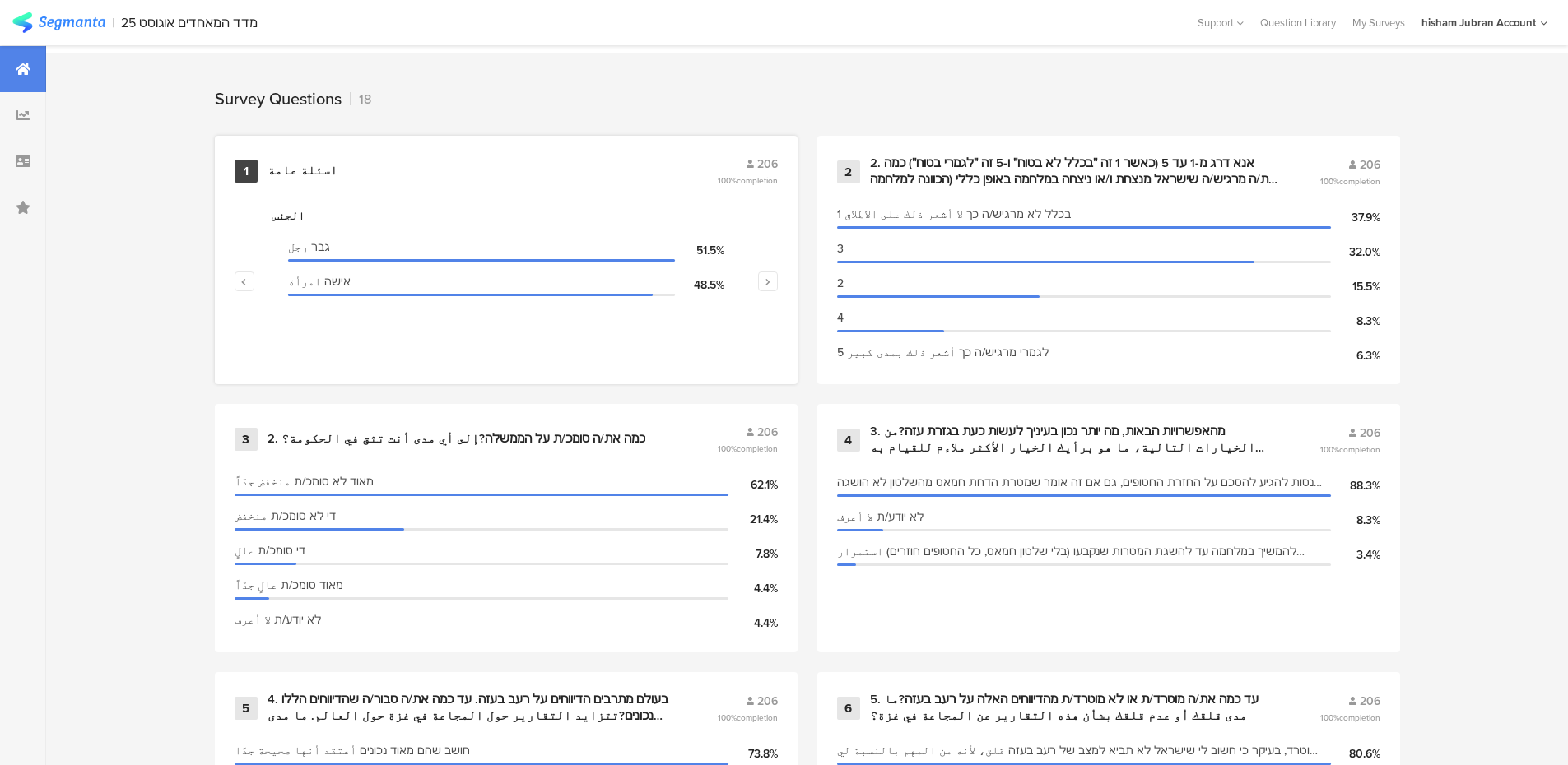 click on "اسئلة عامة" at bounding box center (302, 171) 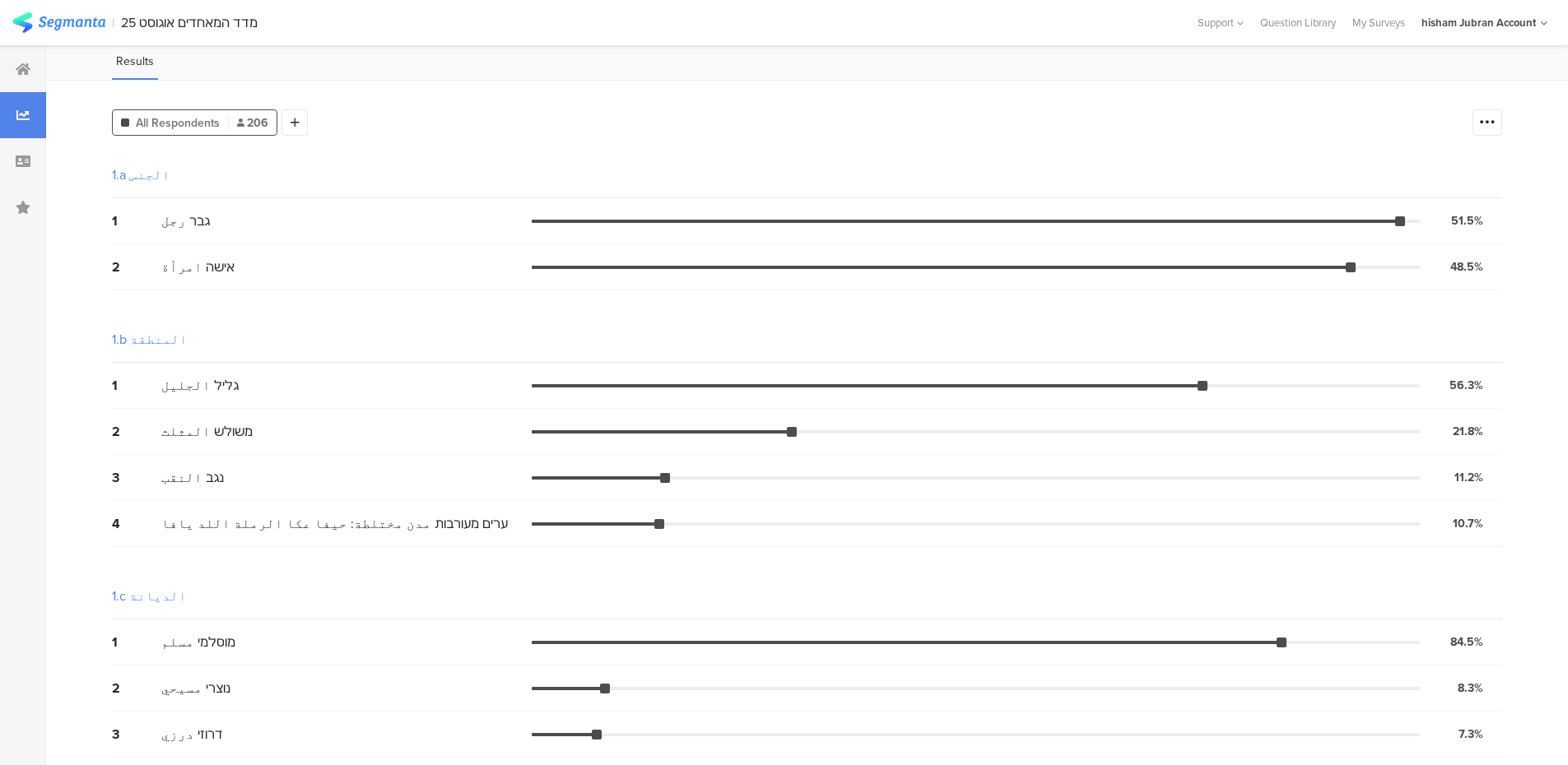 scroll, scrollTop: 0, scrollLeft: 0, axis: both 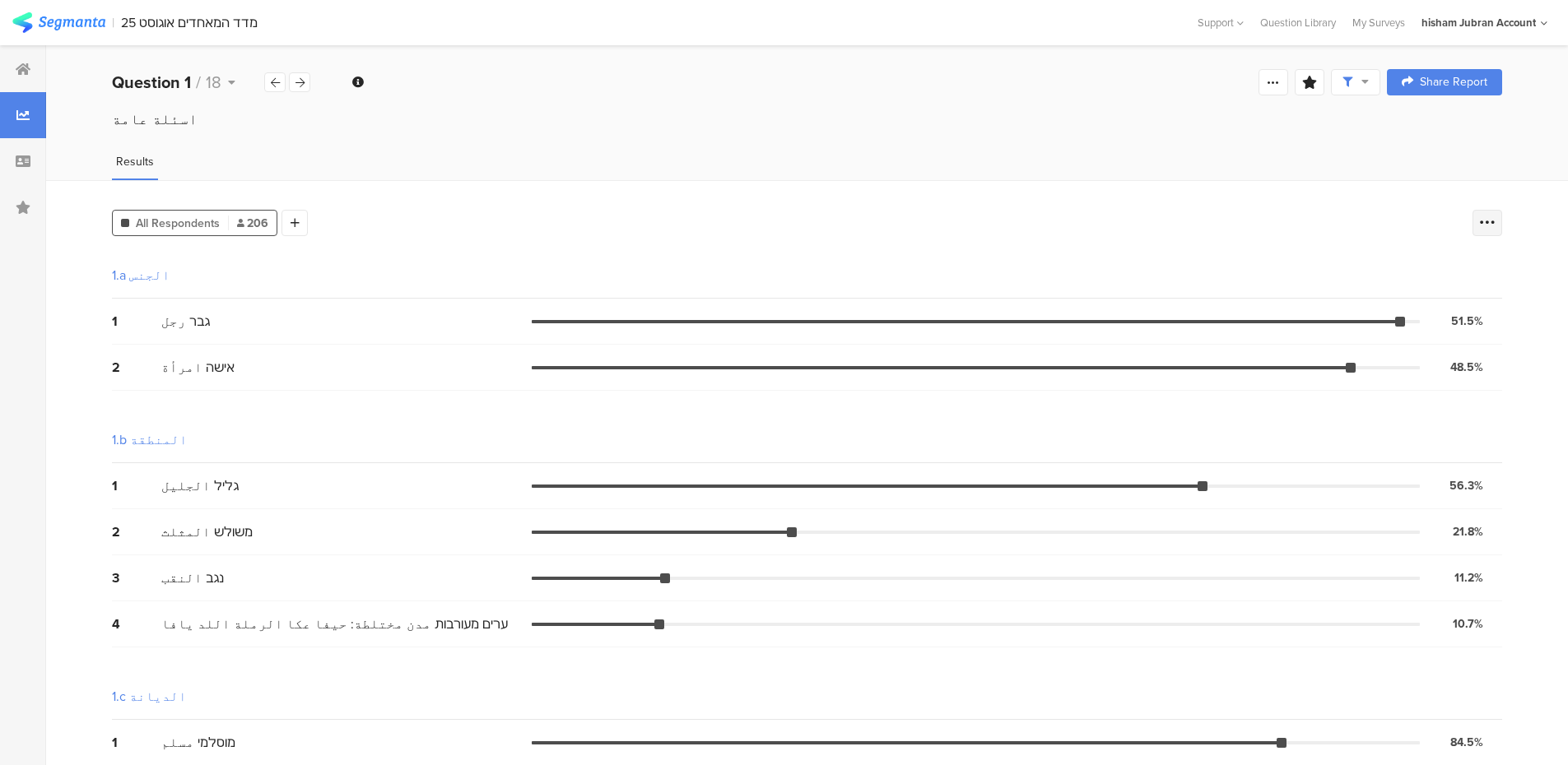 click at bounding box center [1487, 223] 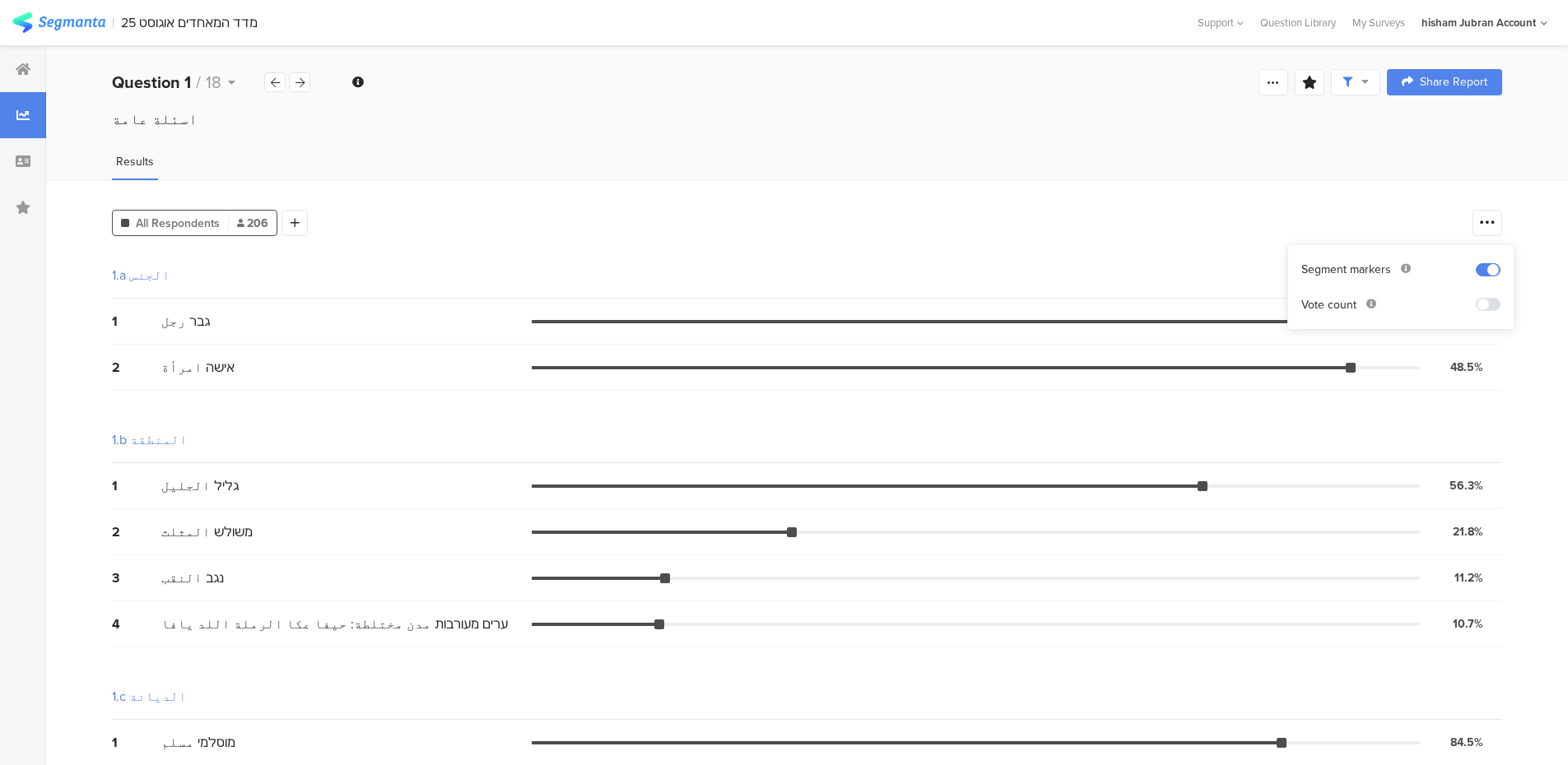 click at bounding box center [1488, 304] 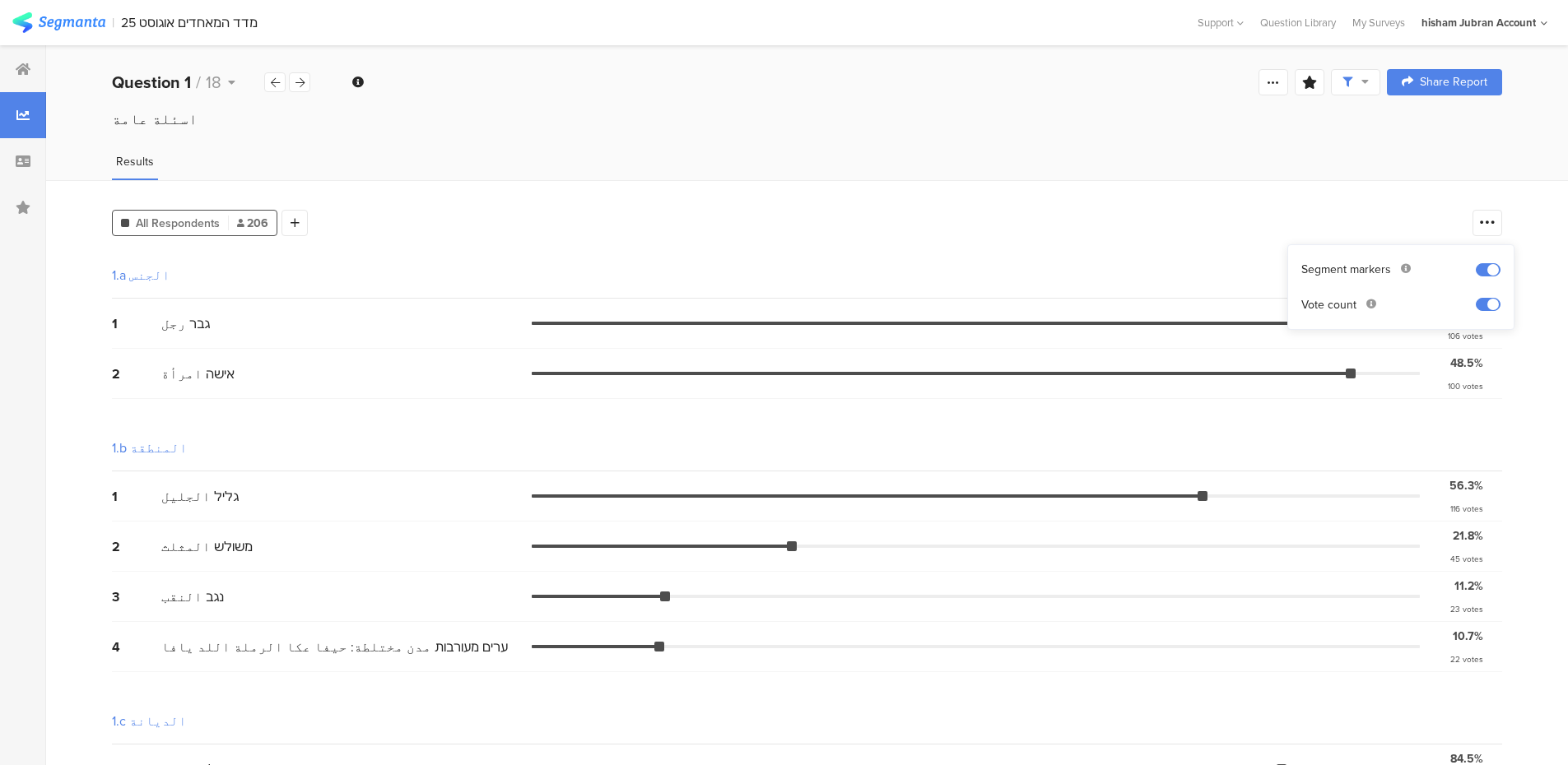 click on "All Respondents       206
Add Segment" at bounding box center (788, 220) 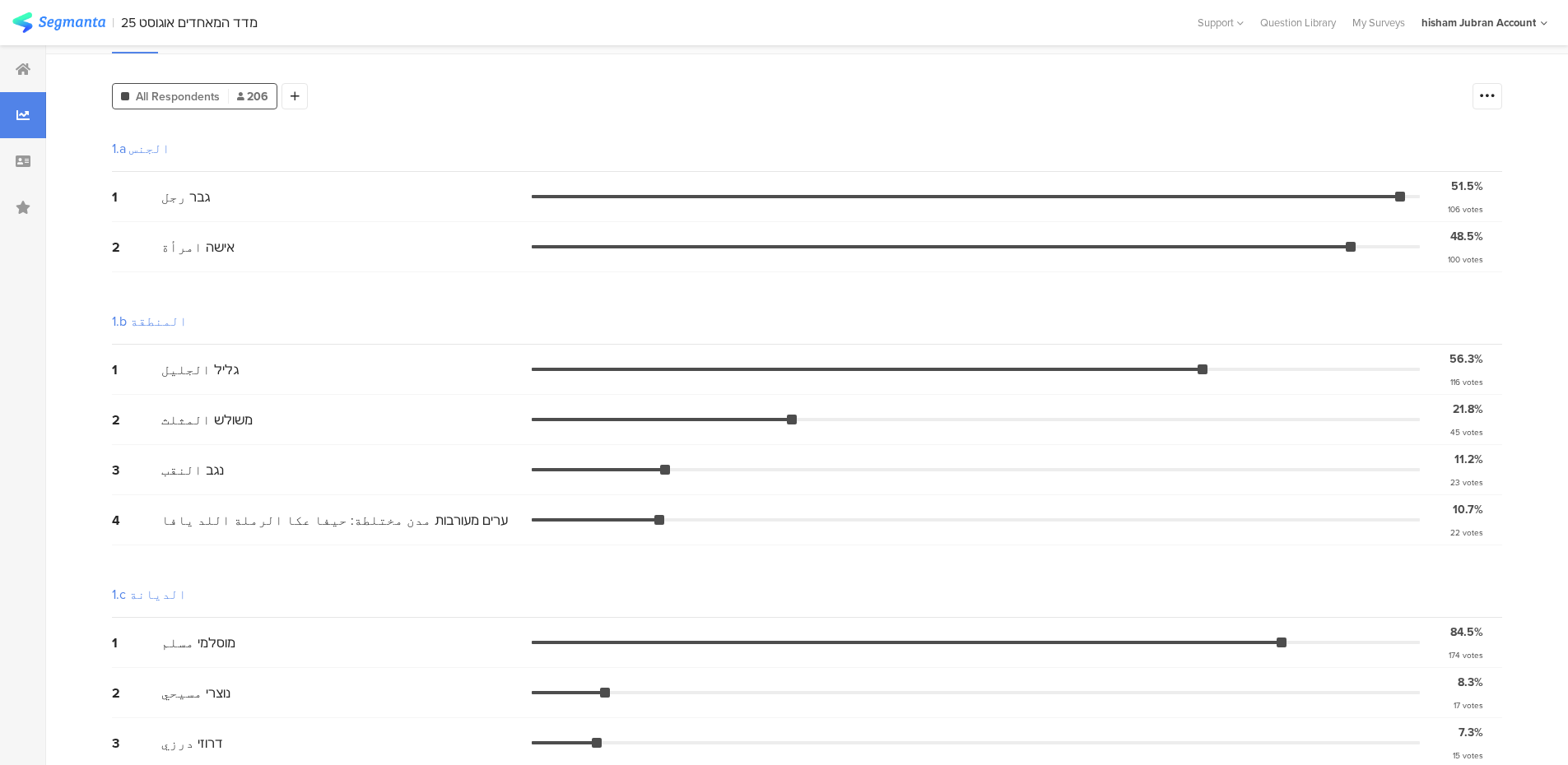 scroll, scrollTop: 0, scrollLeft: 0, axis: both 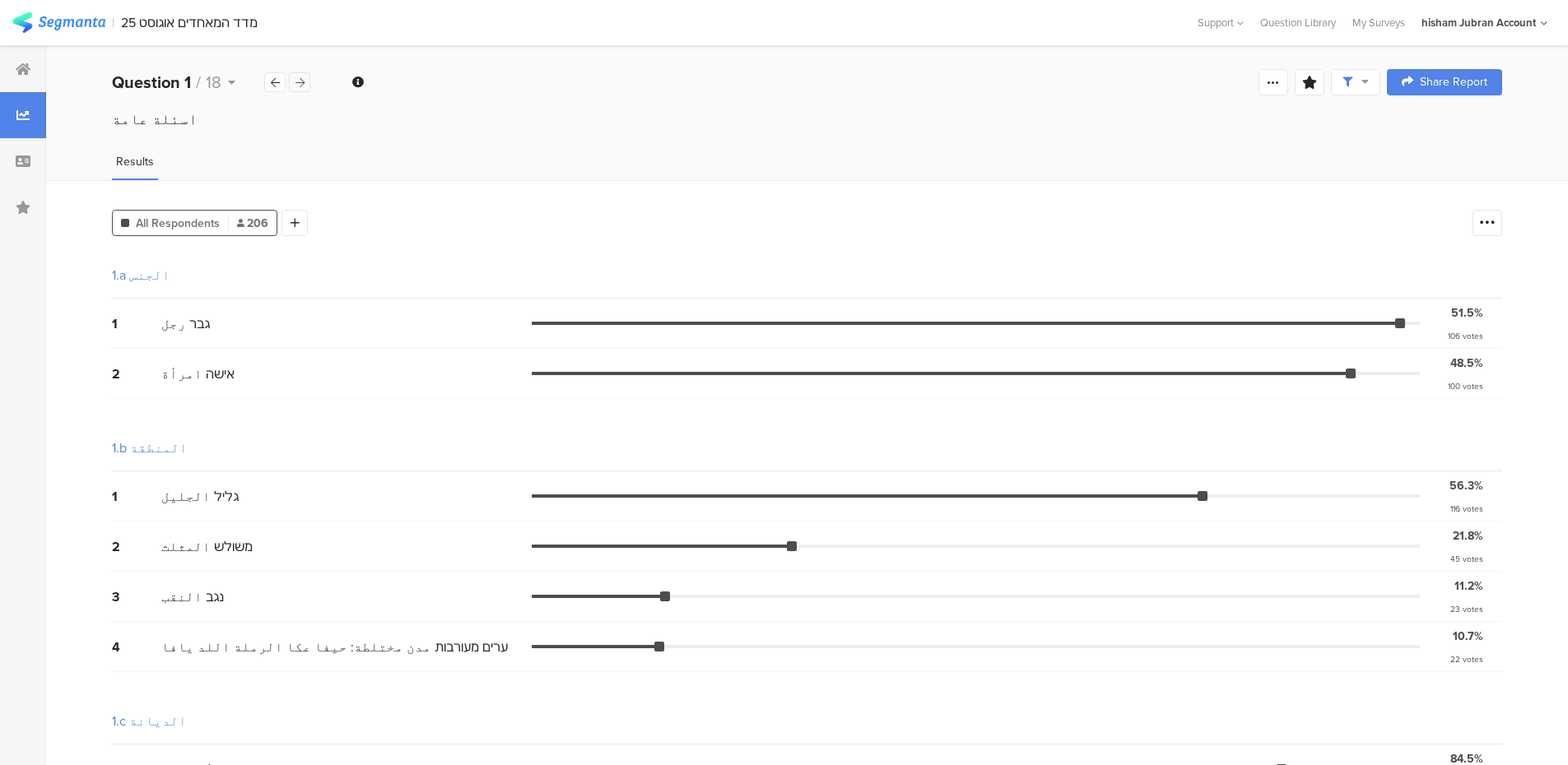 click at bounding box center [300, 82] 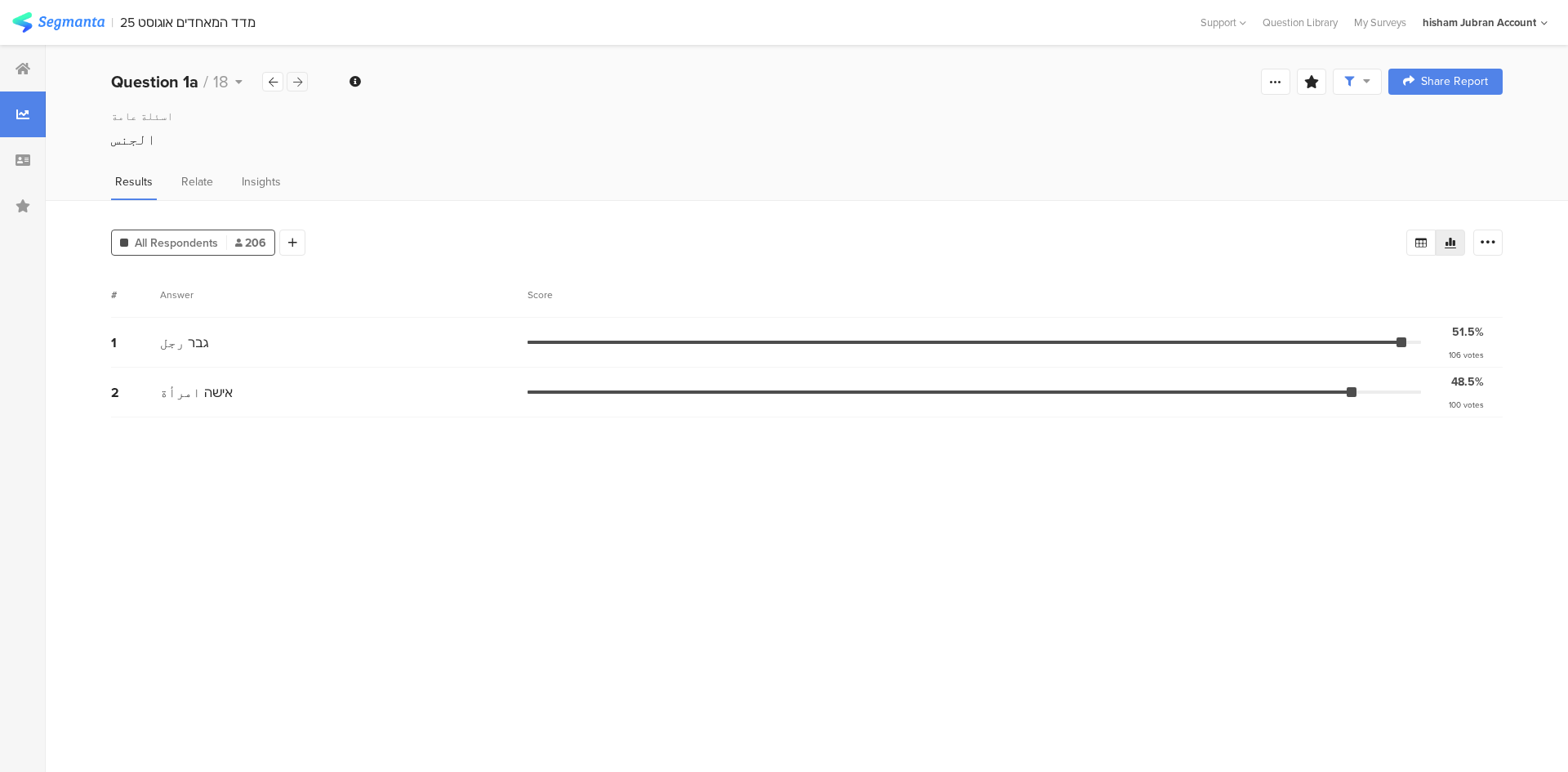 click at bounding box center (297, 82) 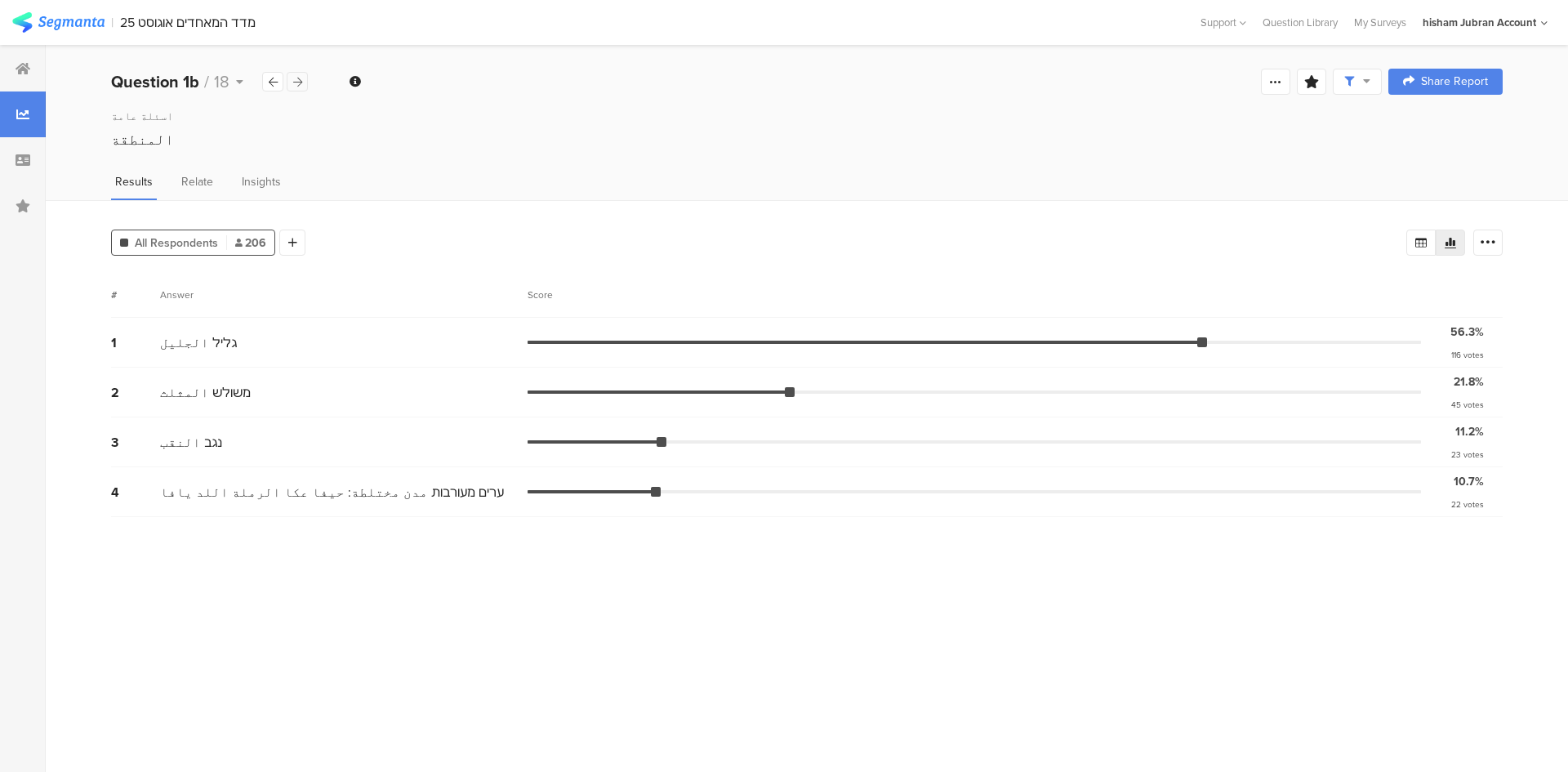 click at bounding box center [297, 82] 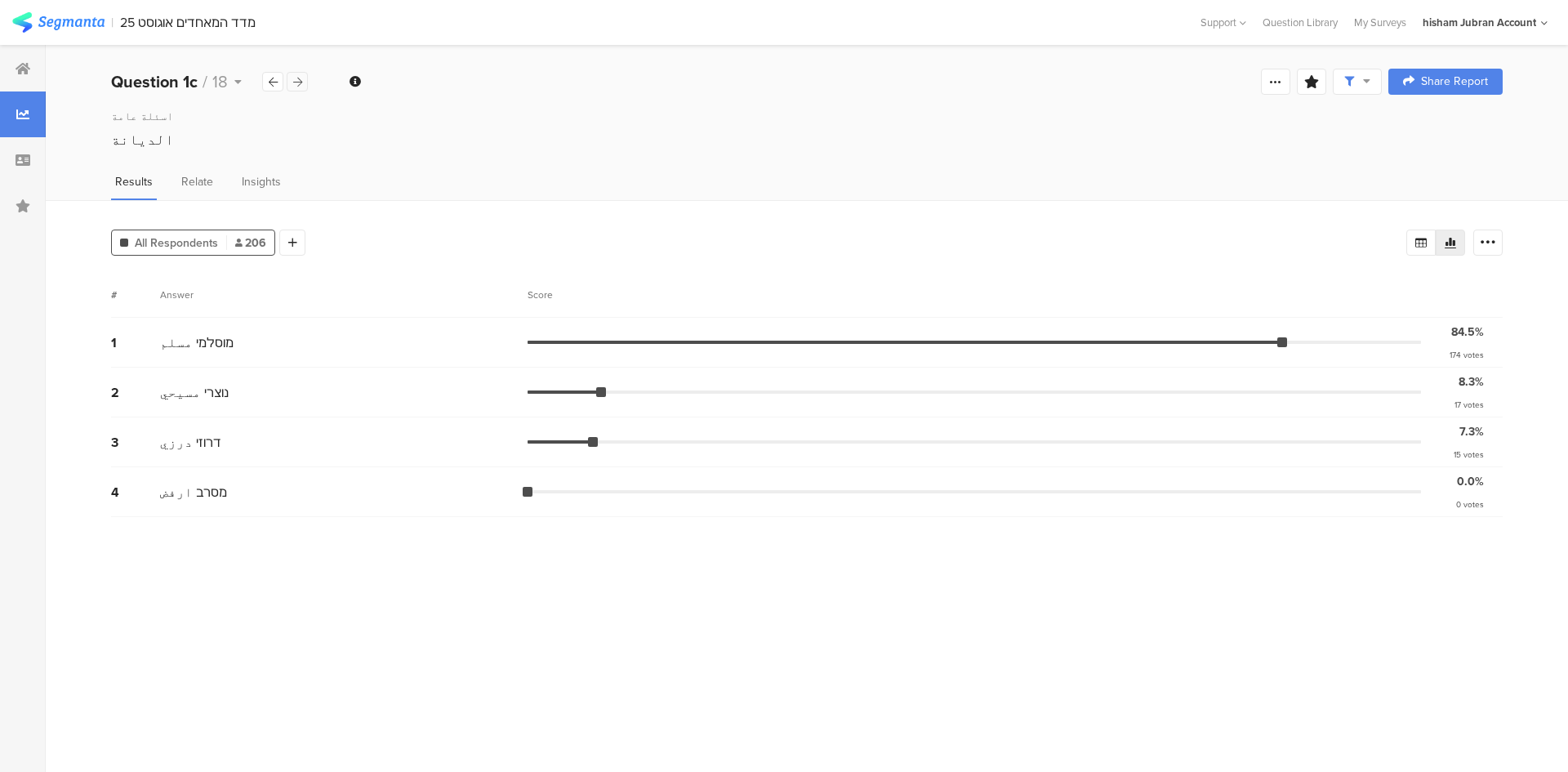 click at bounding box center [297, 82] 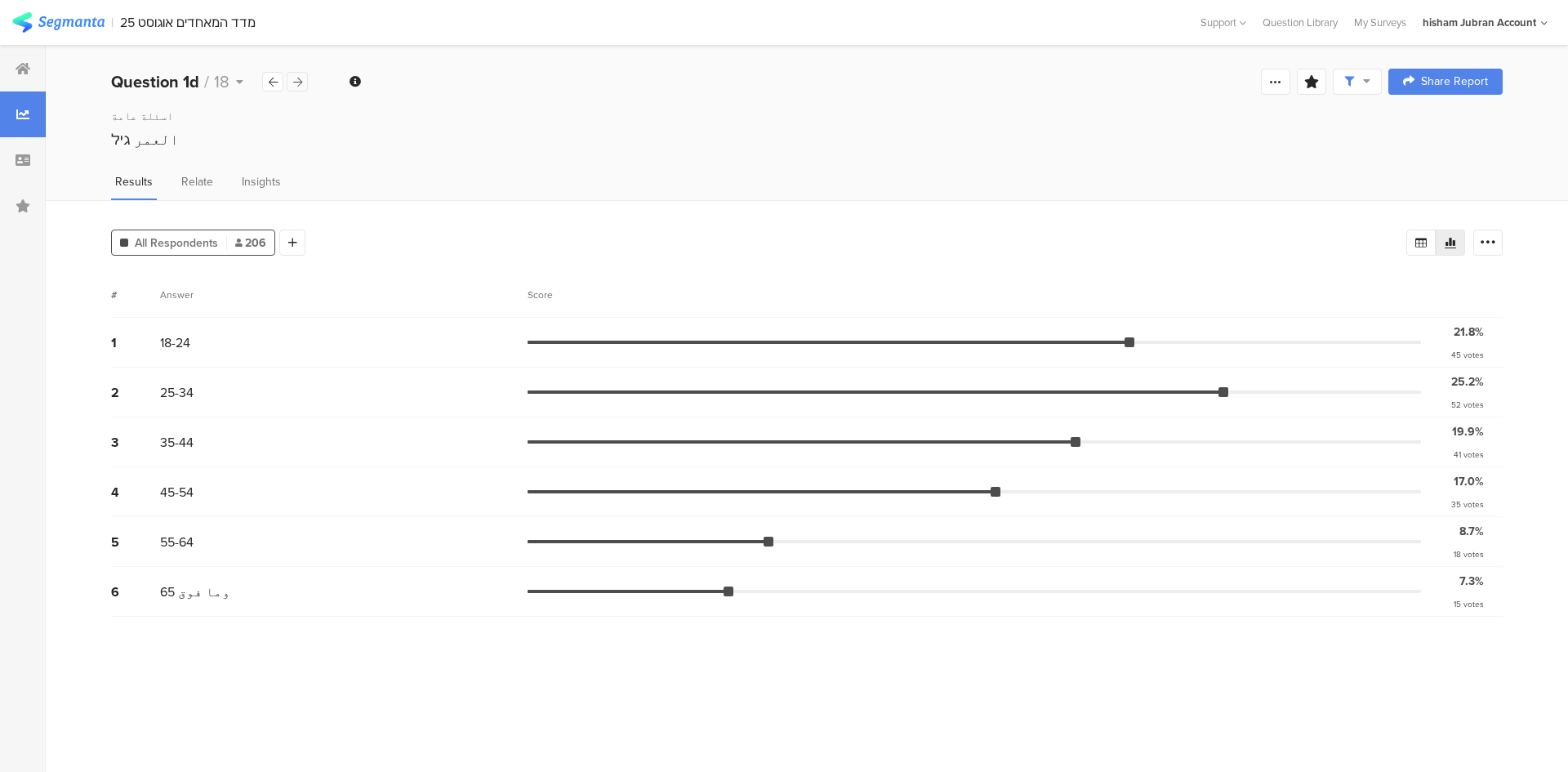 click at bounding box center [297, 82] 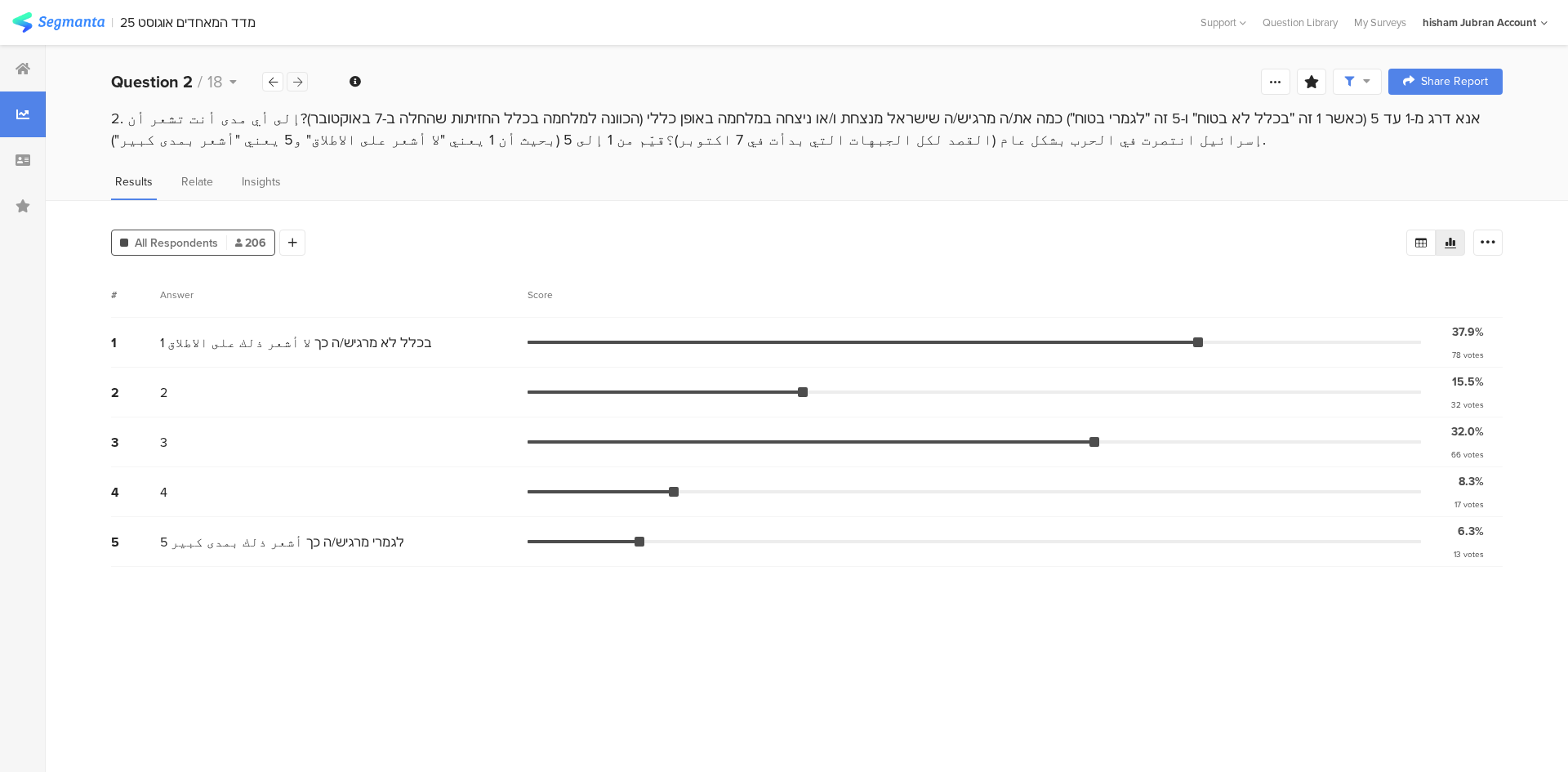 click at bounding box center [297, 82] 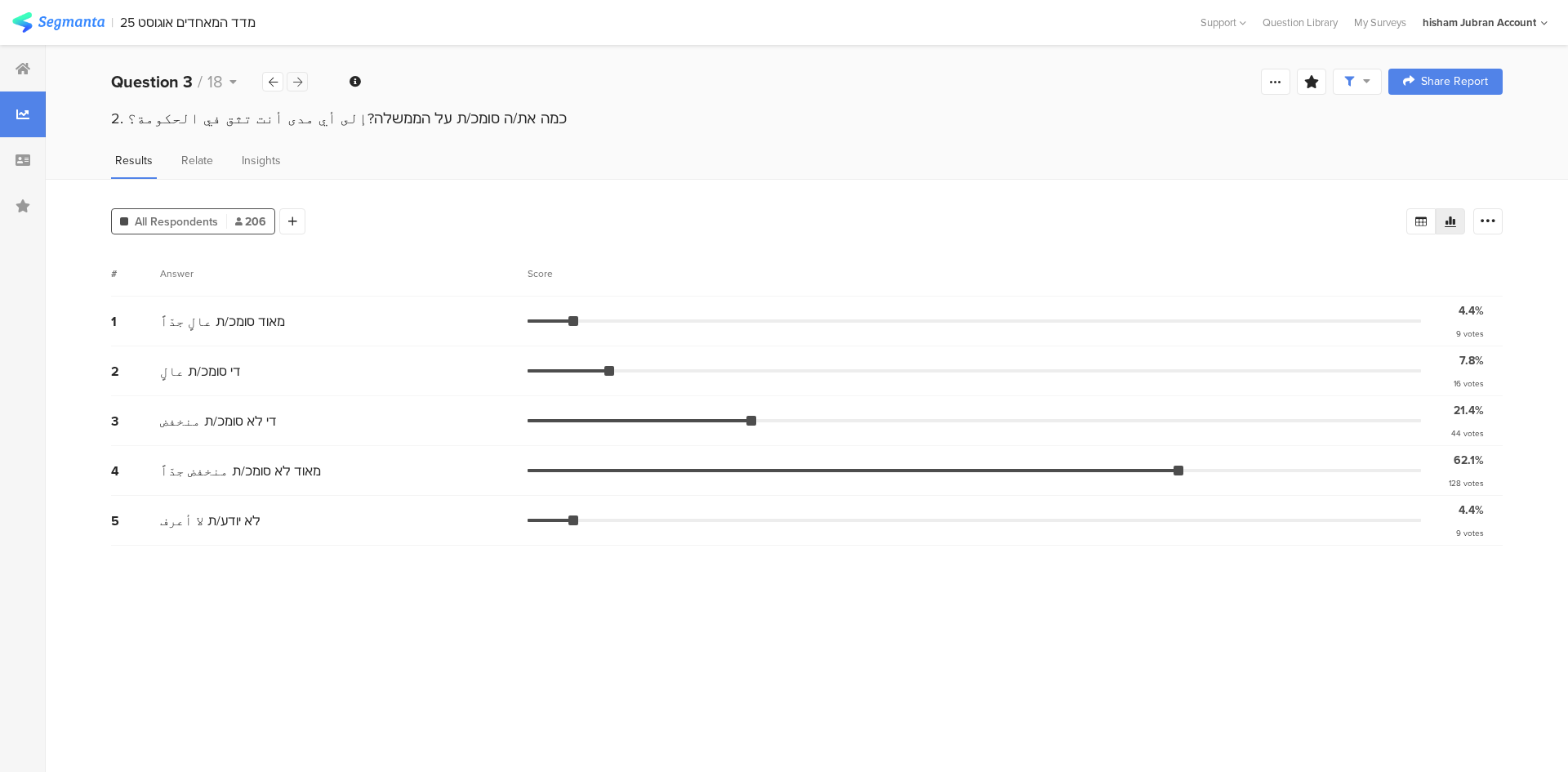 click at bounding box center [297, 82] 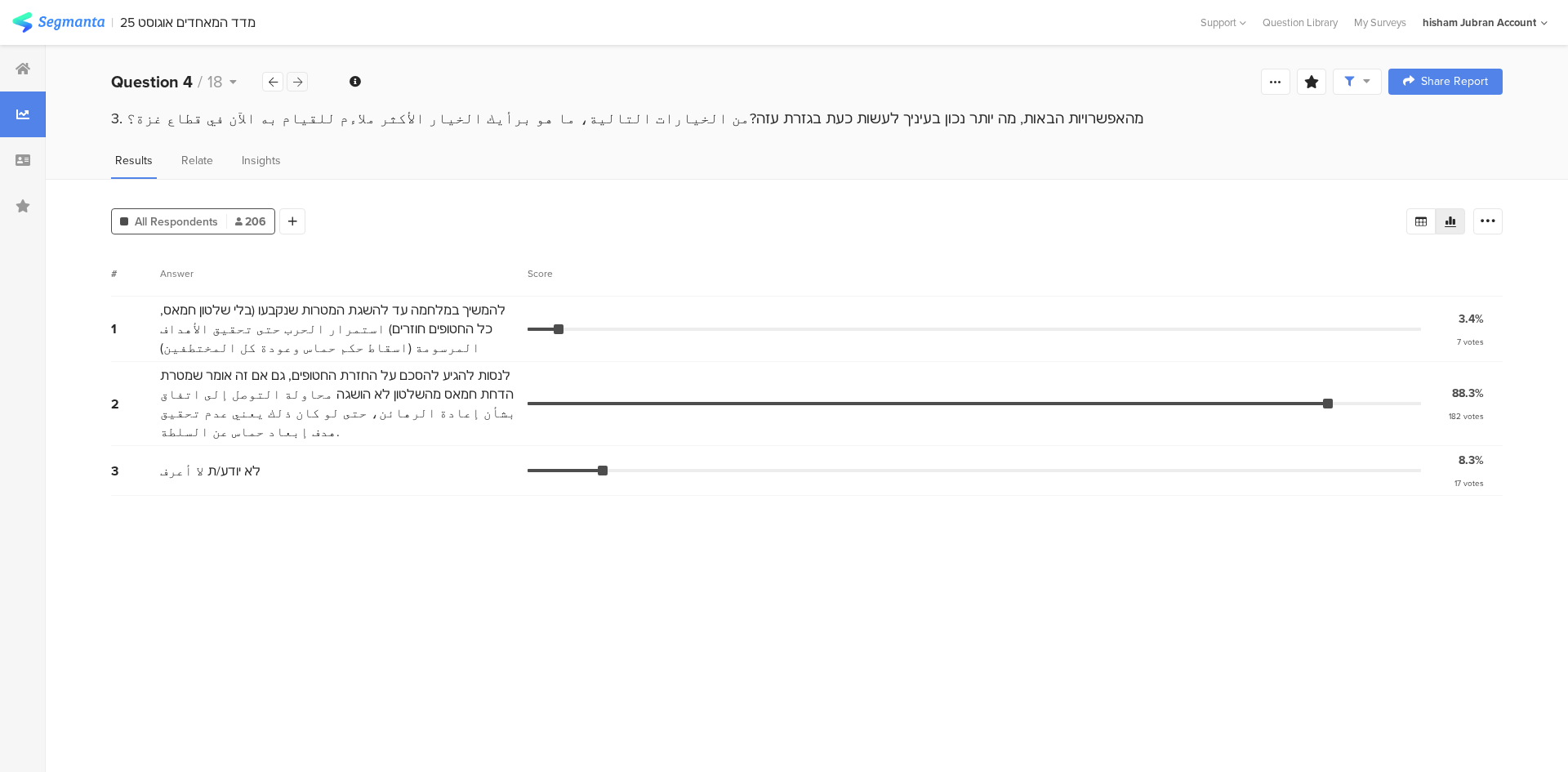click at bounding box center [297, 82] 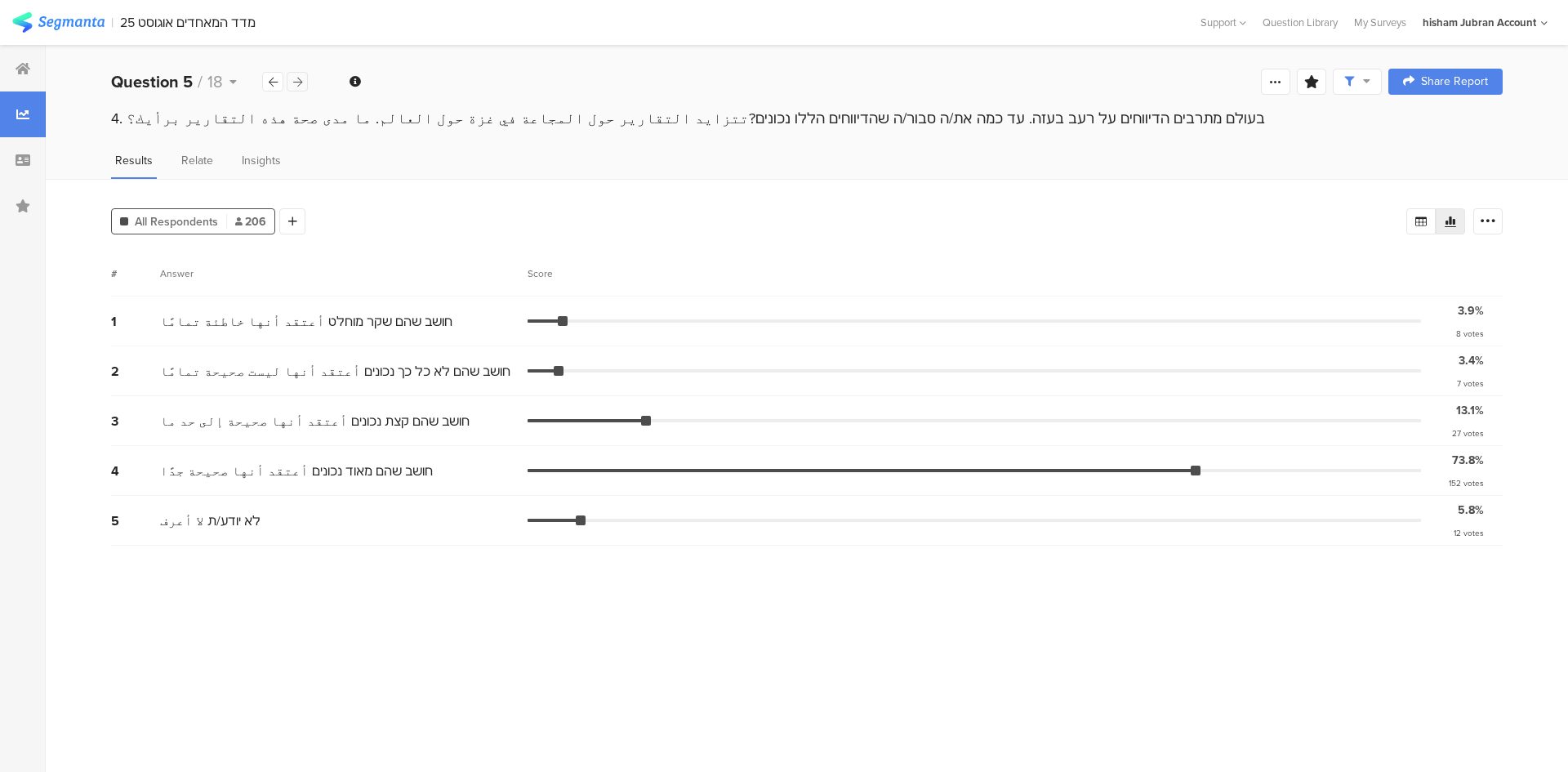 click at bounding box center [297, 82] 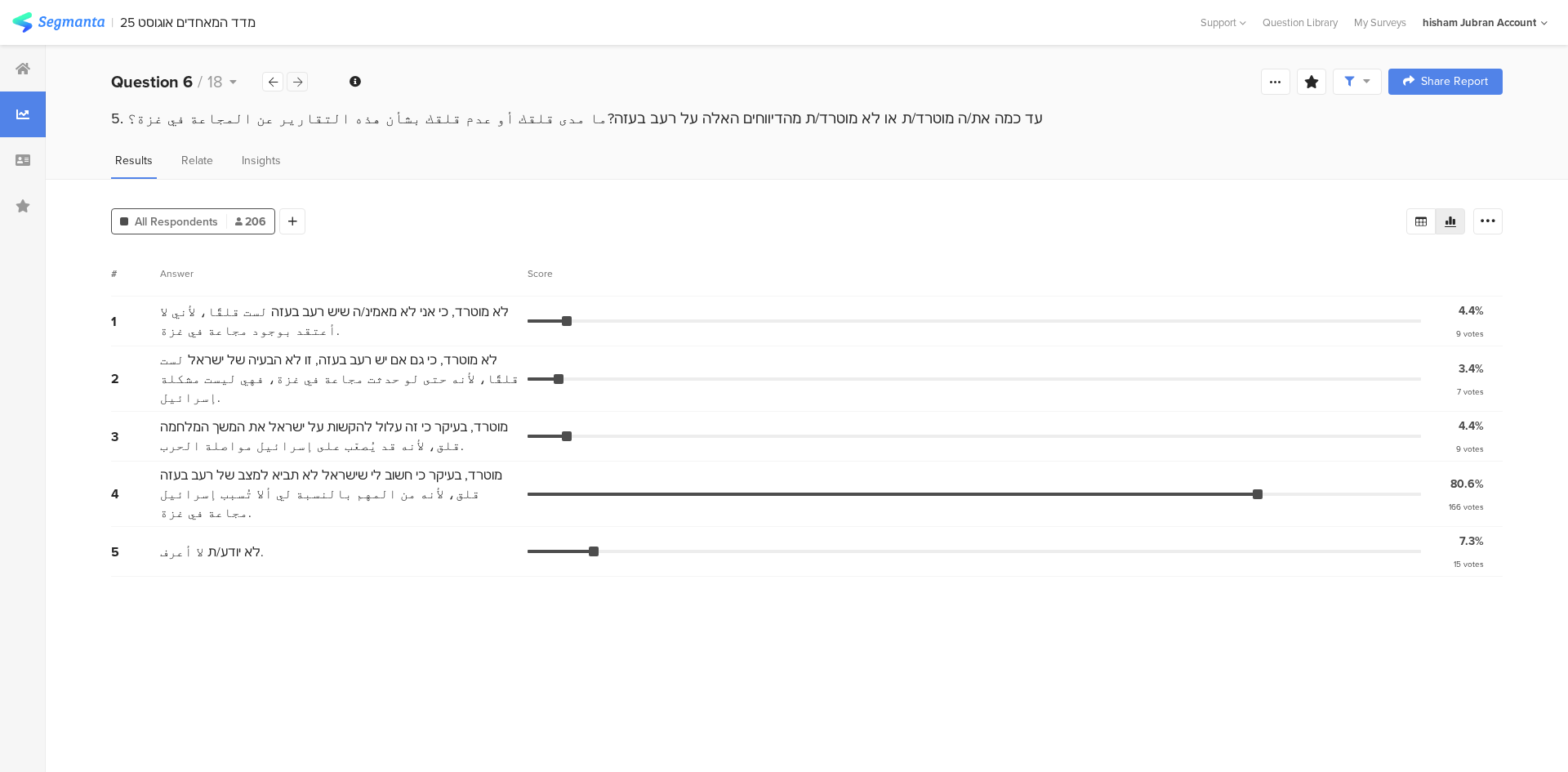 click at bounding box center (297, 82) 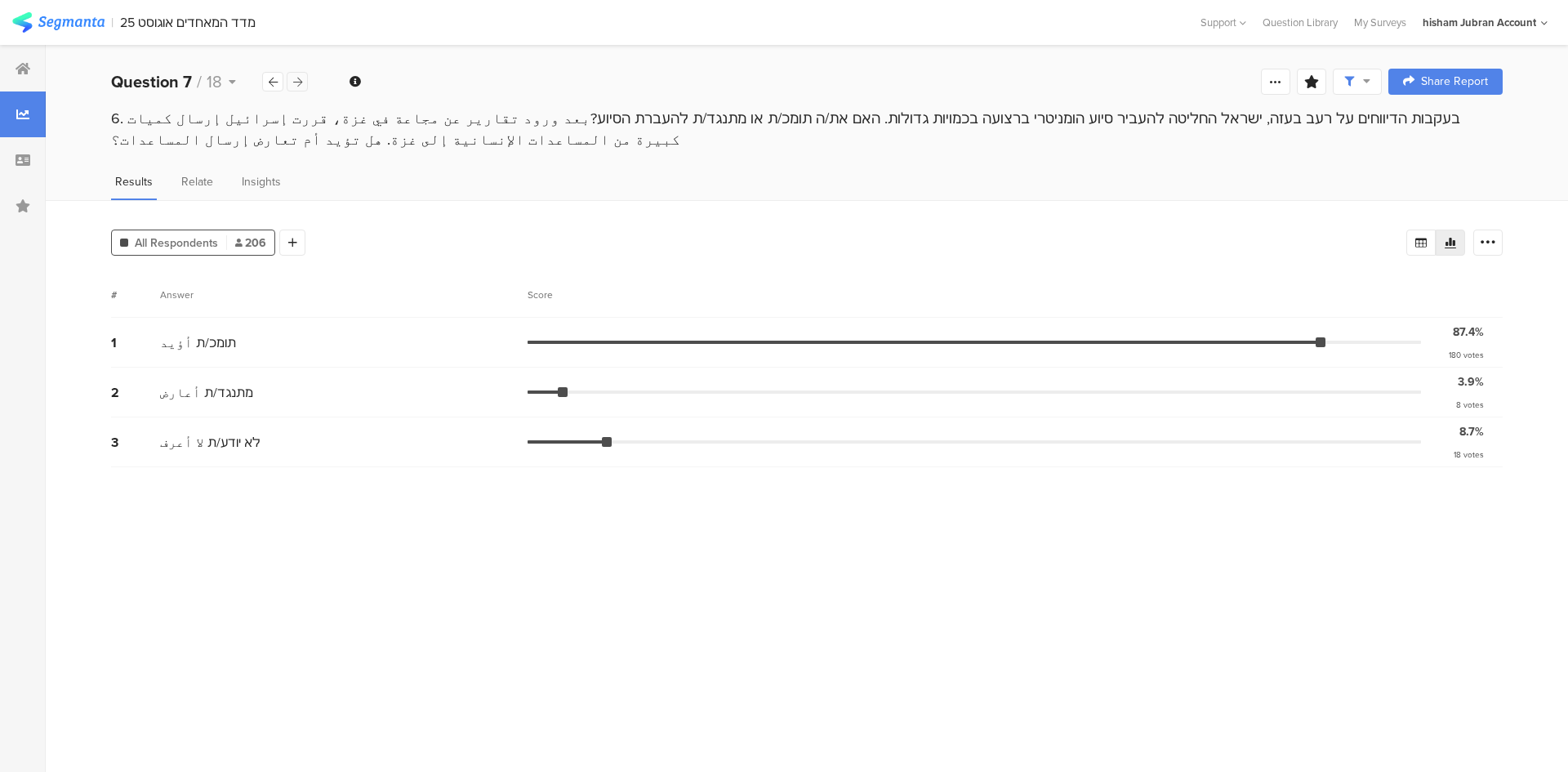 click at bounding box center (297, 82) 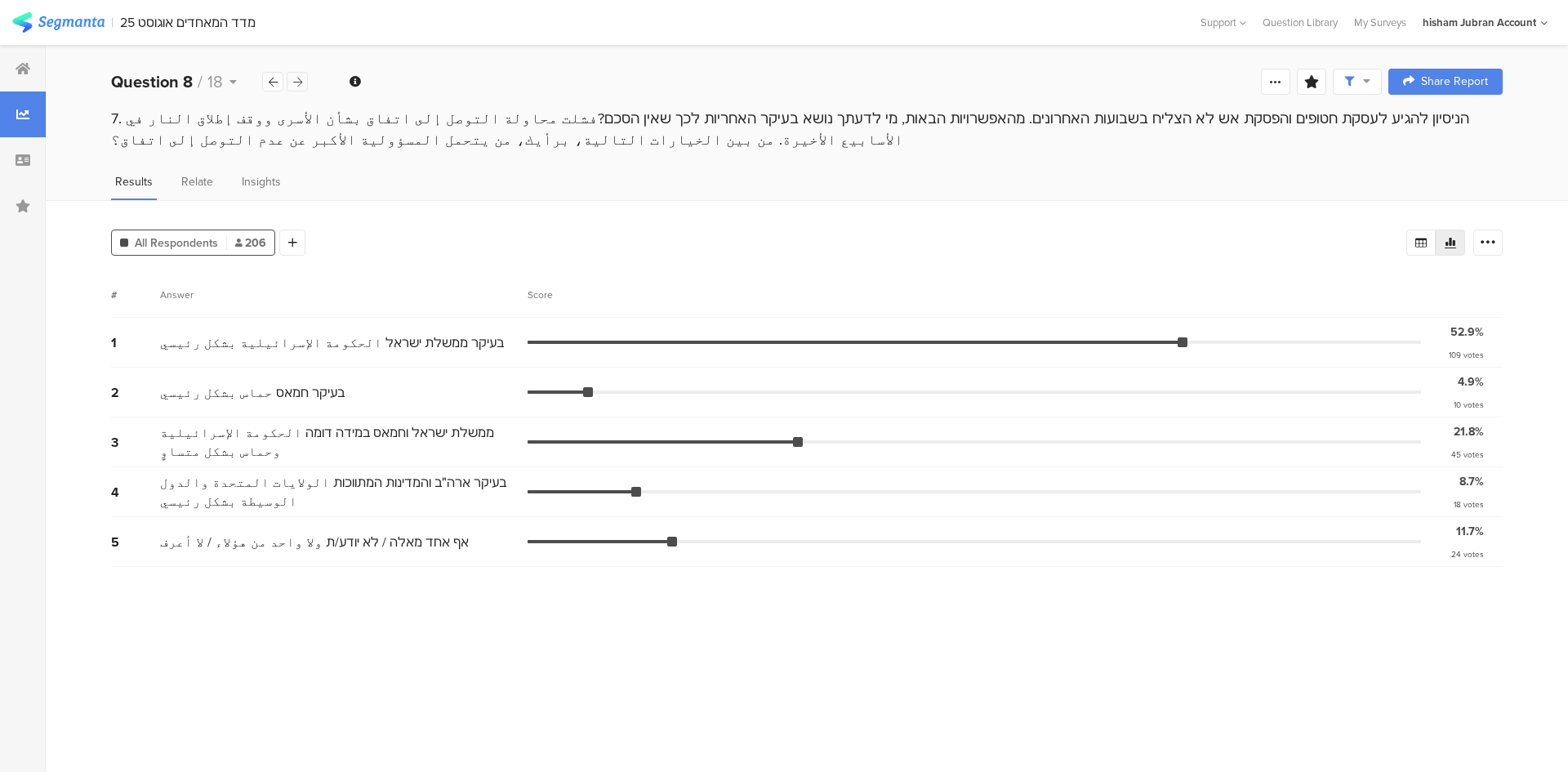 click at bounding box center (297, 82) 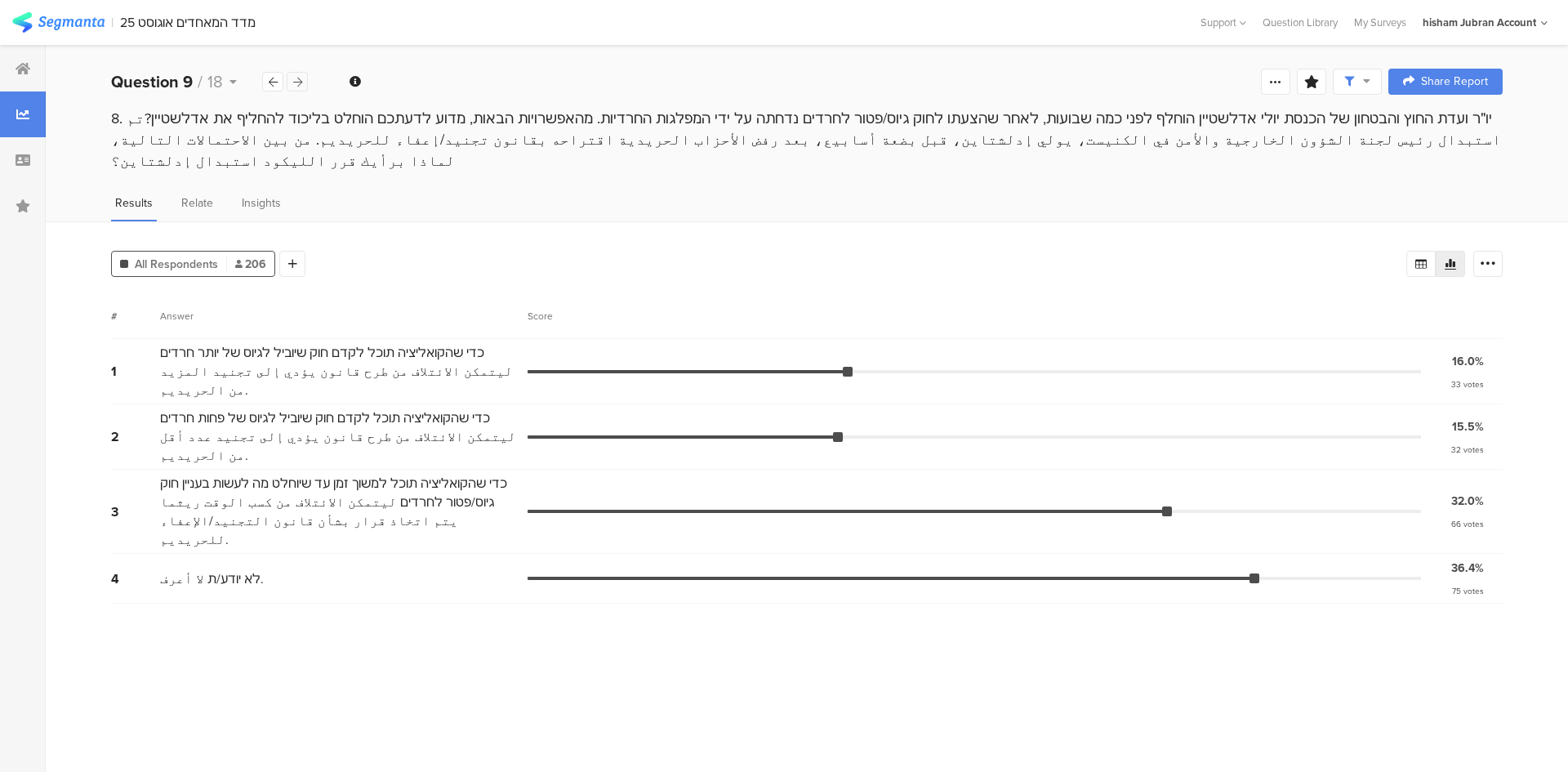 click at bounding box center [297, 82] 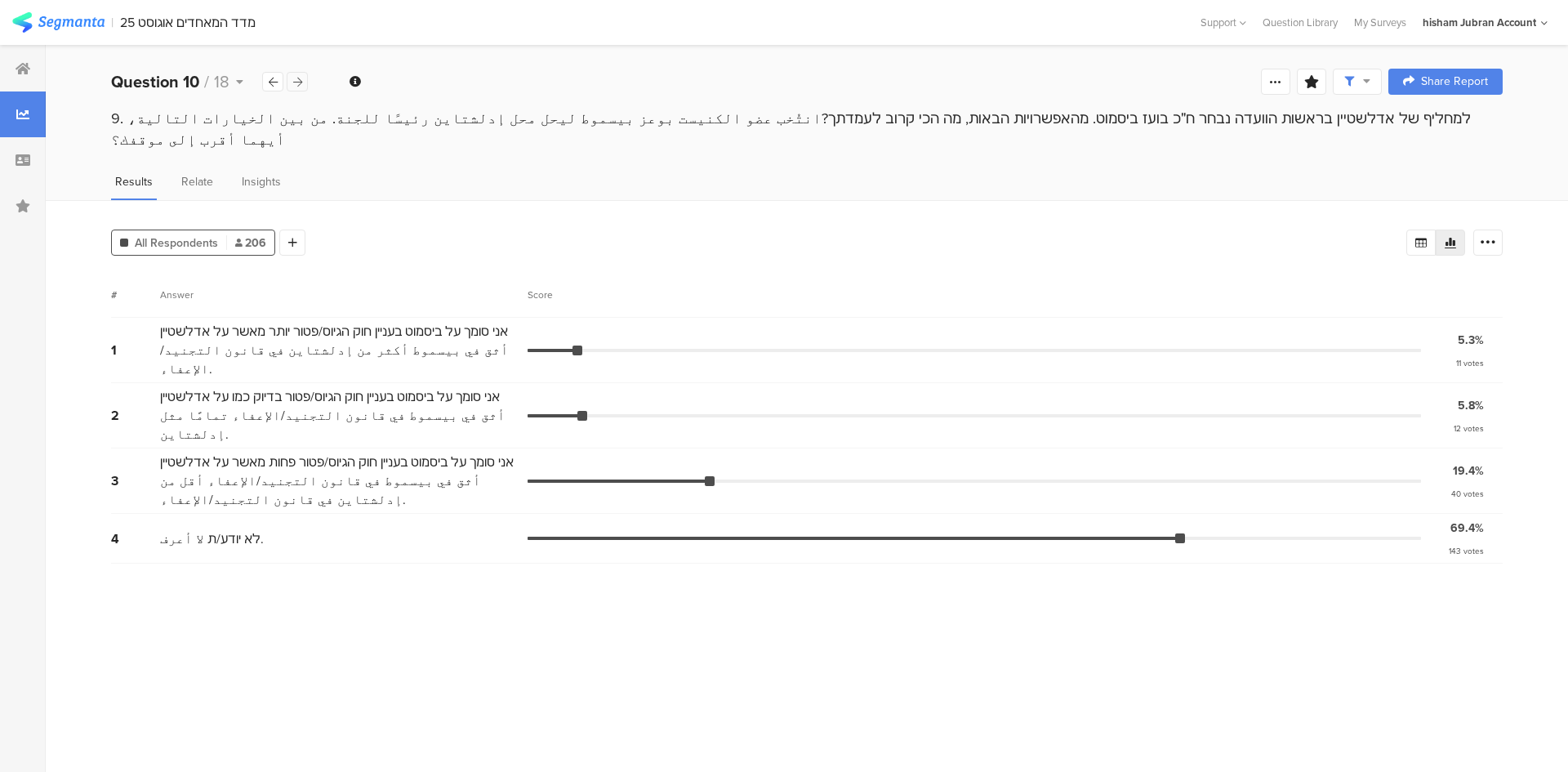 click at bounding box center [297, 82] 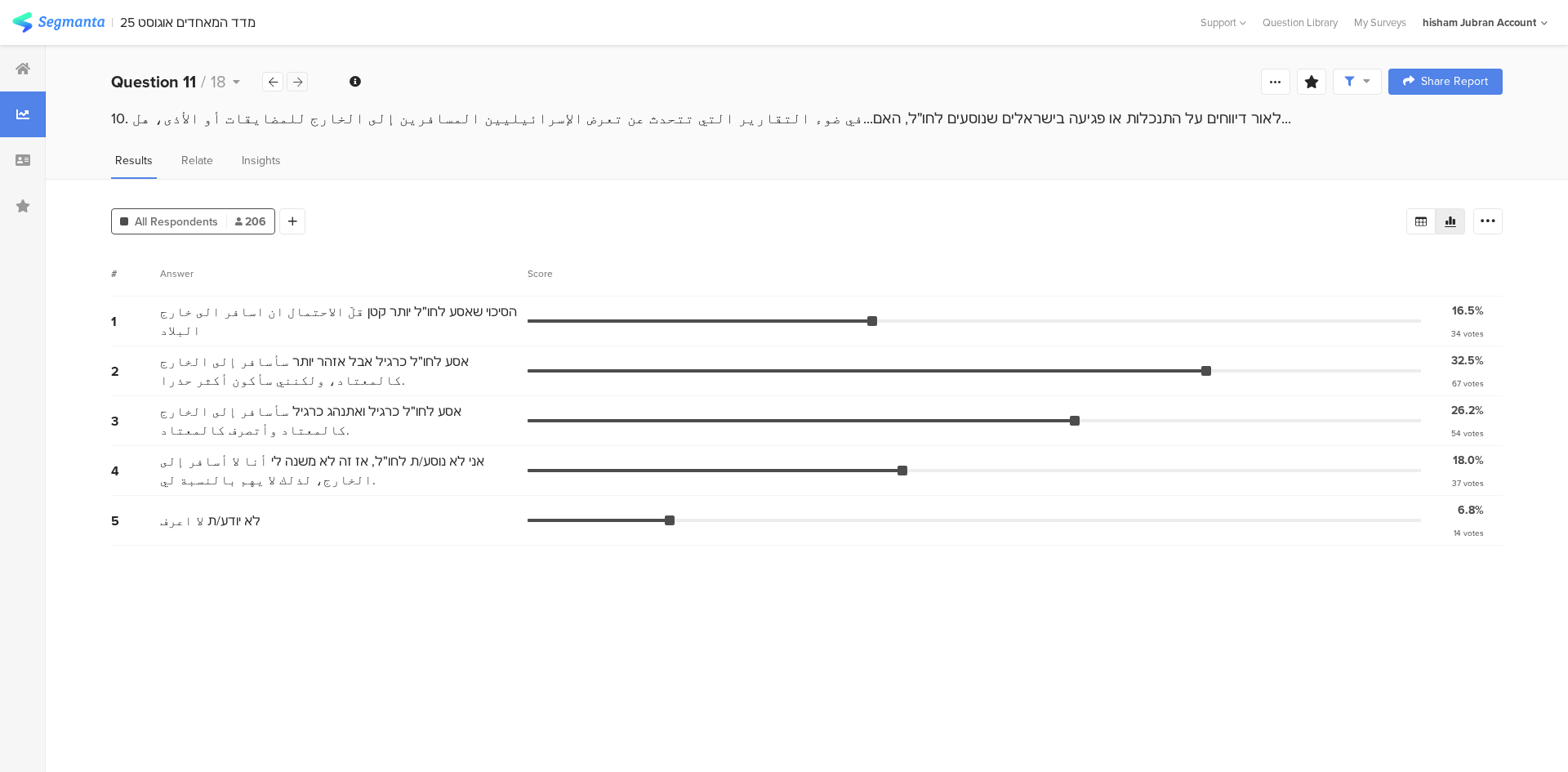 click at bounding box center (297, 82) 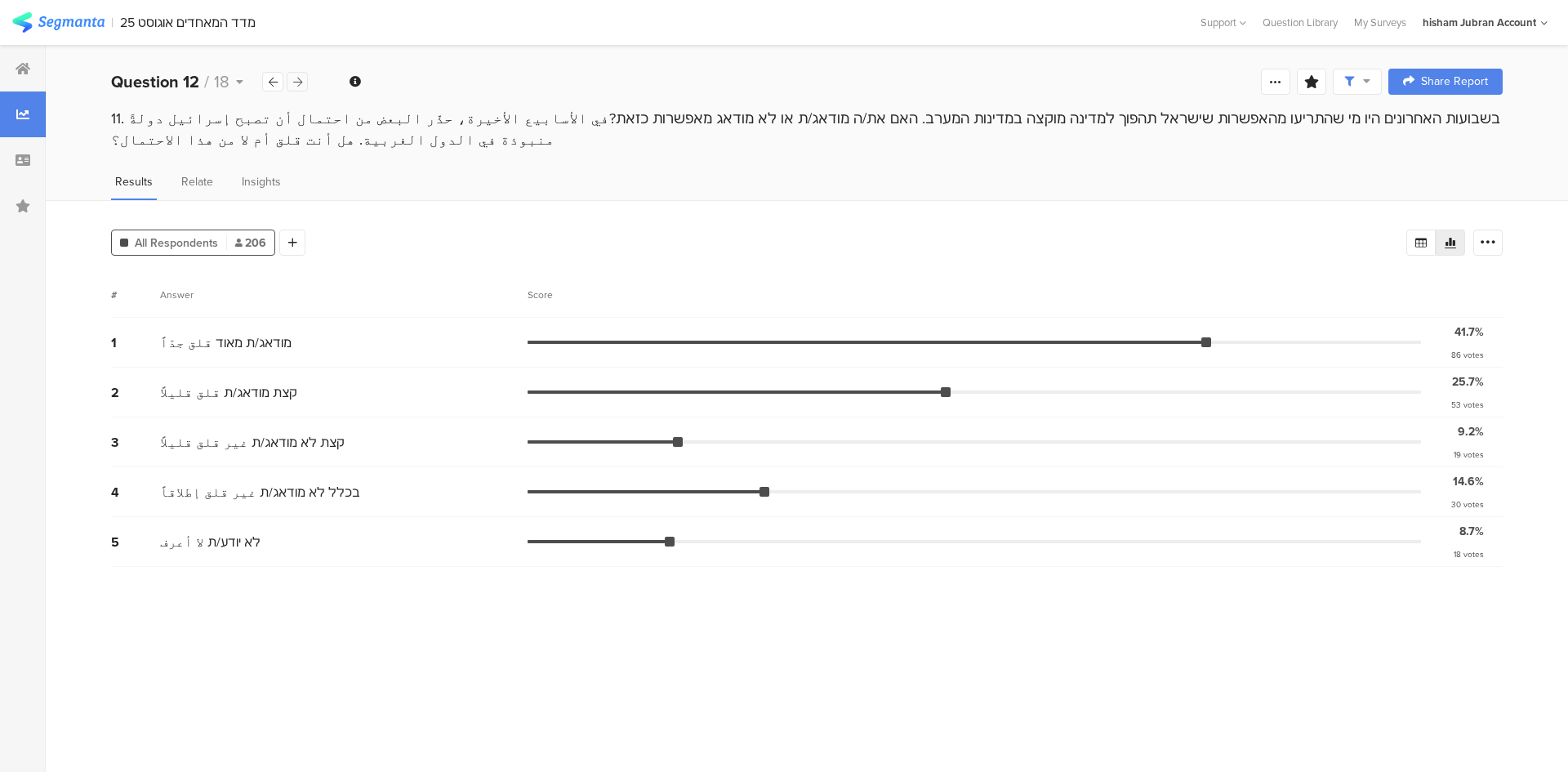 click at bounding box center [297, 82] 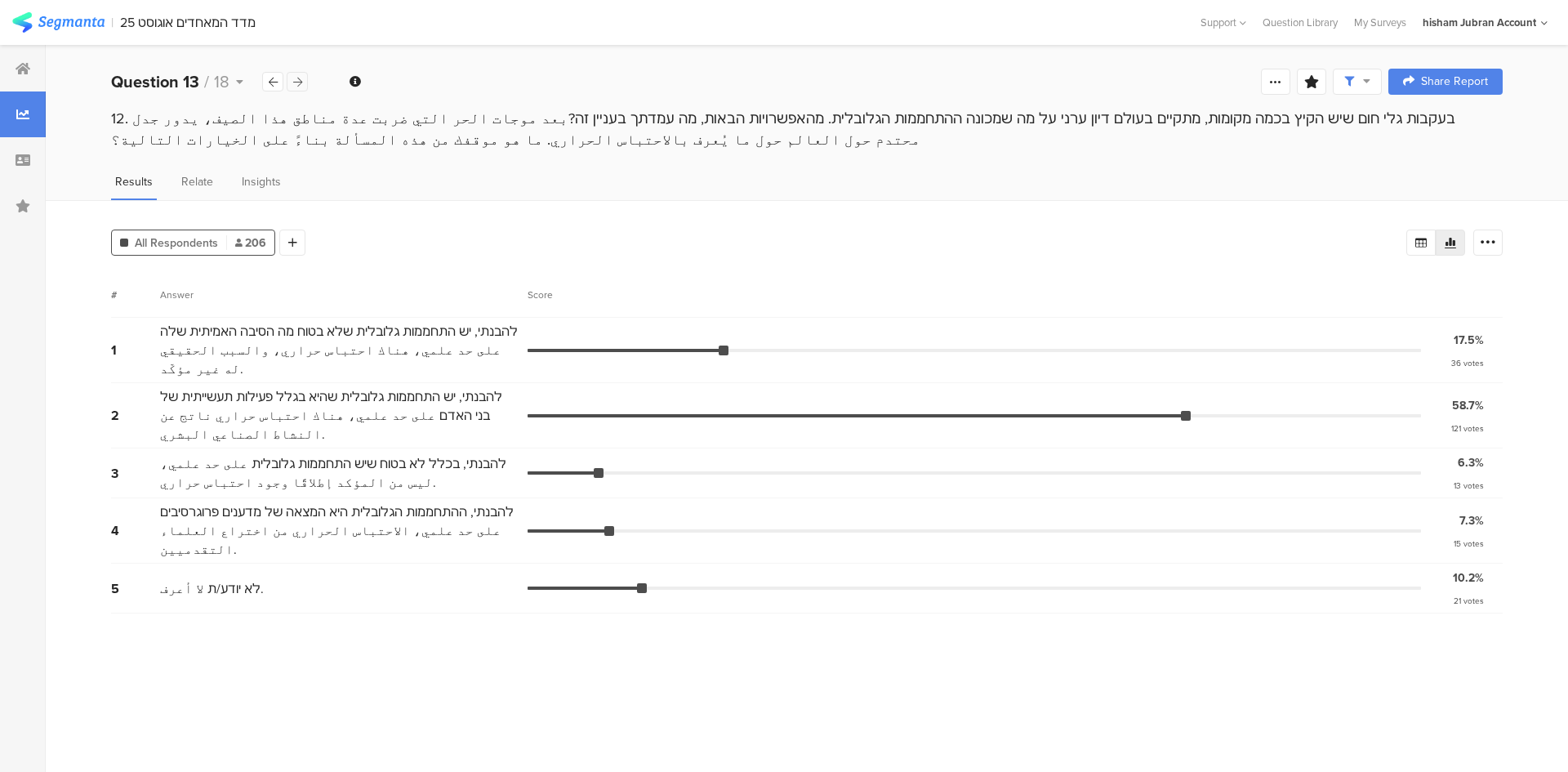 click at bounding box center [297, 82] 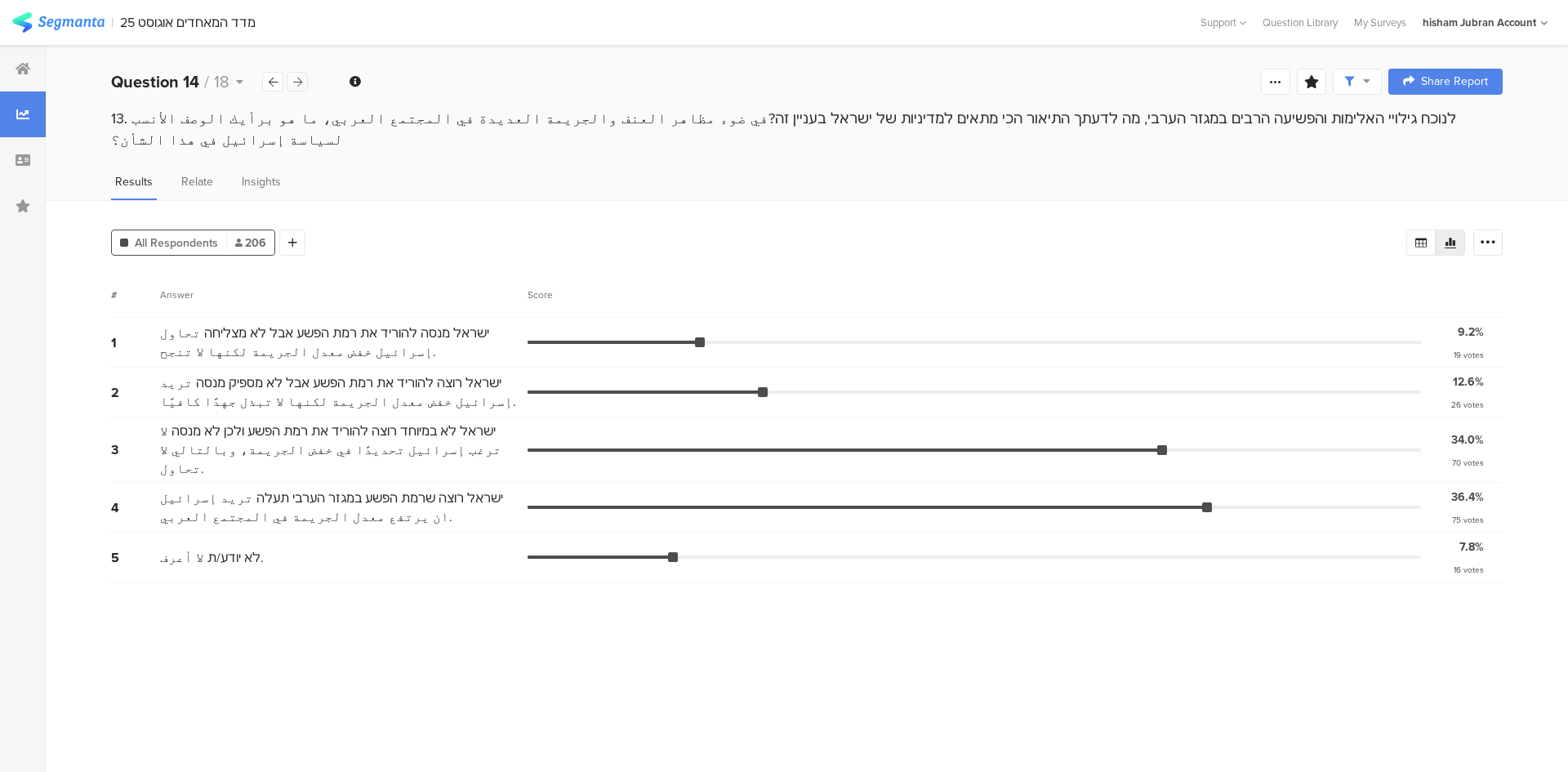 click at bounding box center [297, 82] 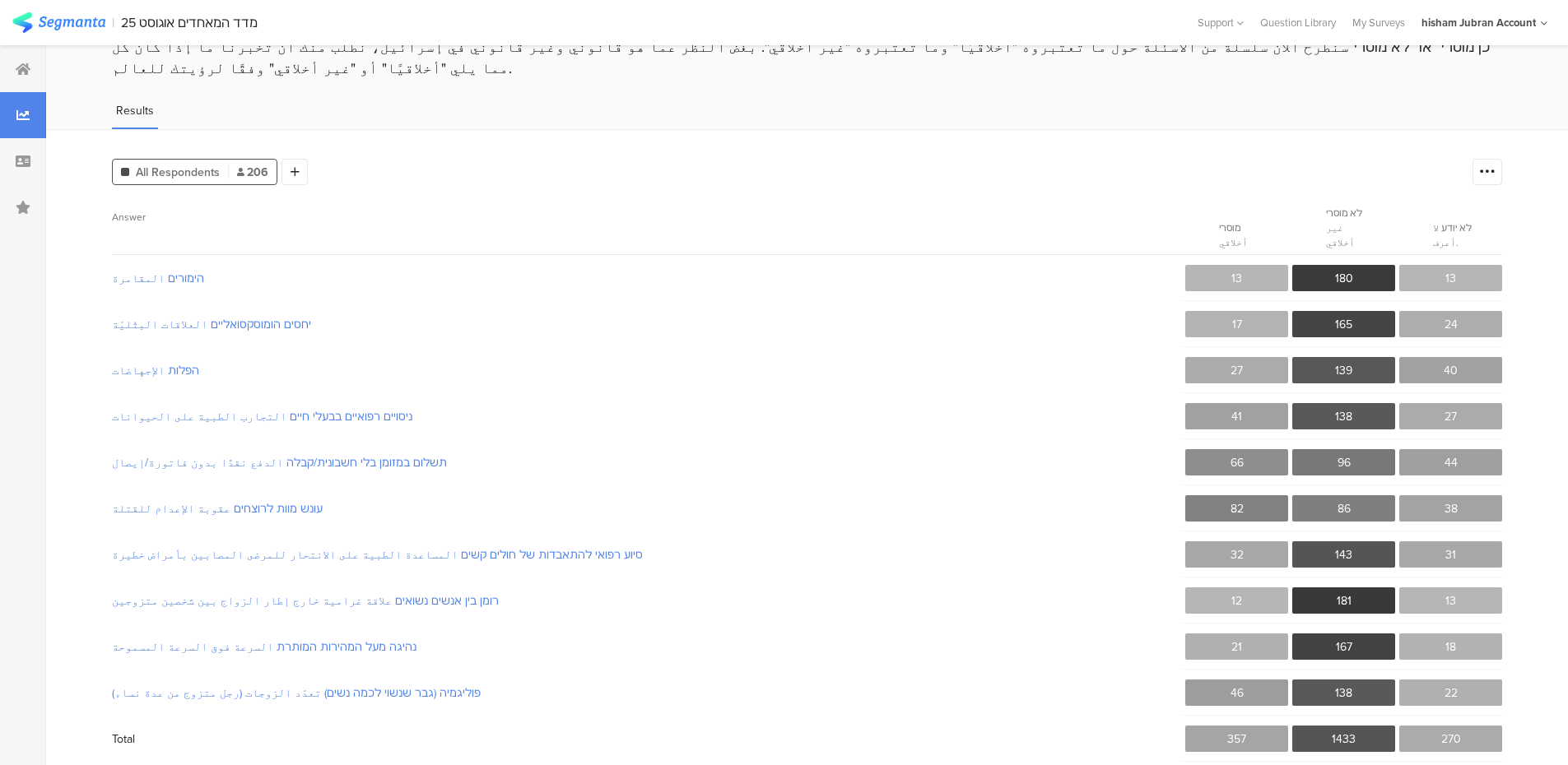 scroll, scrollTop: 0, scrollLeft: 0, axis: both 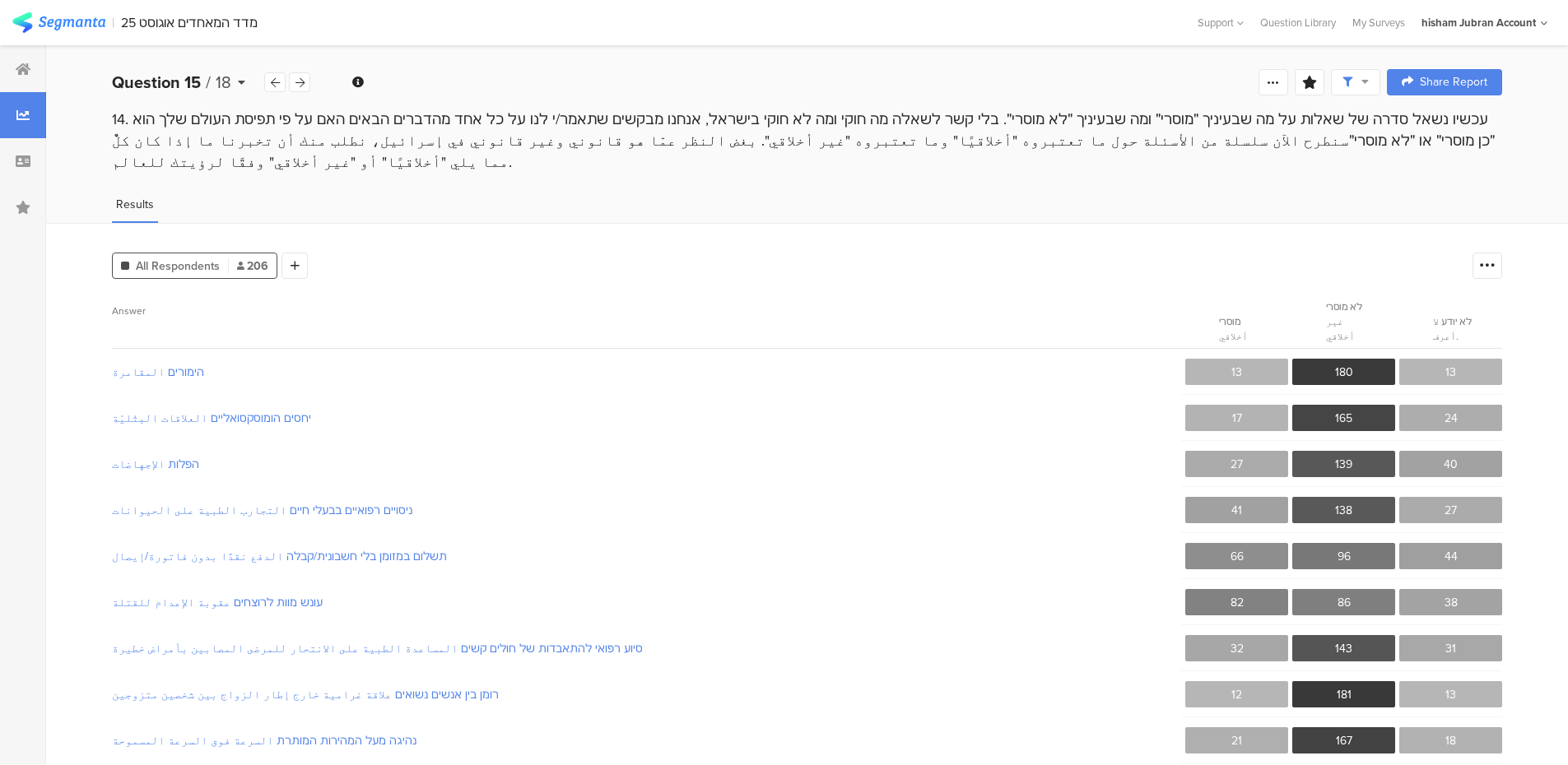 click on "Question 15   /   18" at bounding box center [188, 82] 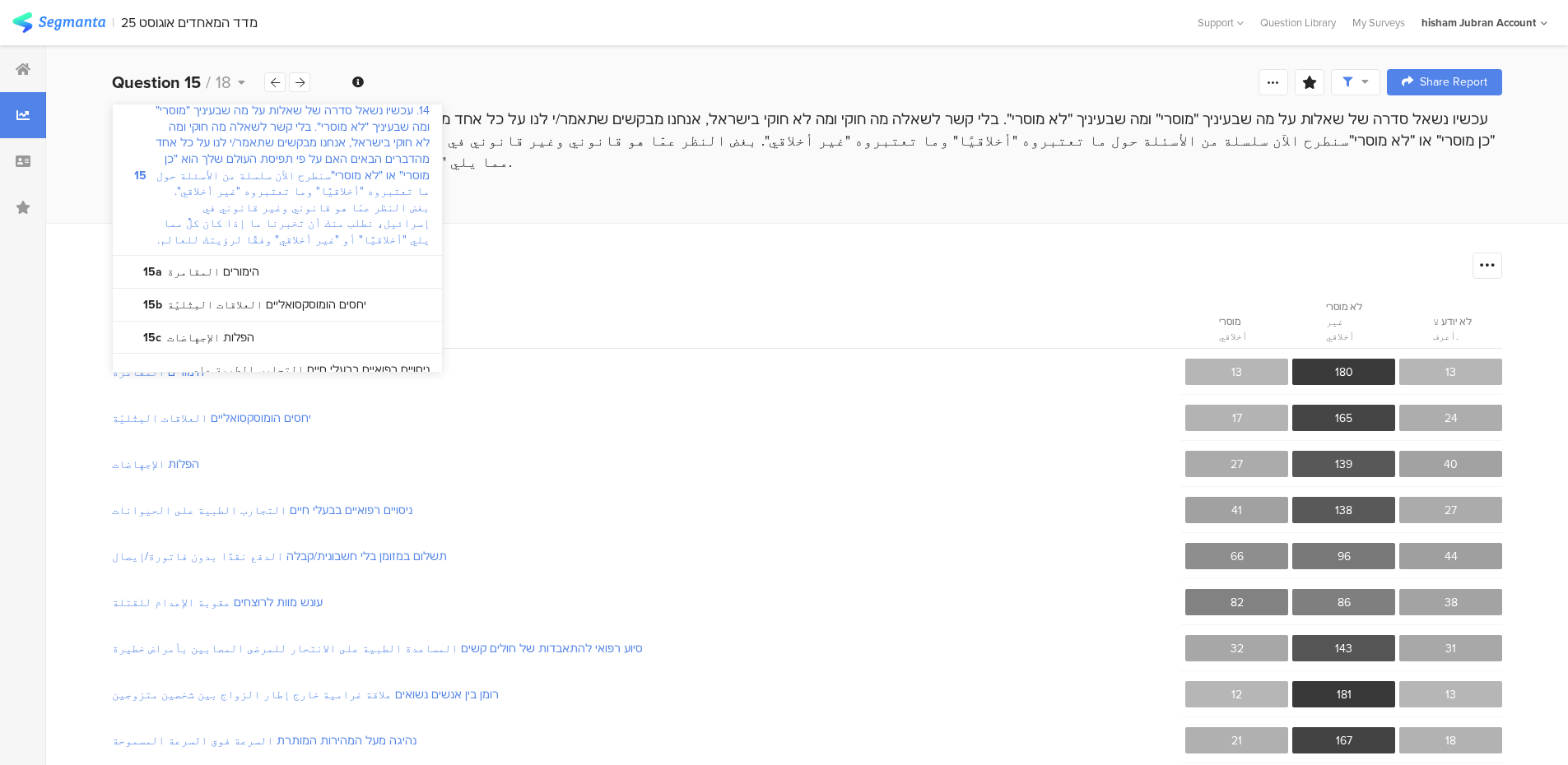 scroll, scrollTop: 1598, scrollLeft: 0, axis: vertical 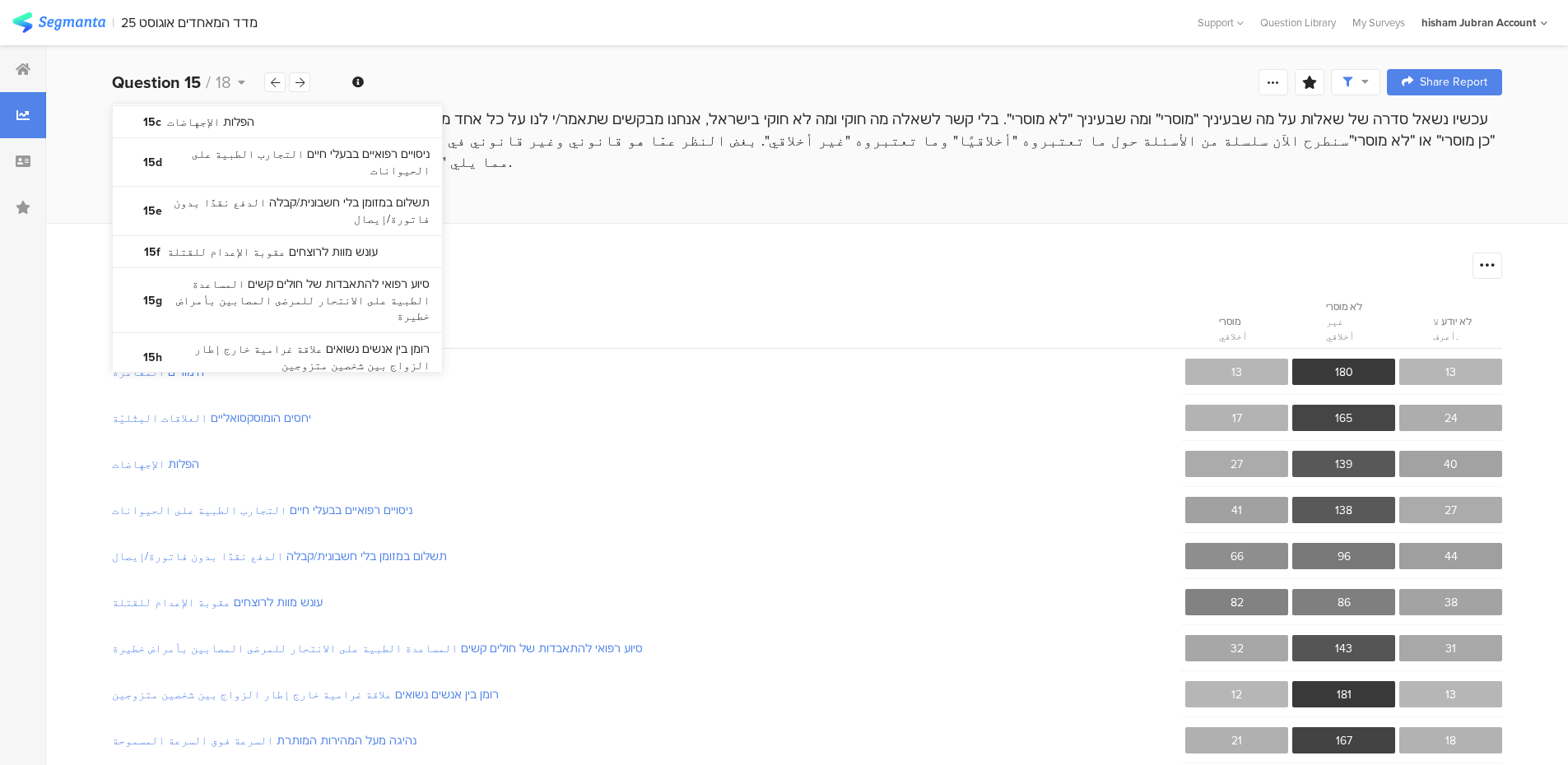 click on "מהאפשרויות הבאות, מה עמדתך בקשר להצבעה של הערבים בישראל בבחירות הבאות?من بين الخيارات التالية، ما هو موقفك من تصويت العرب في إسرائيل في الانتخابات القادمة؟" at bounding box center (292, 520) 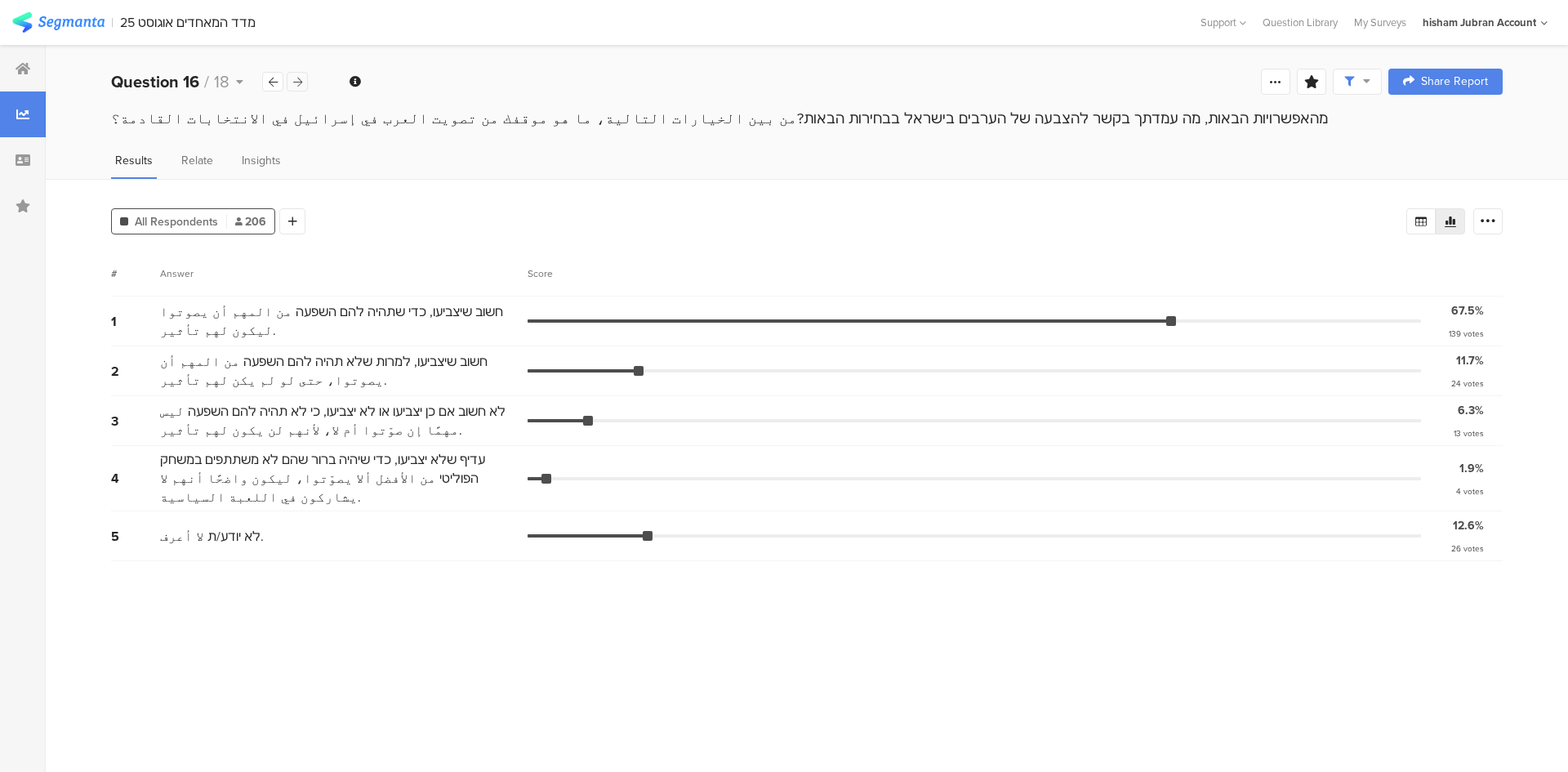 click at bounding box center (297, 82) 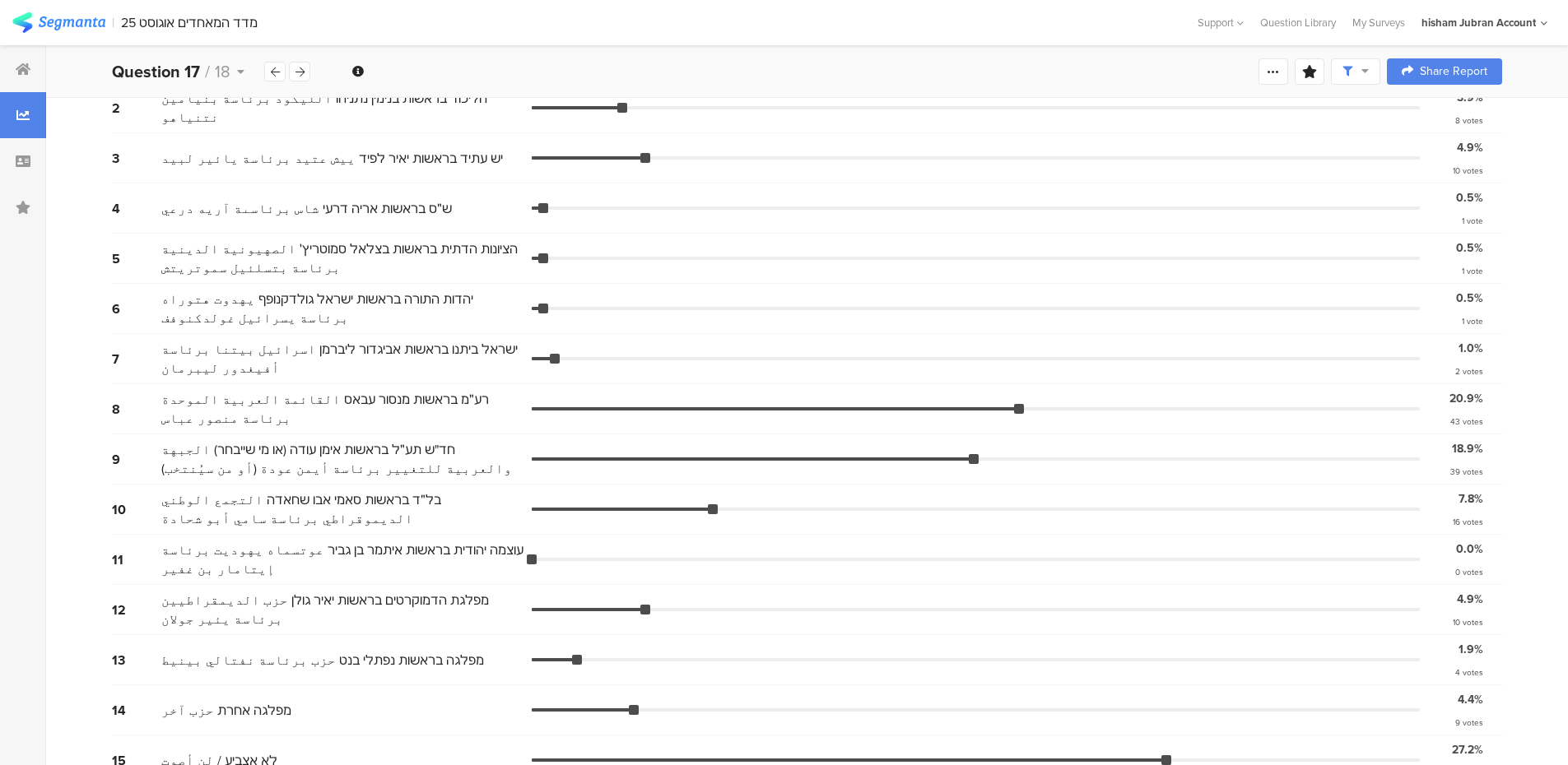 scroll, scrollTop: 293, scrollLeft: 0, axis: vertical 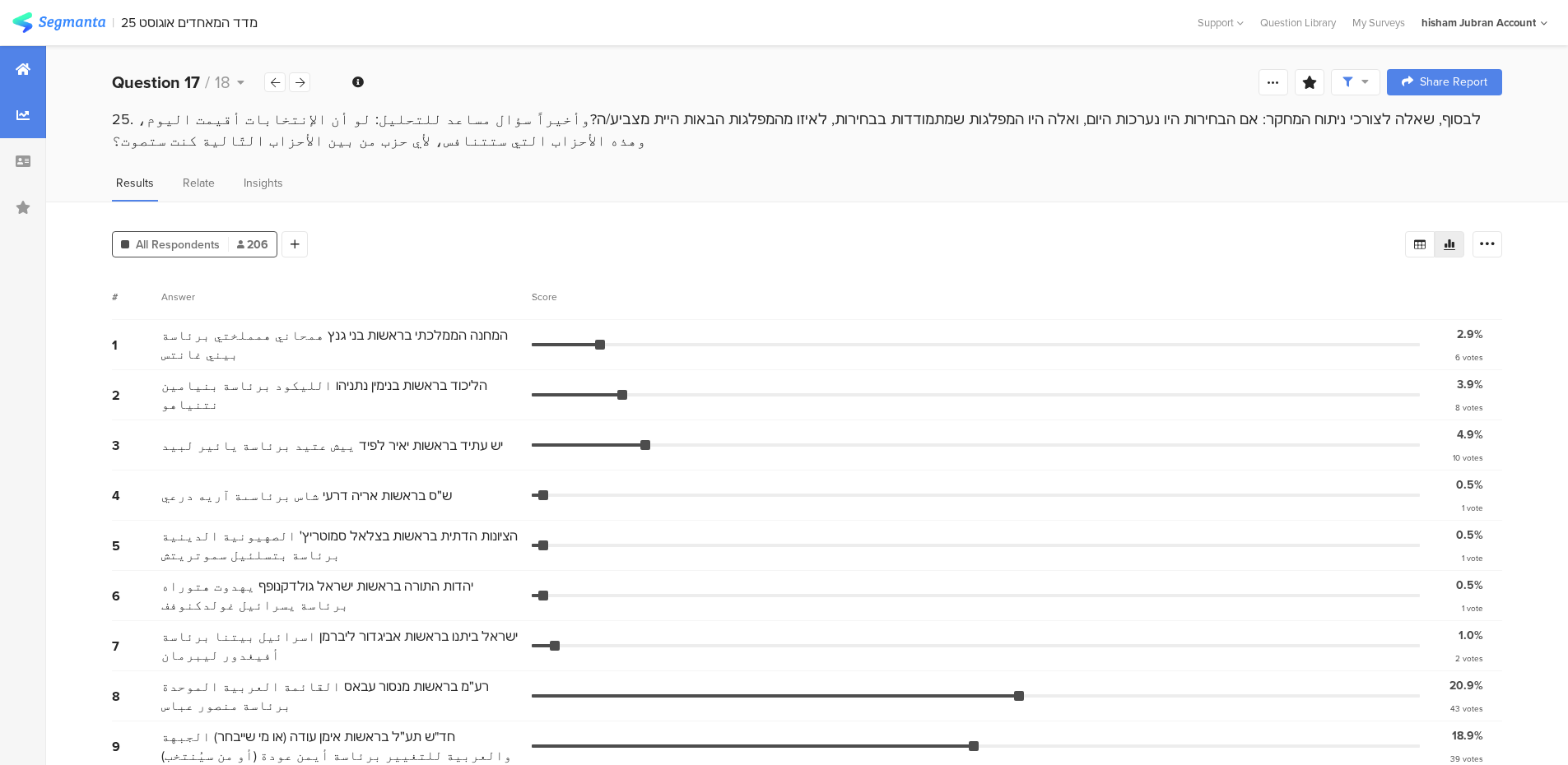 click at bounding box center [23, 69] 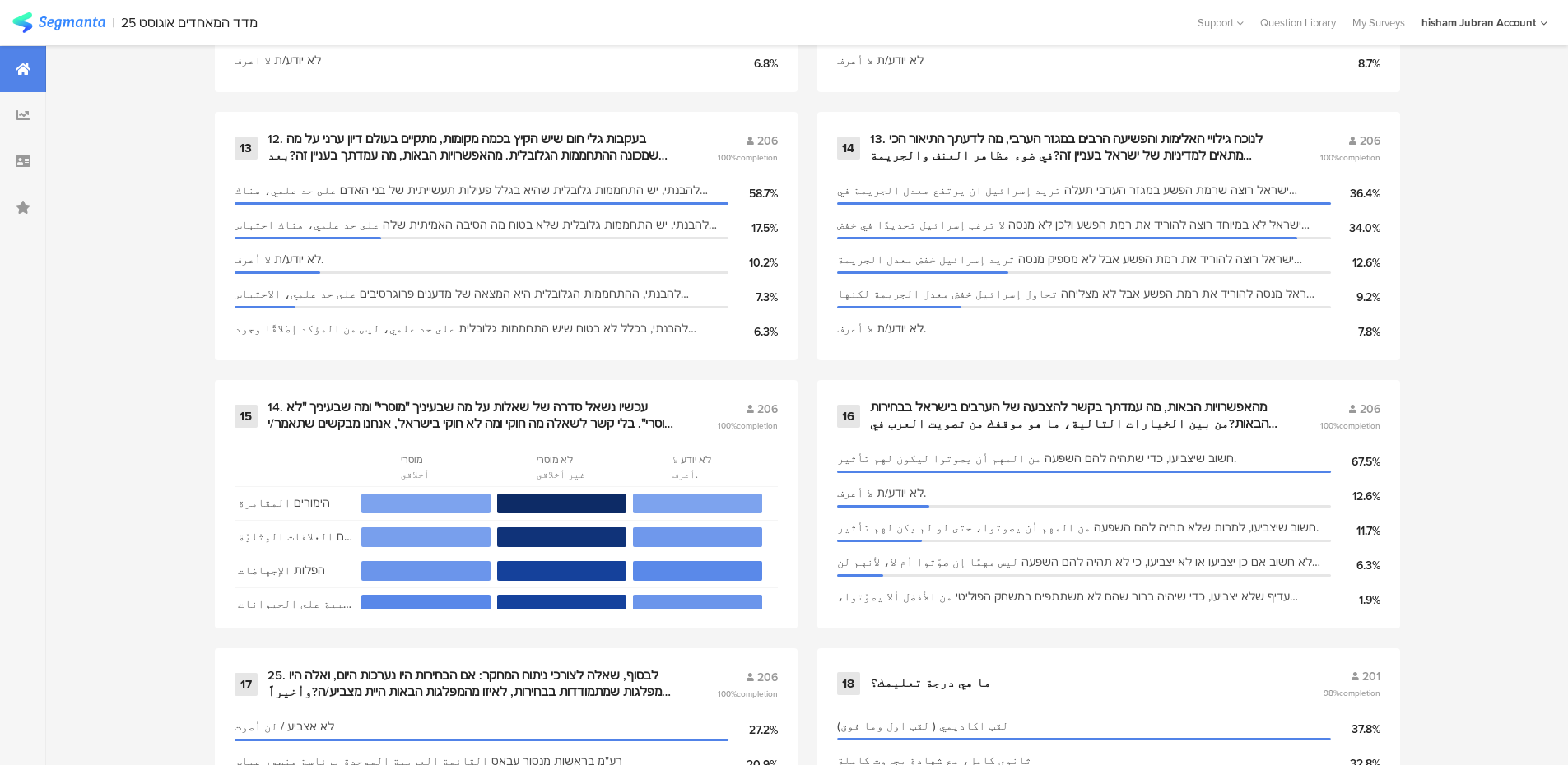 scroll, scrollTop: 2455, scrollLeft: 0, axis: vertical 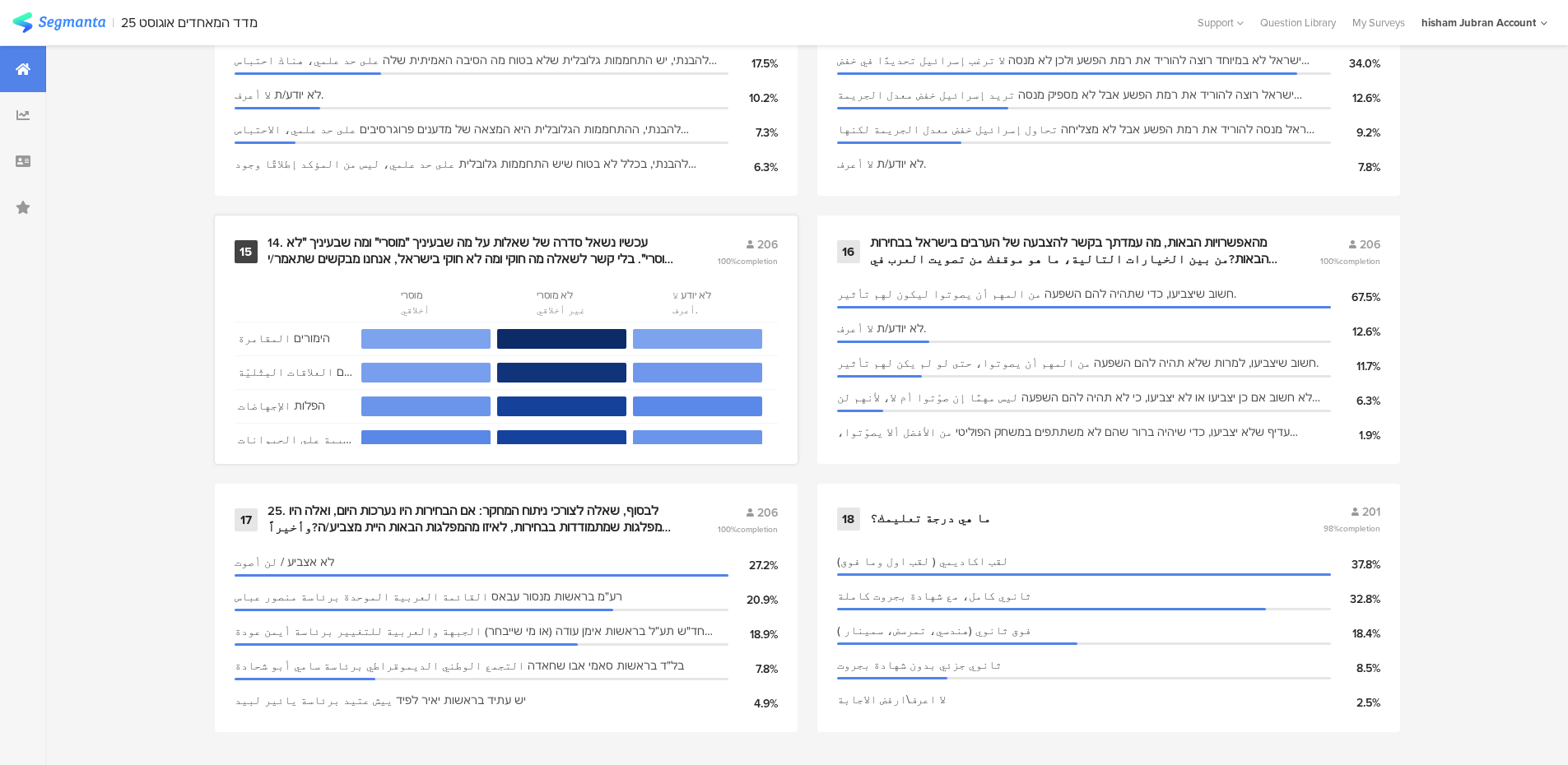 click on "14. עכשיו נשאל סדרה של שאלות על מה שבעיניך ״מוסרי״ ומה שבעיניך ״לא מוסרי״. בלי קשר לשאלה מה חוקי ומה לא חוקי בישראל, אנחנו מבקשים שתאמר/י לנו על כל אחד מהדברים הבאים האם על פי תפיסת העולם שלך הוא ״כן מוסרי״ או ״לא מוסרי״سنطرح الآن سلسلة من الأسئلة حول ما تعتبروه "أخلاقيًا" وما تعتبروه "غير أخلاقي". بغض النظر عمّا هو قانوني وغير قانوني في إسرائيل، نطلب منك أن تخبرنا ما إذا كان كلٌّ مما يلي "أخلاقيًا" أو "غير أخلاقي" وفقًا لرؤيتك للعالم." at bounding box center [472, 251] 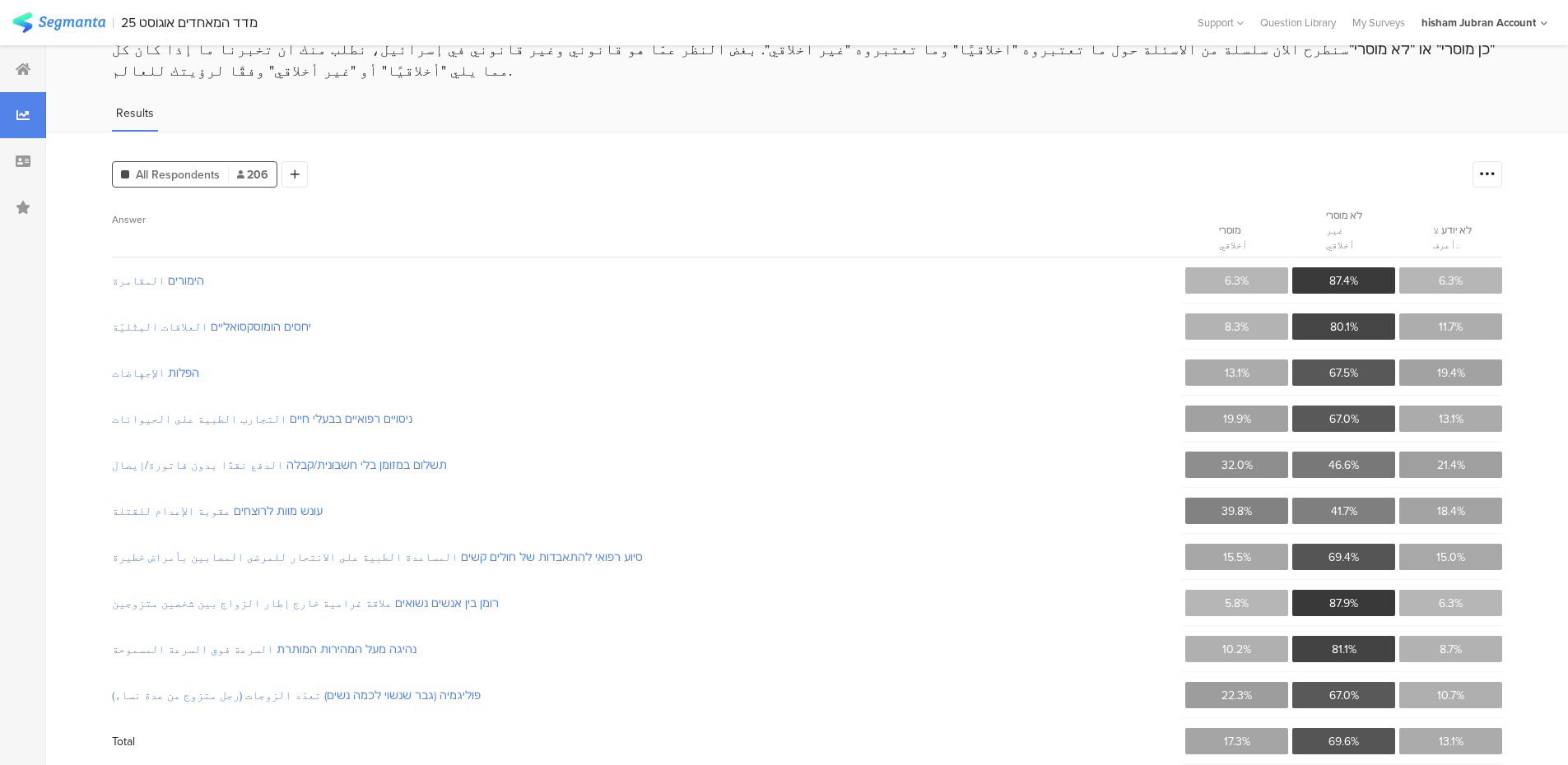 scroll, scrollTop: 94, scrollLeft: 0, axis: vertical 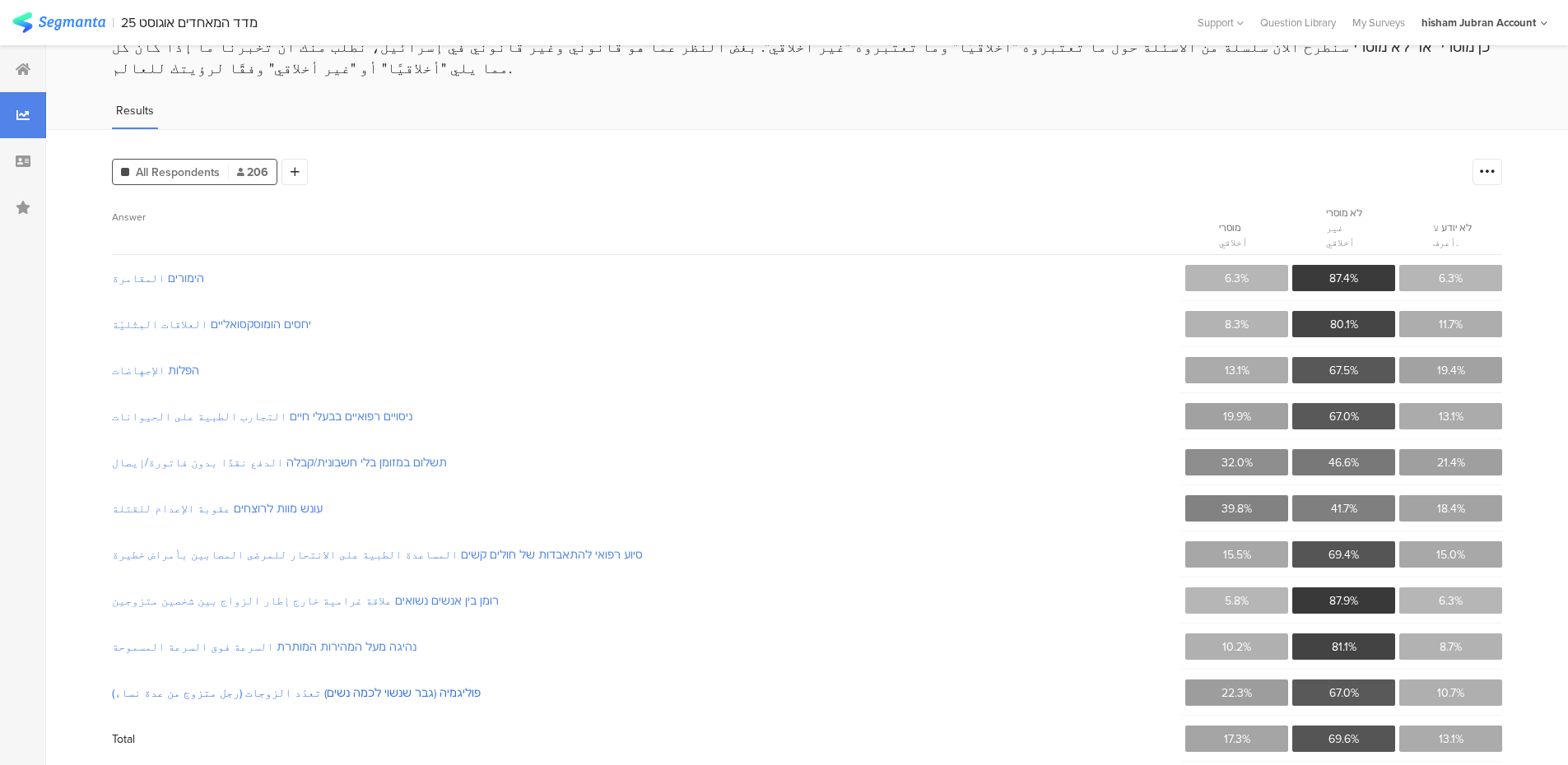 click on "פוליגמיה (גבר שנשוי לכמה נשים) تعدّد الزوجات (رجل متزوج من عدة نساء)" at bounding box center [645, 693] 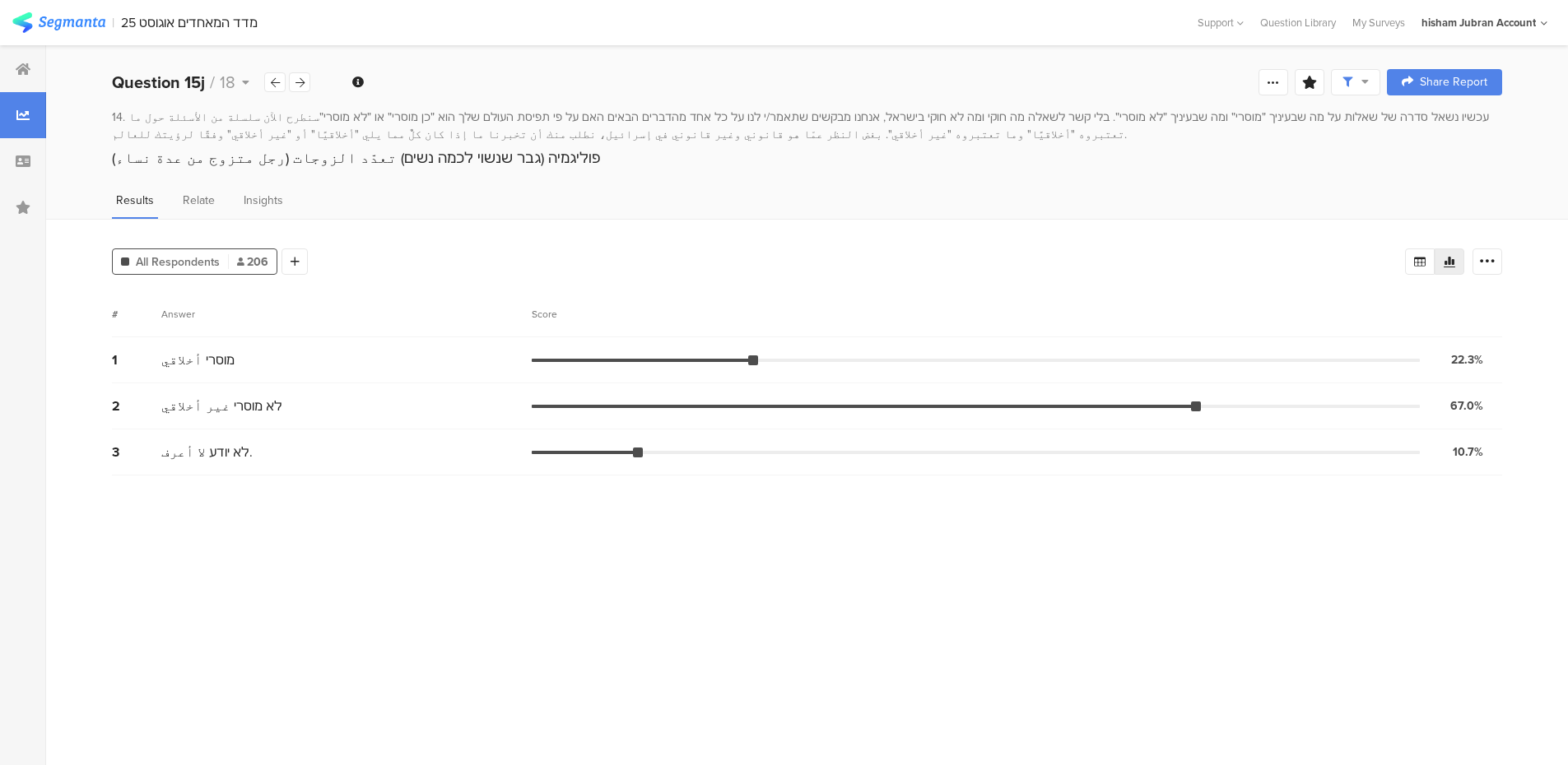 scroll, scrollTop: 0, scrollLeft: 0, axis: both 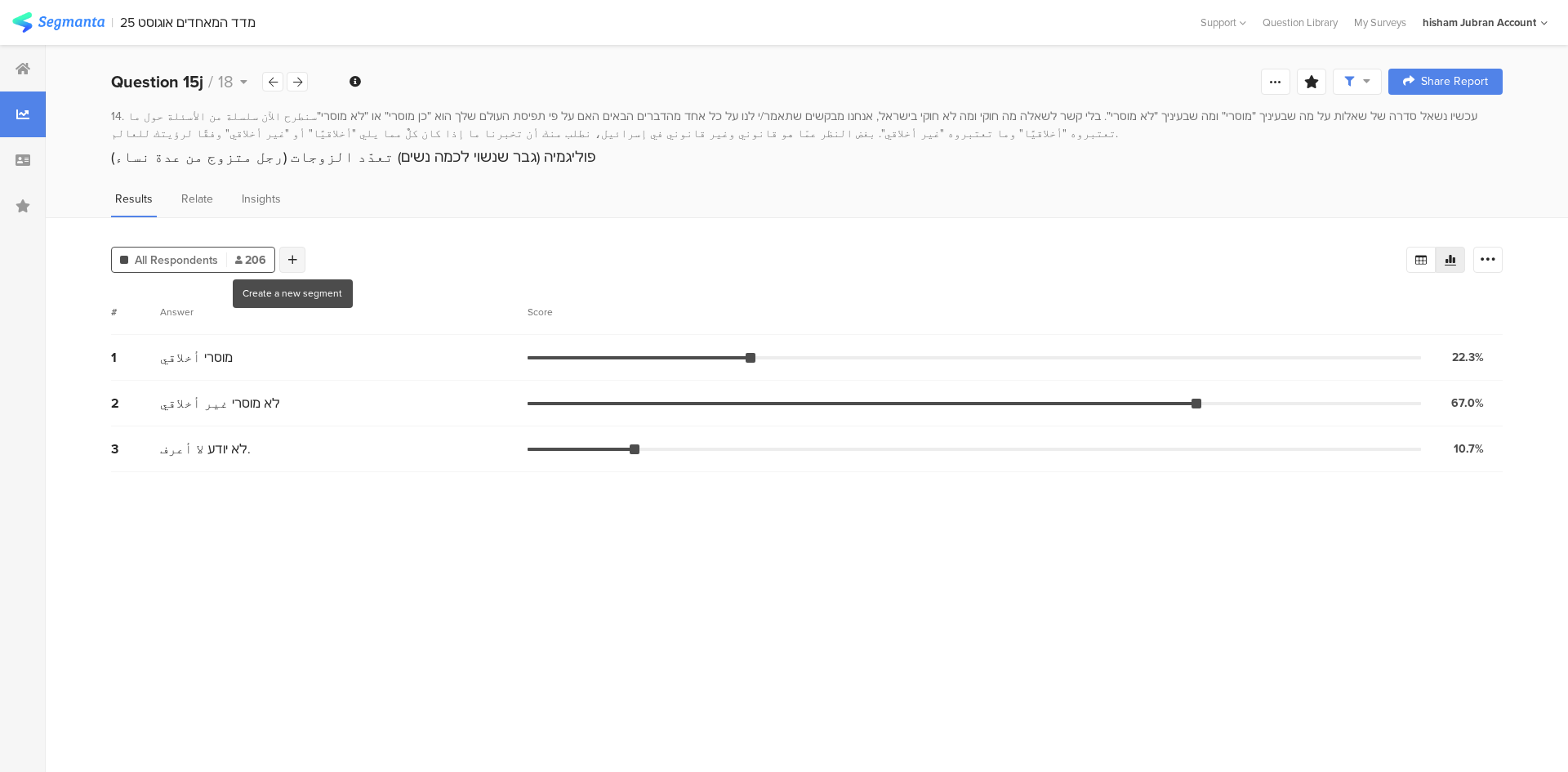 click at bounding box center [292, 260] 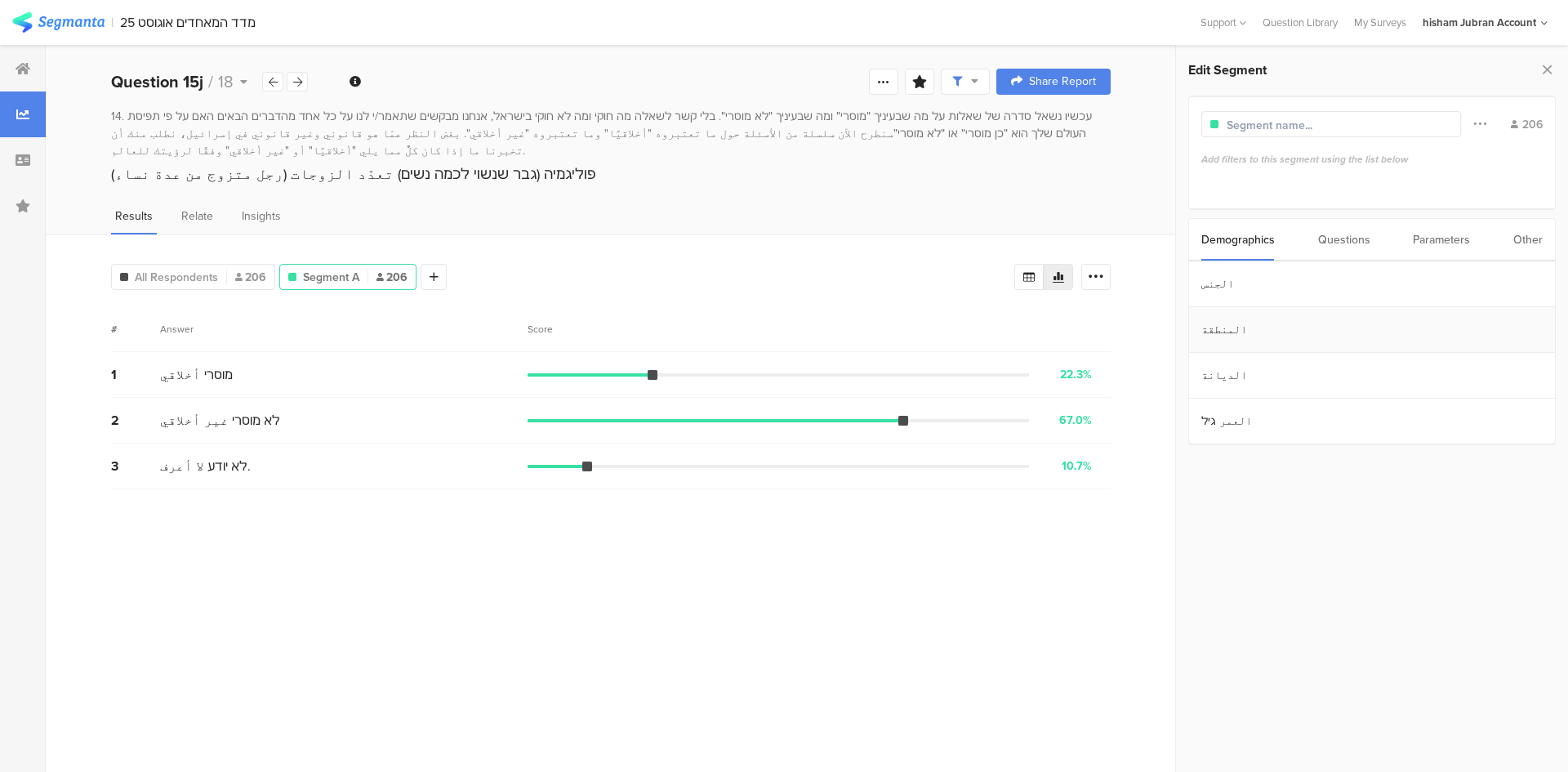click on "المنطقة" at bounding box center [1372, 330] 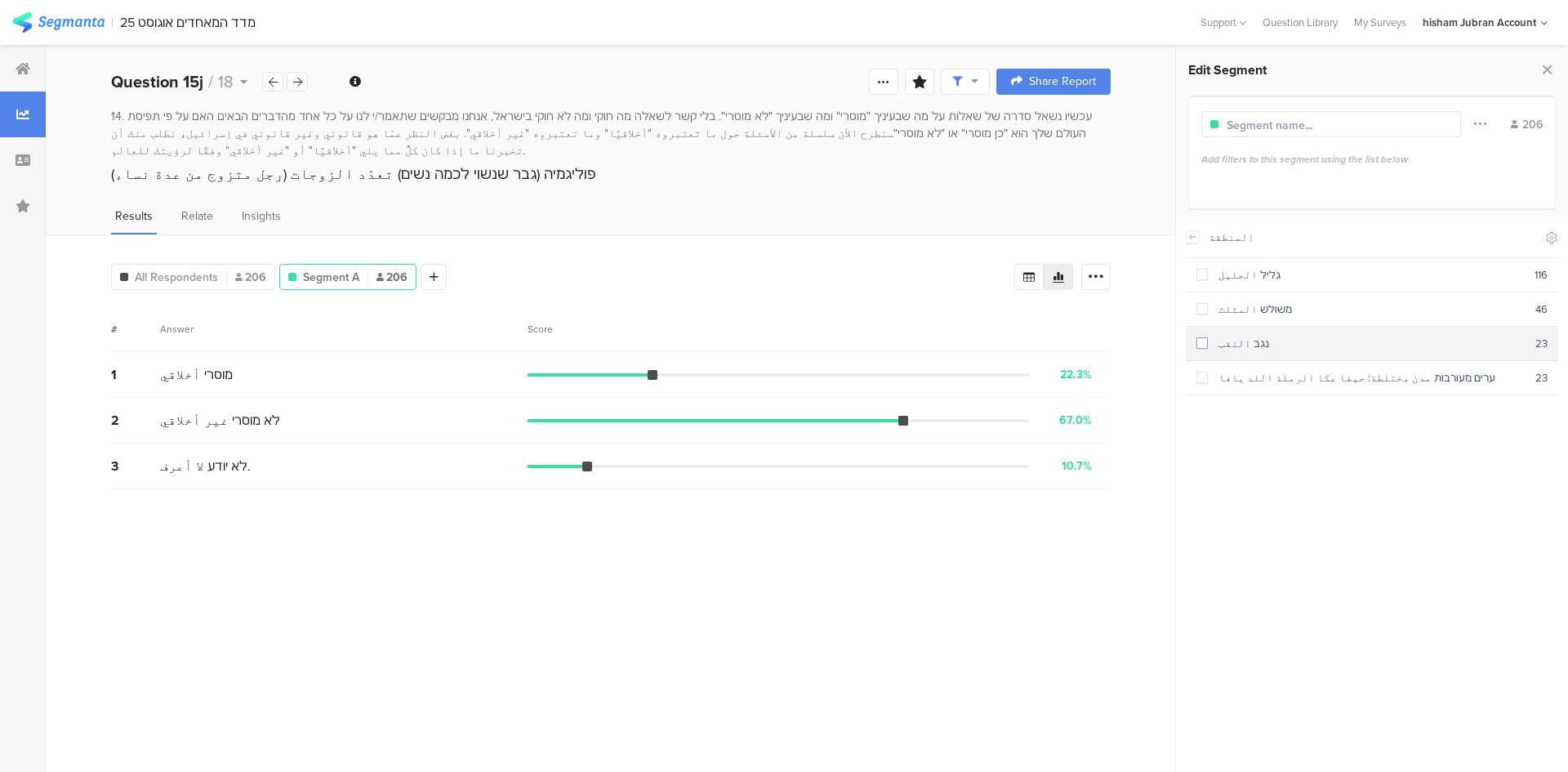 click at bounding box center (1202, 343) 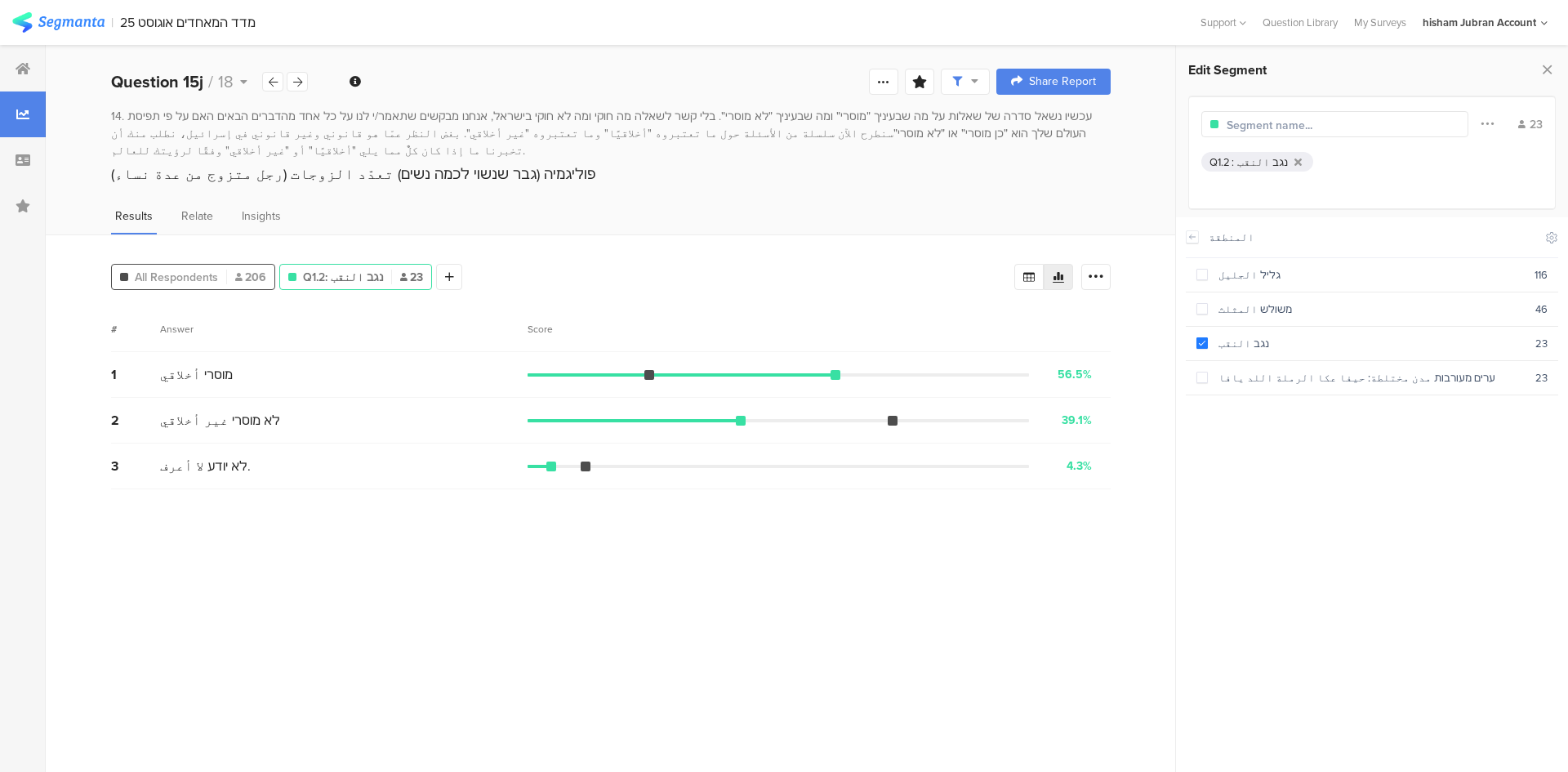 click on "All Respondents" at bounding box center (176, 277) 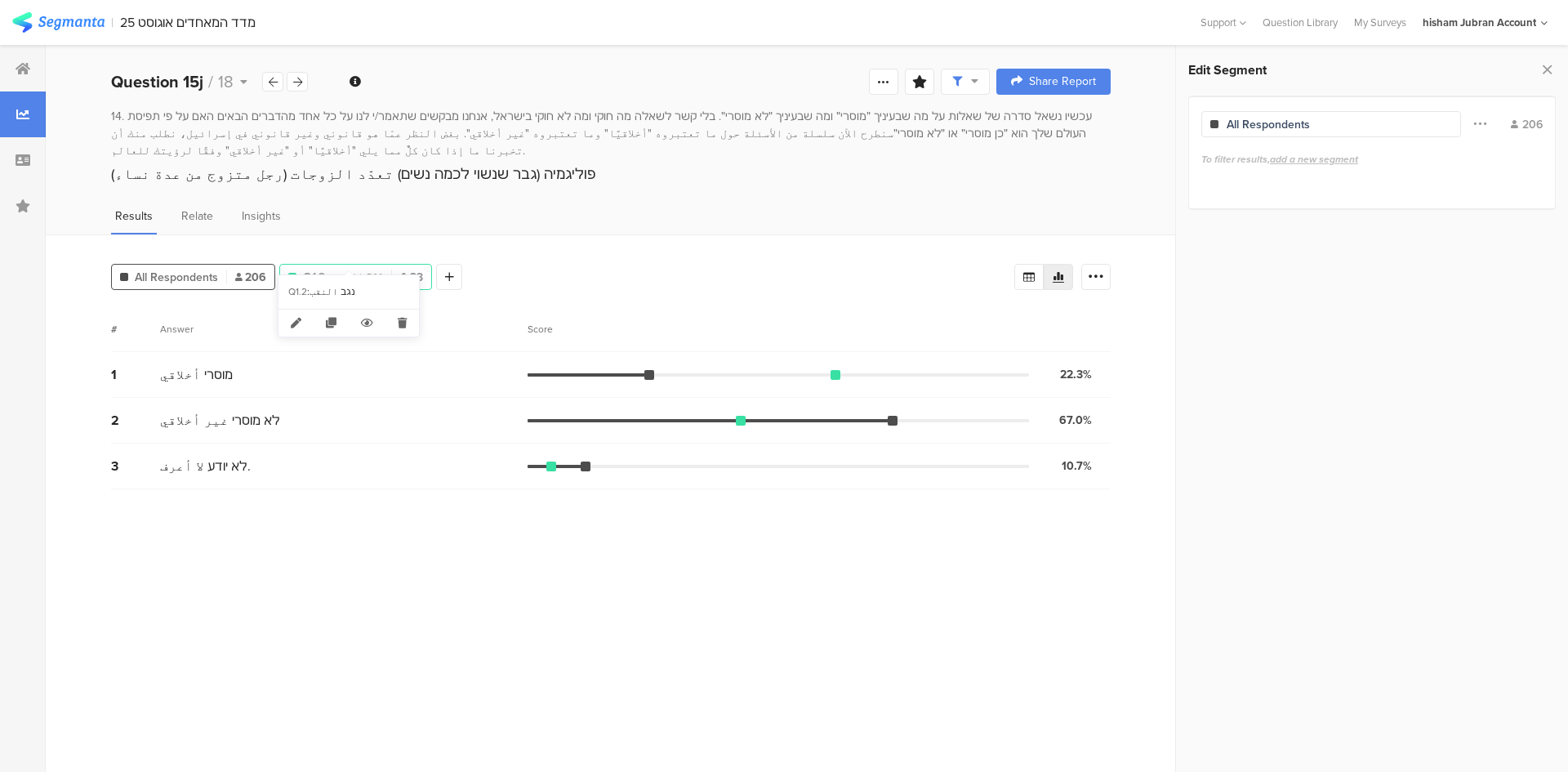 click on "Q1.2: נגב النقب       23" at bounding box center [355, 277] 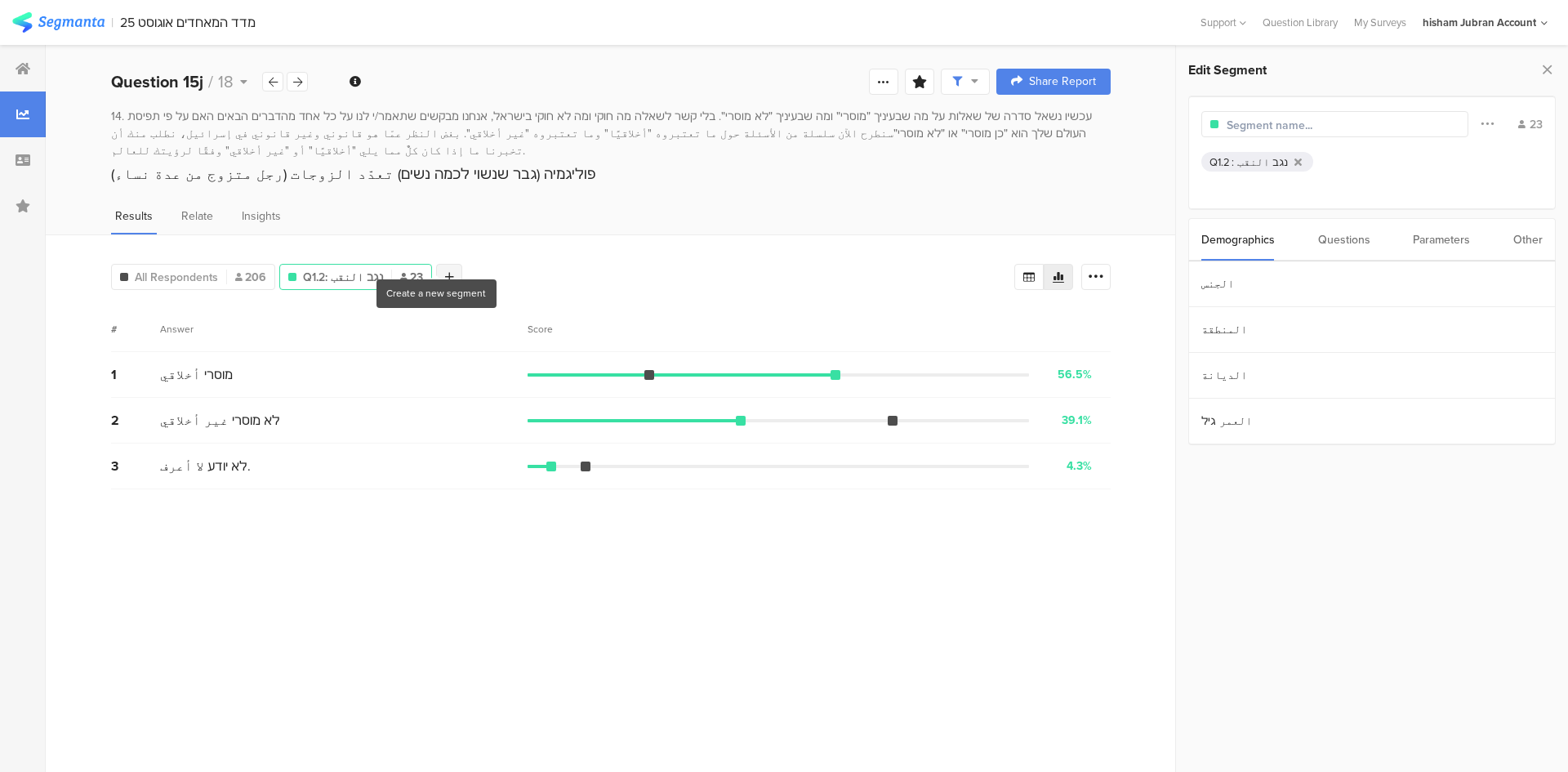 click at bounding box center (449, 277) 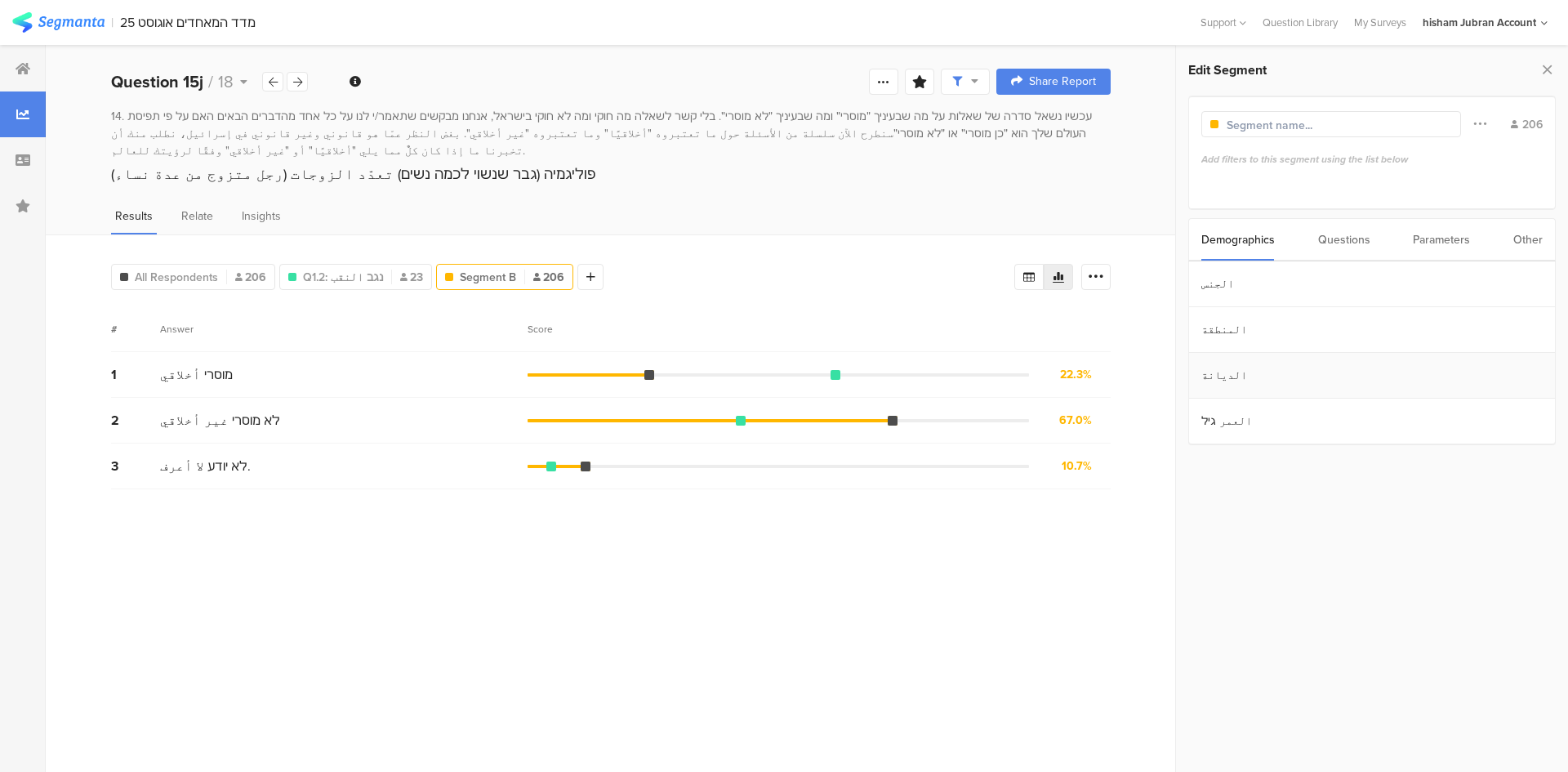click on "الديانة" at bounding box center (1372, 376) 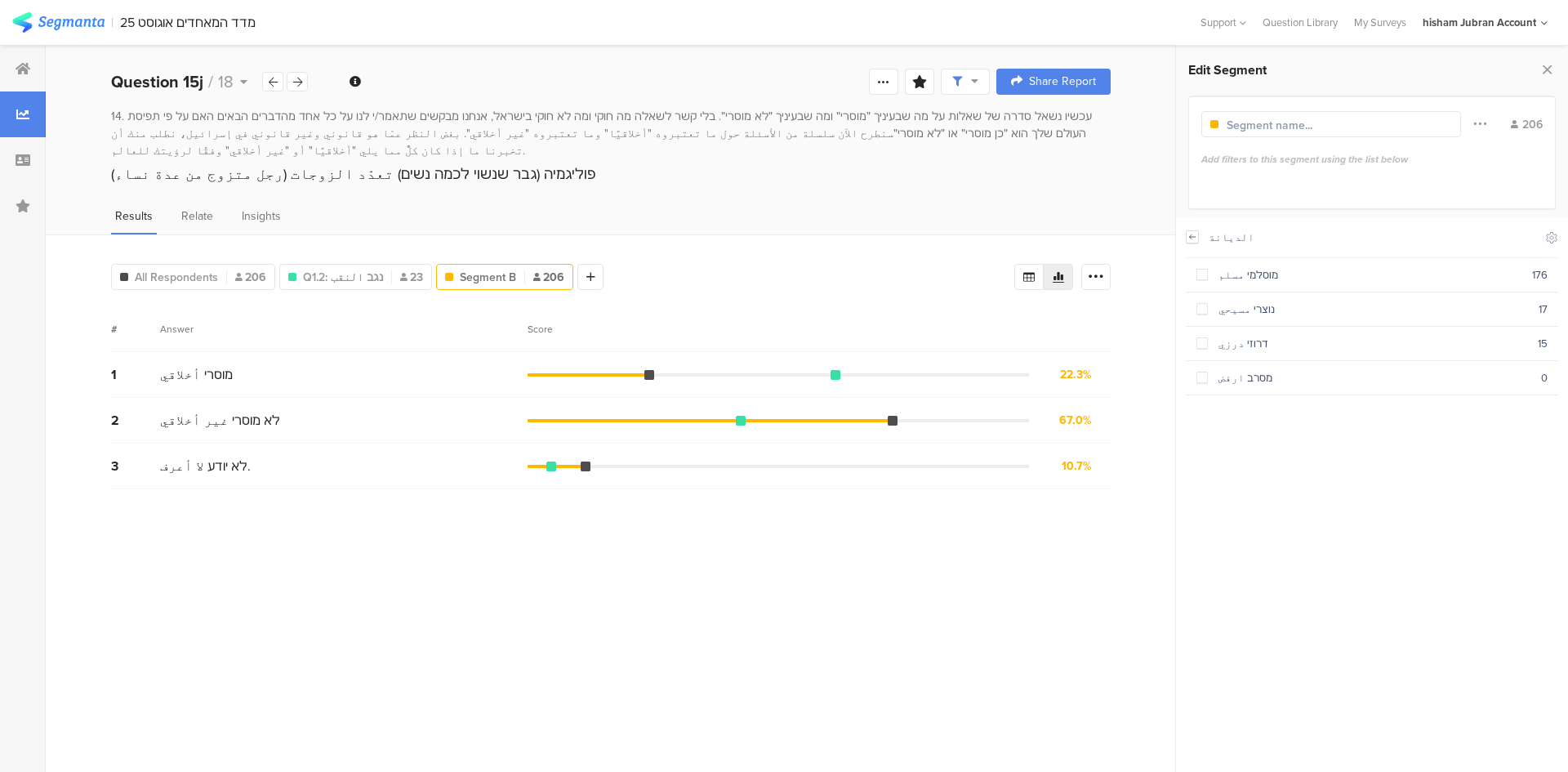 click 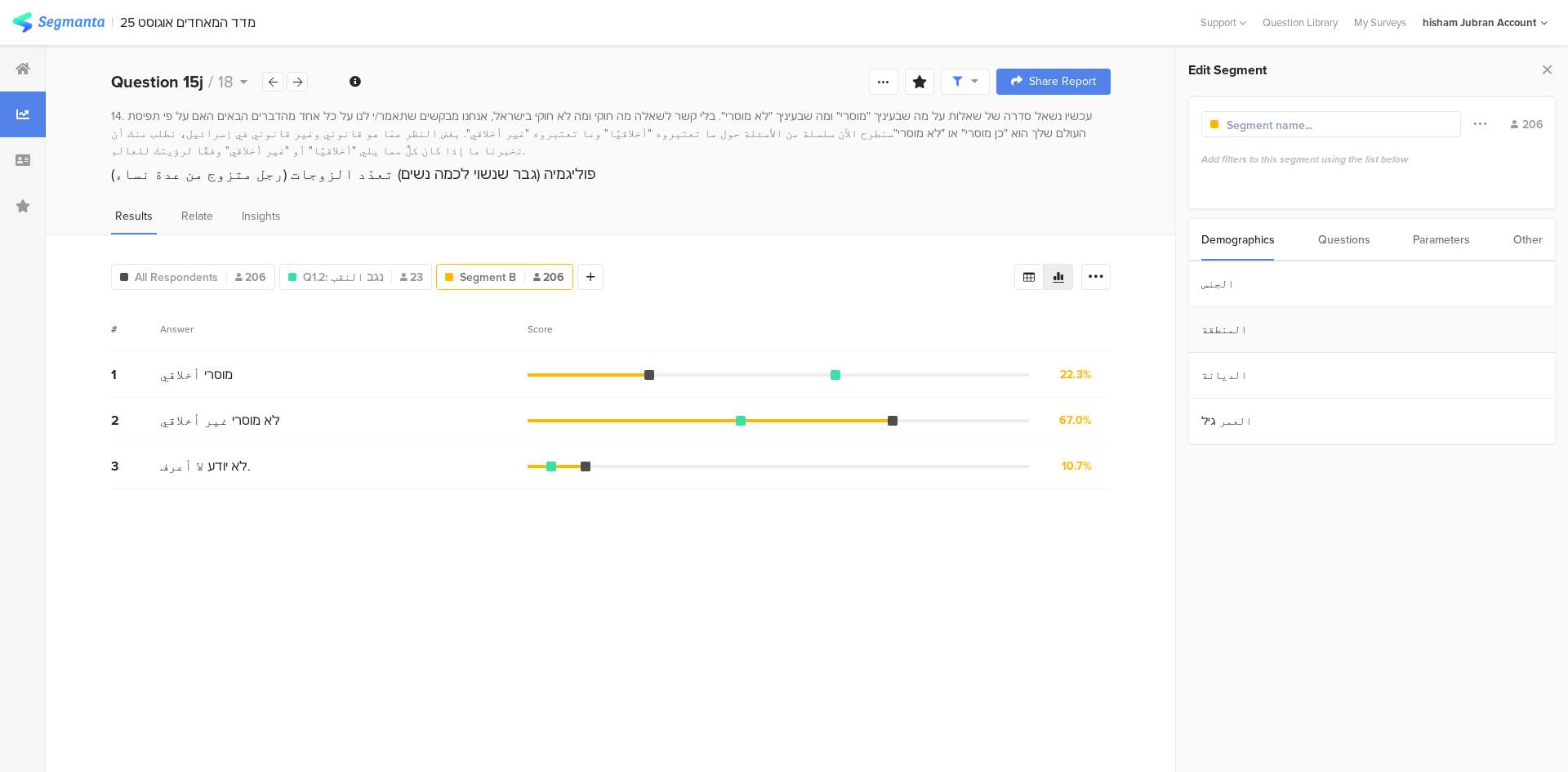 click on "المنطقة" at bounding box center [1372, 330] 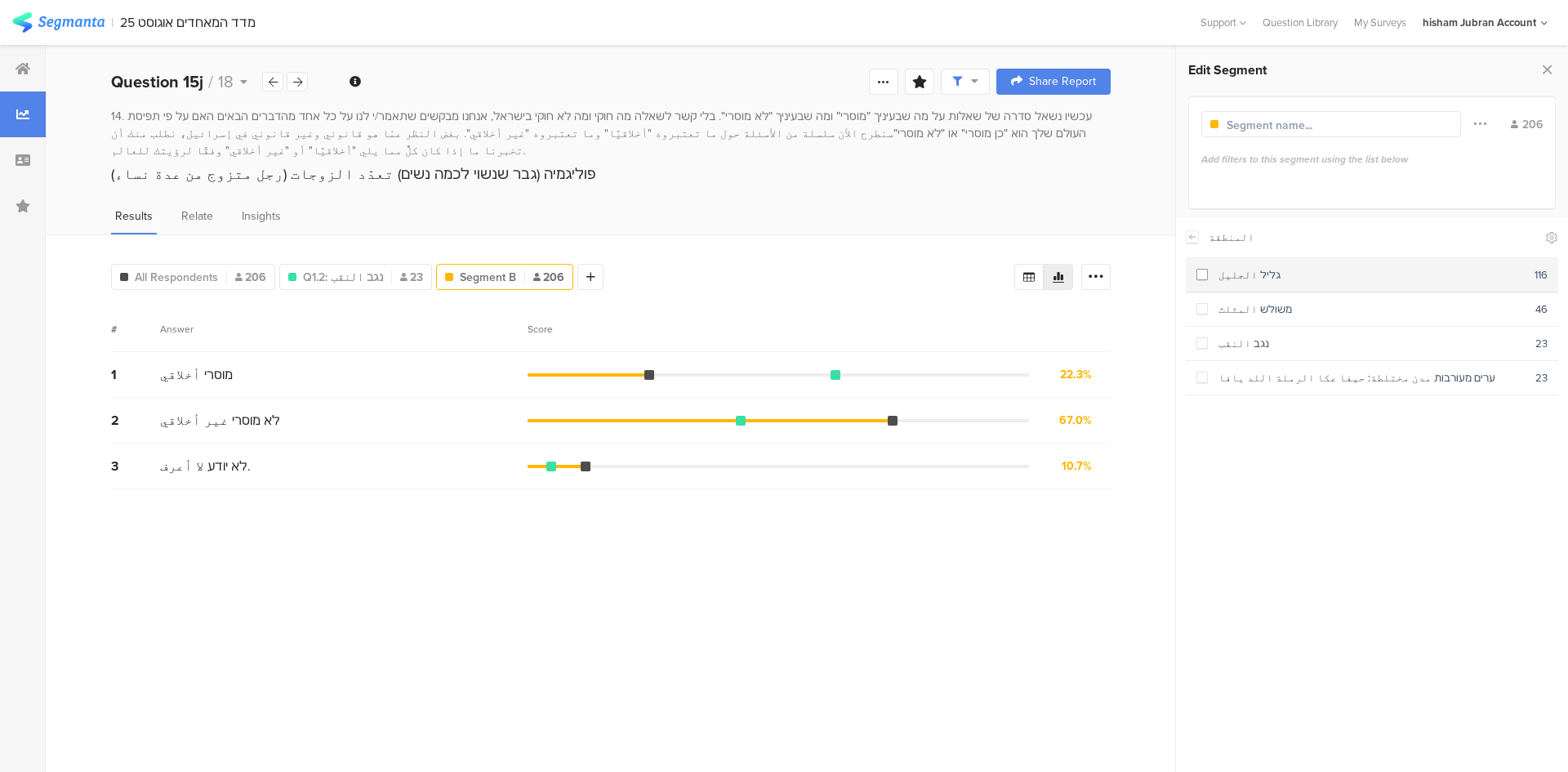 click at bounding box center (1202, 274) 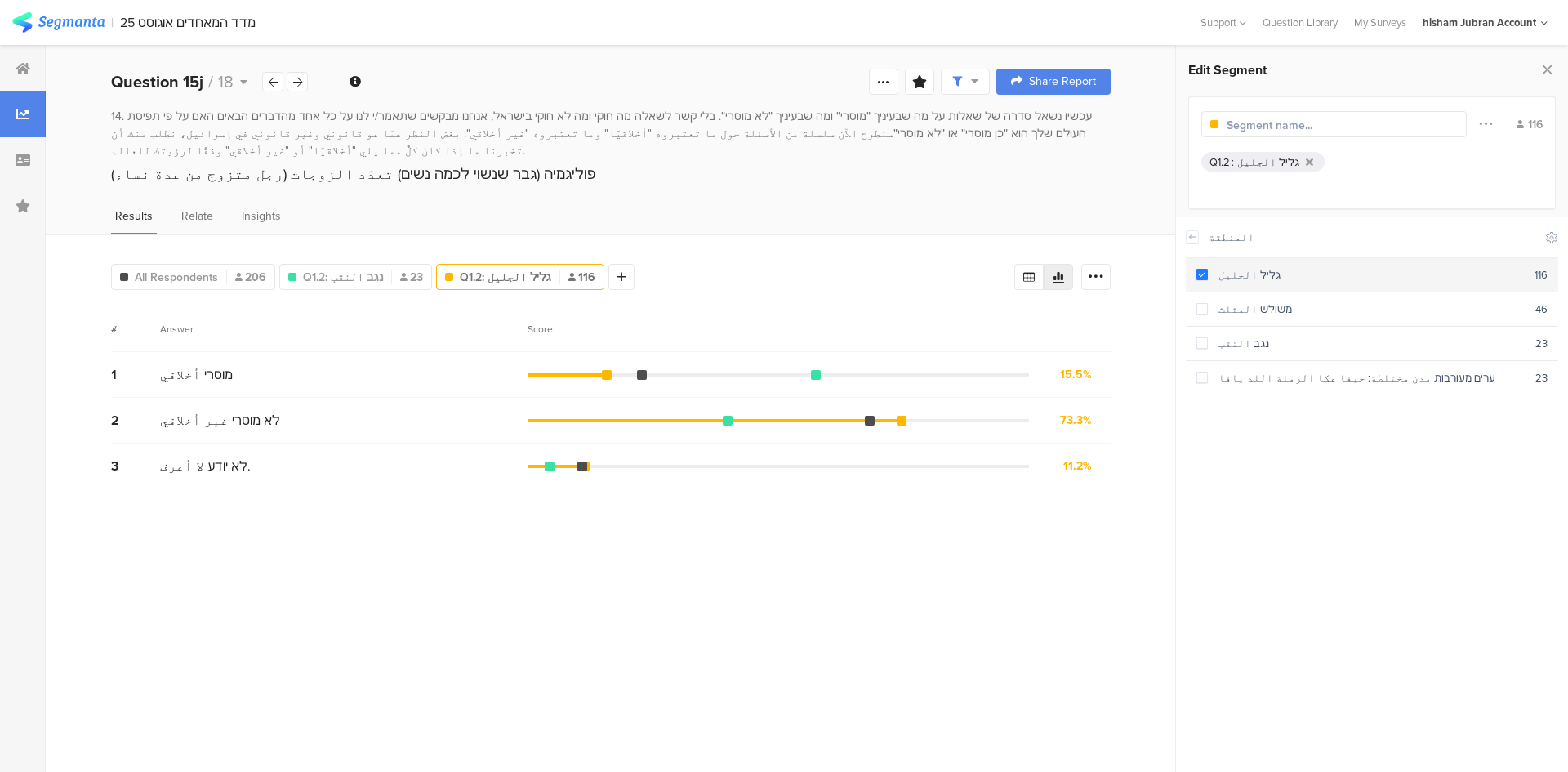click at bounding box center (1202, 274) 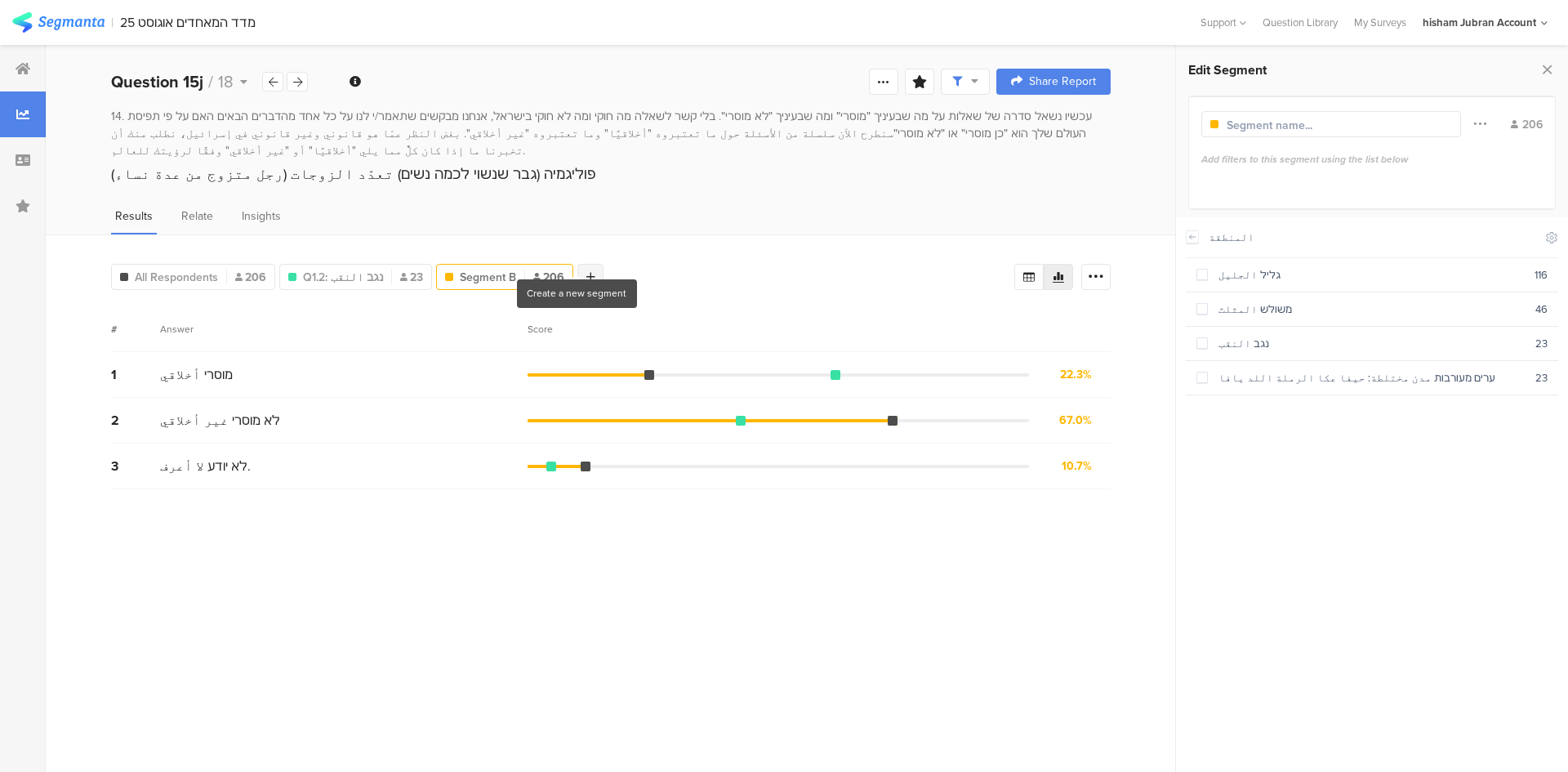 click at bounding box center [590, 277] 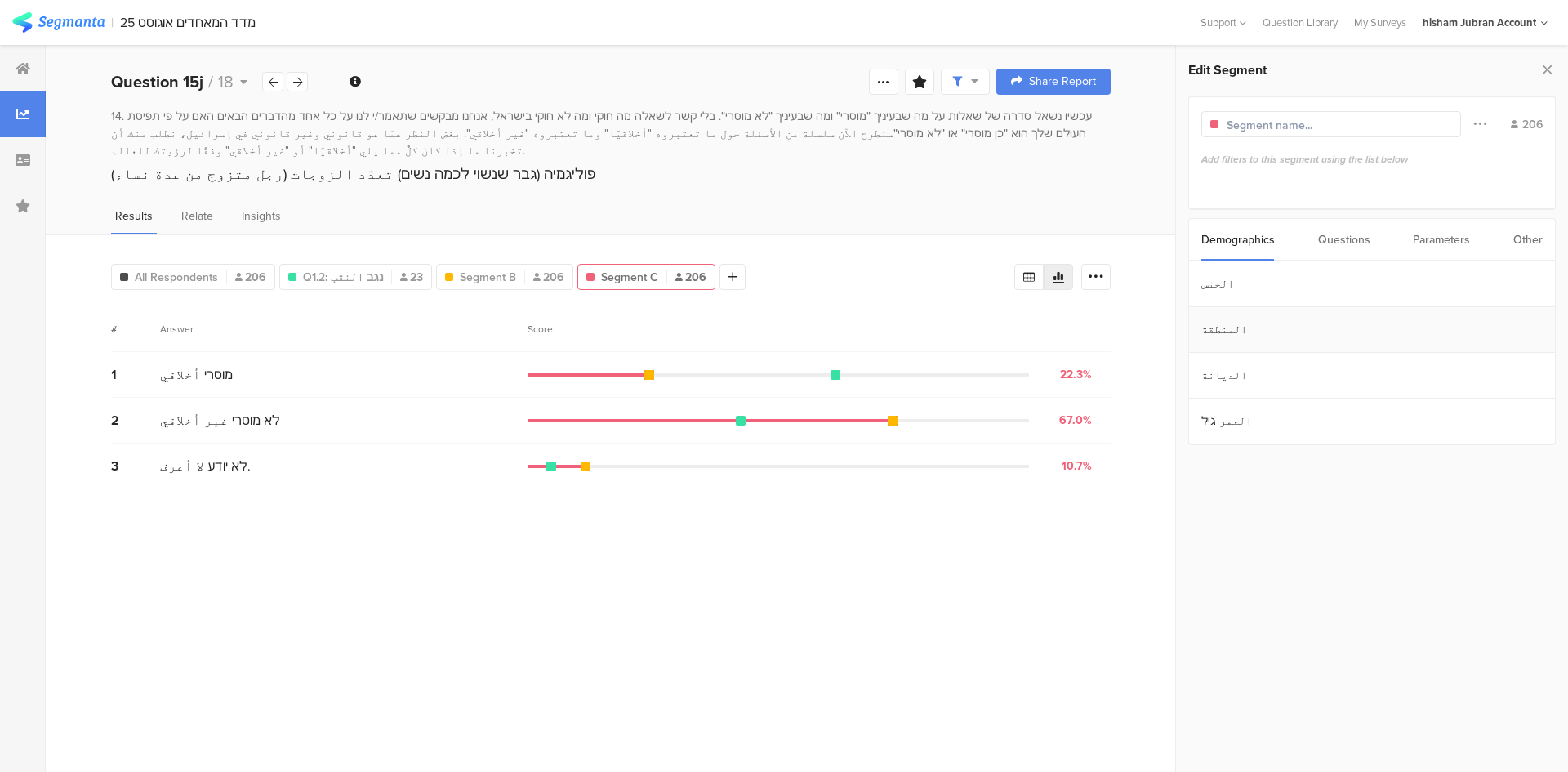 click on "المنطقة" at bounding box center (1372, 330) 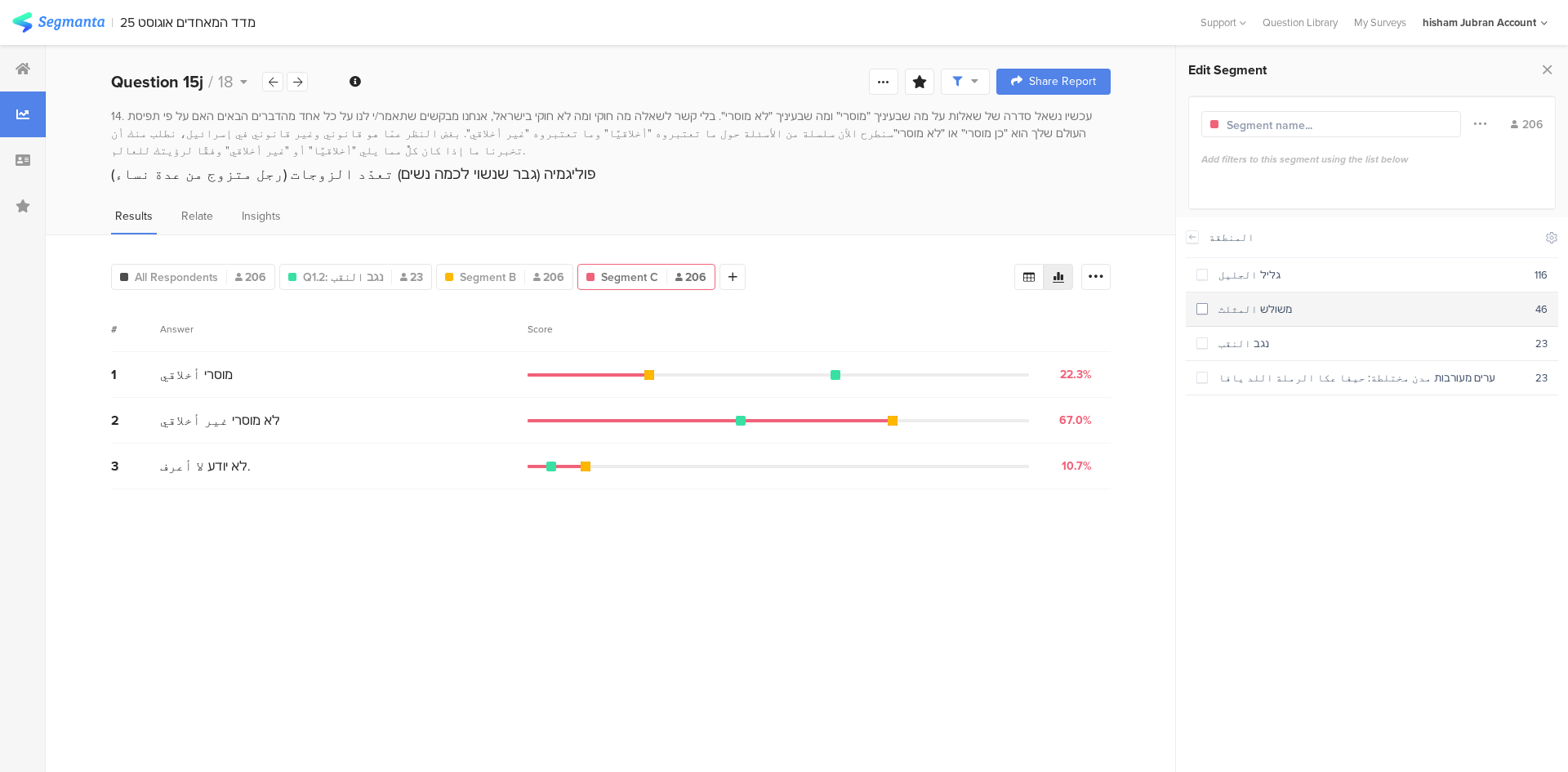 click at bounding box center (1202, 309) 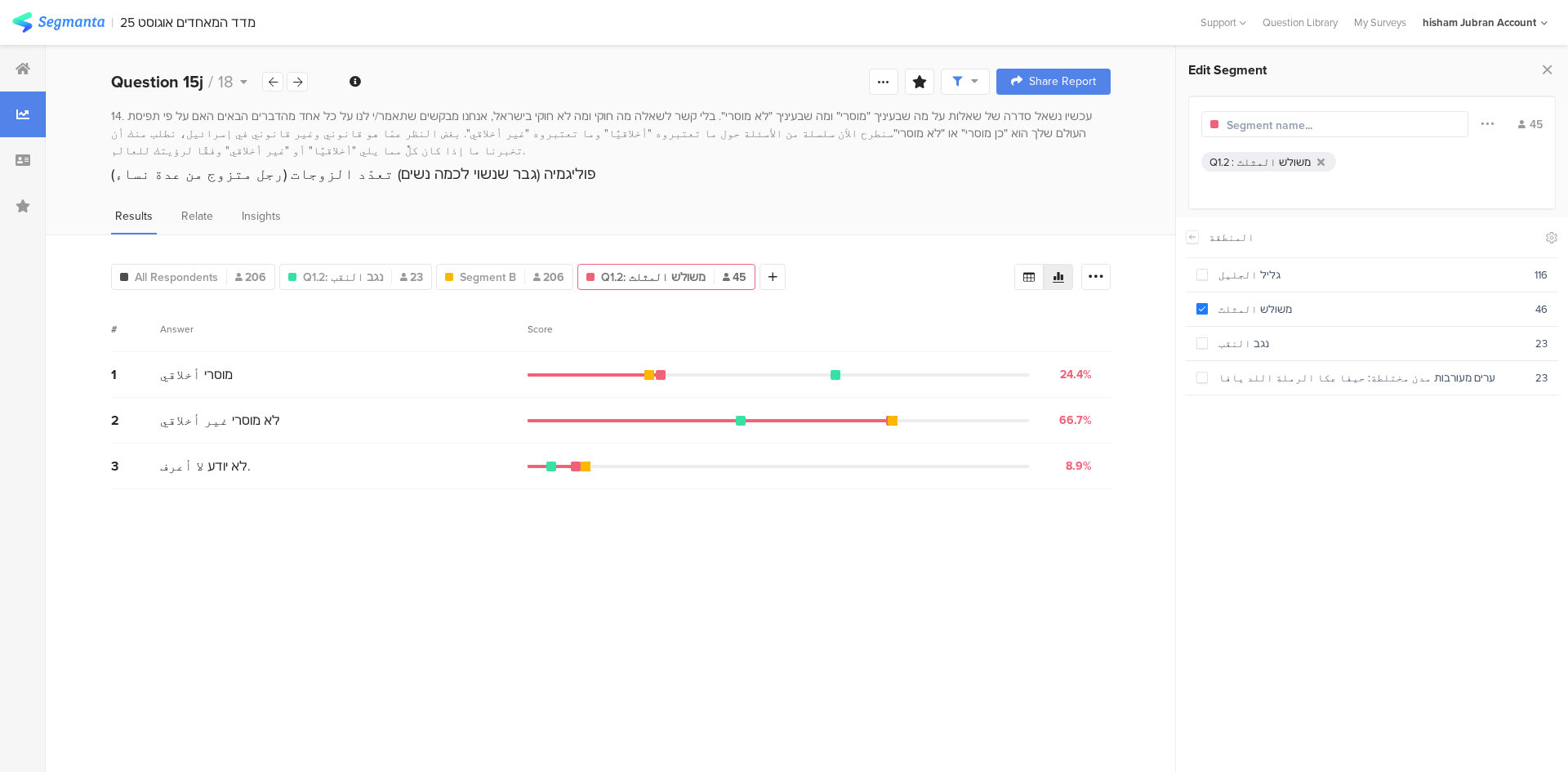 click on "All Respondents       206
Q1.2: נגב النقب       23
Segment B       206
Q1.2: משולש المثلث       45
Add Segment             Segment markers       Confidence interval       Vote count       Export as Excel       #   Answer   Score   1     מוסרי أخلاقي             24.4%   11 votes 2     לא מוסרי غير أخلاقي             66.7%   30 votes 3     לא יודע لا أعرف.             8.9%   4 votes" at bounding box center (611, 503) 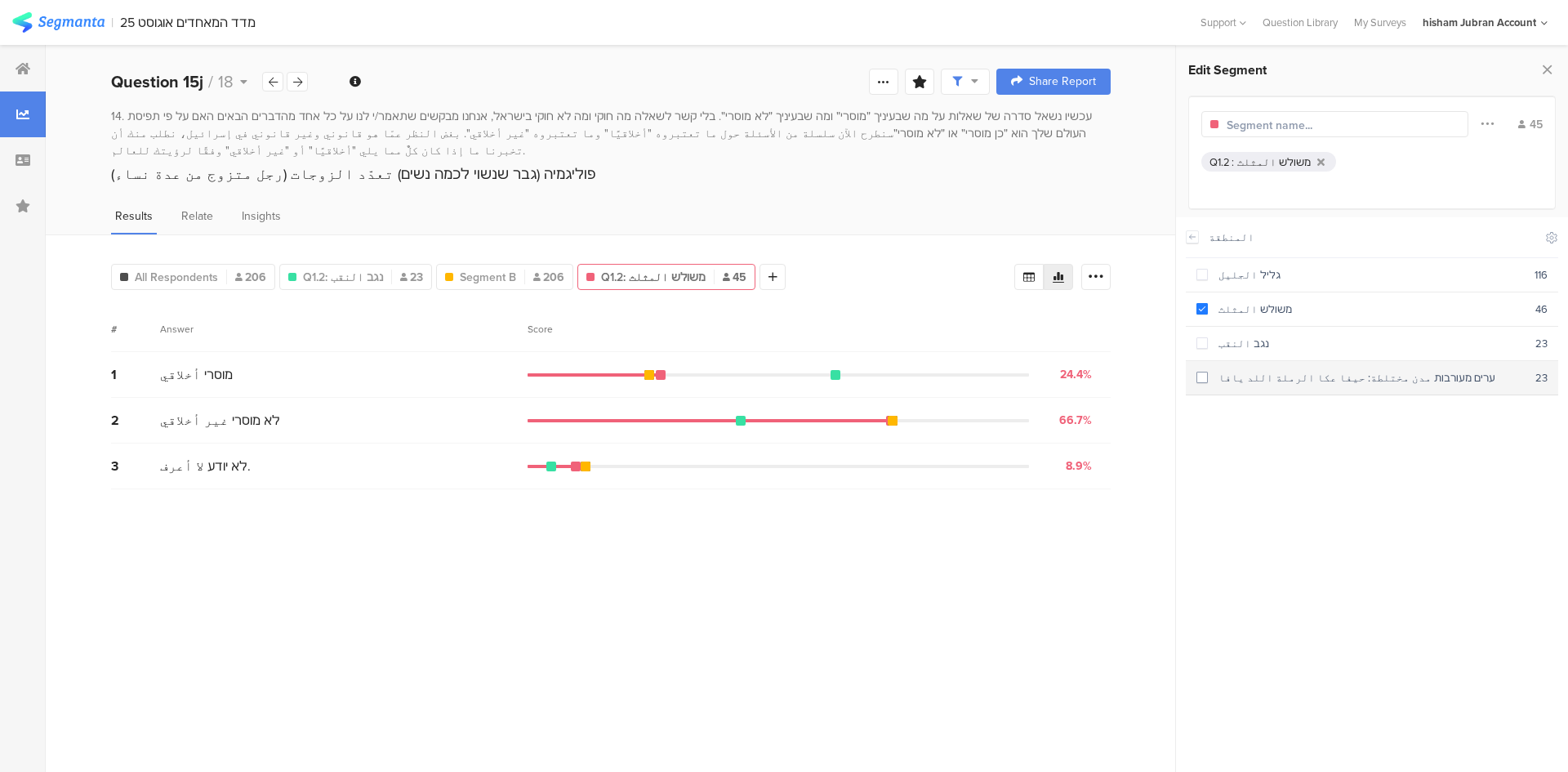 click at bounding box center [1202, 377] 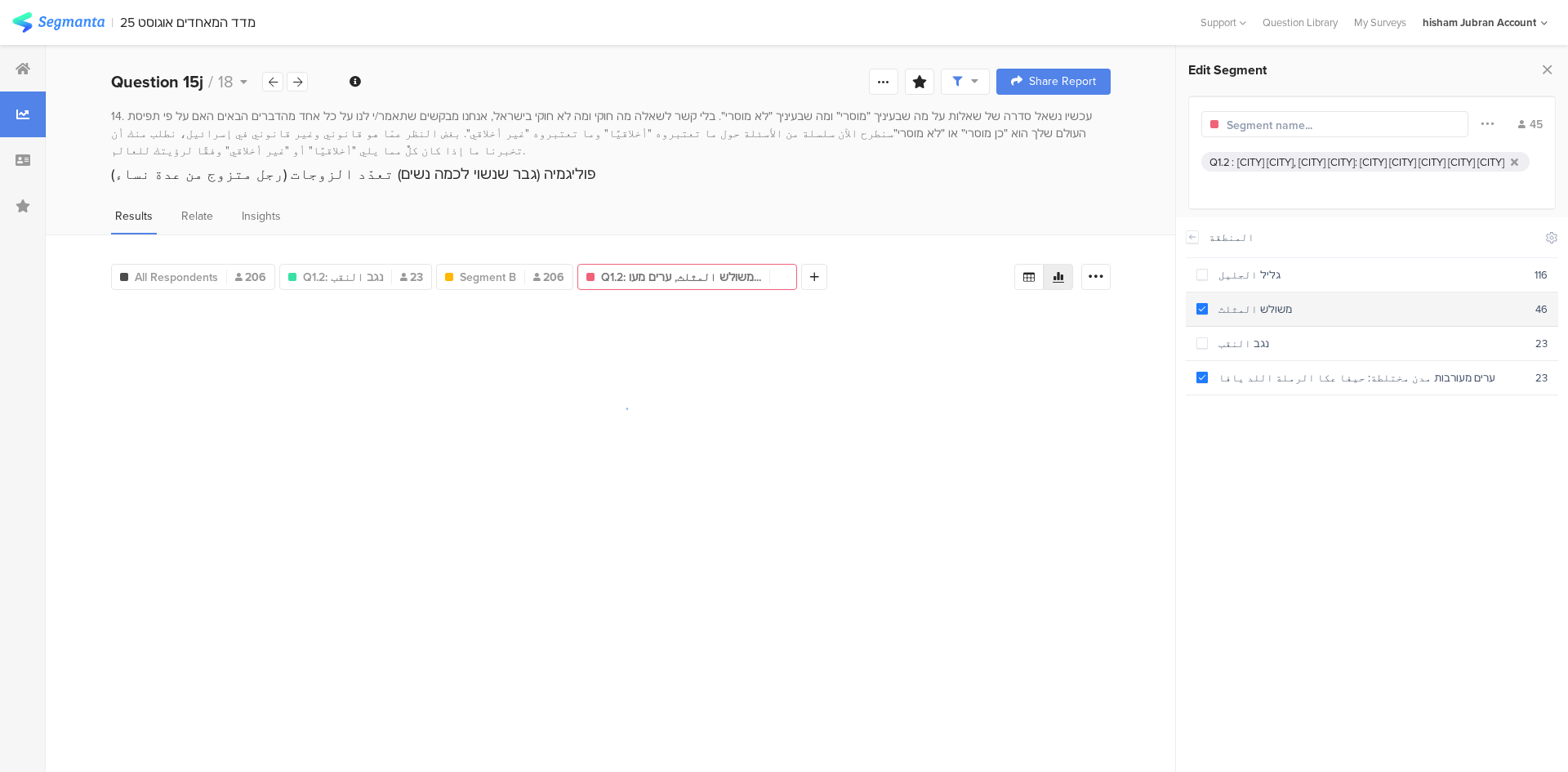 click at bounding box center (1202, 309) 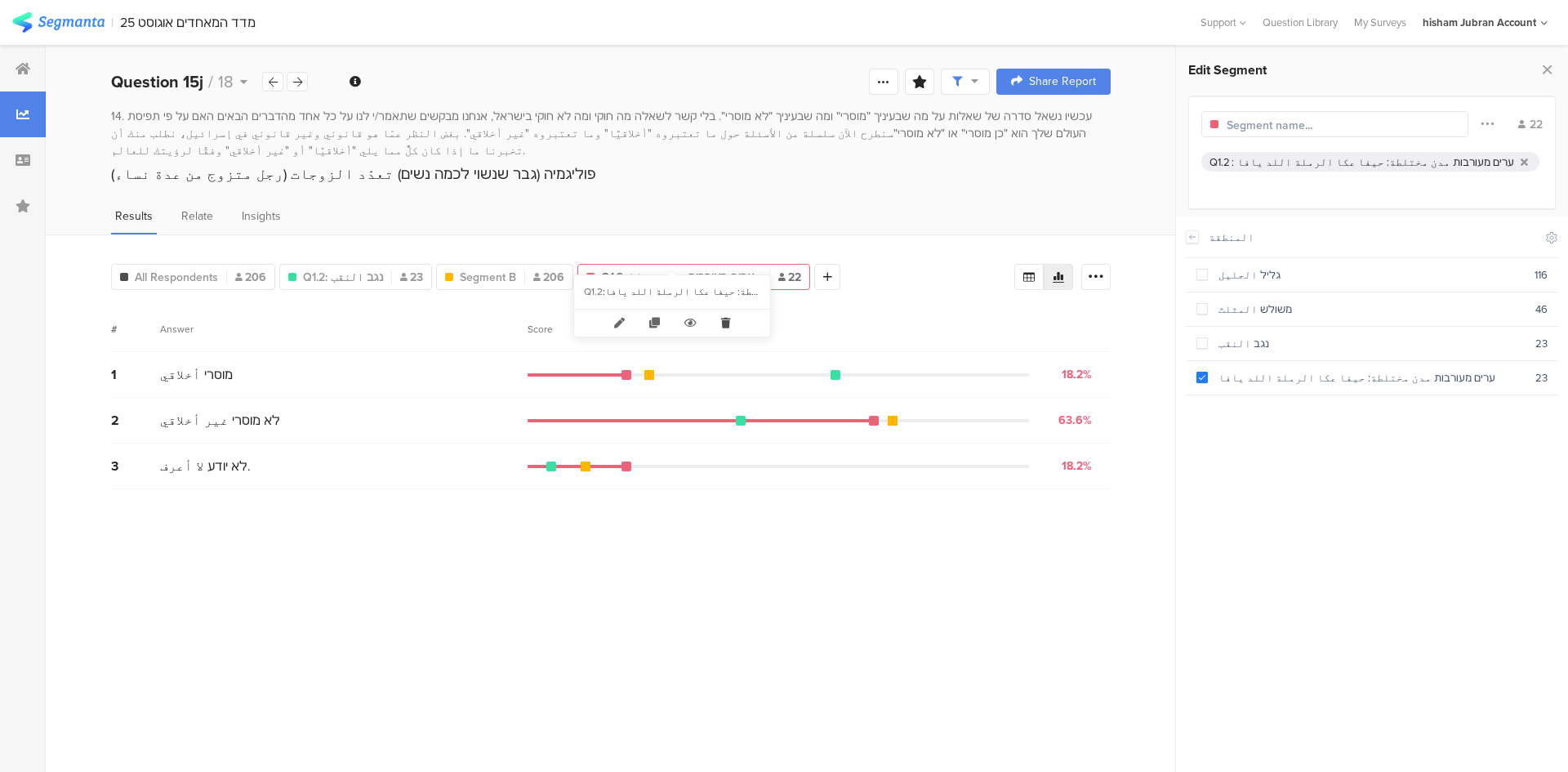 click at bounding box center (725, 323) 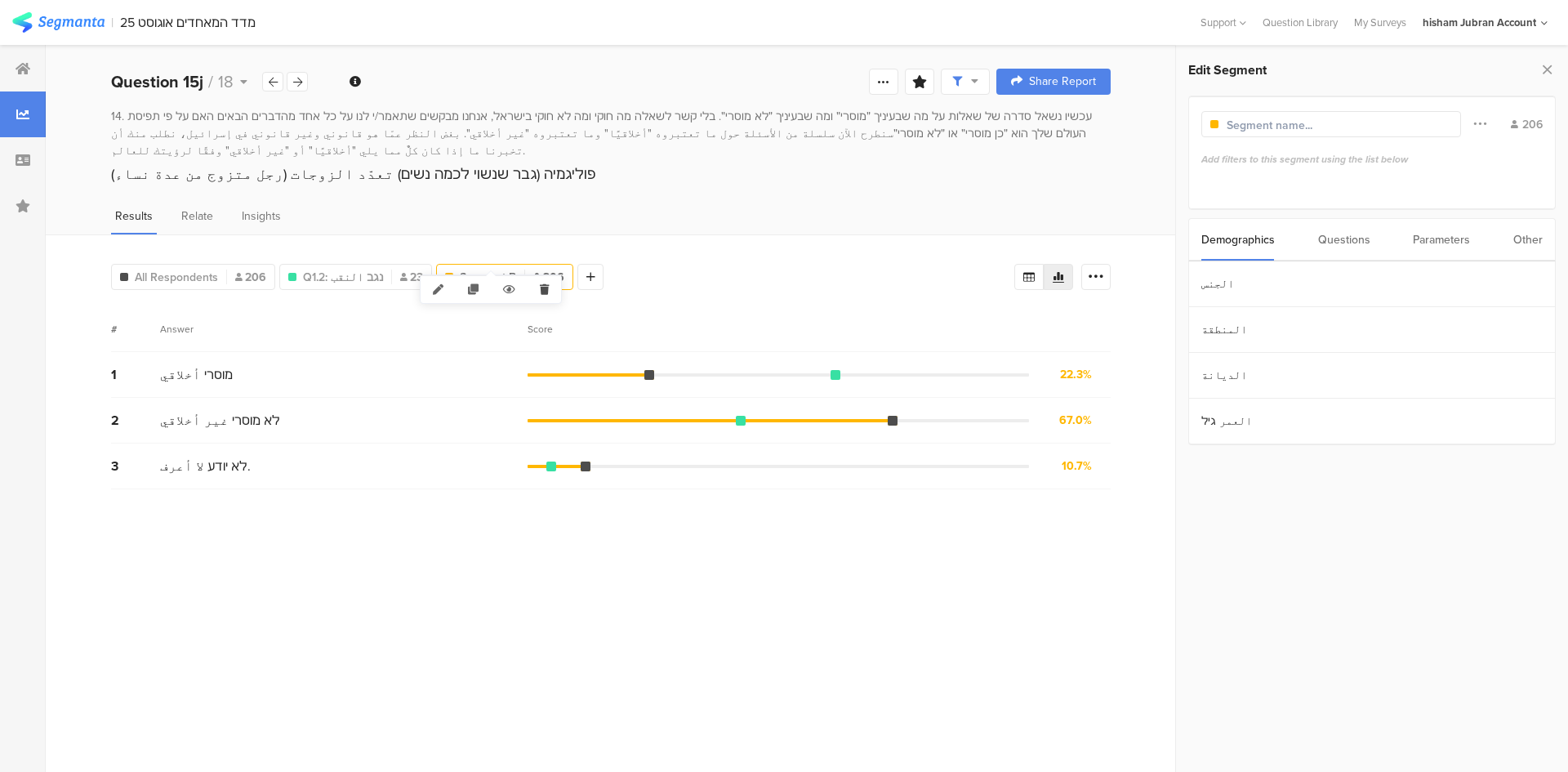 click at bounding box center [544, 289] 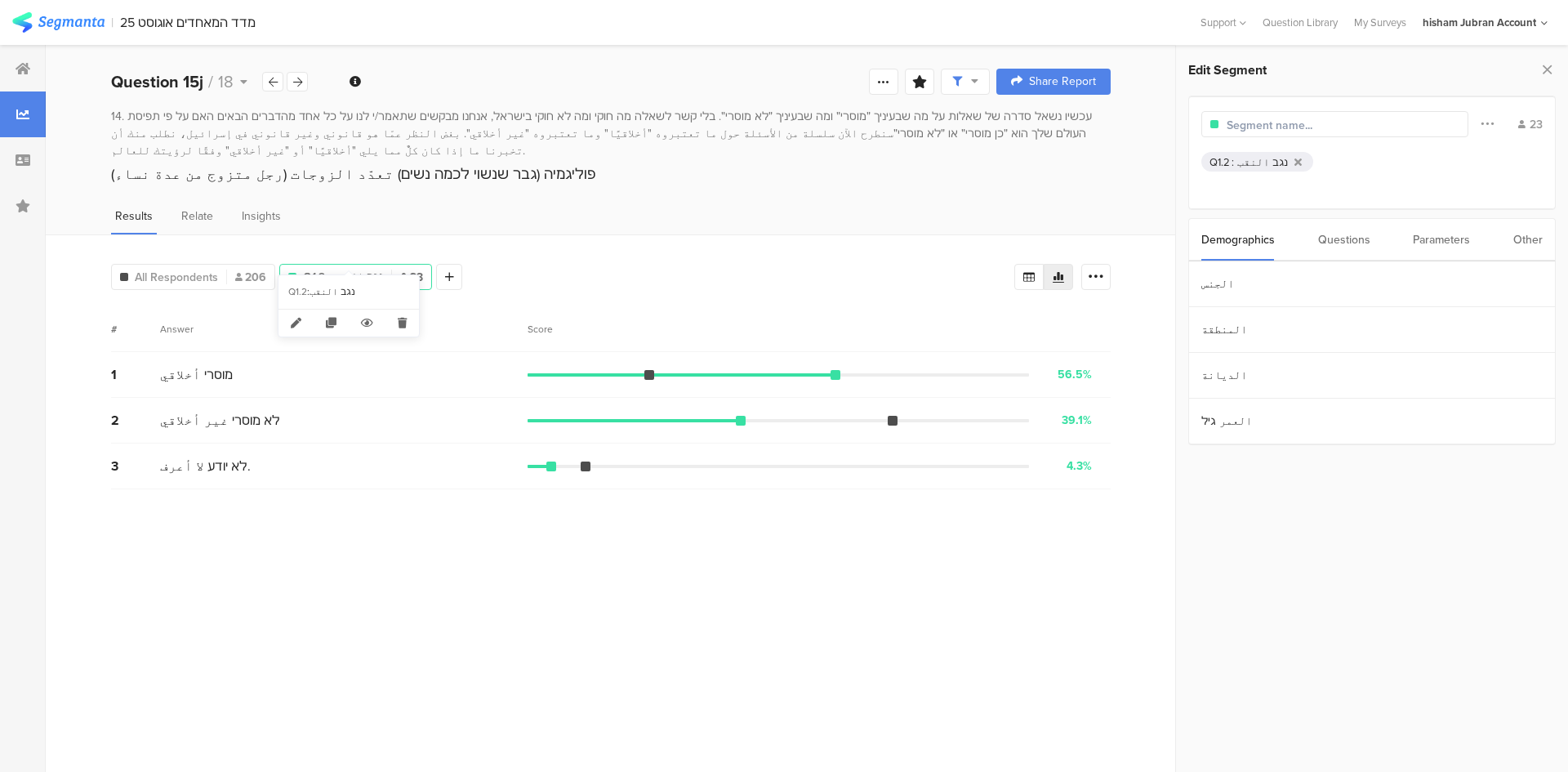 click on "Q1.2: נגב النقب" at bounding box center [343, 277] 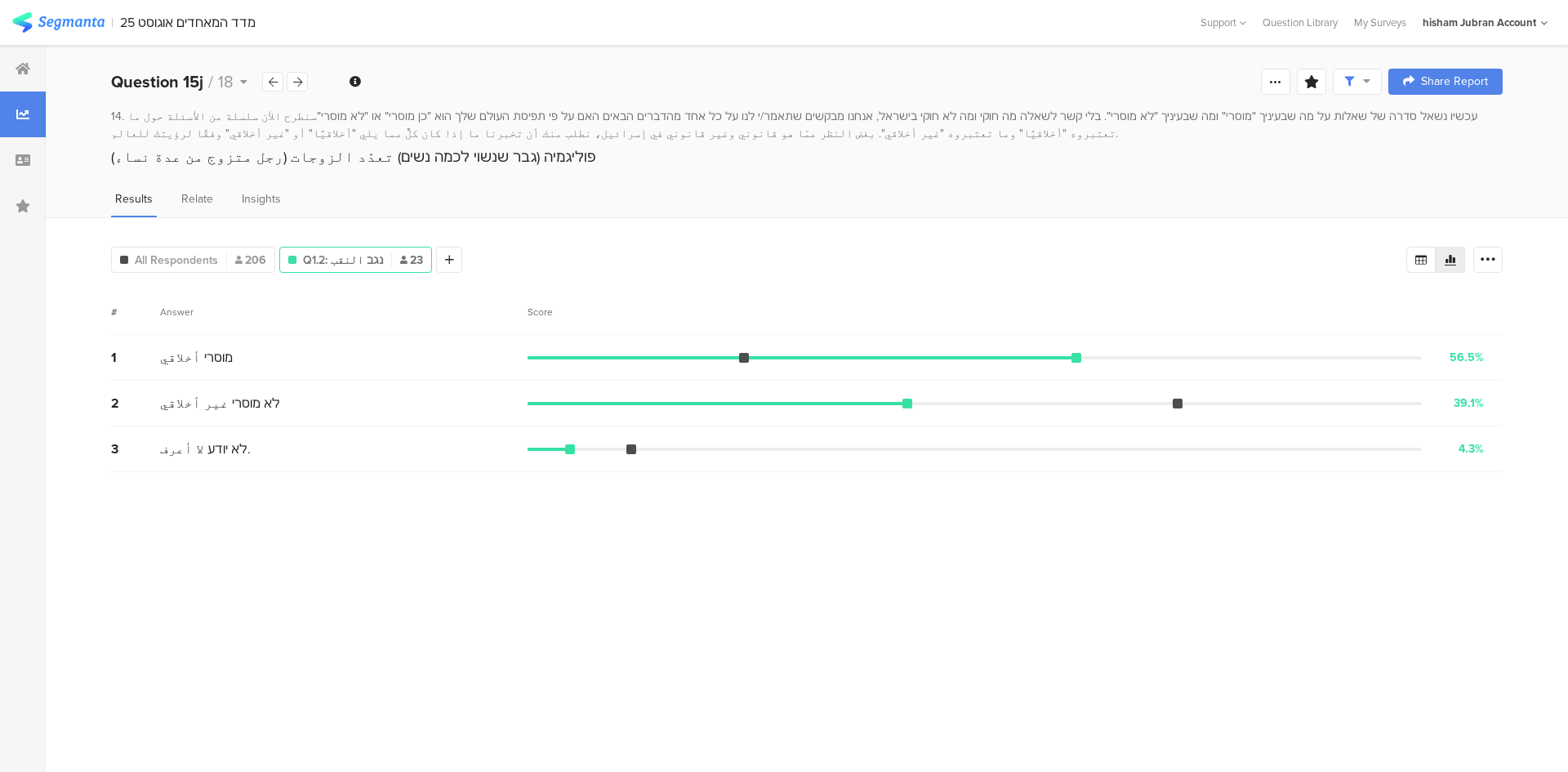 click on "Q1.2: נגב النقب       23" at bounding box center (355, 260) 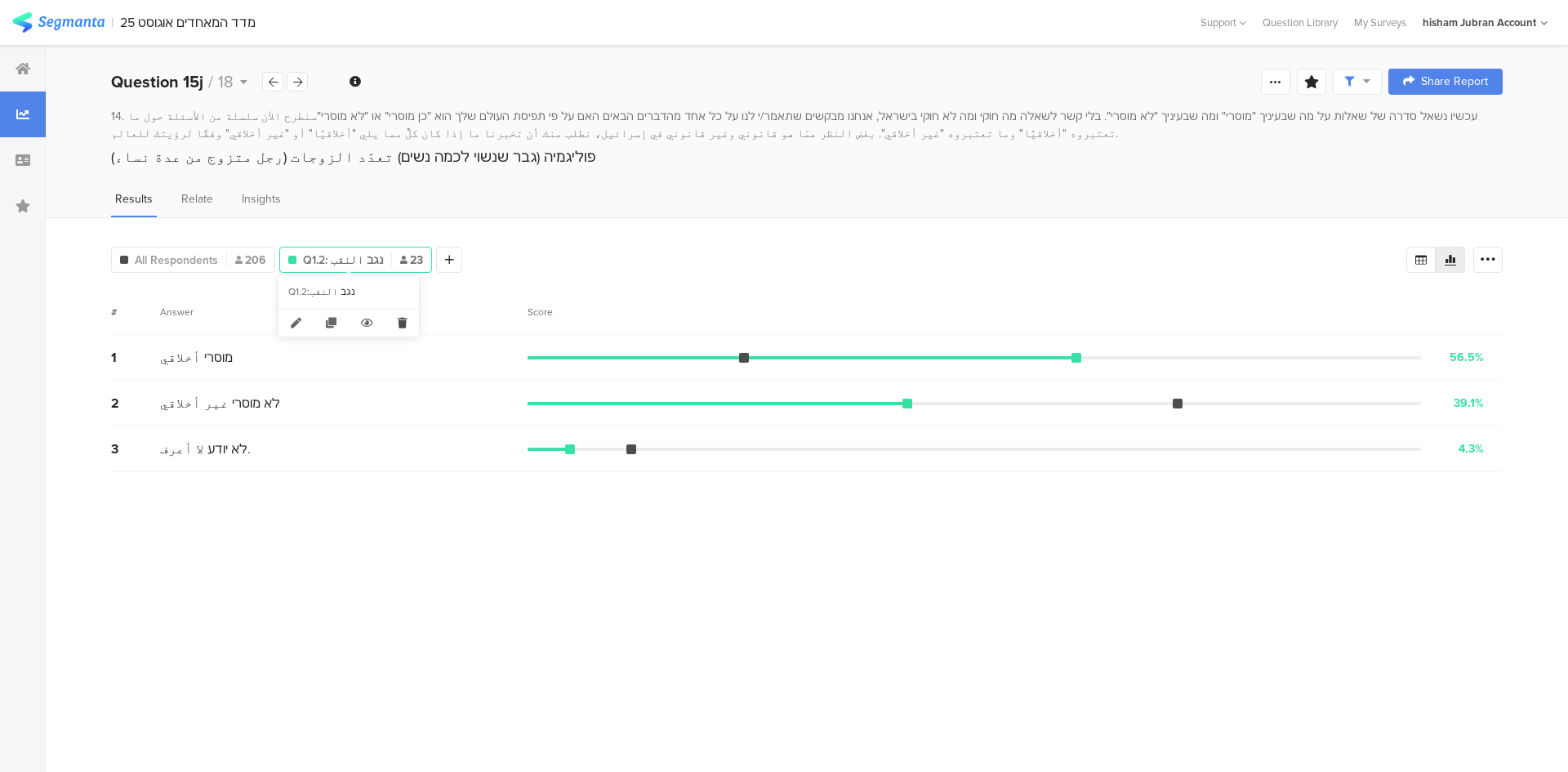 click at bounding box center (402, 323) 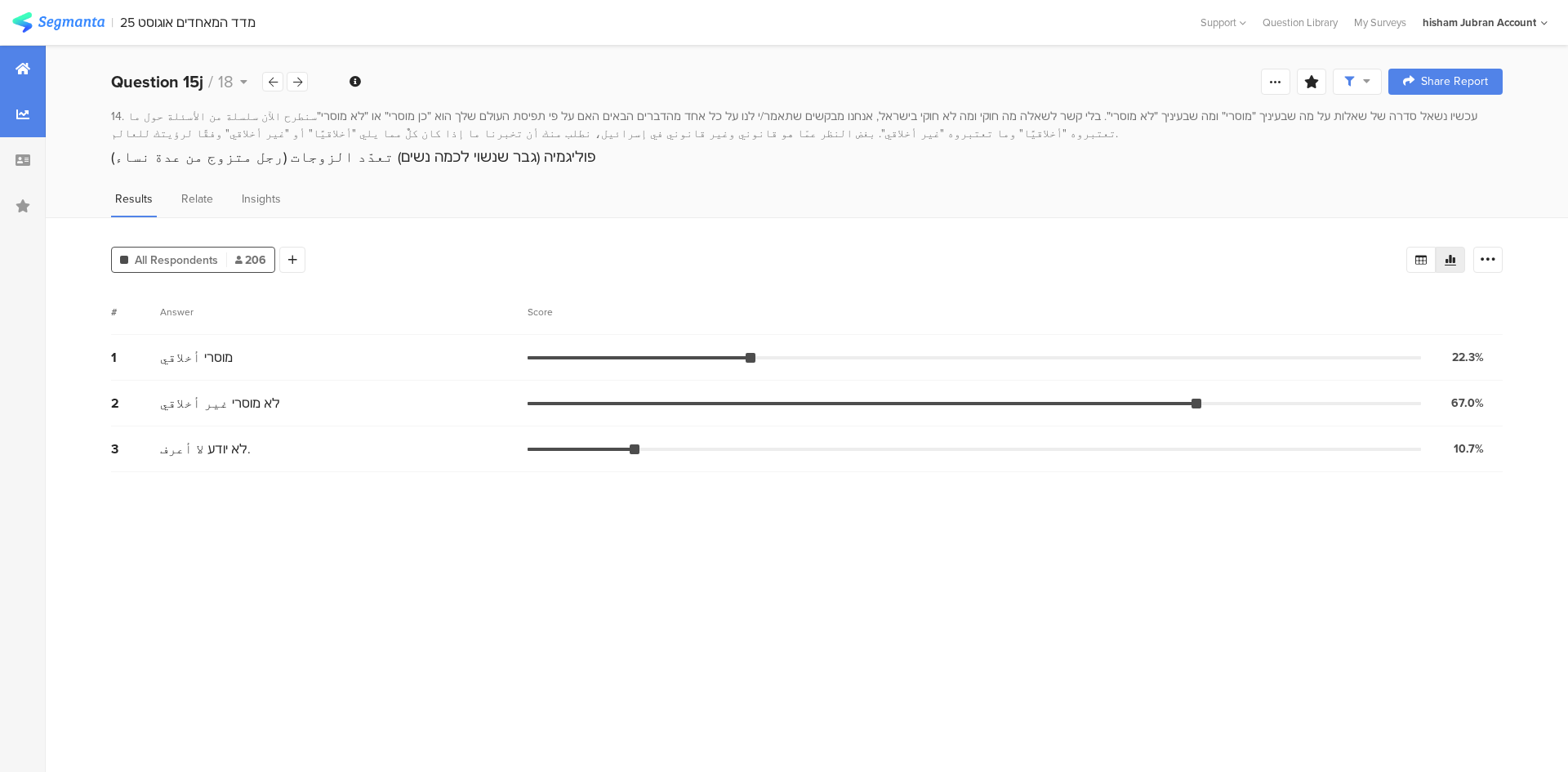click at bounding box center (23, 69) 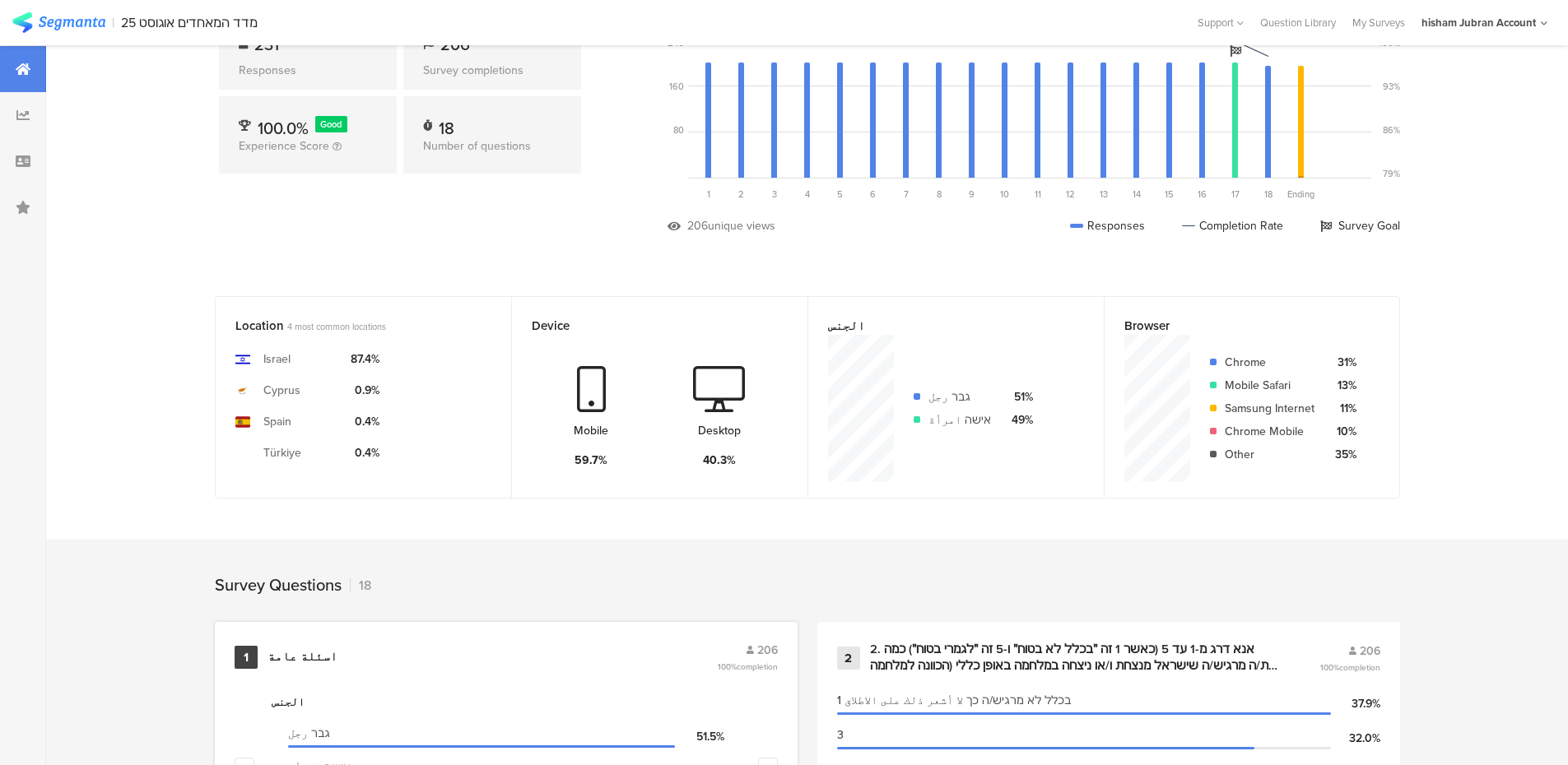 scroll, scrollTop: 0, scrollLeft: 0, axis: both 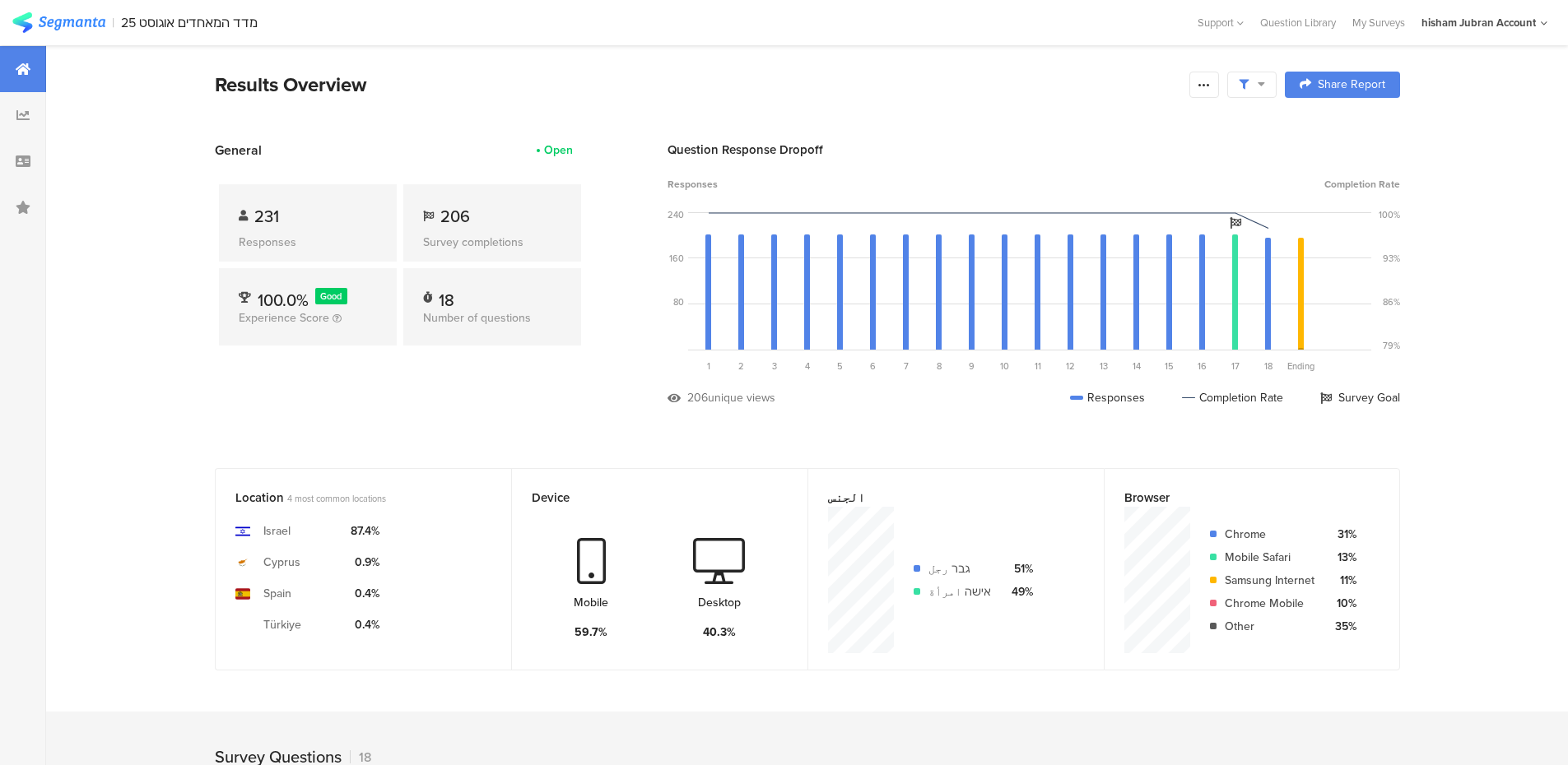 click on "Results Overview   Confidence Level       95   %     Preview survey     Edit survey   Export Results       Purge results
Complete Responses Only
Edit Sample
Share Report
Share     Cancel
Share Report
Share Report   General     Open     231   Responses     206   Survey completions     100.0%   Good   Experience Score
18
Number of questions
Question Response Dropoff
Responses   Completion Rate
240
160
80
0
Sorry, your browser does not support inline SVG.
Question 1
اسئلة عامة
206   views     206   responses   100.0%   completion rate       1
Question 2
206   views     206   responses   100.0%   completion rate       2
Question 3
206   views" at bounding box center [807, 1634] 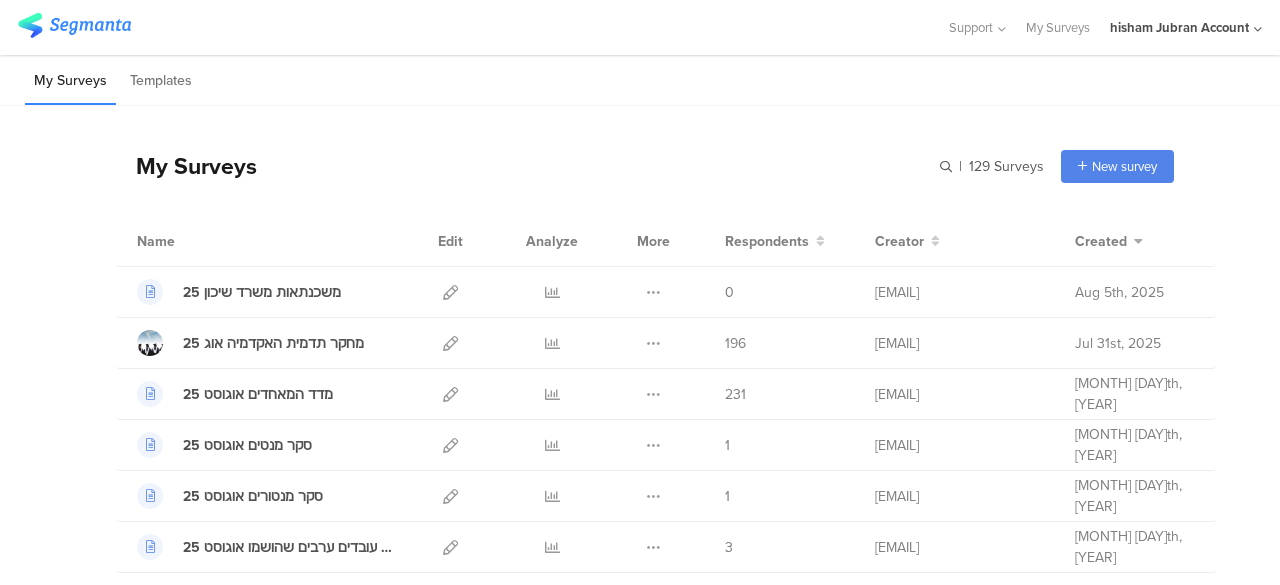 scroll, scrollTop: 0, scrollLeft: 0, axis: both 